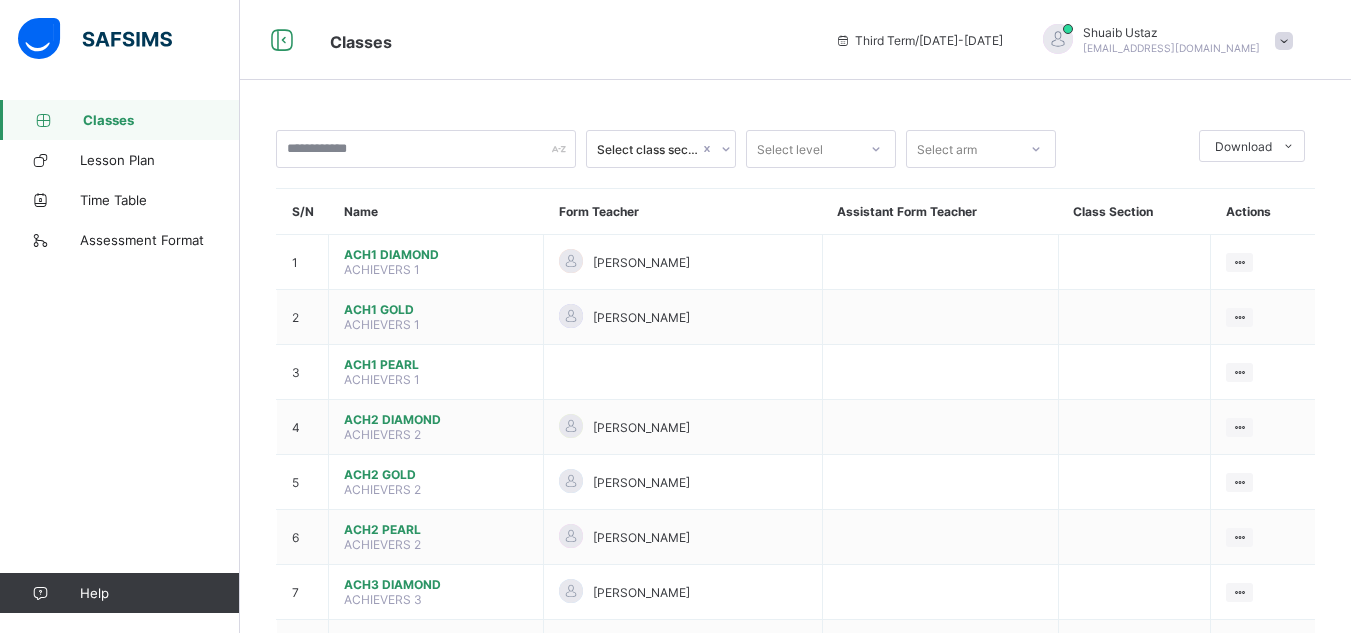 scroll, scrollTop: 0, scrollLeft: 0, axis: both 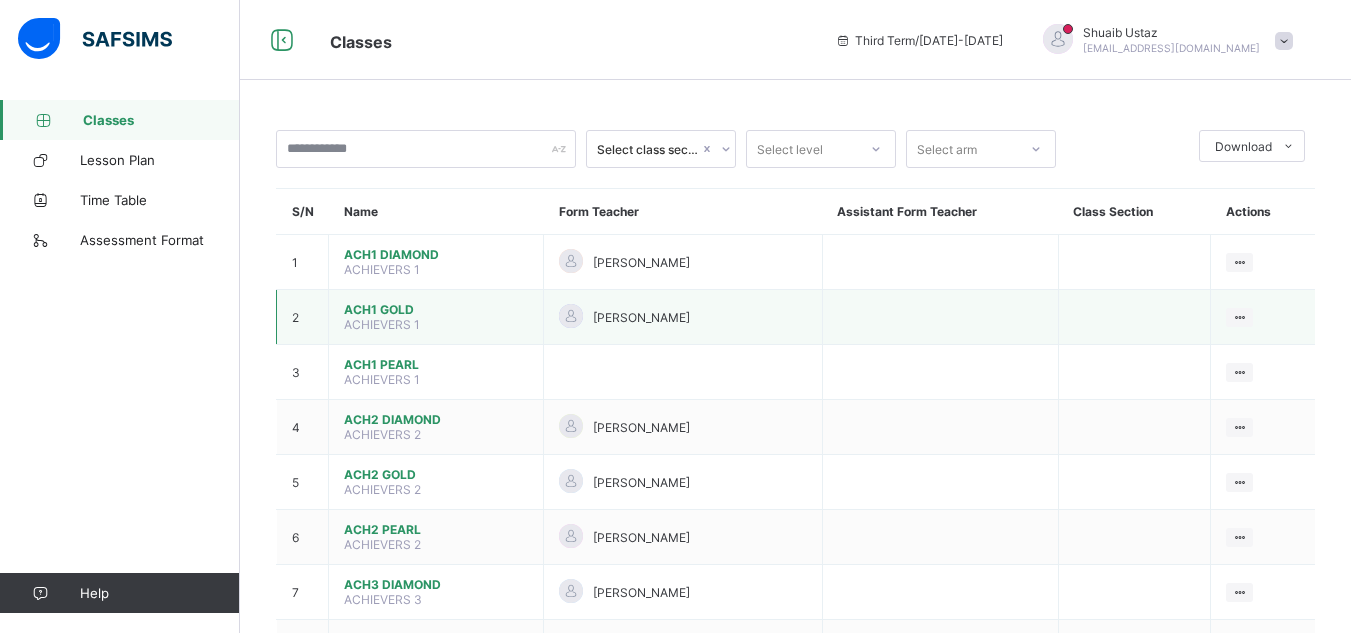 click on "ACH1   GOLD   ACHIEVERS 1" at bounding box center [436, 317] 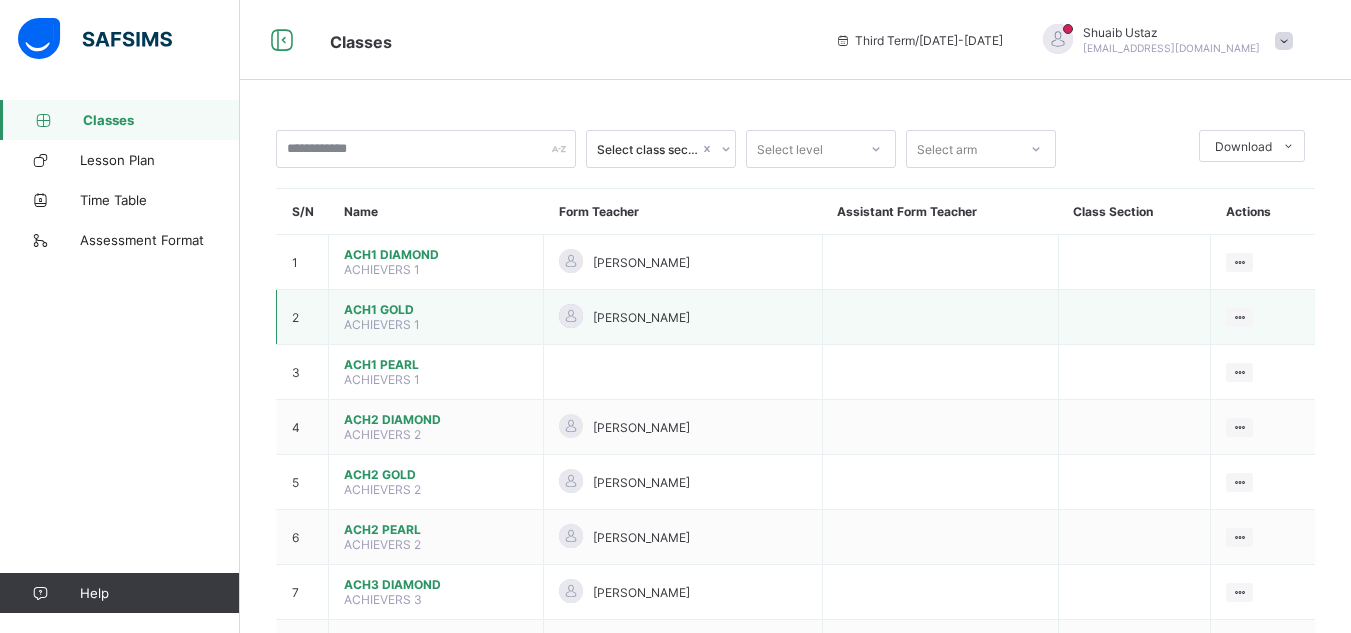 click on "ACH1   GOLD" at bounding box center [436, 309] 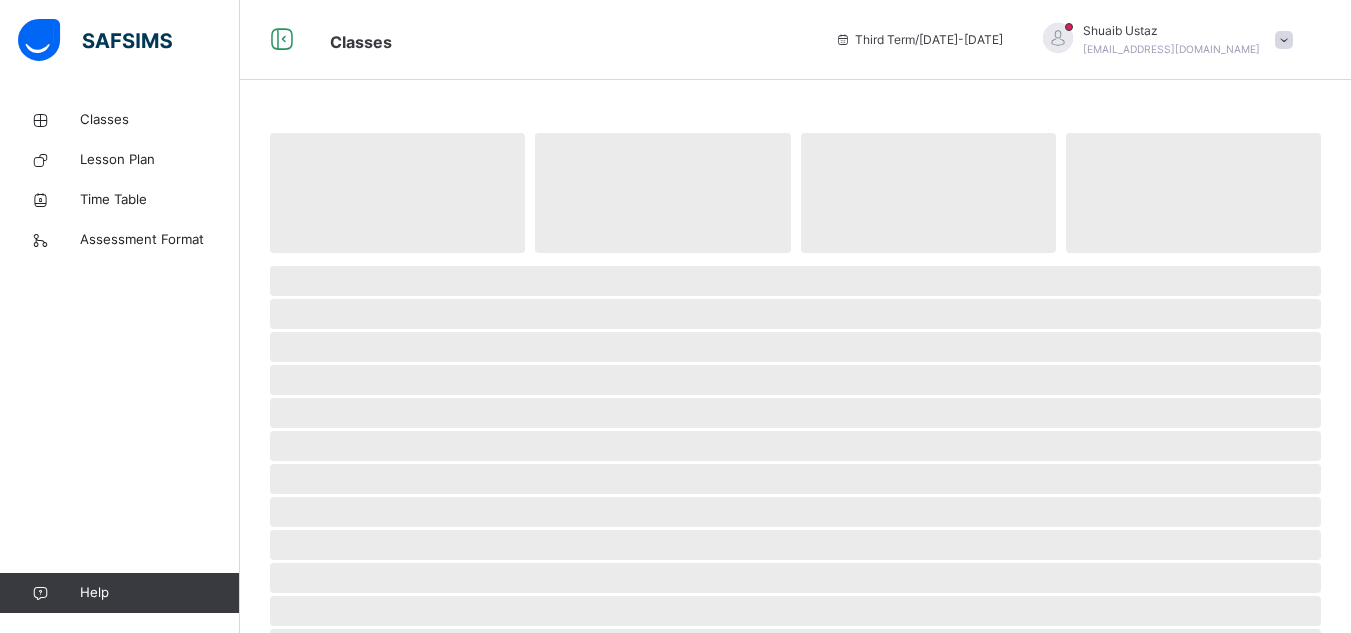 click on "‌ ‌ ‌ ‌ ‌ ‌ ‌ ‌ ‌ ‌ ‌ ‌ ‌ ‌ ‌ ‌ ‌ ‌ ‌ ‌ ‌ ‌ ‌ ‌ ‌ ‌ ‌ ‌ ‌" at bounding box center (795, 559) 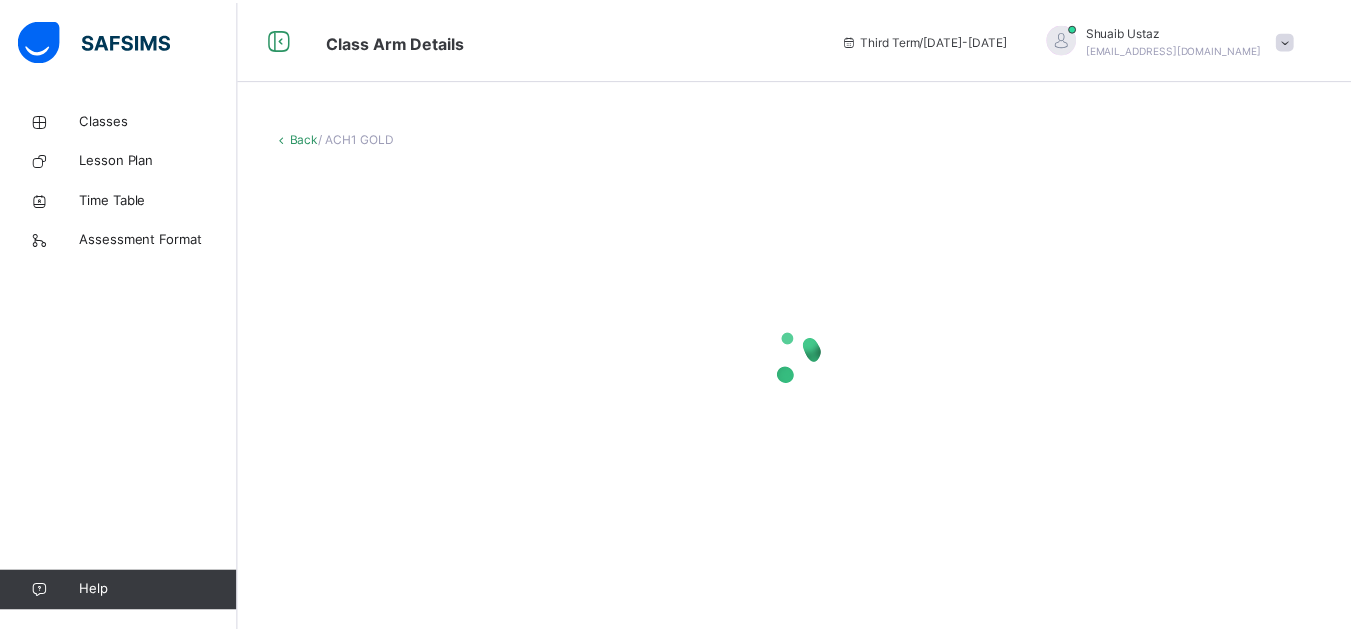 scroll, scrollTop: 0, scrollLeft: 0, axis: both 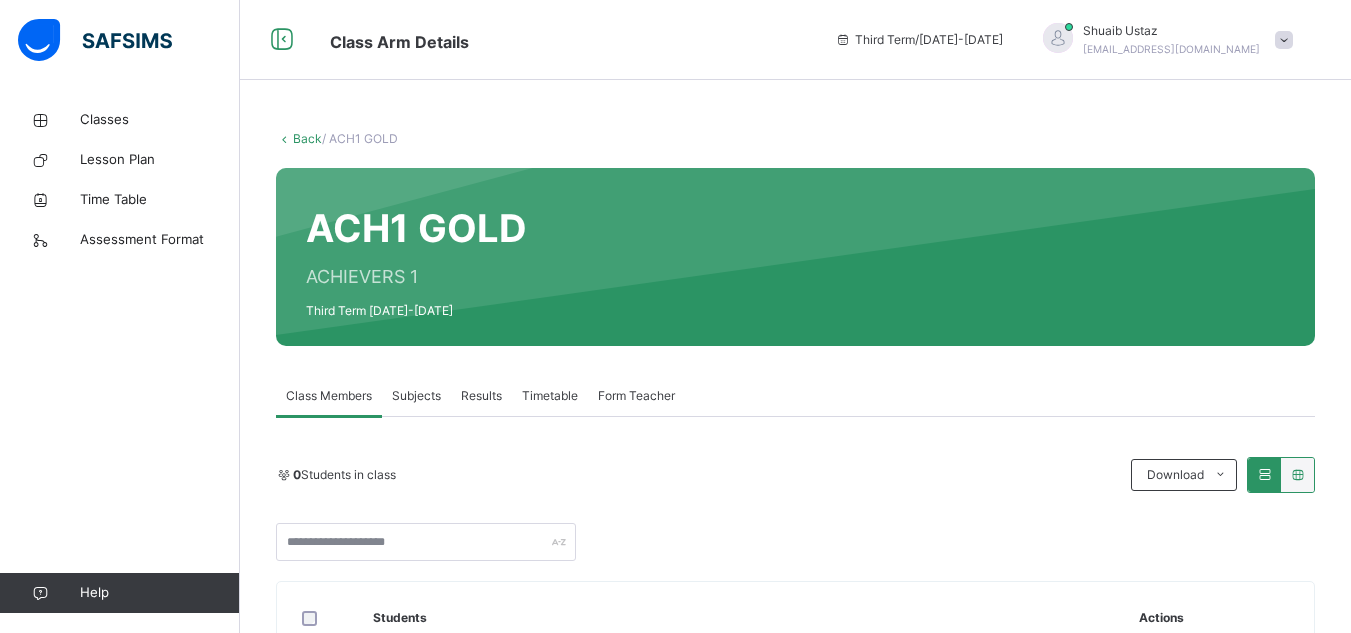 click on "Subjects" at bounding box center [416, 396] 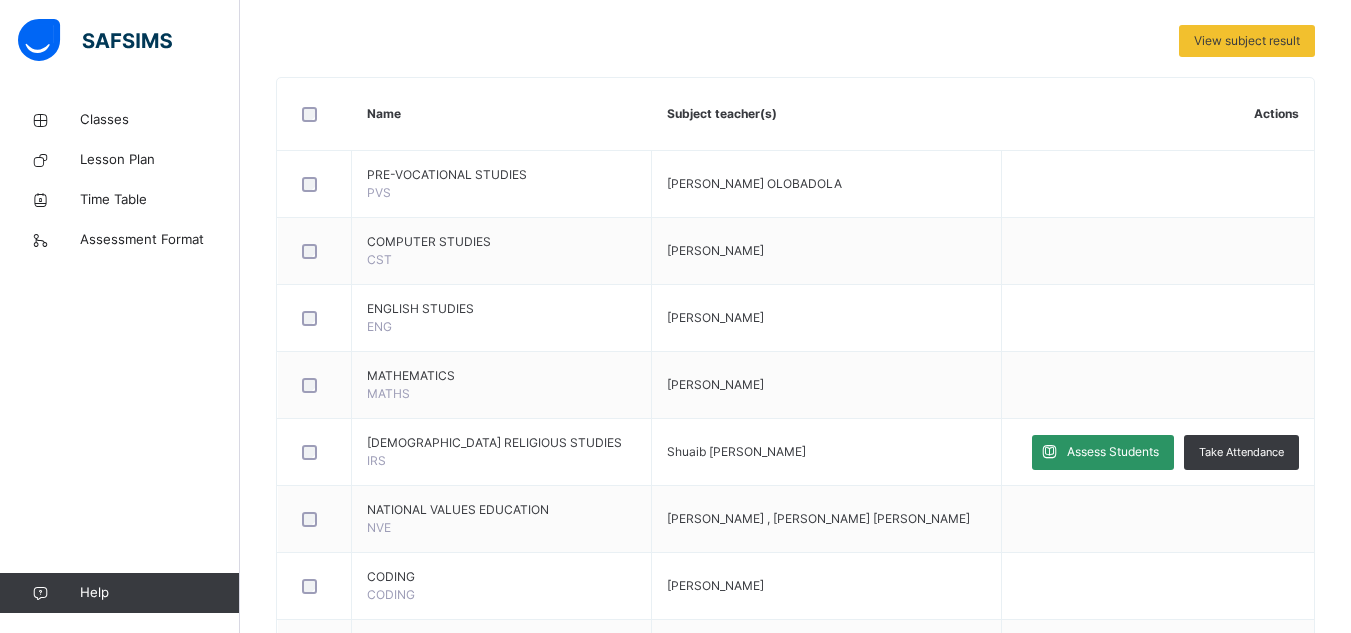 scroll, scrollTop: 427, scrollLeft: 0, axis: vertical 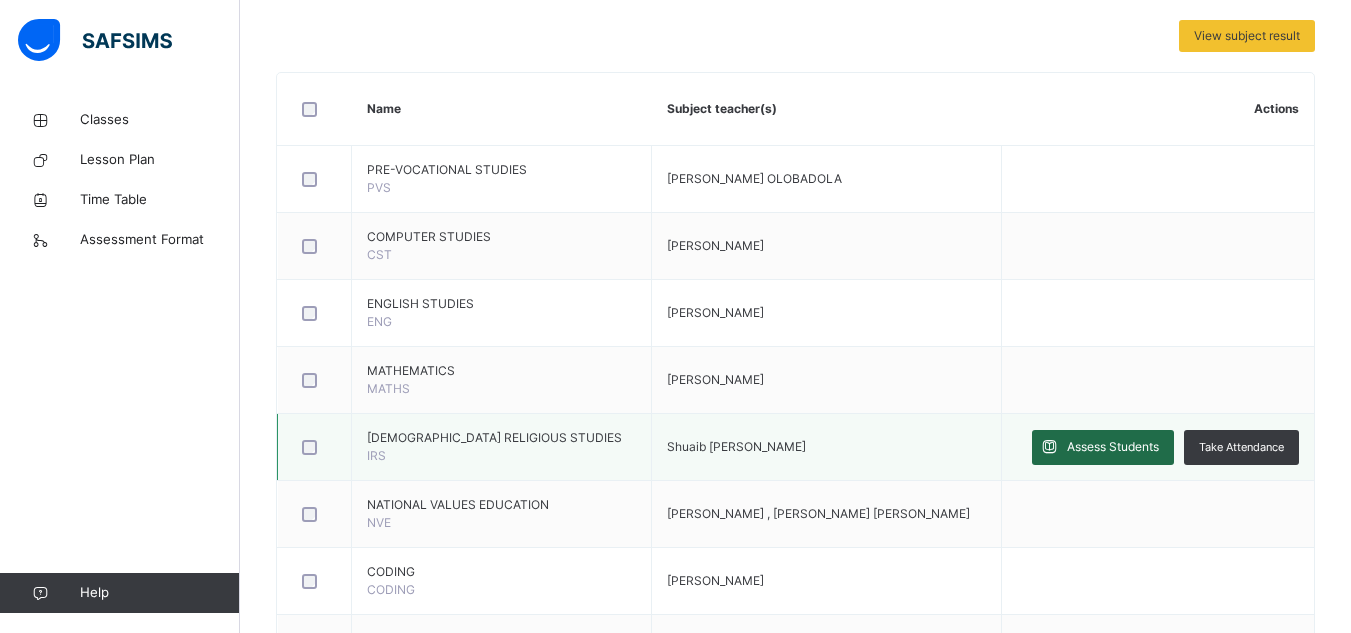 click on "Assess Students" at bounding box center (1113, 447) 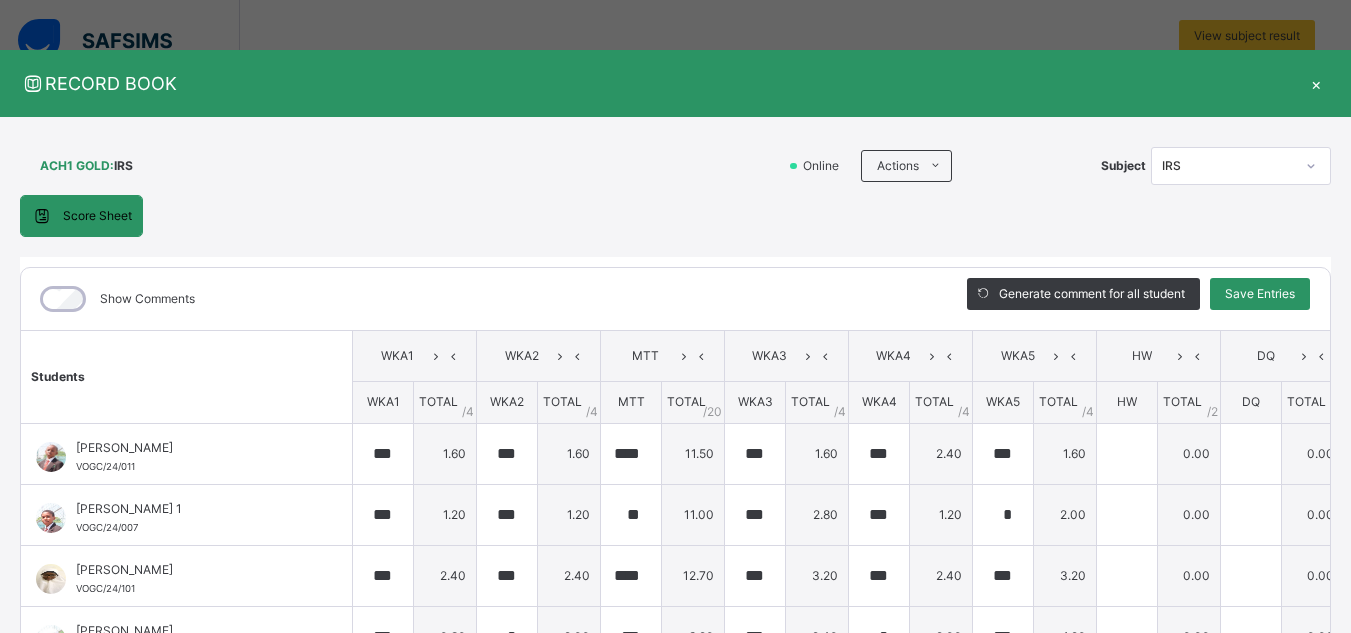 type on "***" 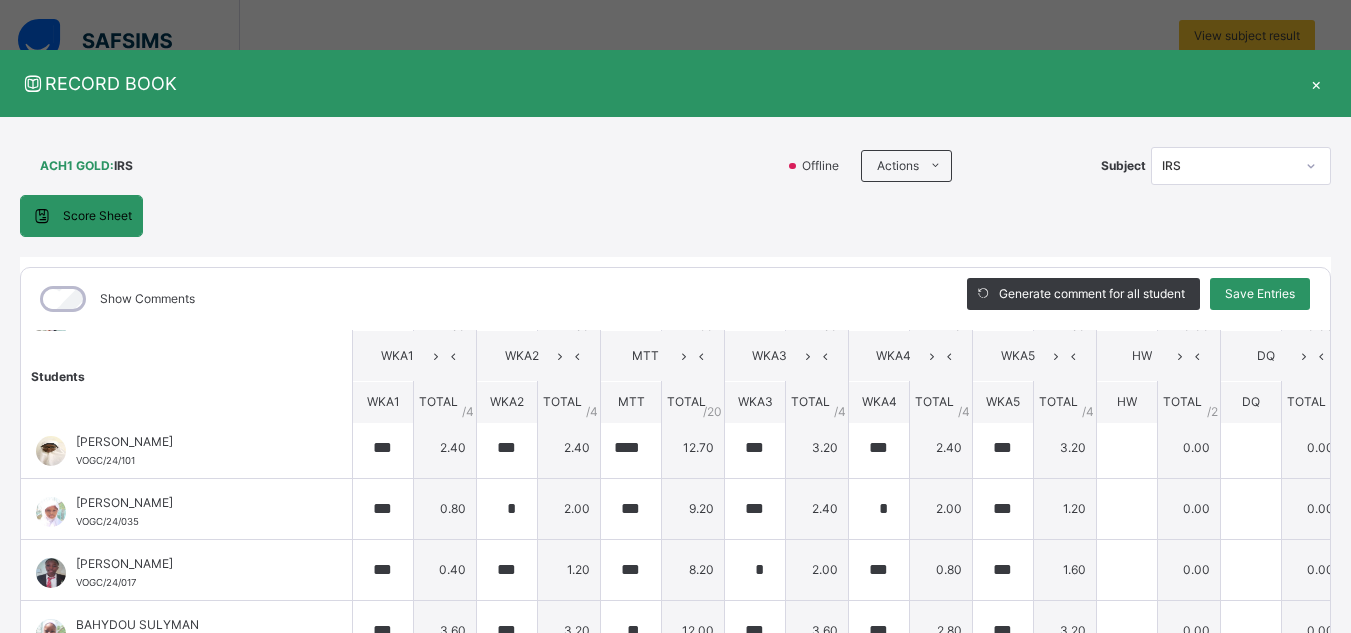 scroll, scrollTop: 76, scrollLeft: 0, axis: vertical 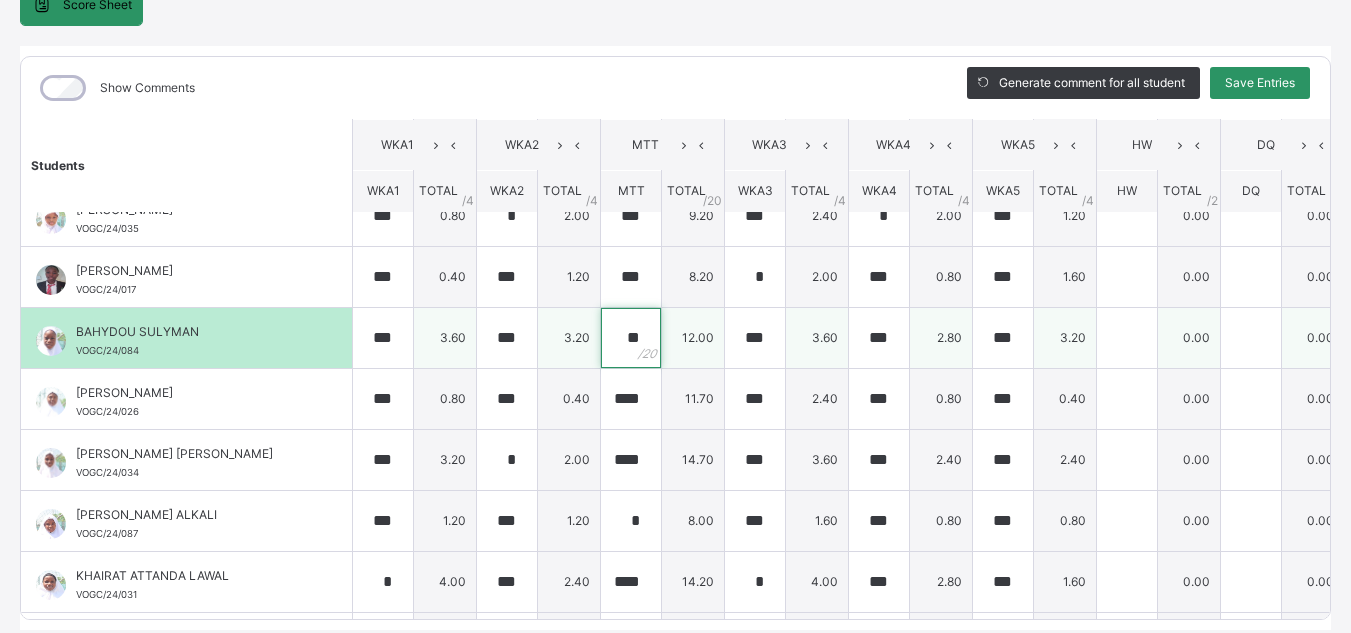 click on "**" at bounding box center (631, 338) 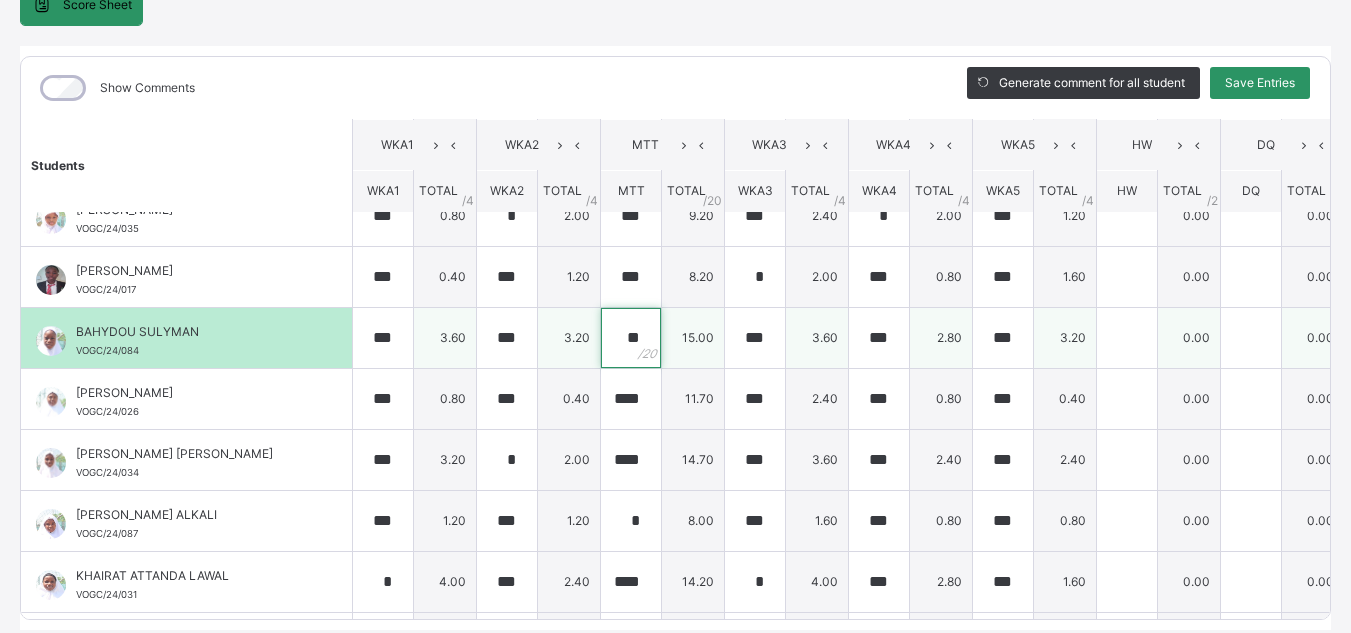 type on "**" 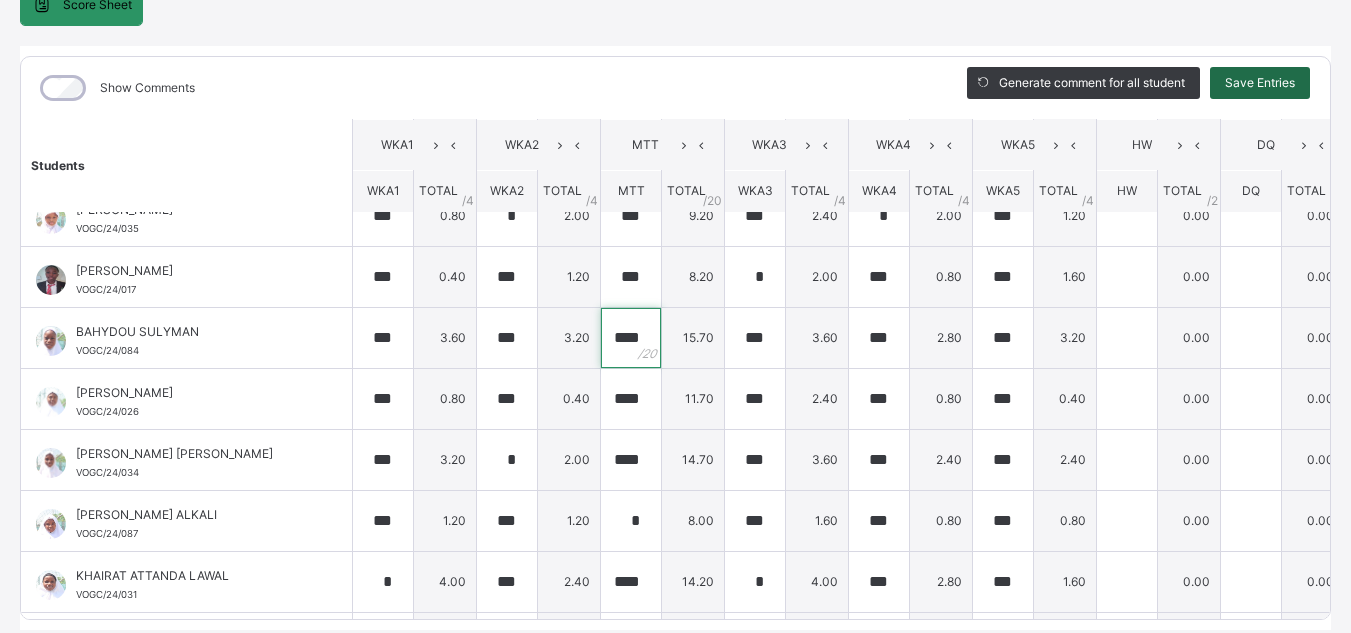 type on "****" 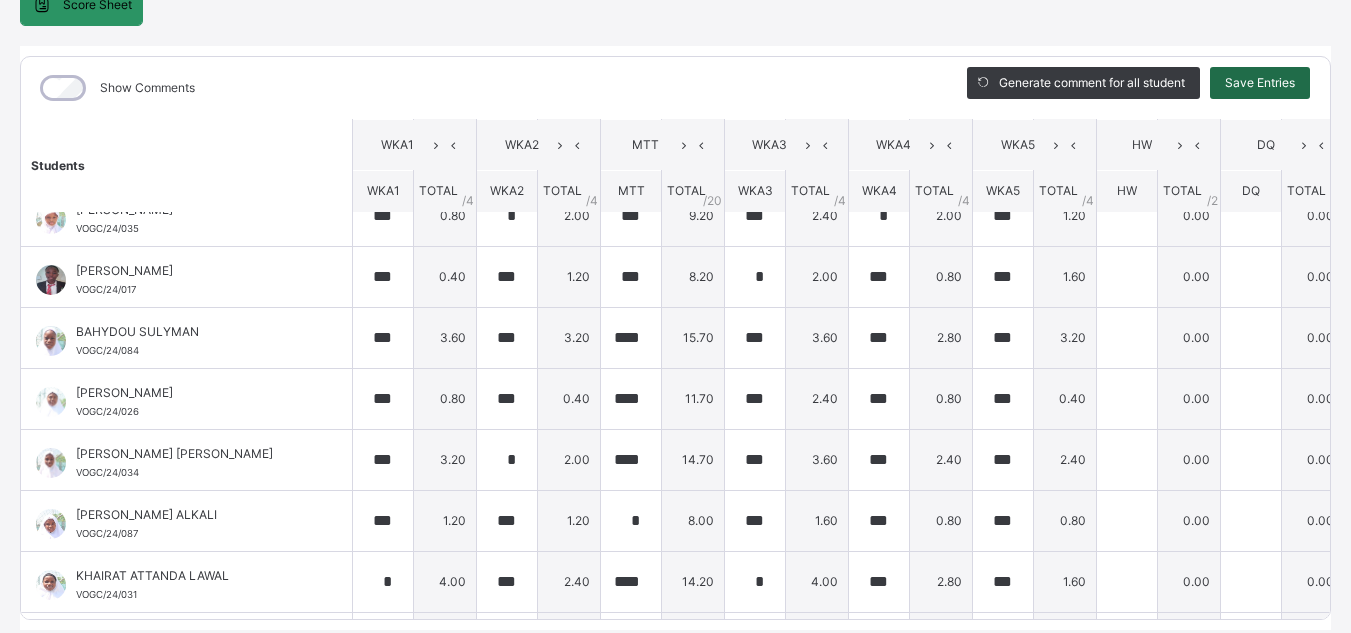 click on "Save Entries" at bounding box center (1260, 83) 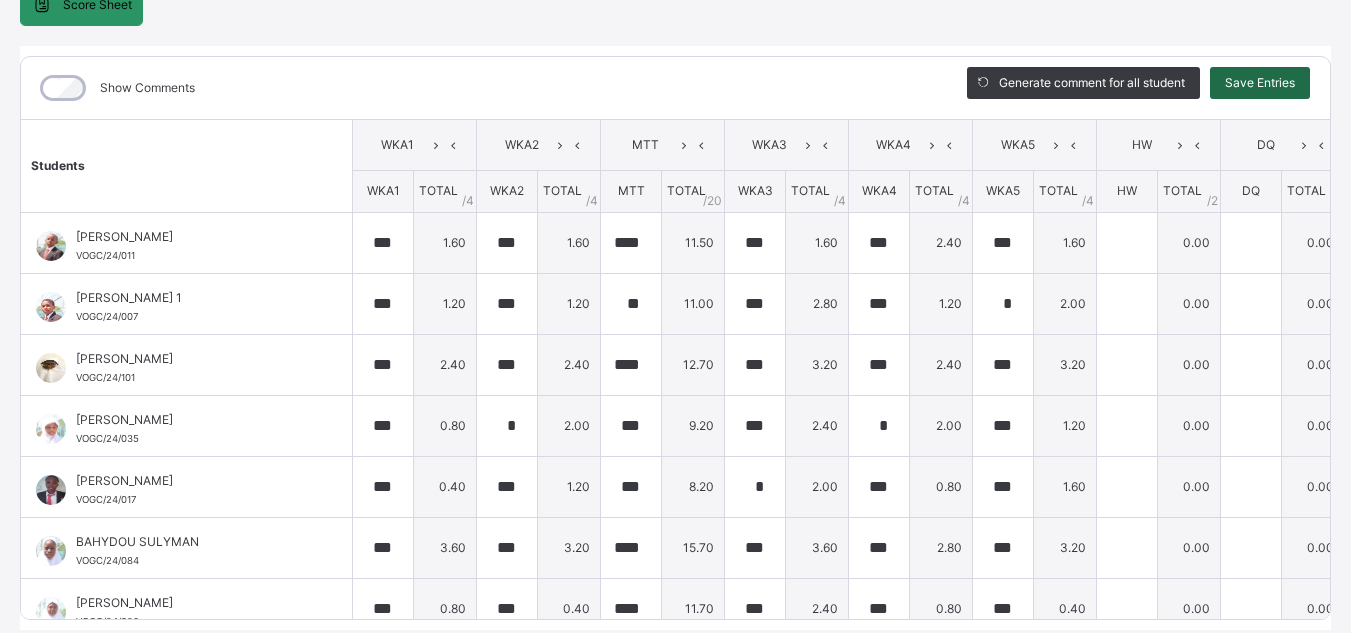 type on "***" 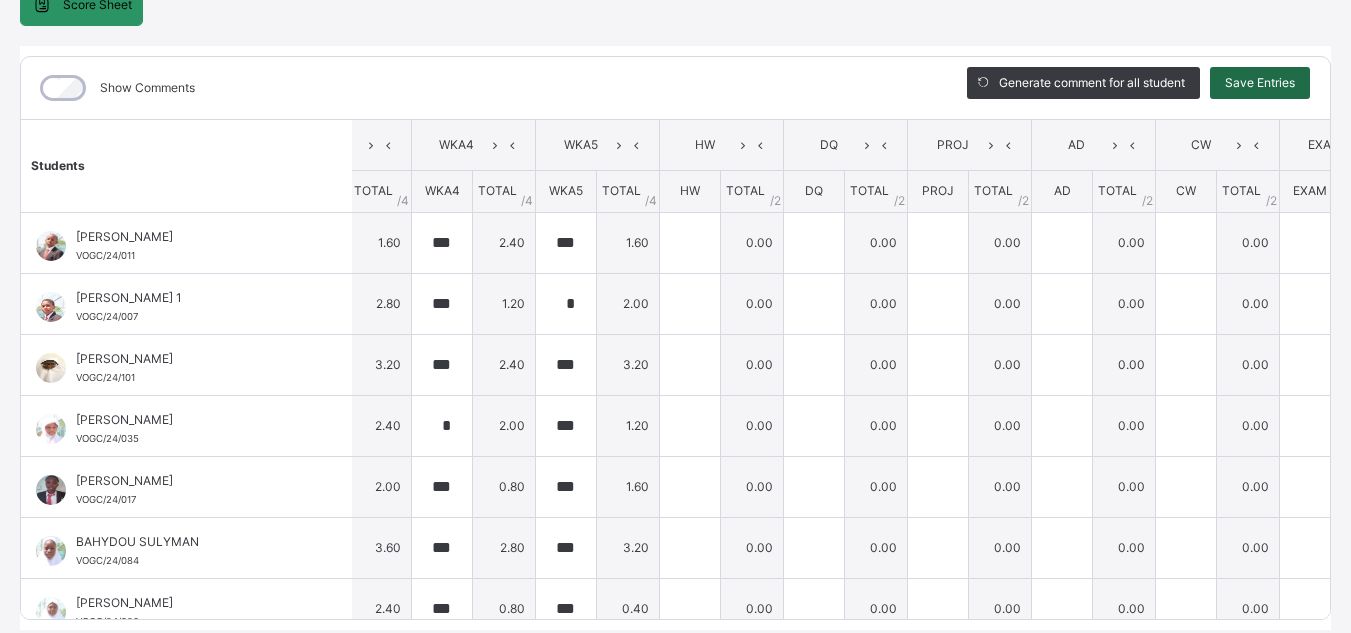 scroll, scrollTop: 0, scrollLeft: 438, axis: horizontal 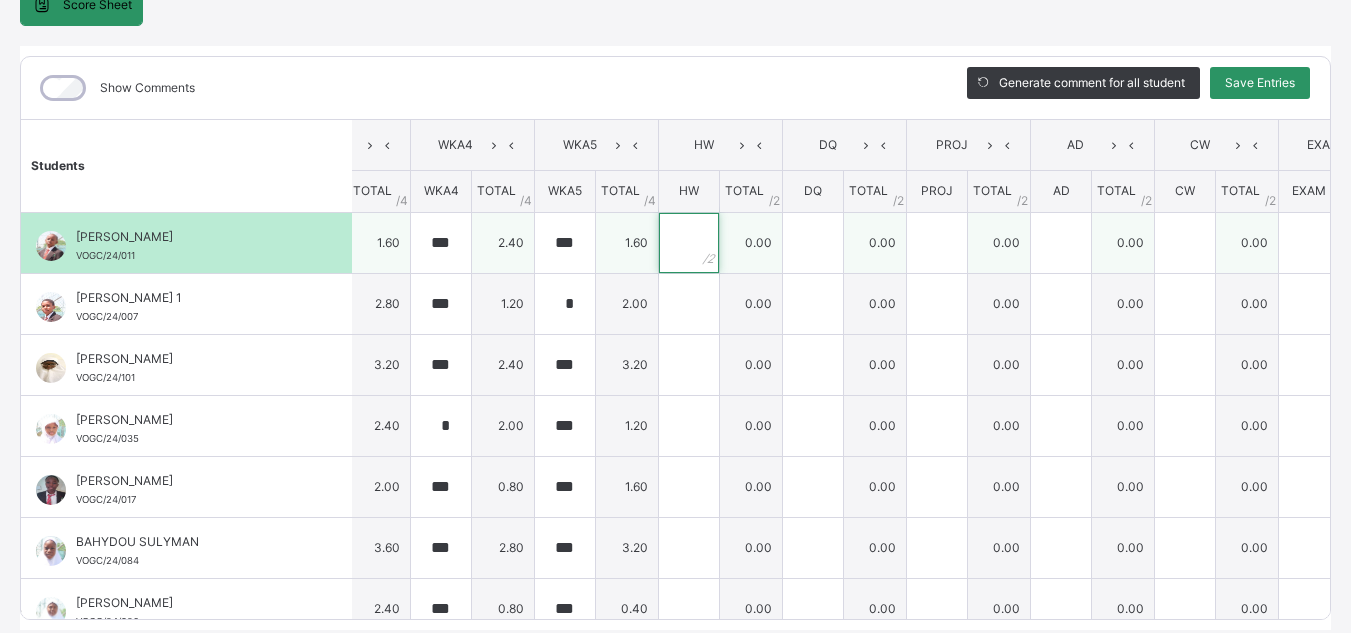 click at bounding box center (689, 243) 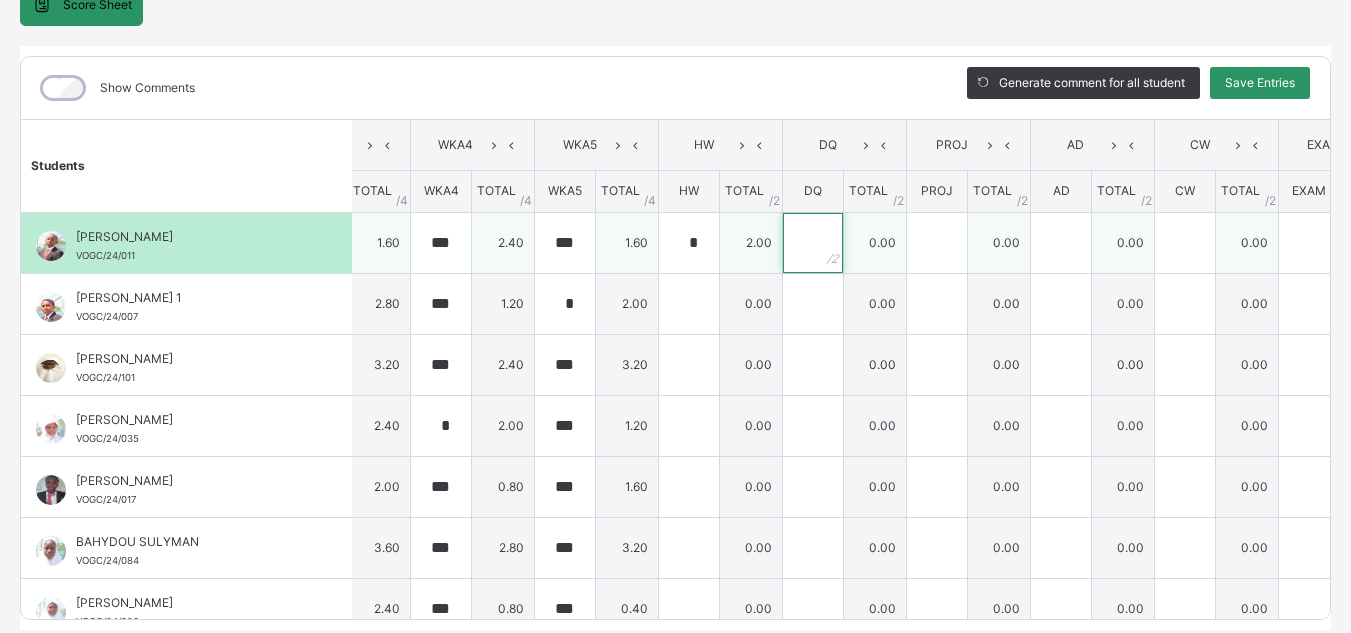 click at bounding box center (813, 243) 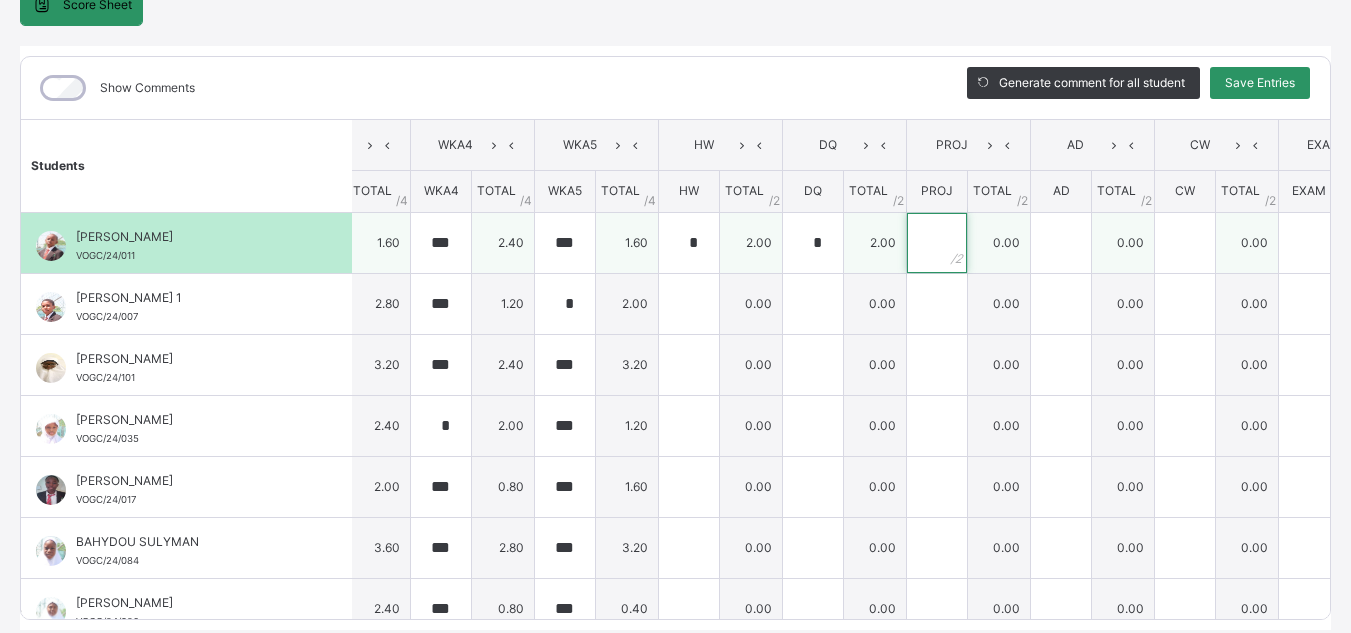 click at bounding box center (937, 243) 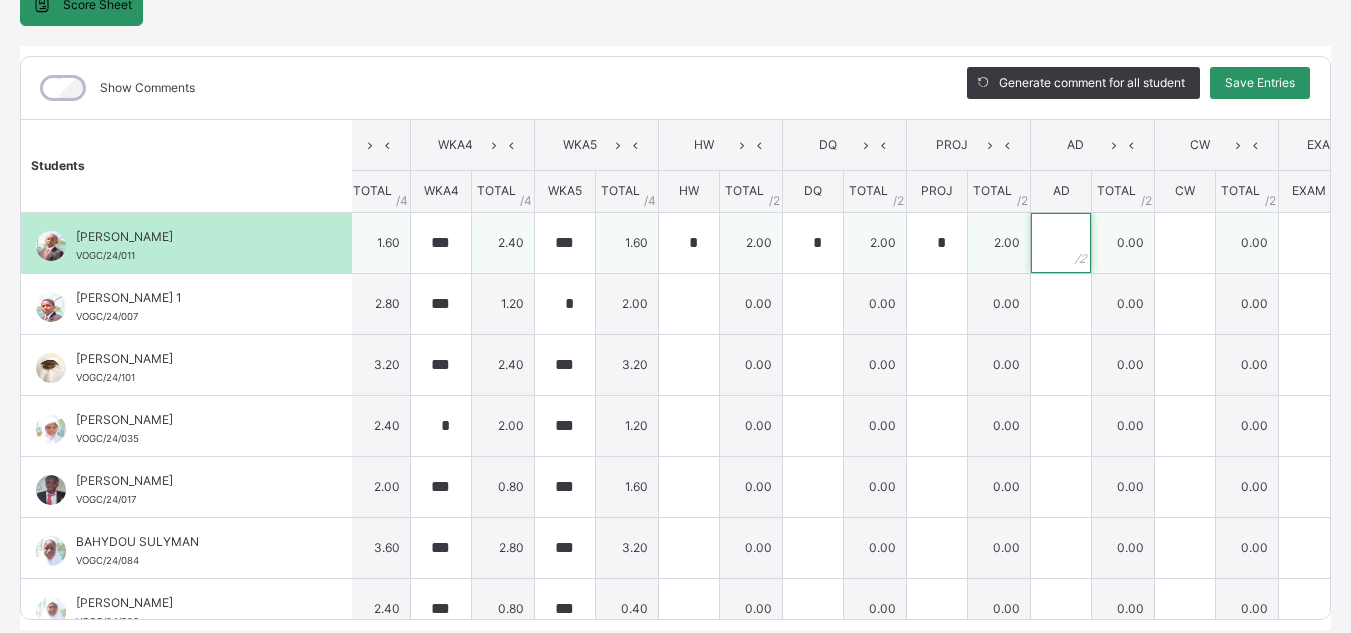 click at bounding box center (1061, 243) 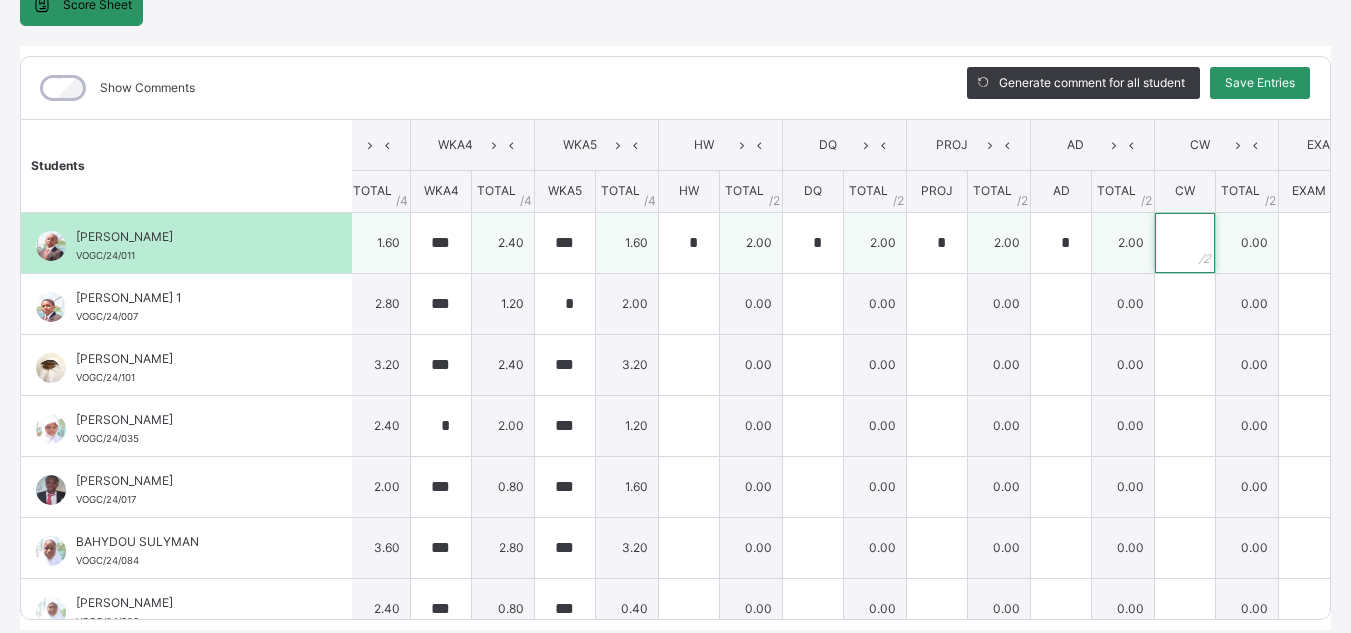 click at bounding box center [1185, 243] 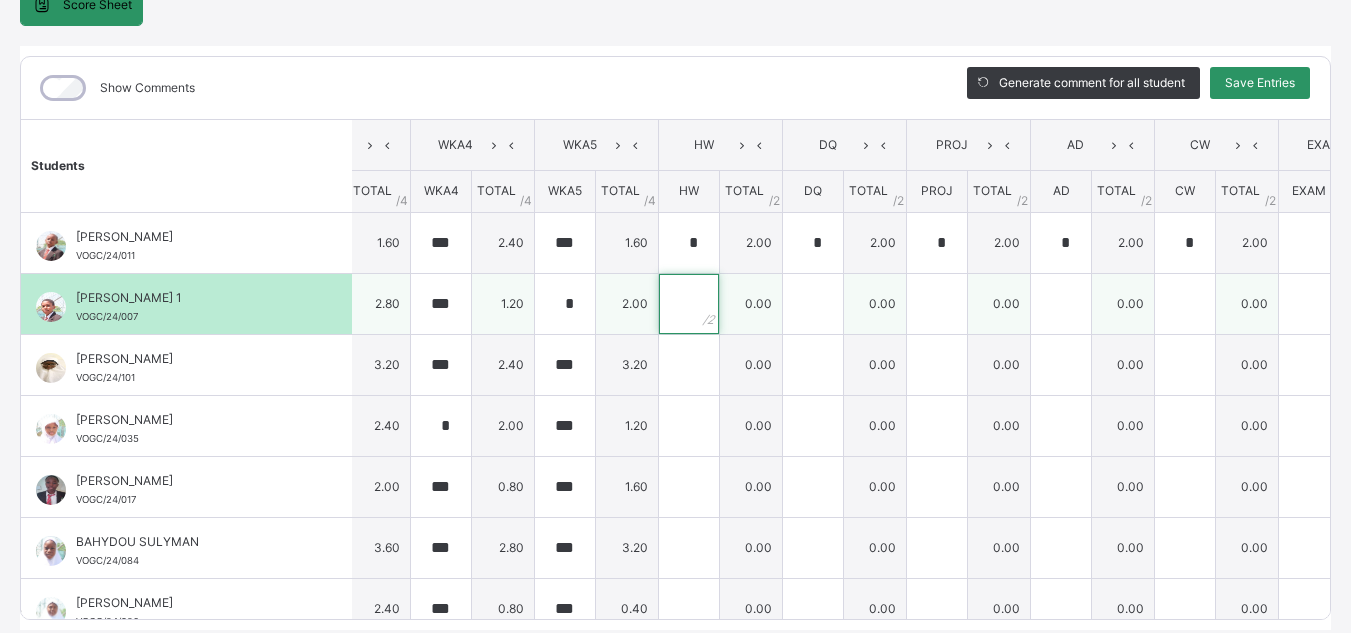 click at bounding box center (689, 304) 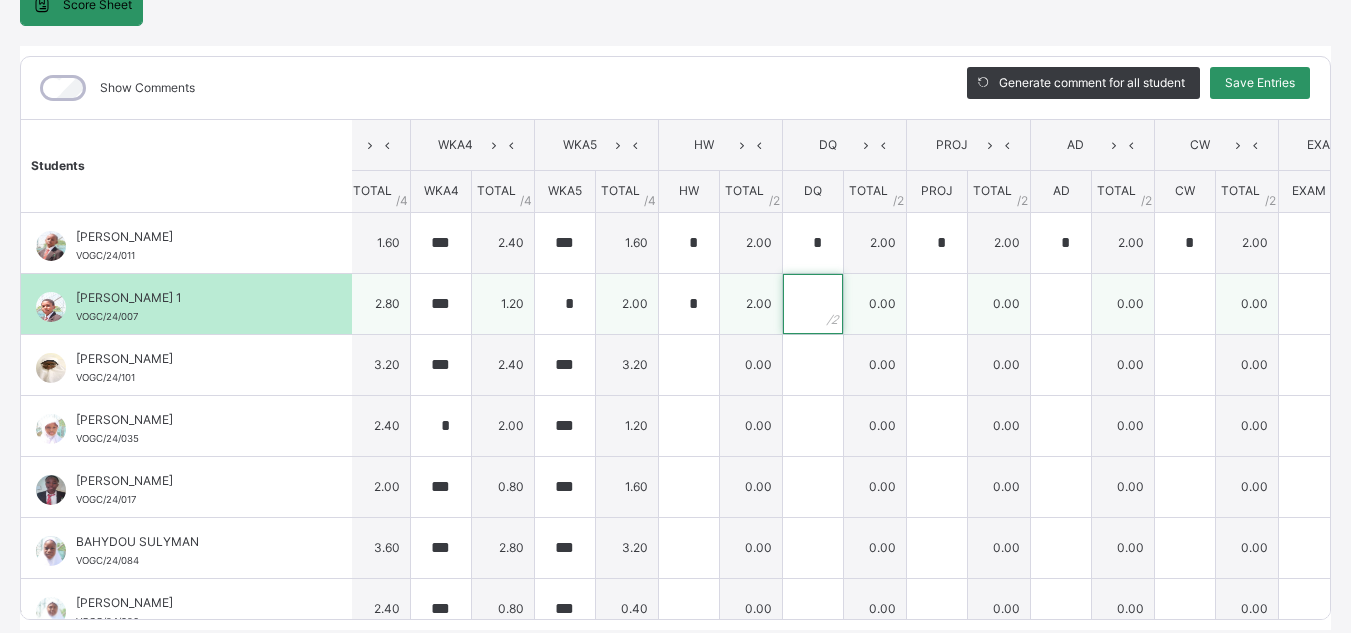 click at bounding box center (813, 304) 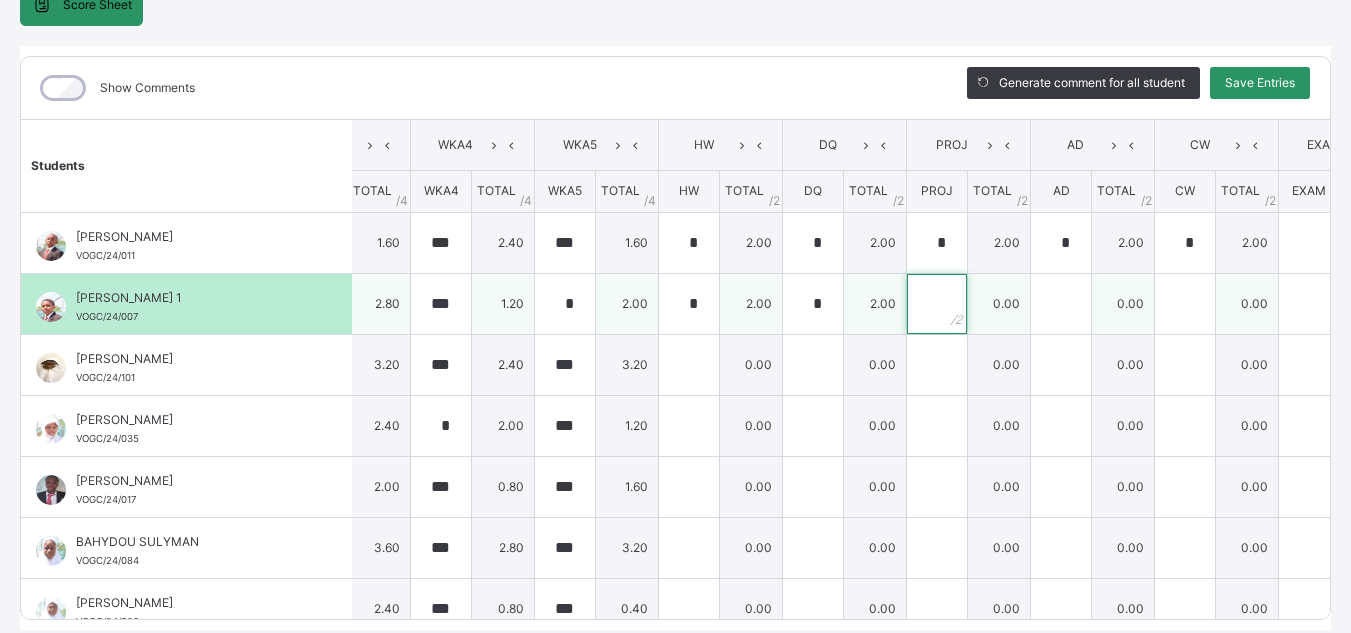 click at bounding box center (937, 304) 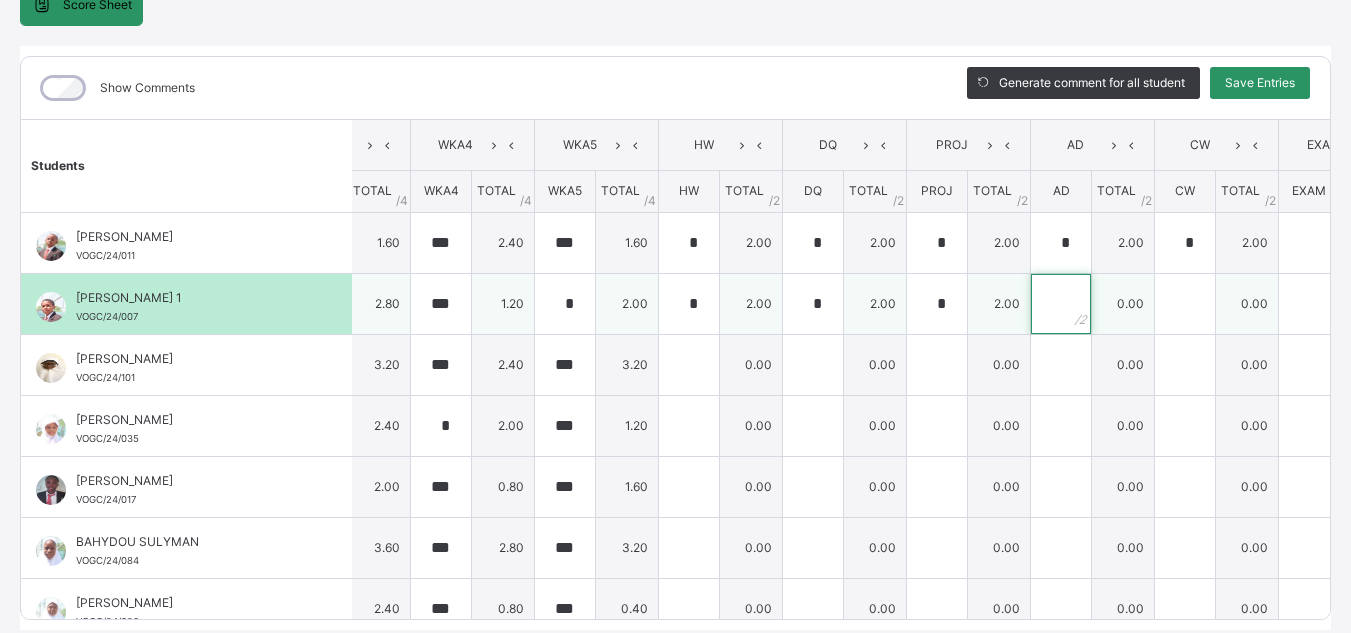 click at bounding box center [1061, 304] 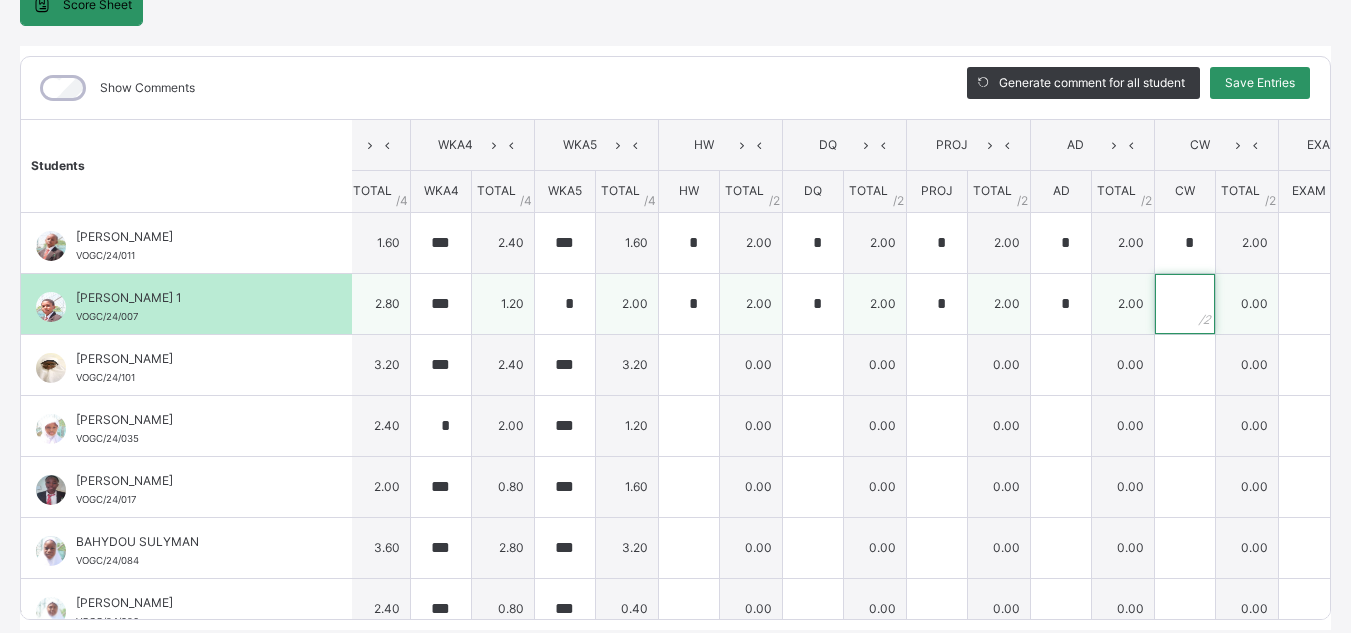 click at bounding box center [1185, 304] 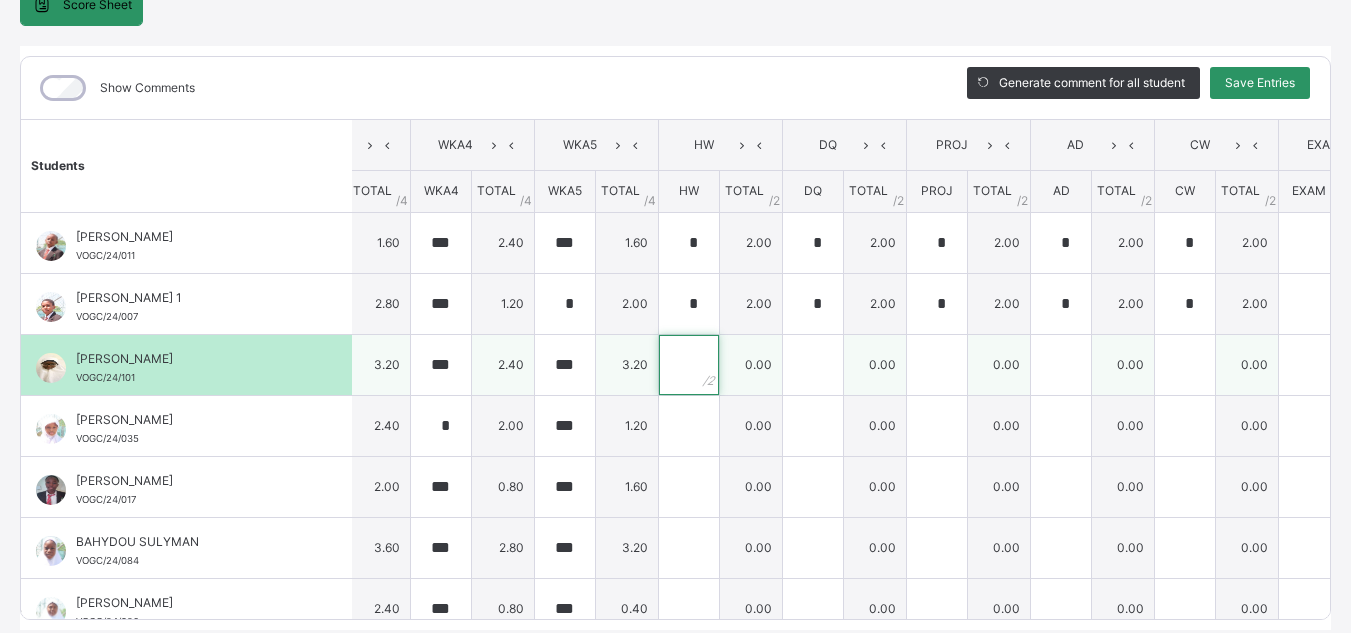 click at bounding box center [689, 365] 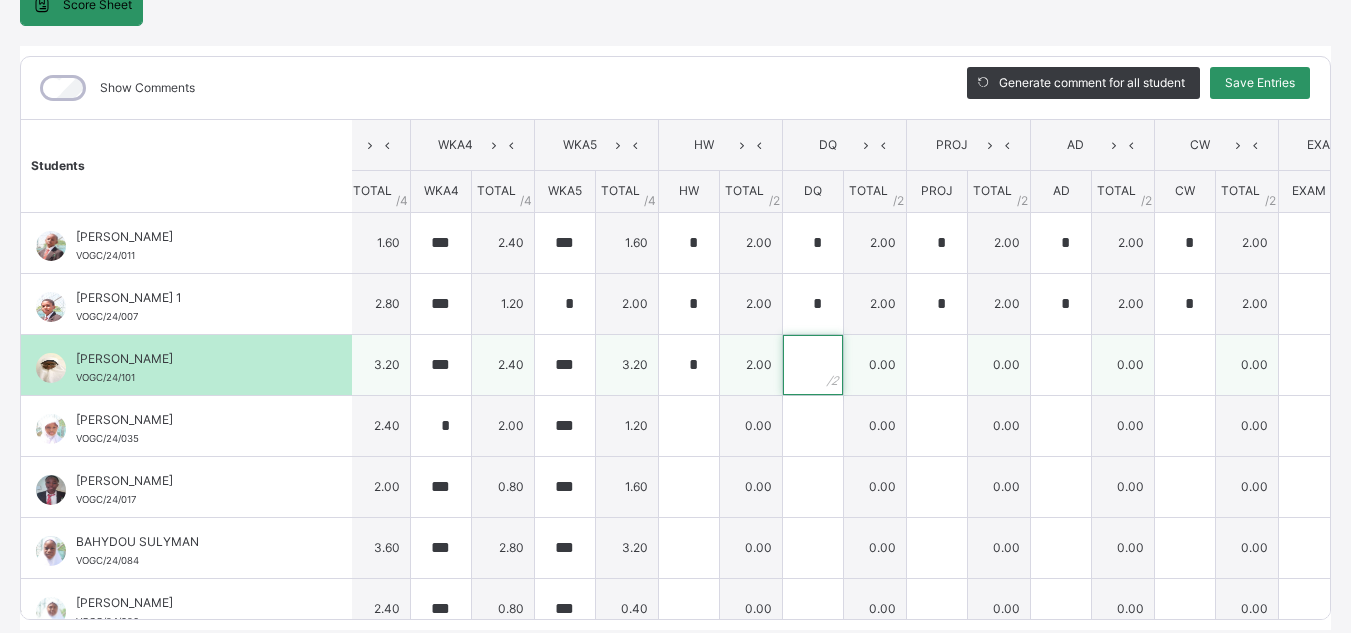 click at bounding box center (813, 365) 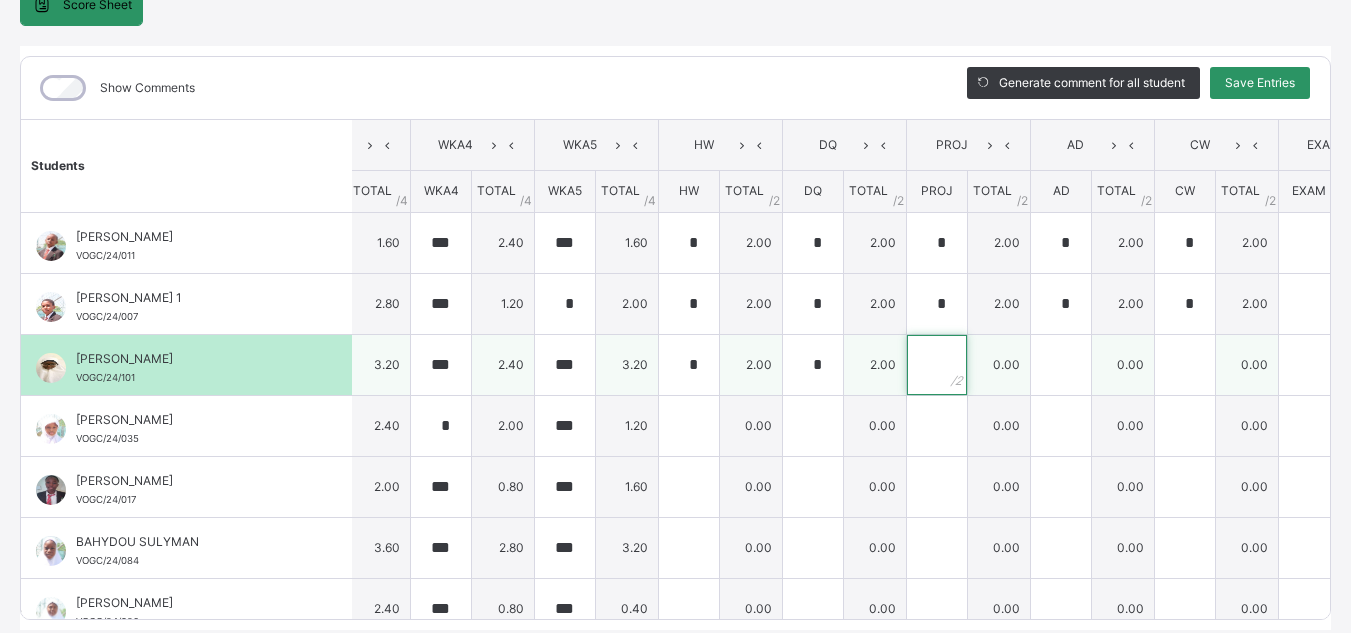 click at bounding box center (937, 365) 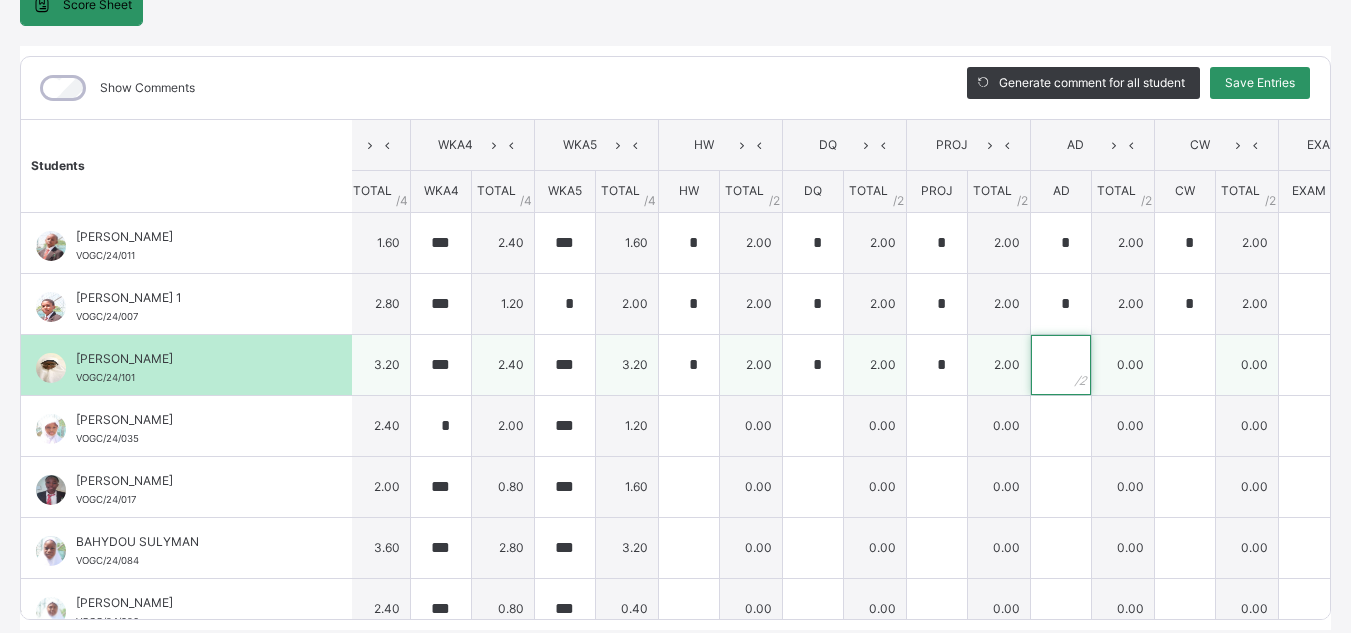 click at bounding box center [1061, 365] 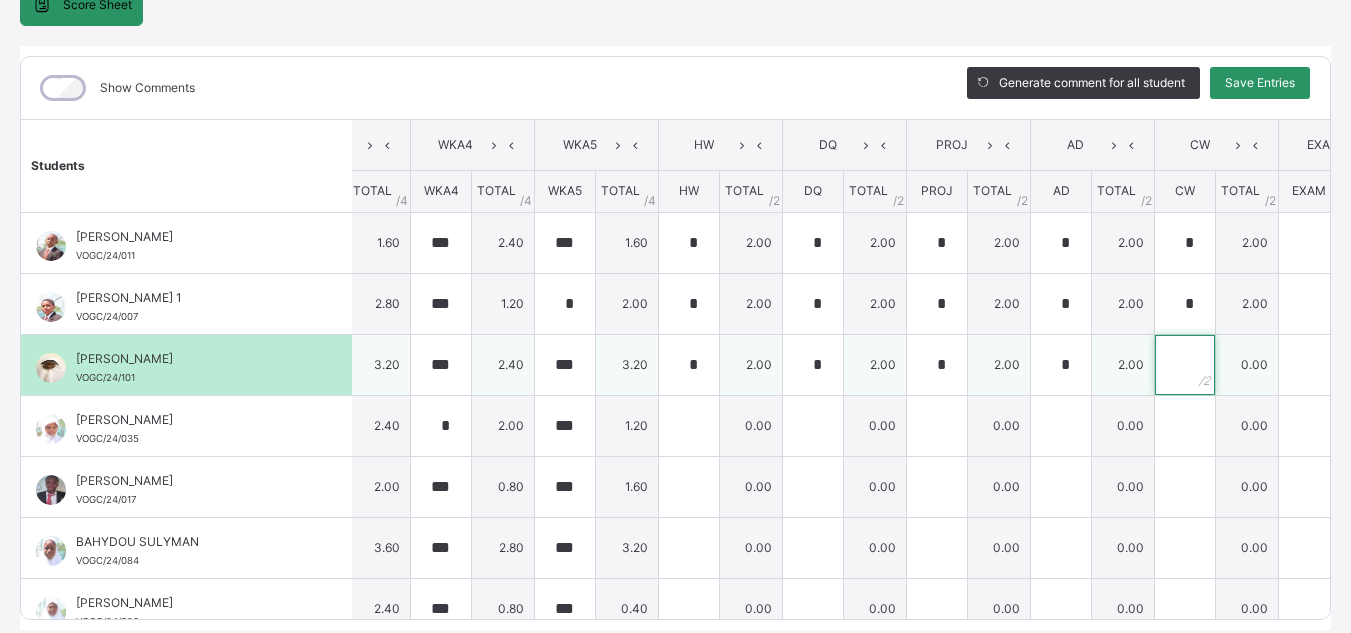 click at bounding box center [1185, 365] 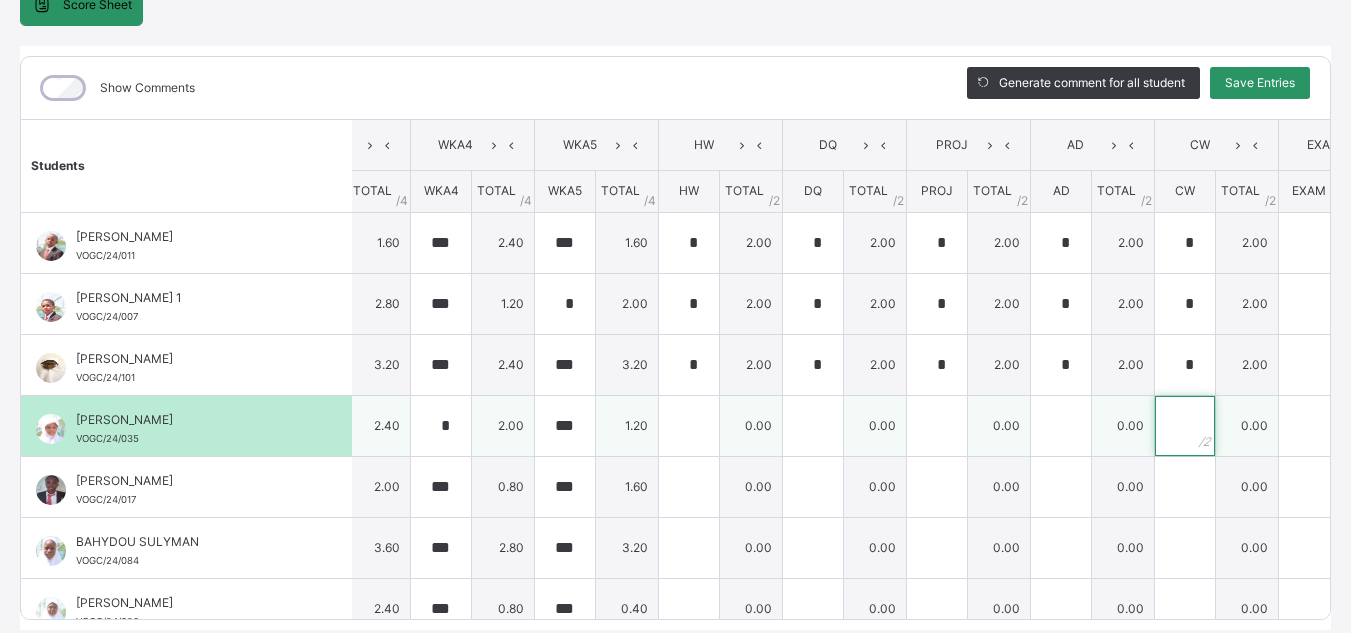 click at bounding box center [1185, 426] 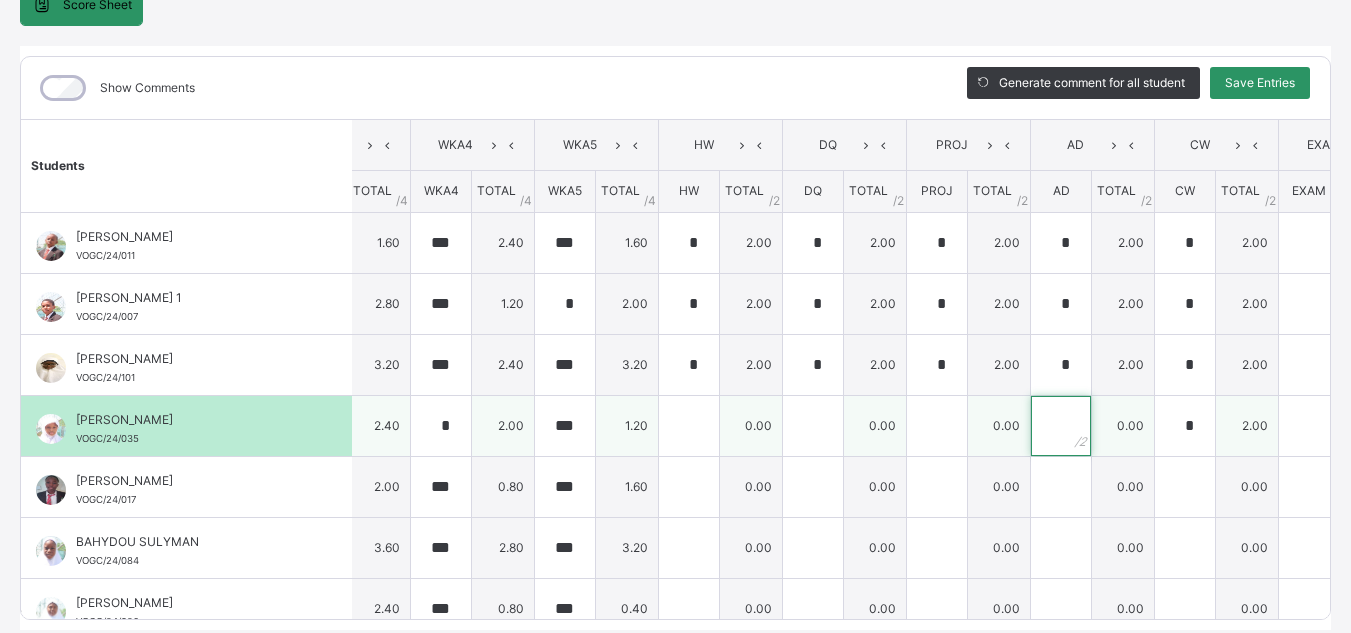 click at bounding box center (1061, 426) 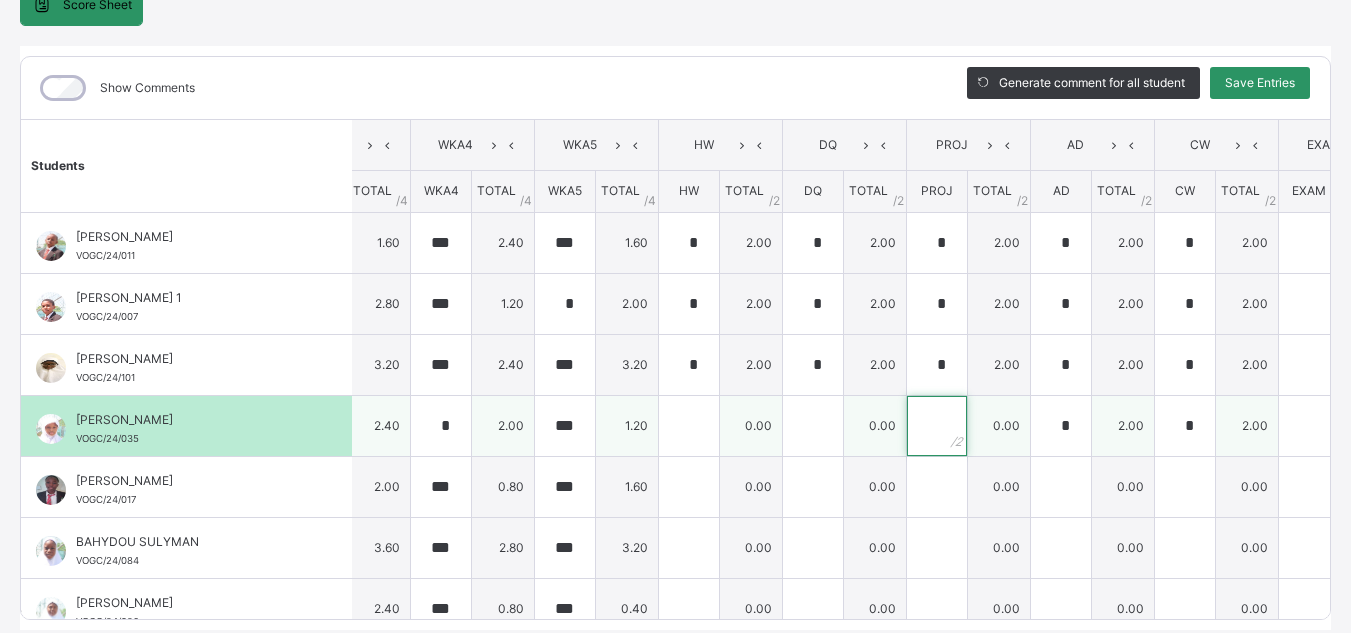 click at bounding box center [937, 426] 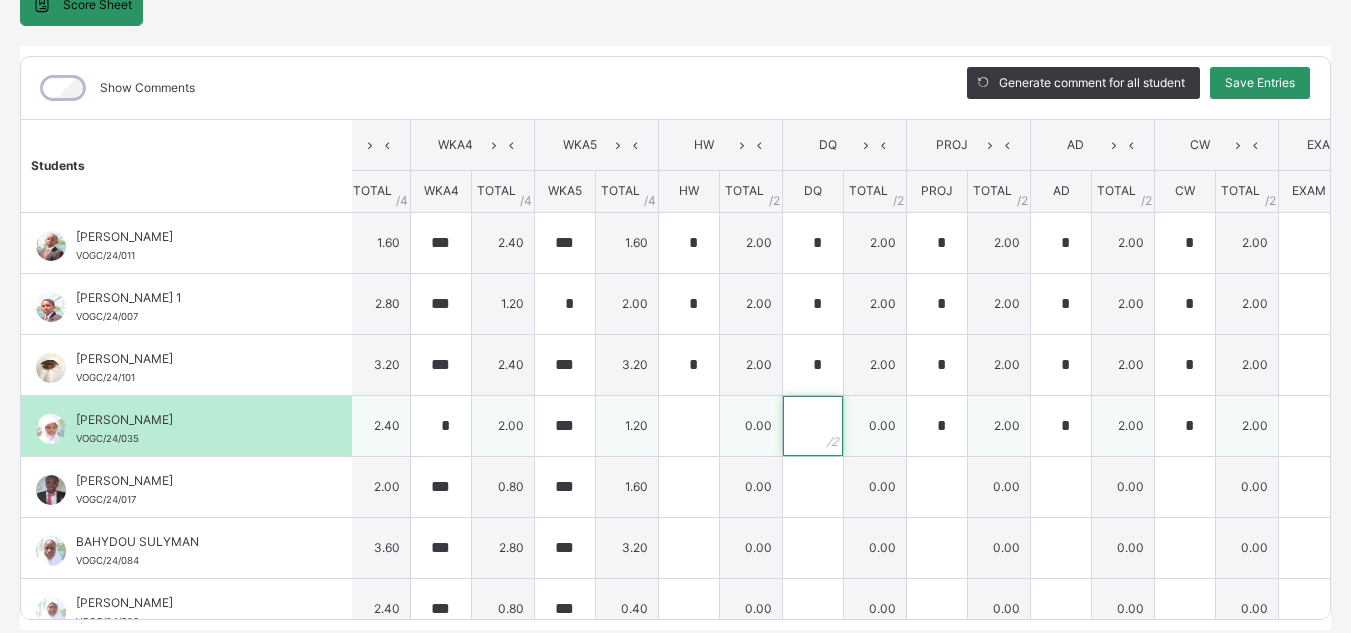 click at bounding box center (813, 426) 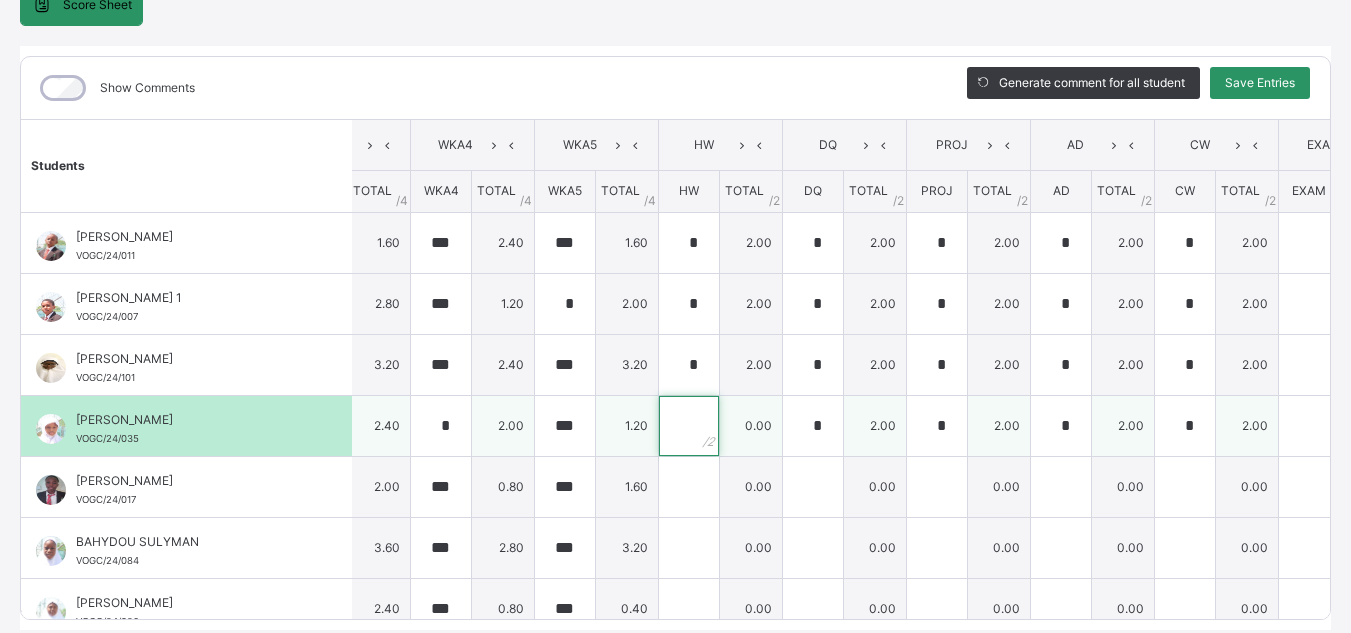 click at bounding box center [689, 426] 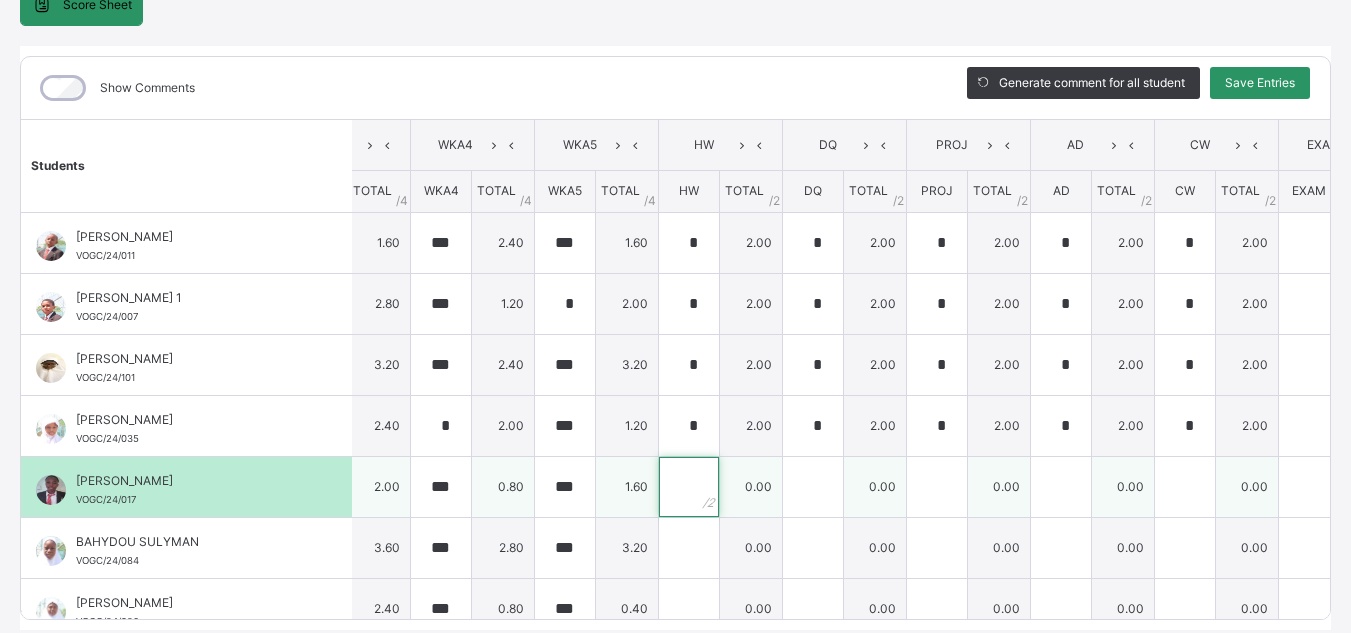 click at bounding box center (689, 487) 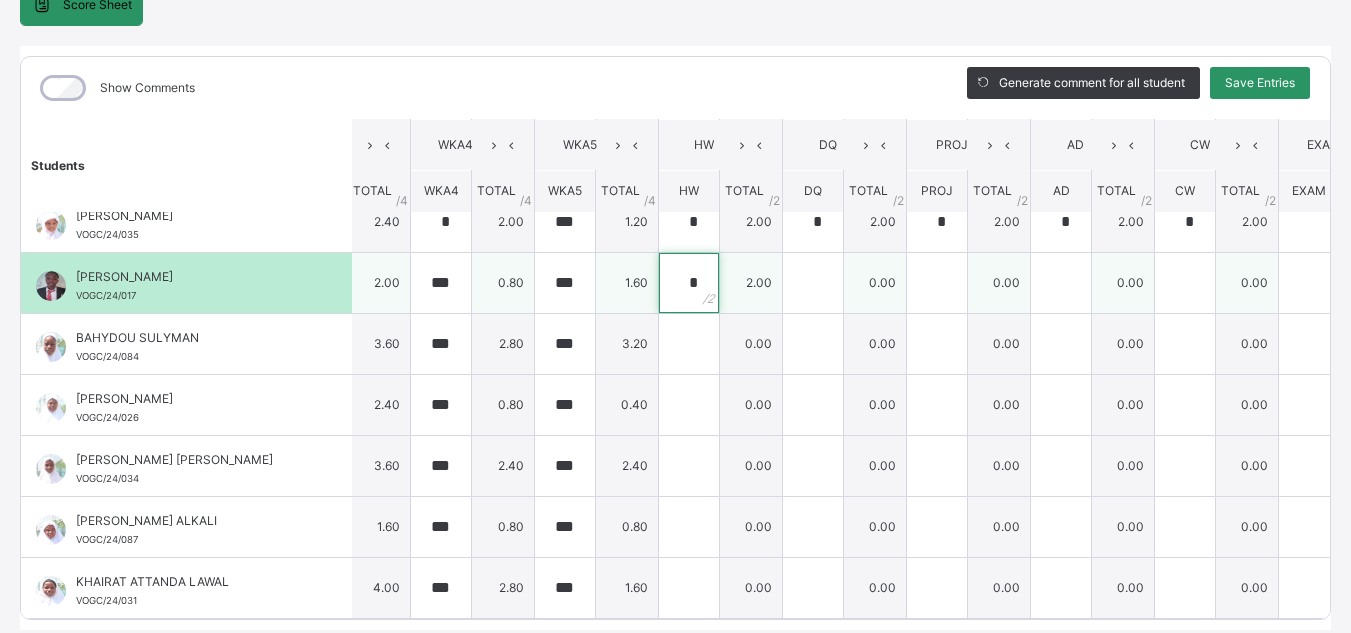 scroll, scrollTop: 241, scrollLeft: 438, axis: both 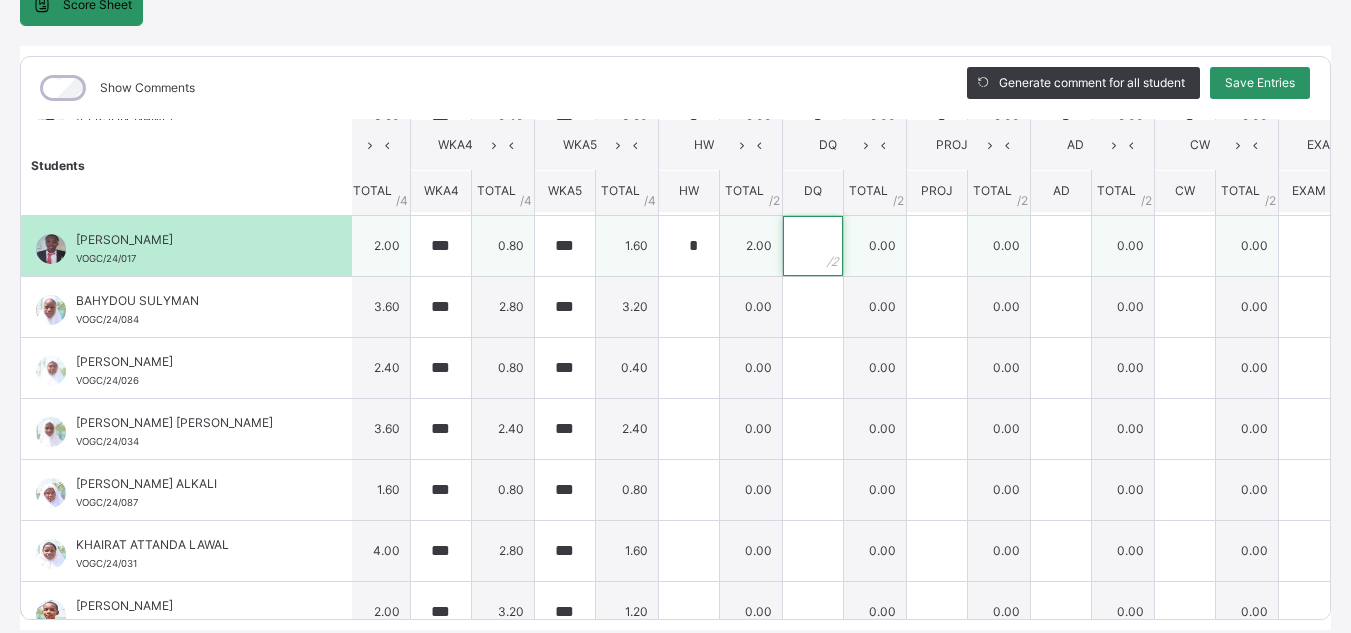 click at bounding box center [813, 246] 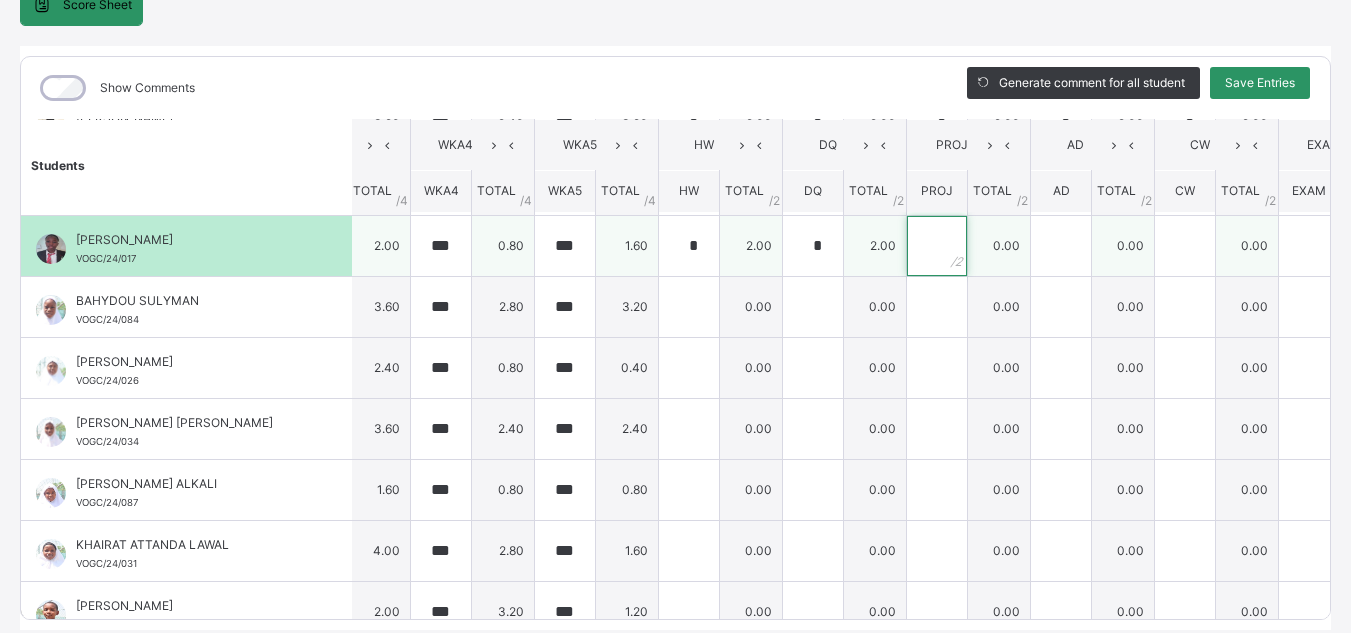 click at bounding box center (937, 246) 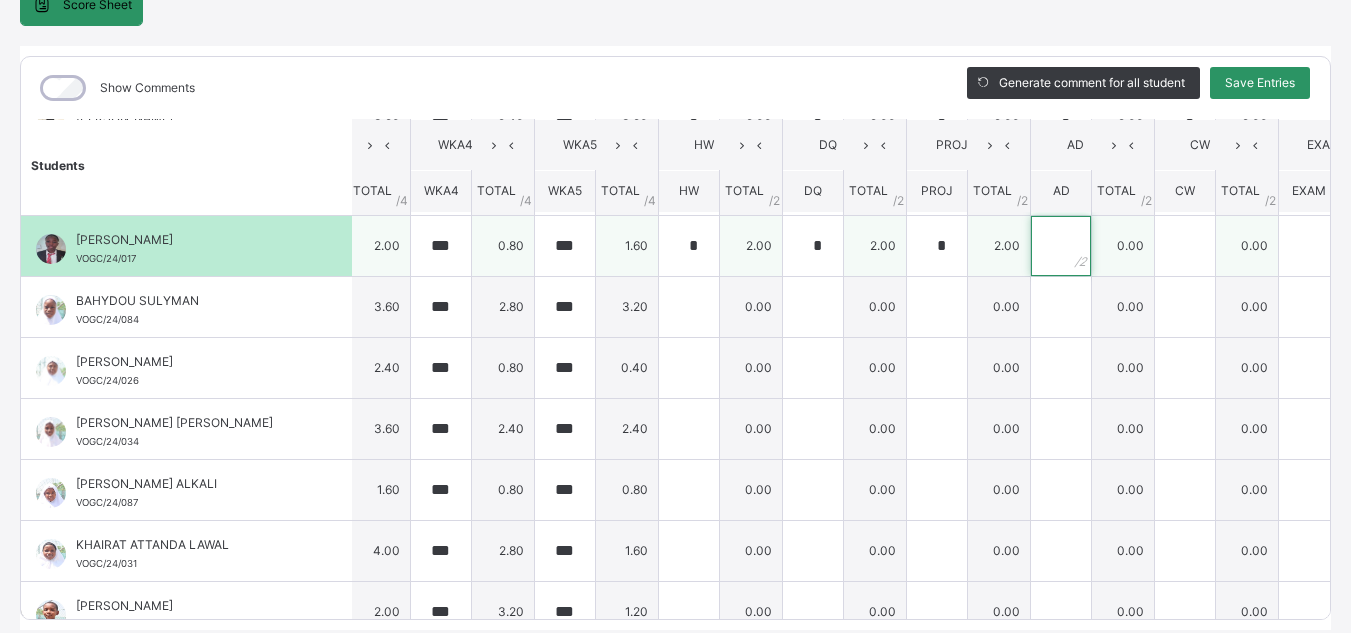 click at bounding box center (1061, 246) 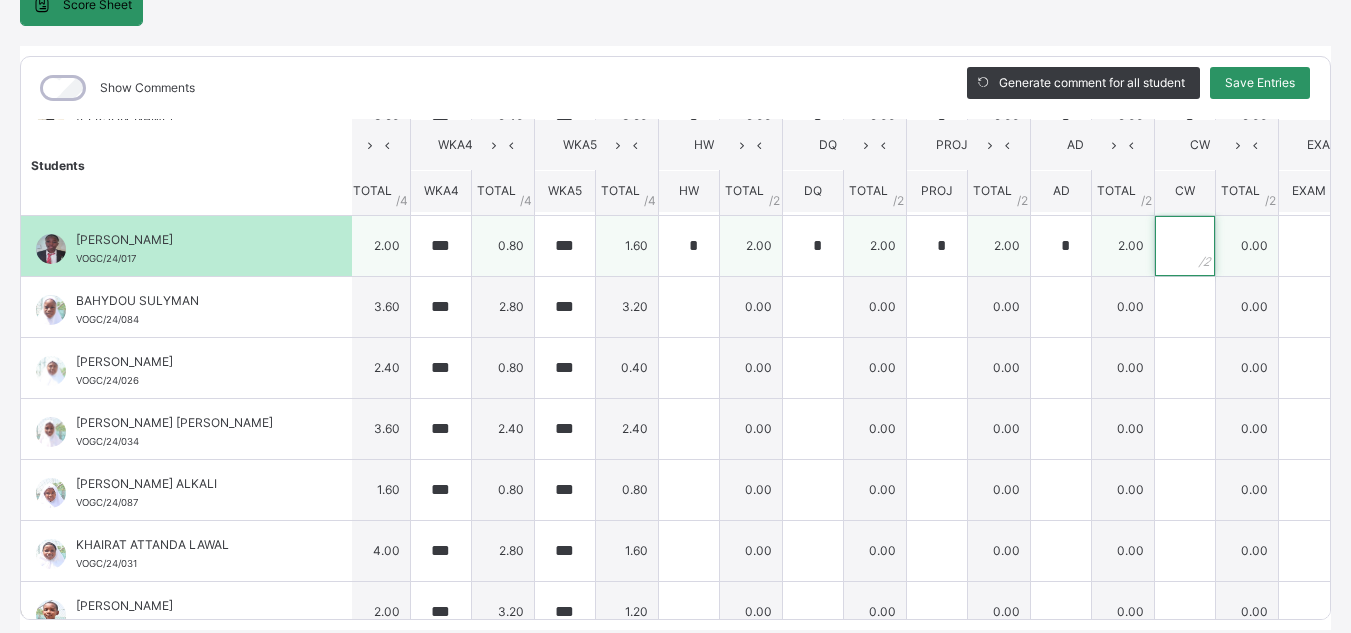 click at bounding box center [1185, 246] 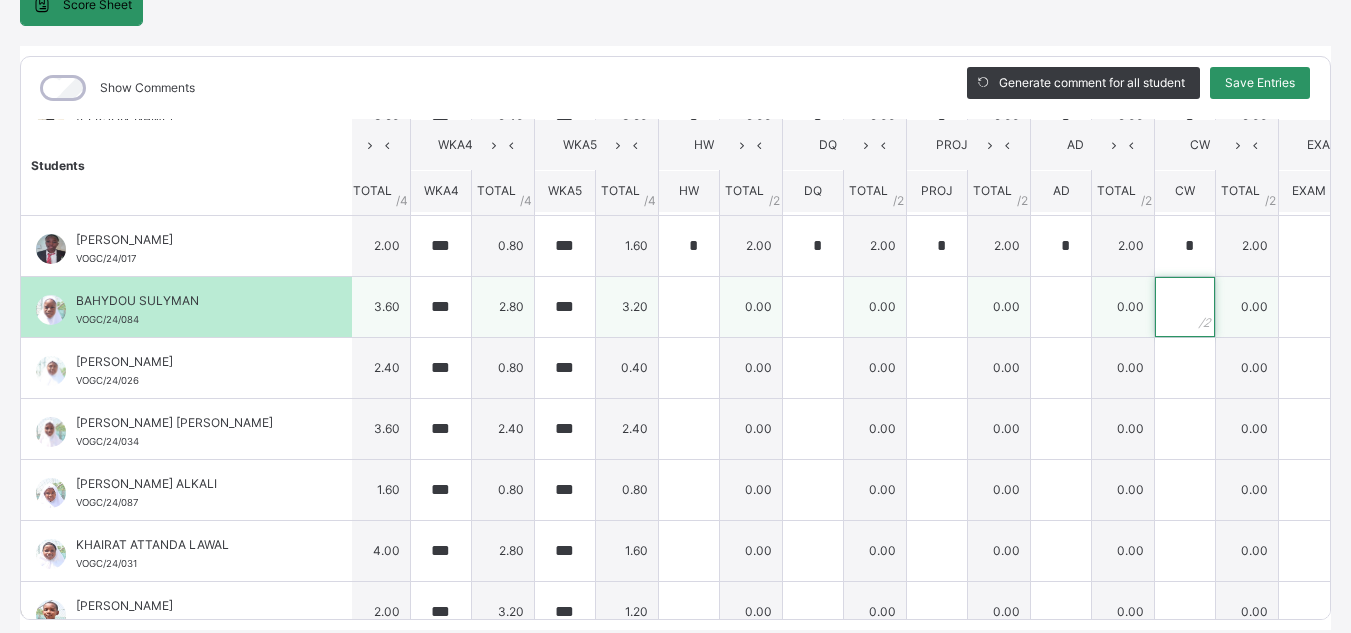 click at bounding box center [1185, 307] 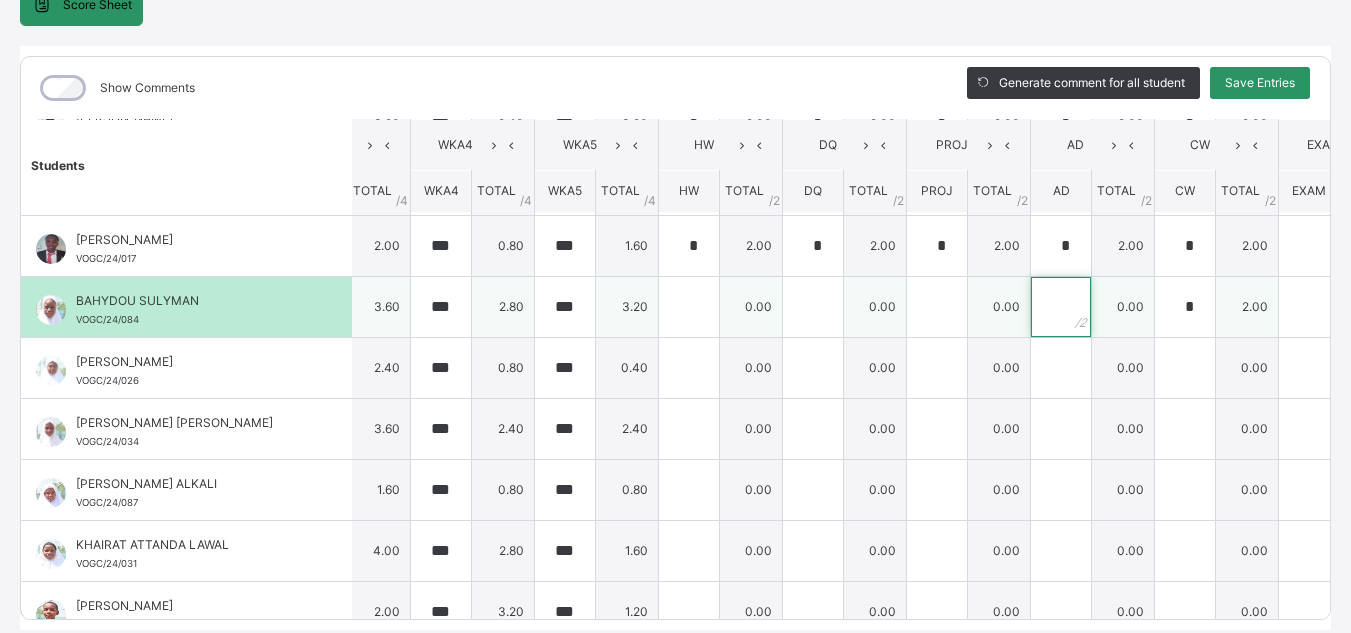 click at bounding box center (1061, 307) 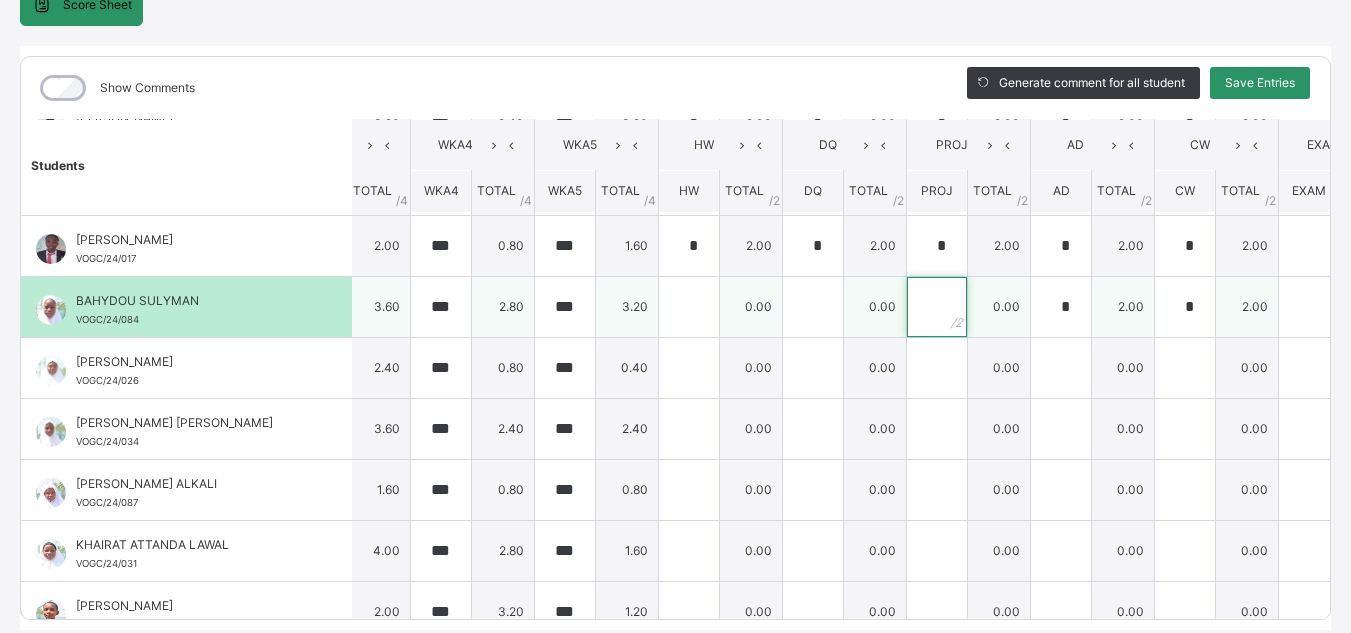 click at bounding box center [937, 307] 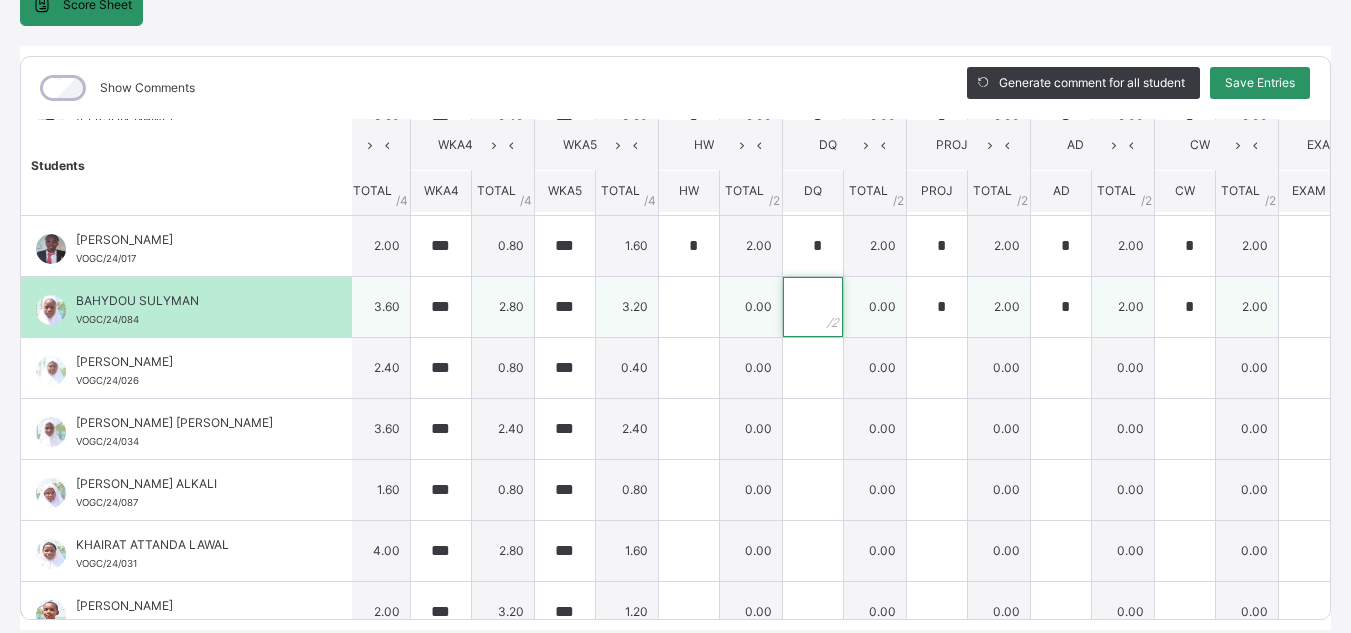 click at bounding box center [813, 307] 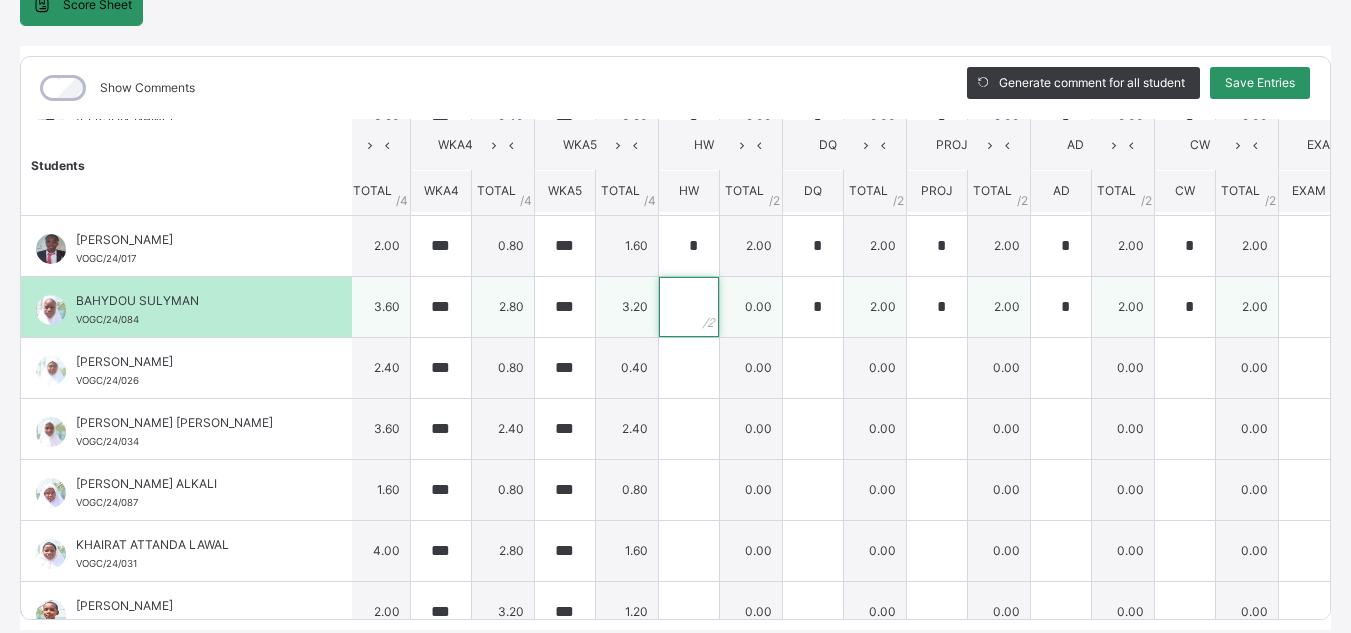 click at bounding box center (689, 307) 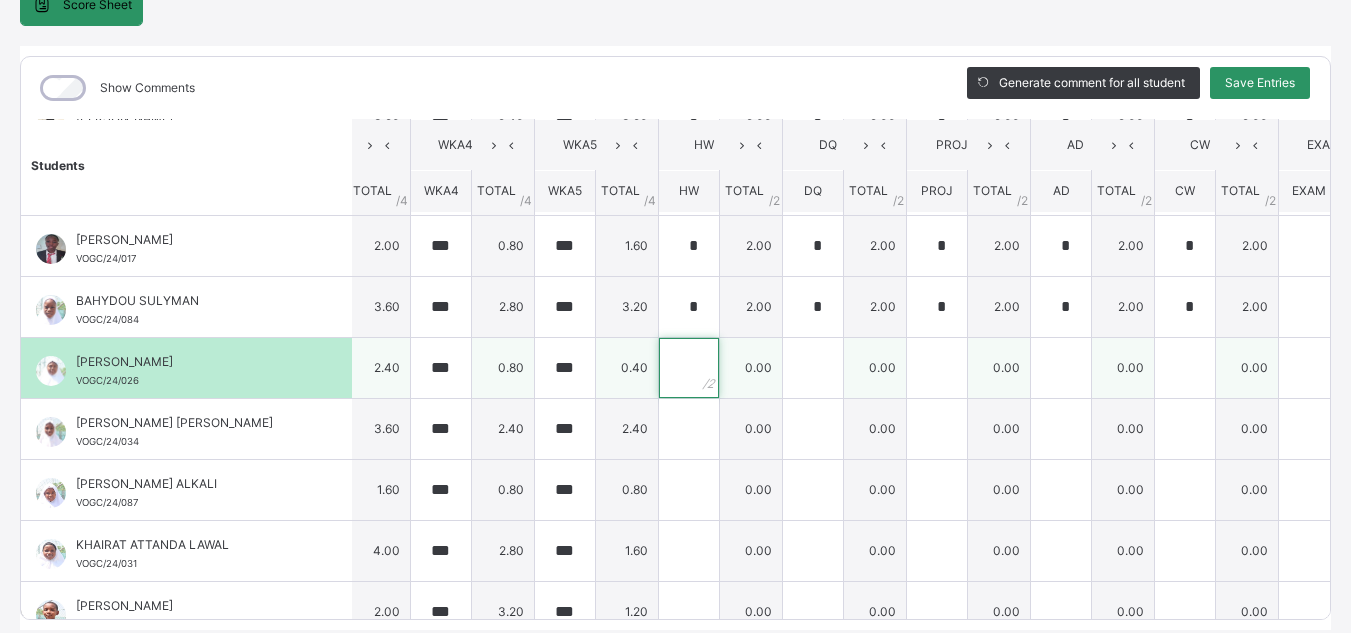 click at bounding box center [689, 368] 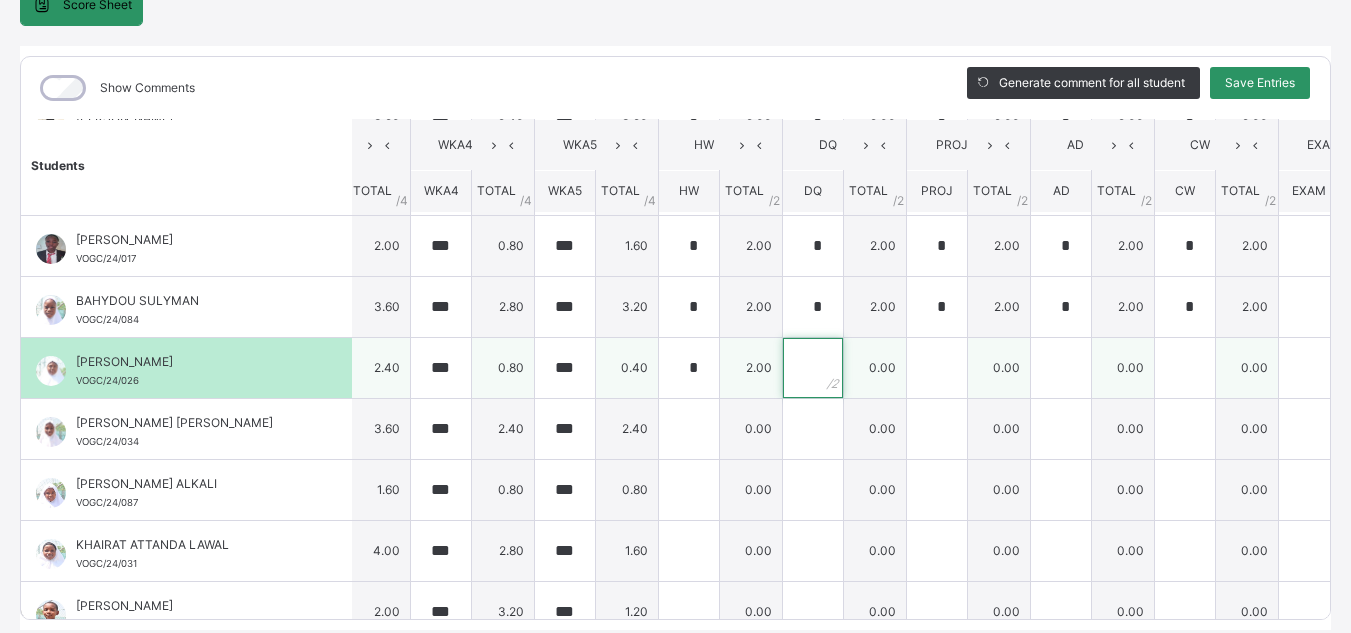 click at bounding box center (813, 368) 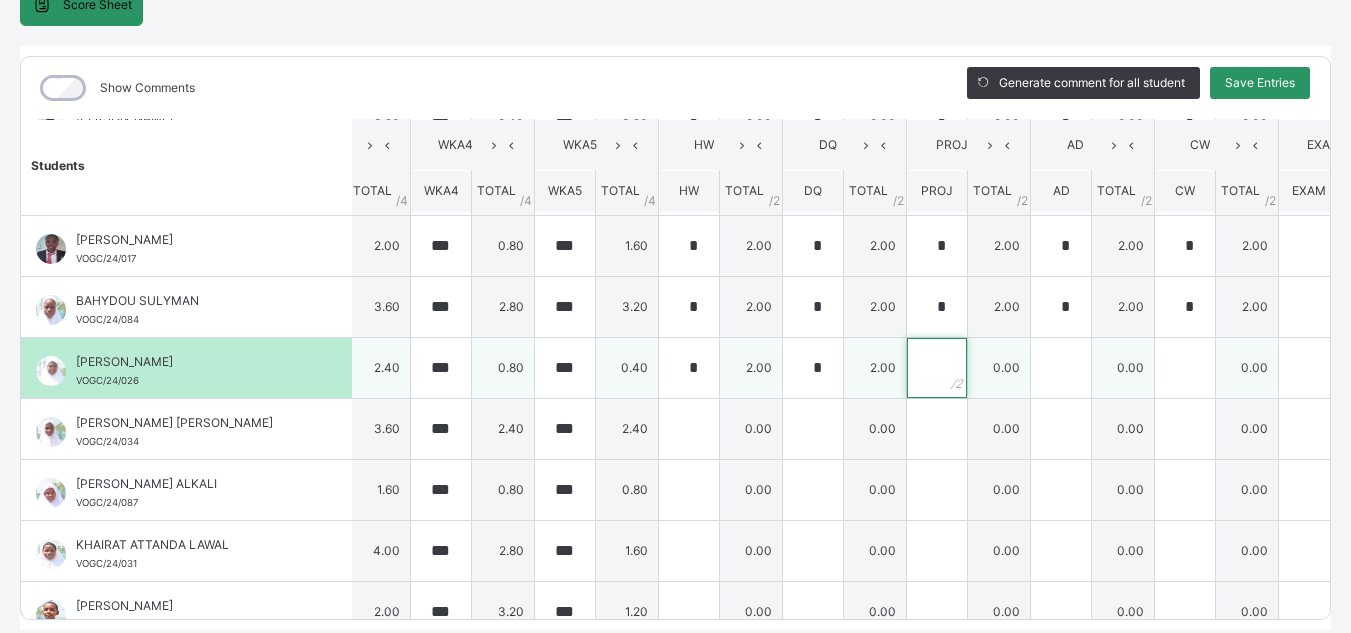 click at bounding box center [937, 368] 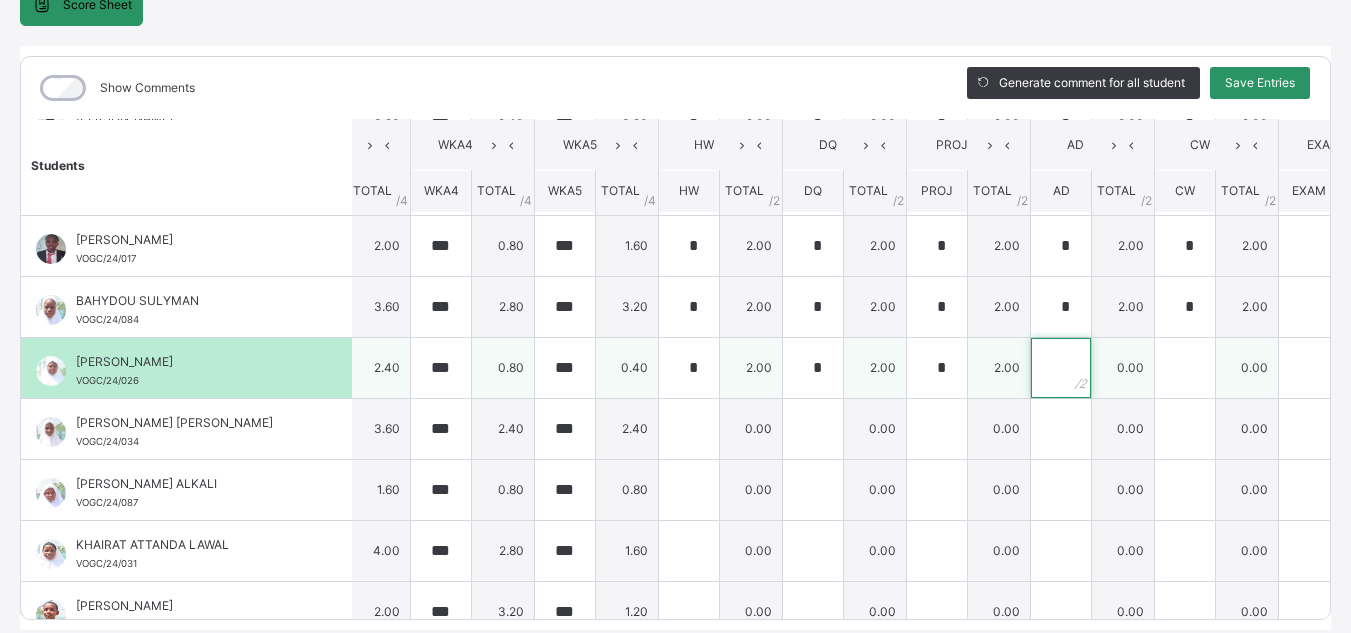 click at bounding box center (1061, 368) 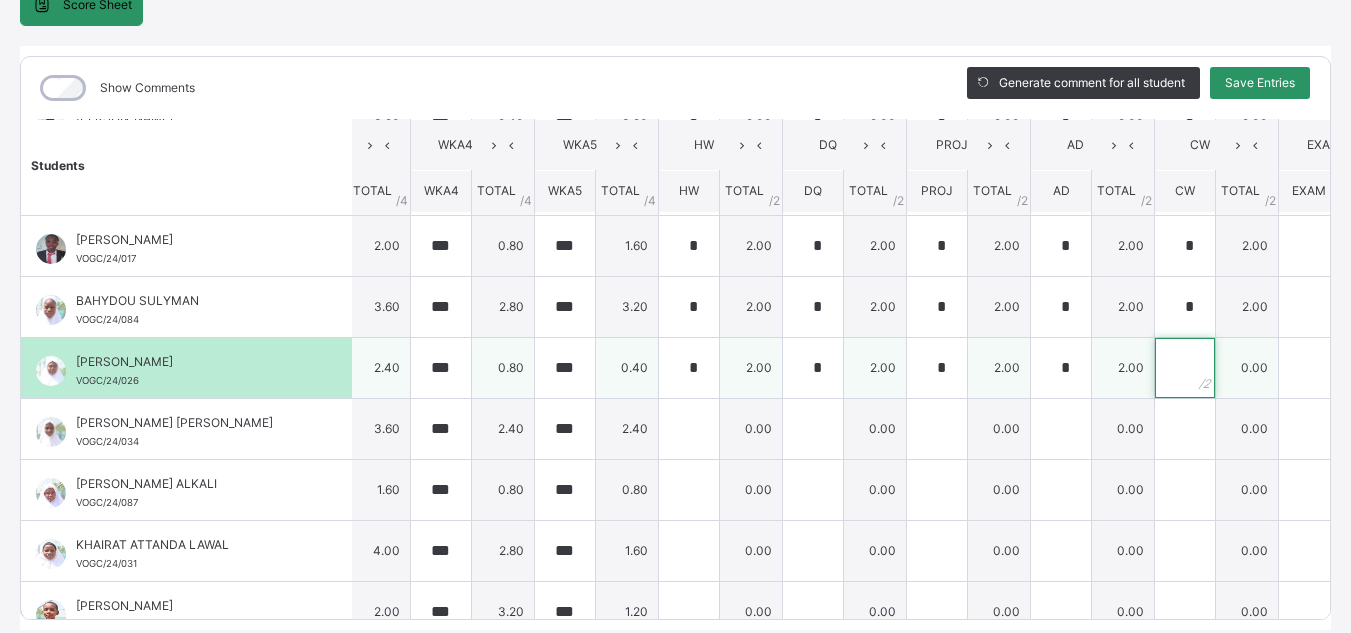 click at bounding box center [1185, 368] 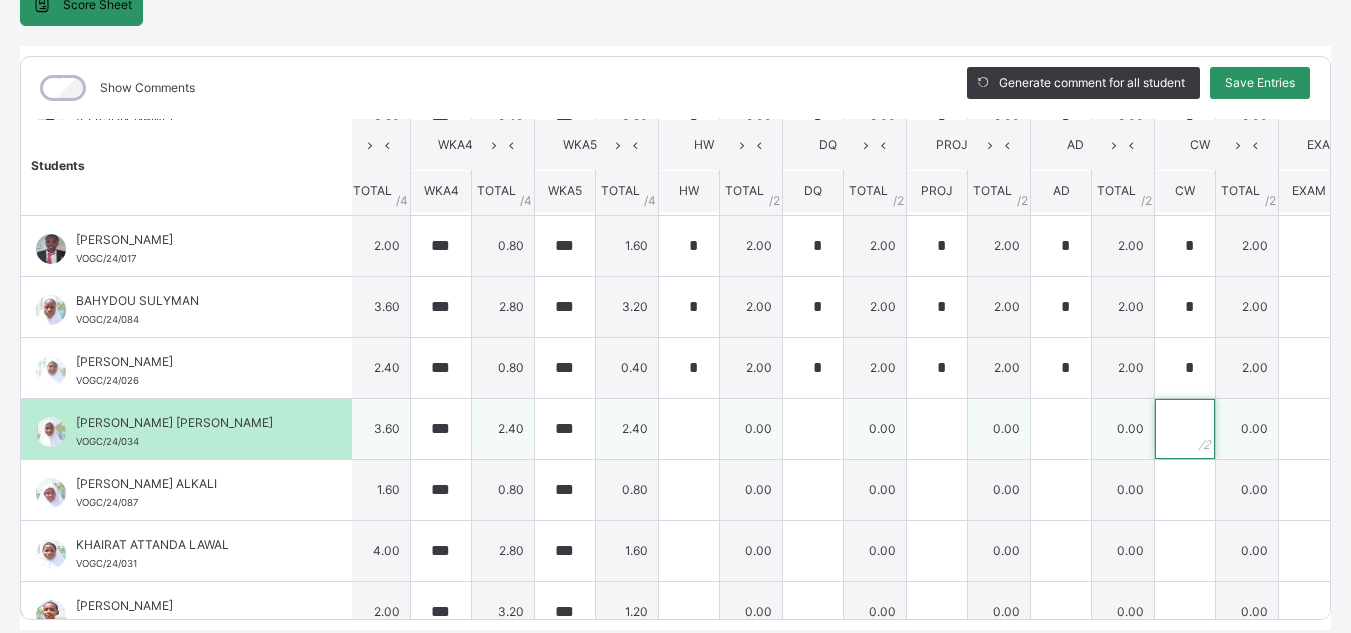 click at bounding box center [1185, 429] 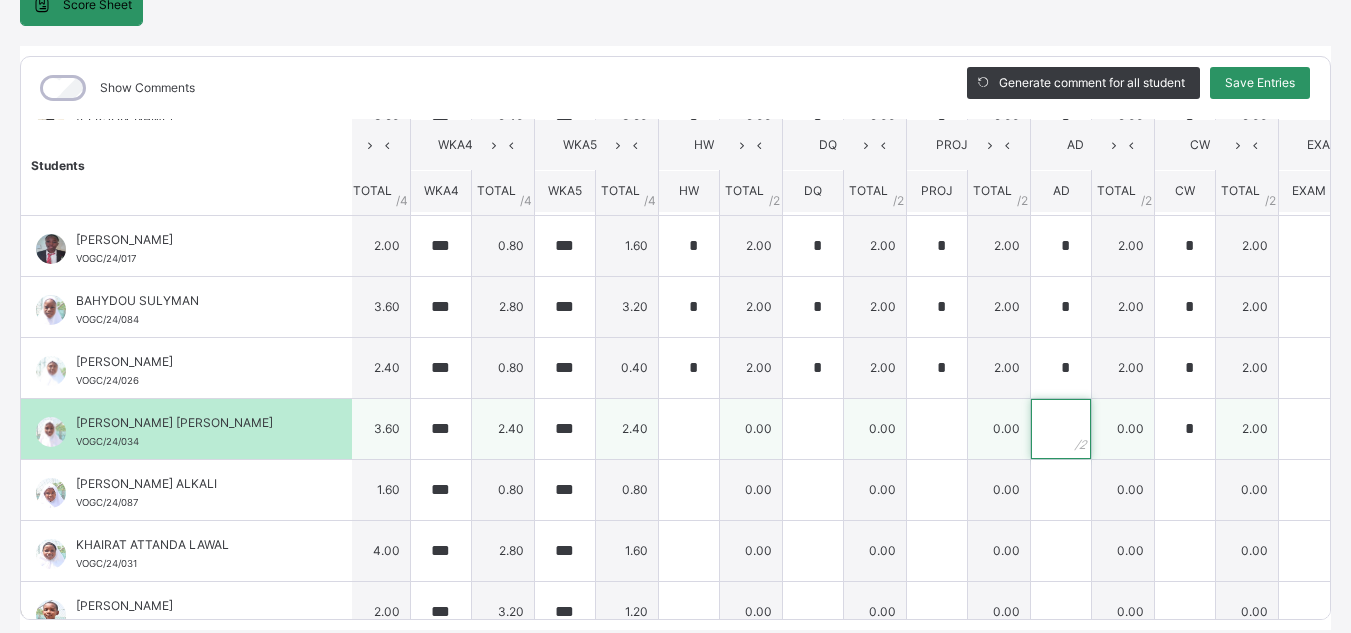 click at bounding box center (1061, 429) 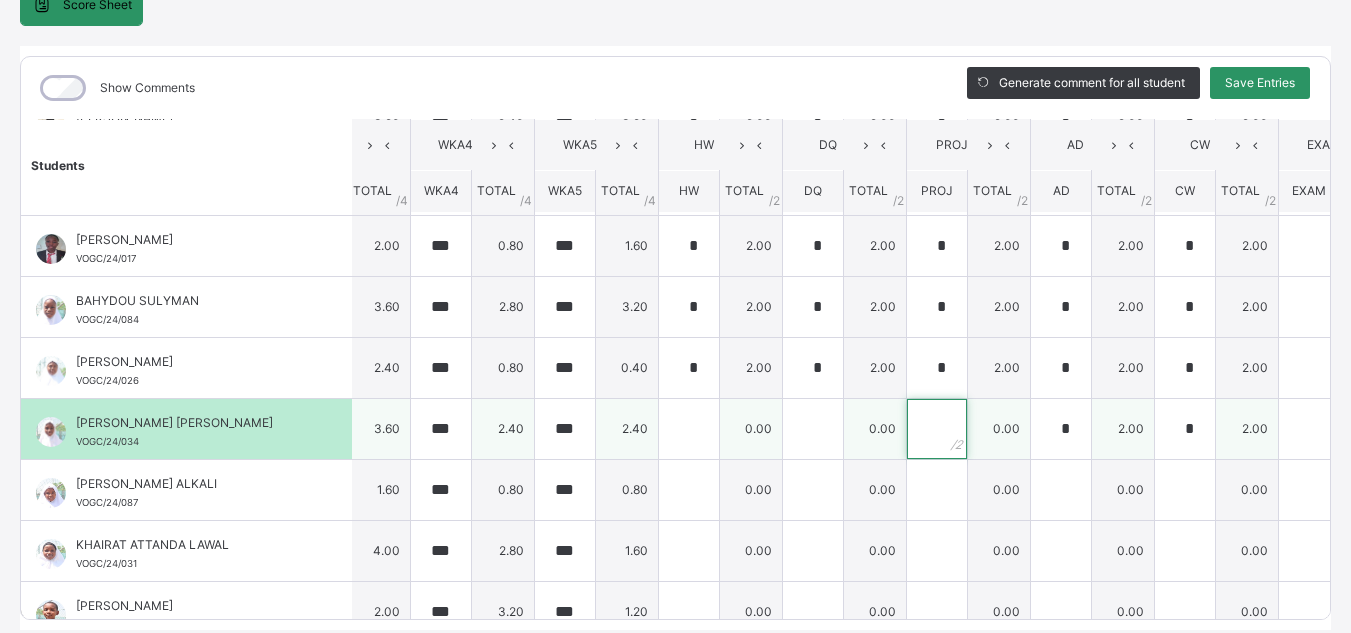 click at bounding box center [937, 429] 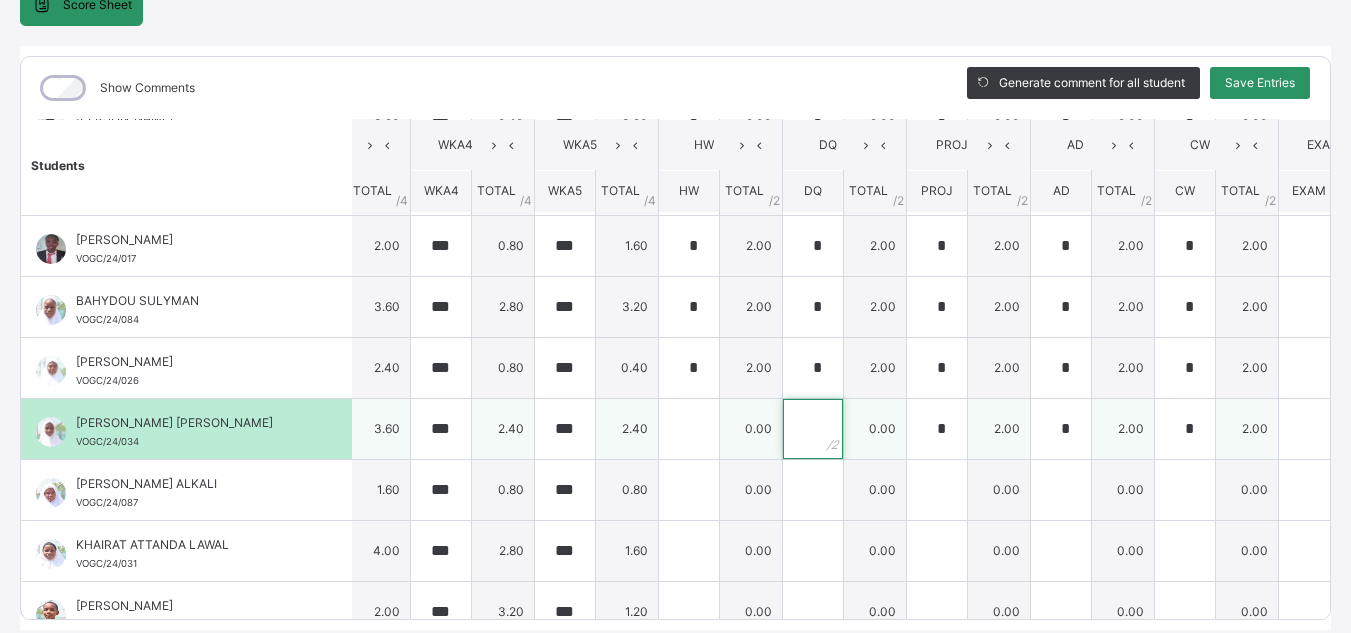 click at bounding box center [813, 429] 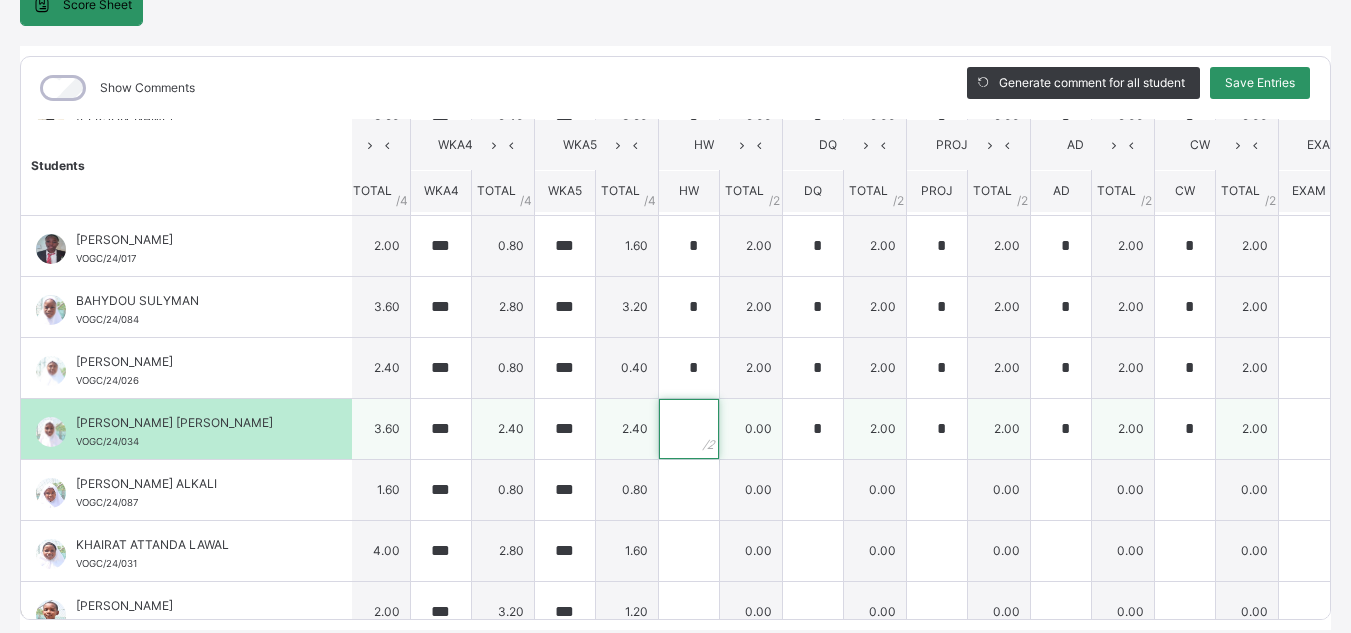 click at bounding box center (689, 429) 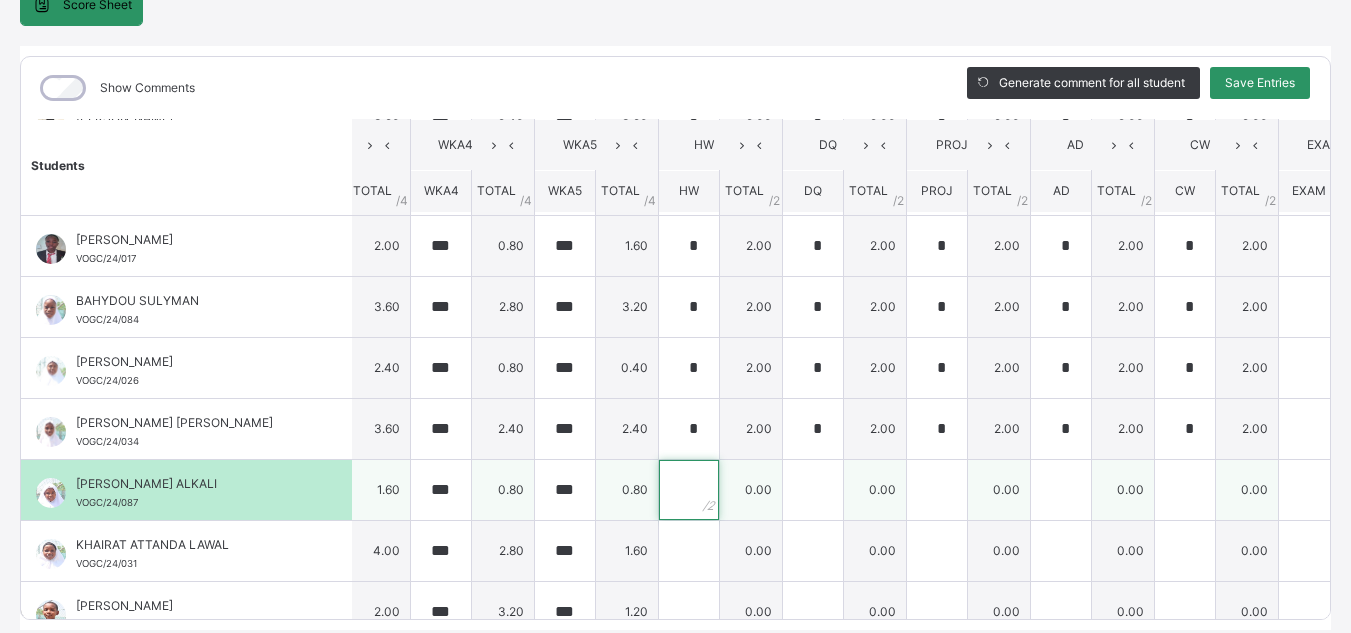 click at bounding box center (689, 490) 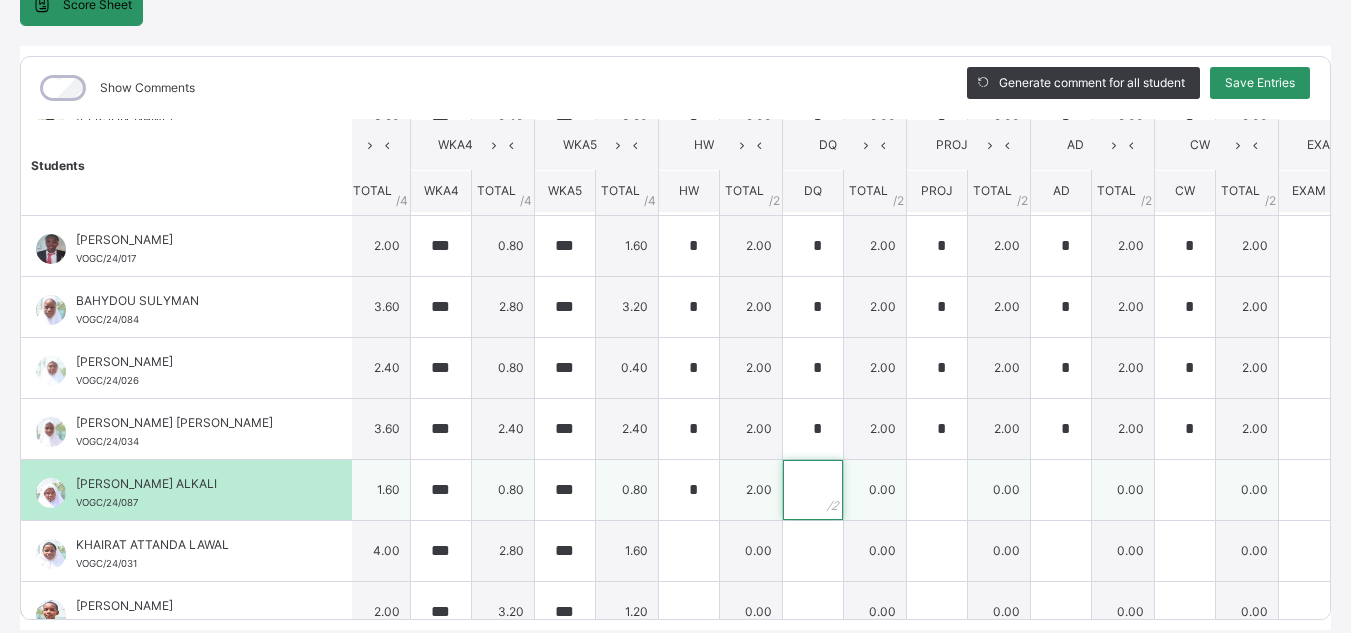 click at bounding box center [813, 490] 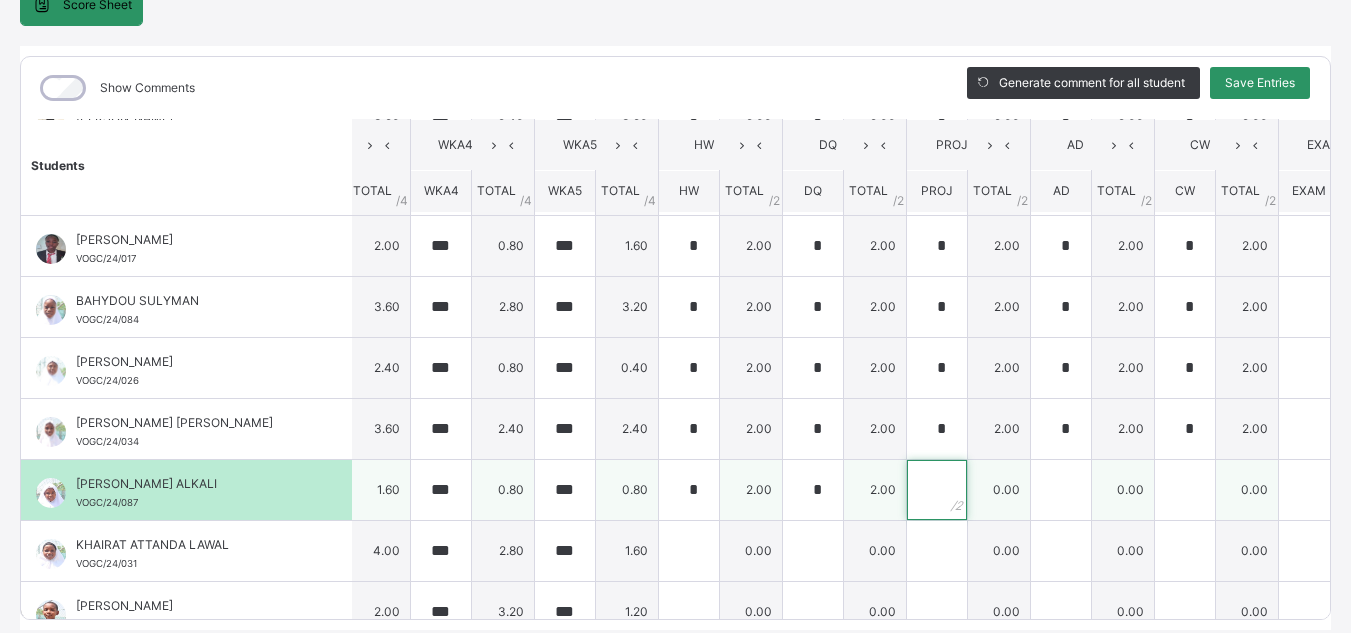 click at bounding box center [937, 490] 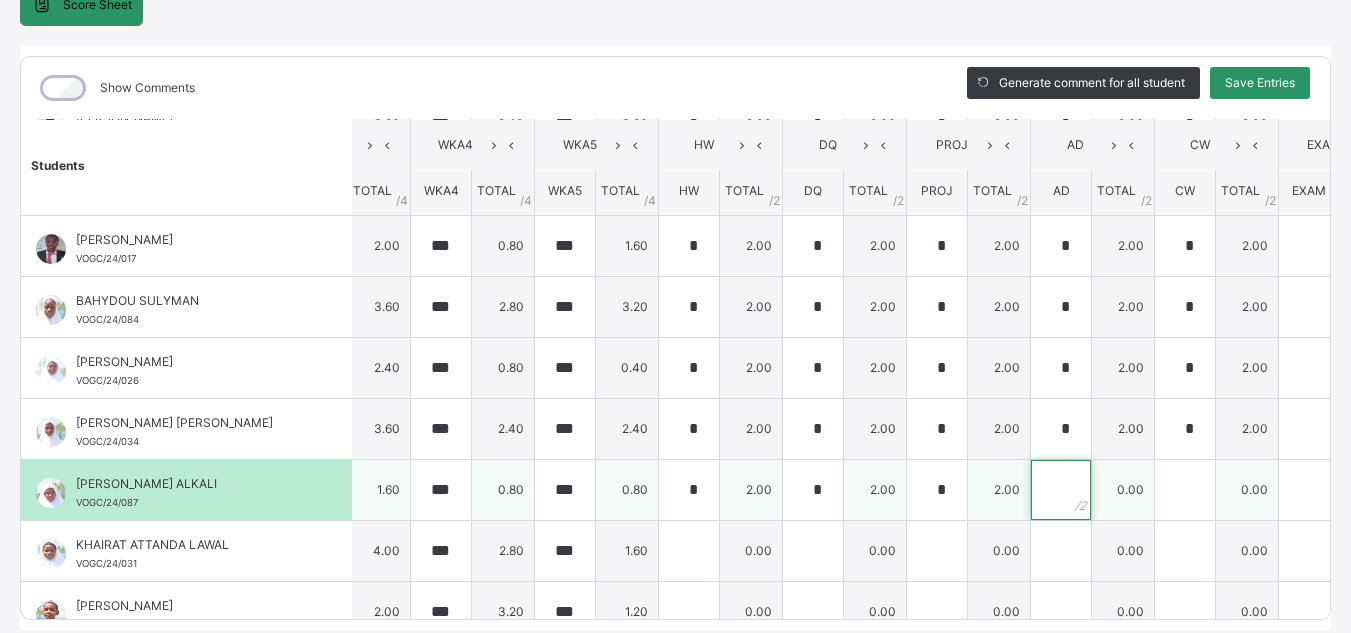 click at bounding box center (1061, 490) 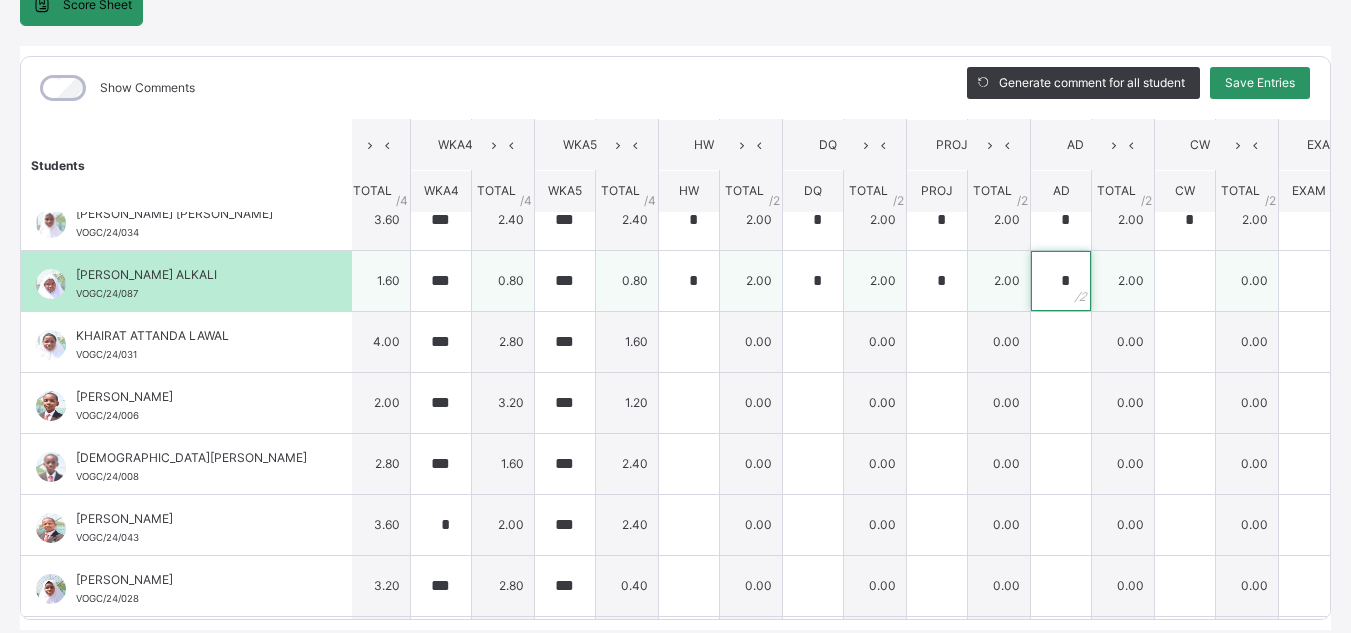 scroll, scrollTop: 453, scrollLeft: 438, axis: both 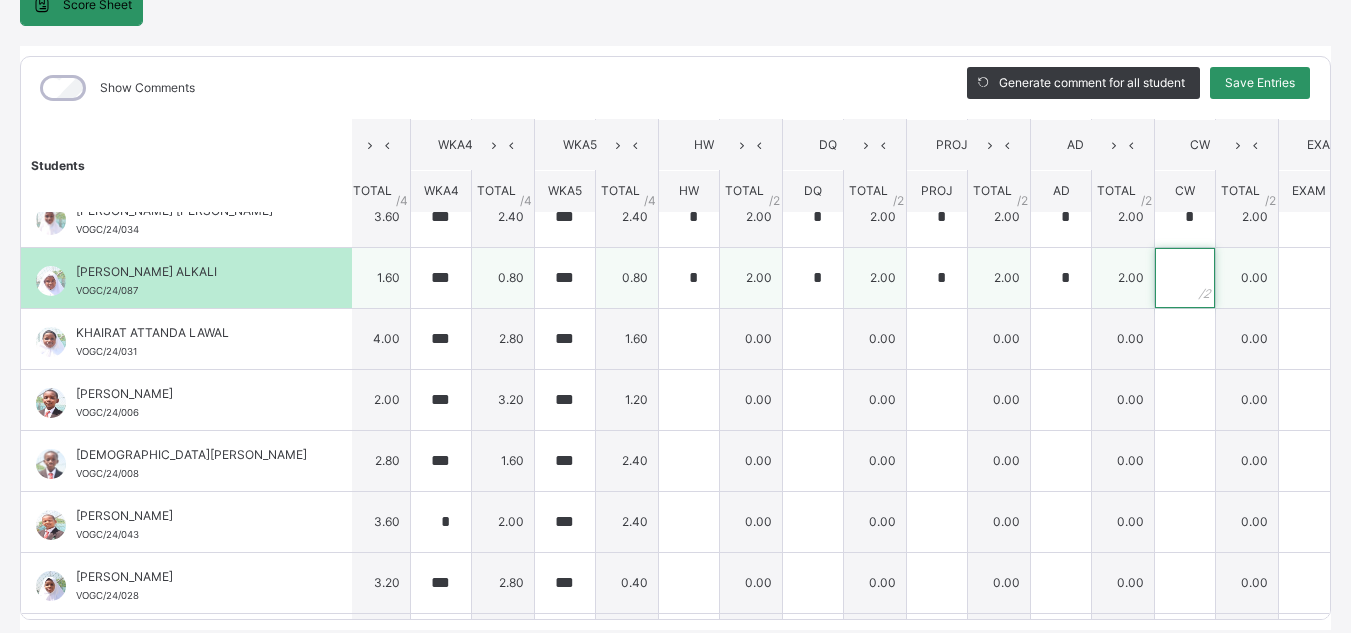 click at bounding box center (1185, 278) 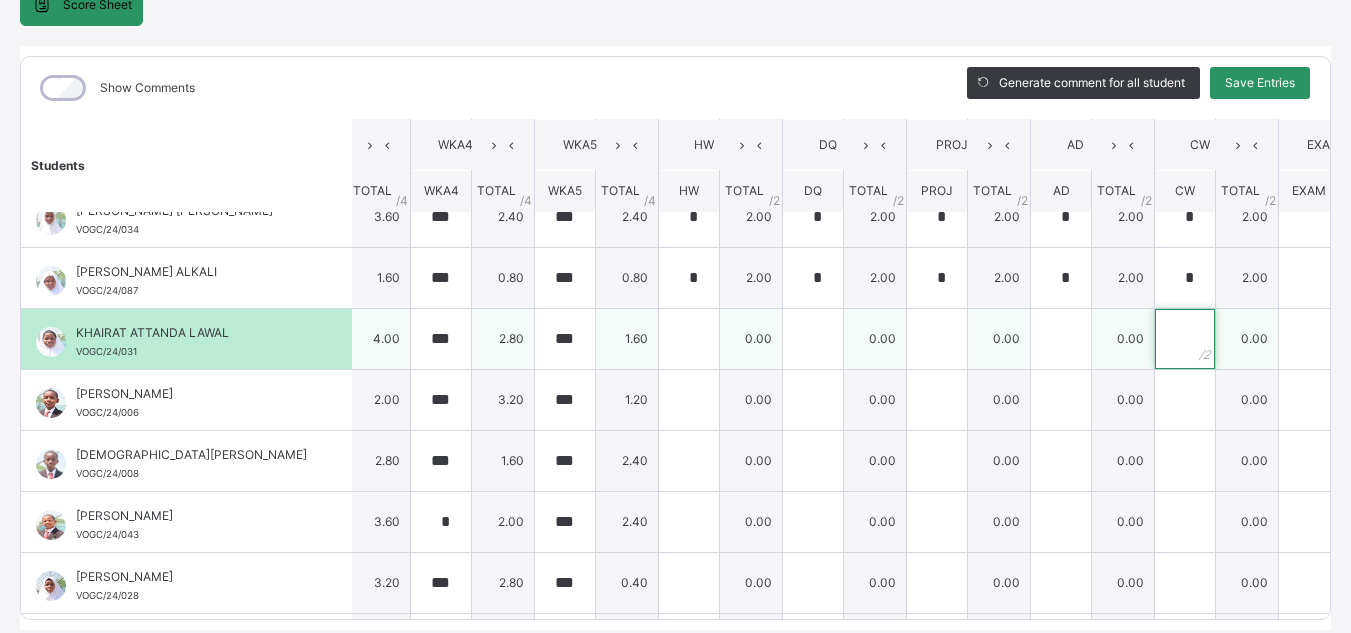 click at bounding box center [1185, 339] 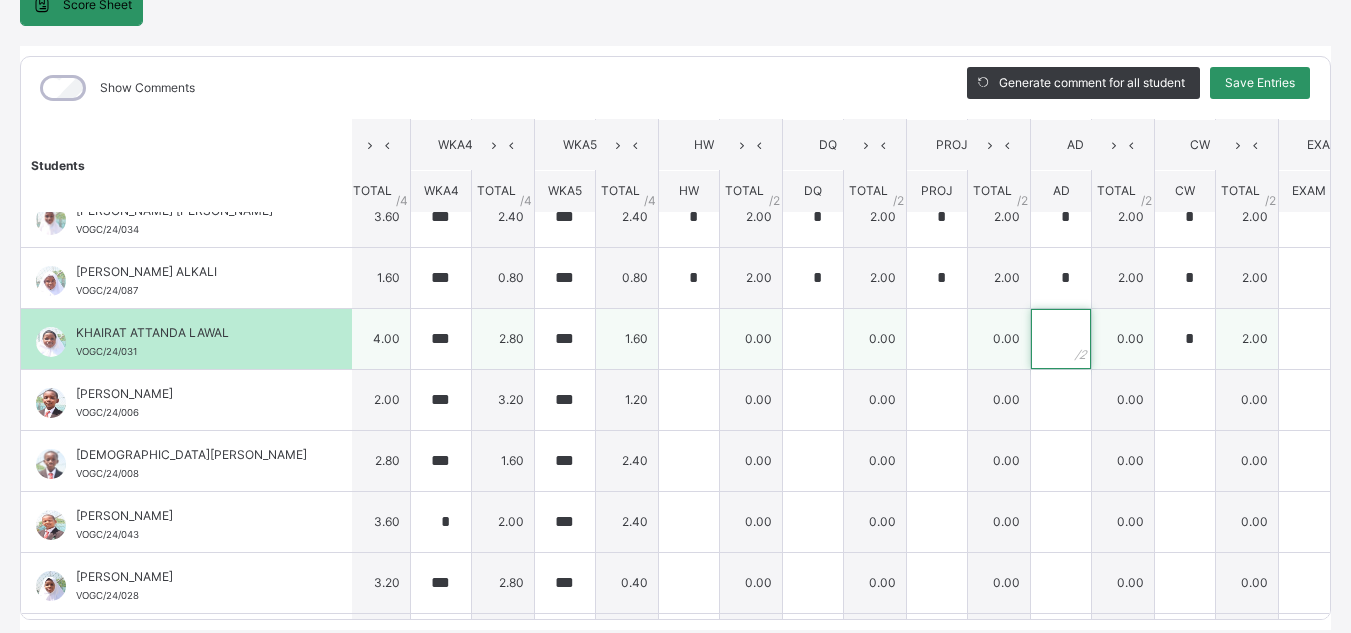 click at bounding box center (1061, 339) 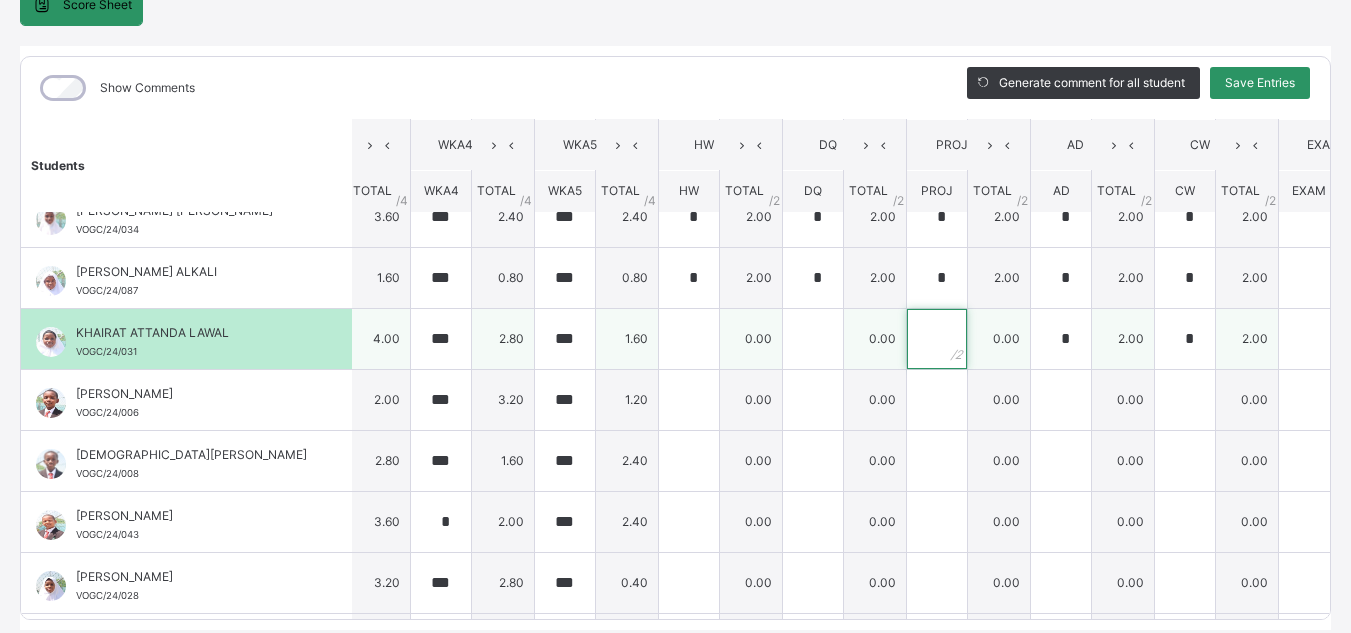 click at bounding box center [937, 339] 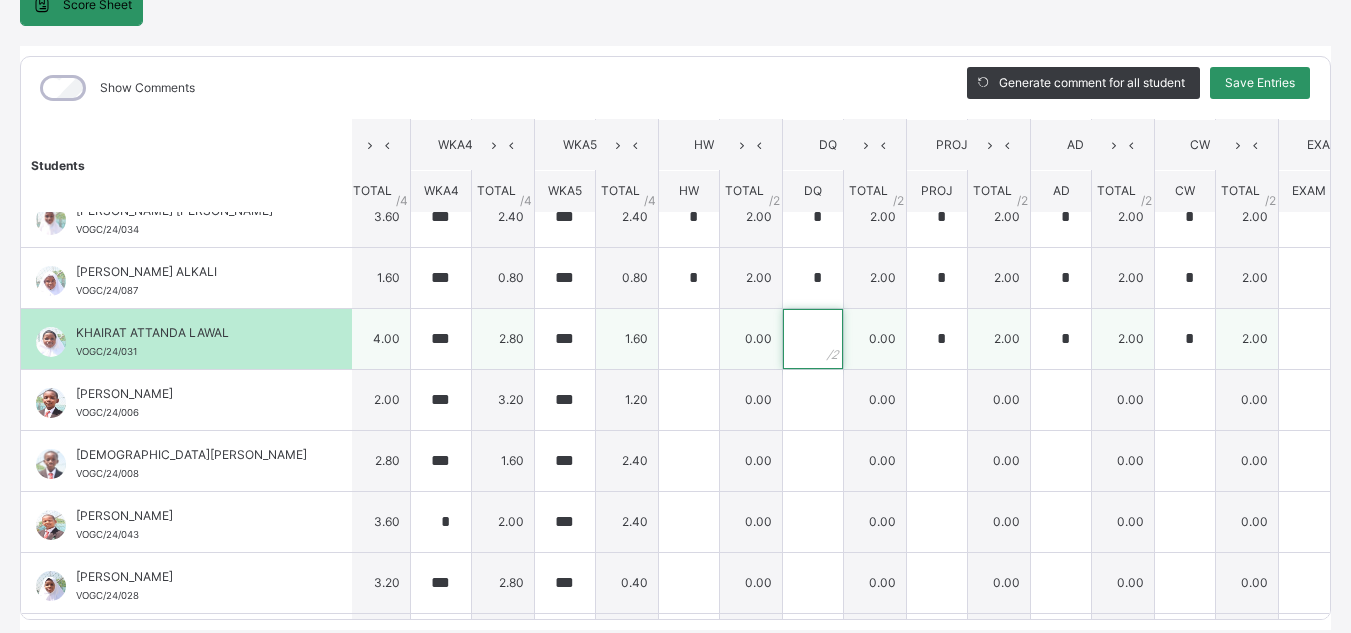 click at bounding box center (813, 339) 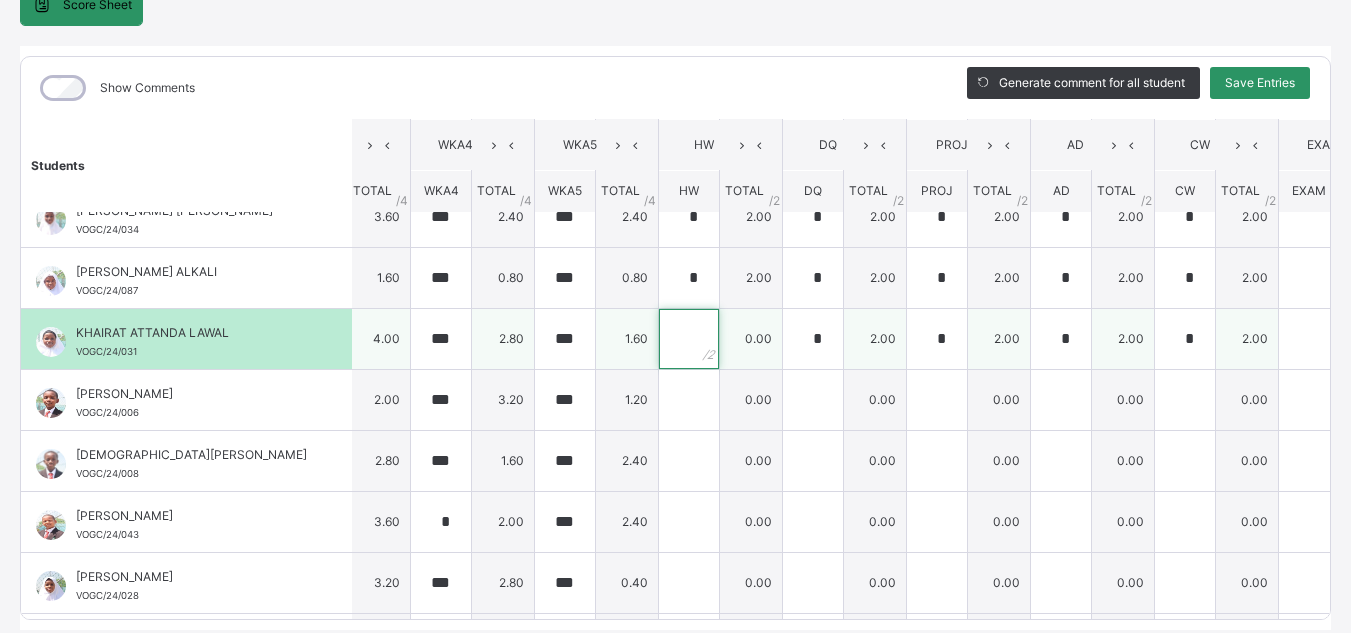 click at bounding box center [689, 339] 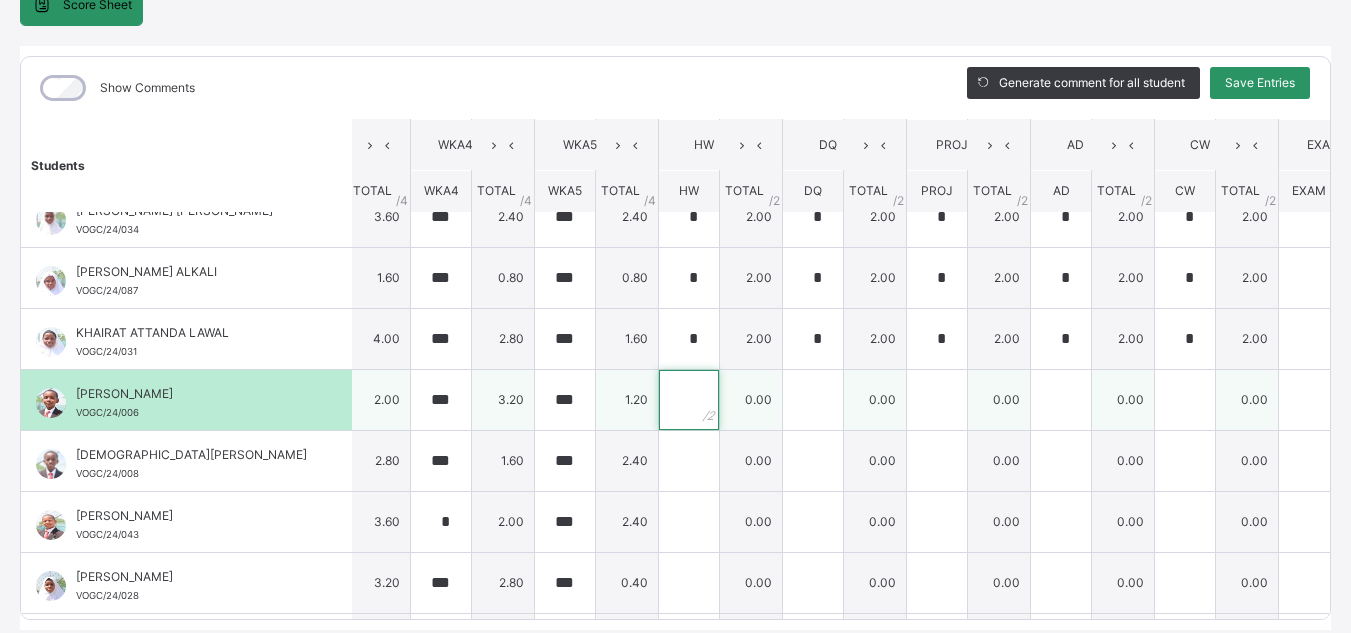 click at bounding box center (689, 400) 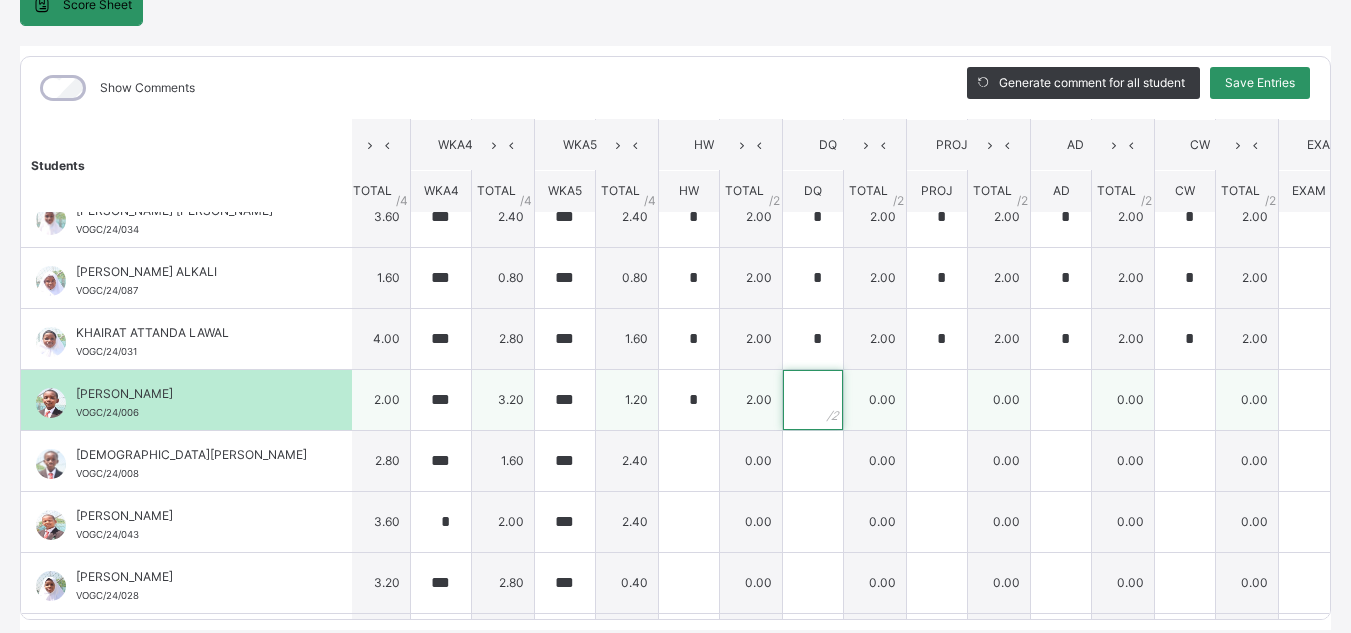 click at bounding box center [813, 400] 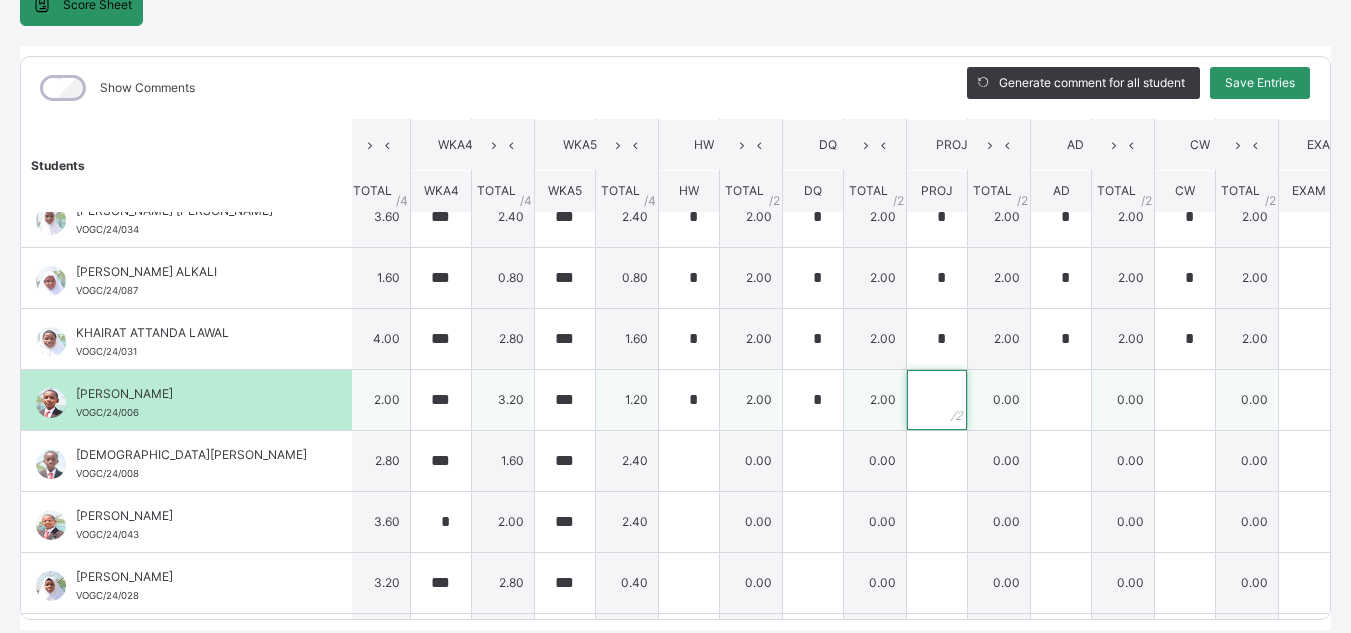 click at bounding box center [937, 400] 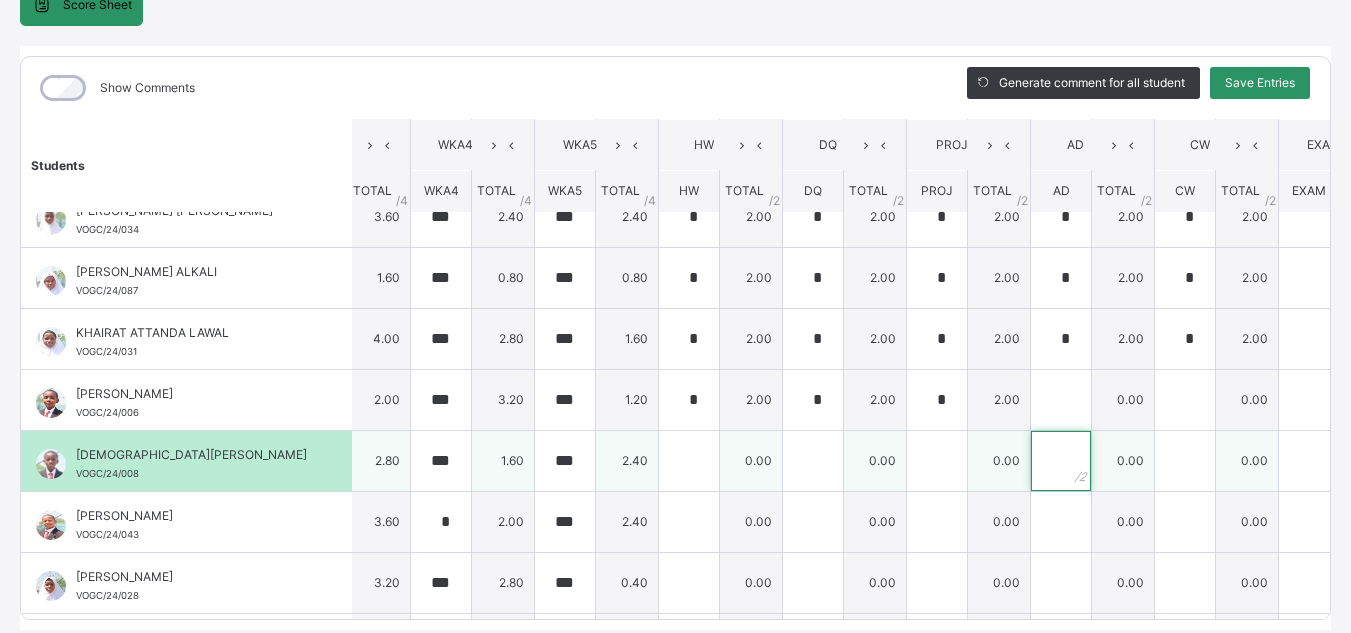 click at bounding box center [1061, 461] 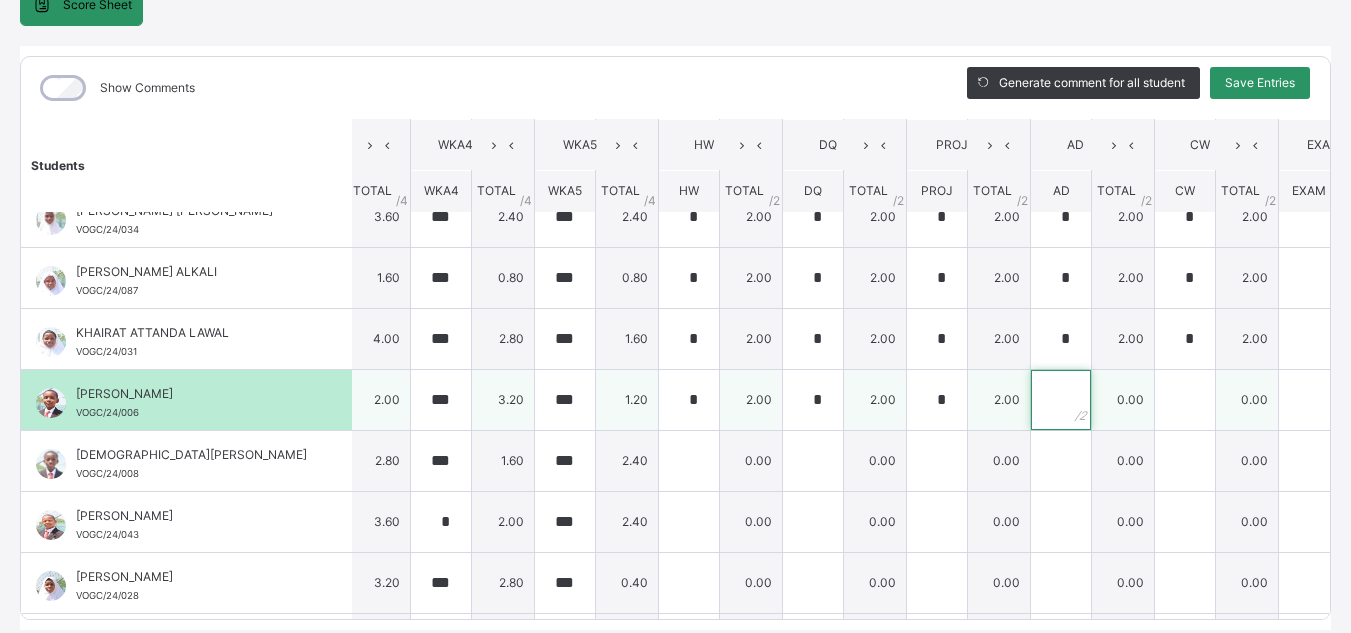 click at bounding box center (1061, 400) 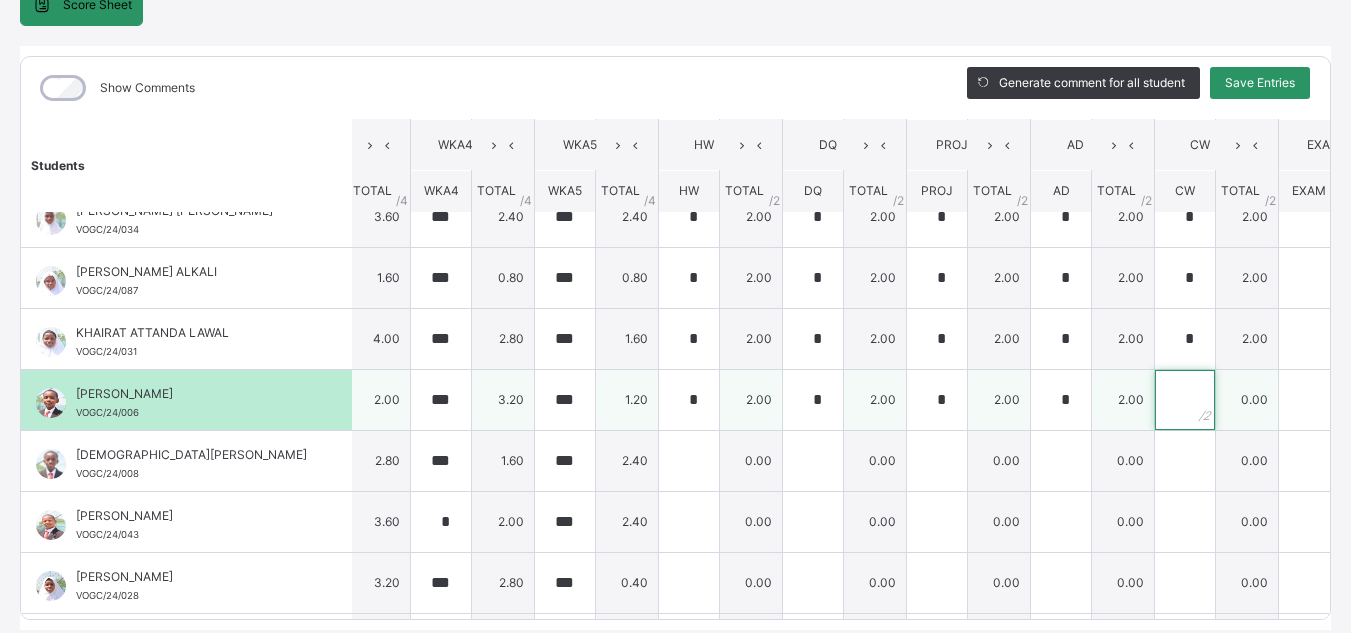 click at bounding box center [1185, 400] 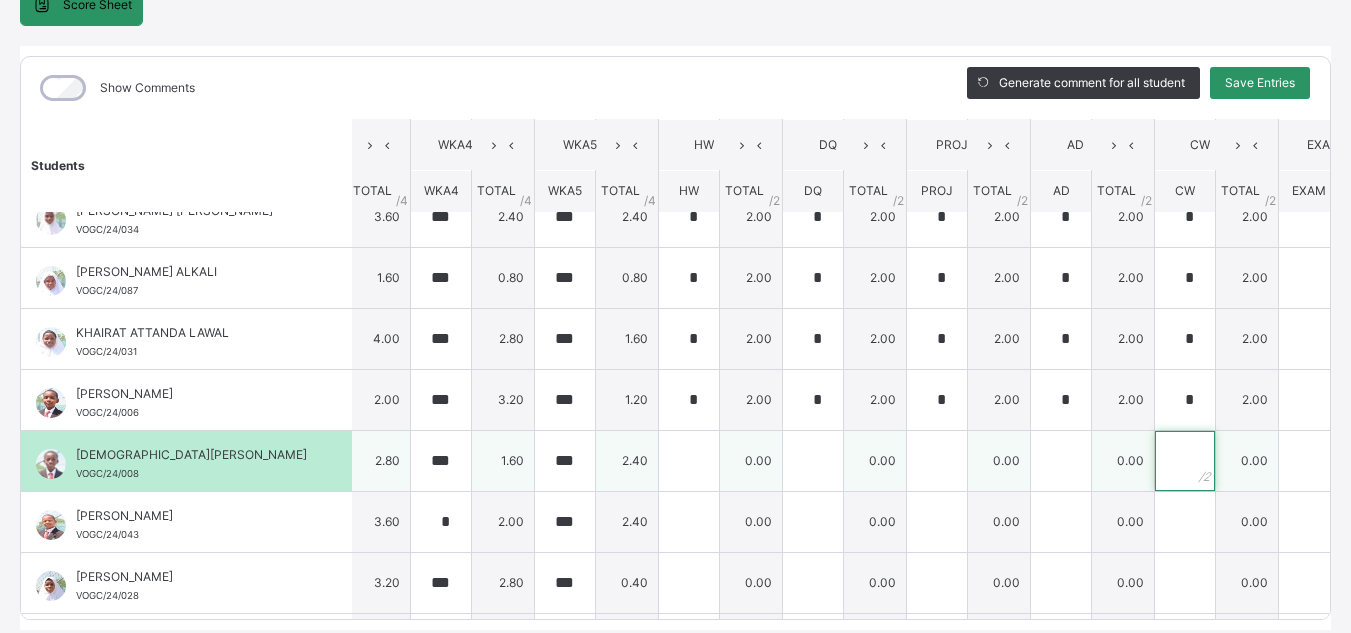 click at bounding box center (1185, 461) 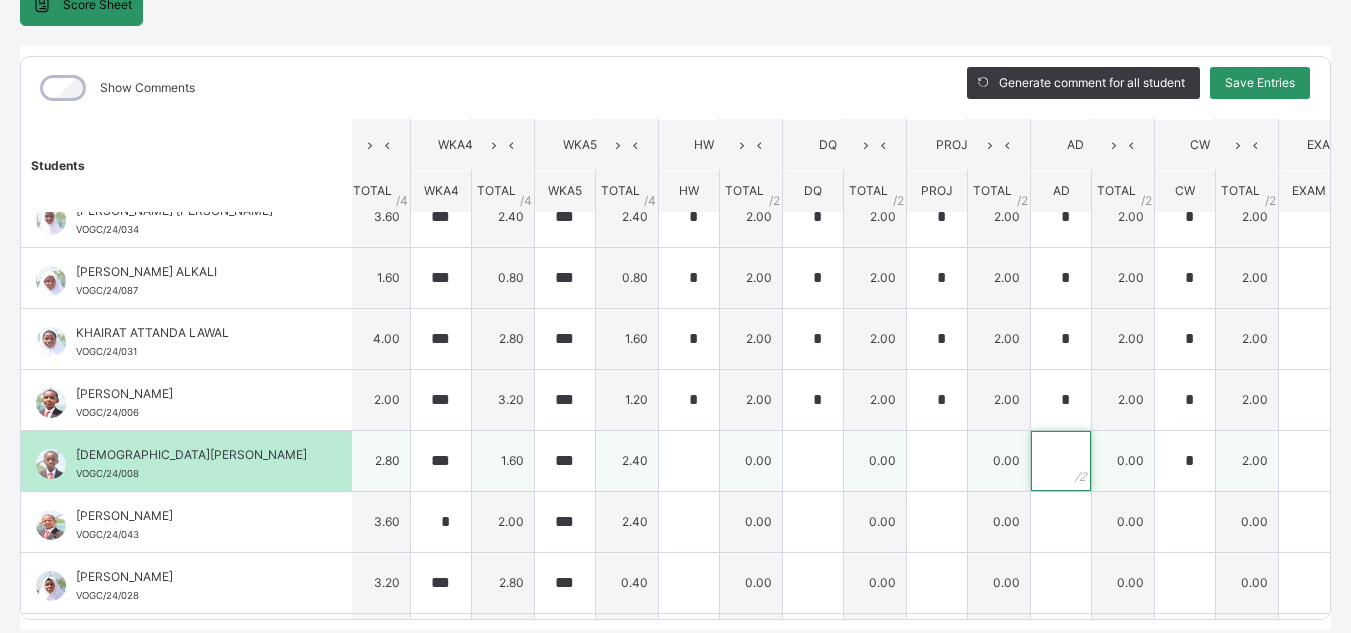 click at bounding box center (1061, 461) 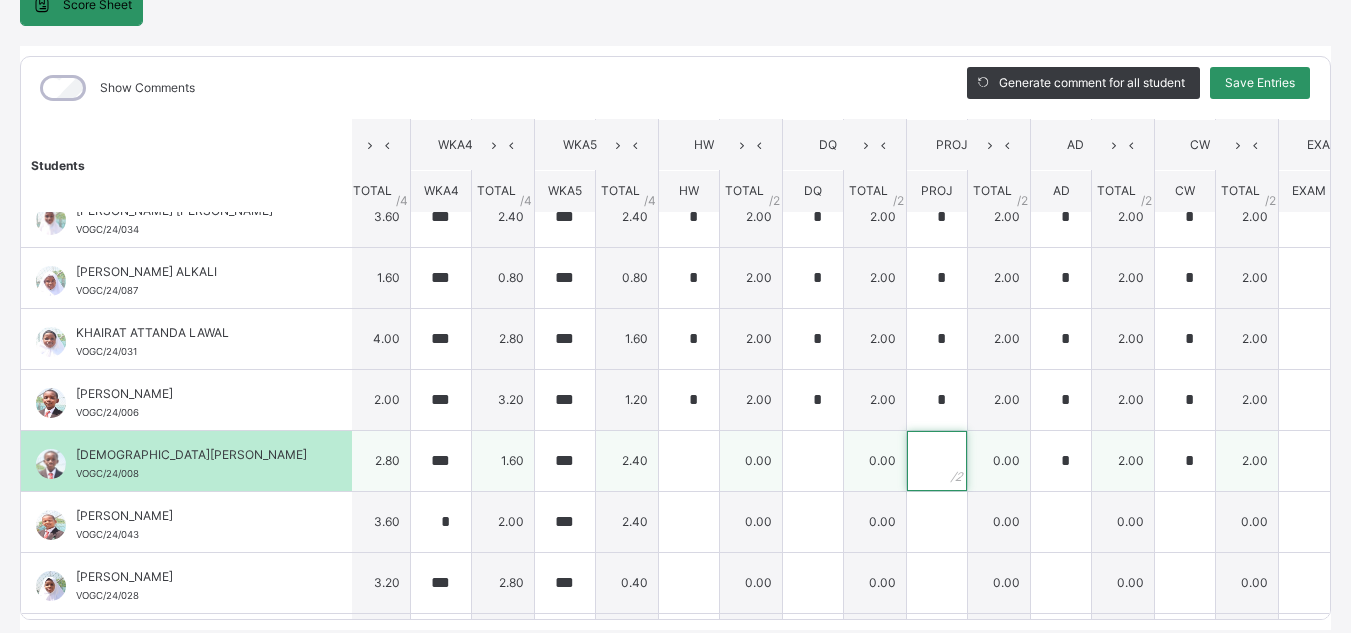 click at bounding box center [937, 461] 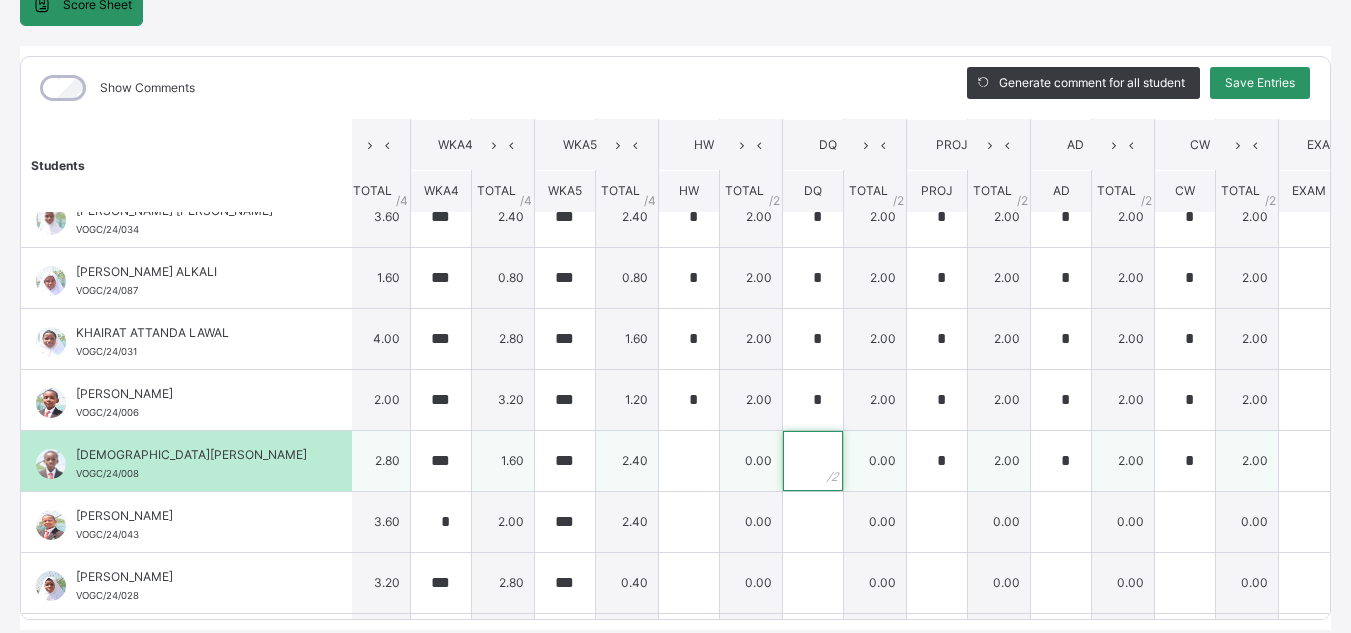 click at bounding box center [813, 461] 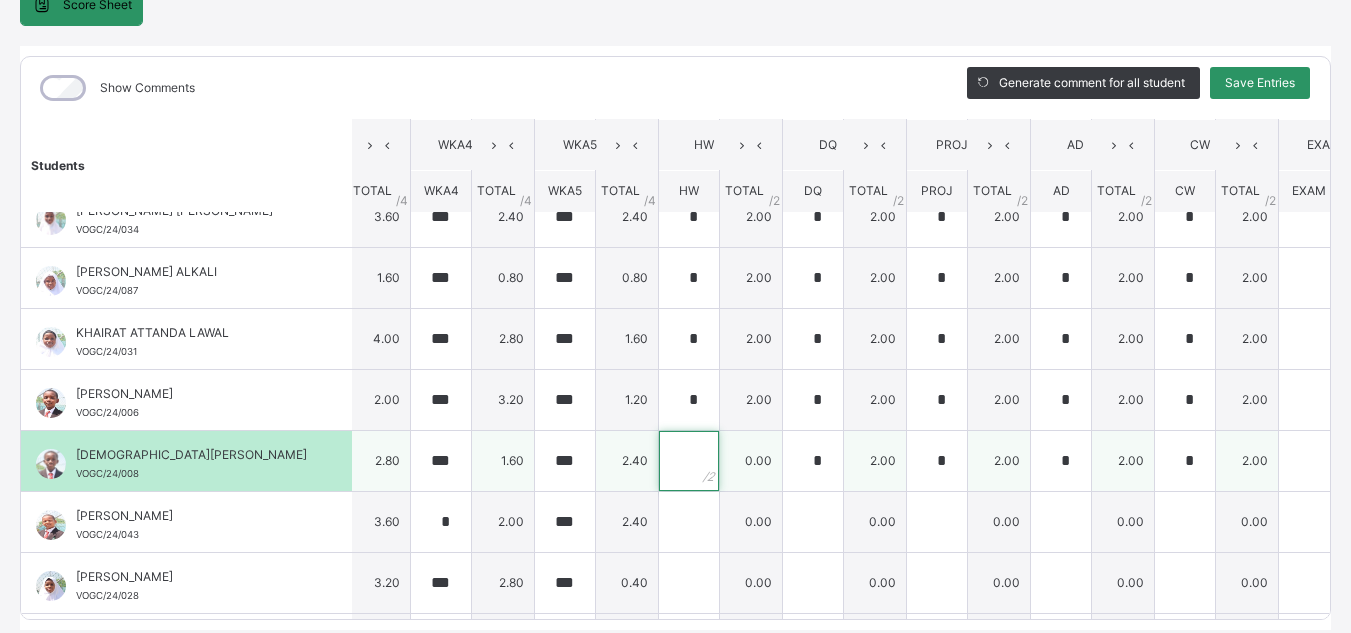 click at bounding box center (689, 461) 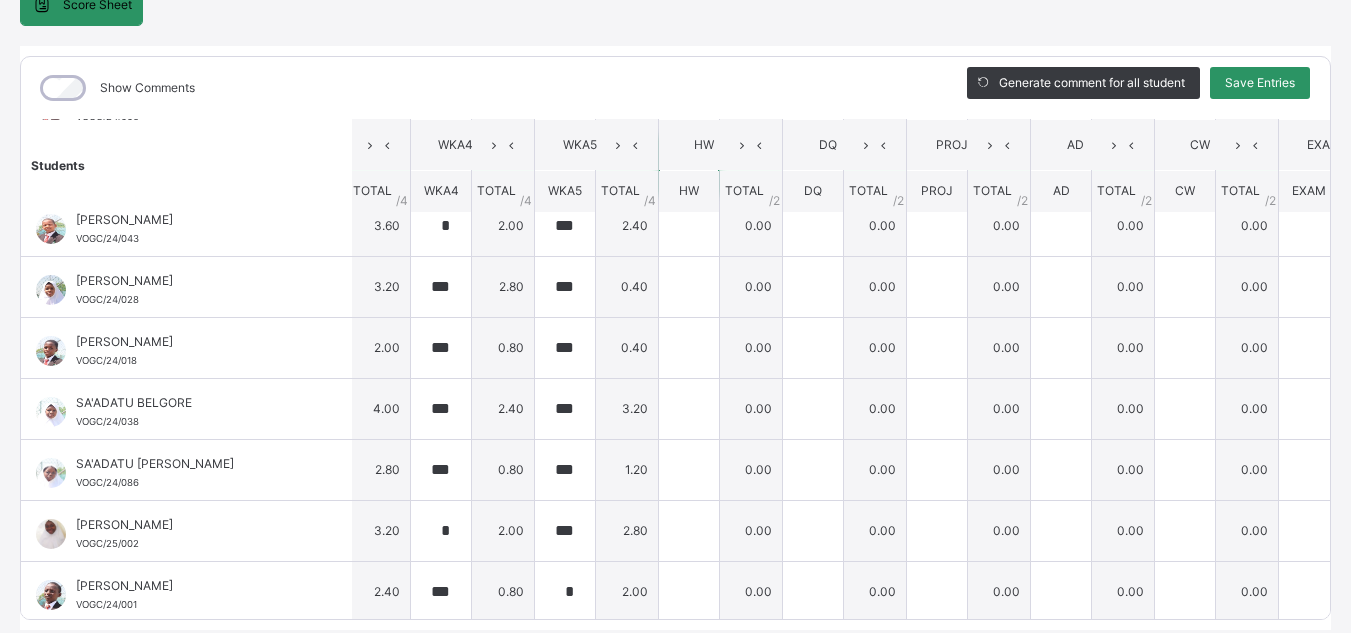 scroll, scrollTop: 750, scrollLeft: 438, axis: both 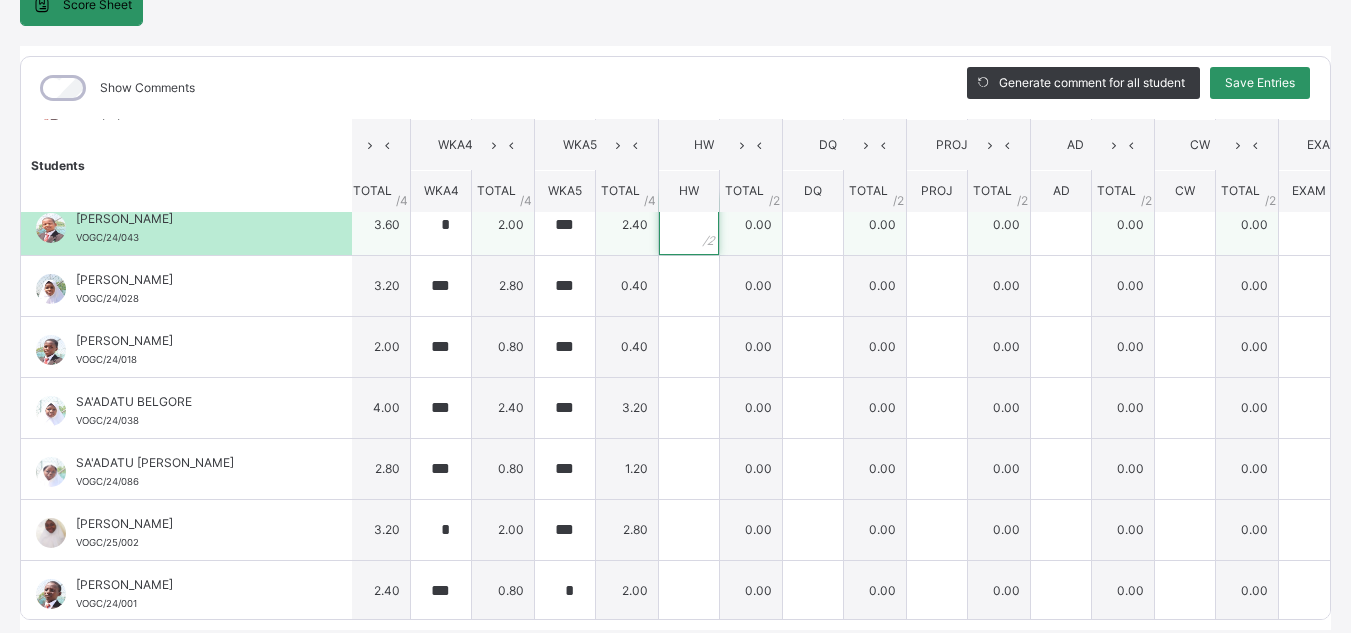 click at bounding box center [689, 225] 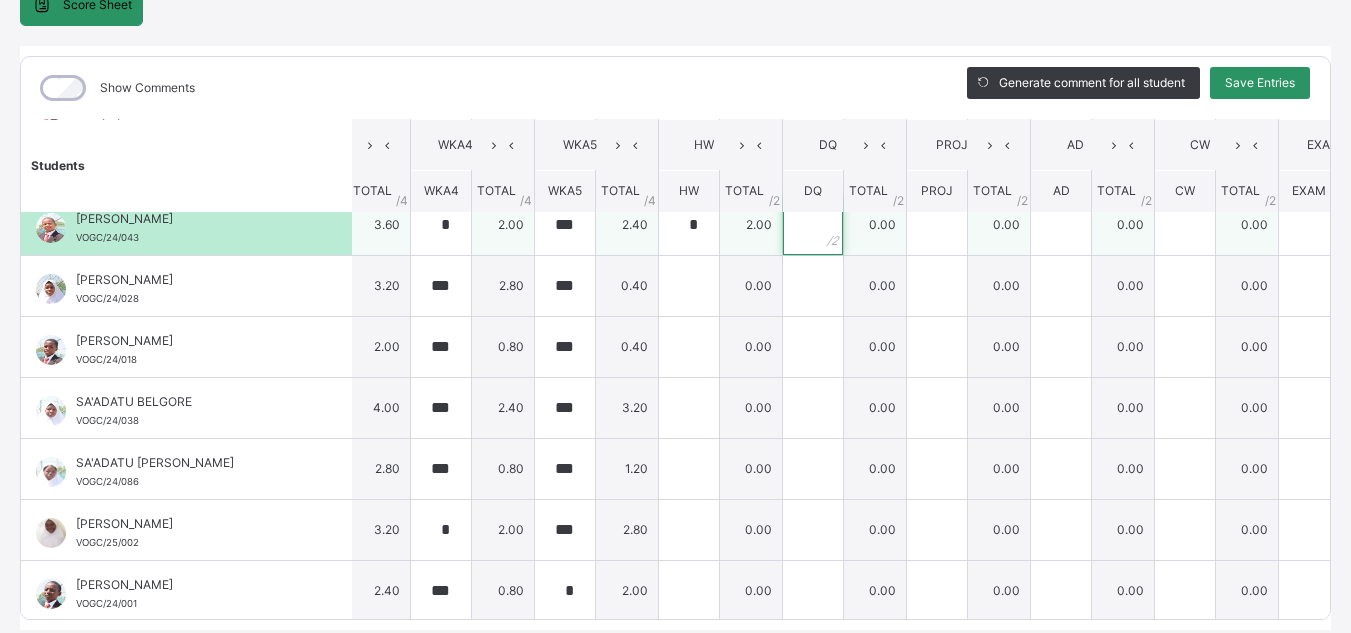 click at bounding box center (813, 225) 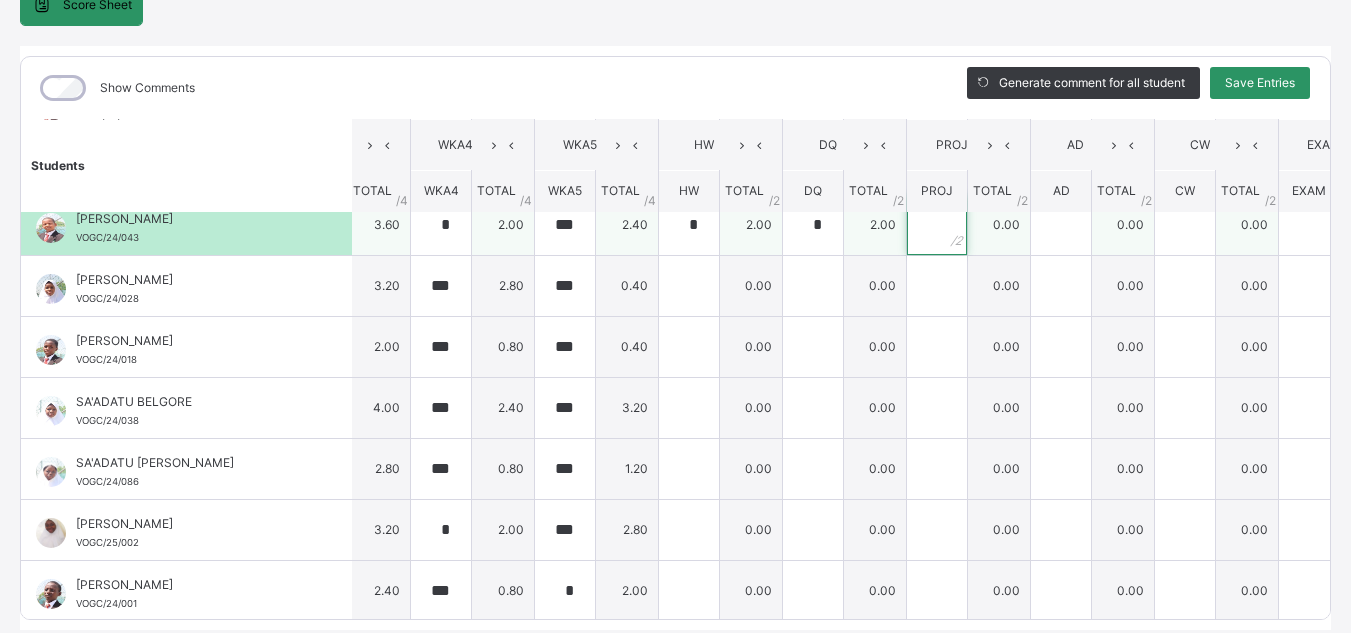 click at bounding box center [937, 225] 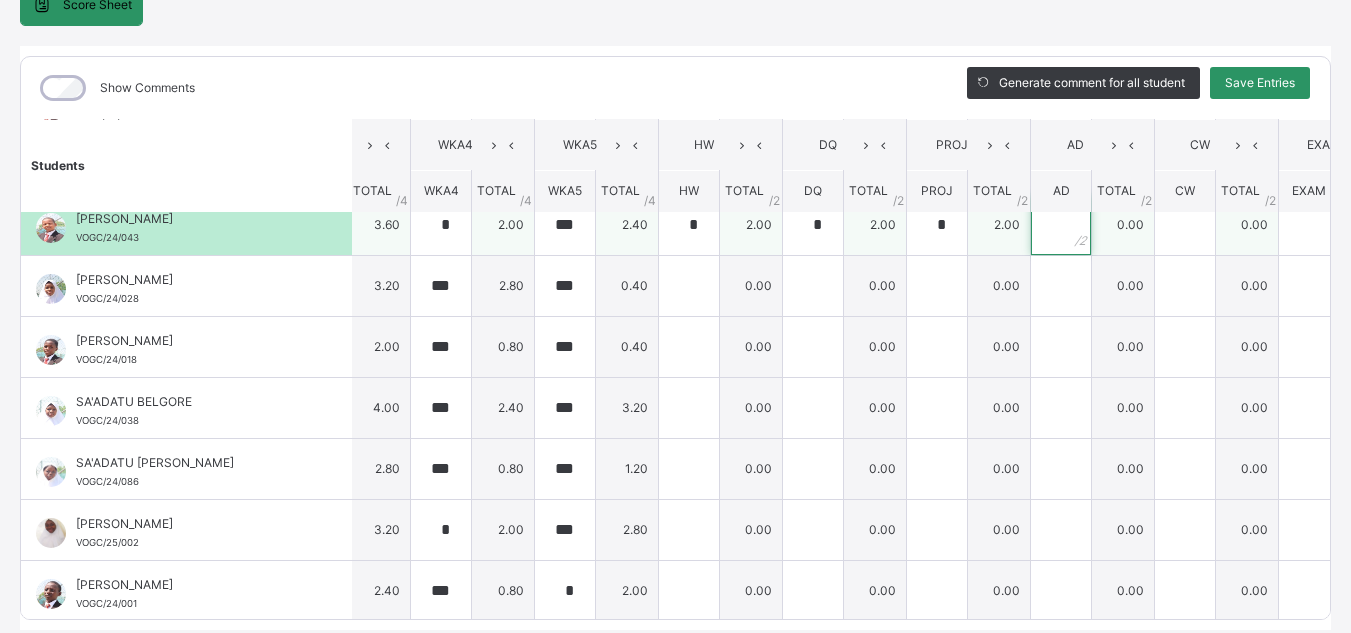 click at bounding box center [1061, 225] 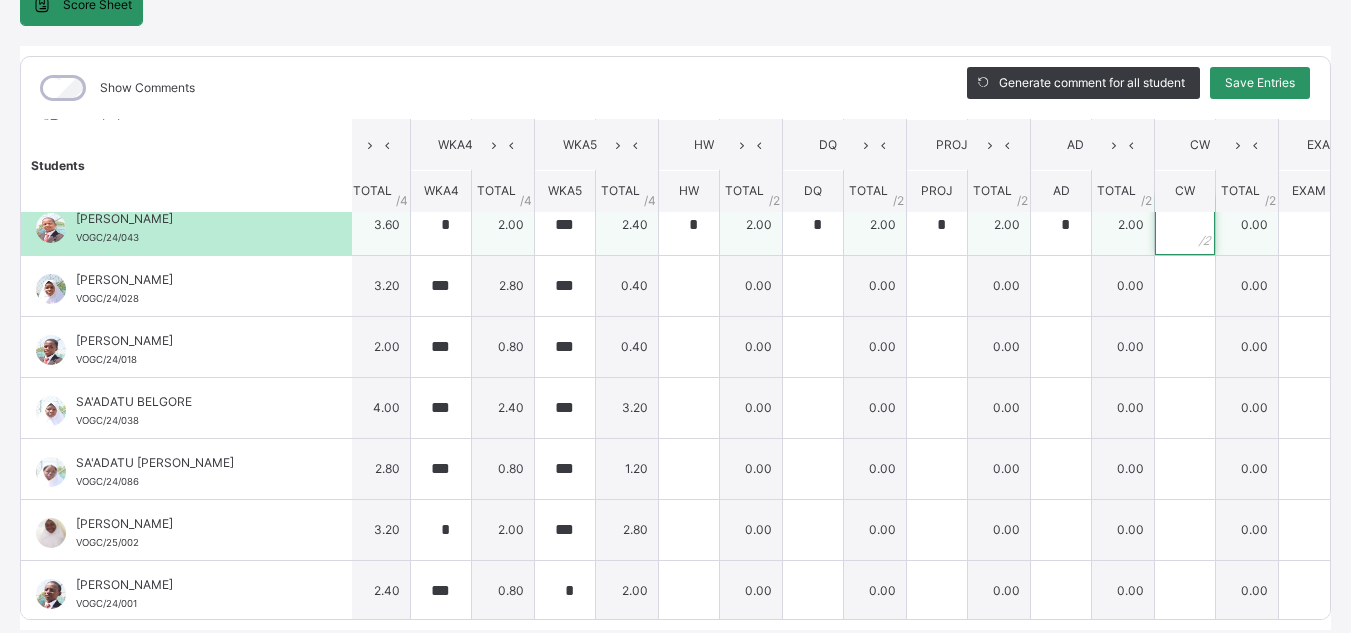 click at bounding box center (1185, 225) 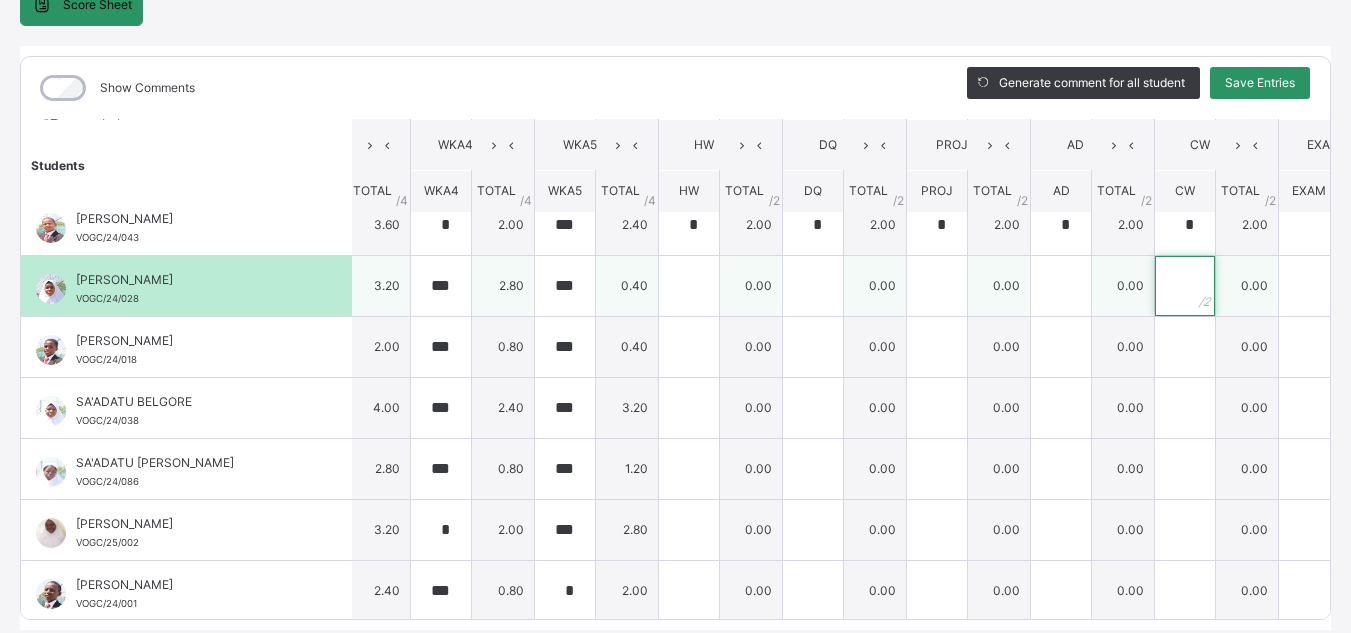 click at bounding box center [1185, 286] 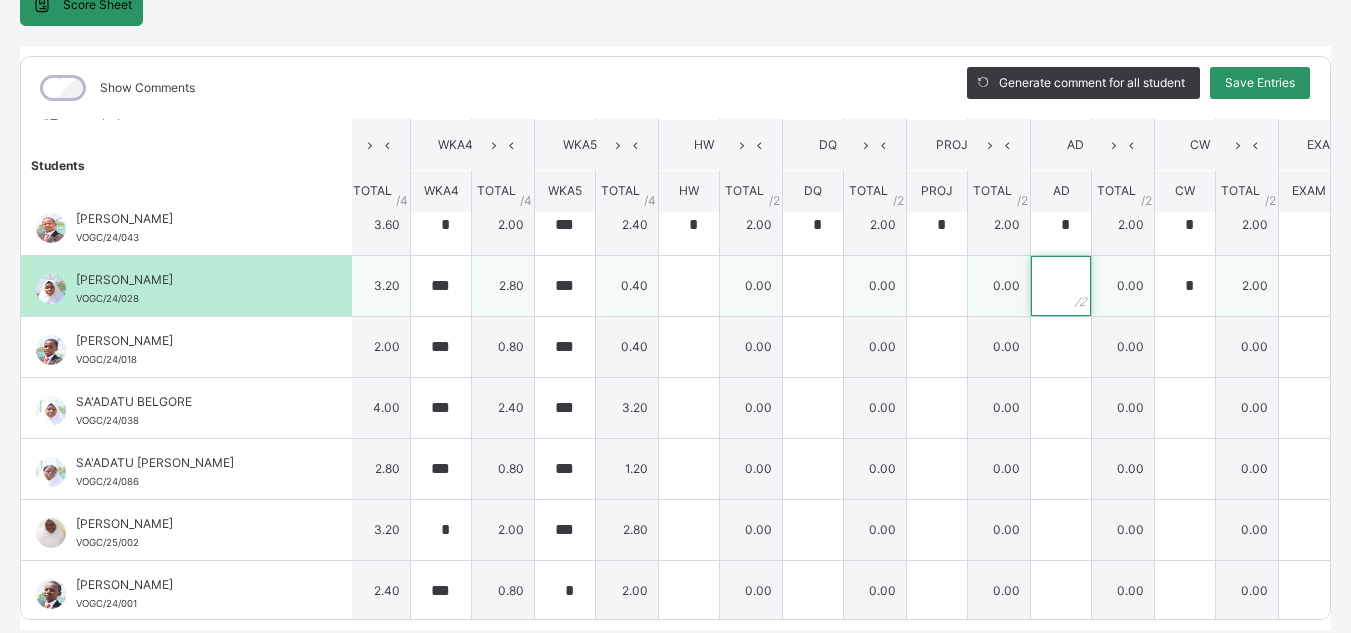 click at bounding box center [1061, 286] 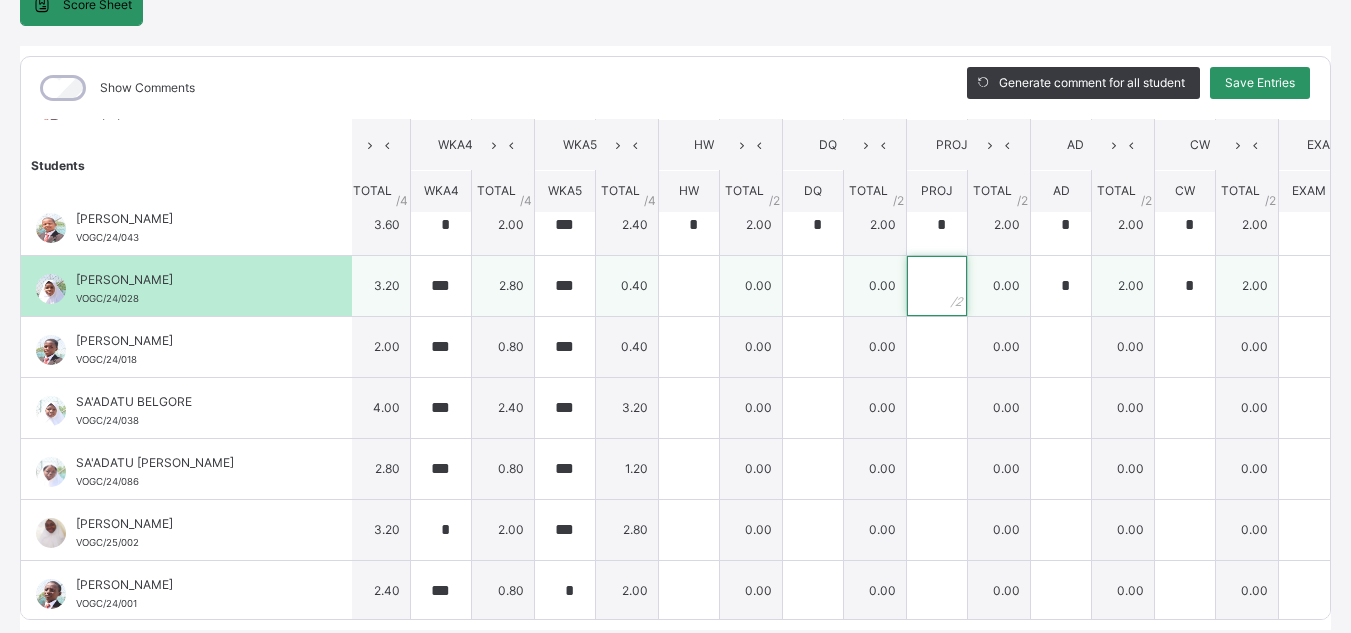 click at bounding box center [937, 286] 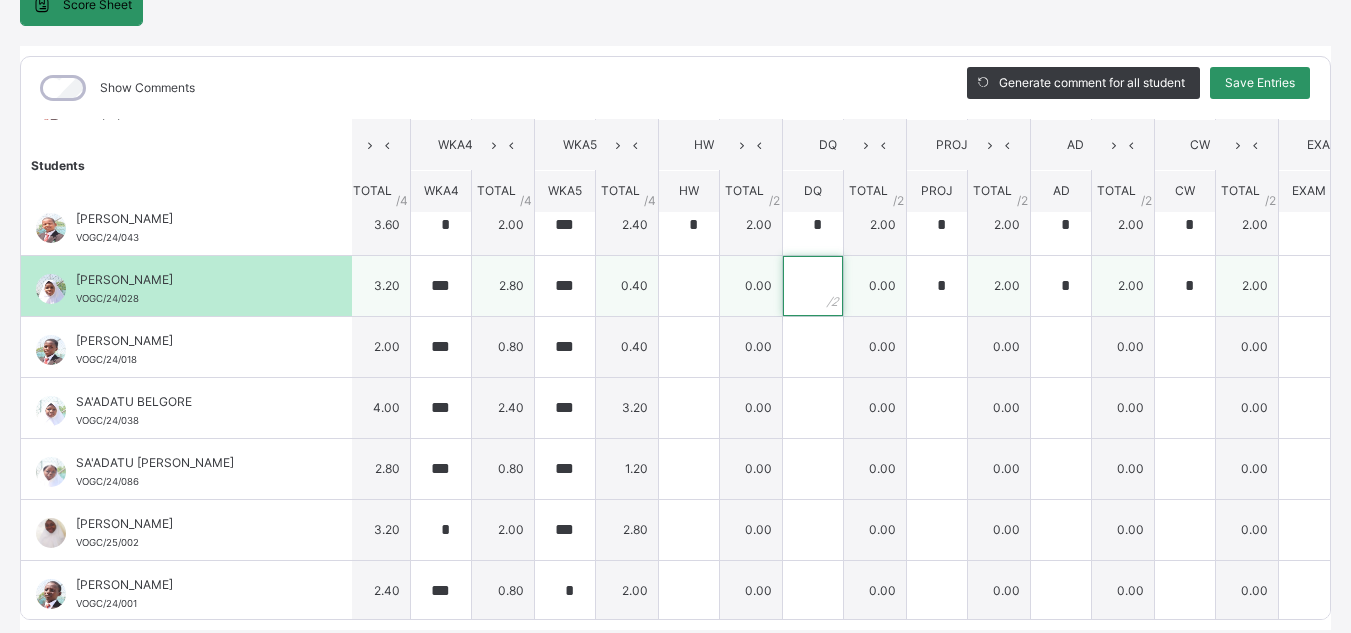 click at bounding box center [813, 286] 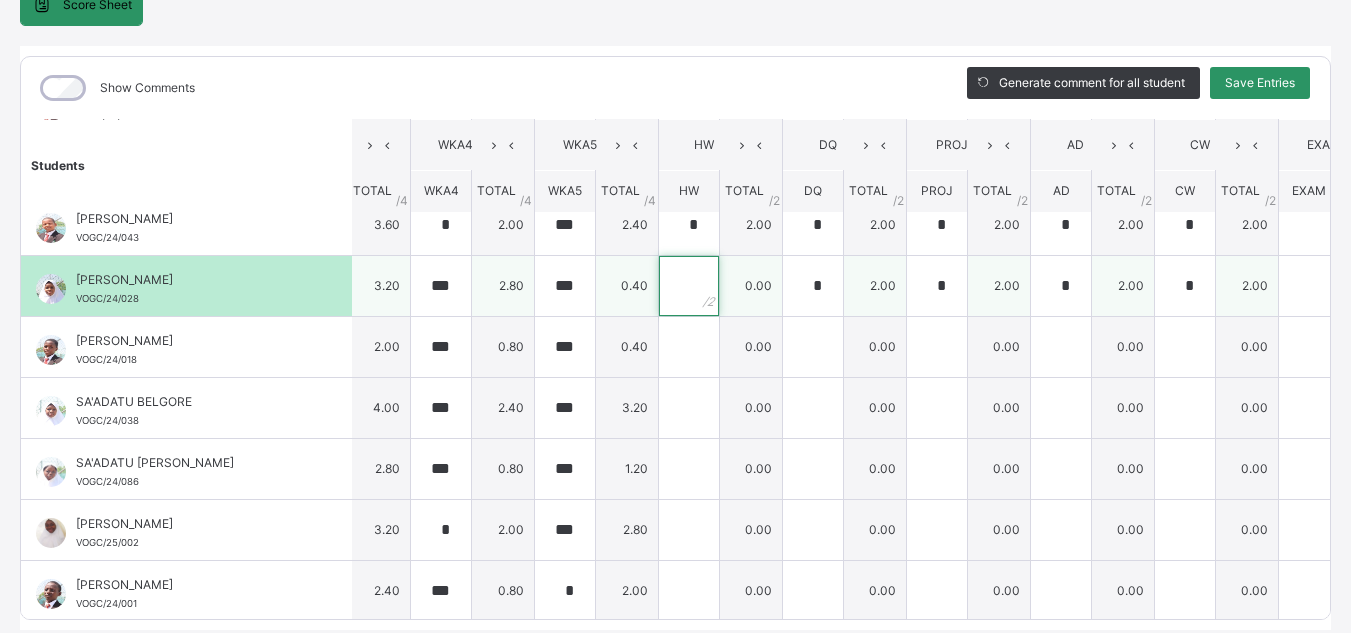 click at bounding box center (689, 286) 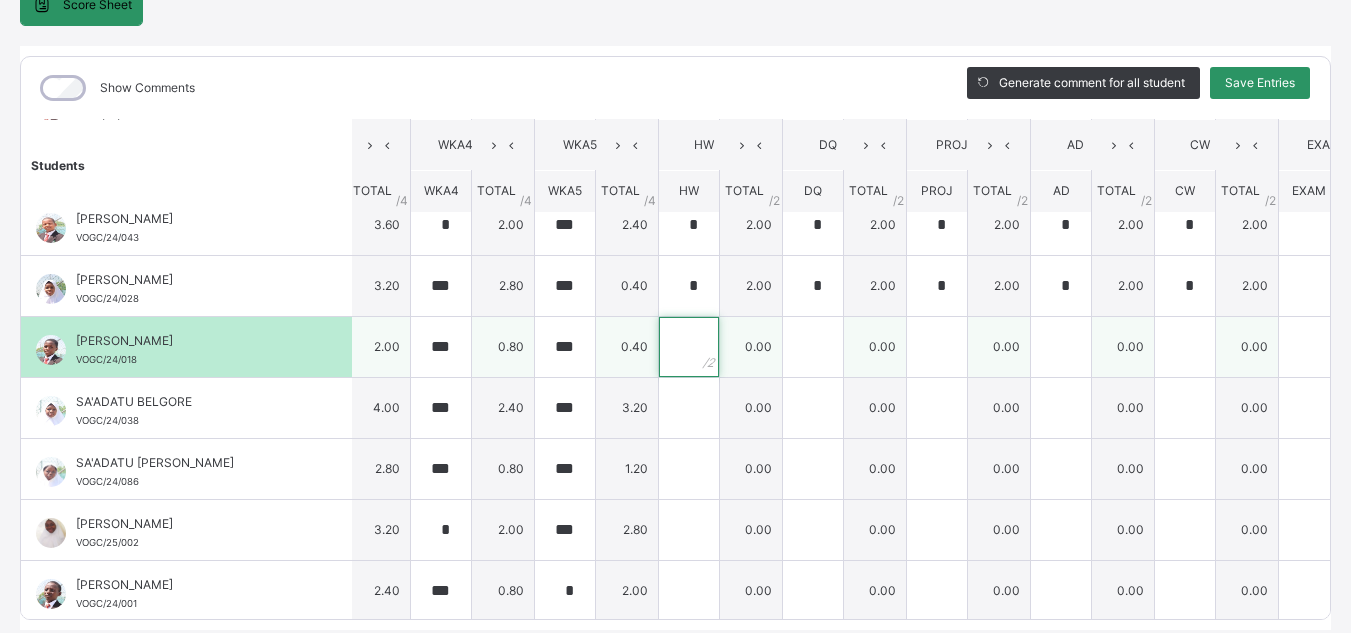 click at bounding box center [689, 347] 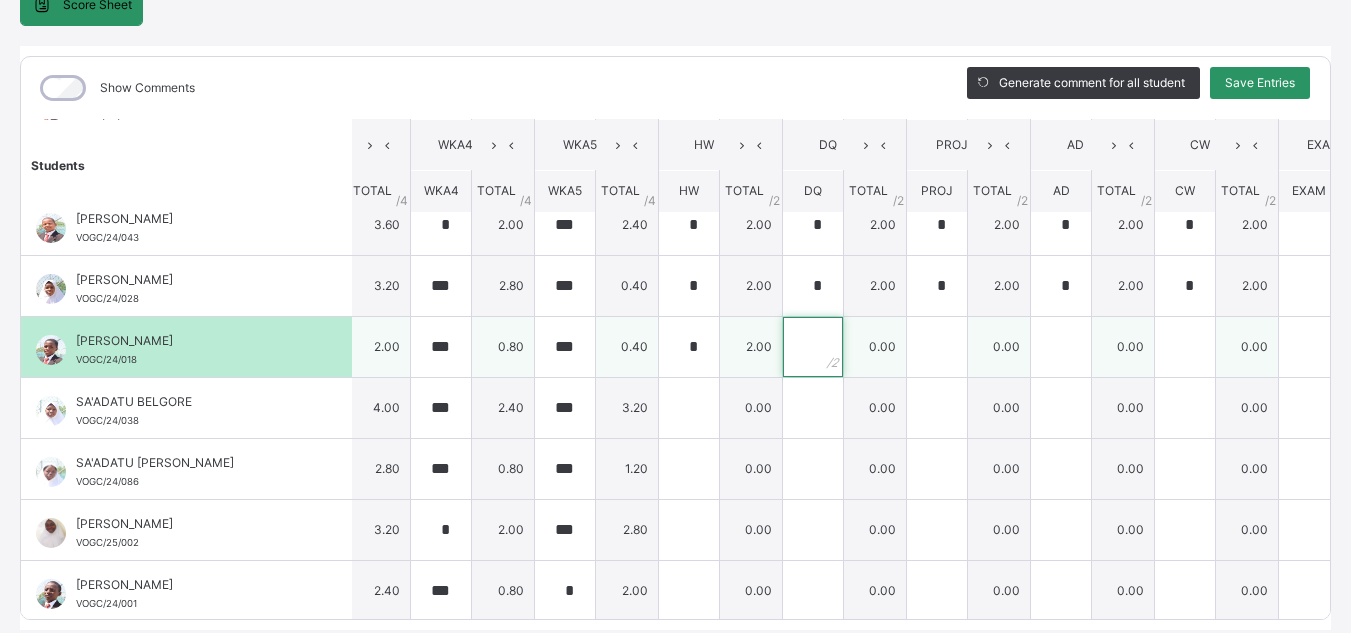 click at bounding box center (813, 347) 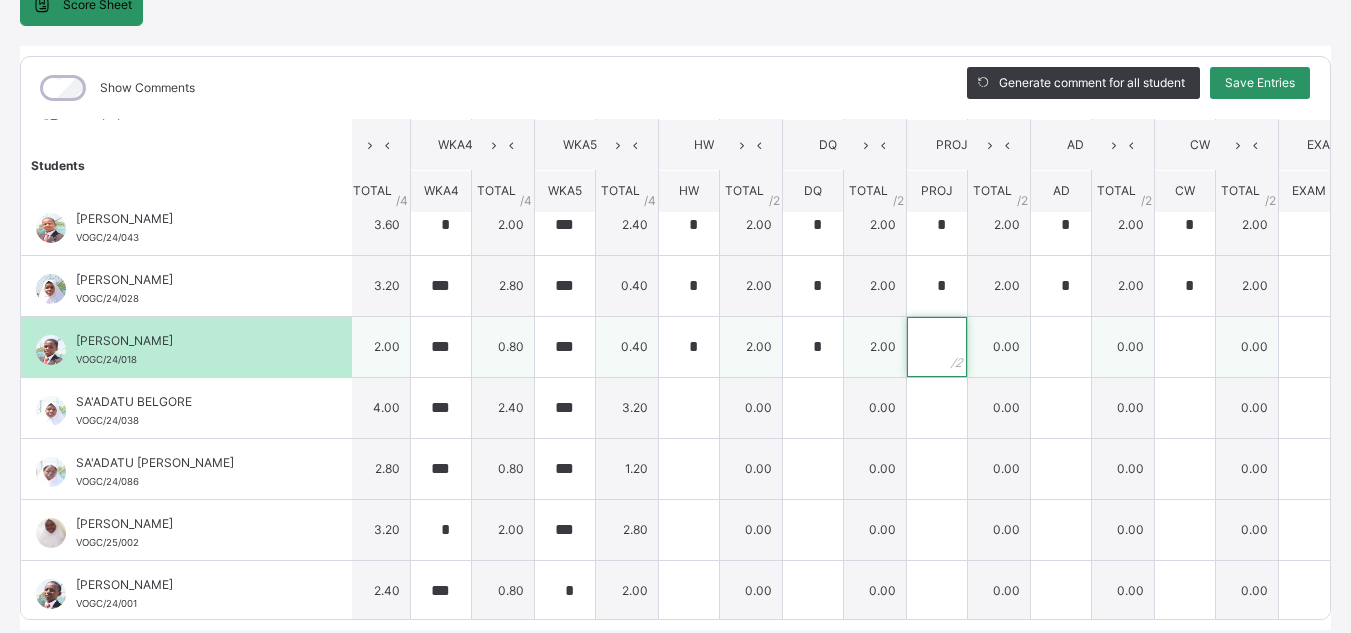 click at bounding box center [937, 347] 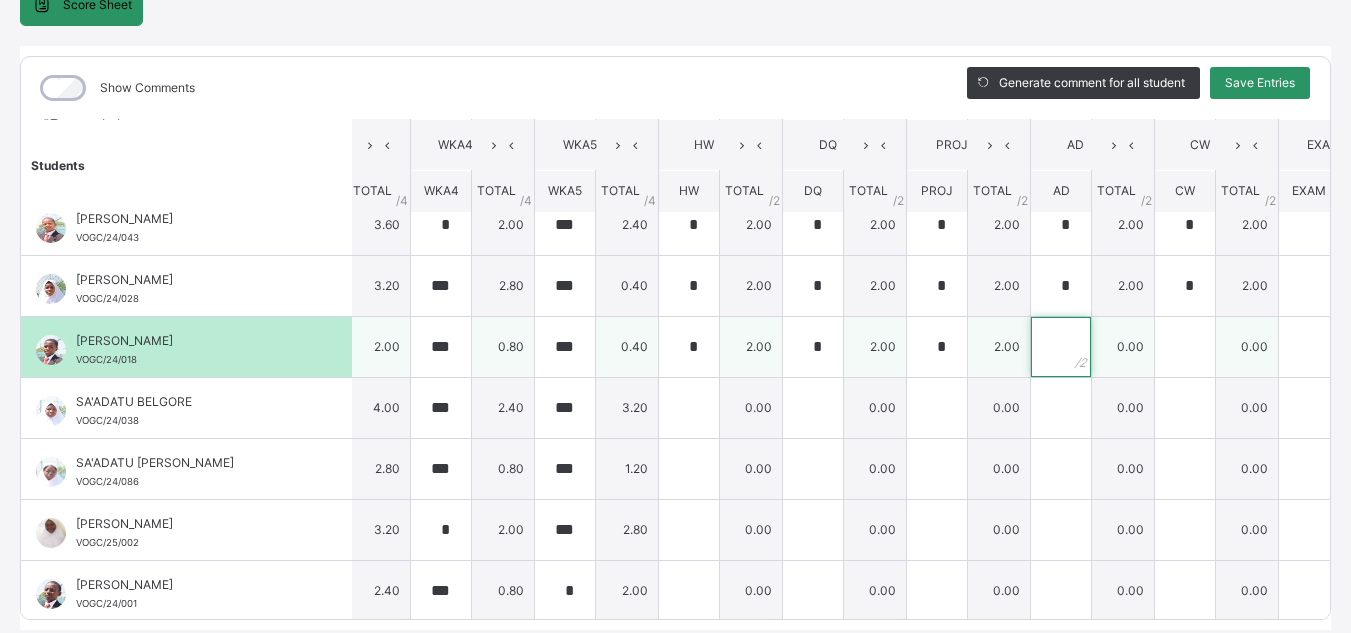 click at bounding box center [1061, 347] 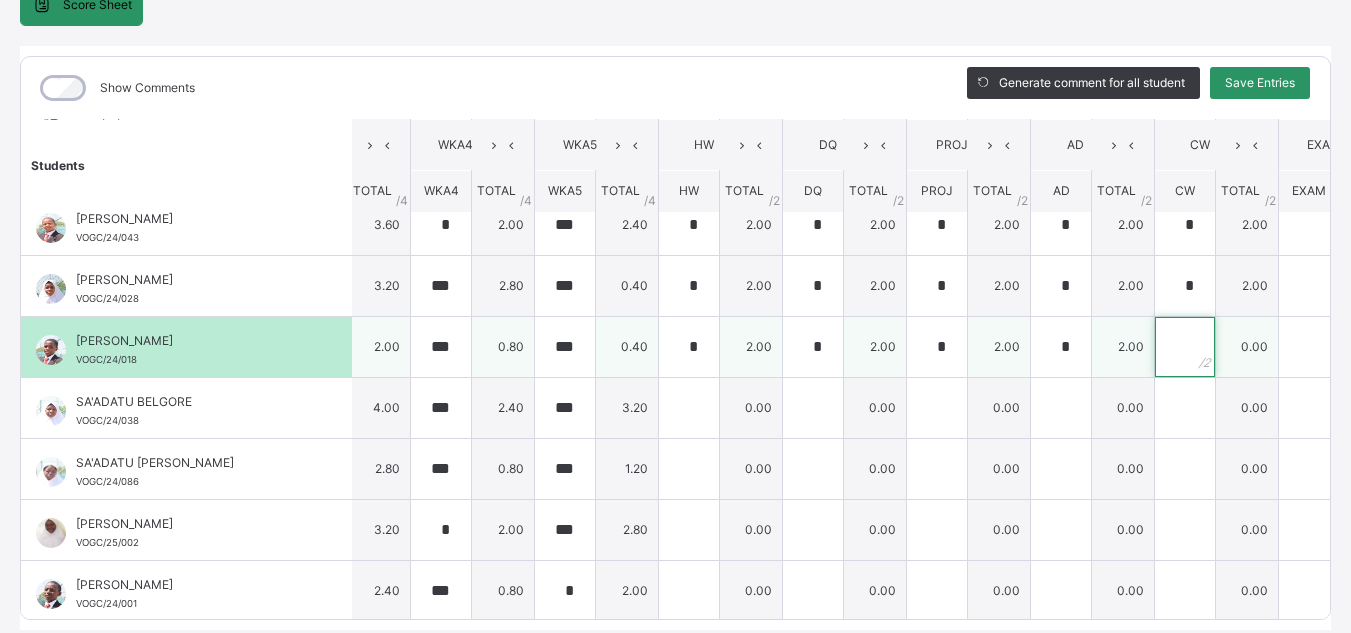 click at bounding box center [1185, 347] 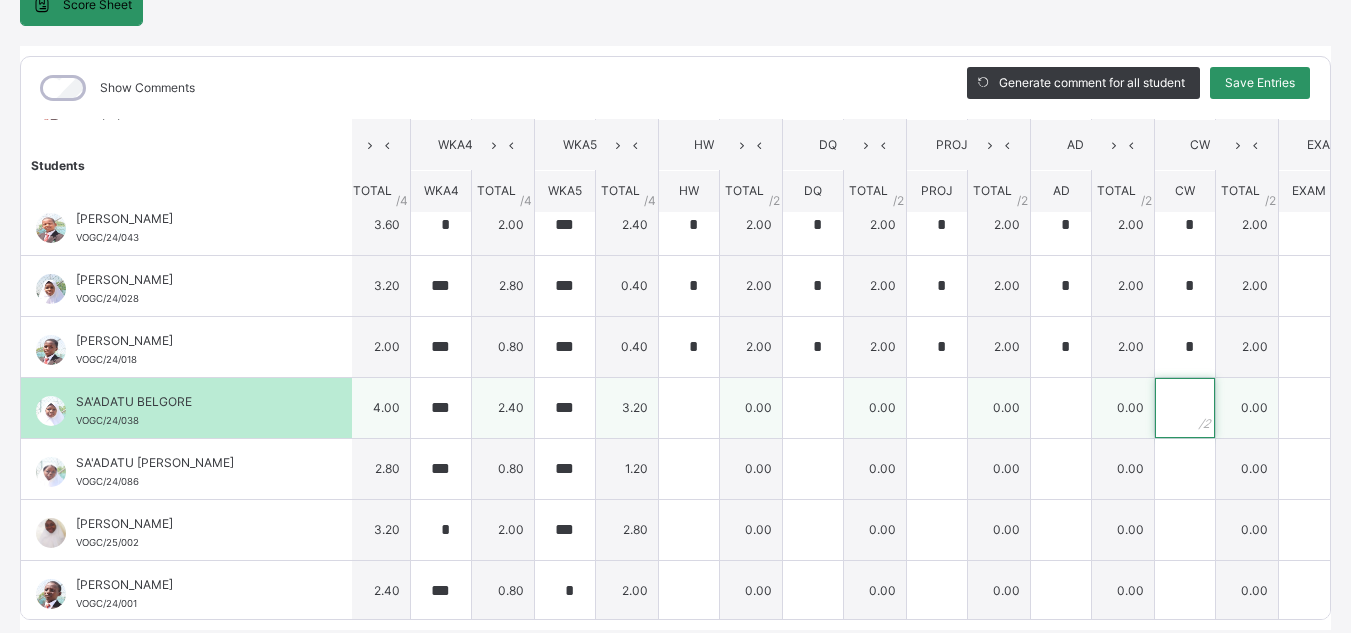 click at bounding box center [1185, 408] 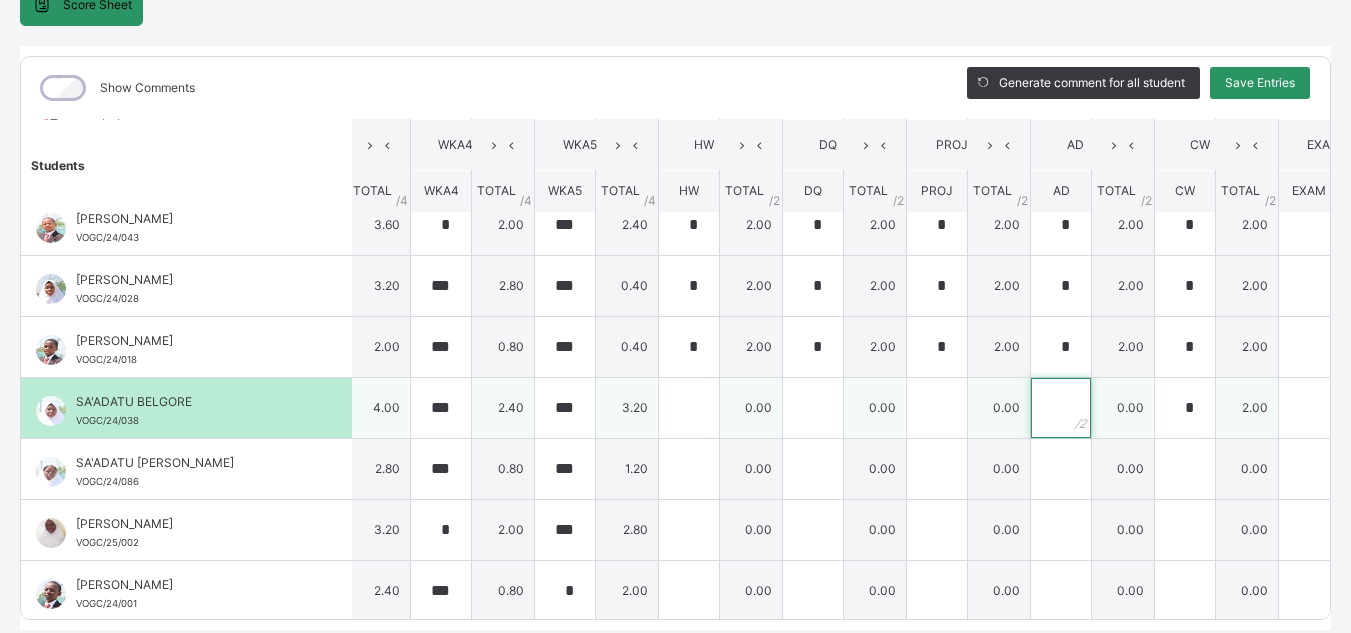 click at bounding box center (1061, 408) 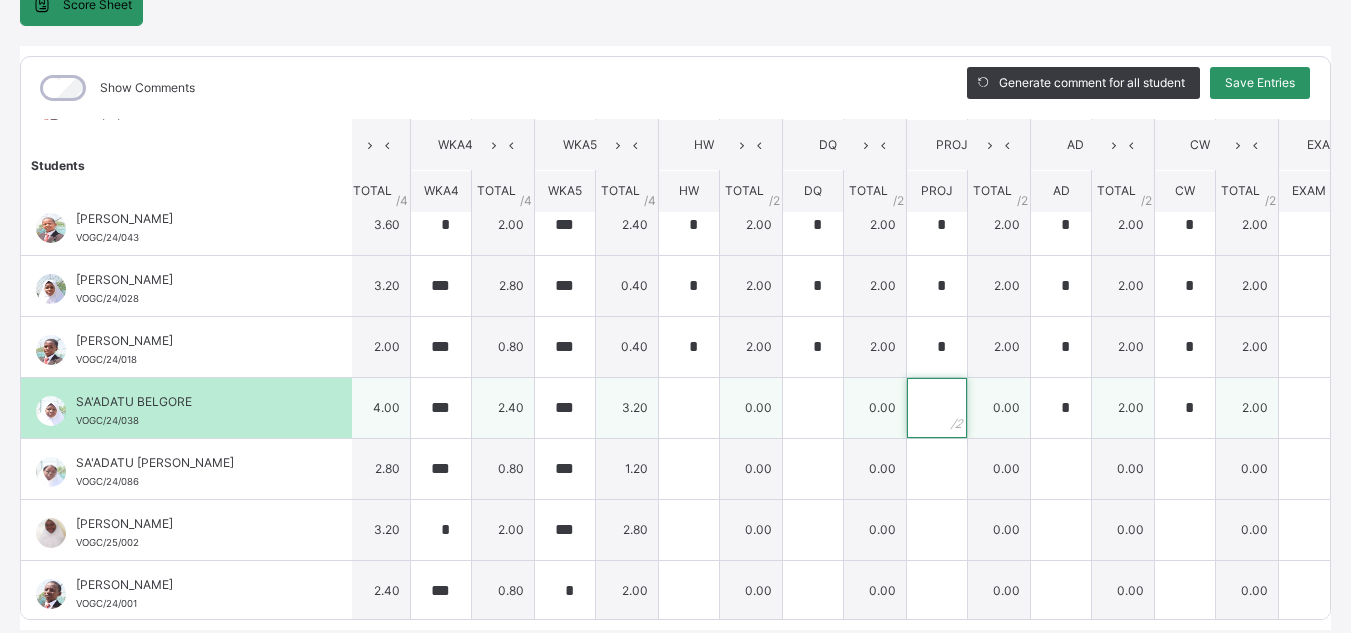 click at bounding box center (937, 408) 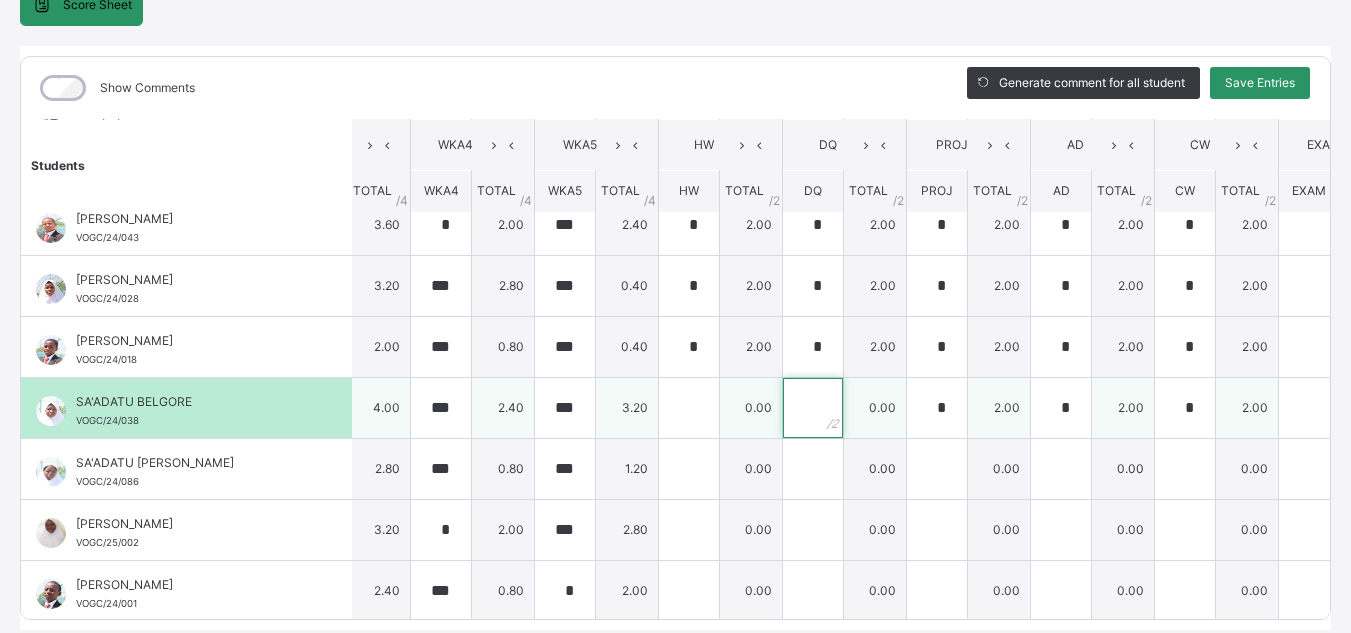 click at bounding box center (813, 408) 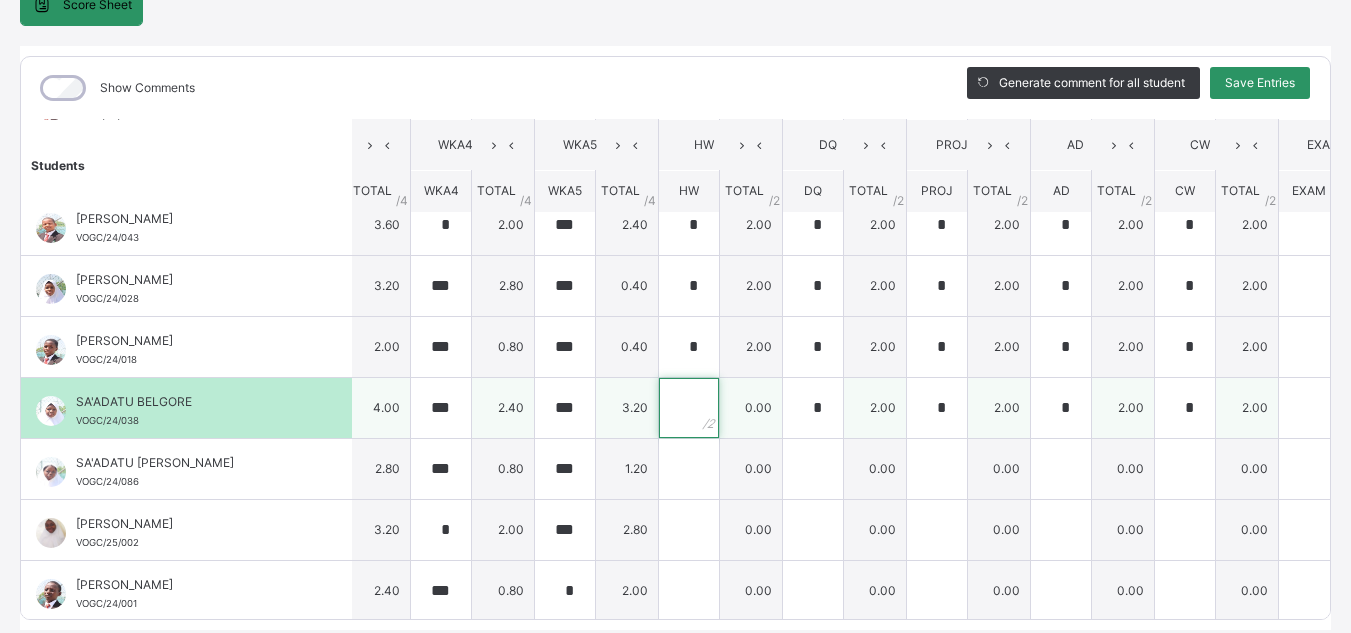 click at bounding box center (689, 408) 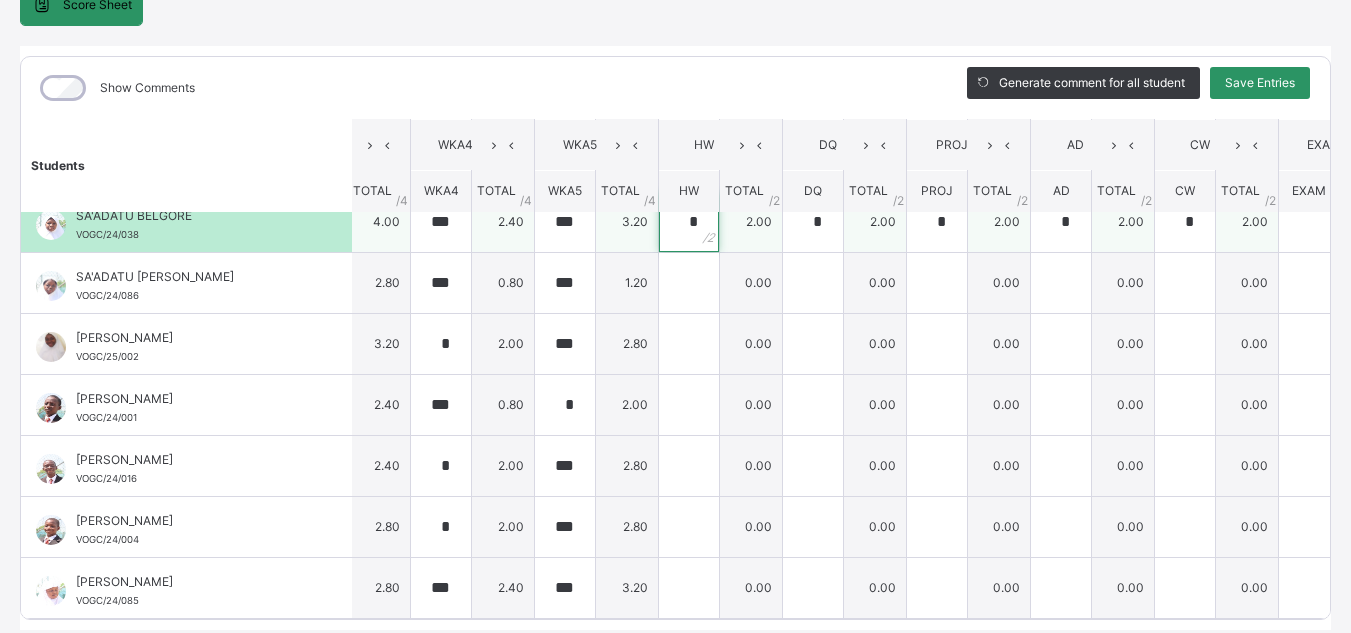 scroll, scrollTop: 951, scrollLeft: 438, axis: both 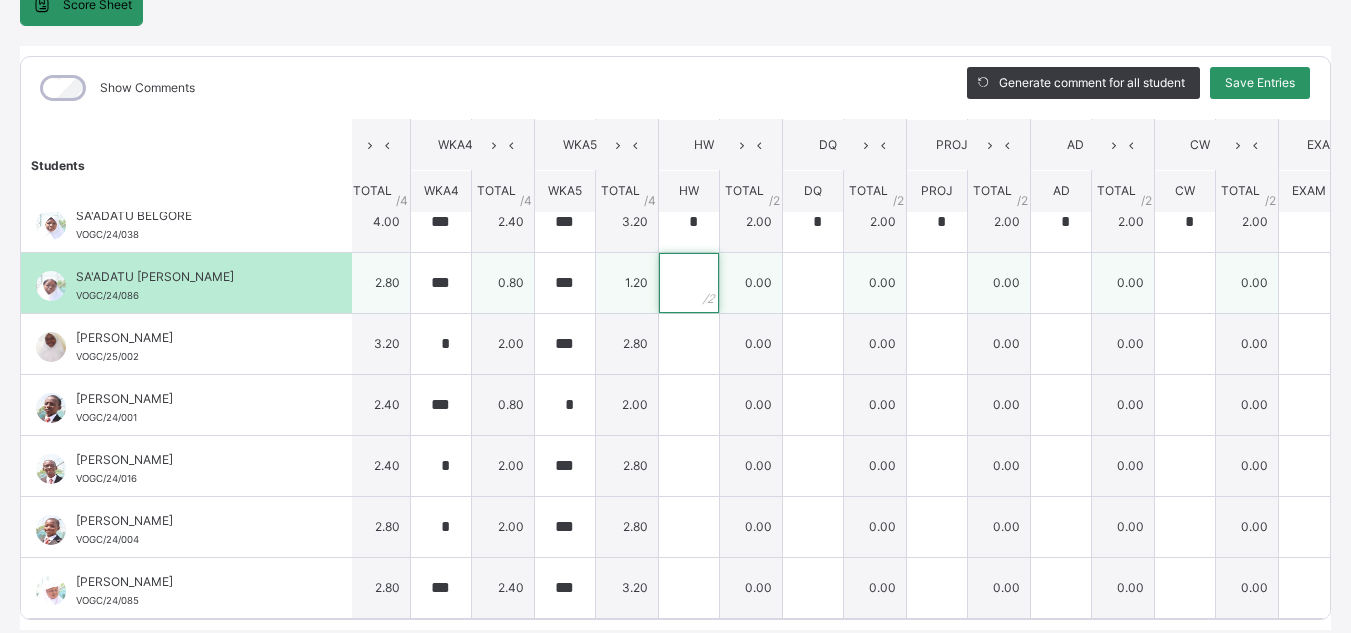 click at bounding box center (689, 283) 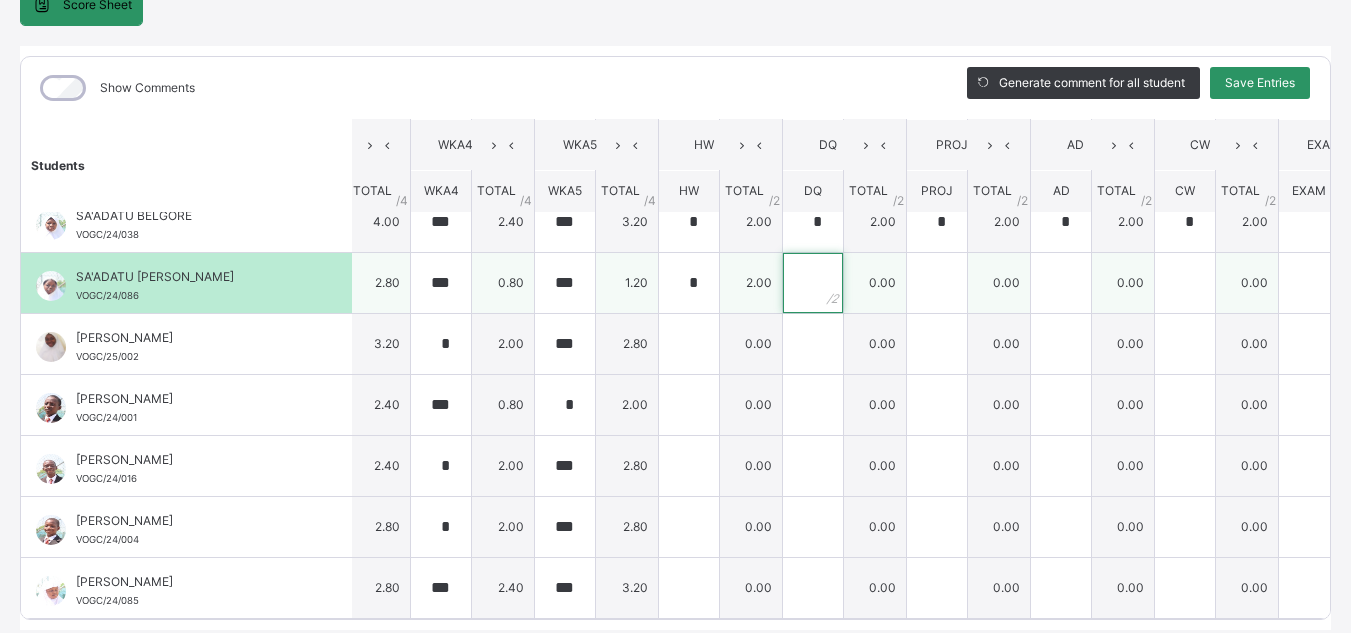 click at bounding box center [813, 283] 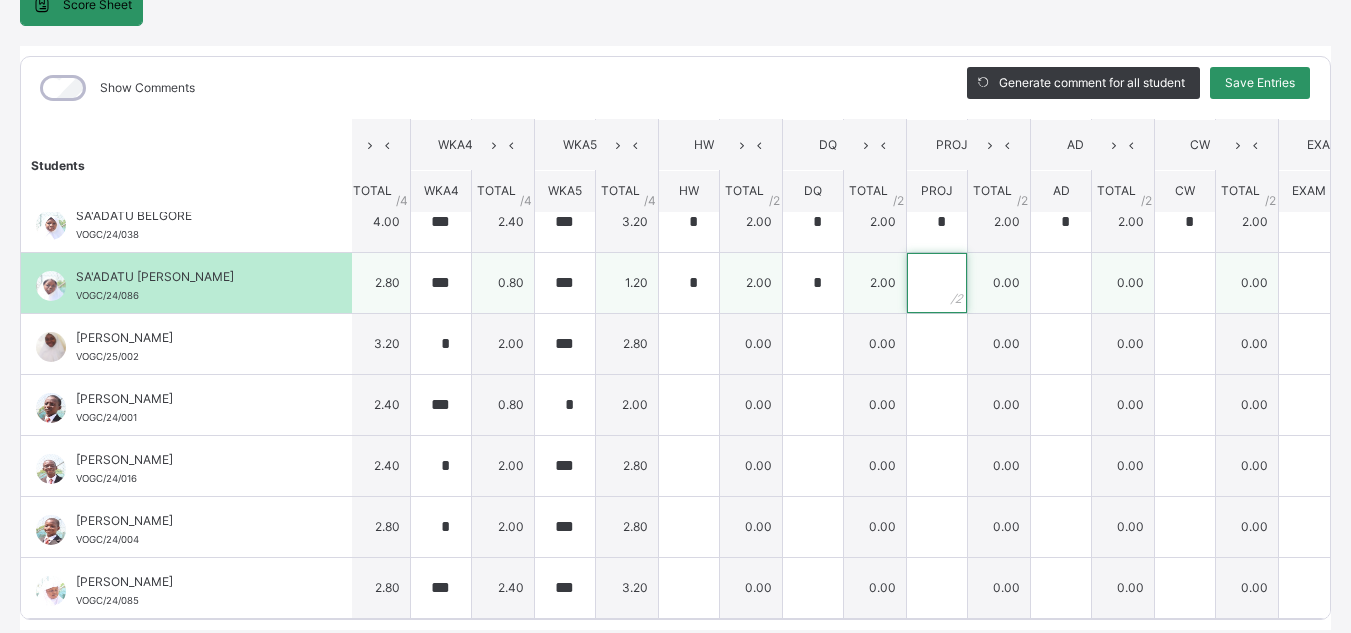 click at bounding box center [937, 283] 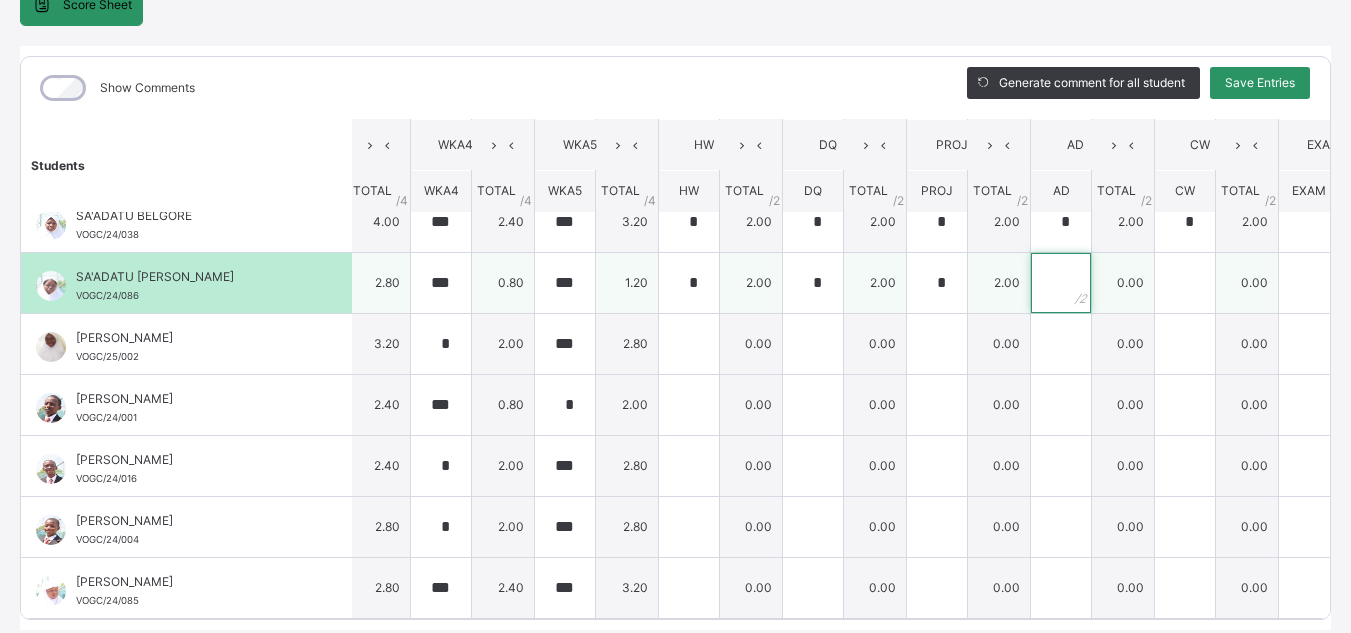 click at bounding box center (1061, 283) 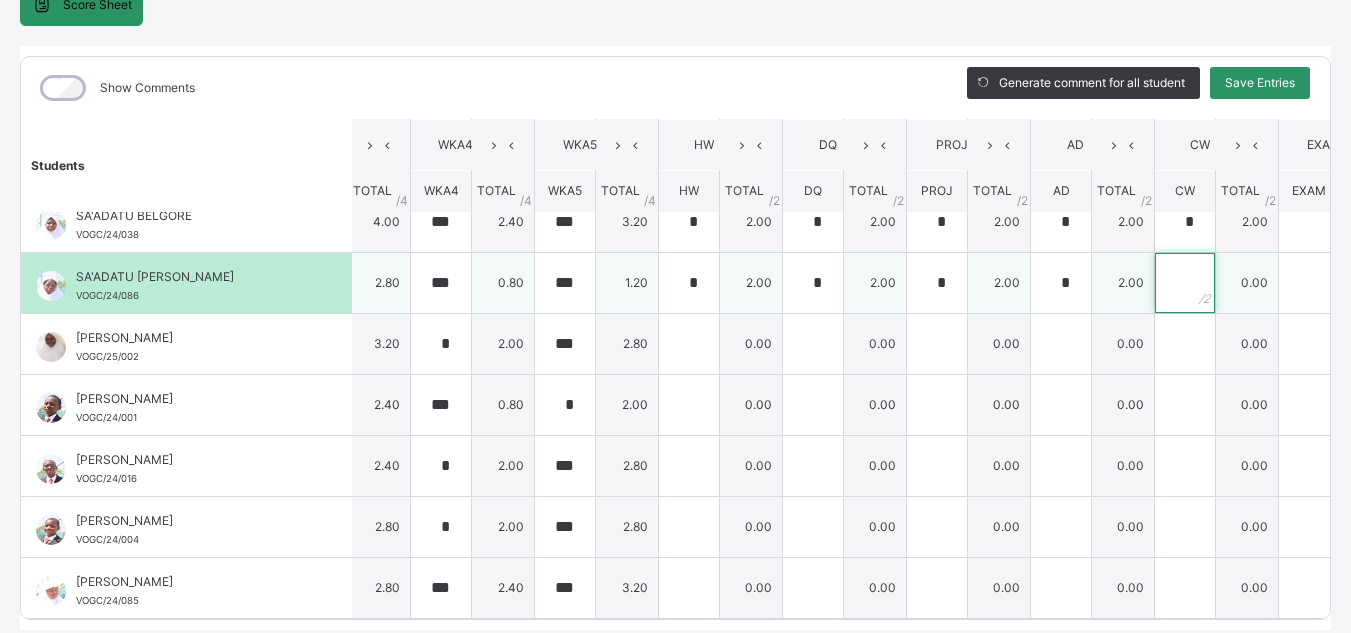 click at bounding box center (1185, 283) 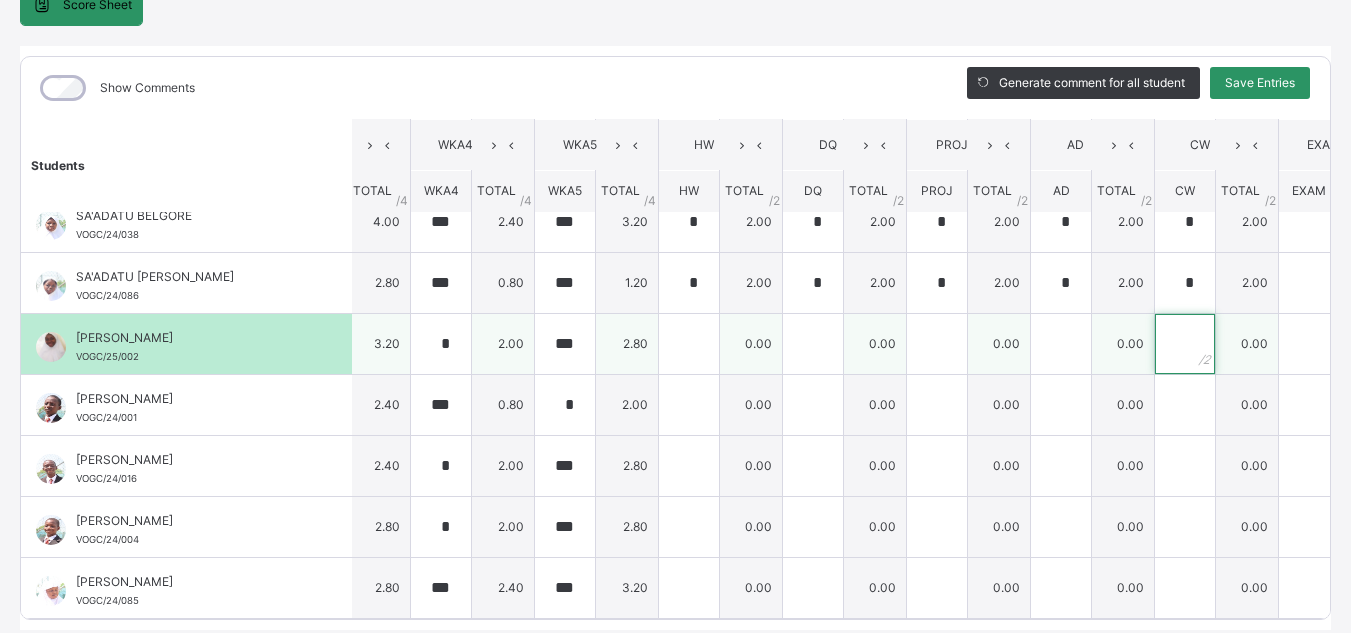 click at bounding box center [1185, 344] 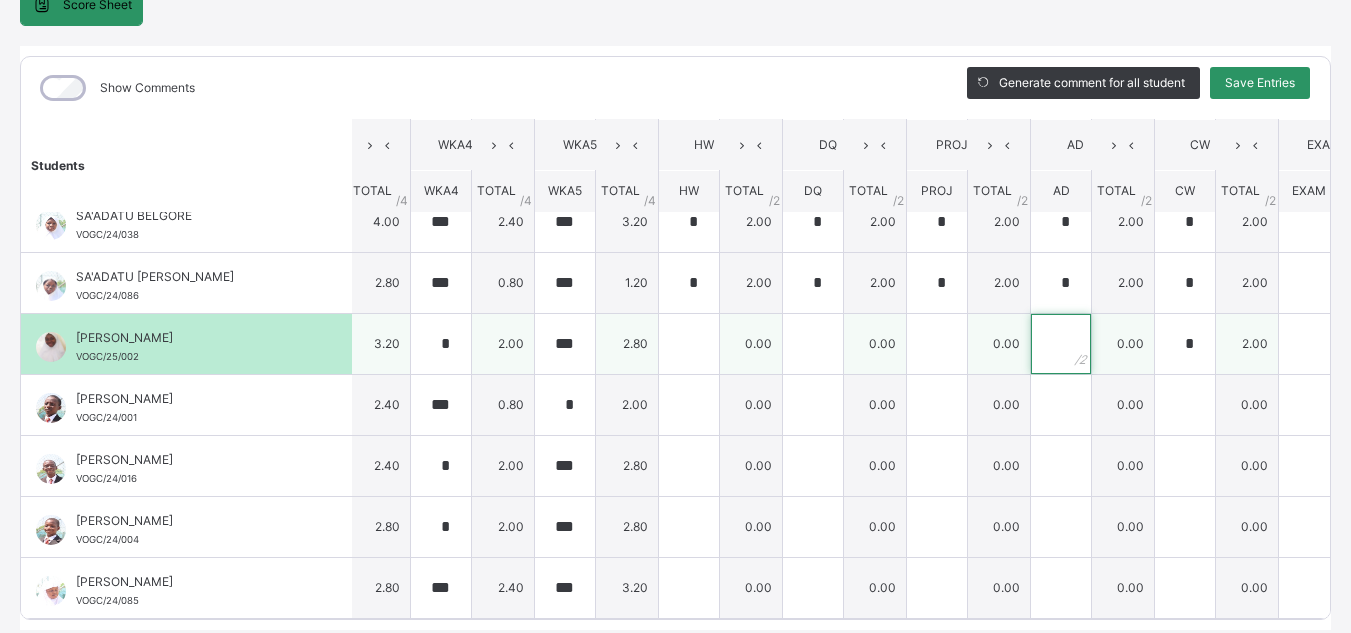 click at bounding box center (1061, 344) 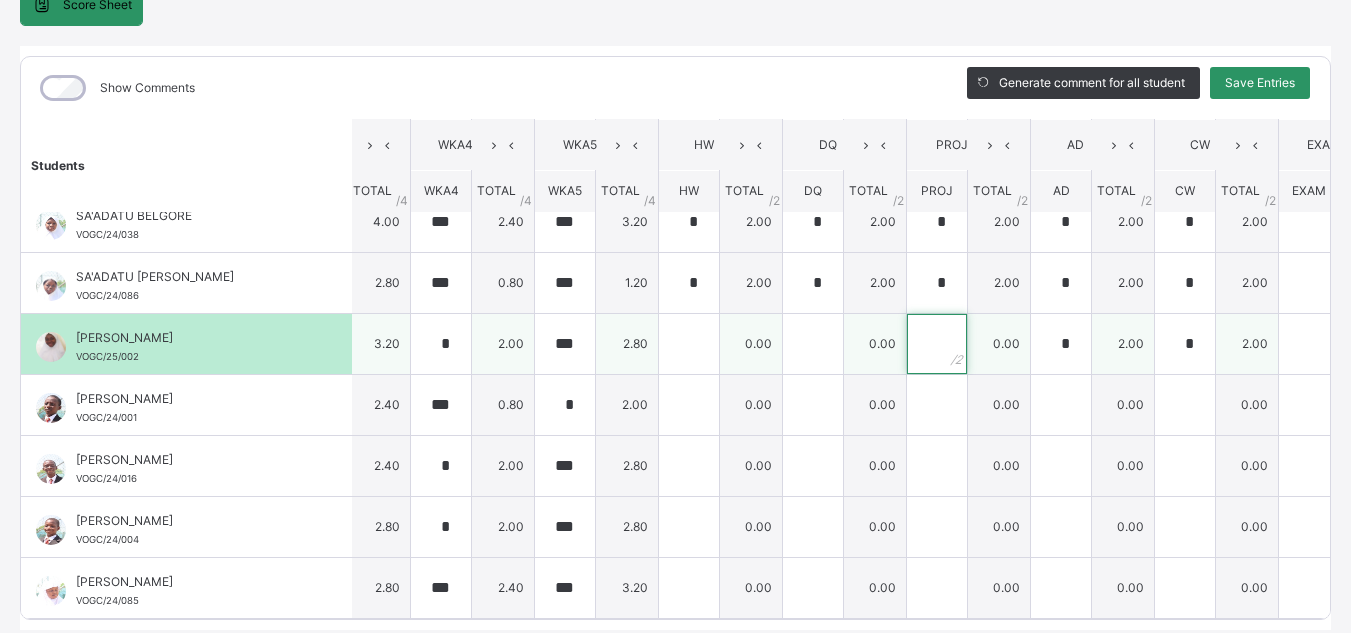 click at bounding box center [937, 344] 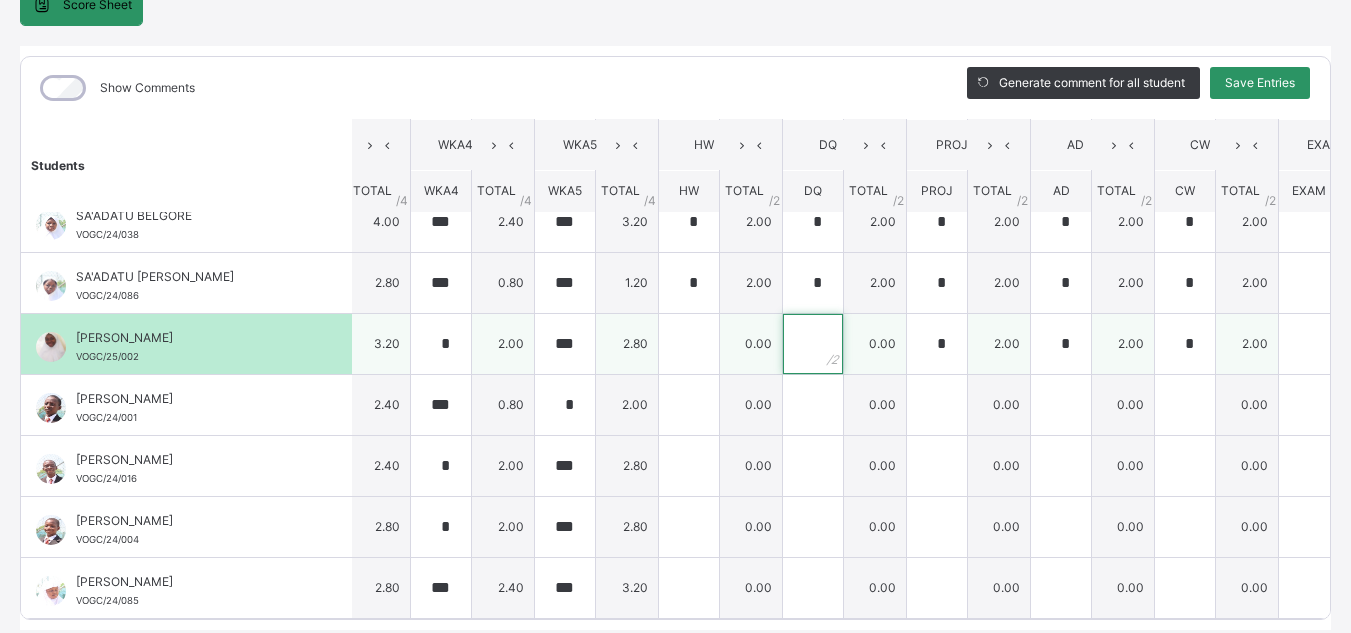 click at bounding box center [813, 344] 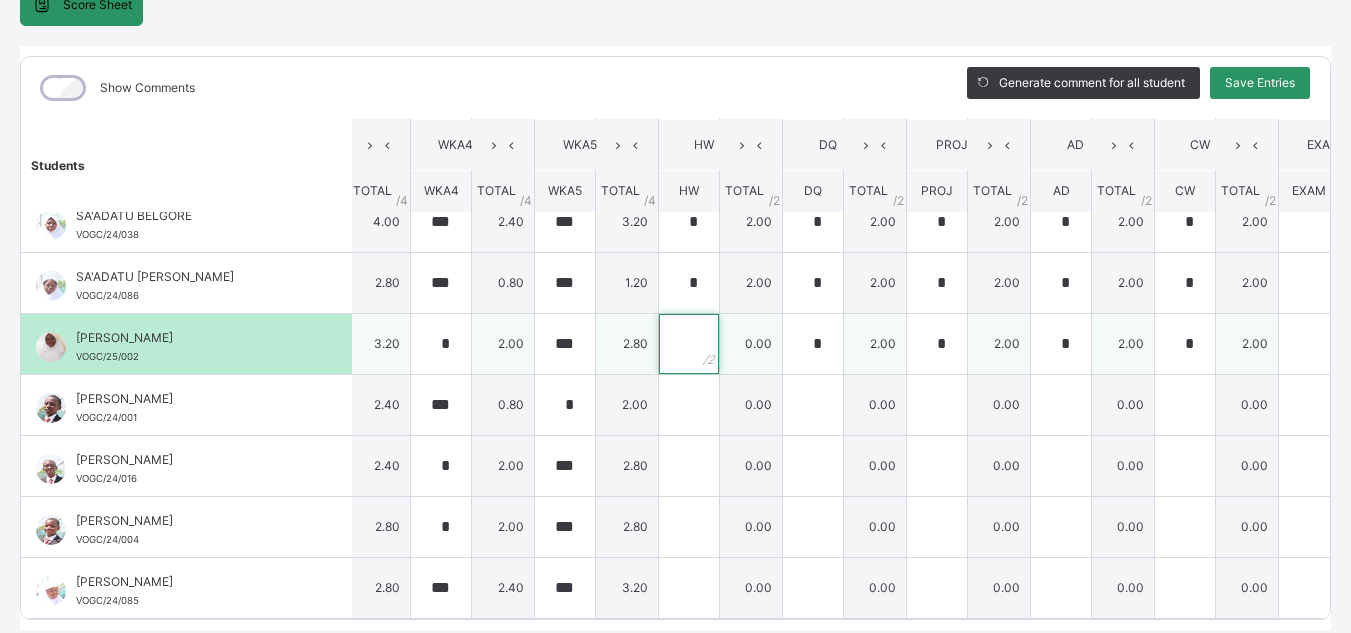 click at bounding box center [689, 344] 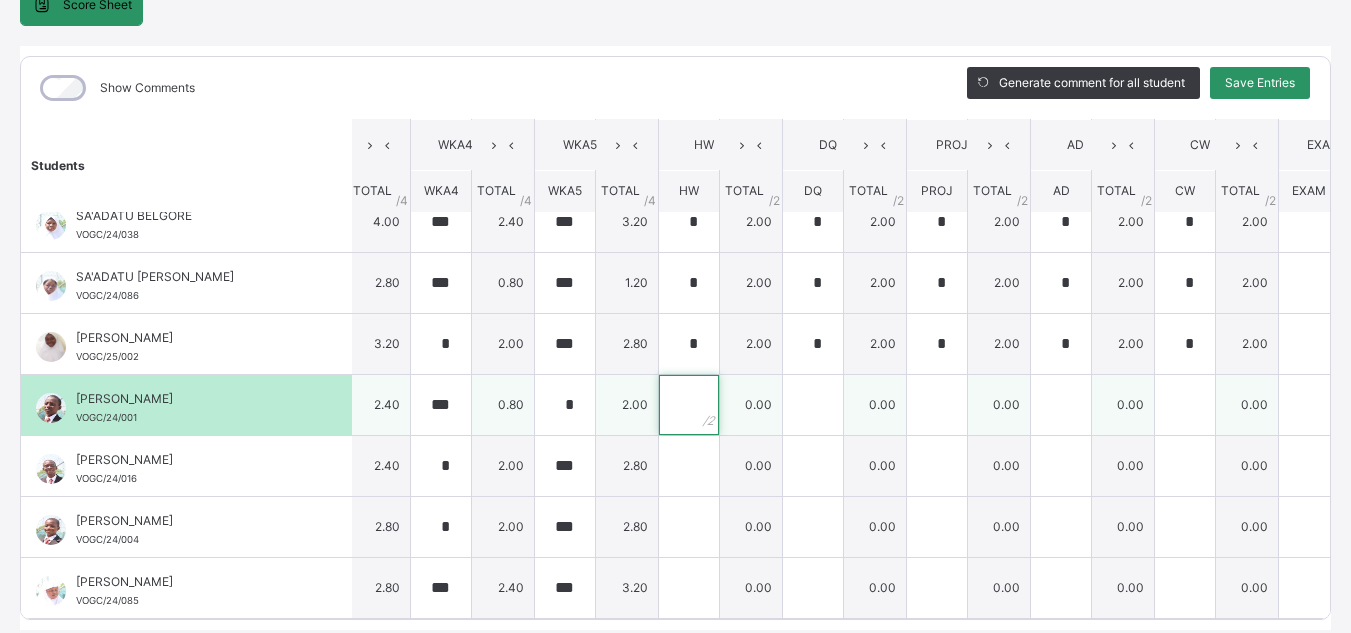click at bounding box center [689, 405] 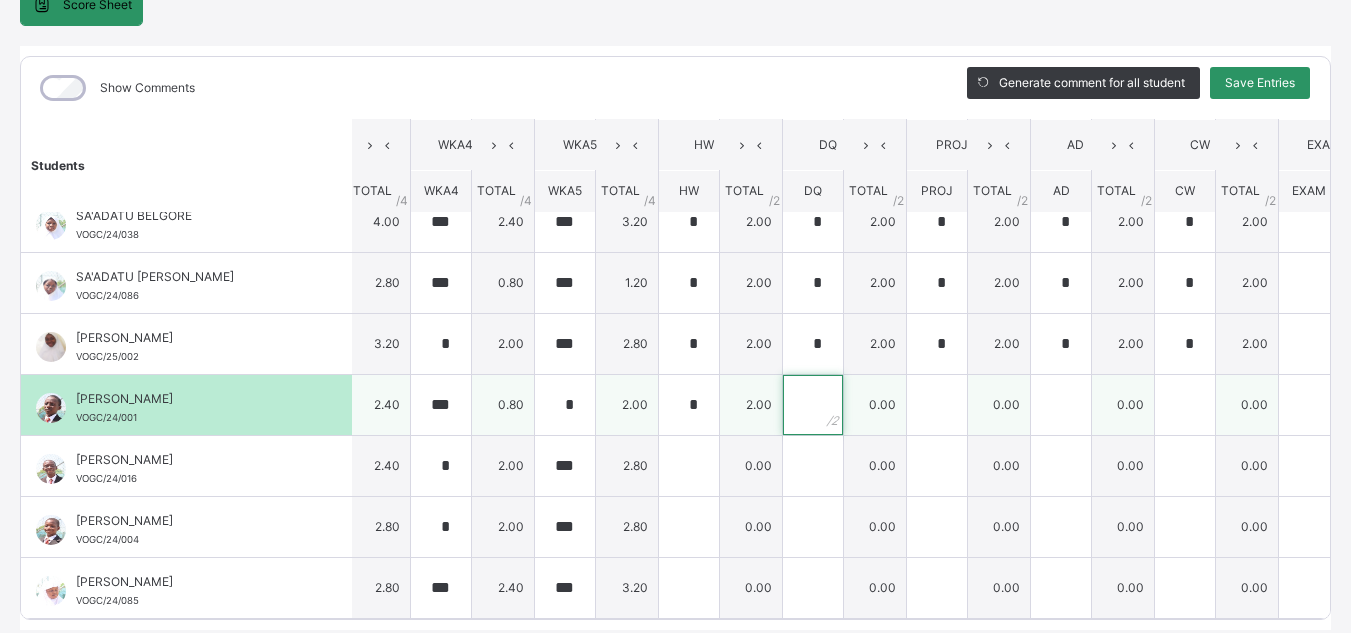 click at bounding box center (813, 405) 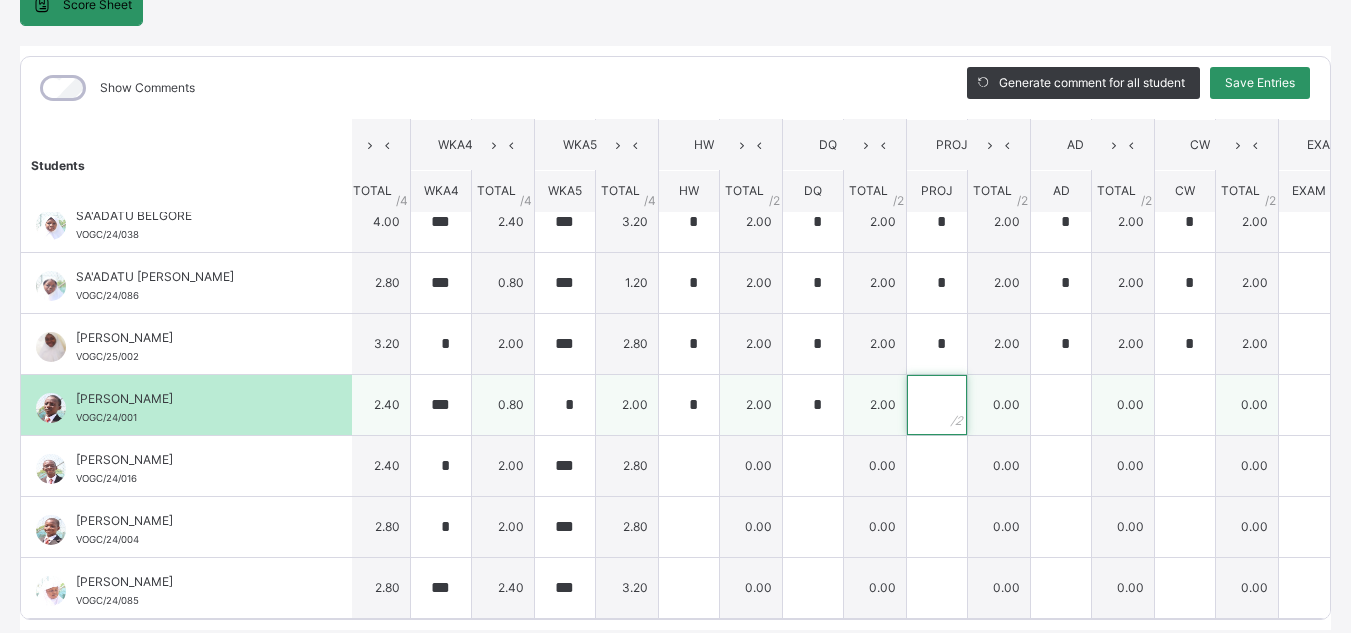 click at bounding box center [937, 405] 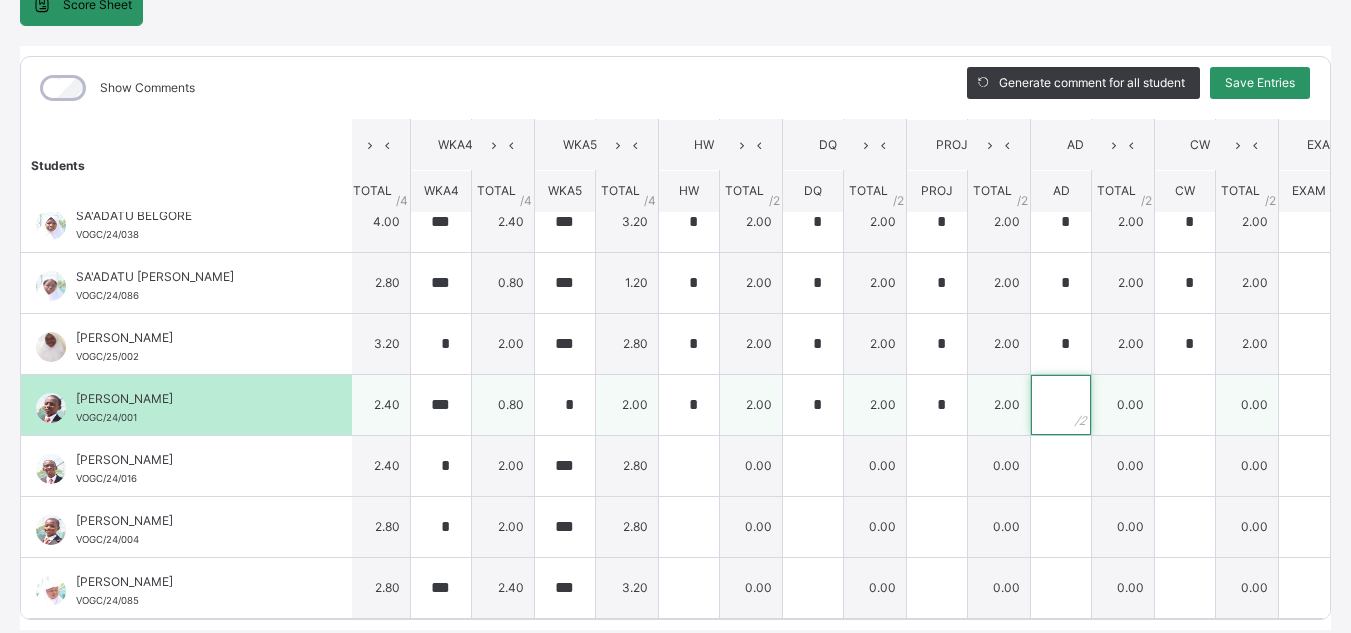 click at bounding box center (1061, 405) 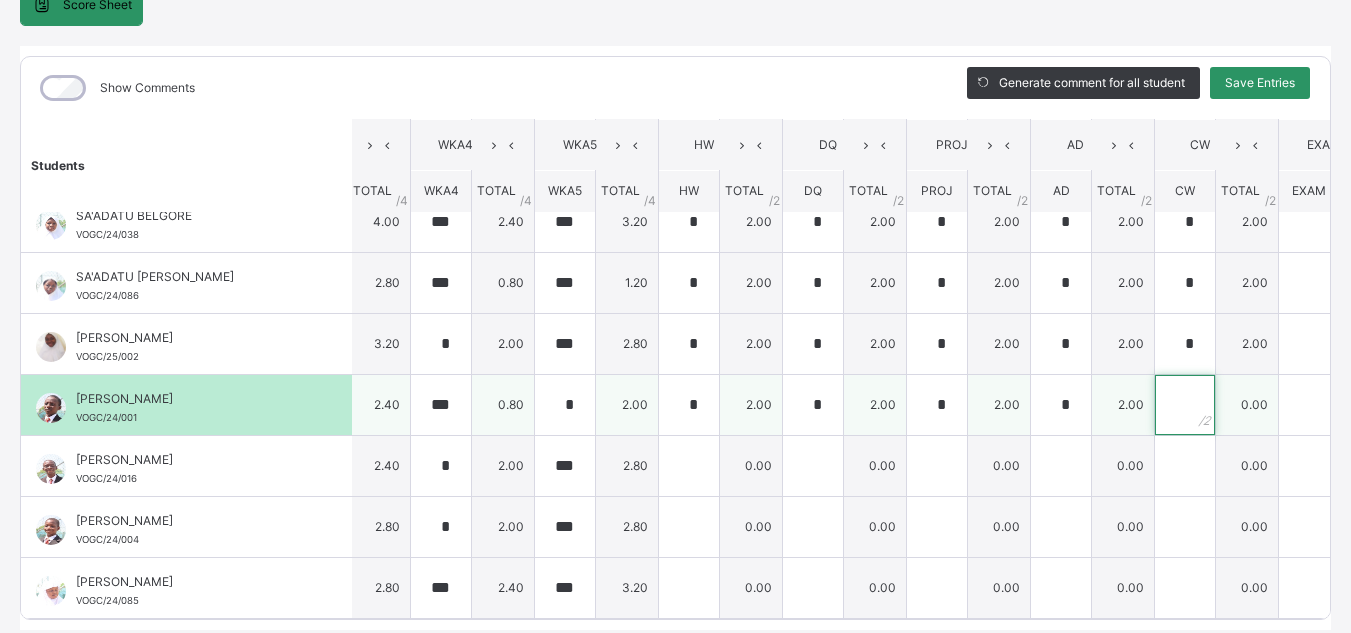 click at bounding box center (1185, 405) 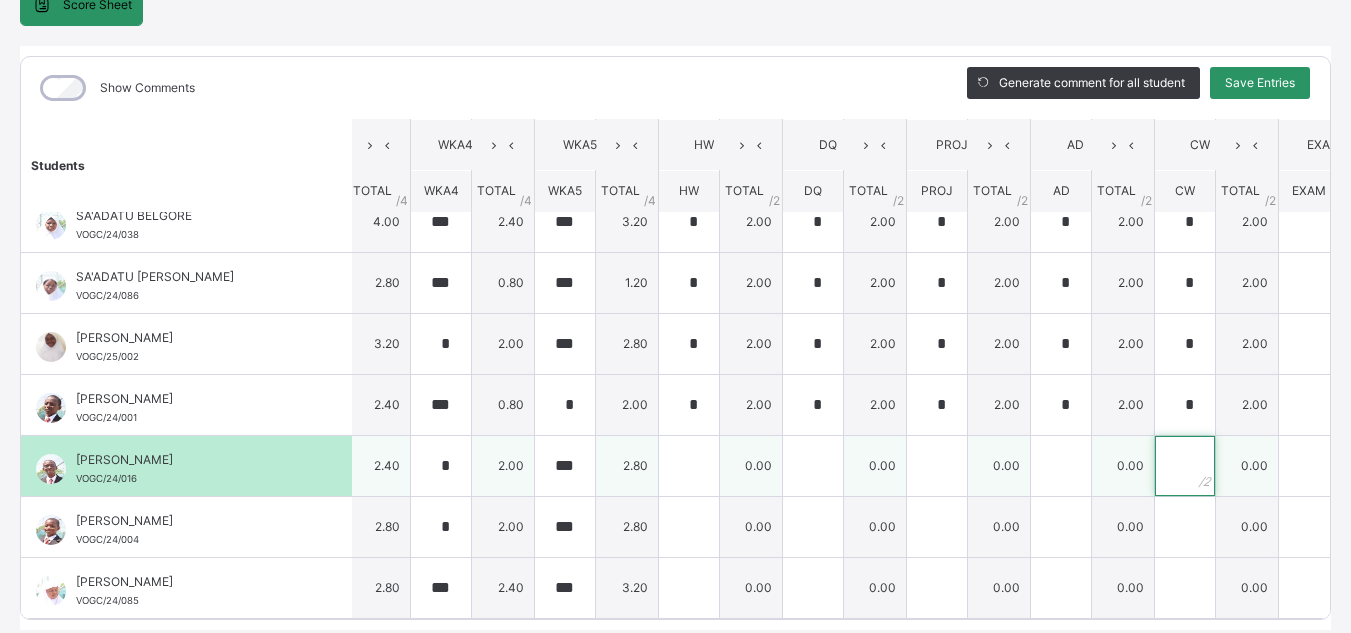 click at bounding box center [1185, 466] 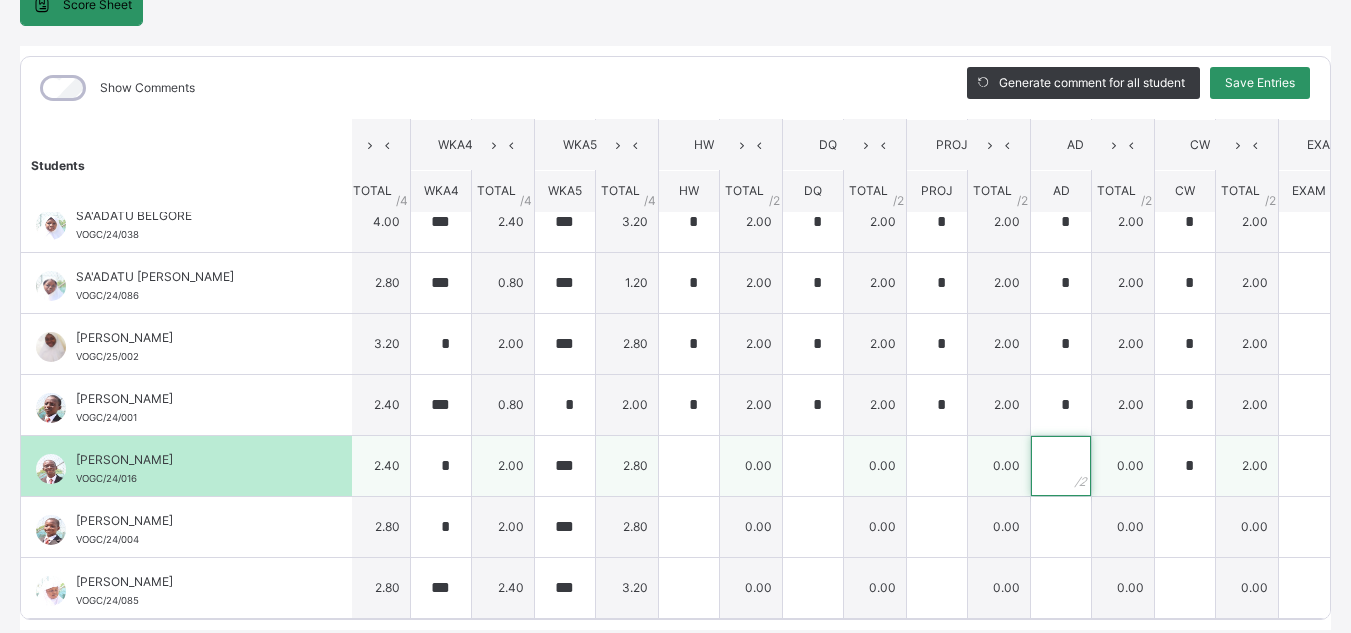 click at bounding box center [1061, 466] 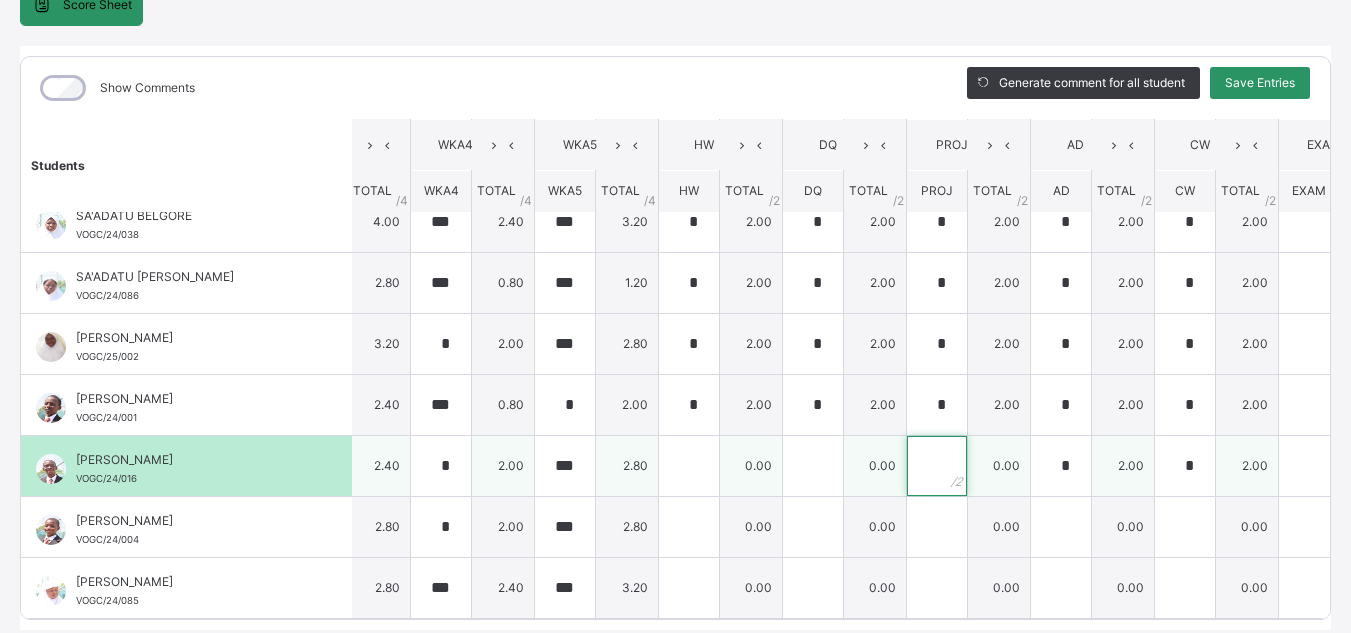 click at bounding box center (937, 466) 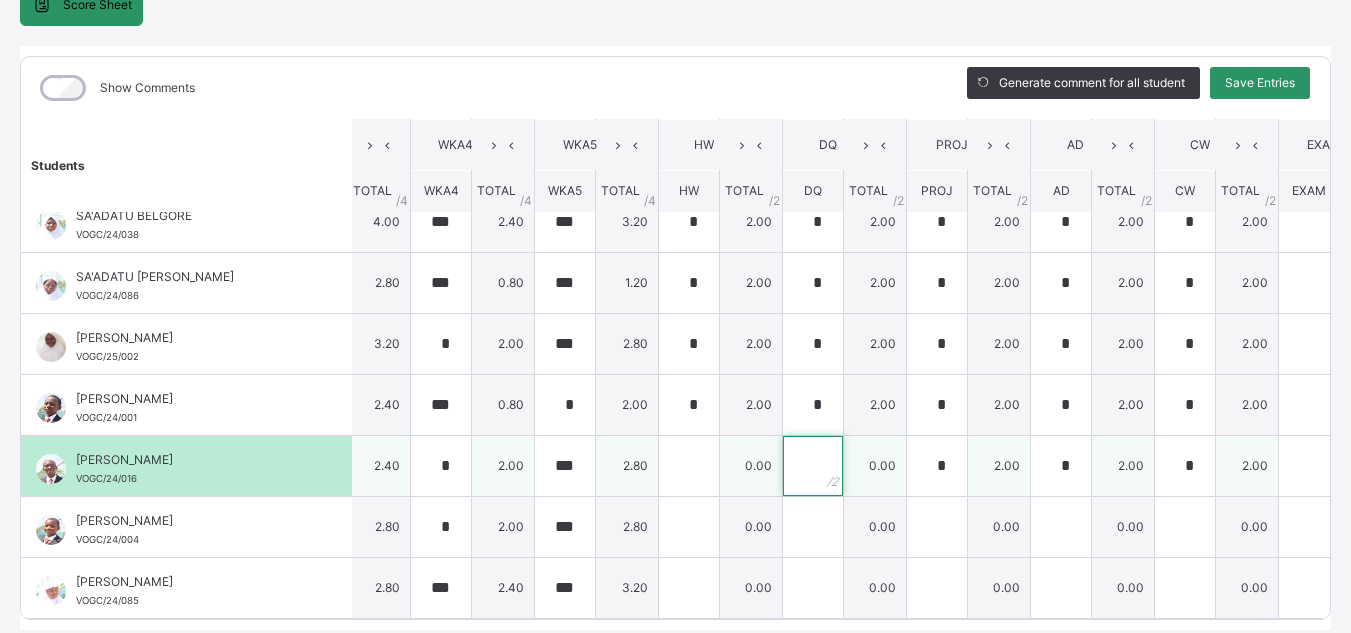 click at bounding box center [813, 466] 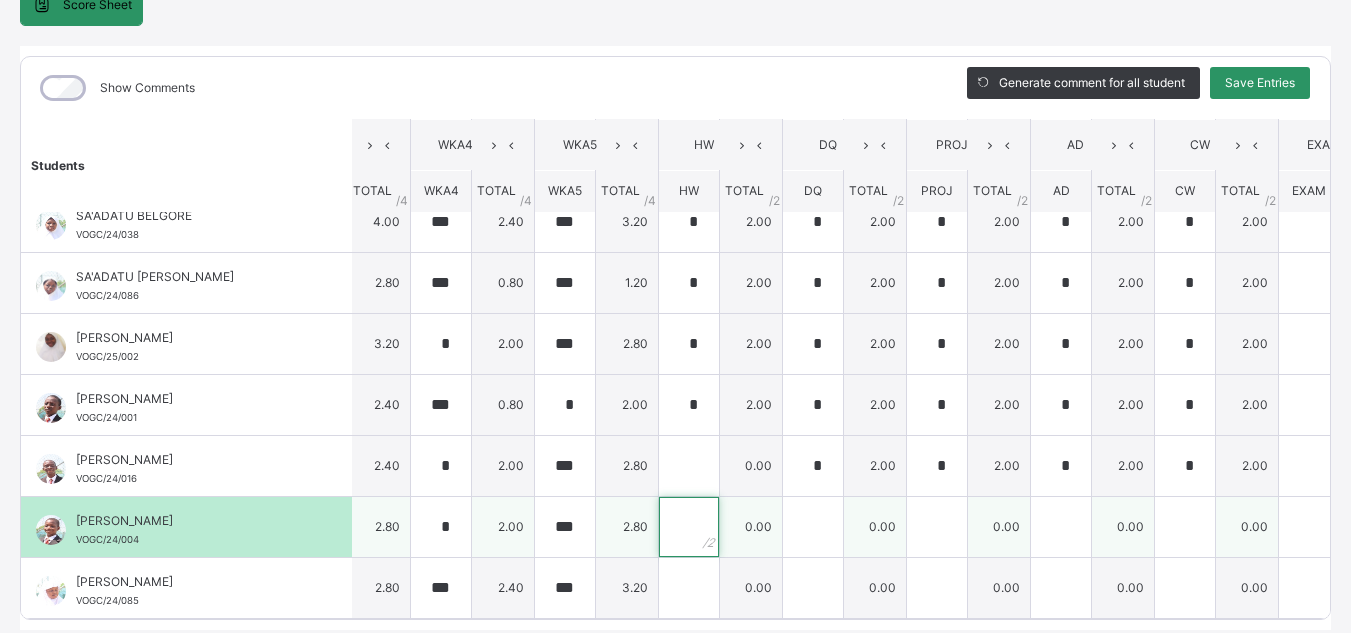 click at bounding box center (689, 527) 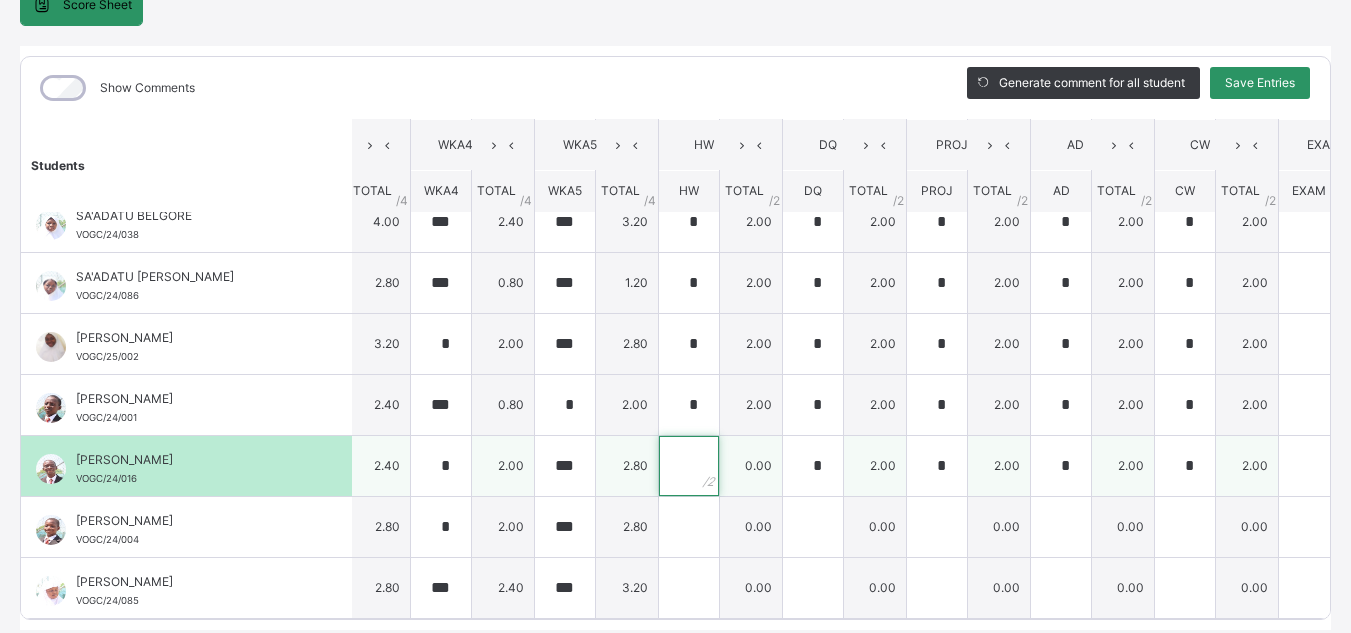 click at bounding box center [689, 466] 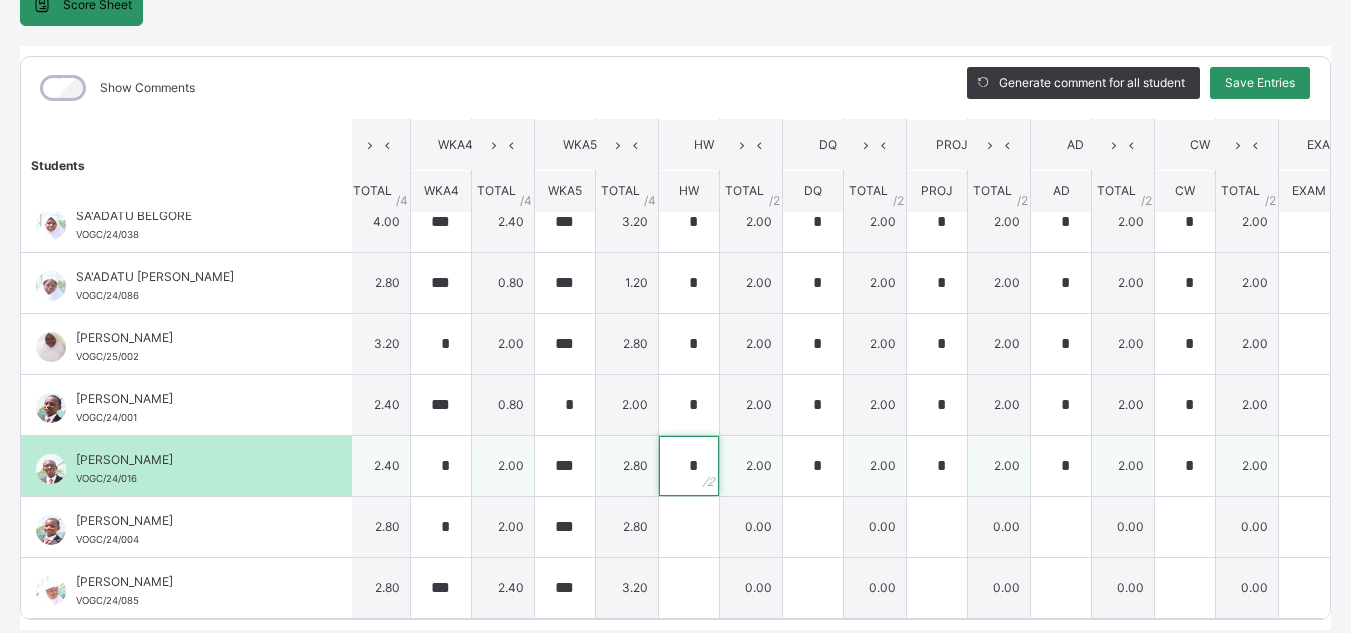 scroll, scrollTop: 293, scrollLeft: 0, axis: vertical 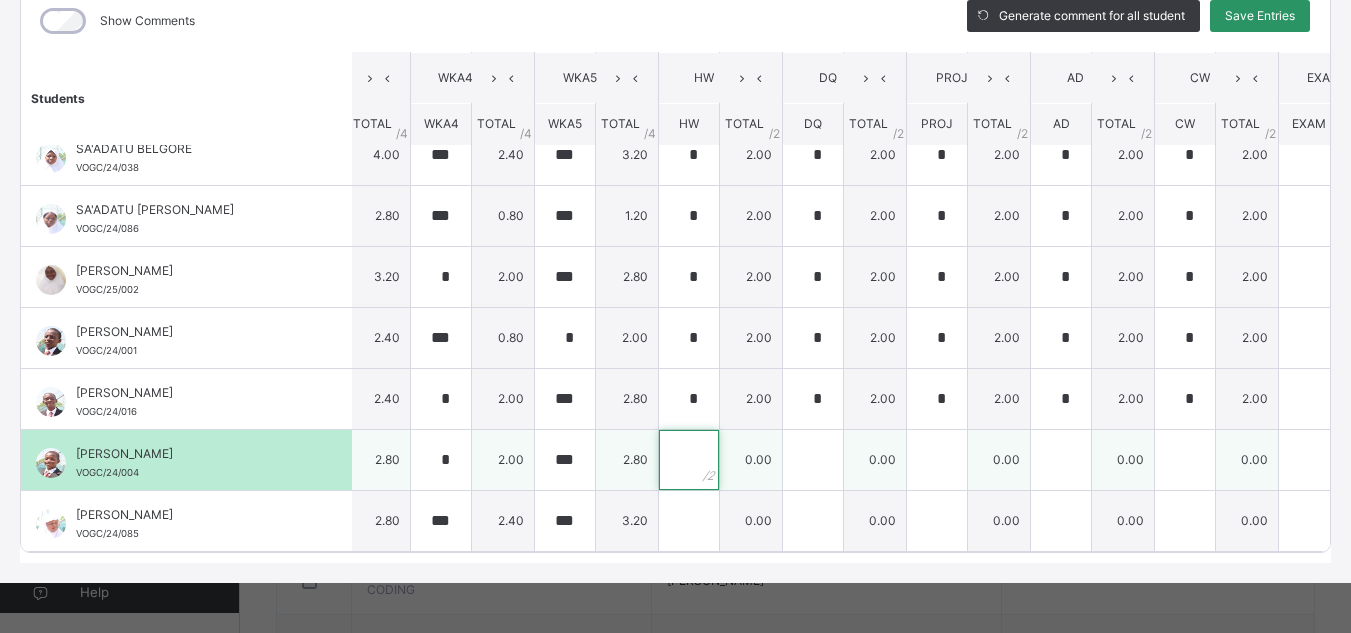 click at bounding box center (689, 460) 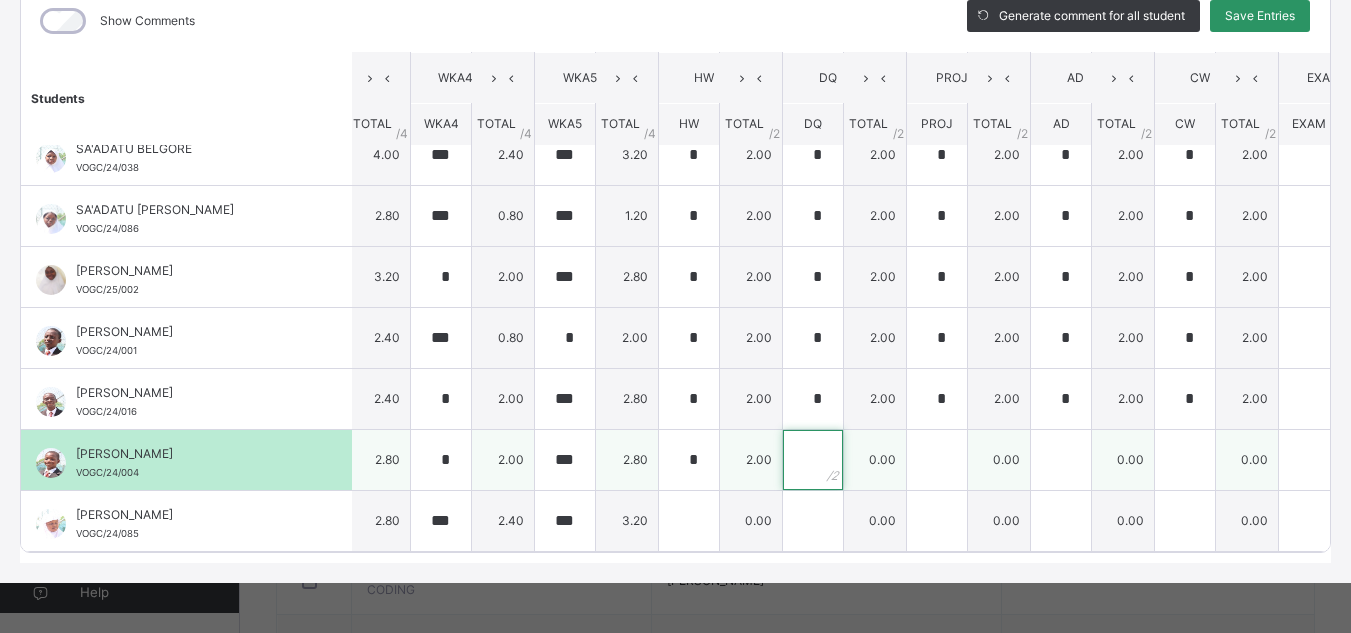click at bounding box center (813, 460) 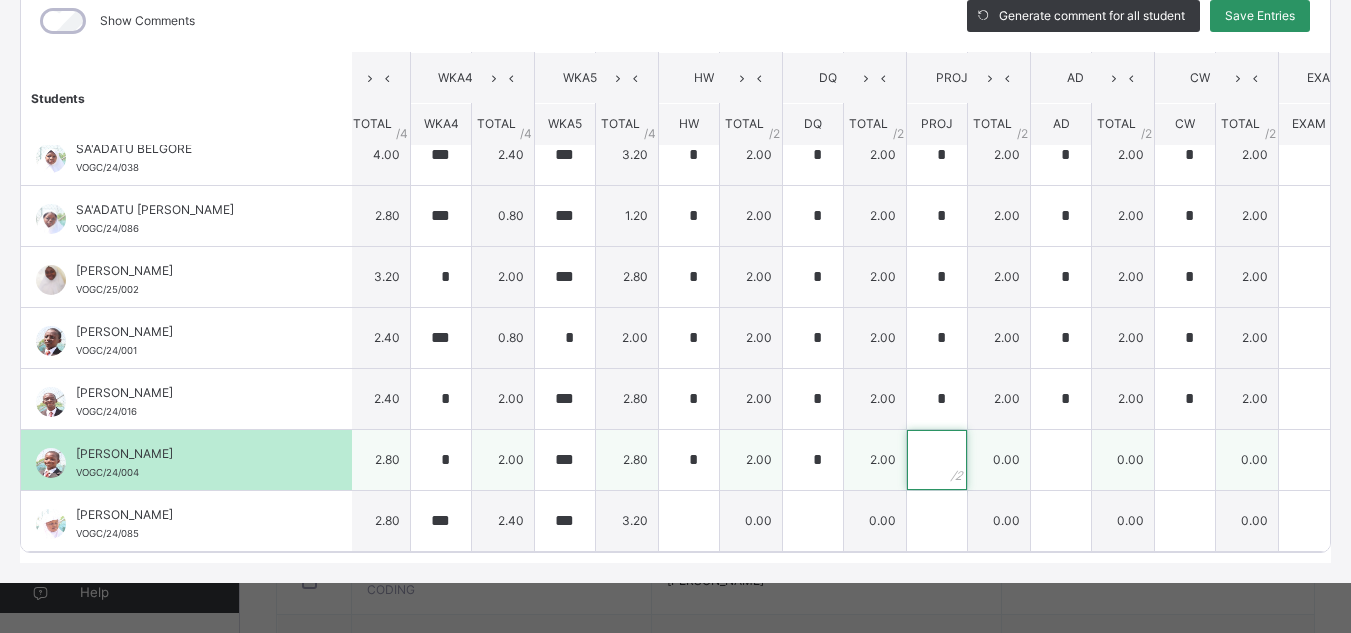 click at bounding box center (937, 460) 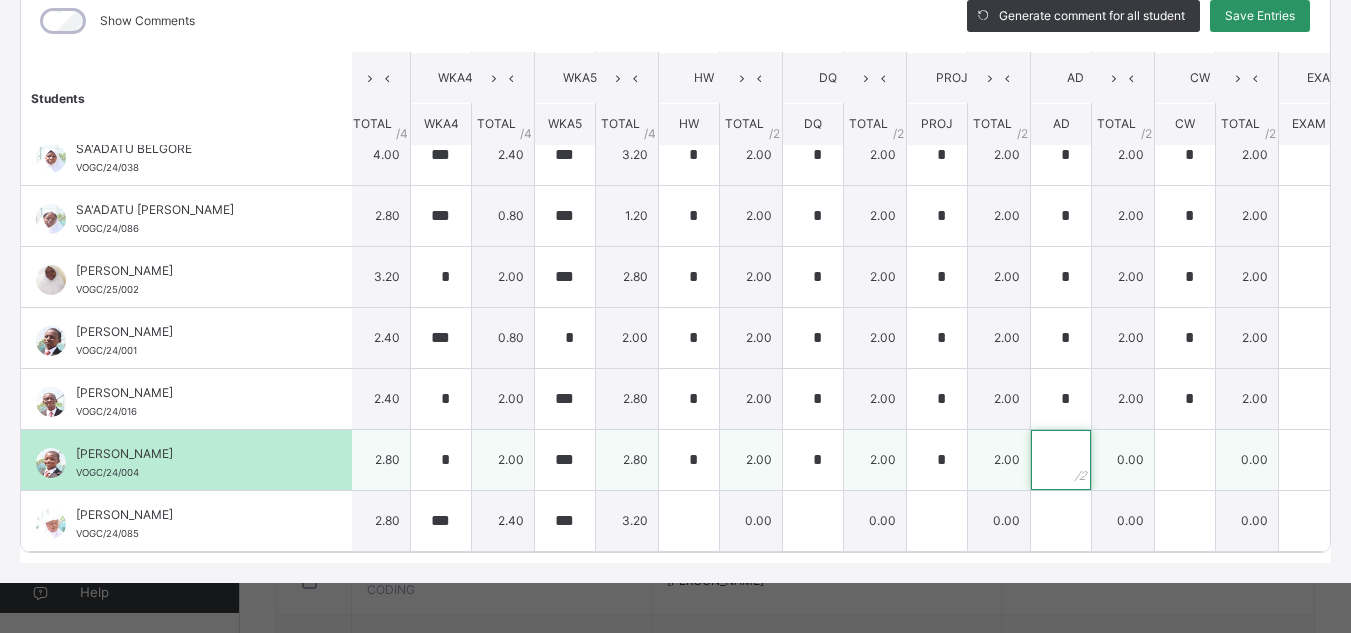 click at bounding box center [1061, 460] 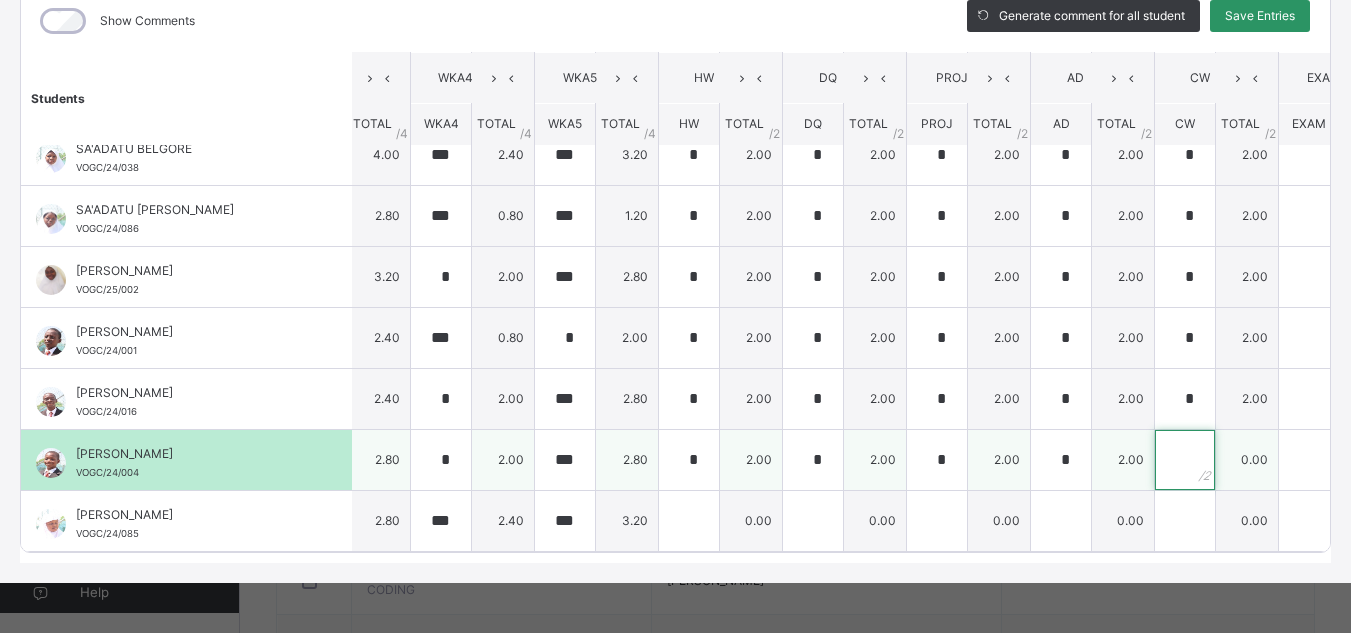 click at bounding box center [1185, 460] 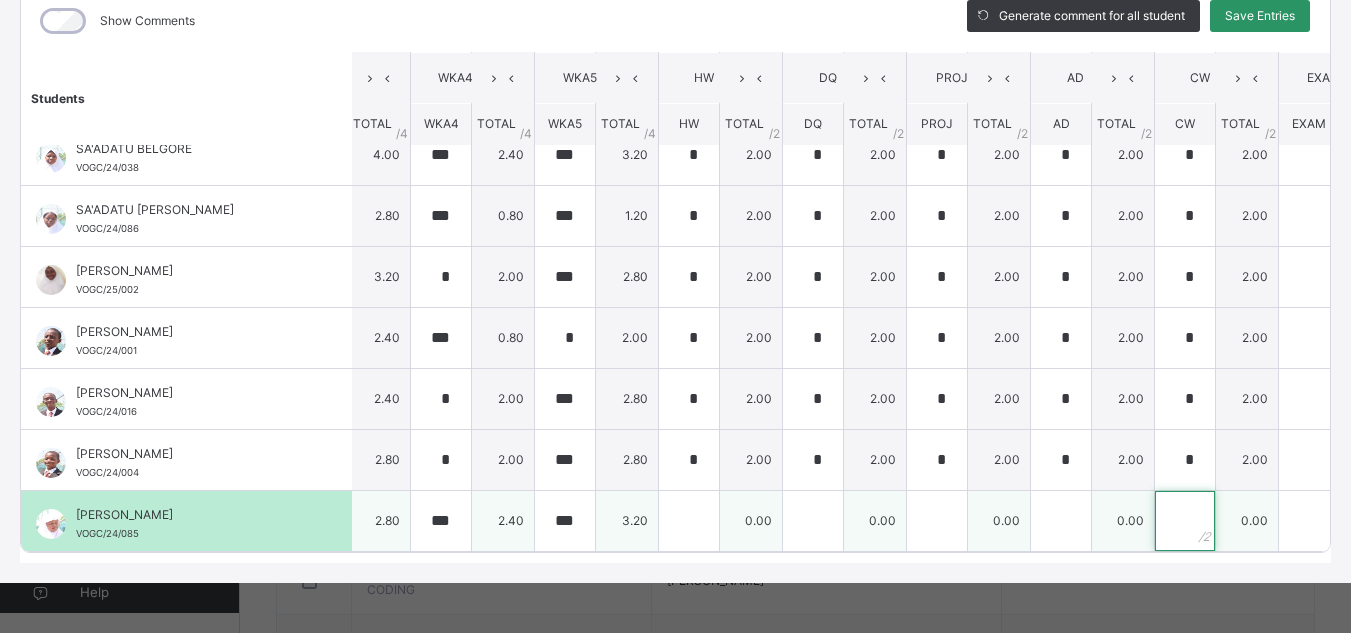 click at bounding box center [1185, 521] 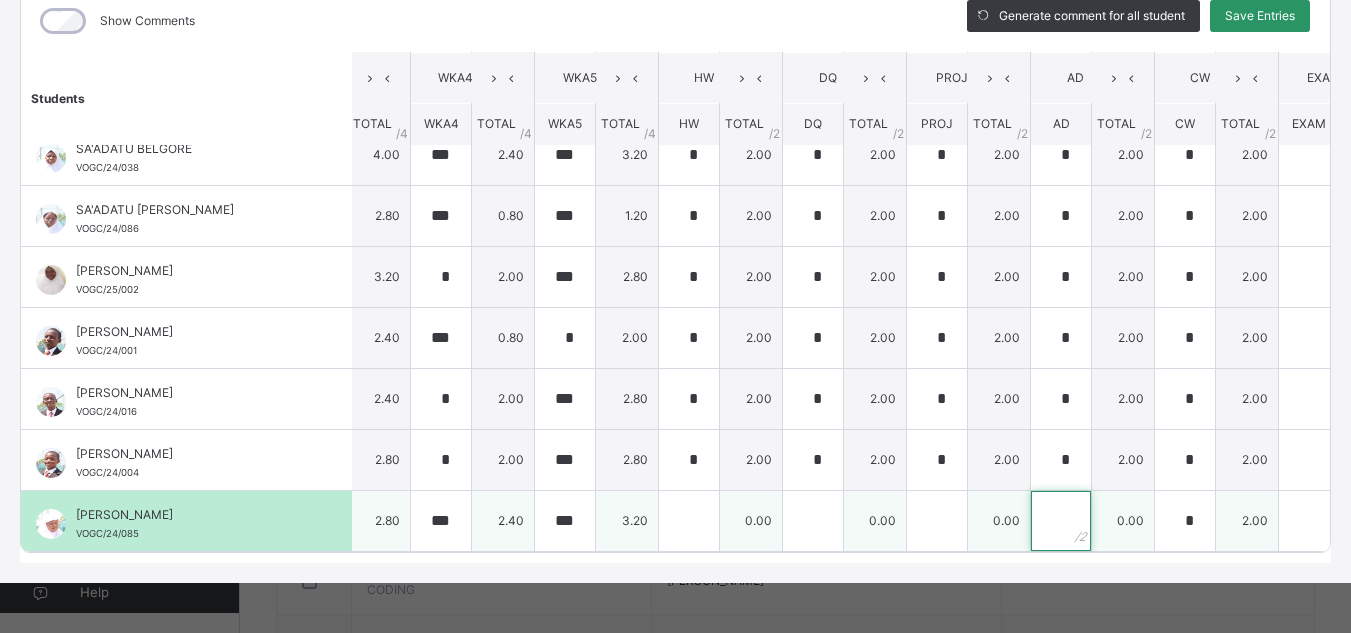 click at bounding box center (1061, 521) 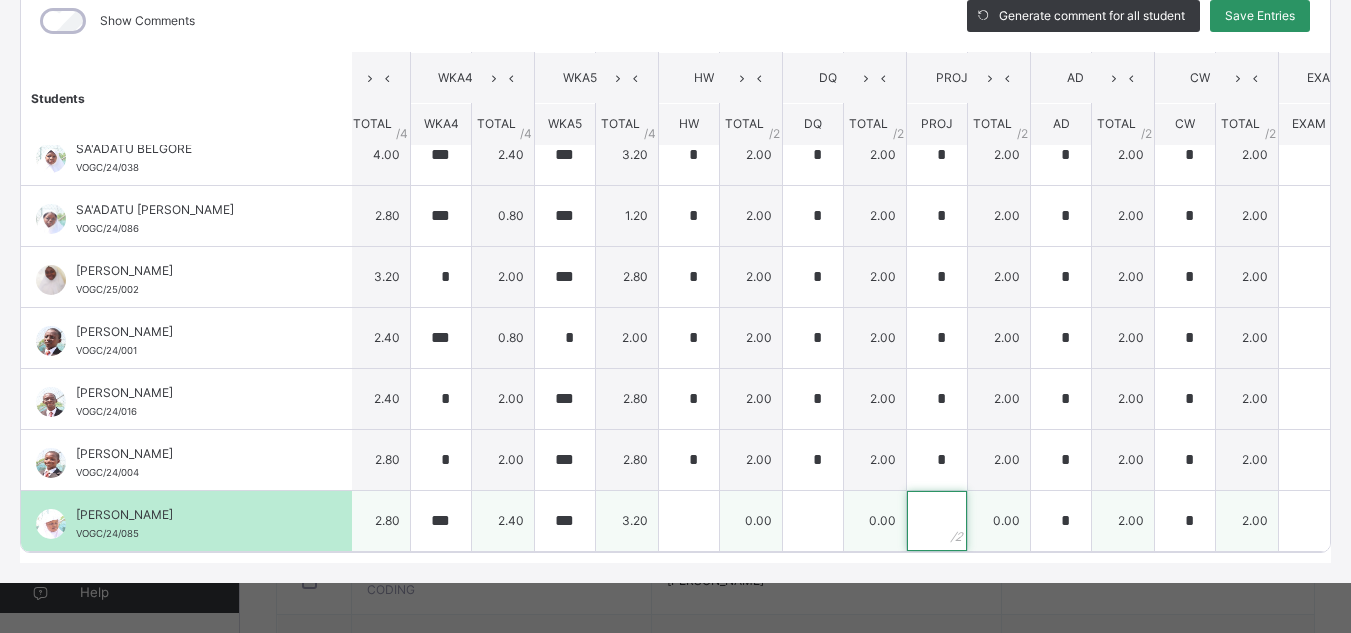 click at bounding box center (937, 521) 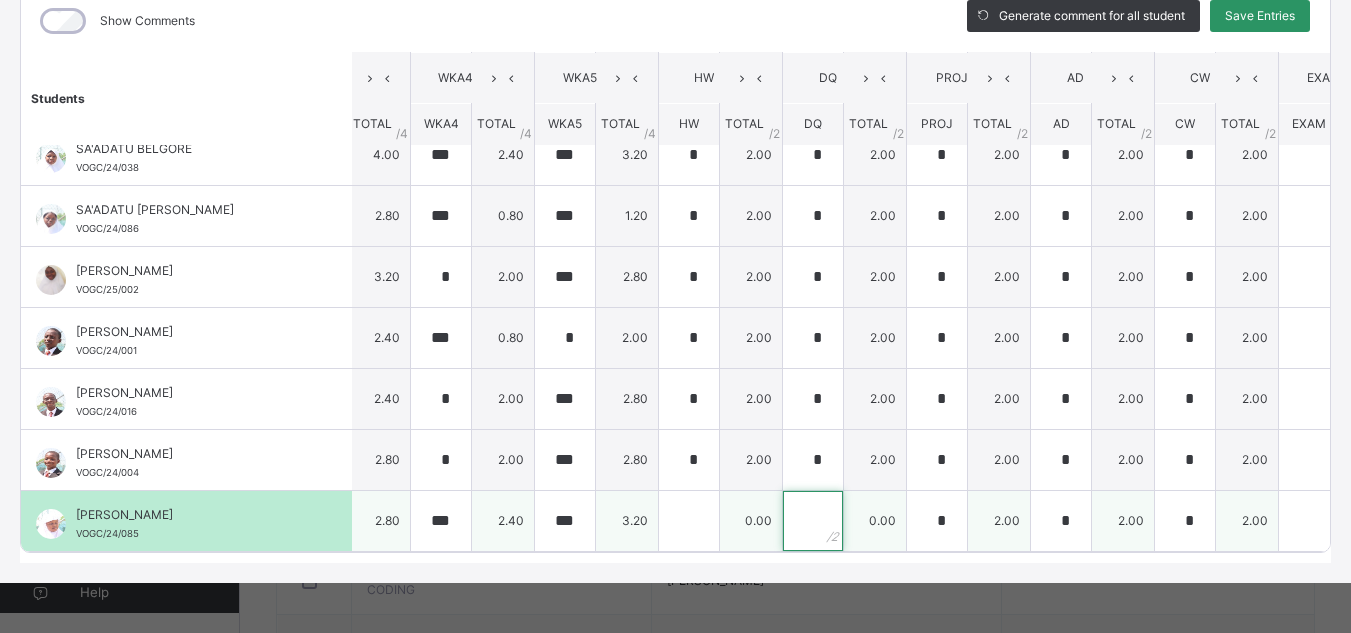 click at bounding box center (813, 521) 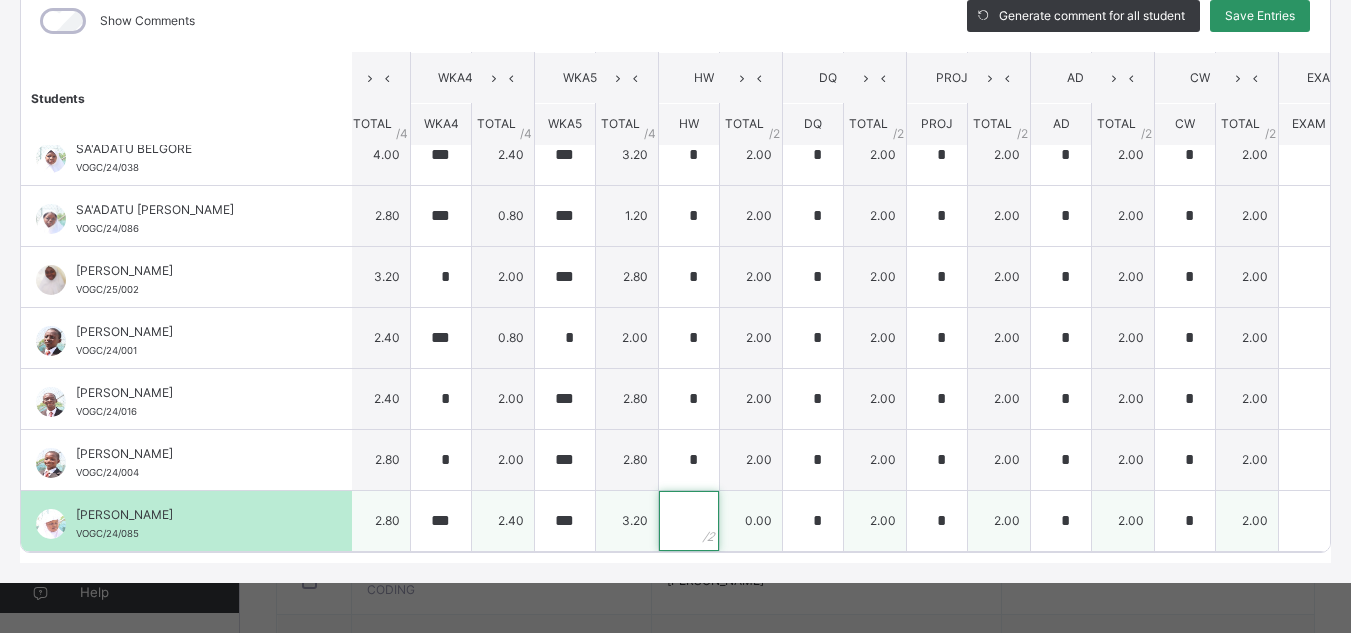 click at bounding box center [689, 521] 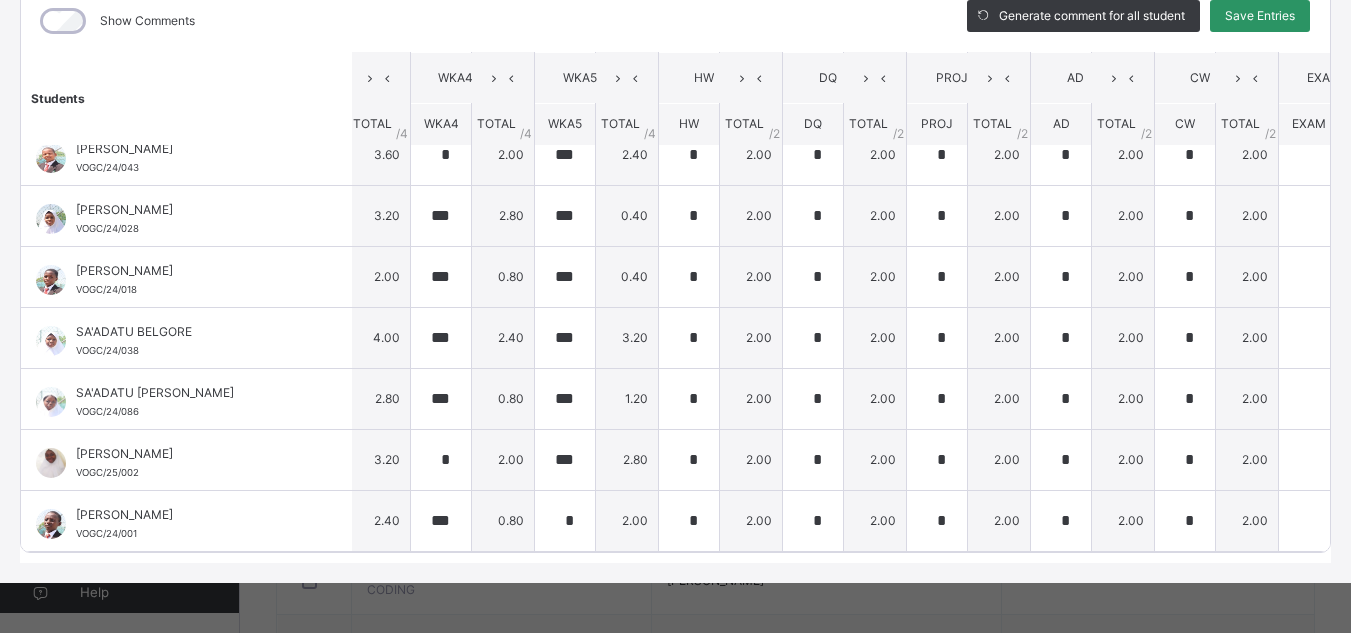 scroll, scrollTop: 751, scrollLeft: 438, axis: both 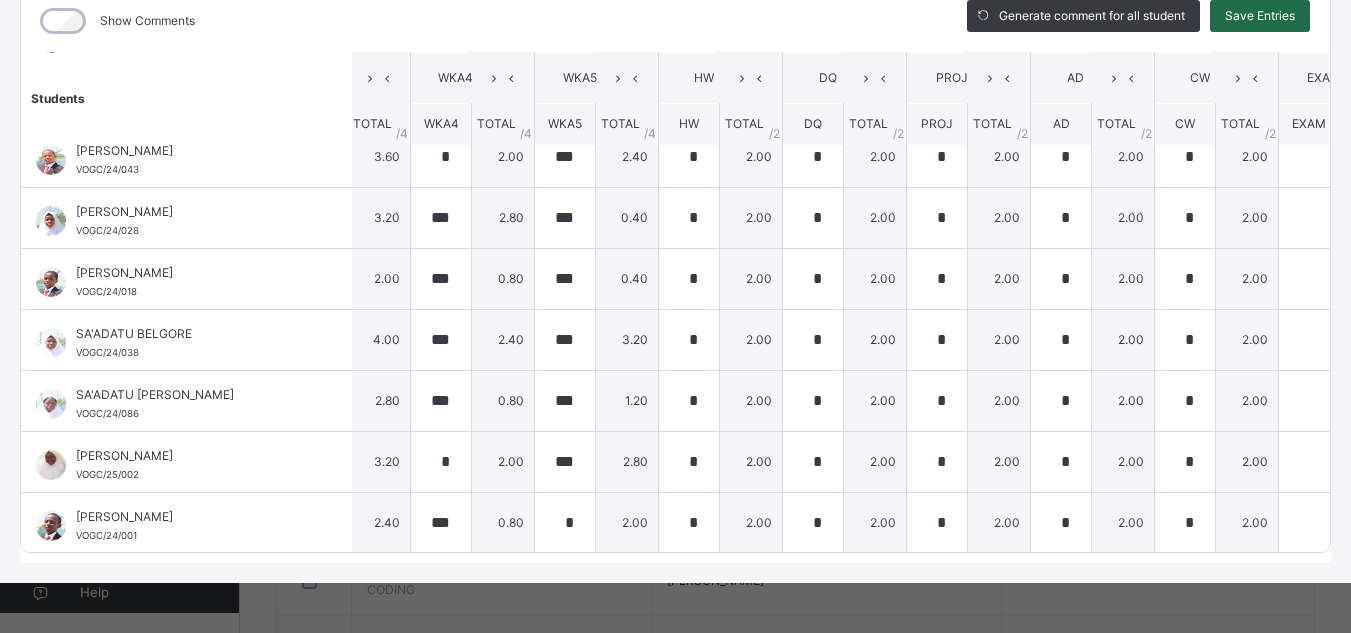 click on "Save Entries" at bounding box center [1260, 16] 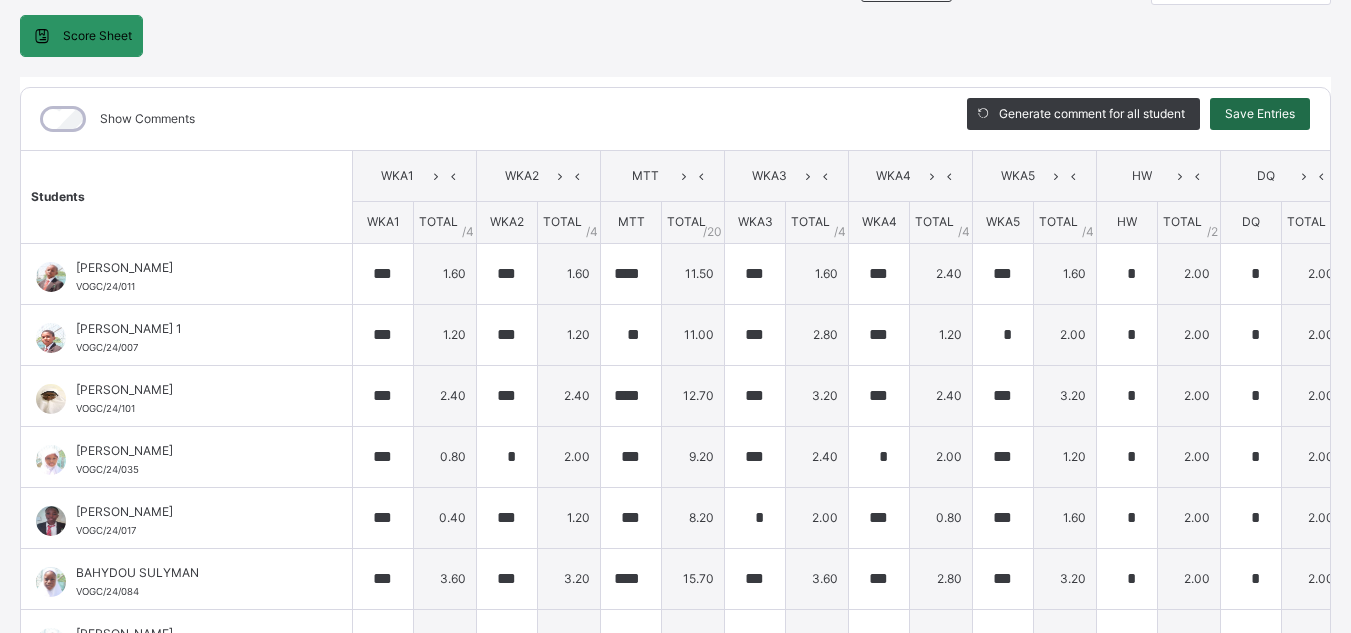 scroll, scrollTop: 182, scrollLeft: 0, axis: vertical 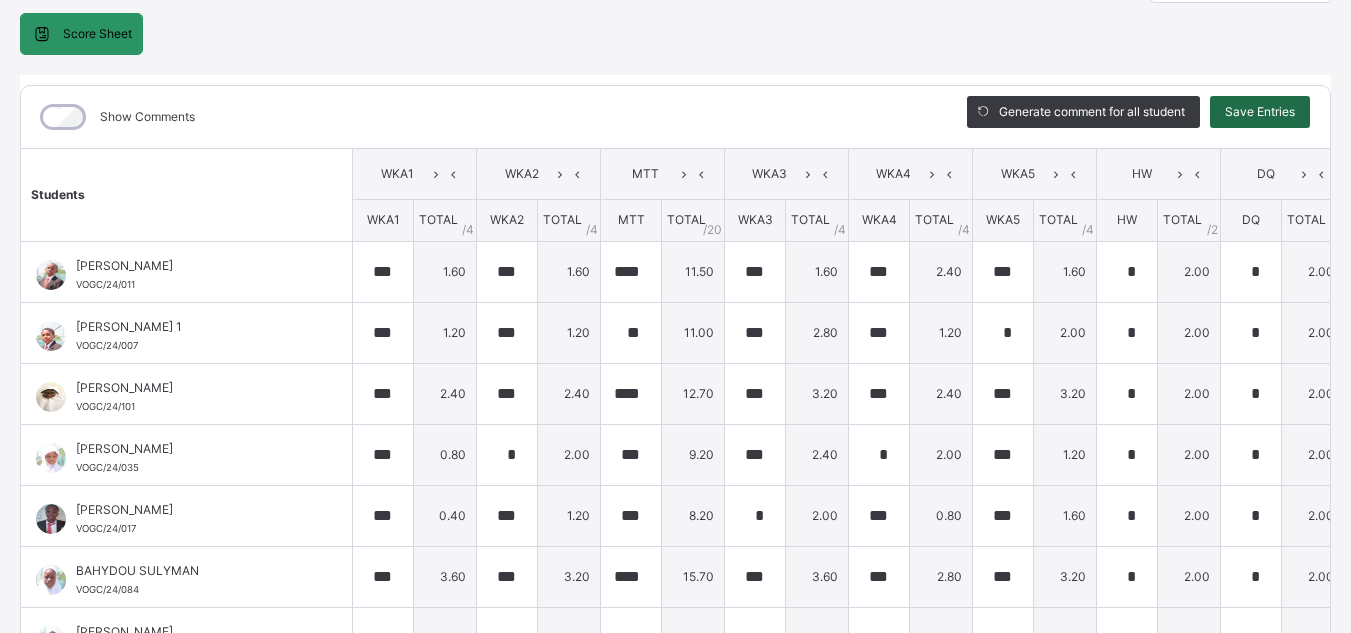 click on "Save Entries" at bounding box center (1260, 112) 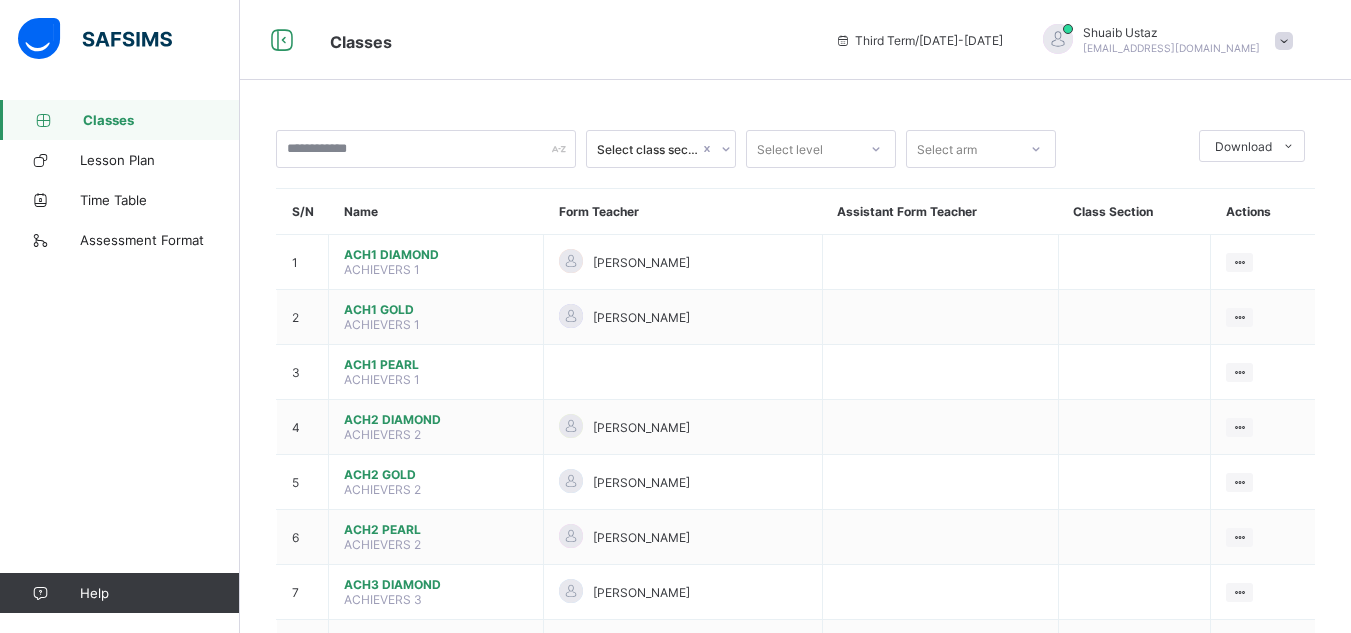 scroll, scrollTop: 0, scrollLeft: 0, axis: both 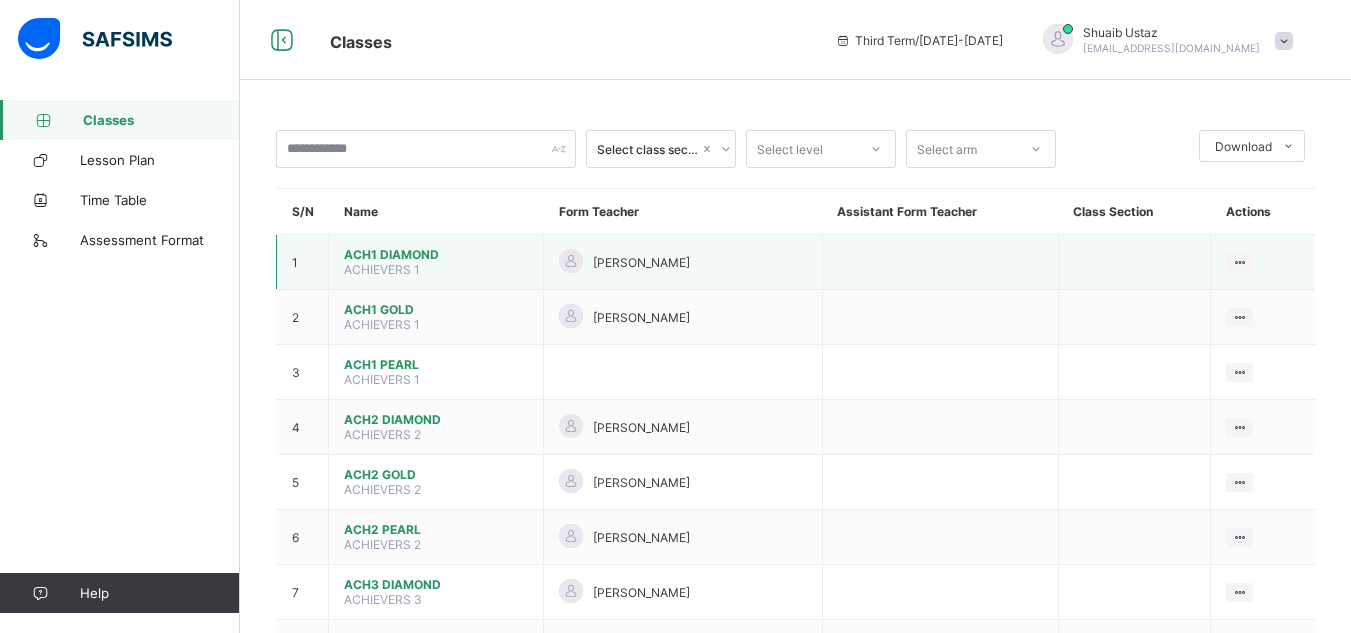 click on "ACH1   DIAMOND" at bounding box center [436, 254] 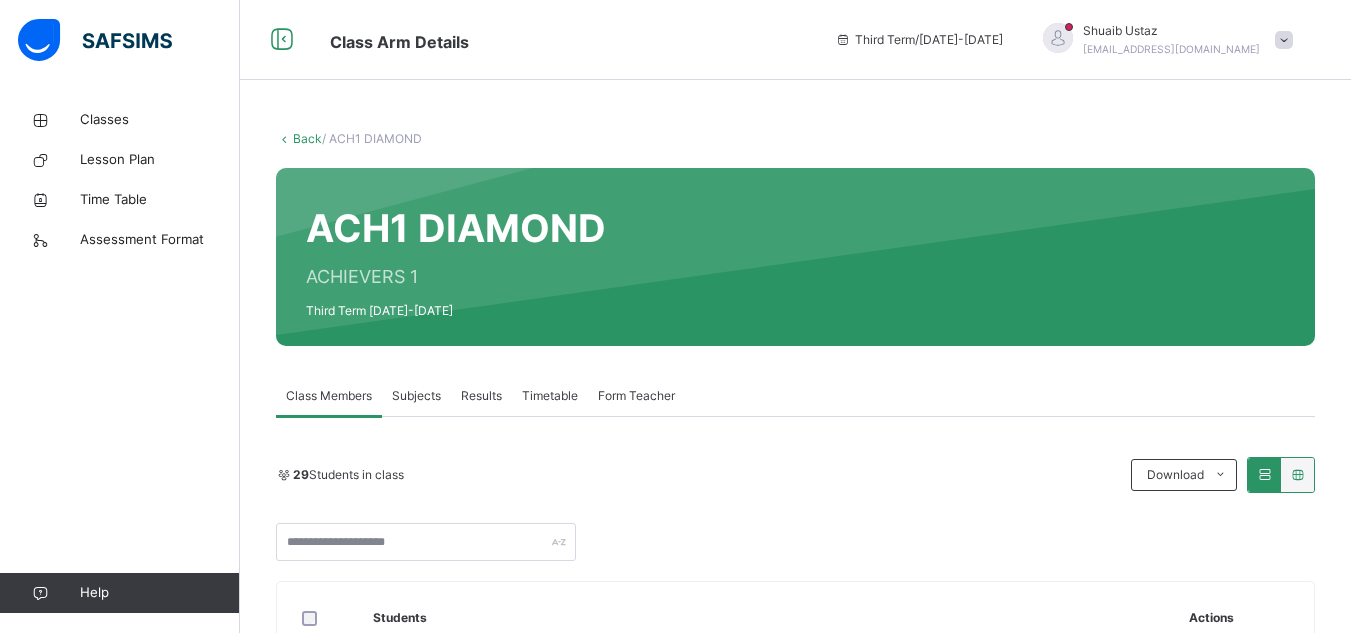 click on "Subjects" at bounding box center [416, 396] 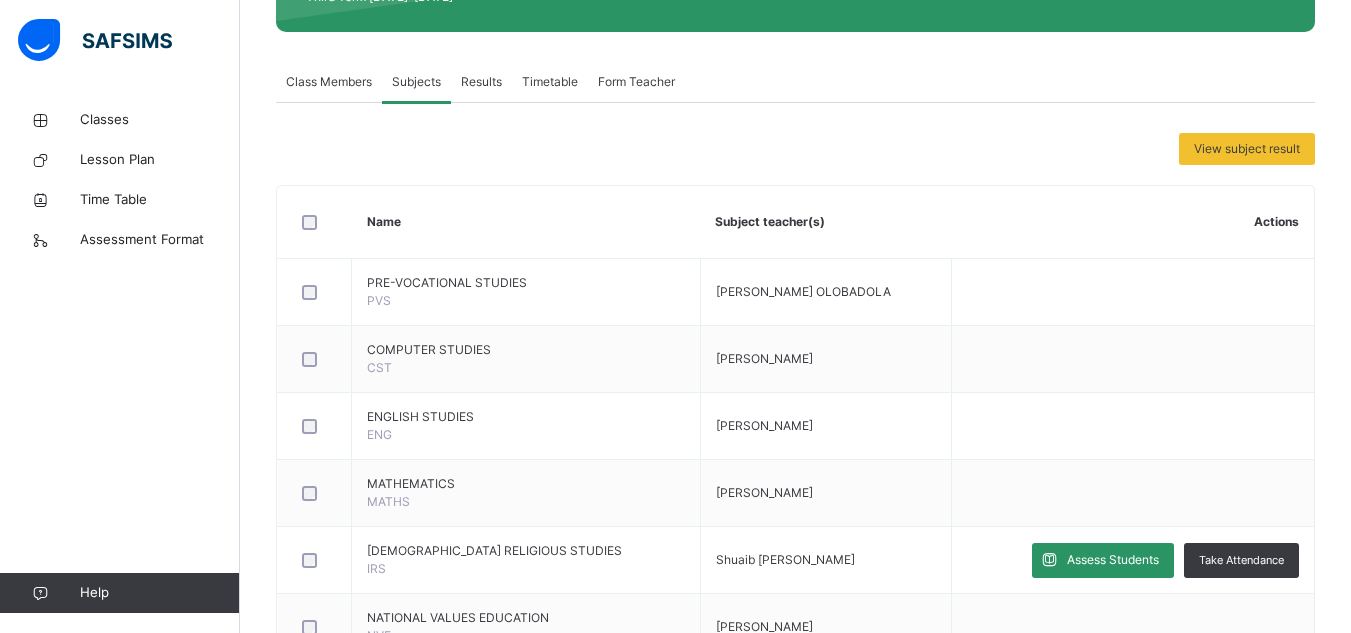 scroll, scrollTop: 316, scrollLeft: 0, axis: vertical 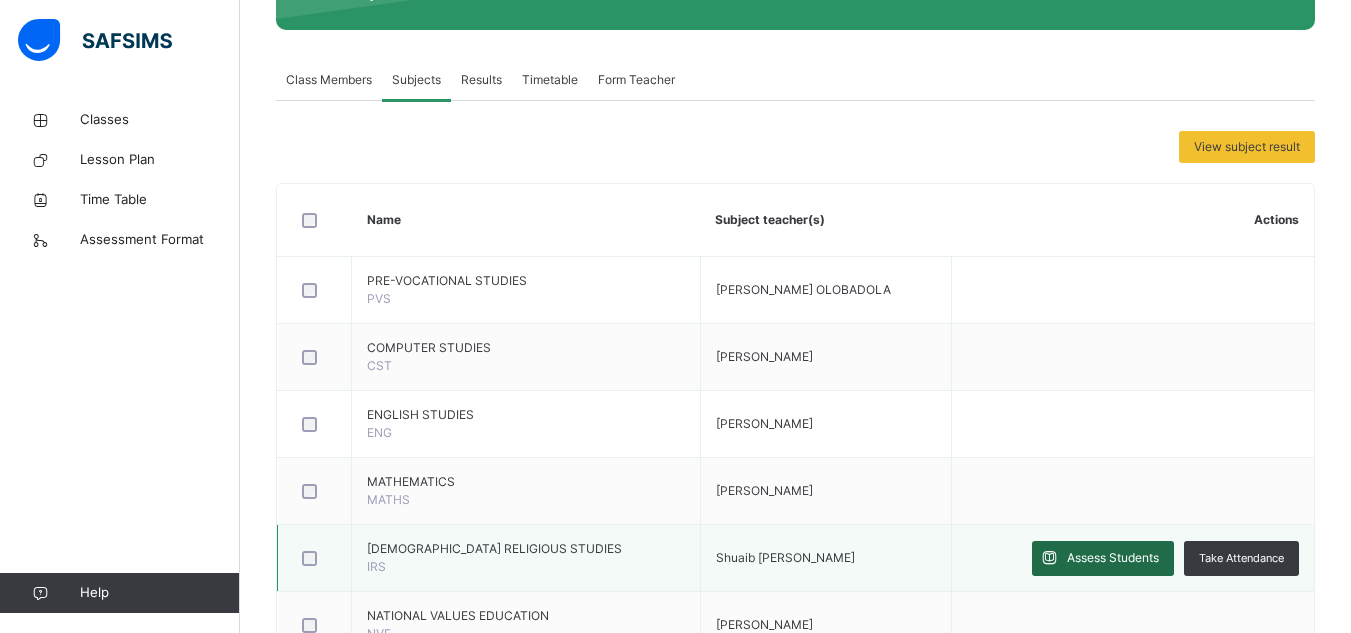 click on "Assess Students" at bounding box center [1113, 558] 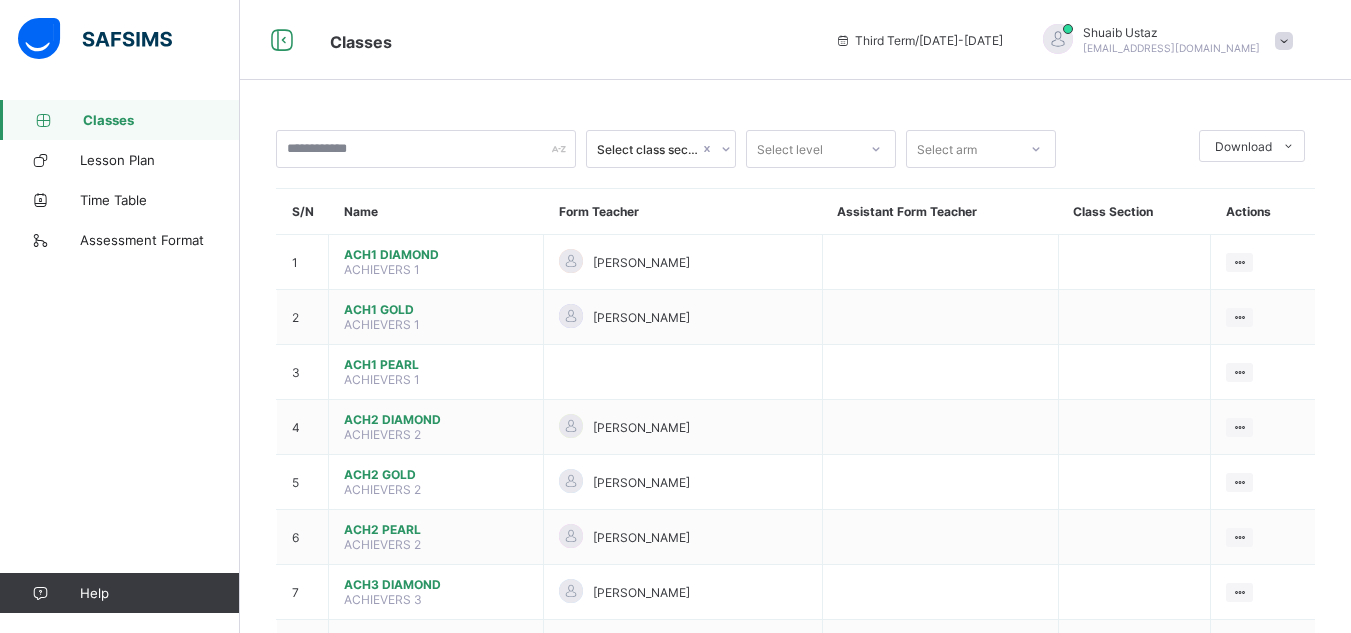 scroll, scrollTop: 0, scrollLeft: 0, axis: both 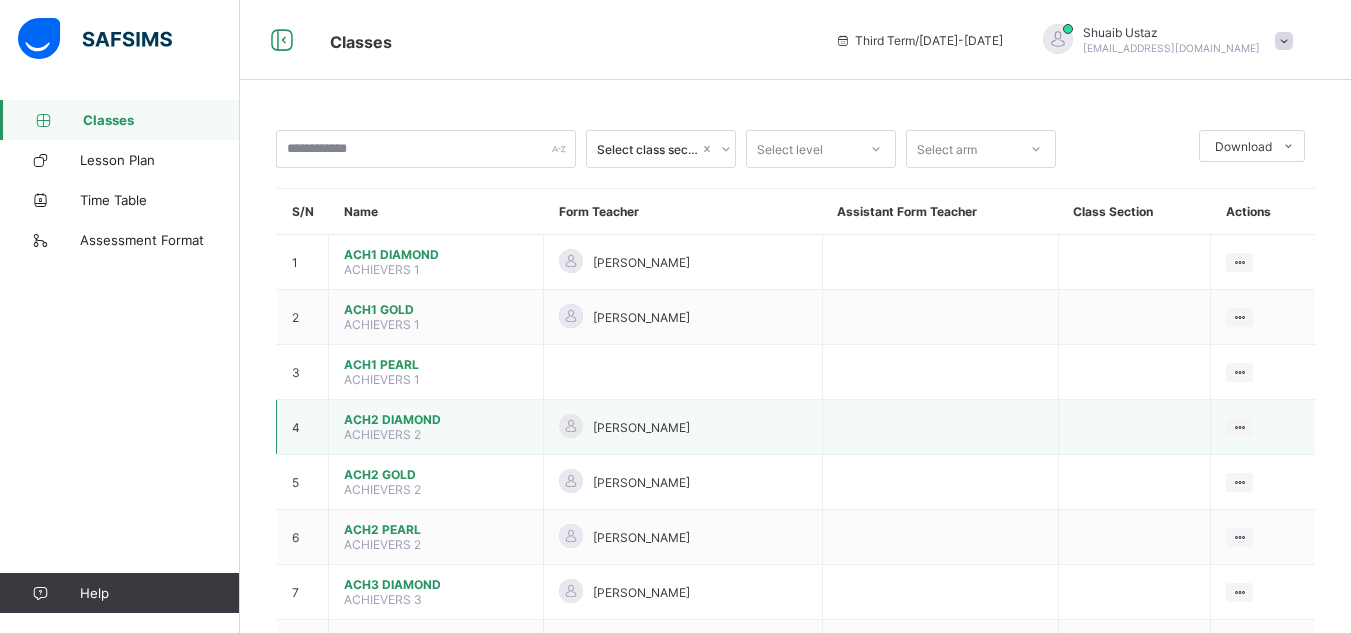 click on "ACH2   DIAMOND" at bounding box center [436, 419] 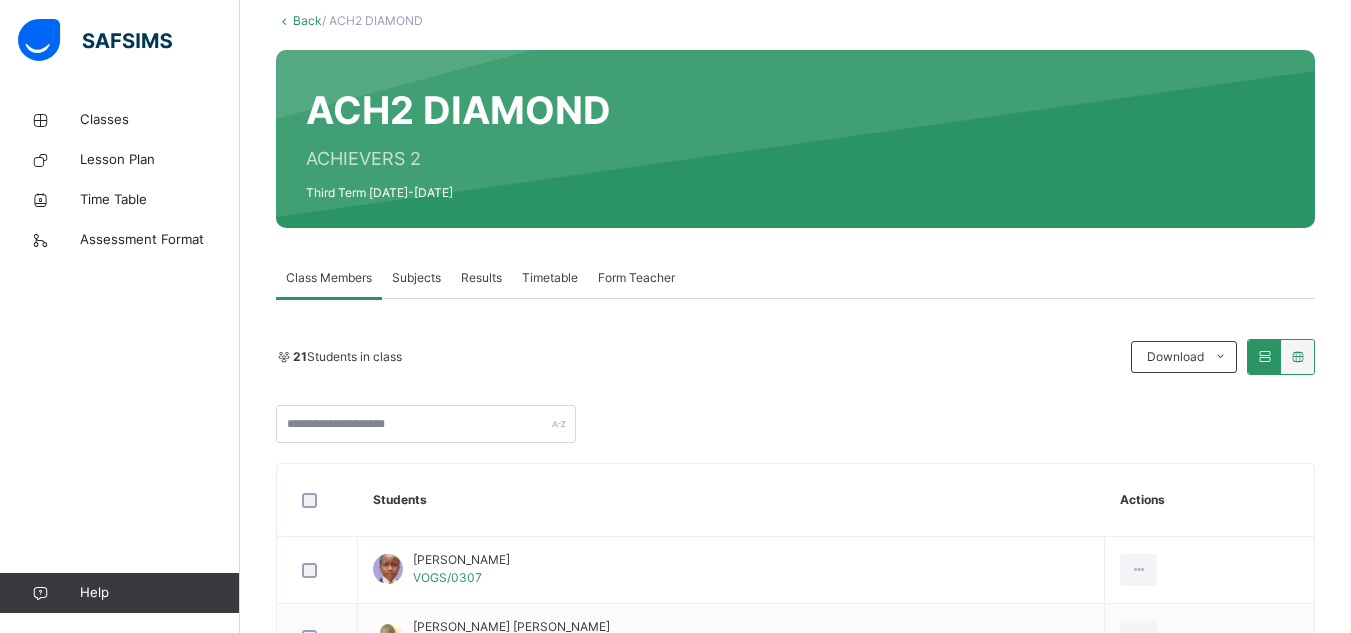 scroll, scrollTop: 130, scrollLeft: 0, axis: vertical 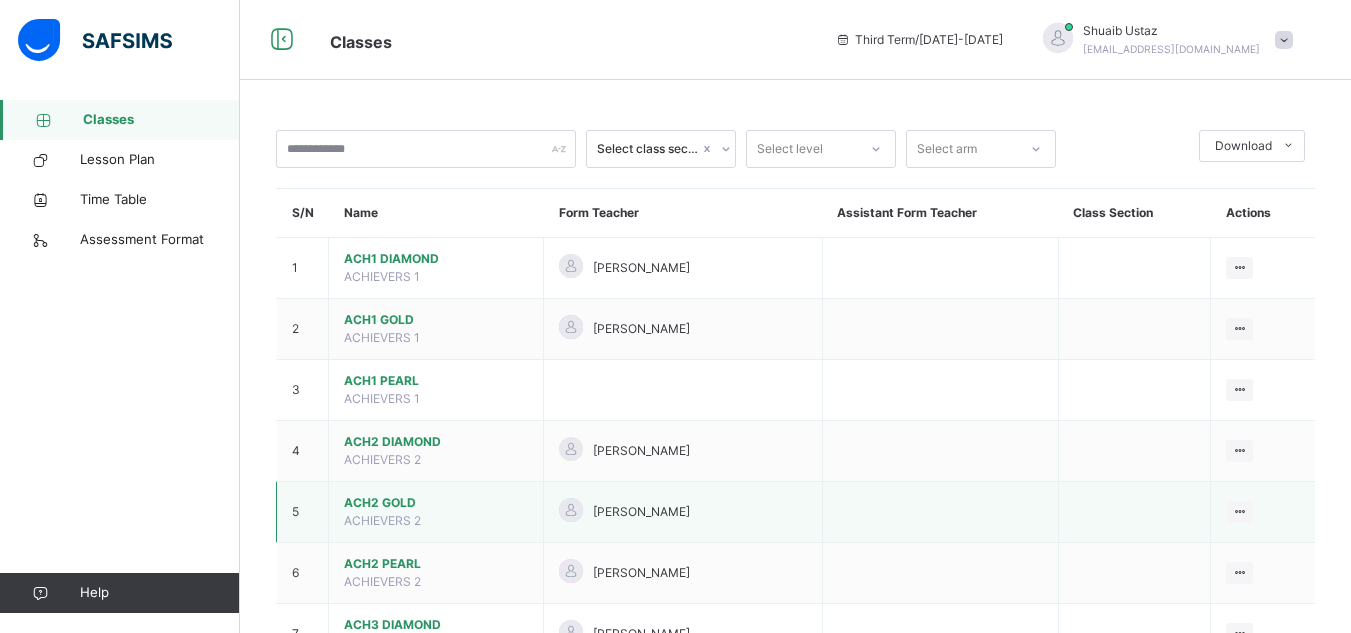 click on "ACH2   GOLD" at bounding box center [436, 503] 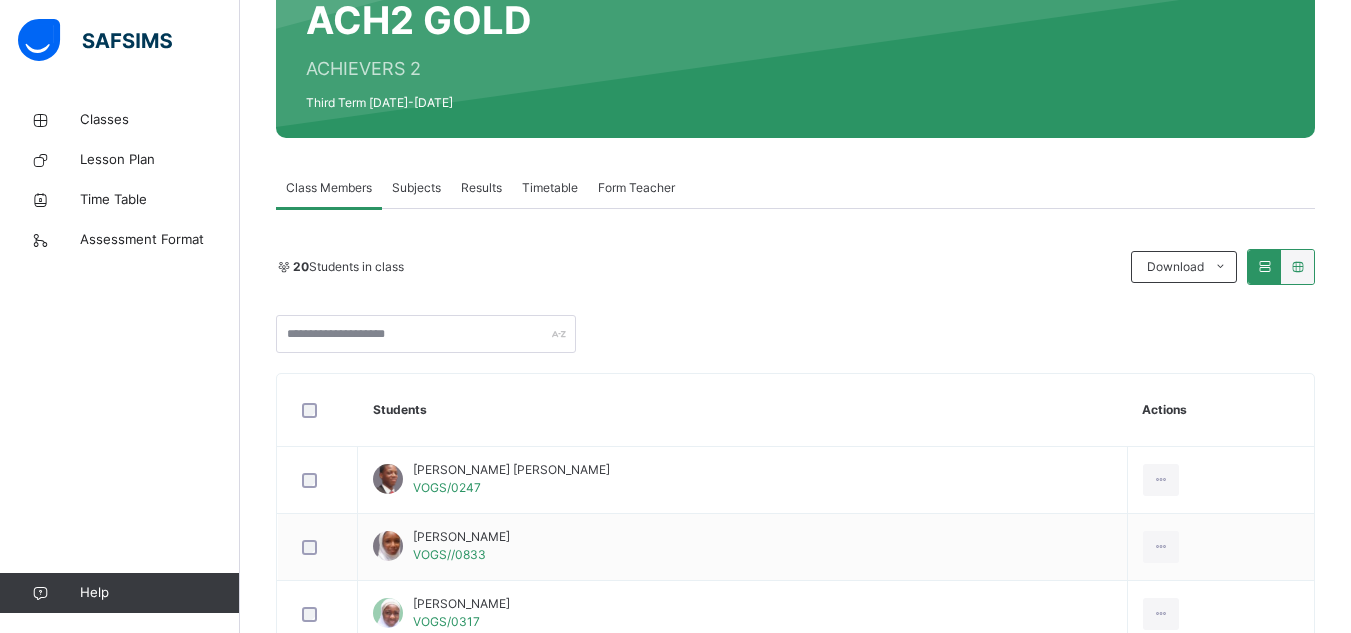 scroll, scrollTop: 207, scrollLeft: 0, axis: vertical 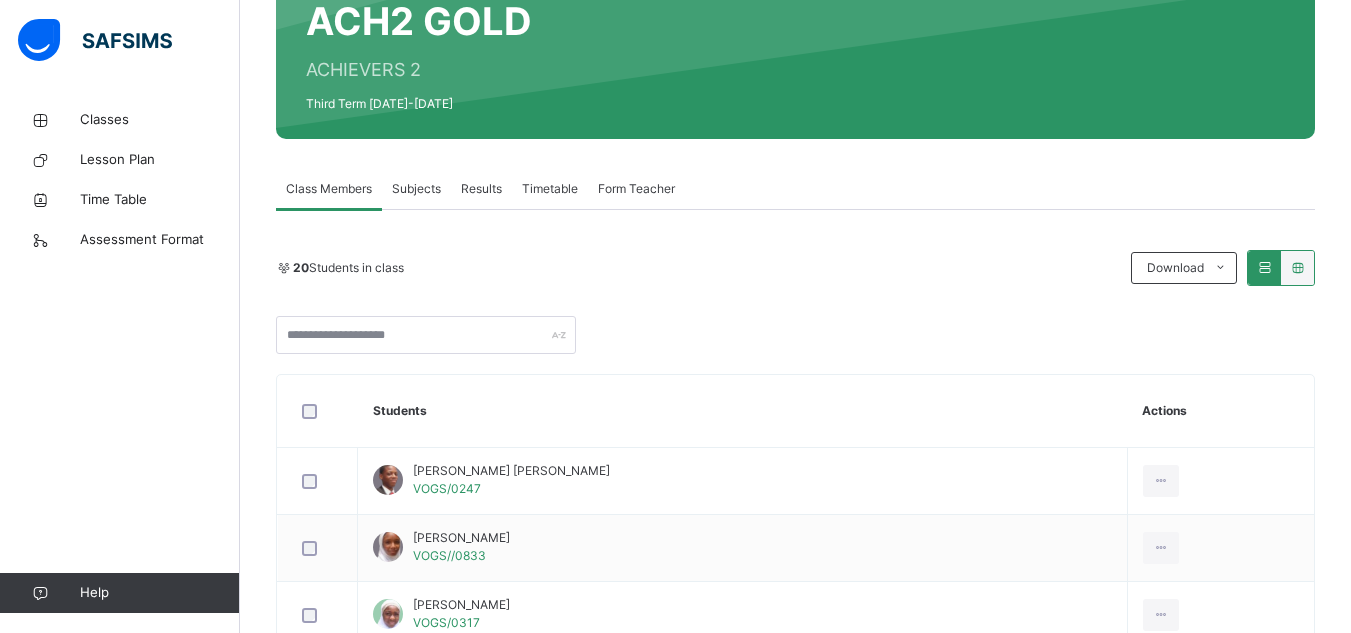 click on "Subjects" at bounding box center (416, 189) 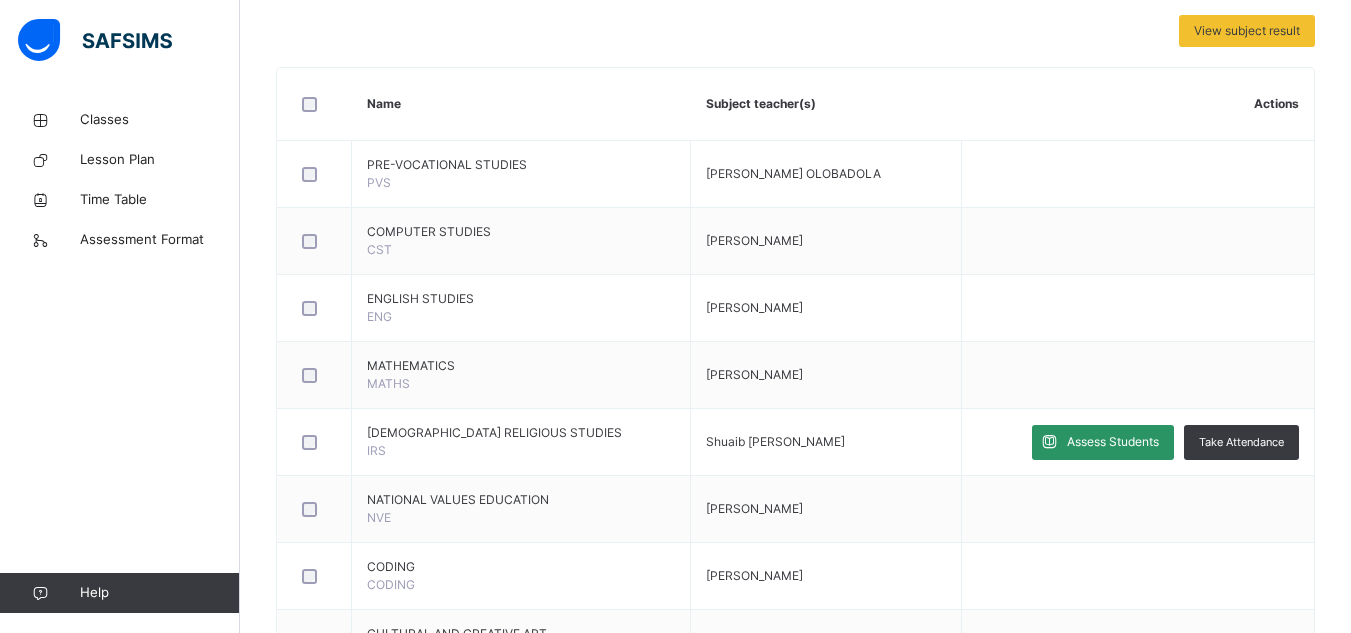 scroll, scrollTop: 463, scrollLeft: 0, axis: vertical 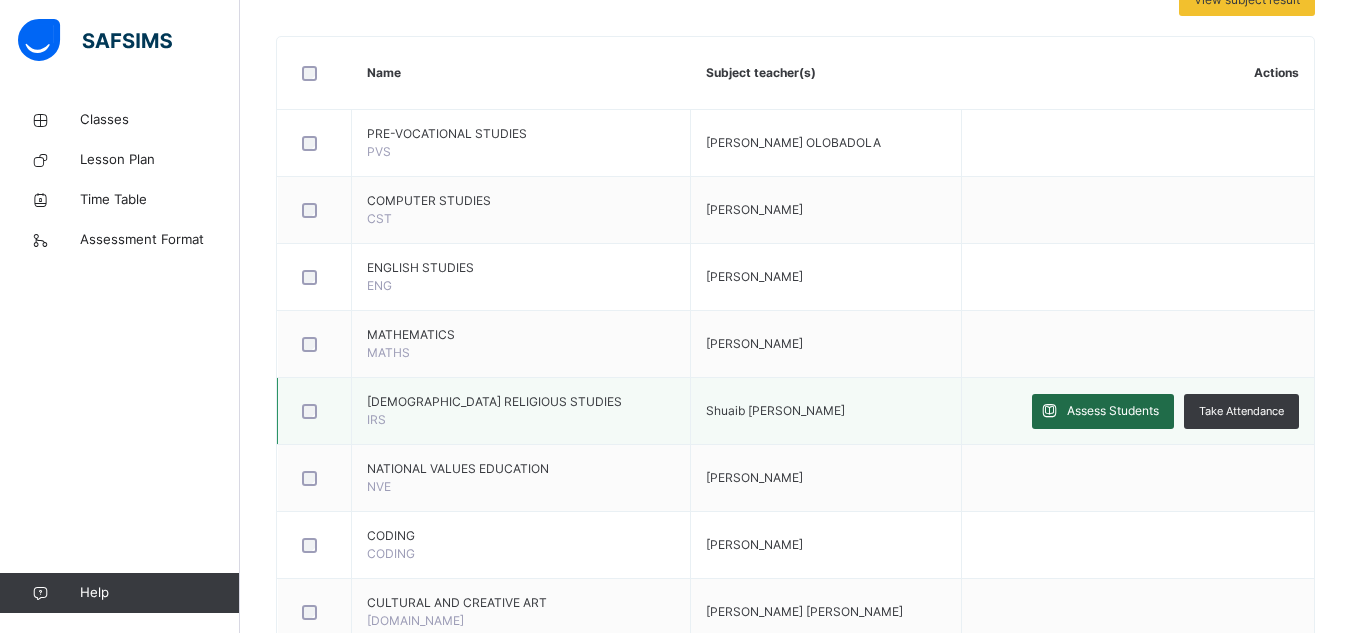 click on "Assess Students" at bounding box center [1113, 411] 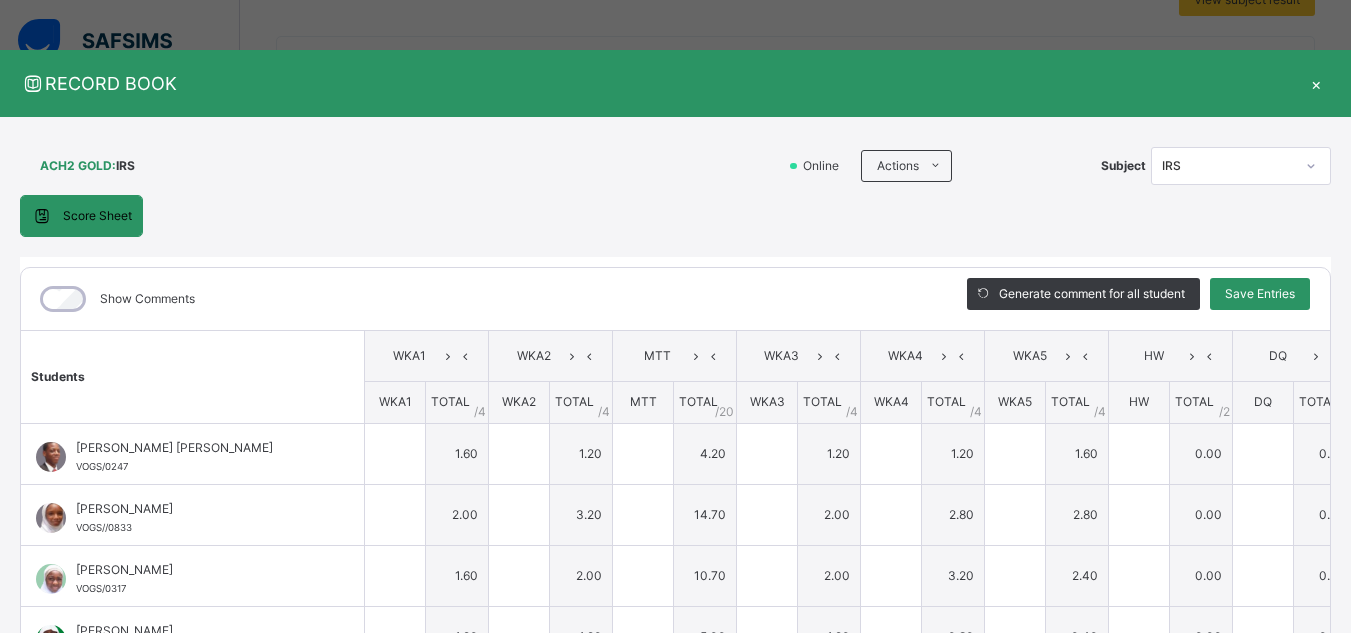 type on "***" 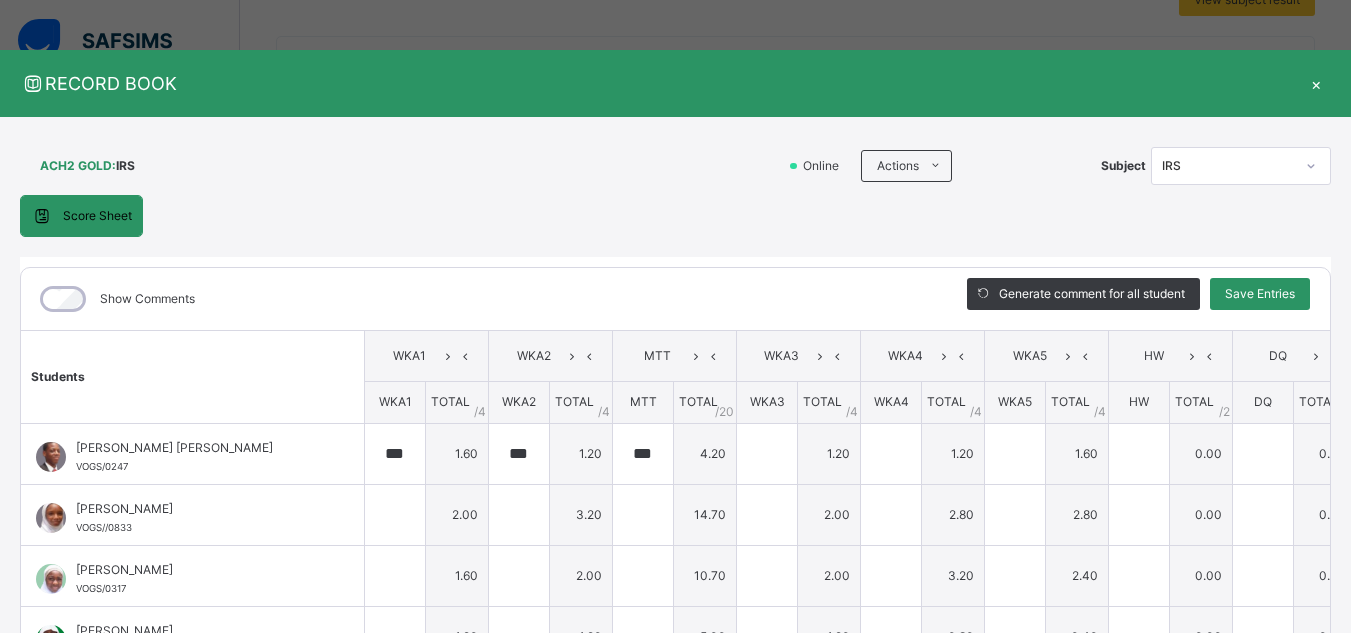 type on "***" 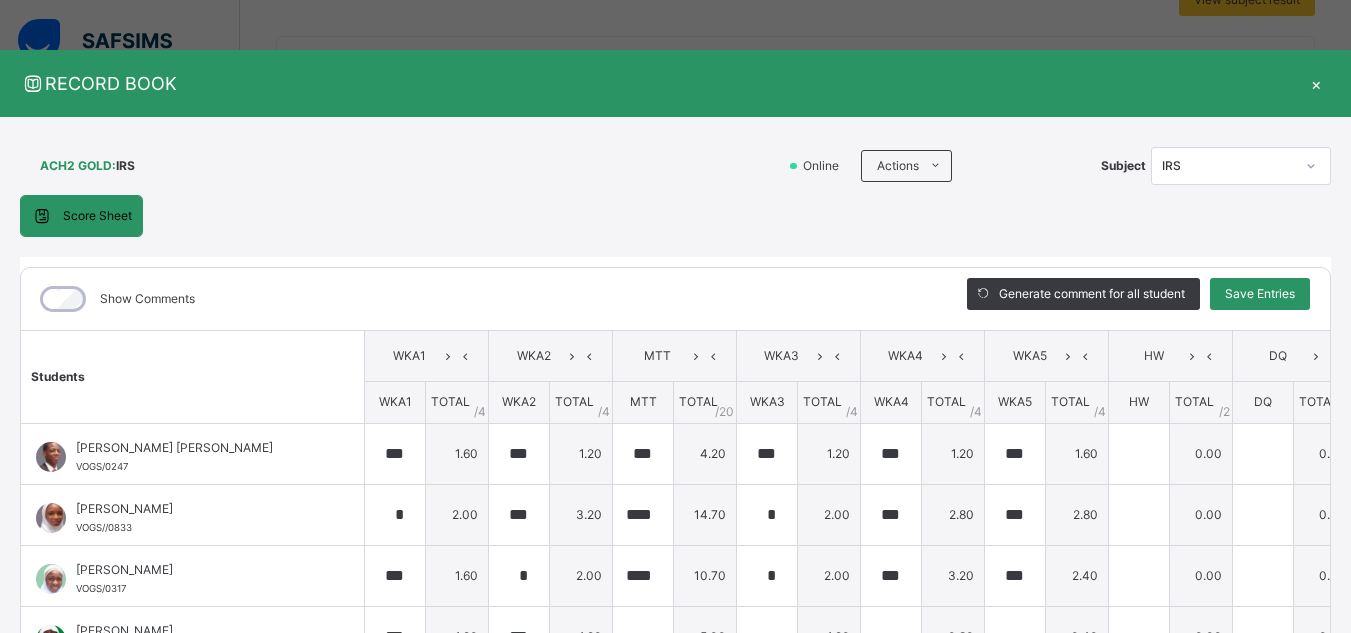 type on "*" 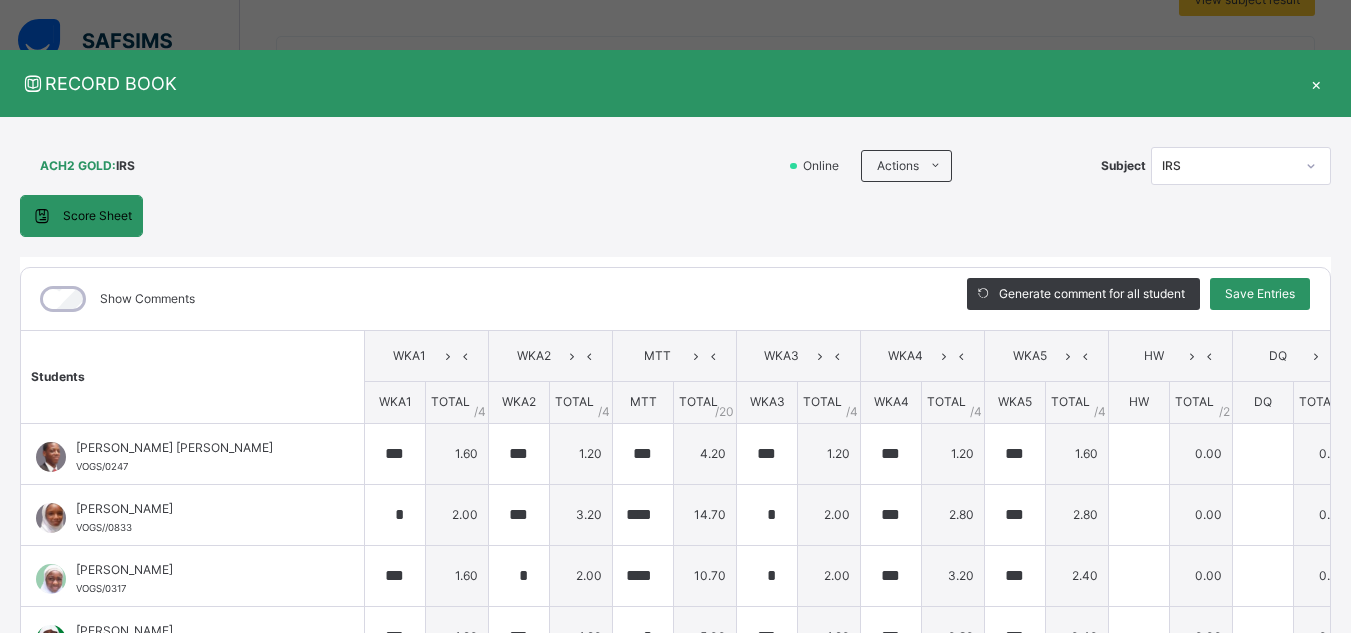 type on "***" 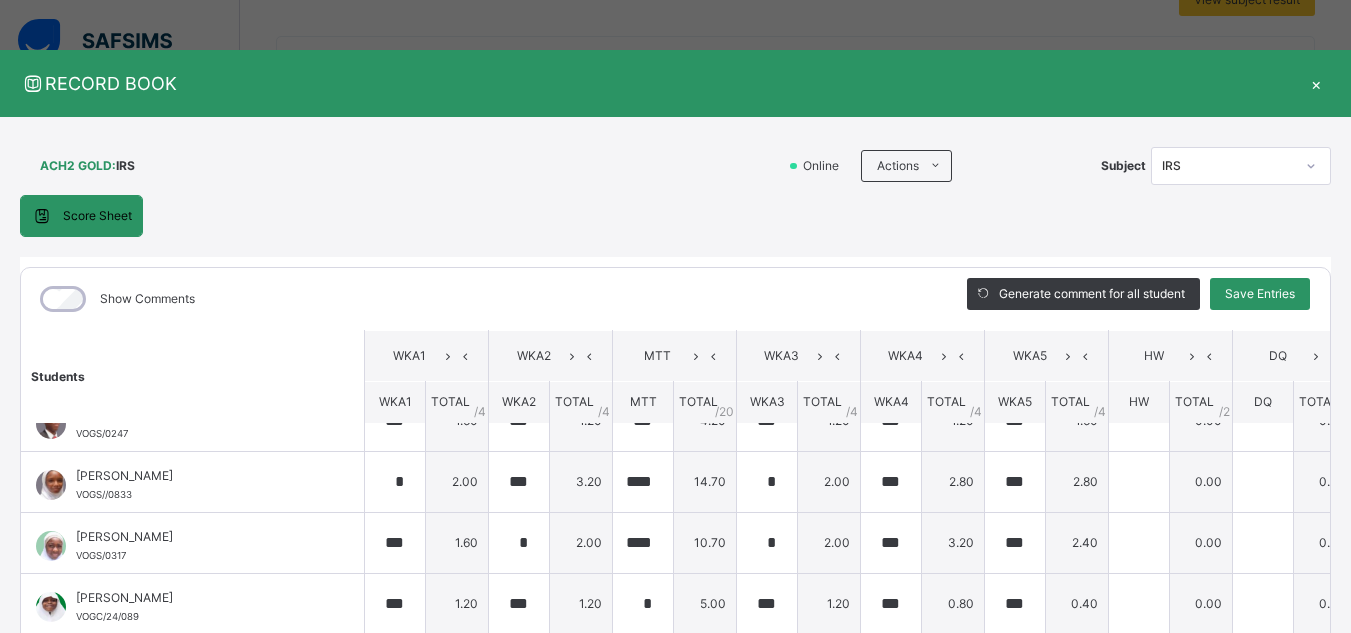 scroll, scrollTop: 29, scrollLeft: 0, axis: vertical 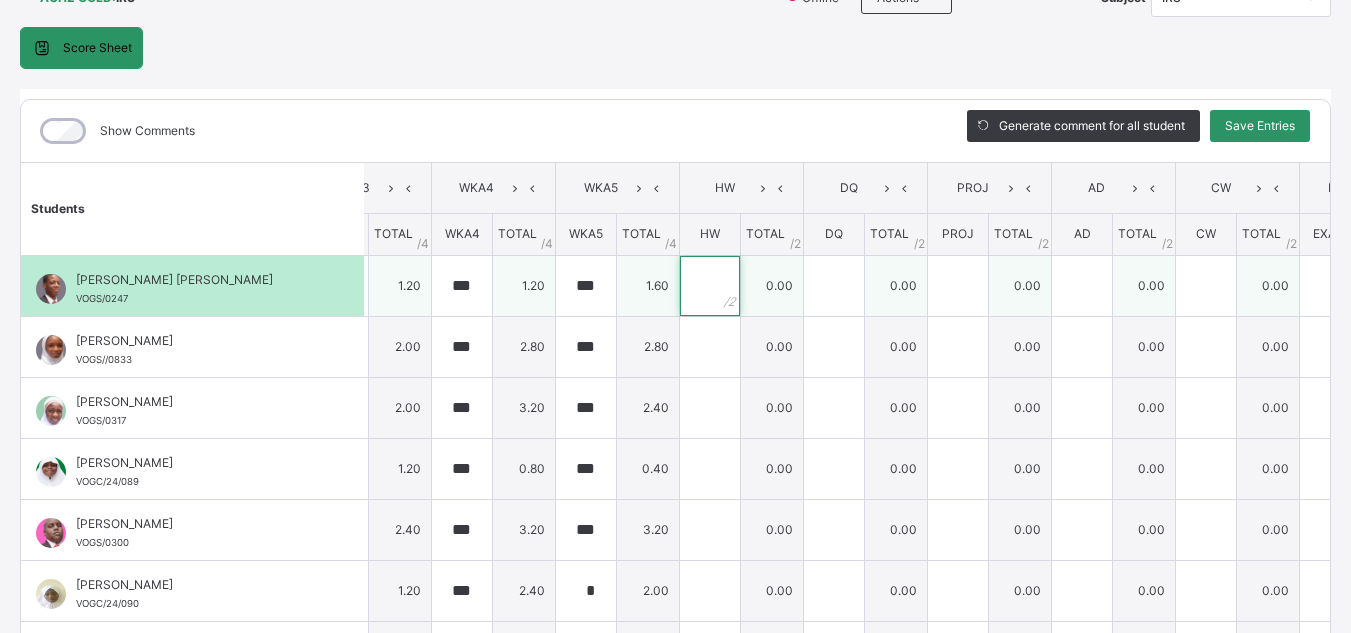 click at bounding box center (710, 286) 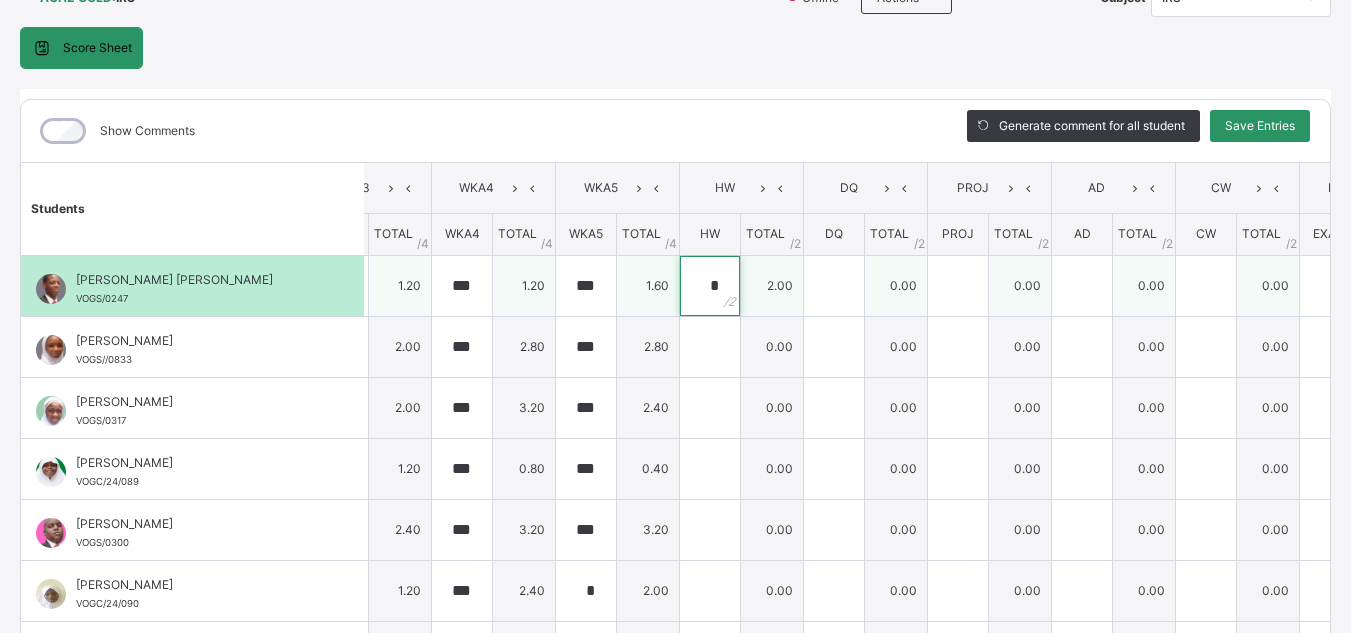 type on "*" 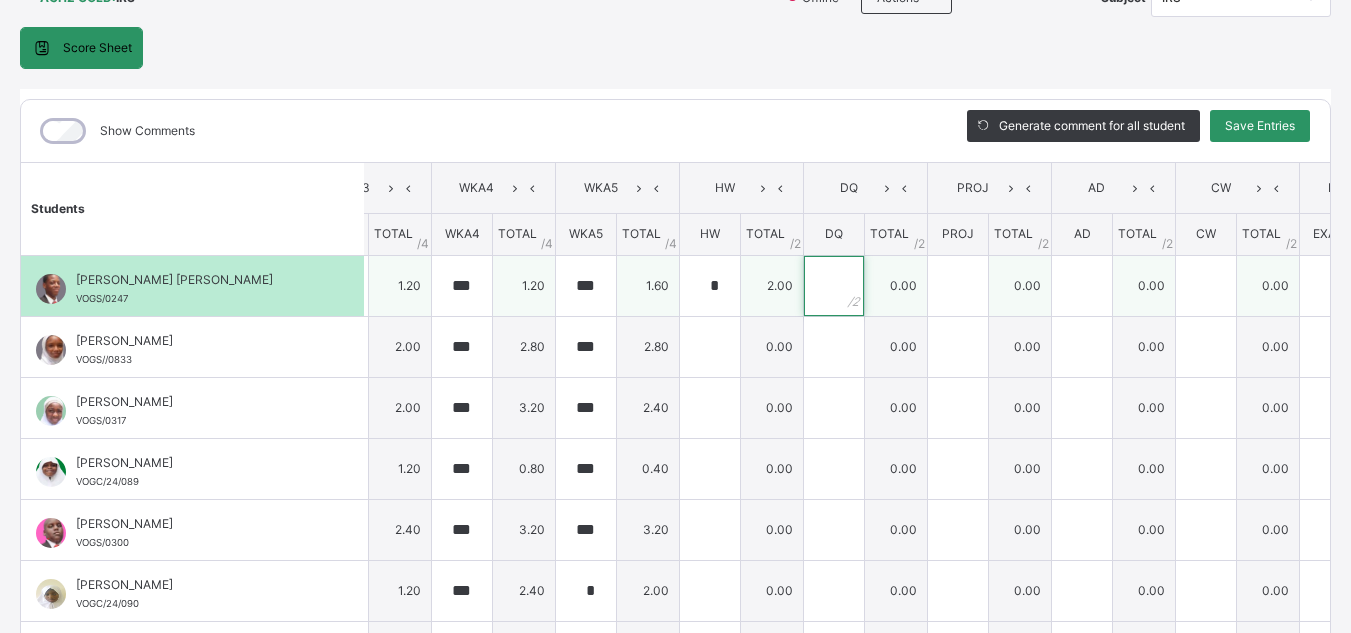 click at bounding box center (834, 286) 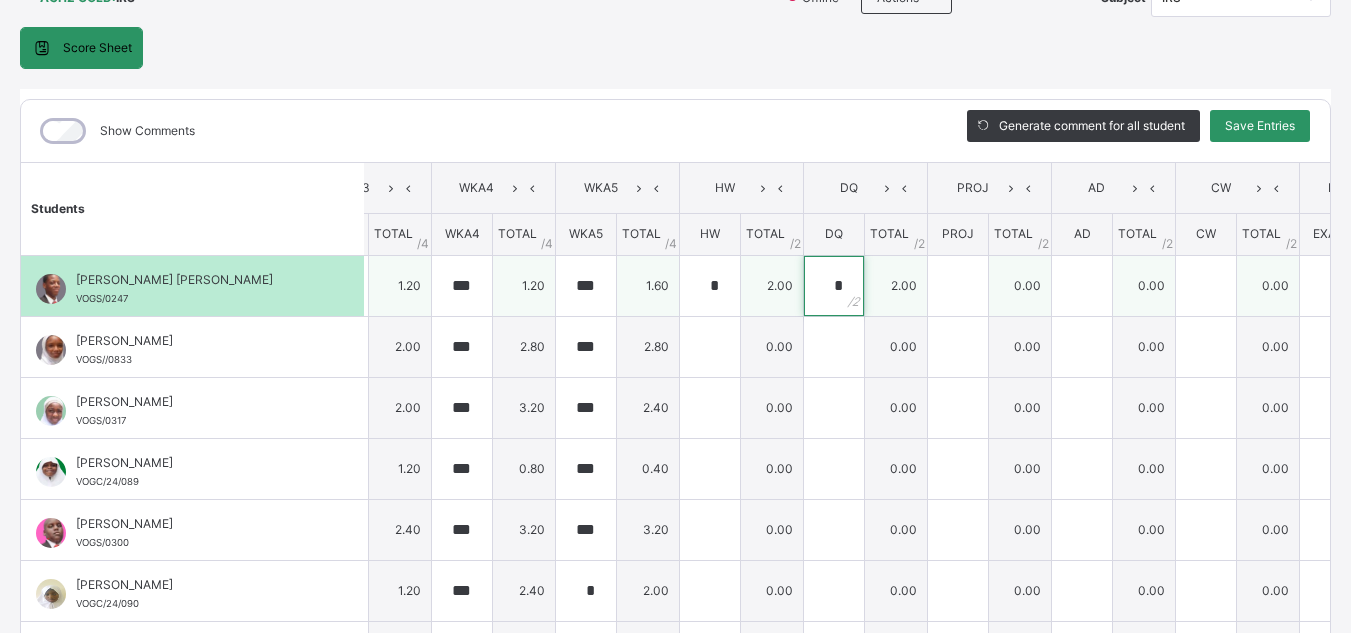 type on "*" 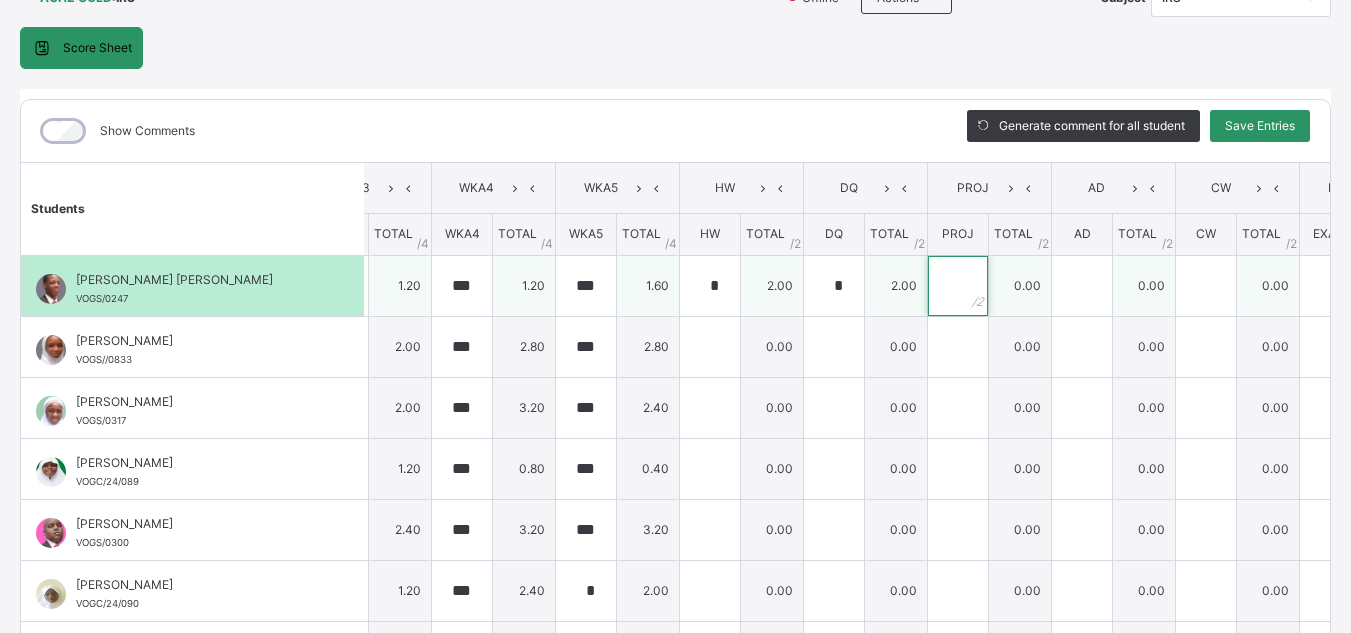 click at bounding box center (958, 286) 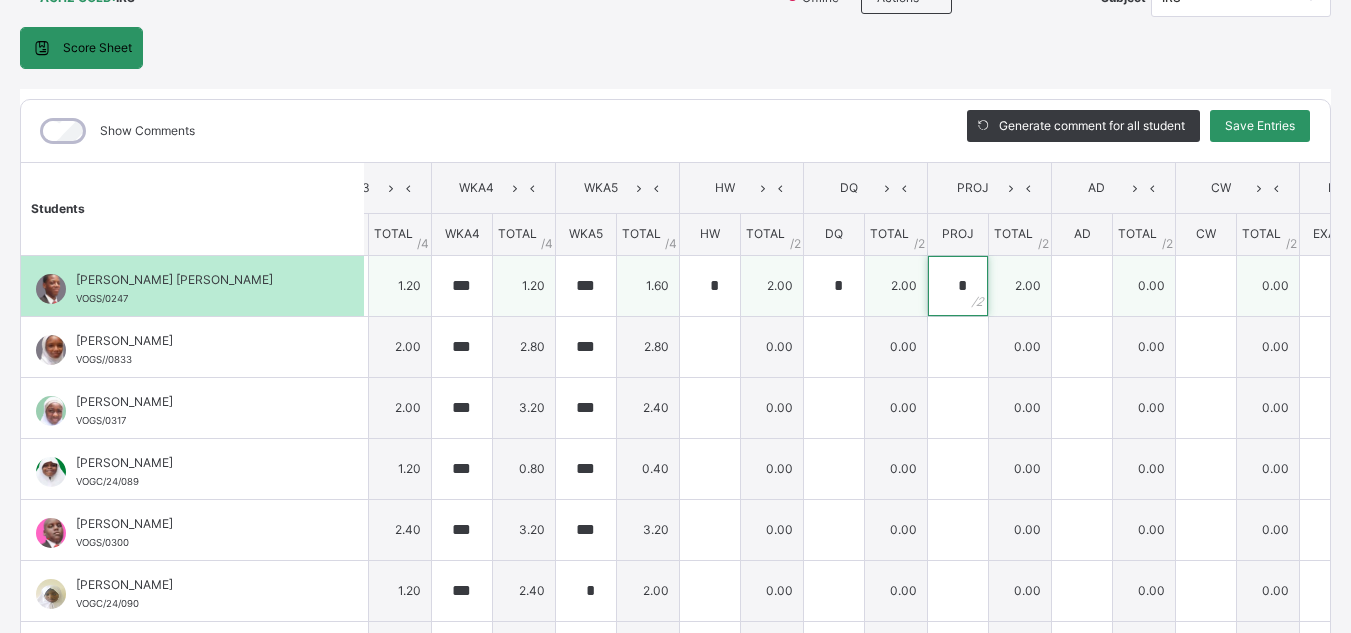 type on "*" 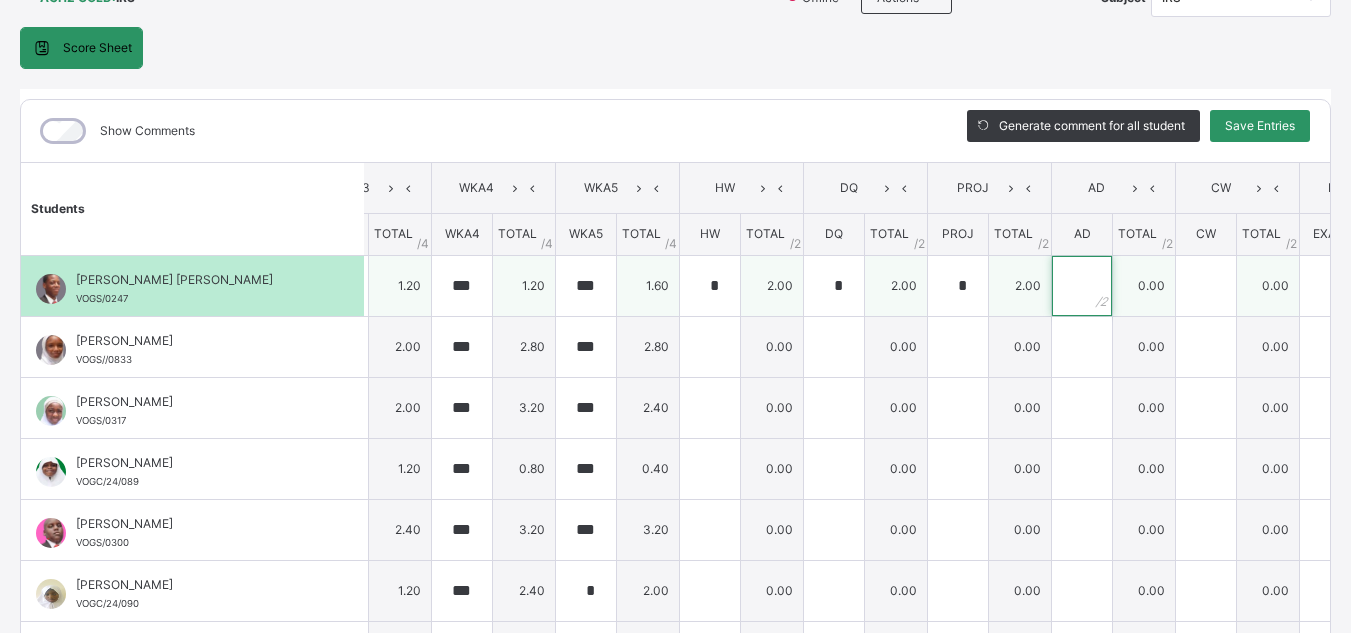 click at bounding box center (1082, 286) 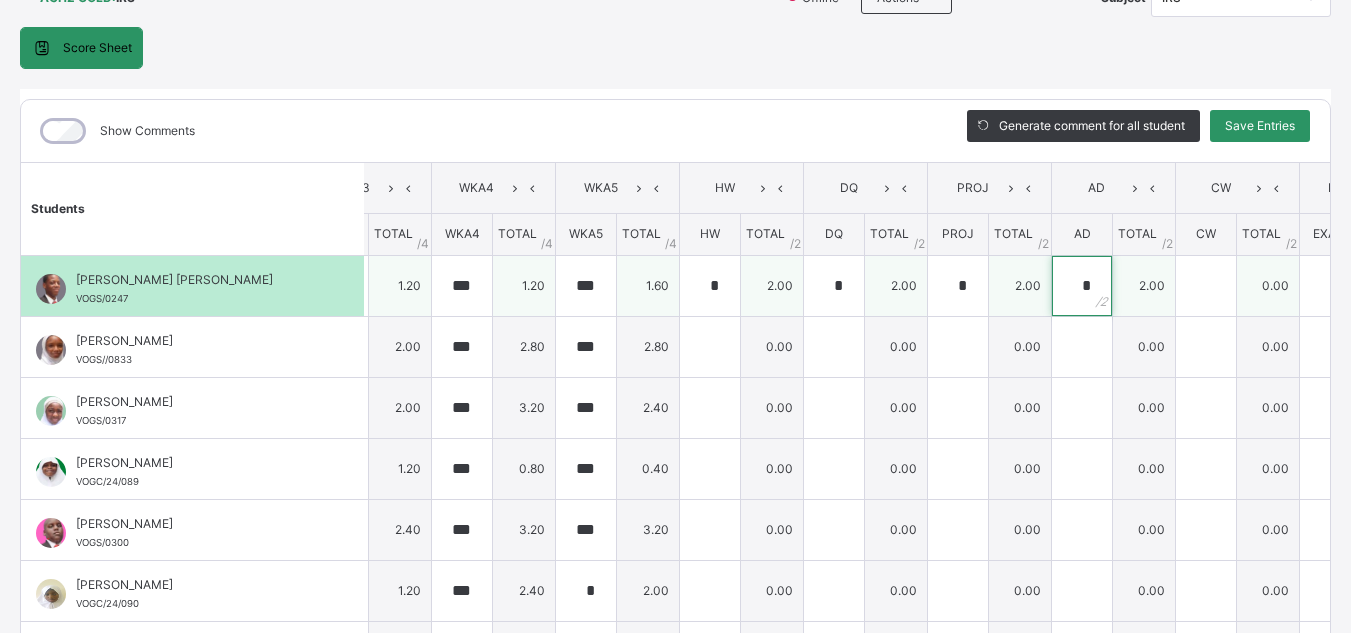 type on "*" 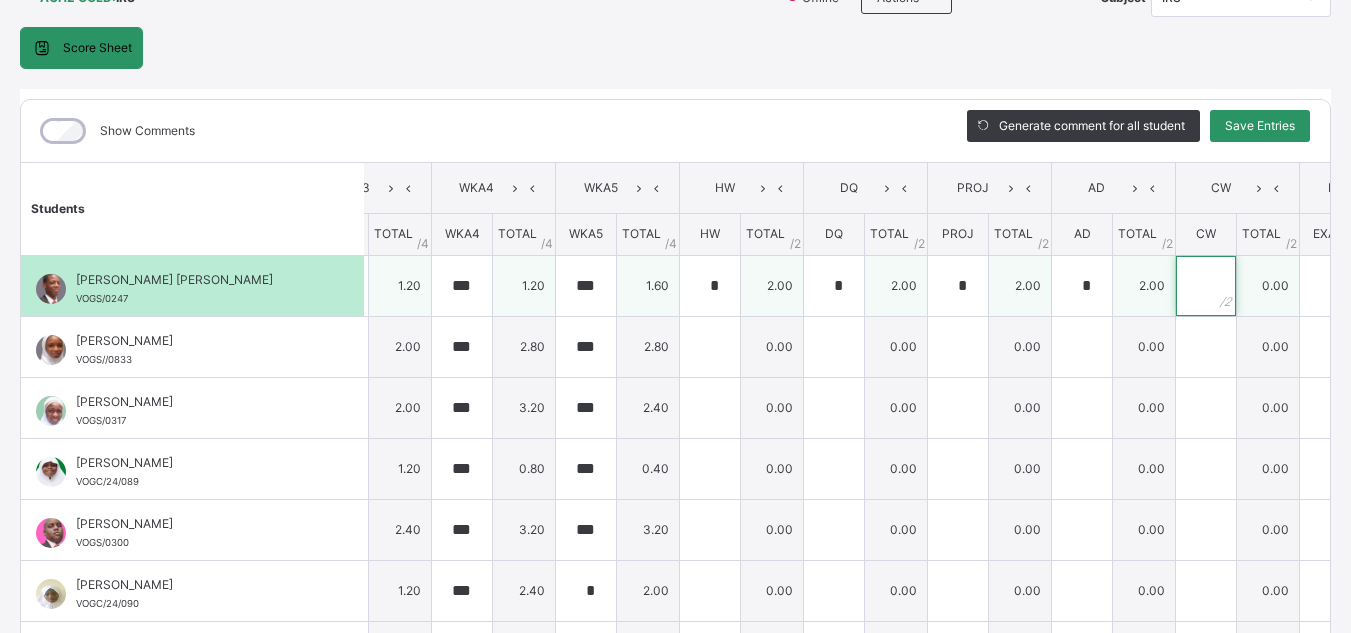 click at bounding box center (1206, 286) 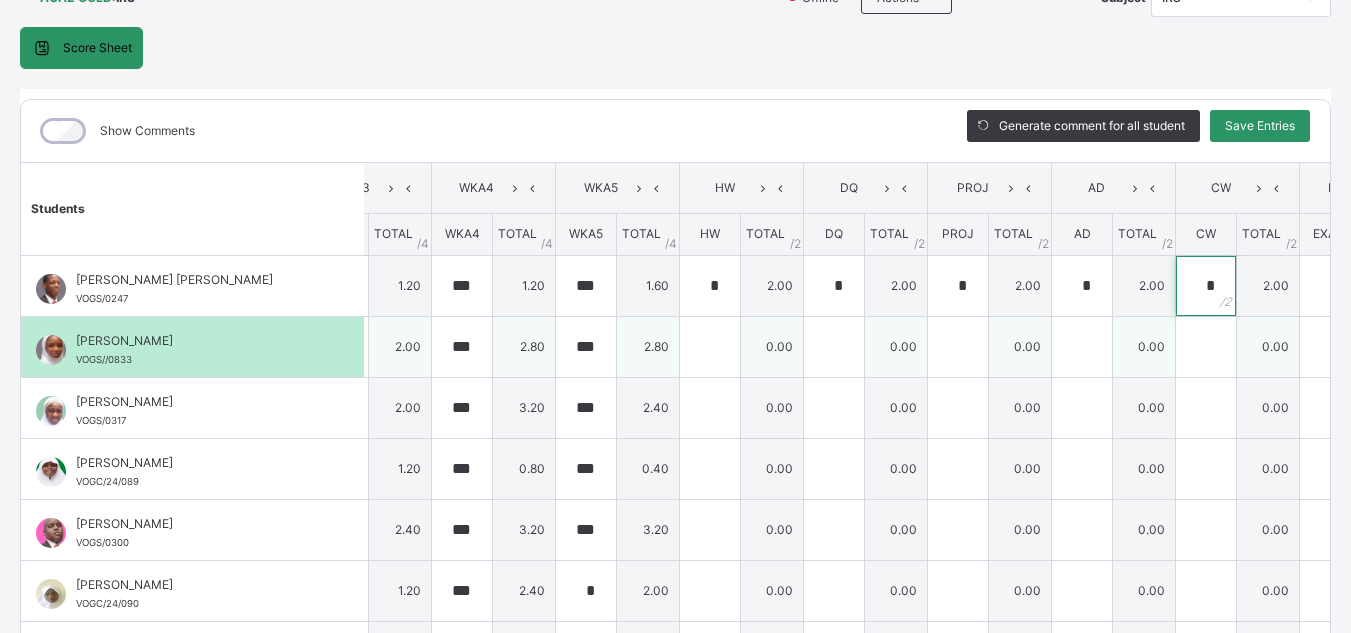 type on "*" 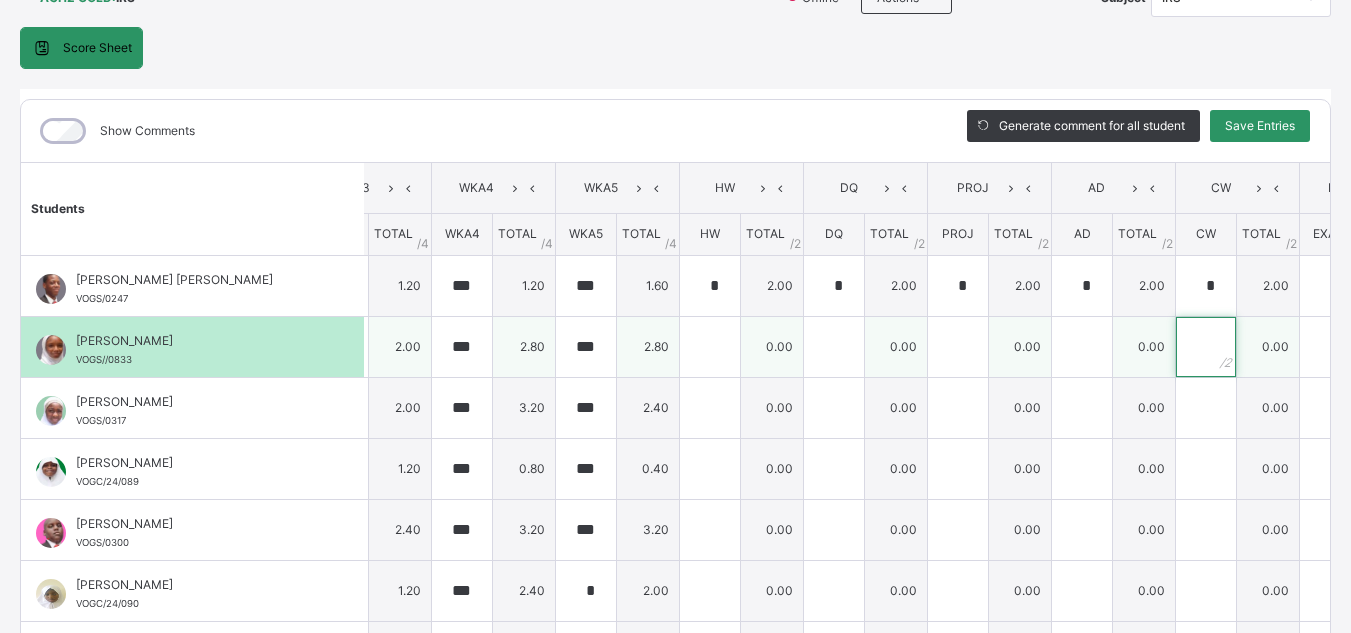 click at bounding box center [1206, 347] 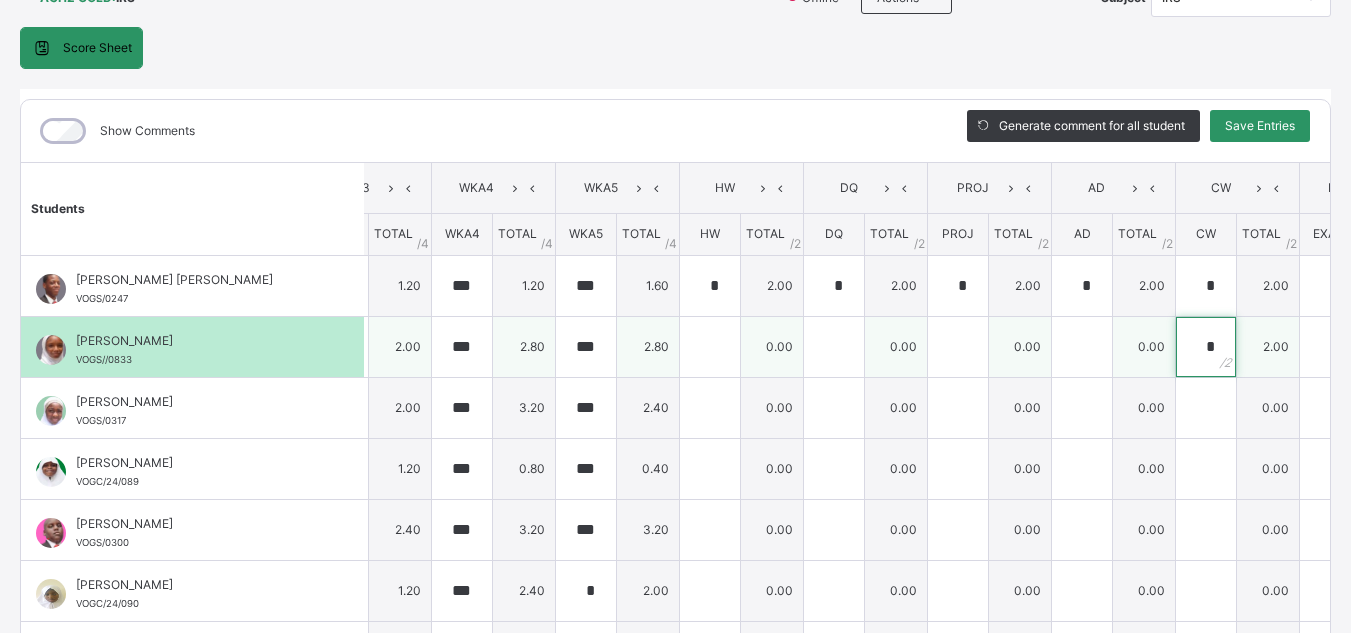 type on "*" 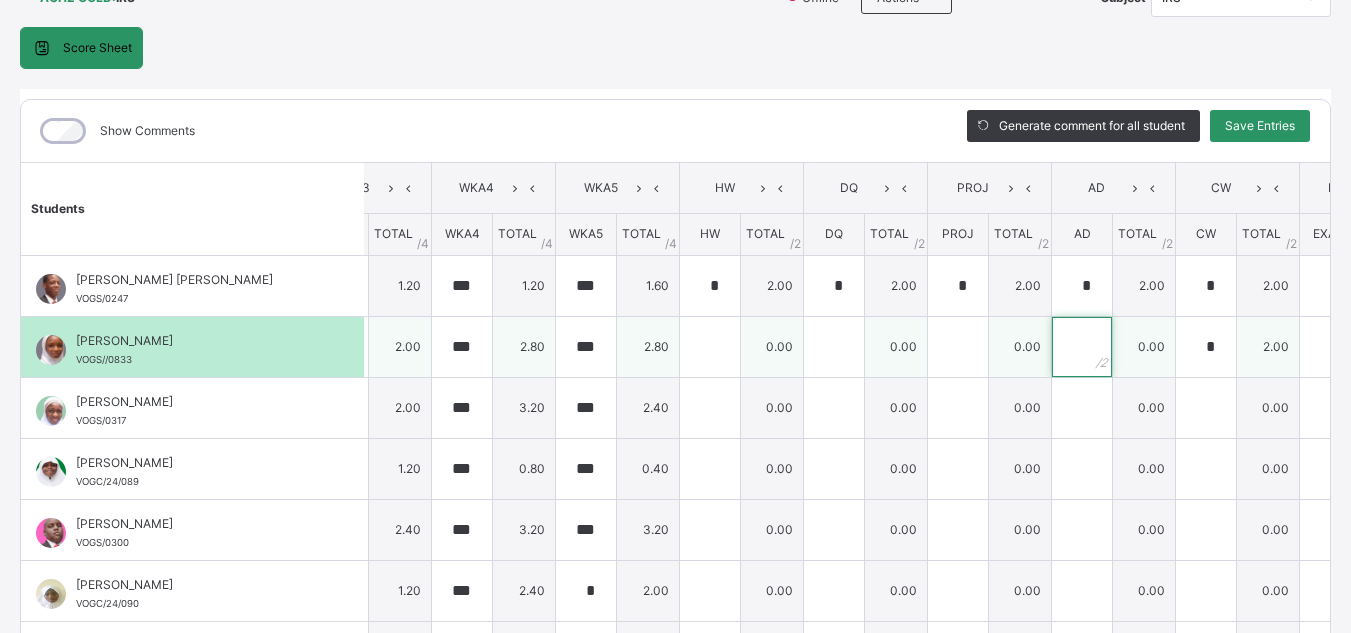 click at bounding box center [1082, 347] 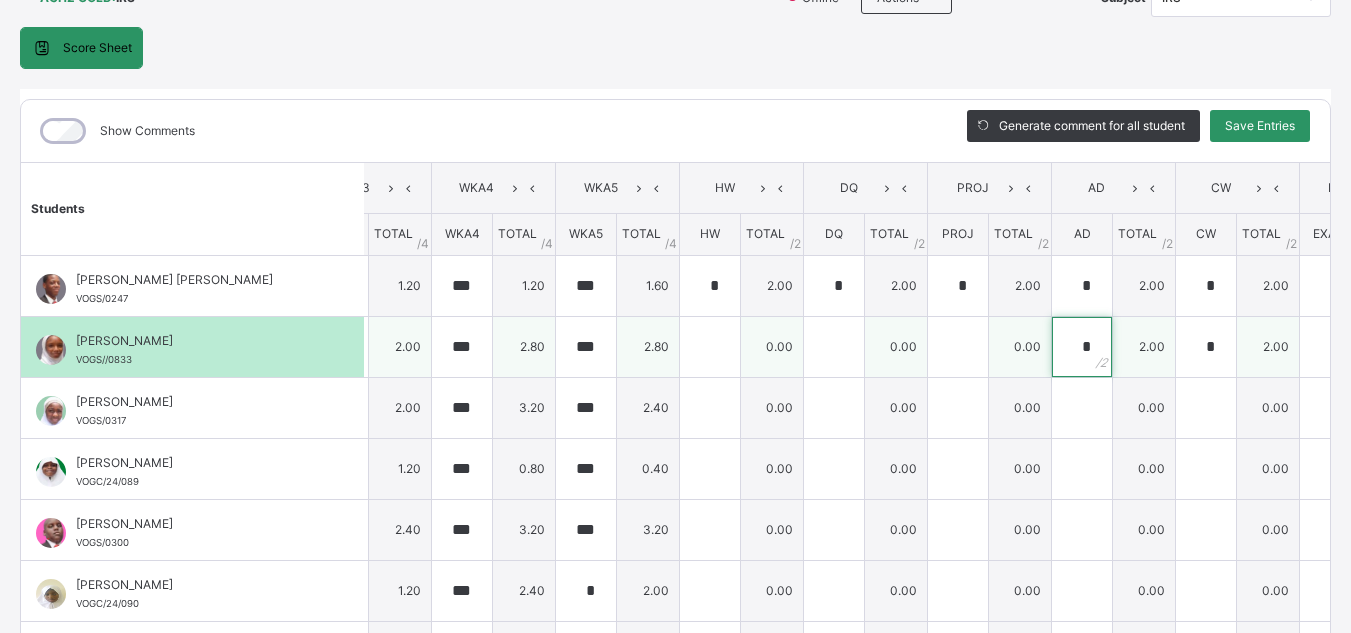type on "*" 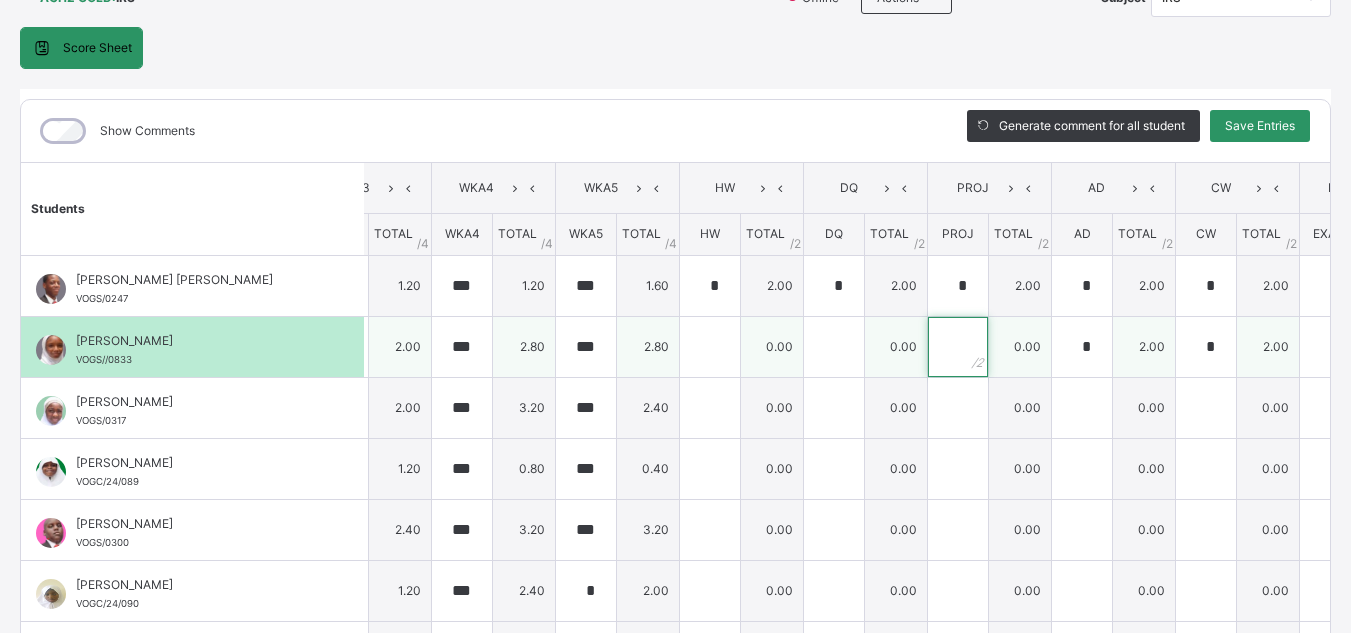 click at bounding box center (958, 347) 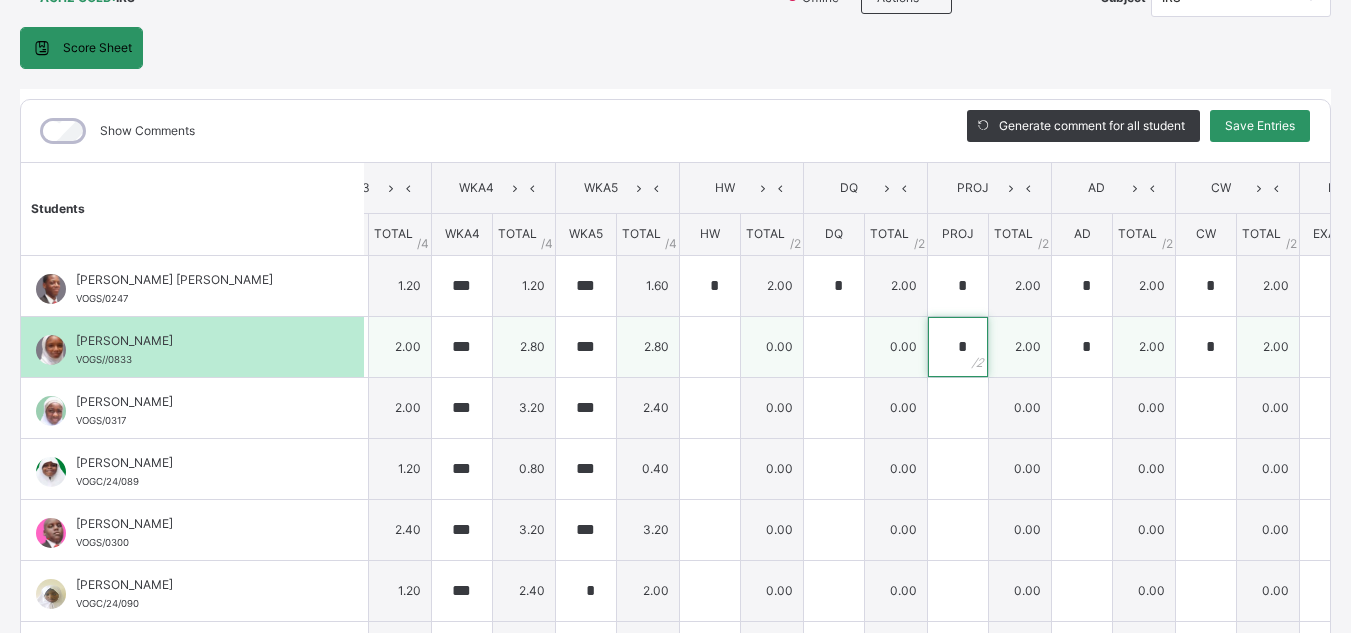 type on "*" 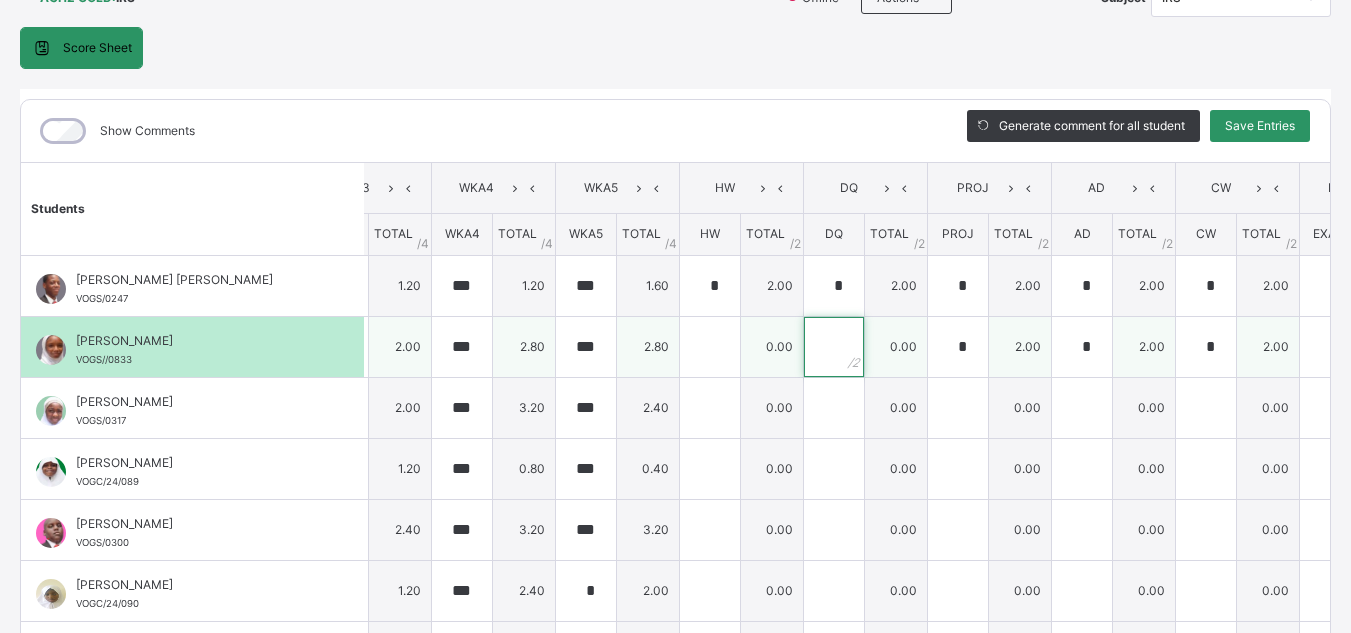 click at bounding box center (834, 347) 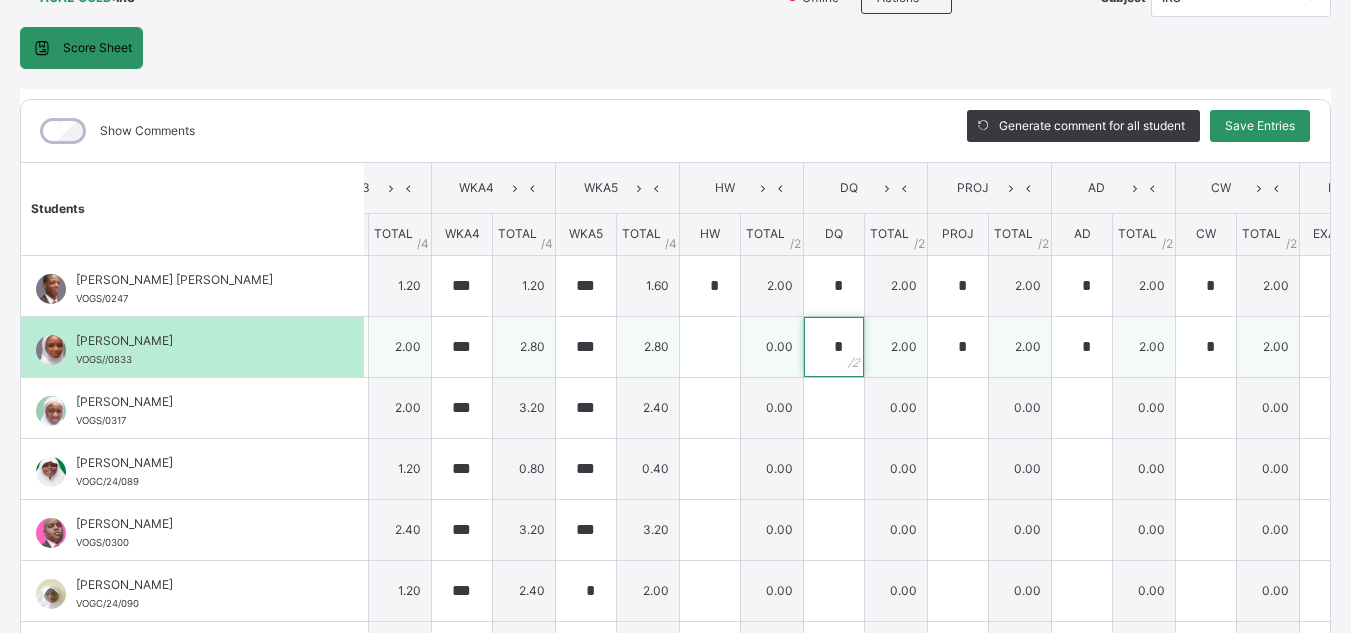 type on "*" 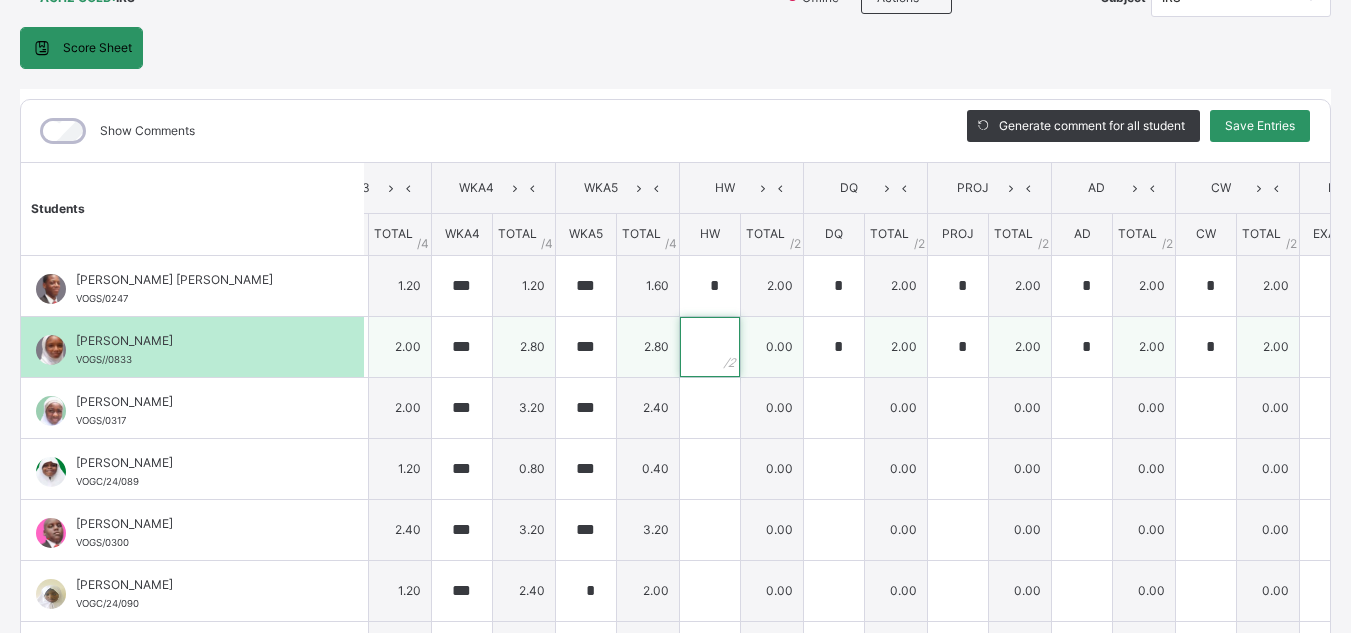 click at bounding box center (710, 347) 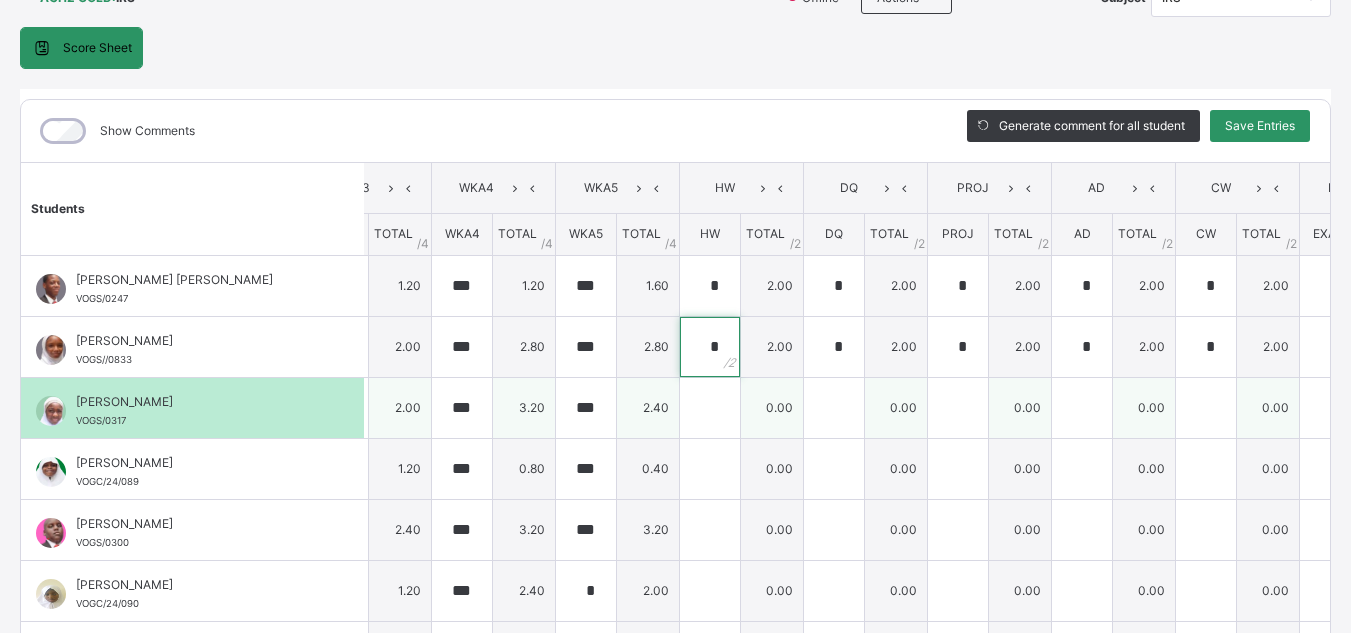 type on "*" 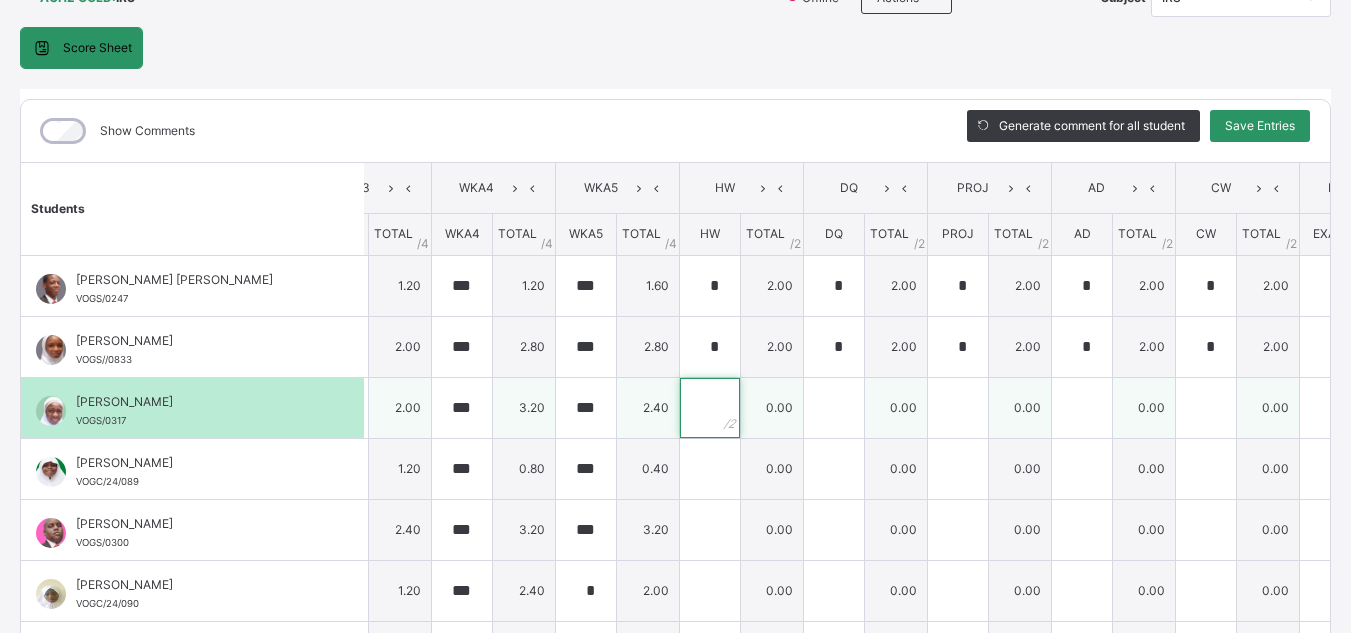 click at bounding box center [710, 408] 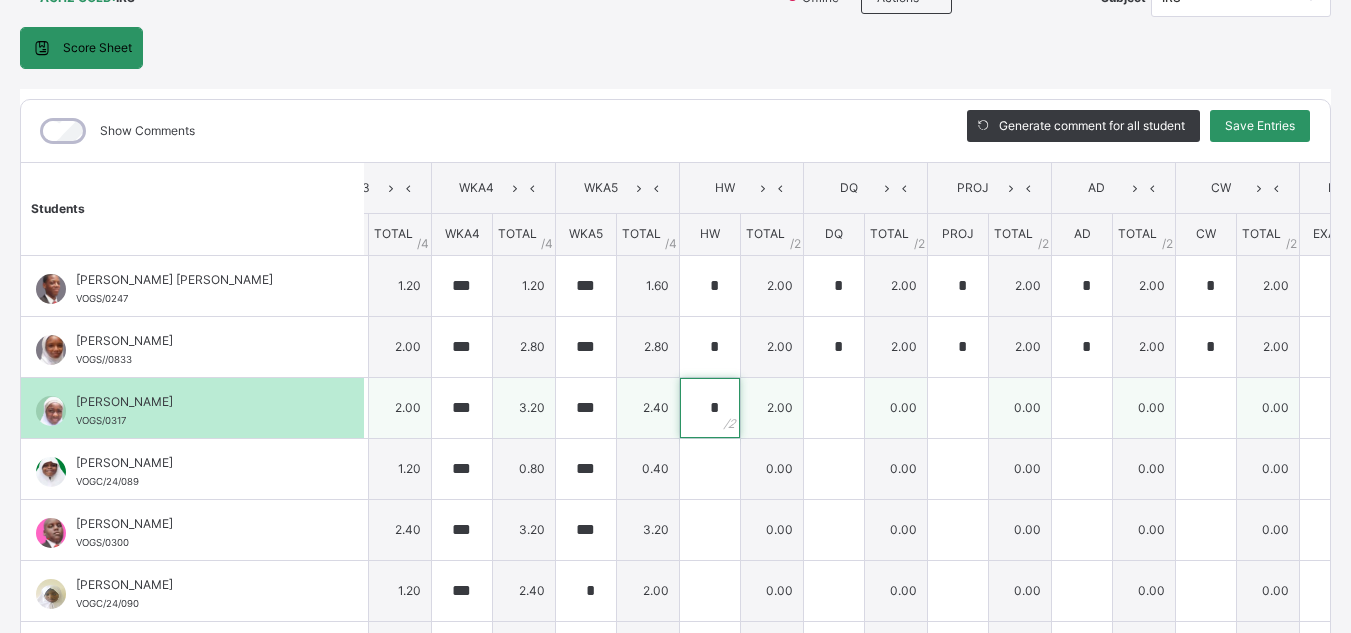 type on "*" 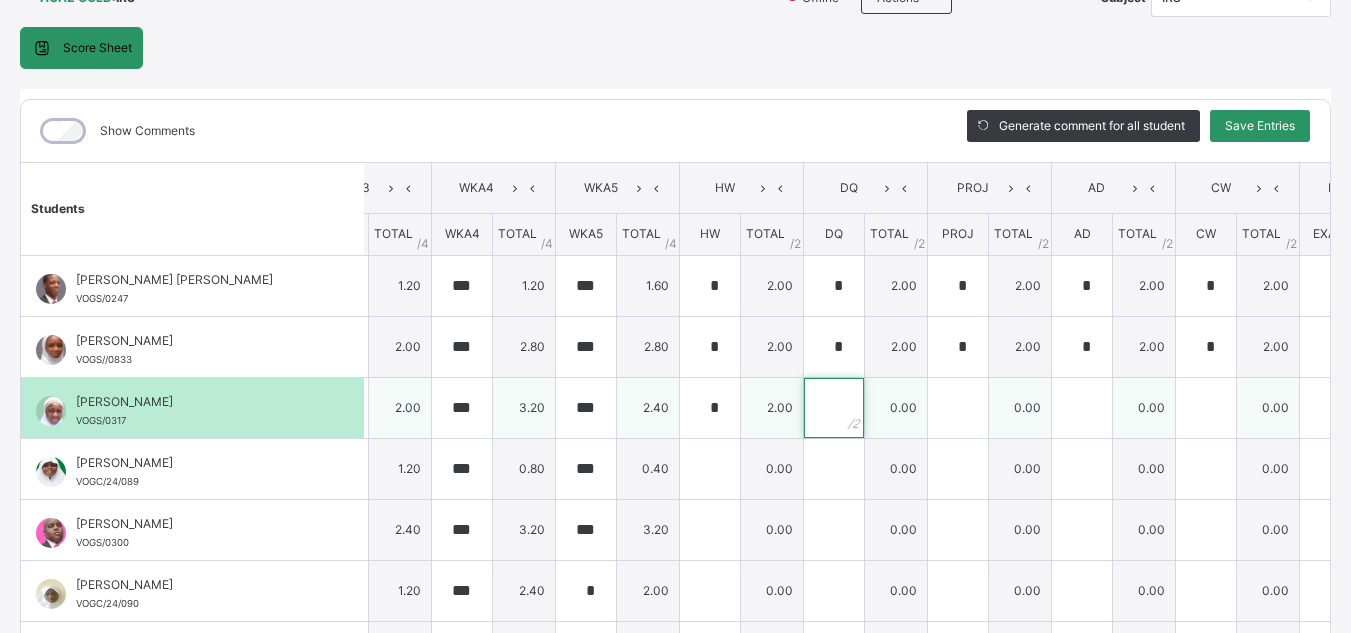 click at bounding box center (834, 408) 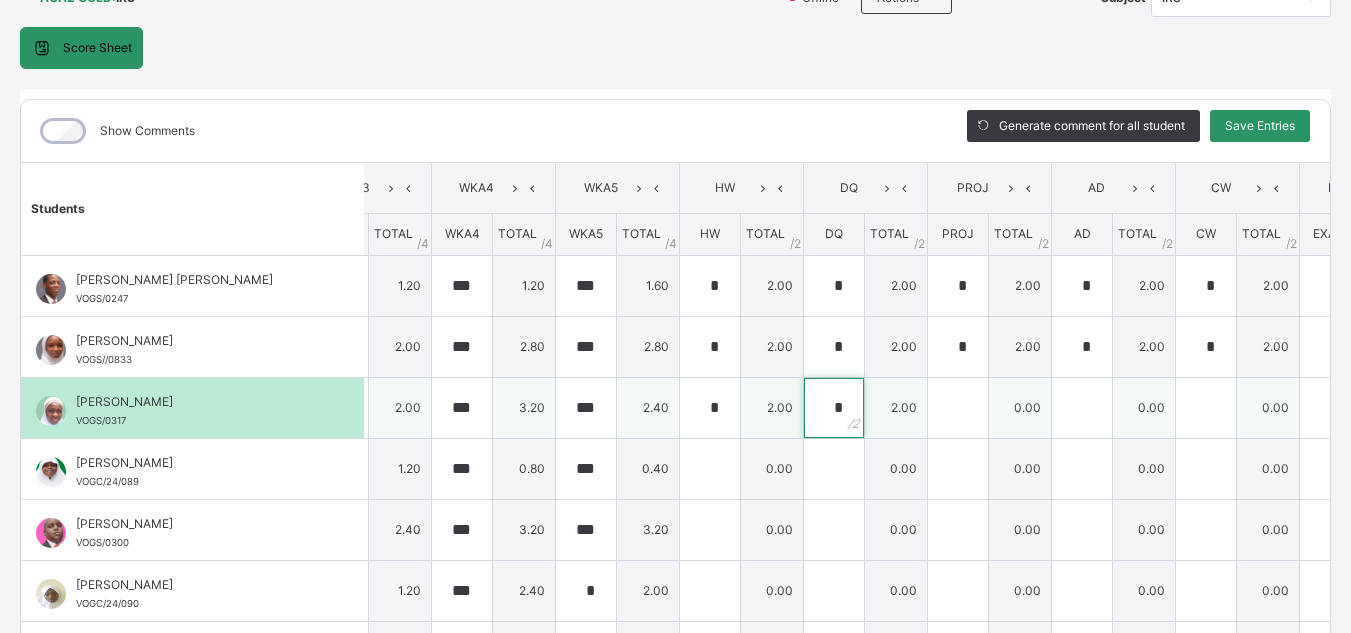 type on "*" 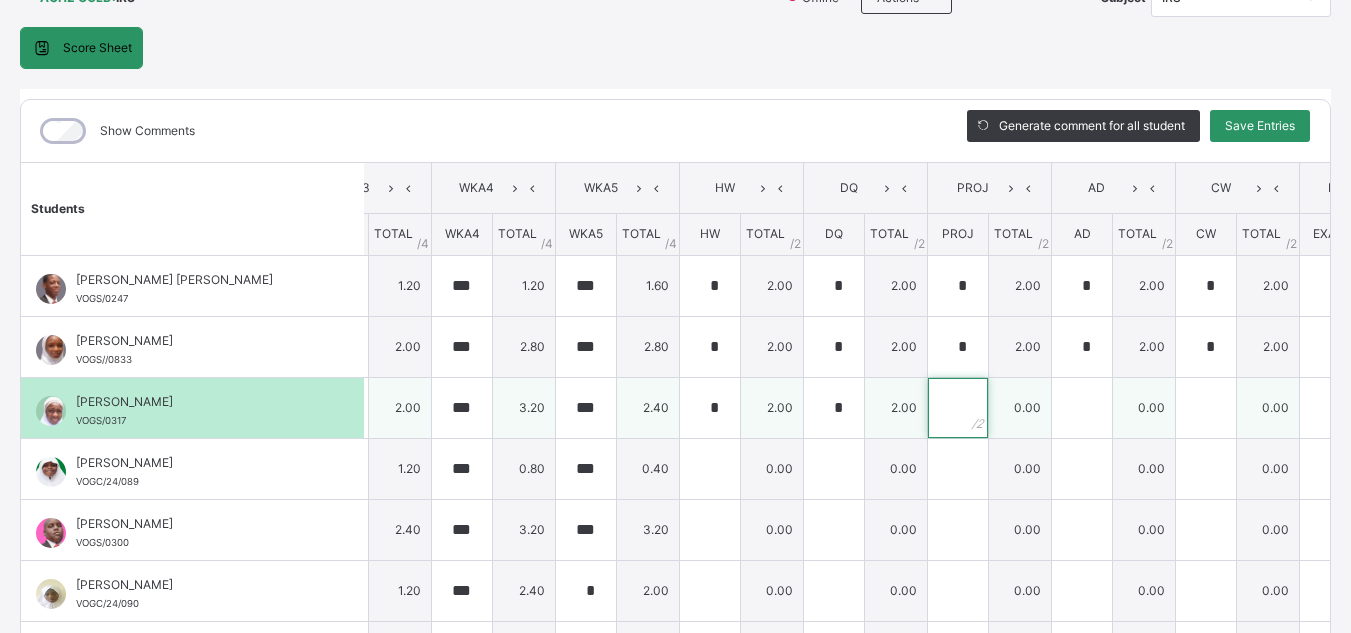 click at bounding box center (958, 408) 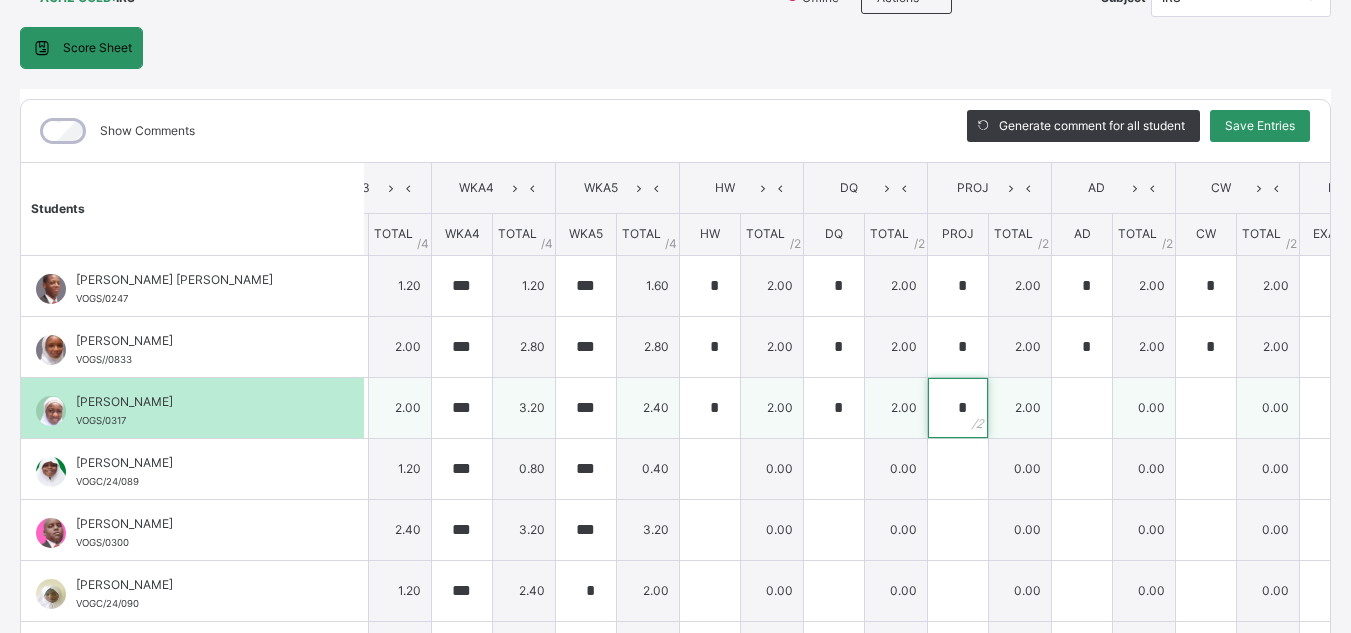 type on "*" 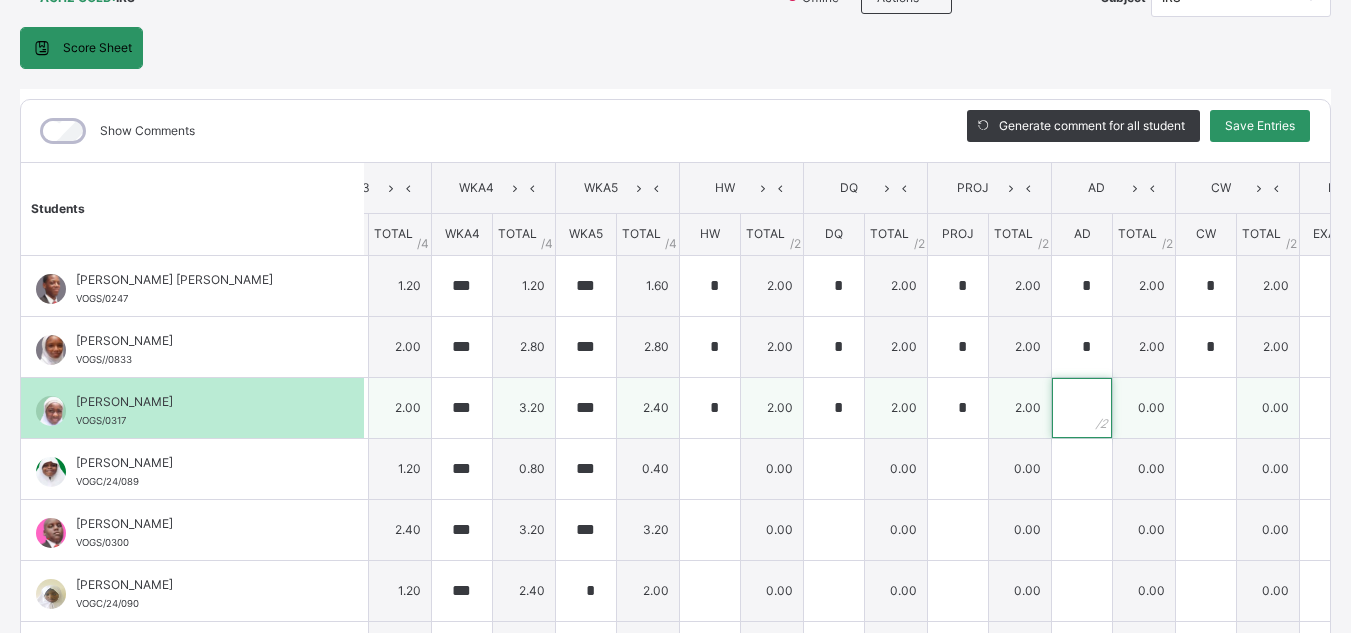 click at bounding box center [1082, 408] 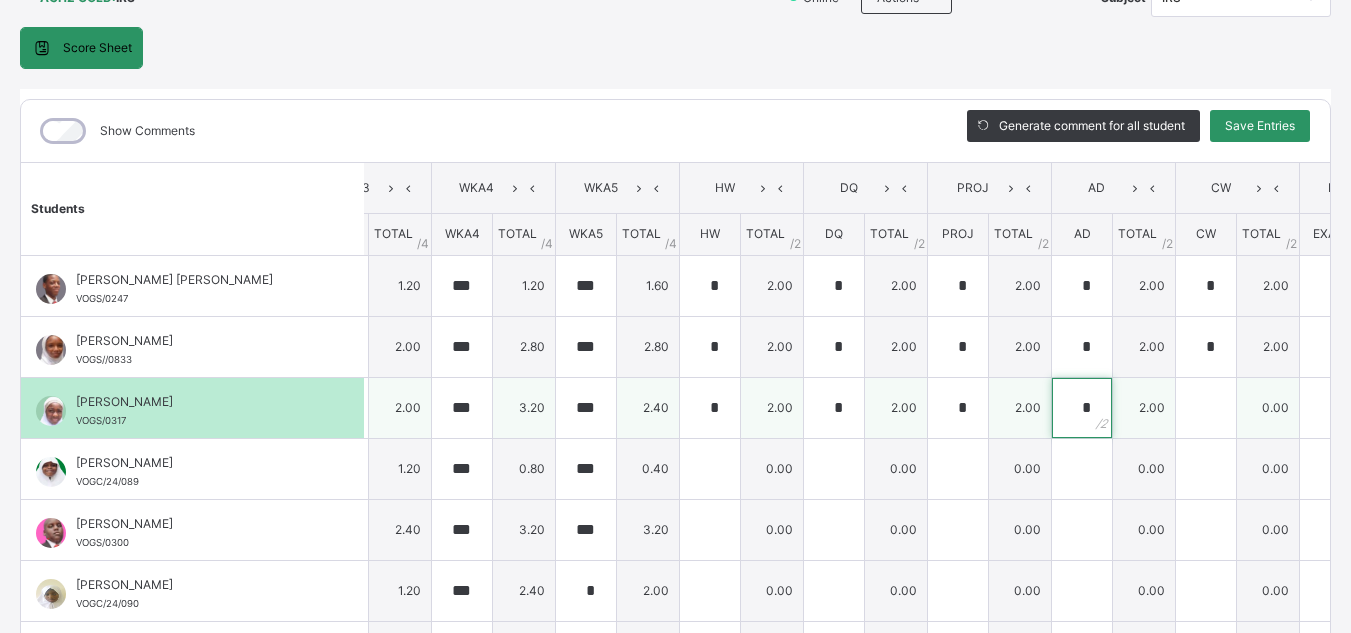 type on "*" 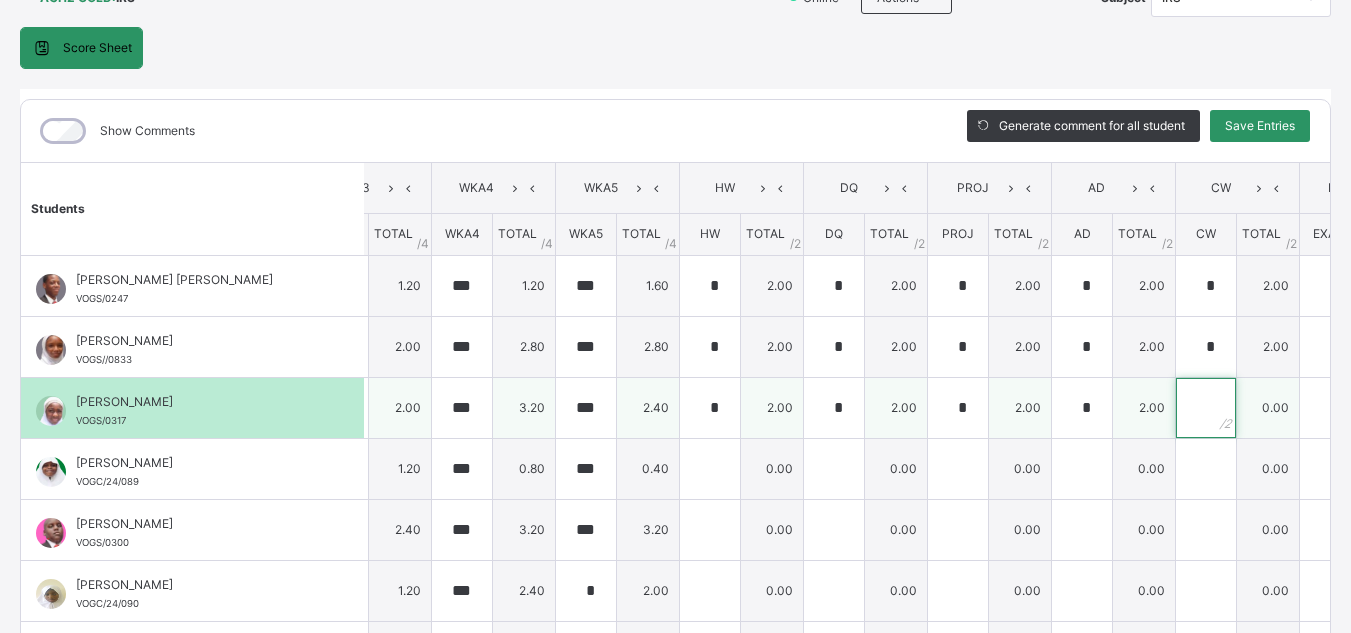 click at bounding box center [1206, 408] 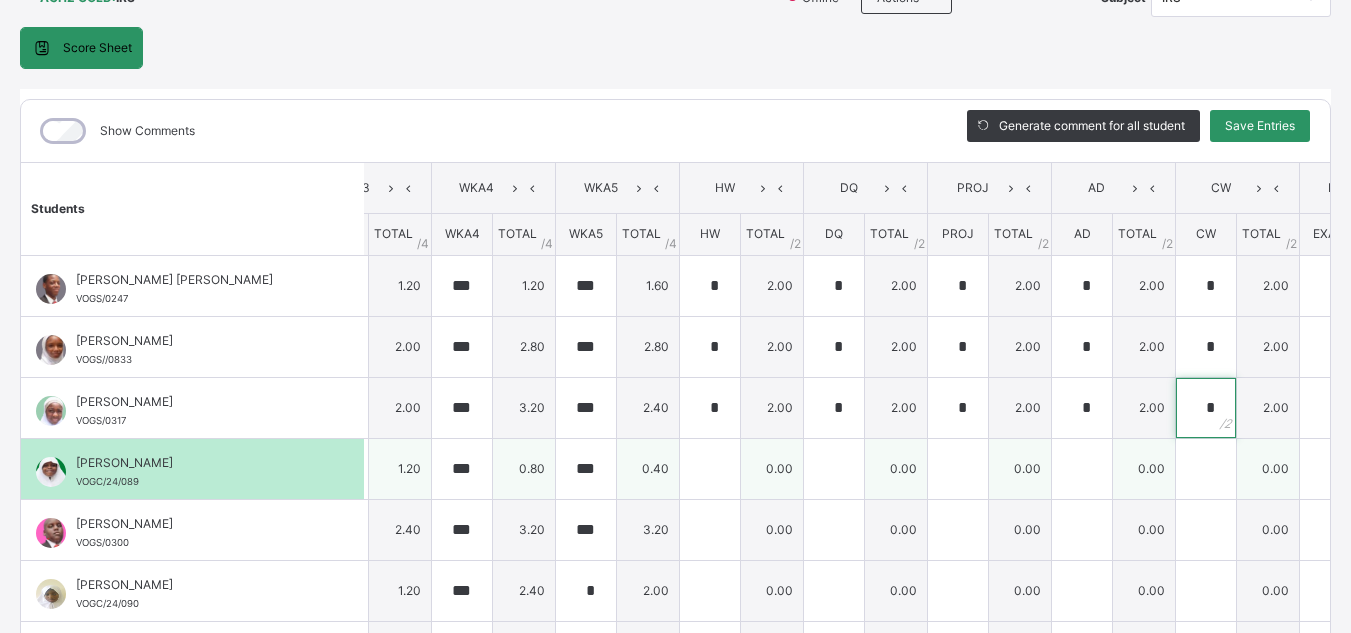 type on "*" 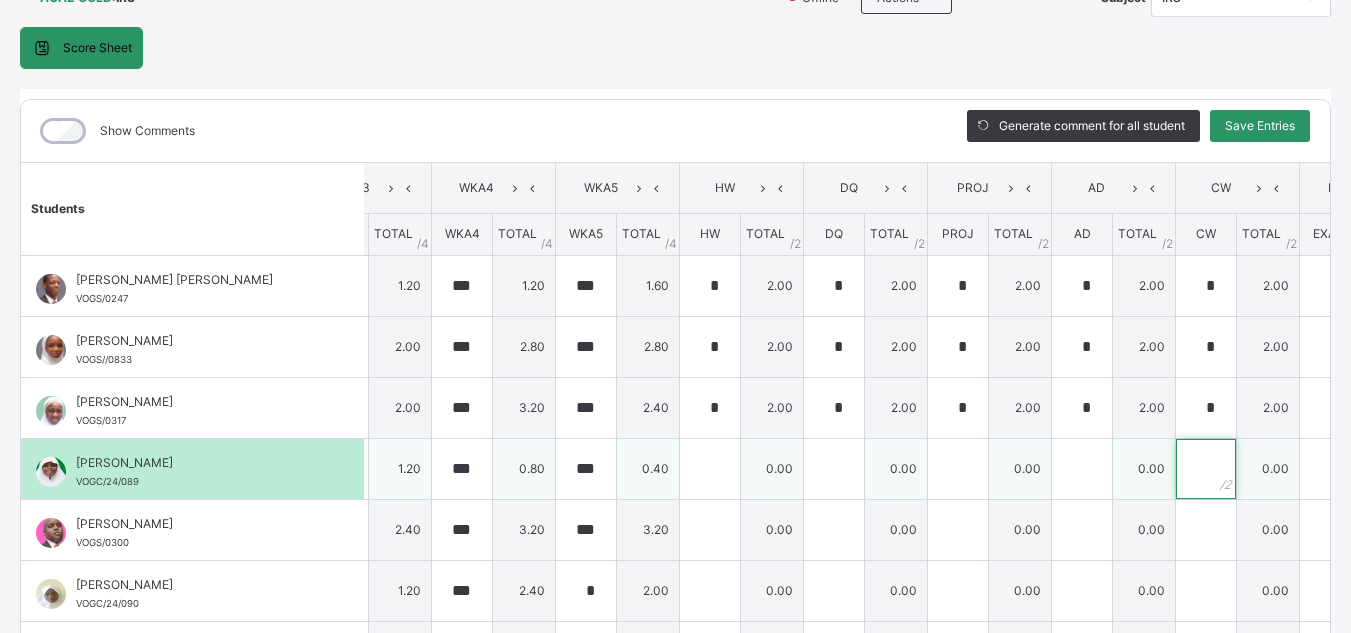 click at bounding box center (1206, 469) 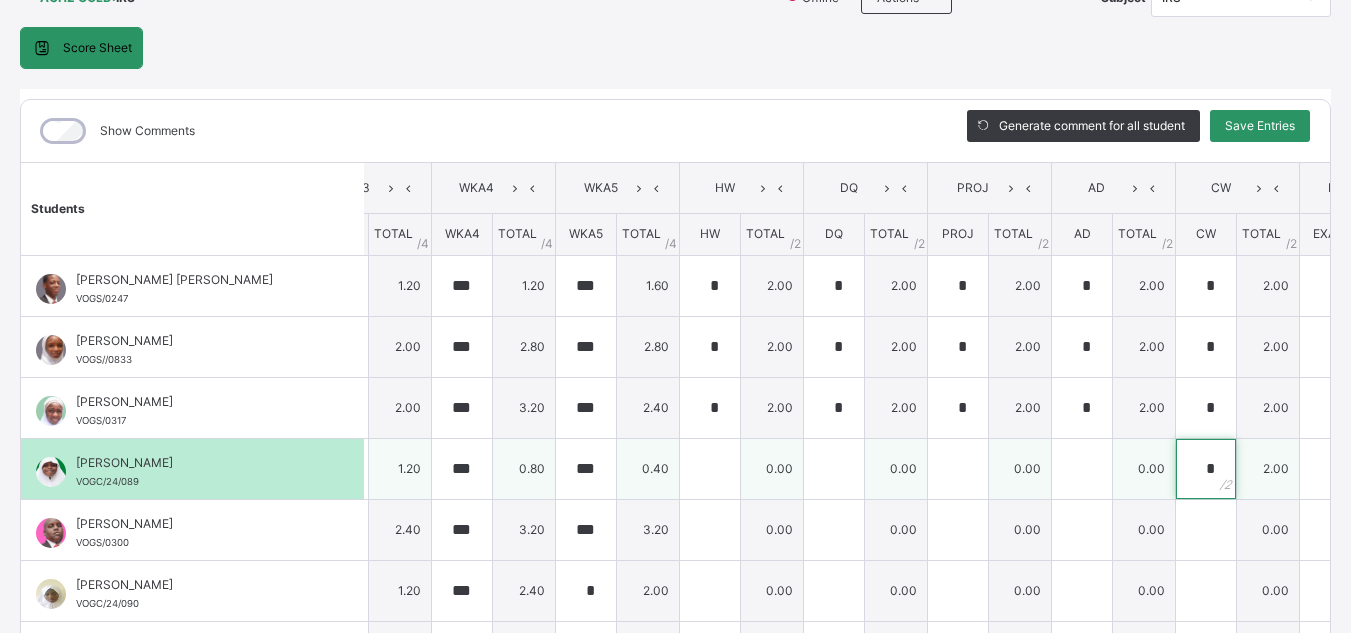 type on "*" 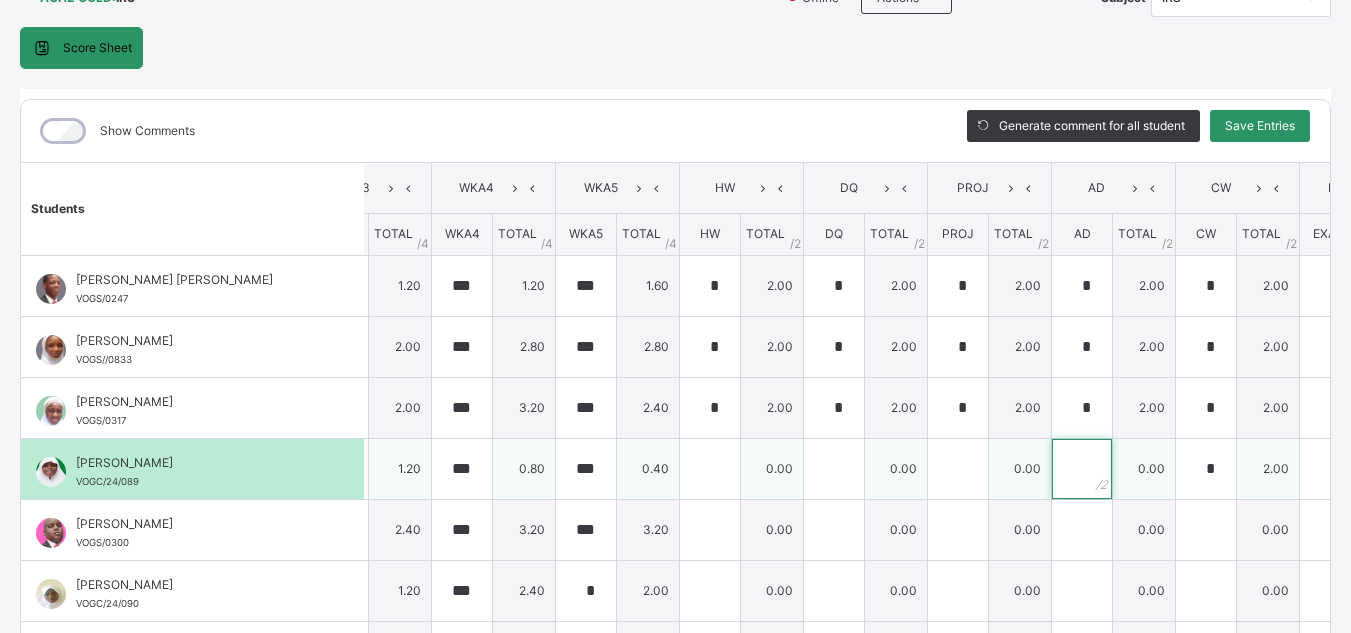 click at bounding box center (1082, 469) 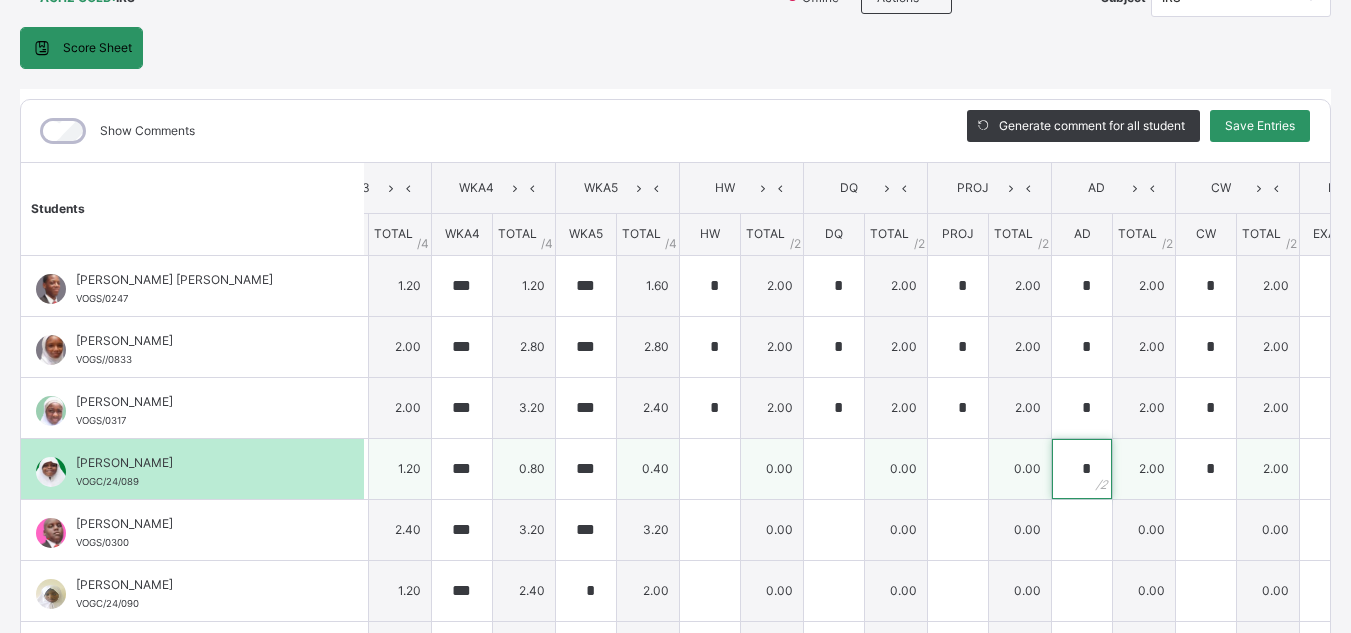 type on "*" 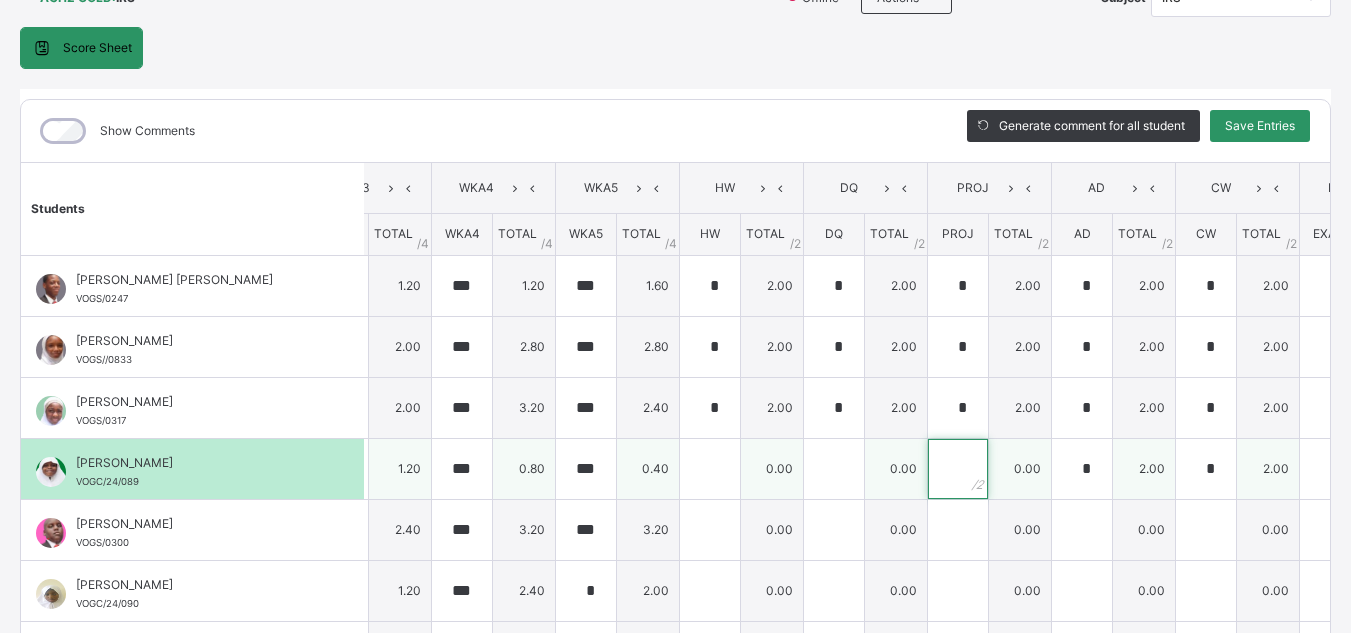 click at bounding box center (958, 469) 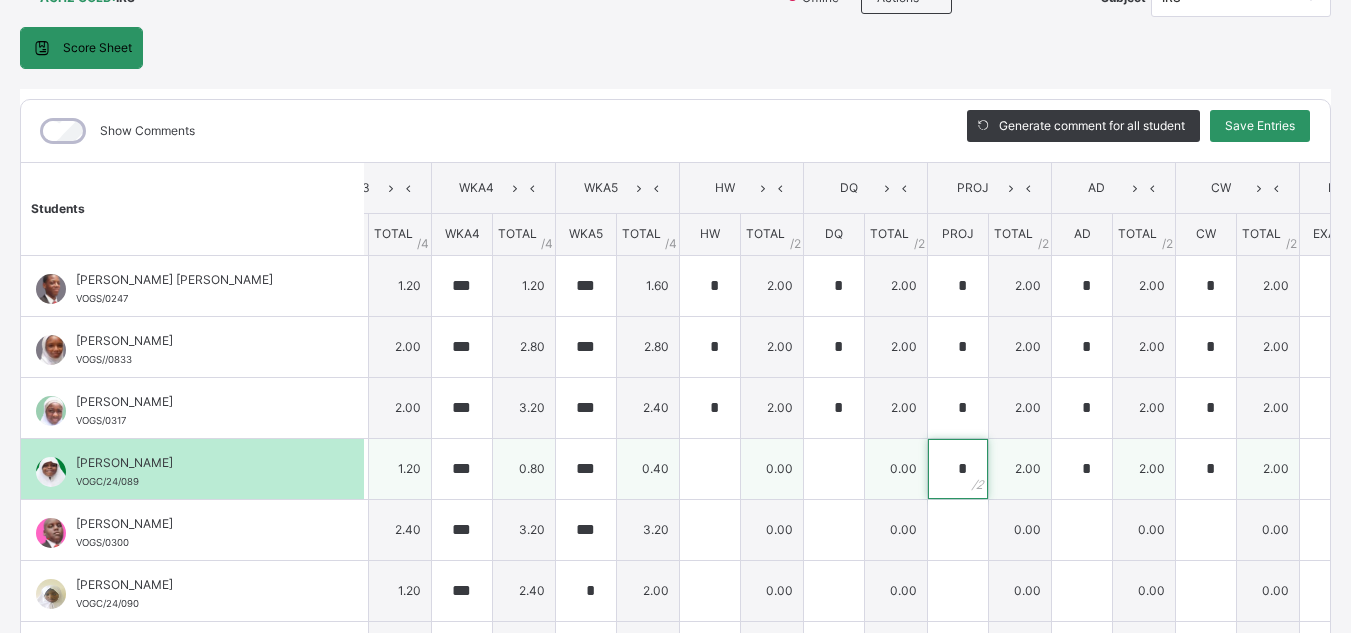 type on "*" 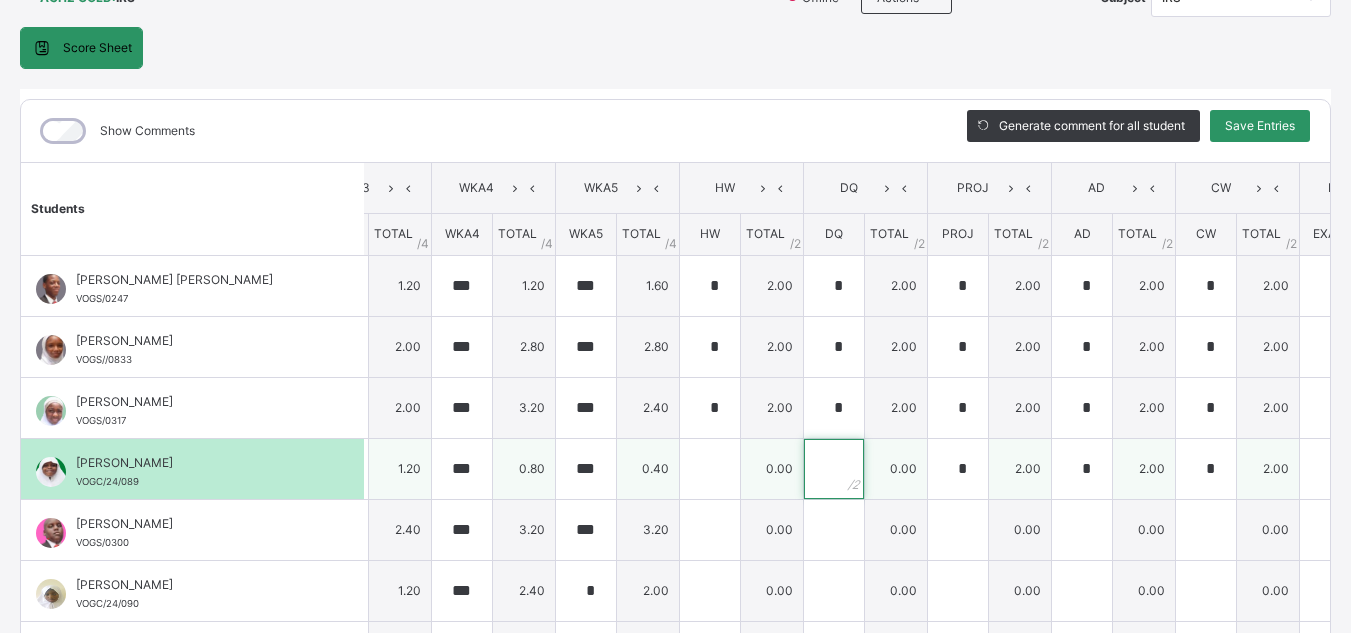 click at bounding box center (834, 469) 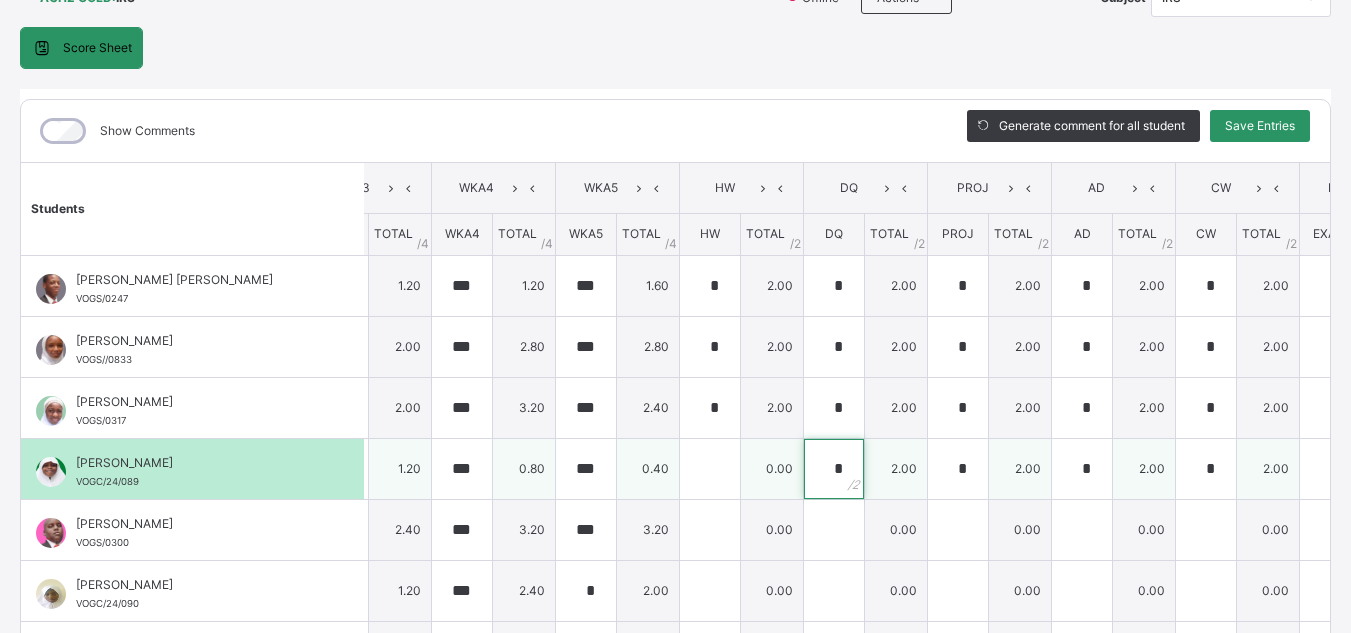 type on "*" 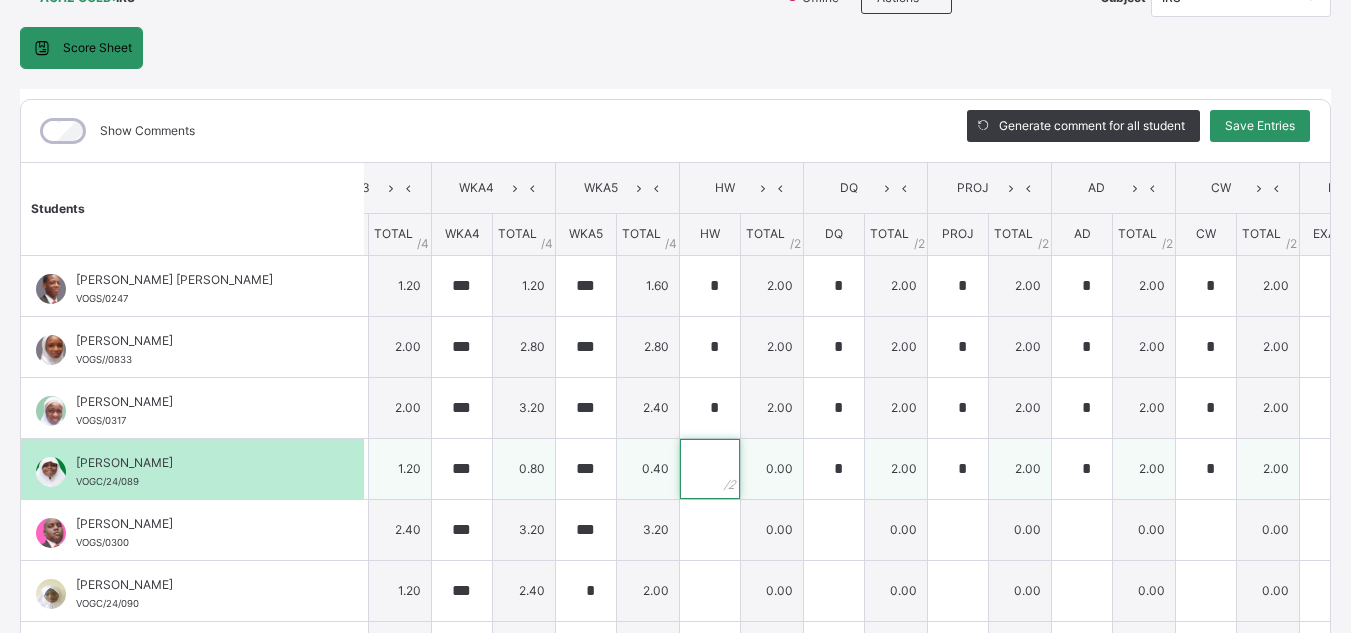 click at bounding box center [710, 469] 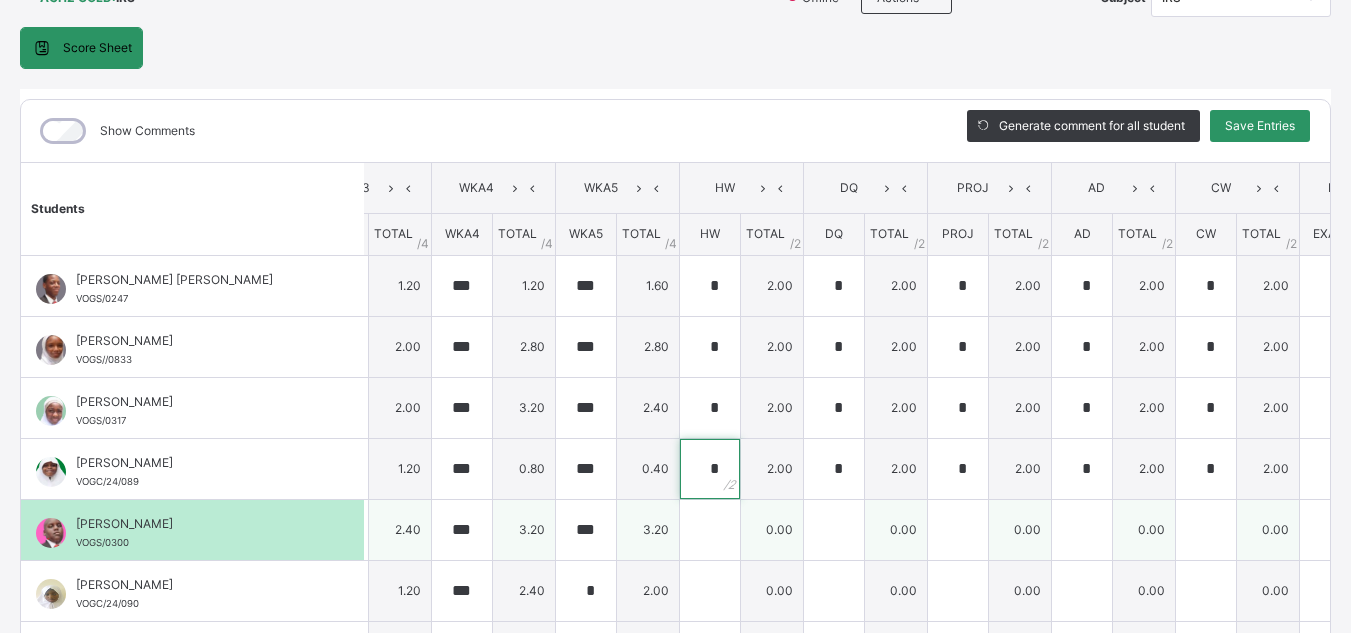 type on "*" 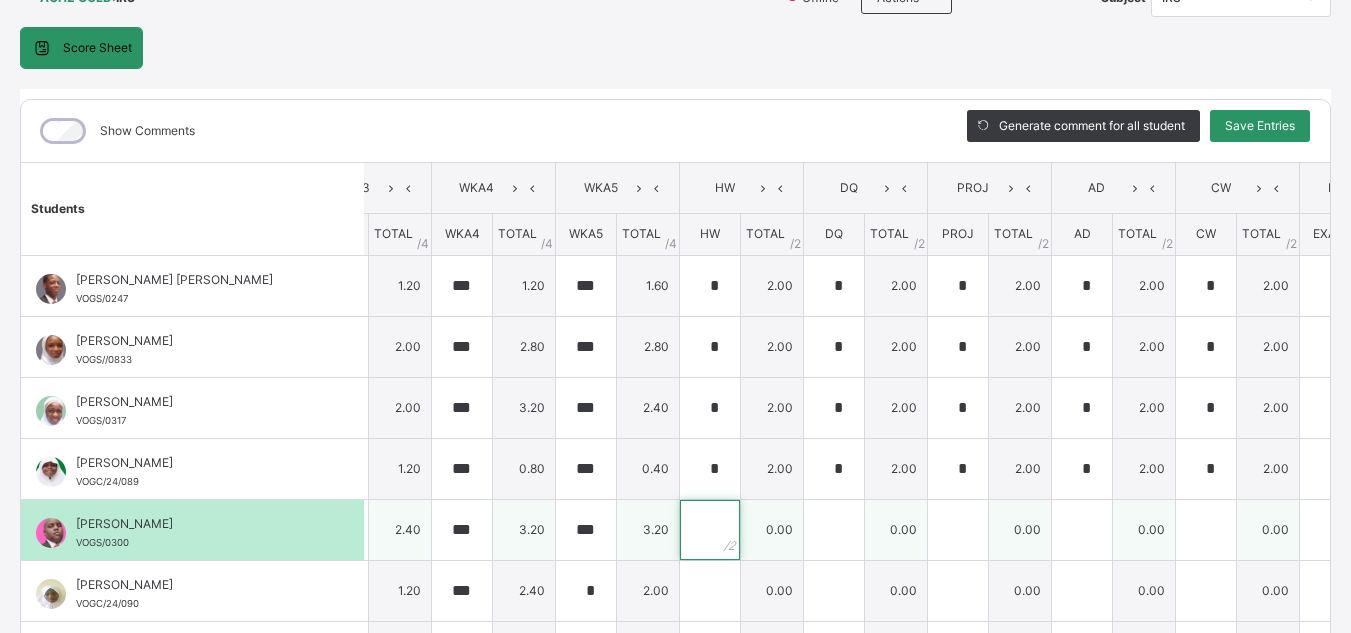 click at bounding box center [710, 530] 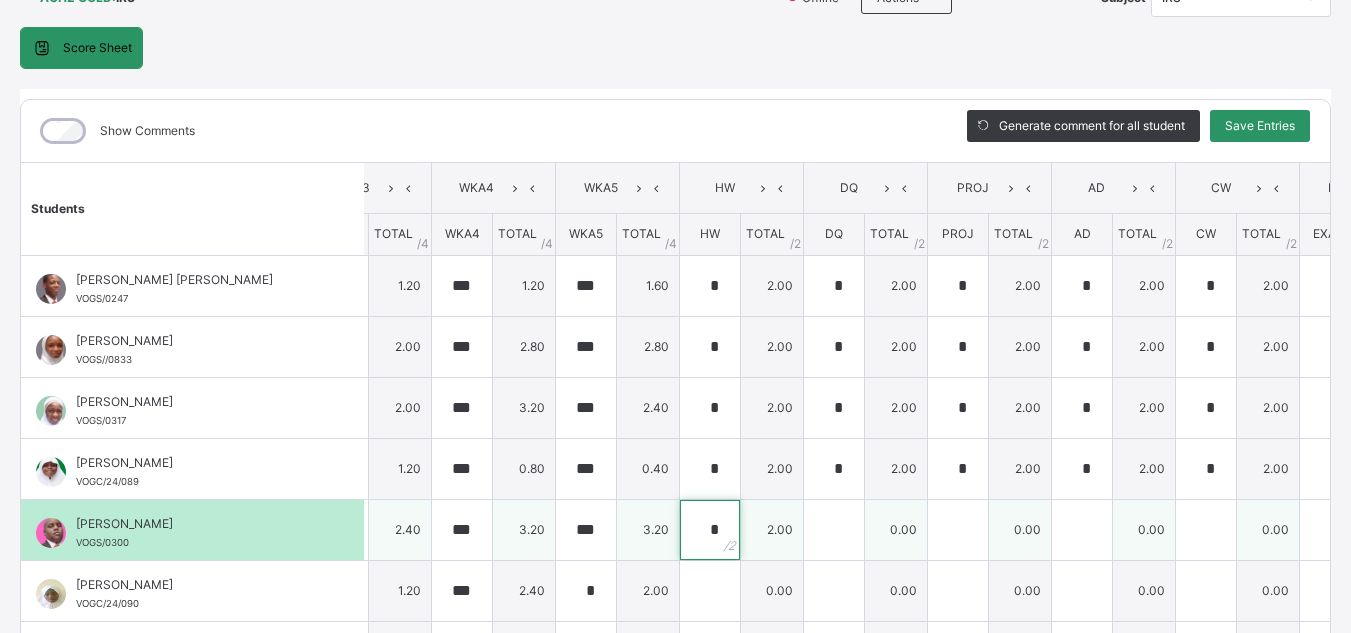 type on "*" 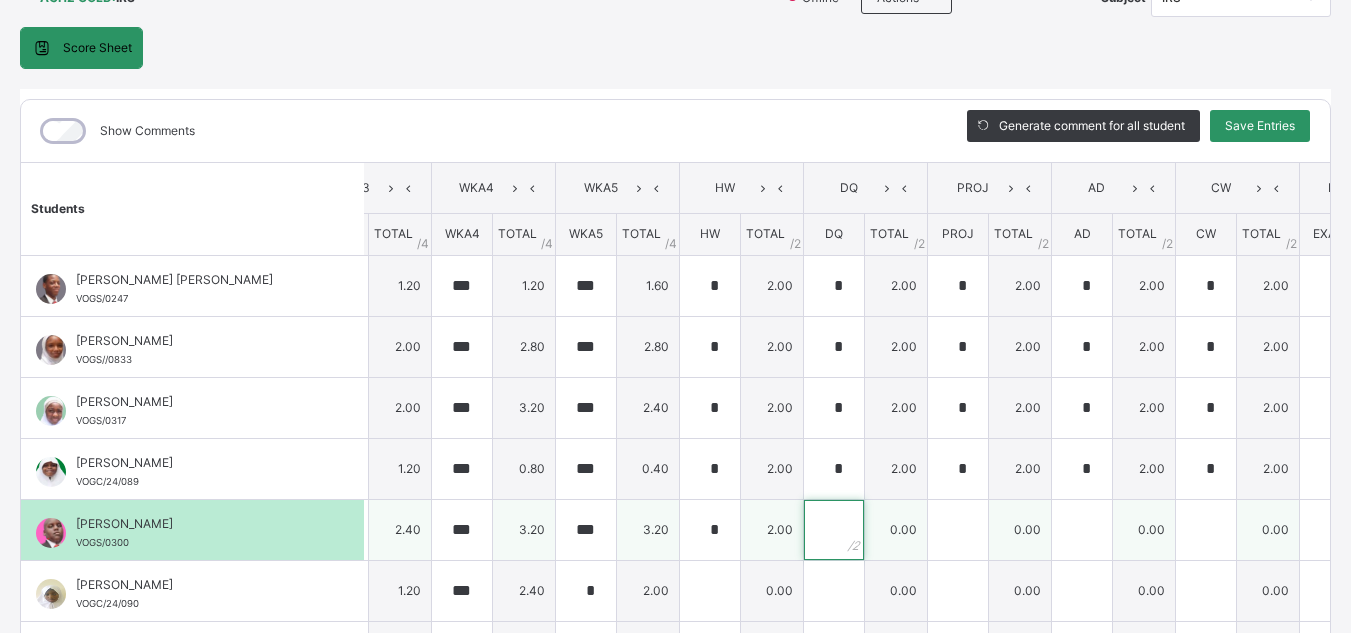 click at bounding box center (834, 530) 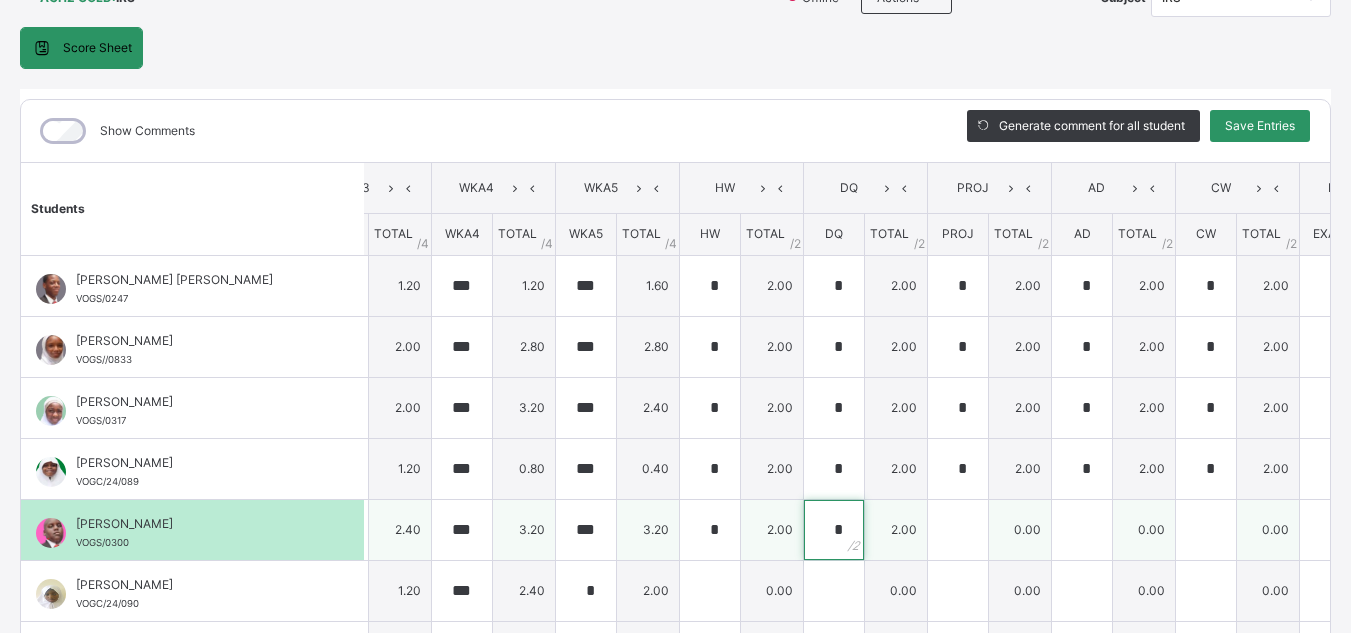 type on "*" 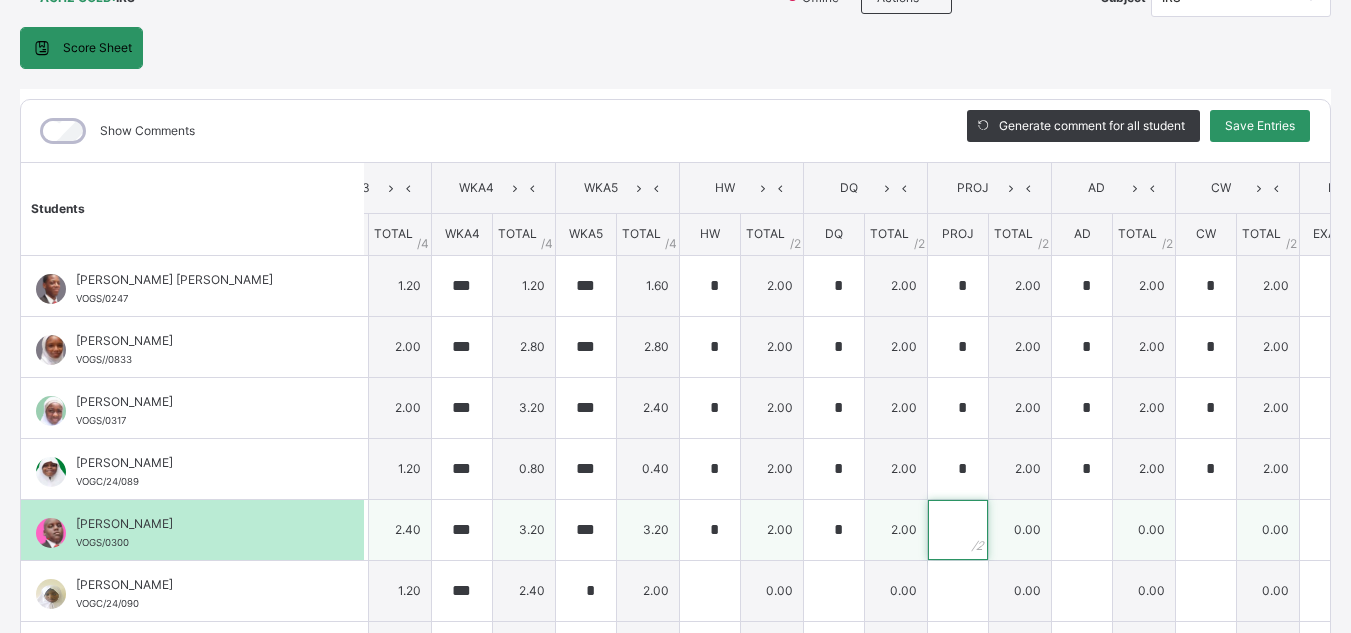 click at bounding box center [958, 530] 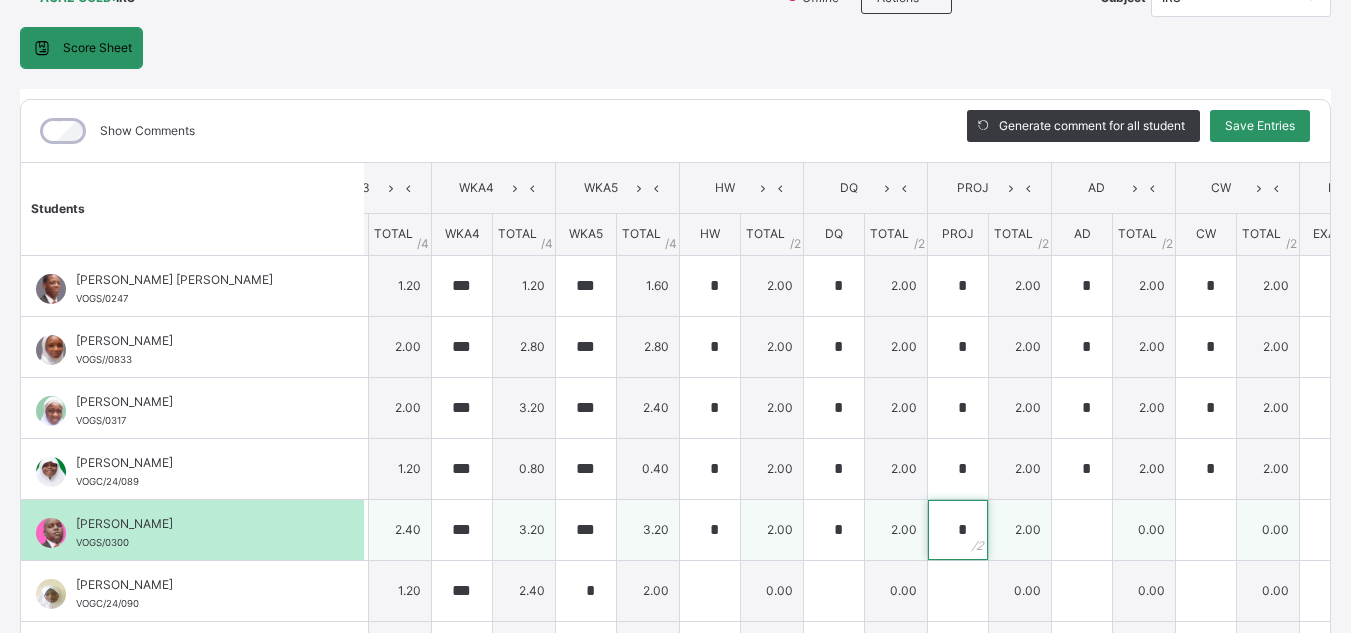 type on "*" 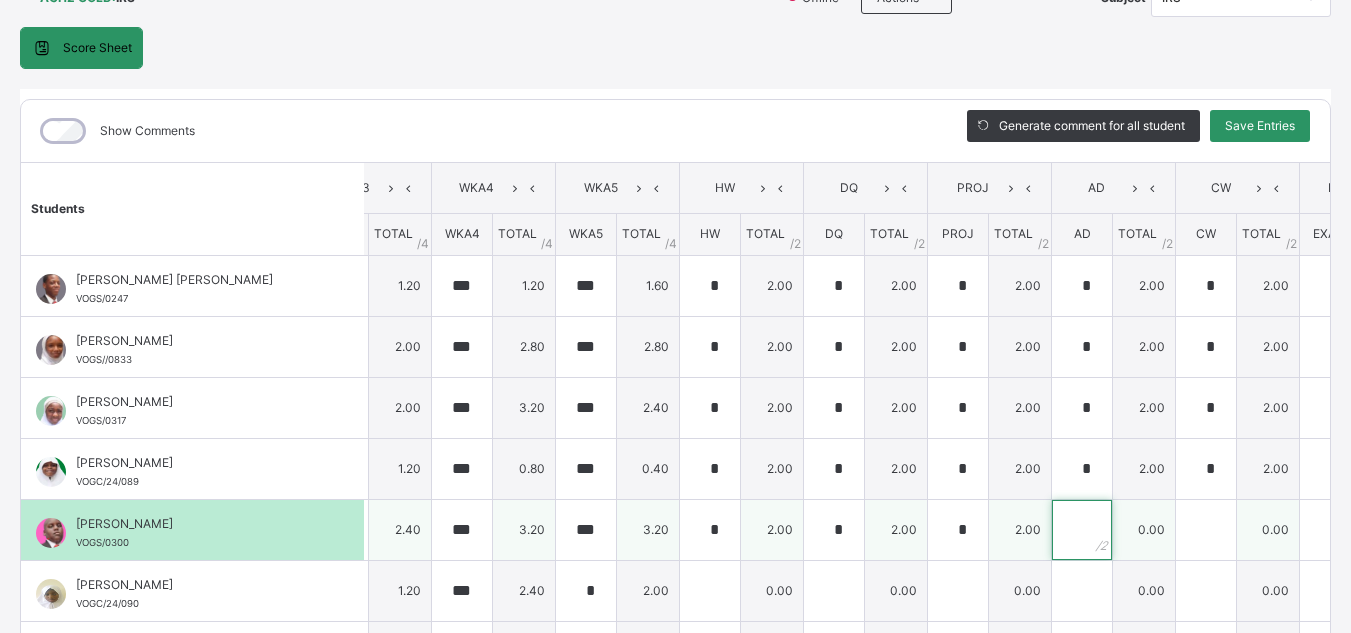 click at bounding box center (1082, 530) 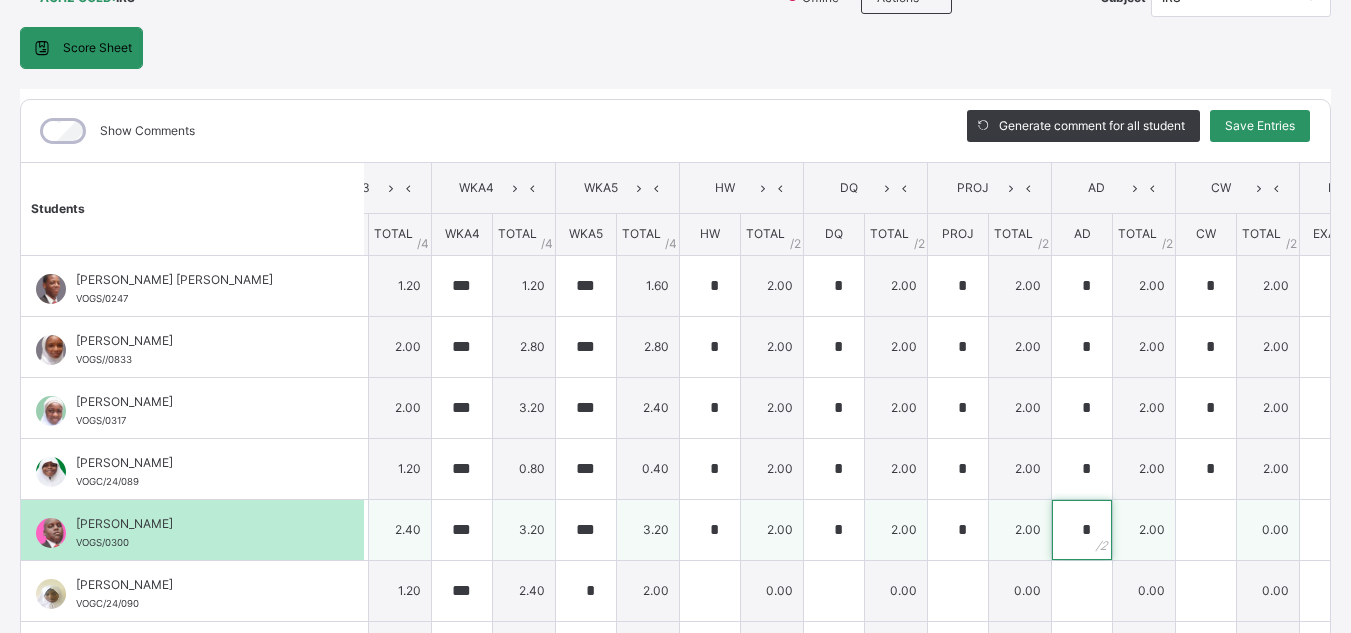 type on "*" 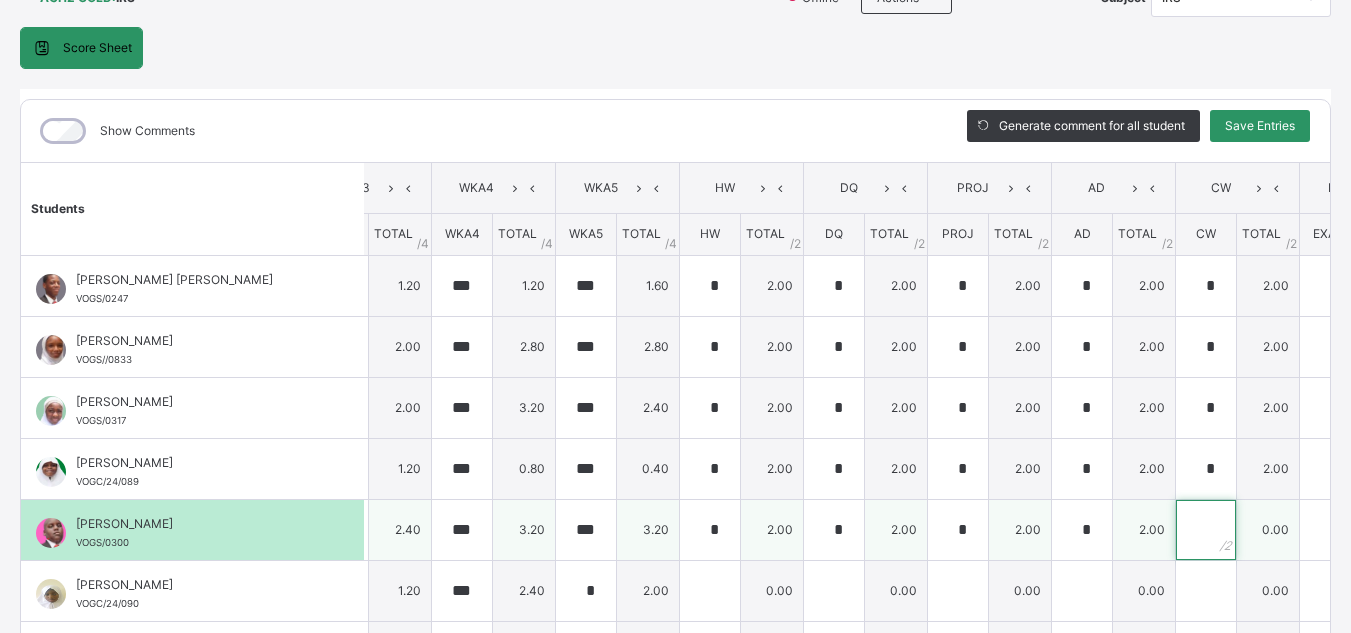 click at bounding box center (1206, 530) 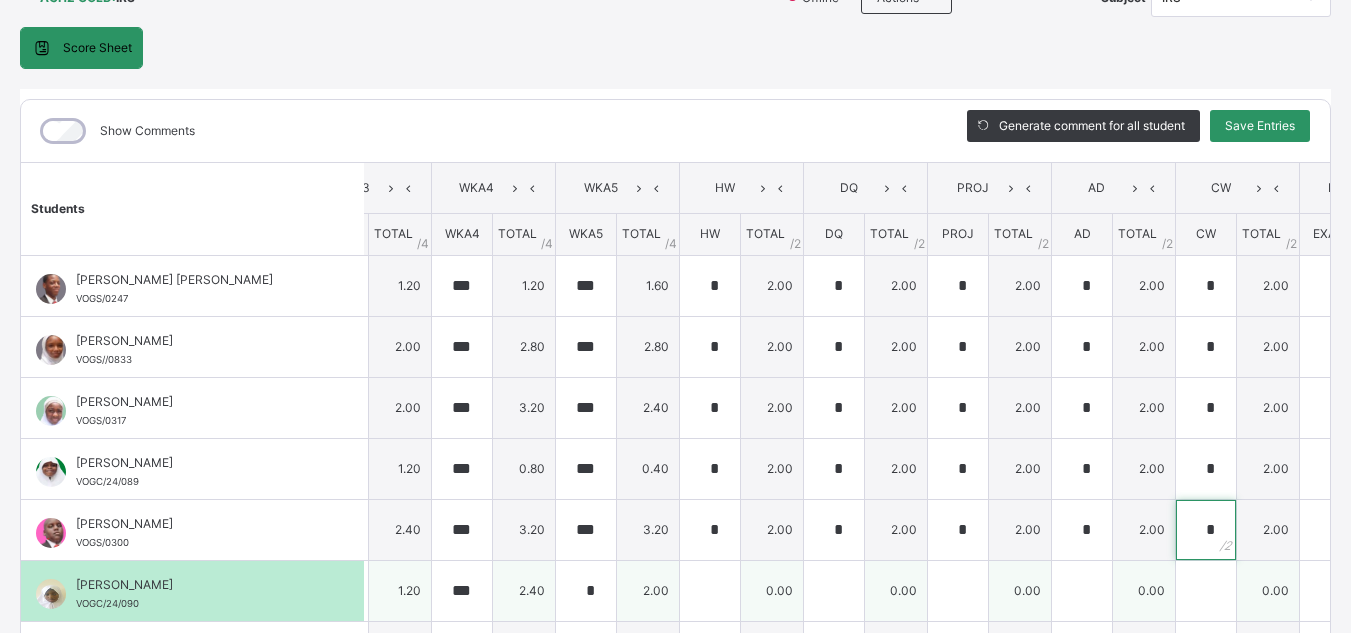type on "*" 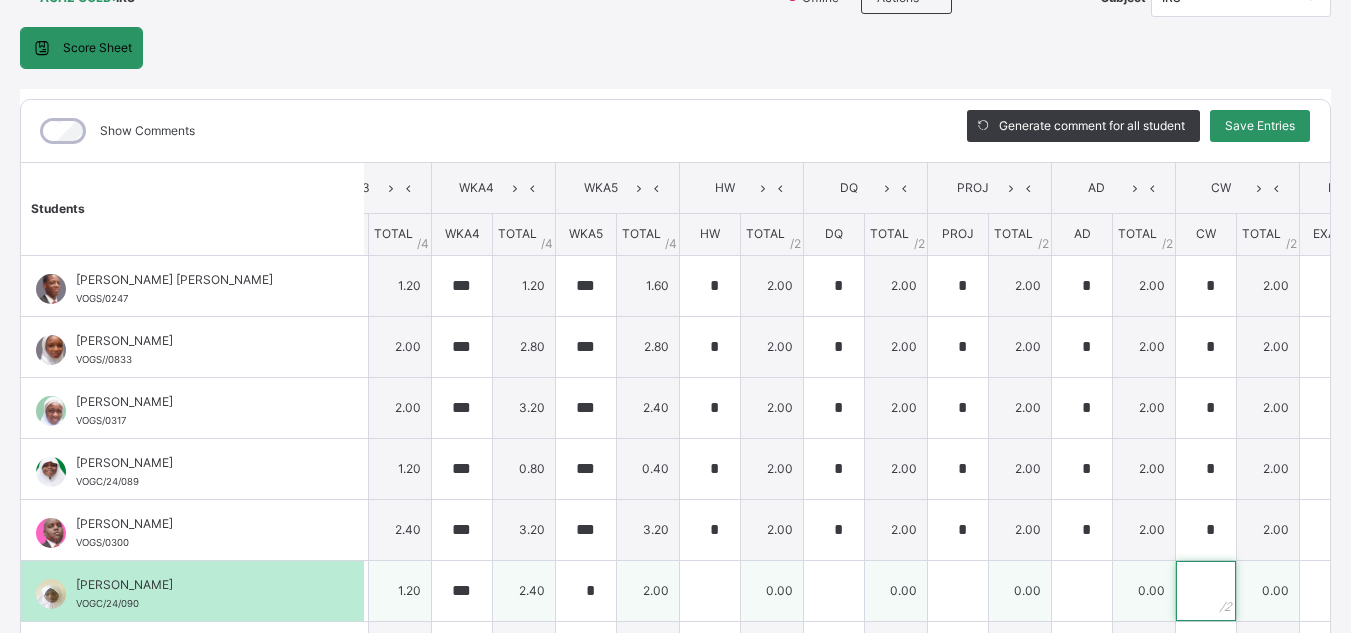 click at bounding box center (1206, 591) 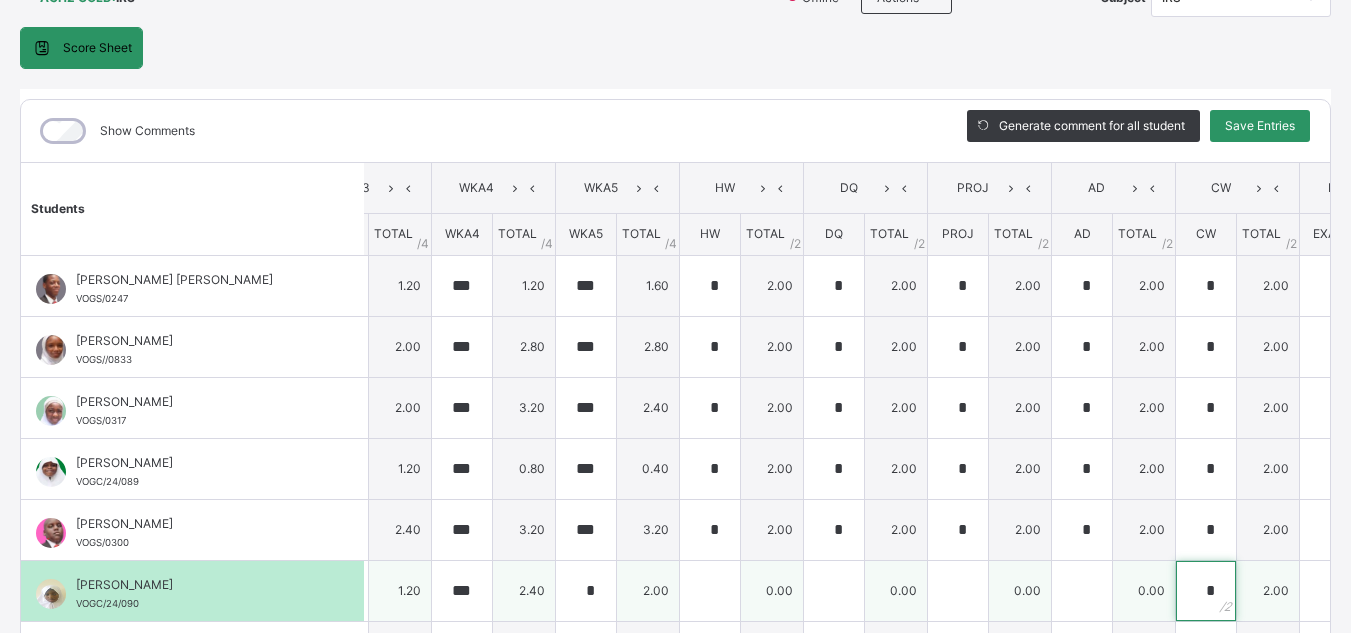 type on "*" 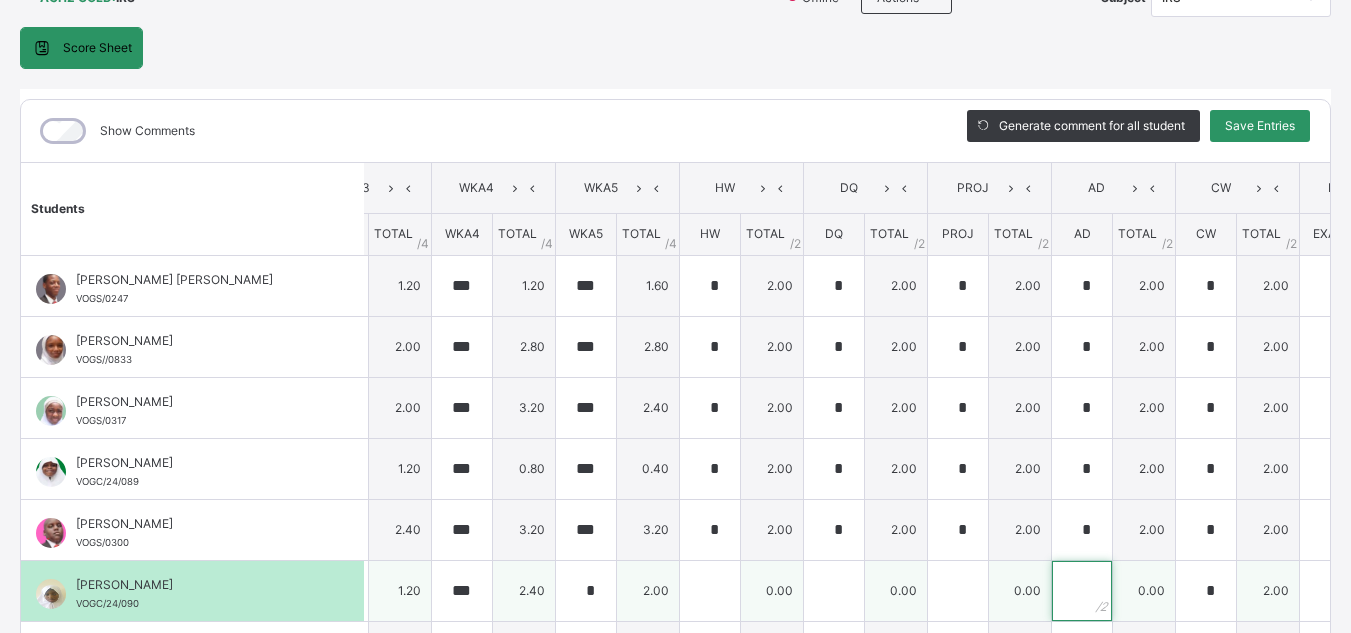 click at bounding box center (1082, 591) 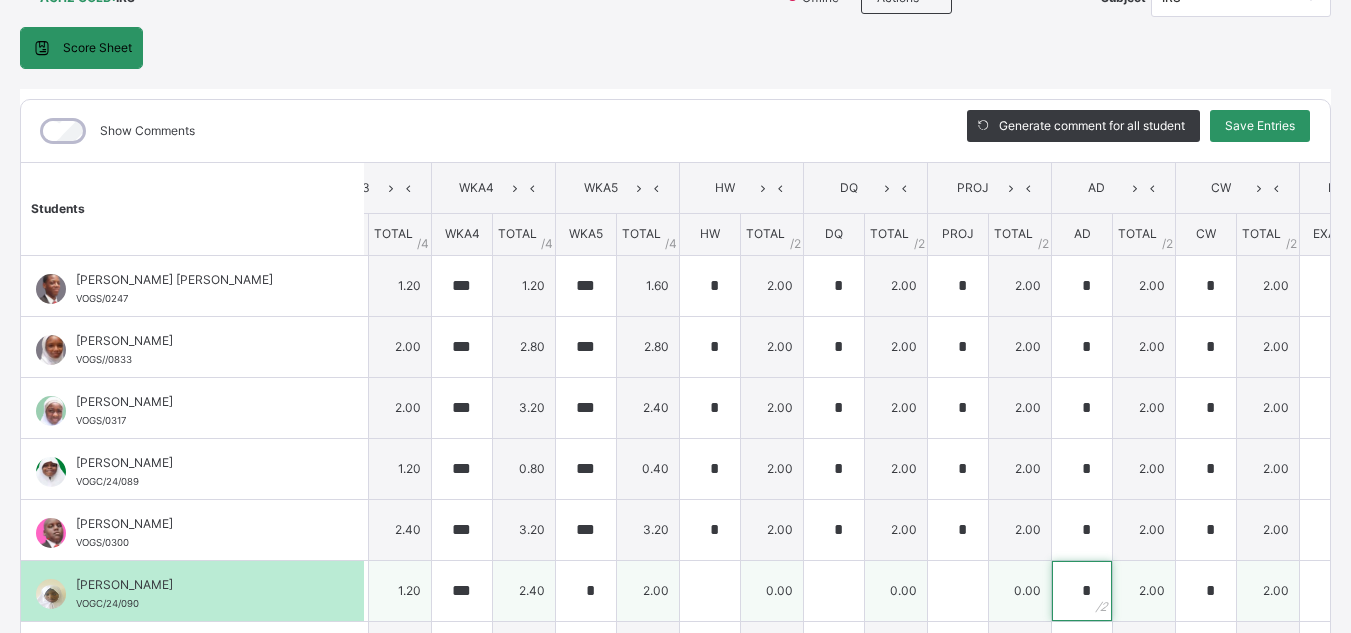 type on "*" 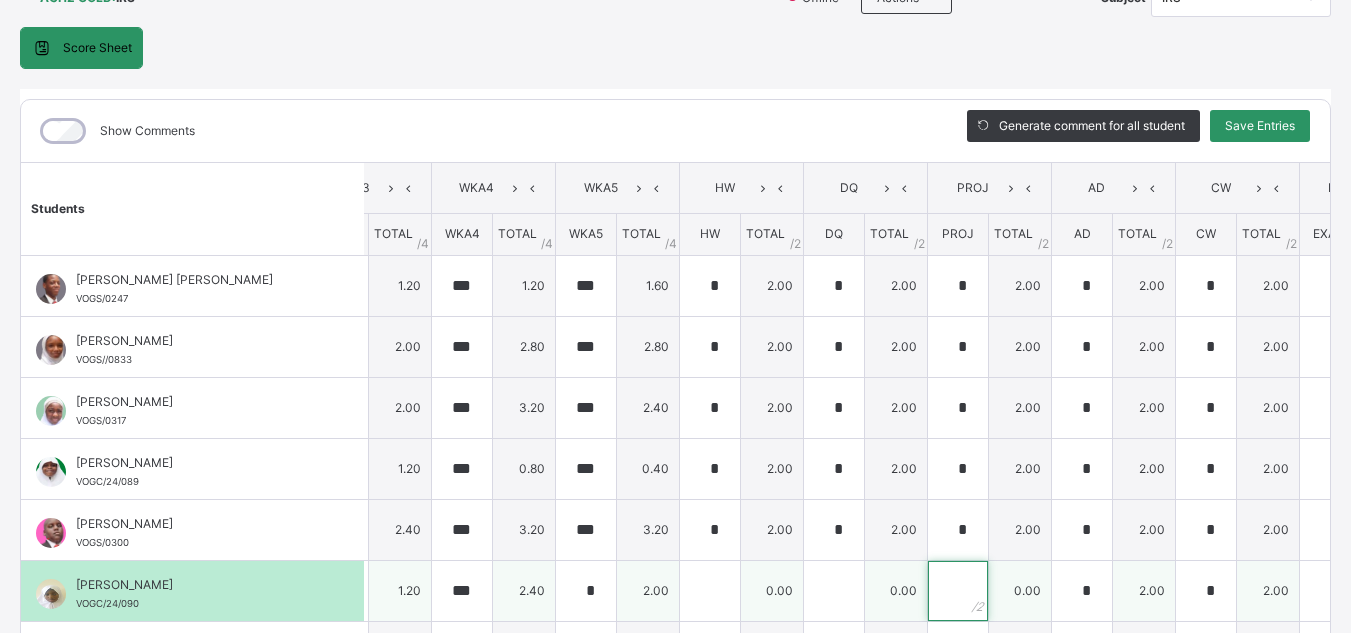 click at bounding box center [958, 591] 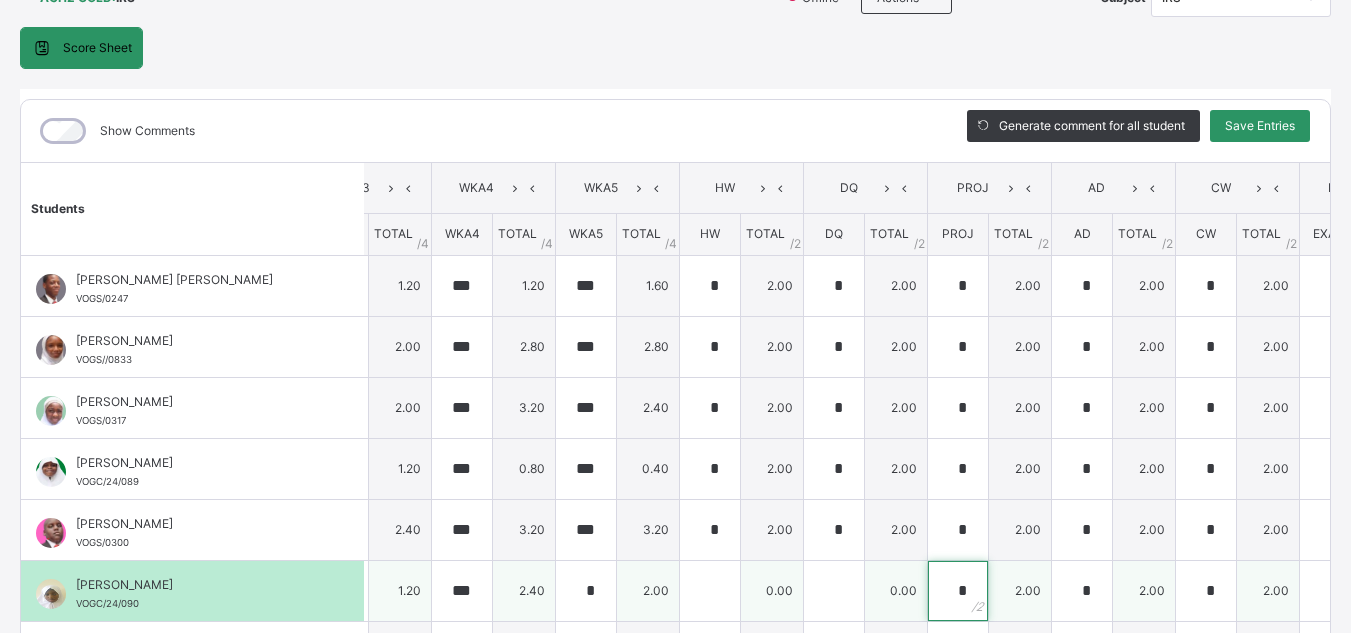 type on "*" 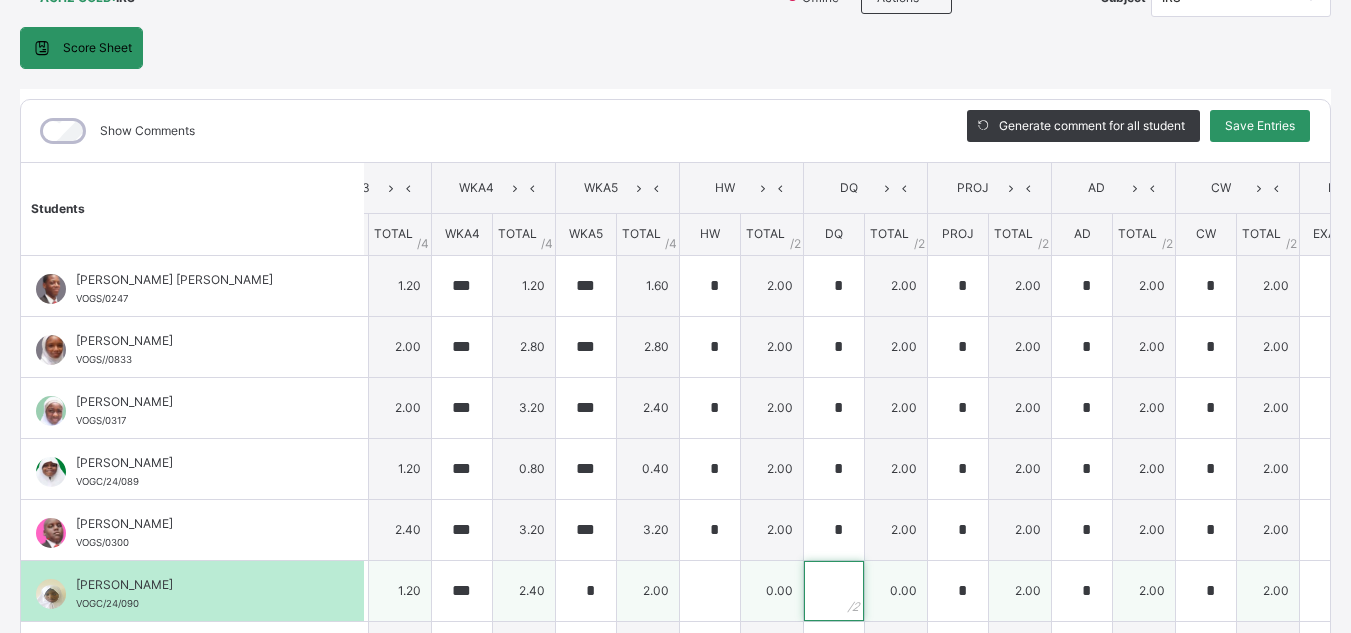 click at bounding box center (834, 591) 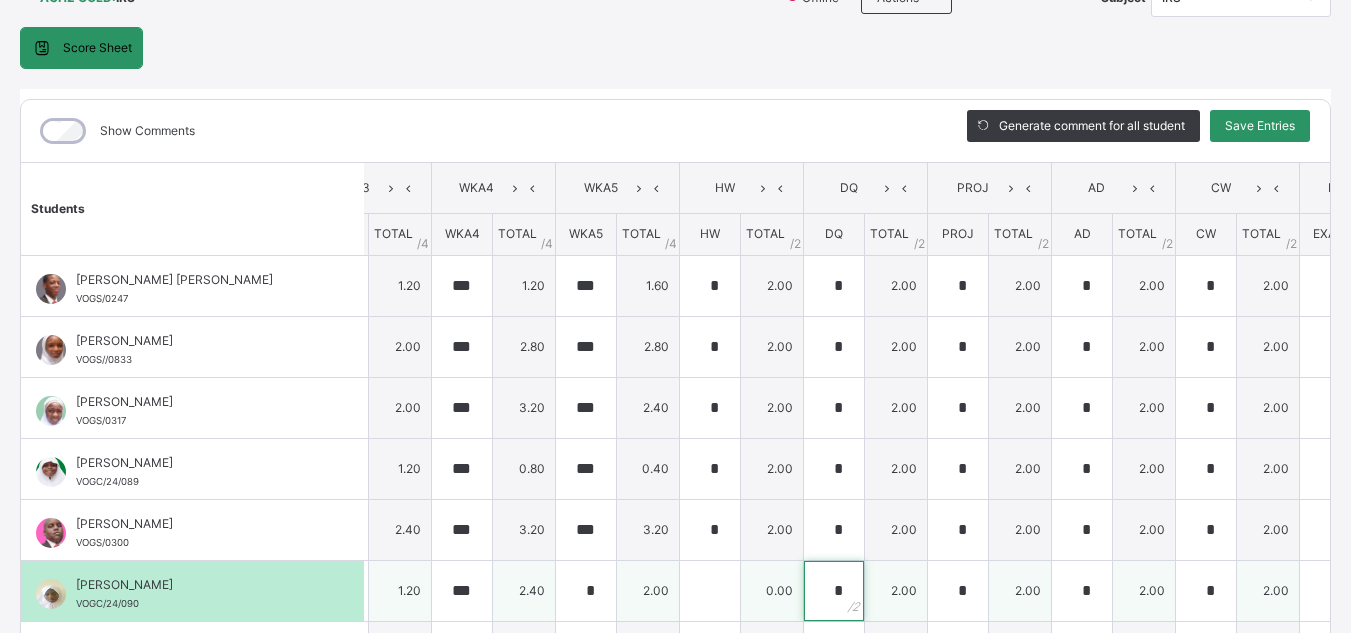 type on "*" 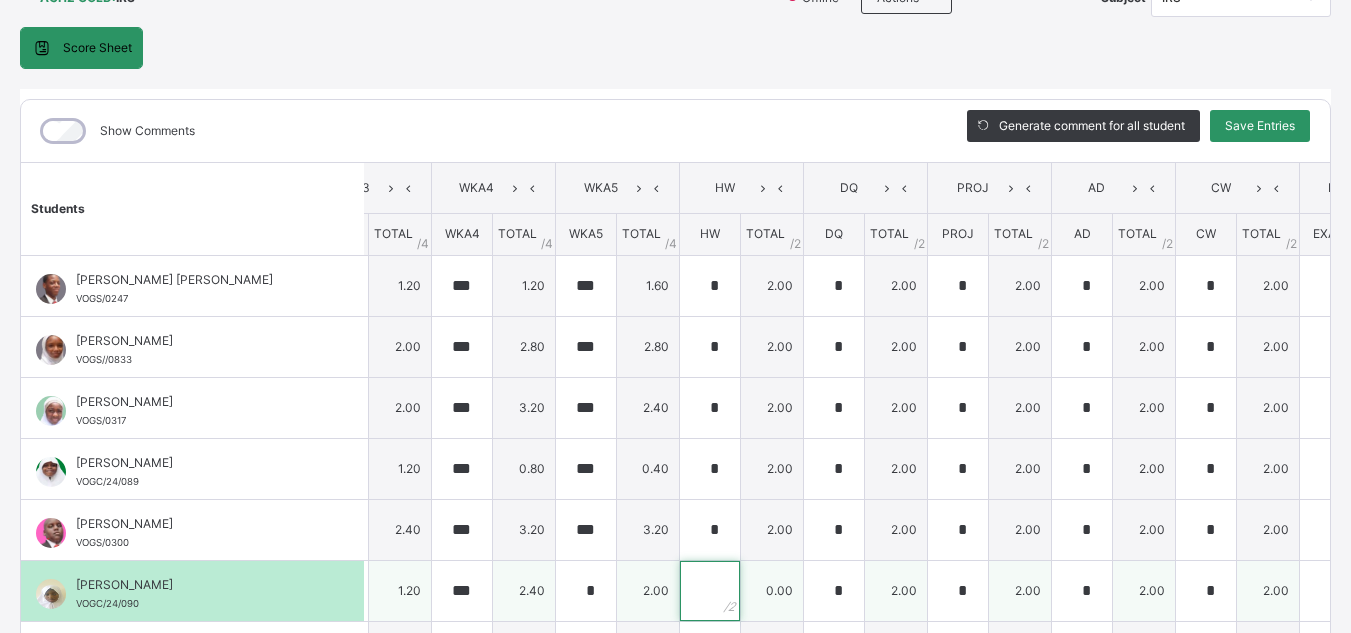 click at bounding box center (710, 591) 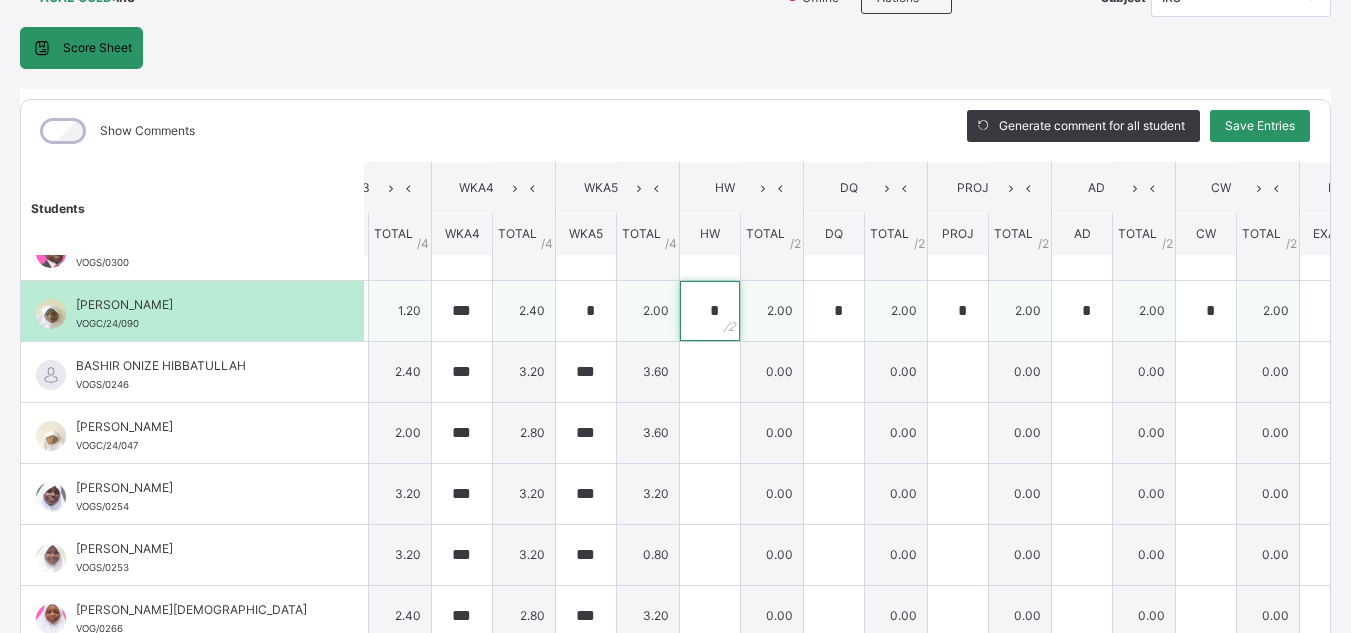 scroll, scrollTop: 281, scrollLeft: 429, axis: both 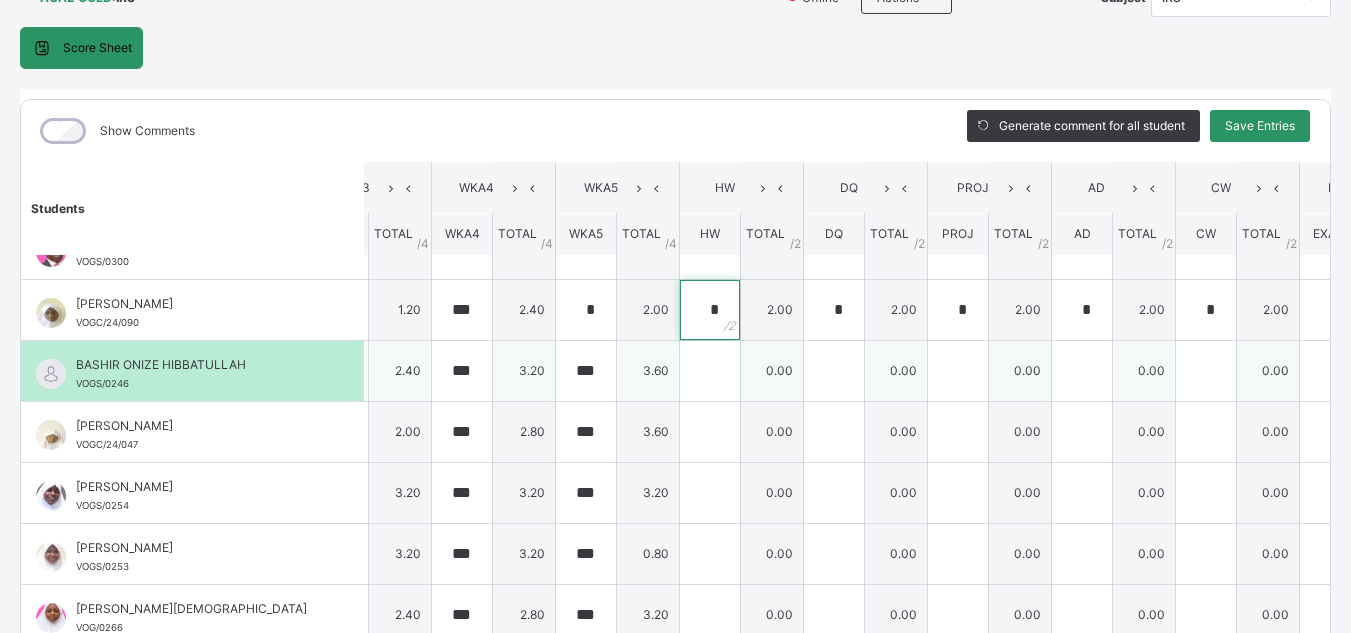 type on "*" 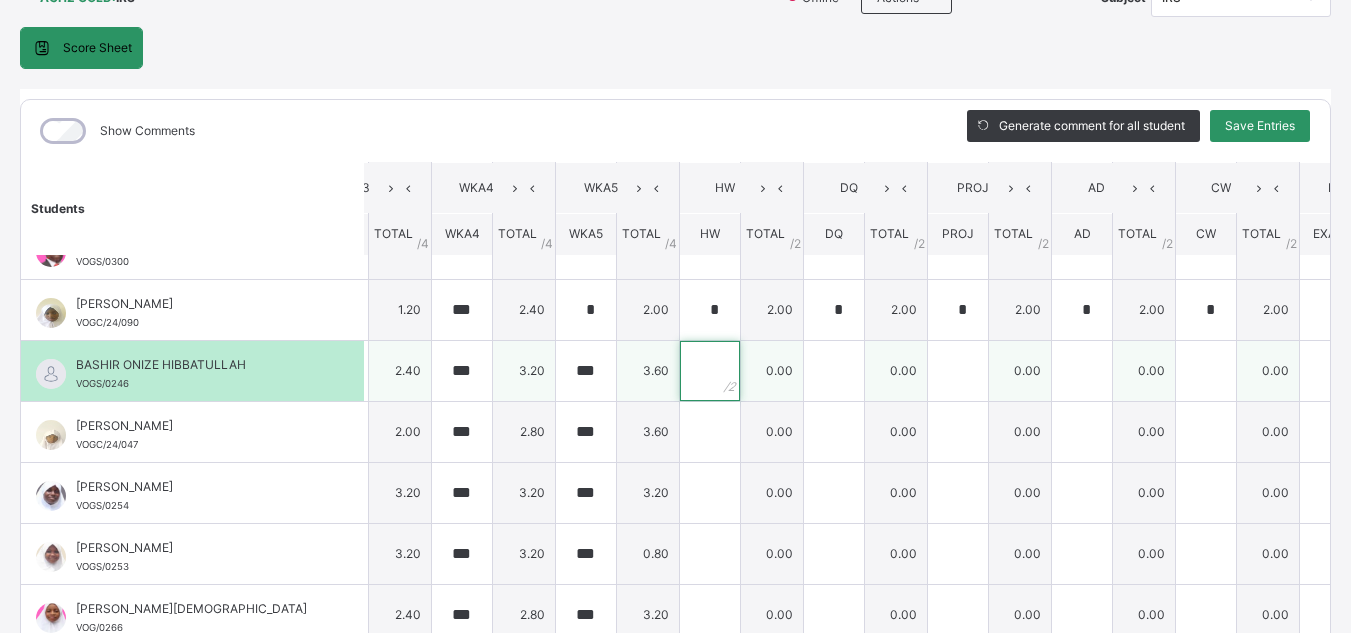 click at bounding box center [710, 371] 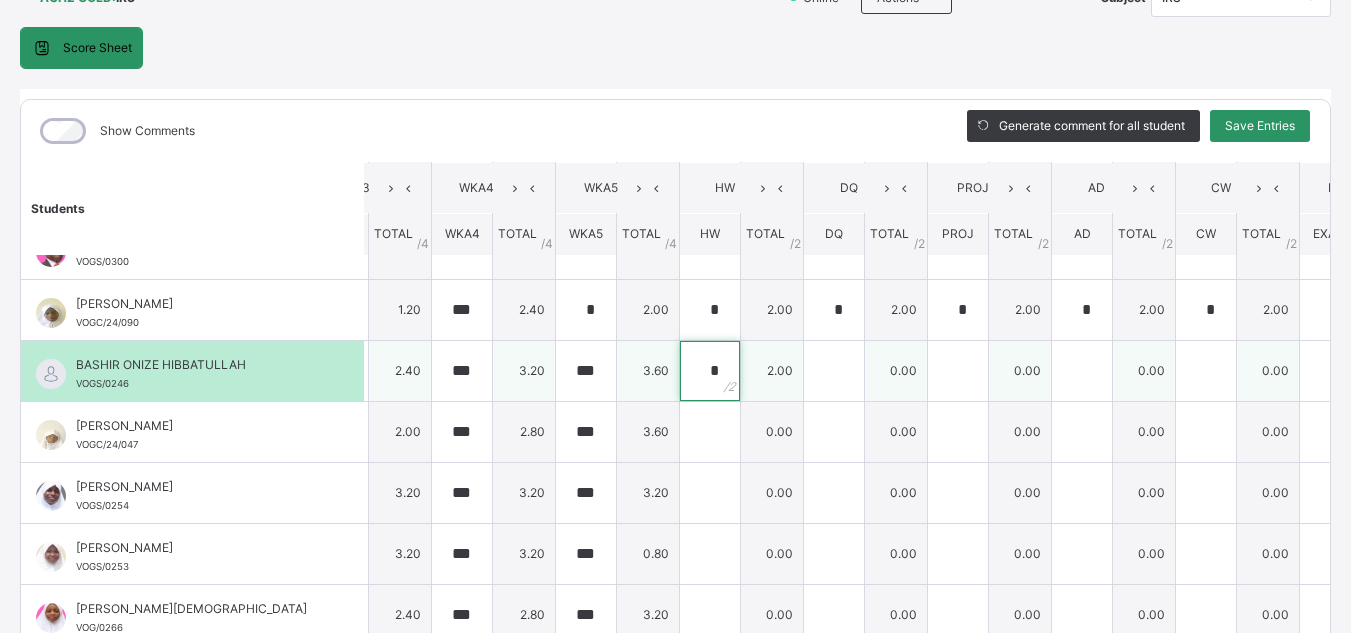 type on "*" 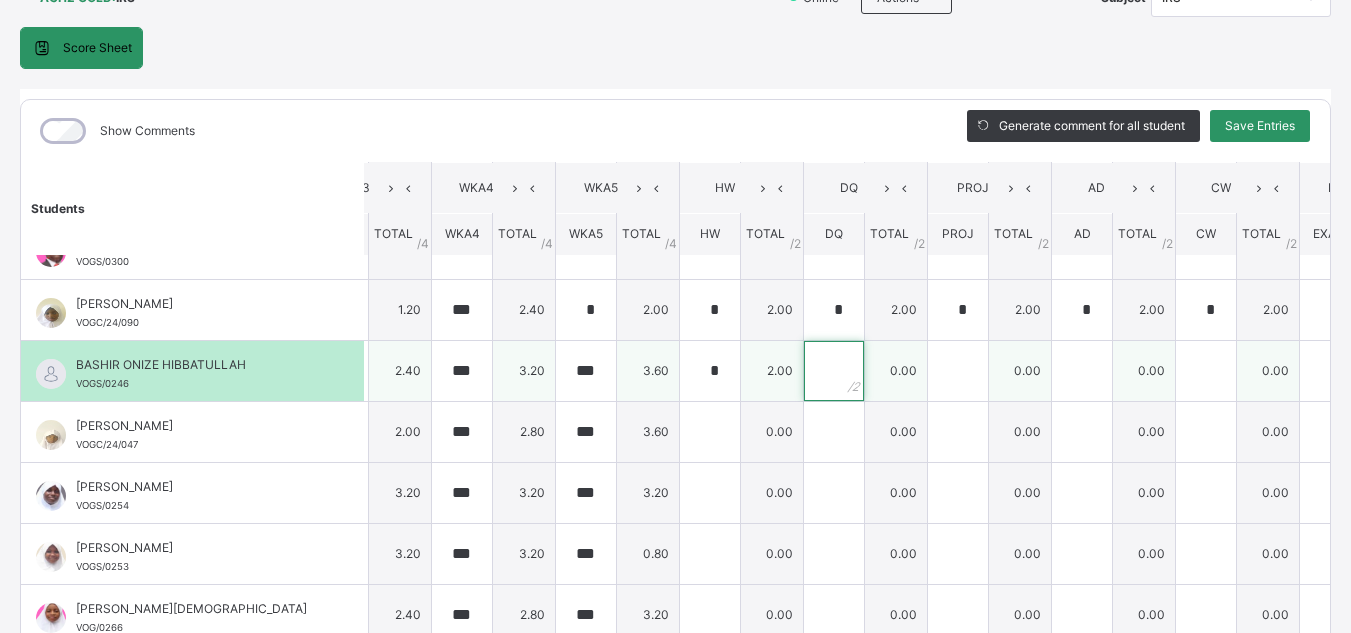 click at bounding box center [834, 371] 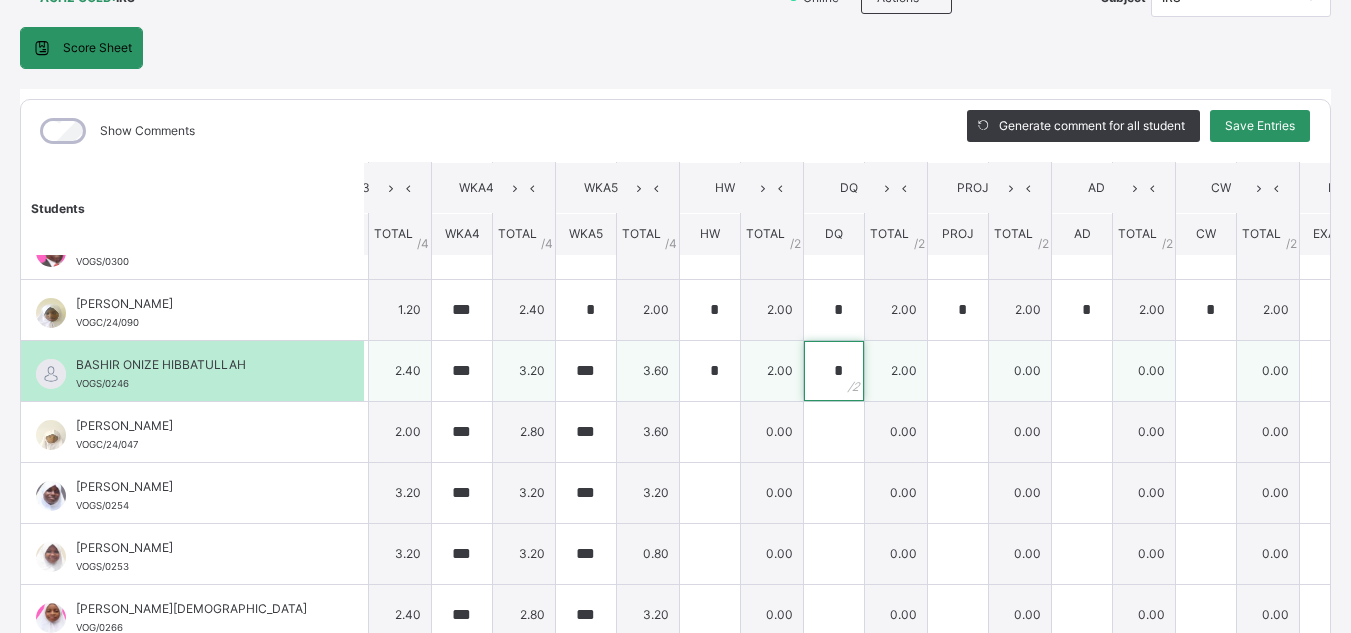 type on "*" 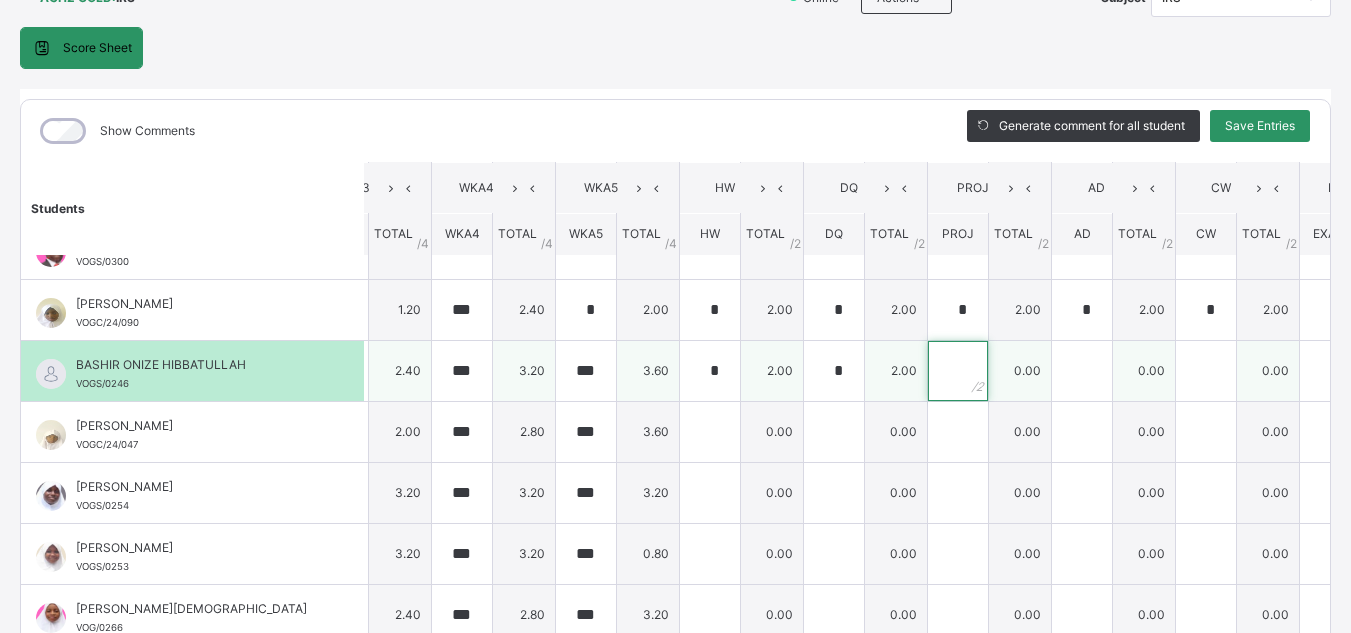 click at bounding box center (958, 371) 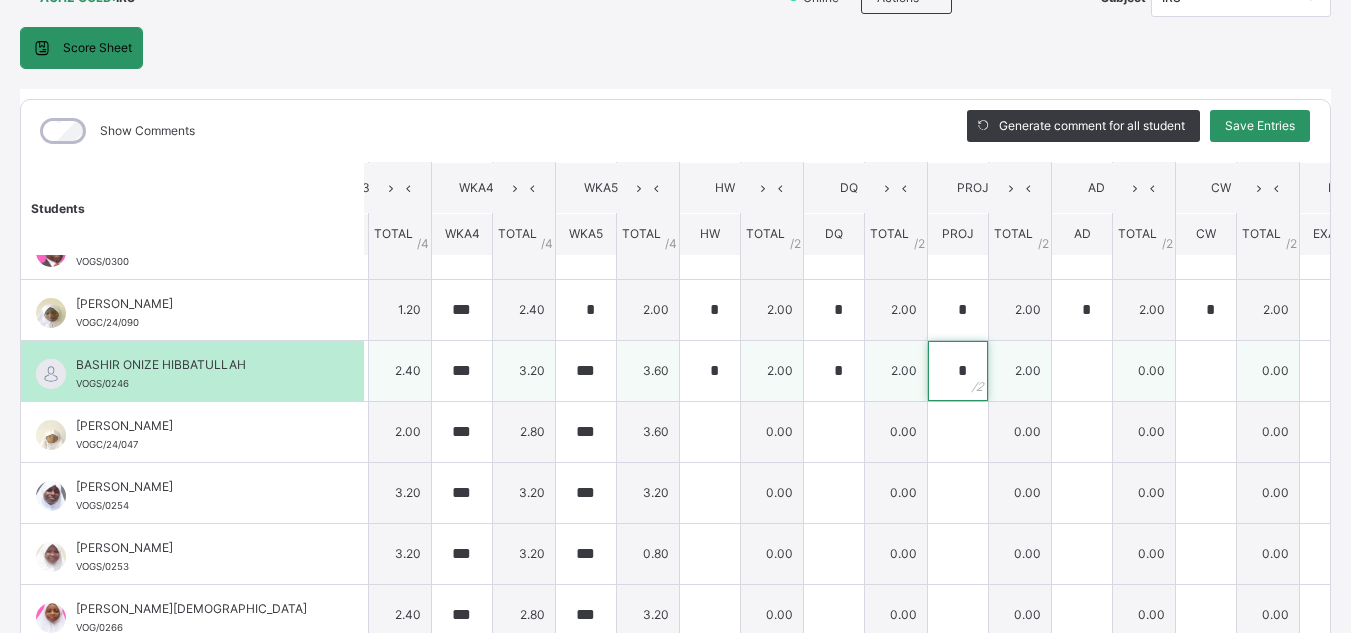 type on "*" 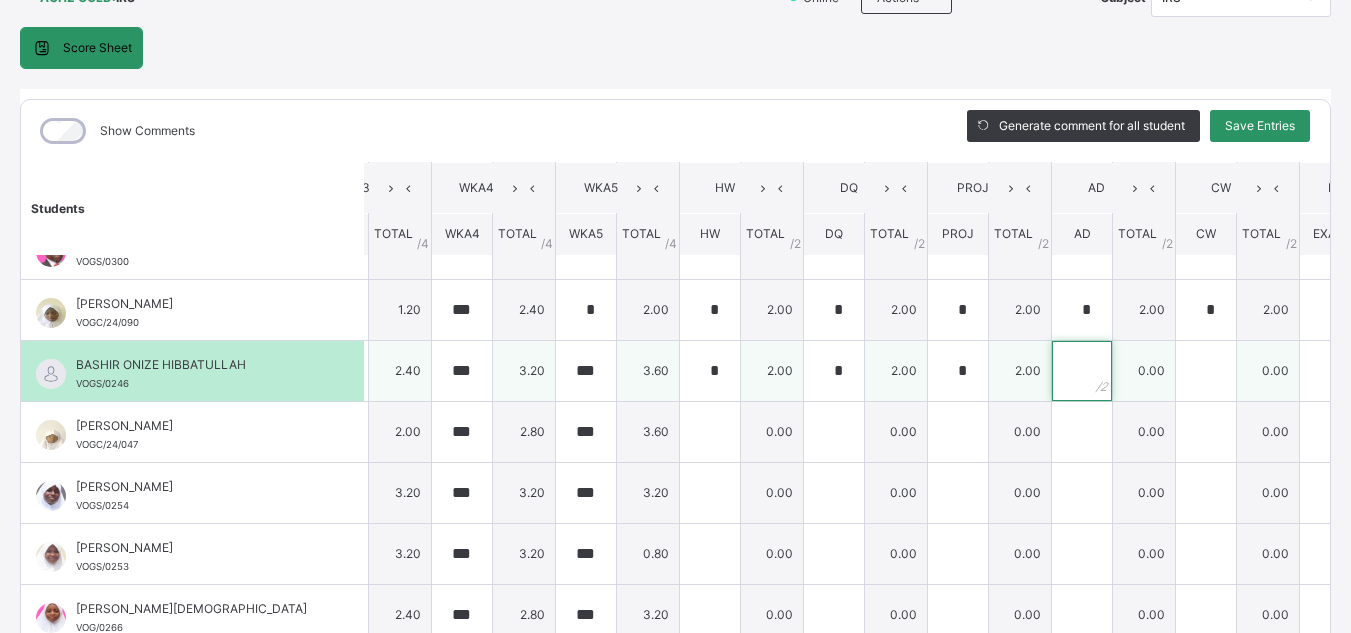 click at bounding box center [1082, 371] 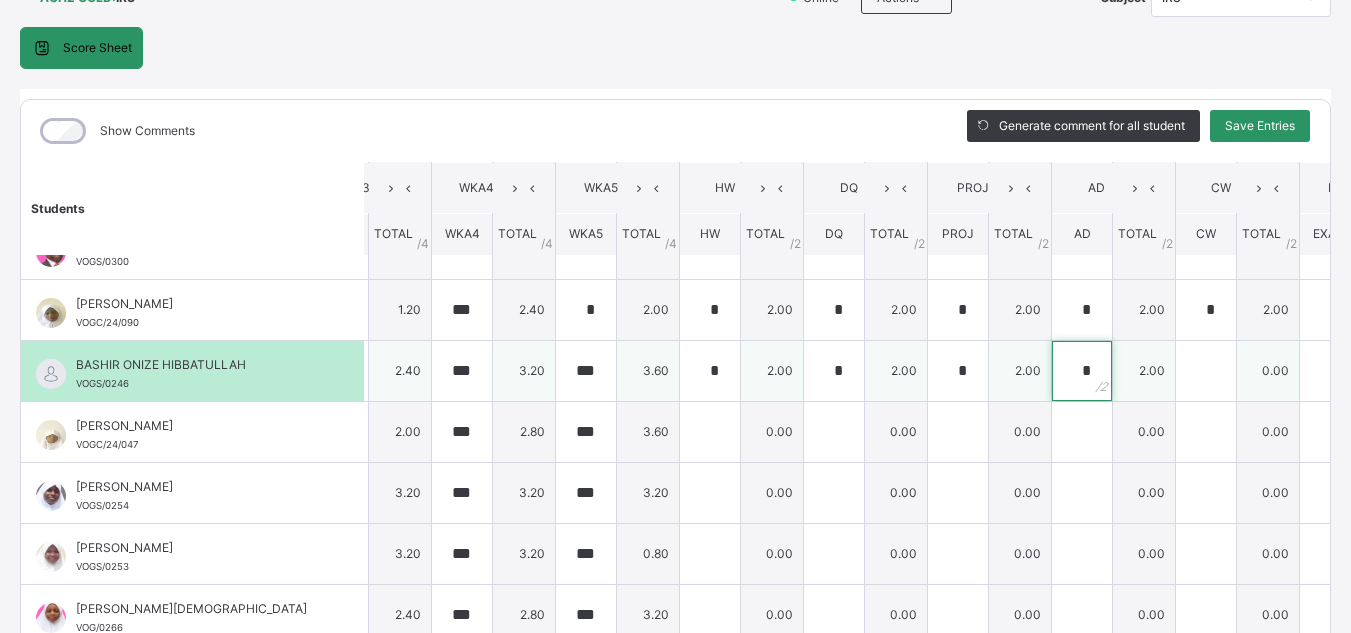 type on "*" 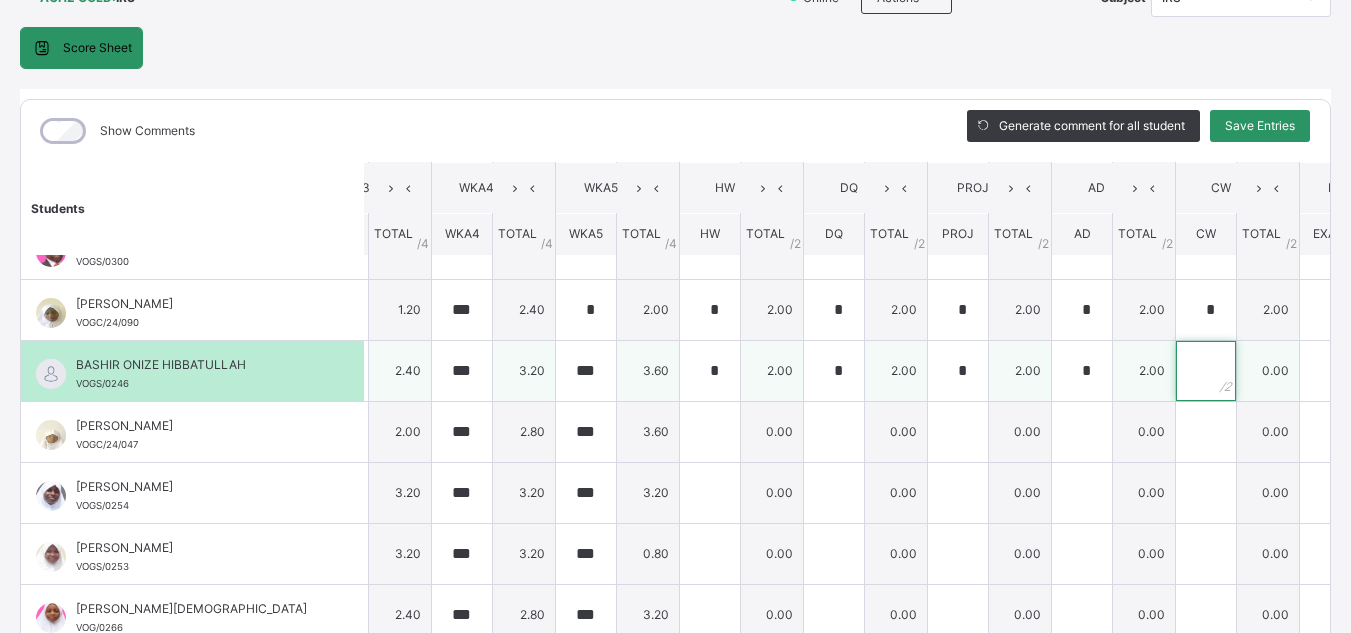 click at bounding box center (1206, 371) 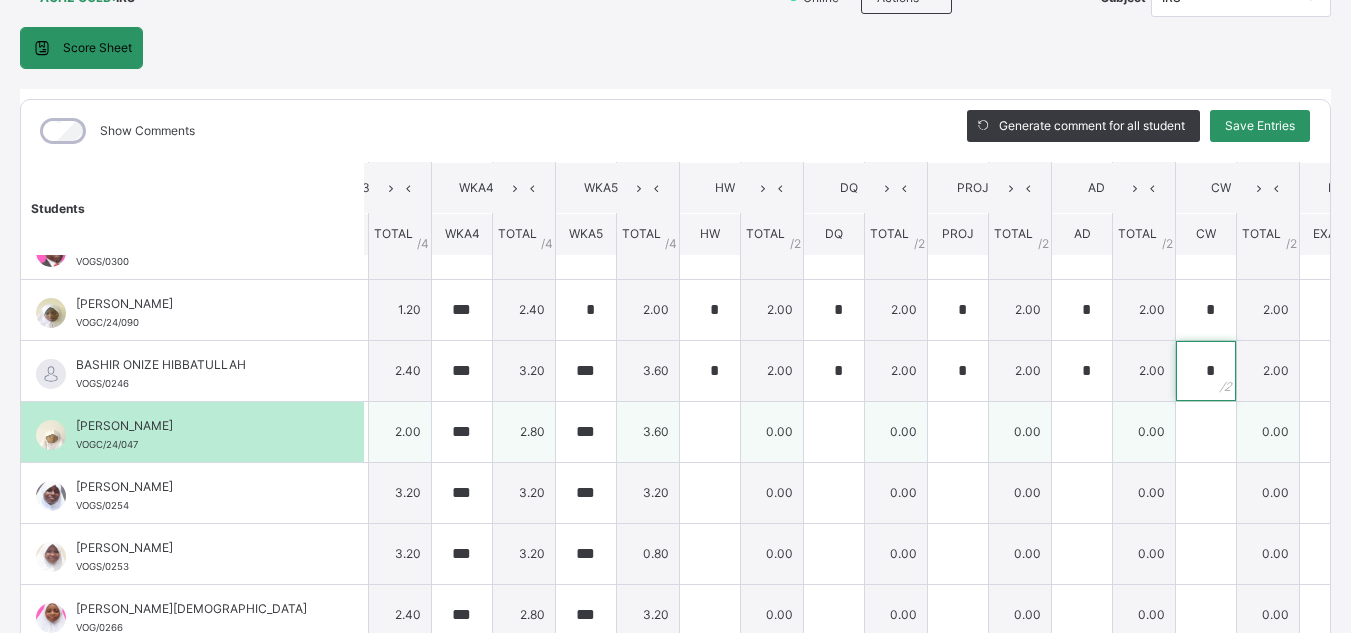 type on "*" 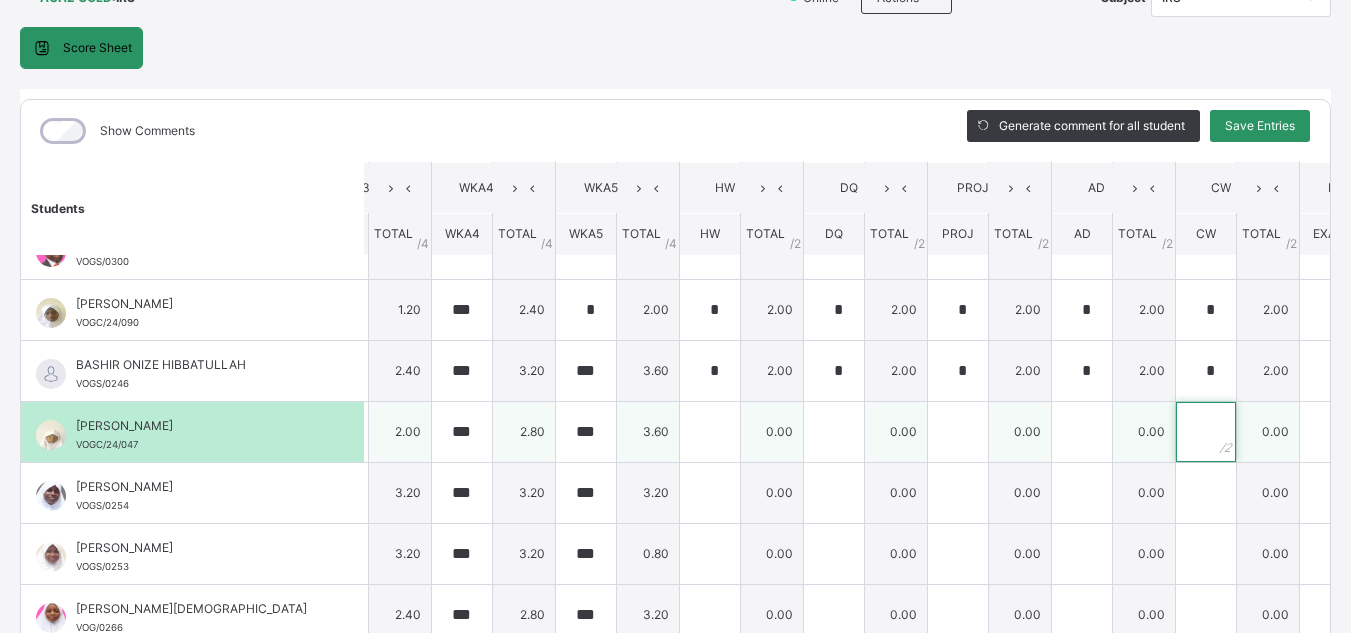 click at bounding box center [1206, 432] 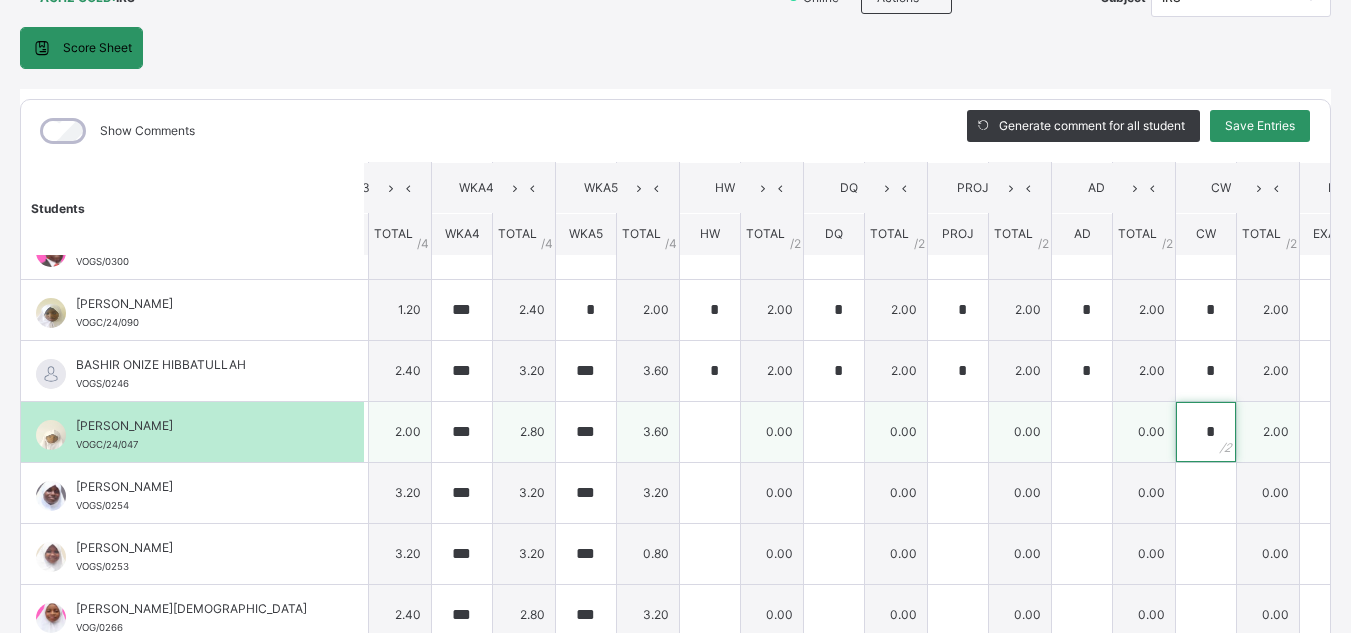 type on "*" 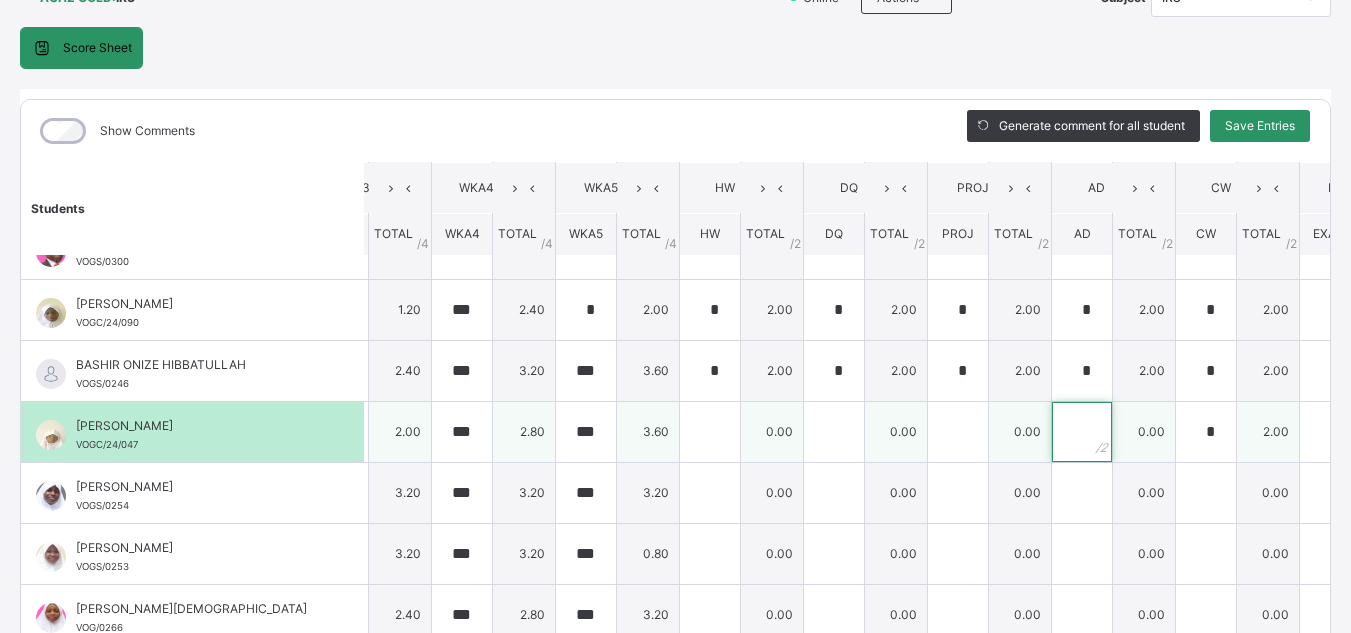 click at bounding box center [1082, 432] 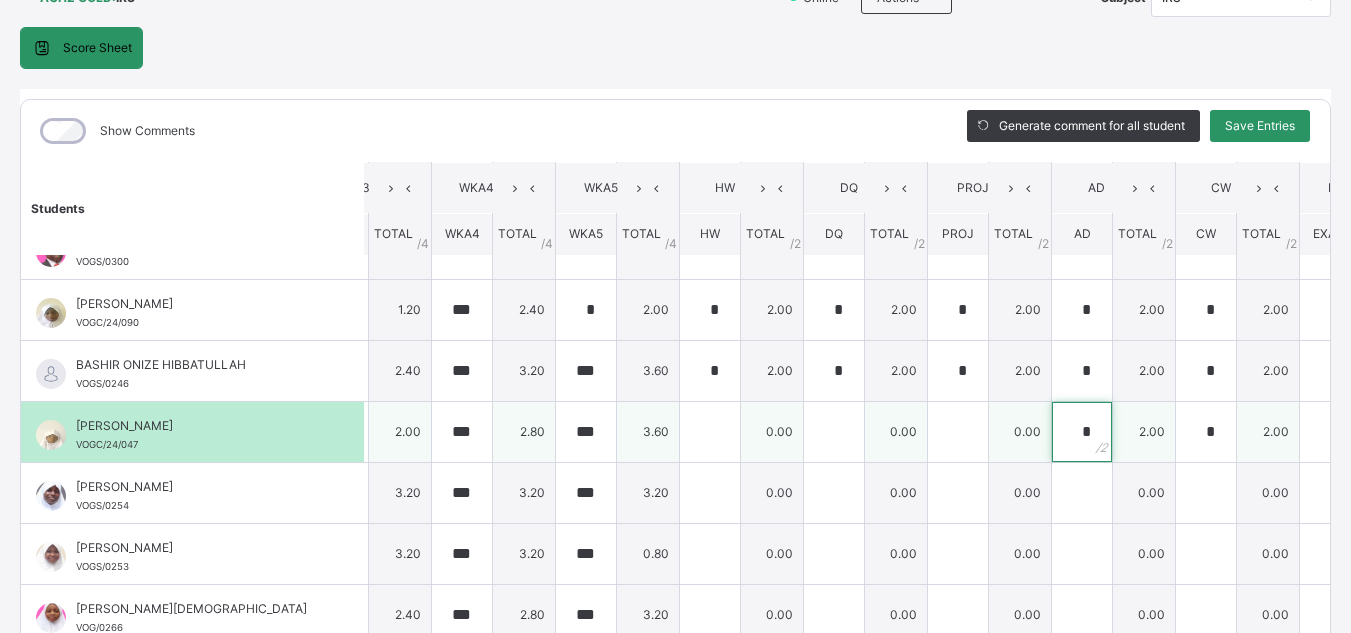 type on "*" 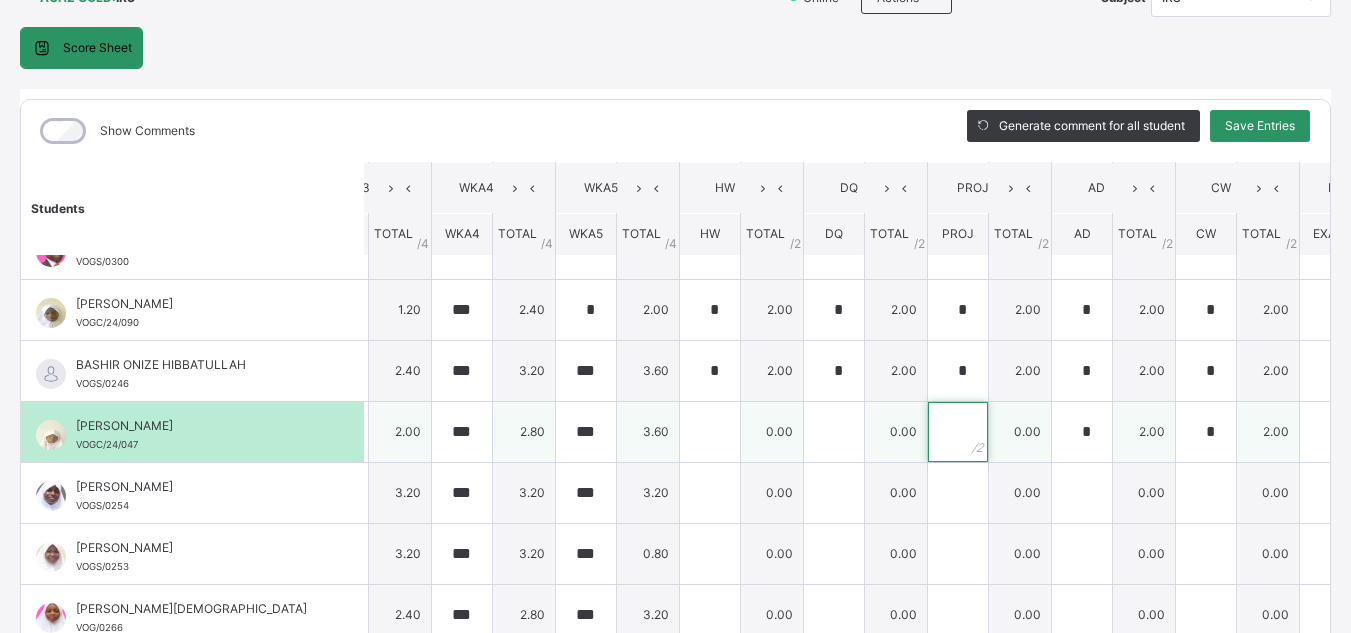 click at bounding box center (958, 432) 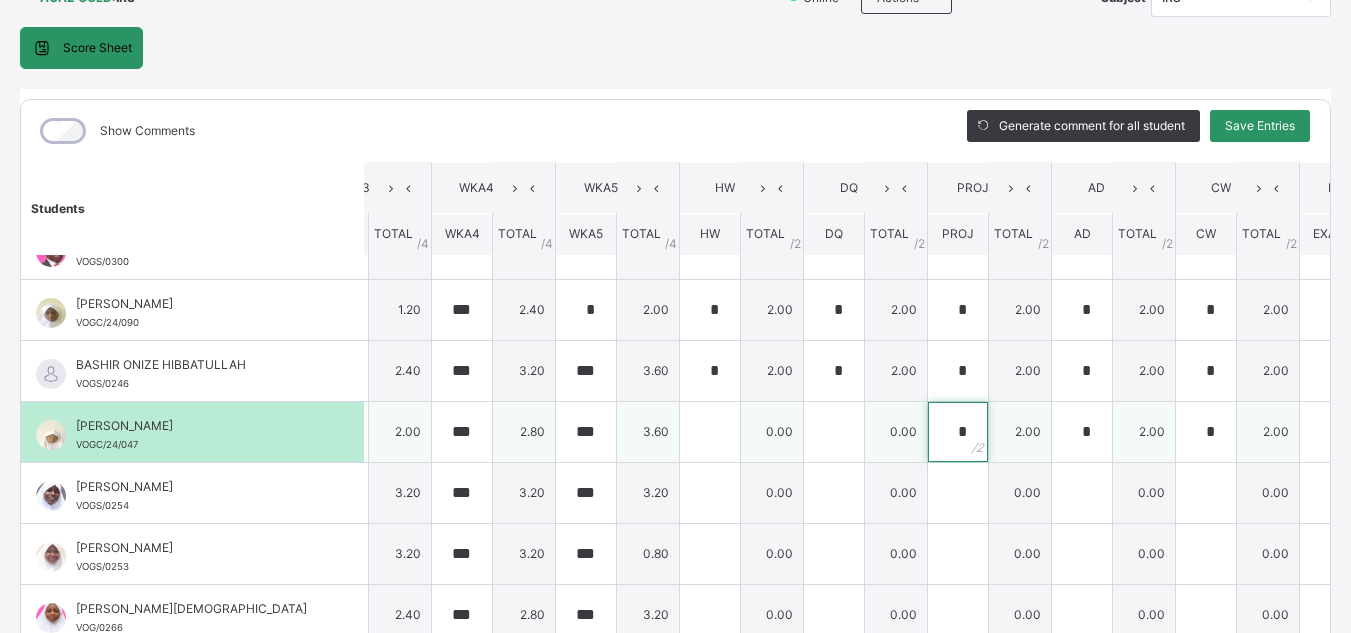 type on "*" 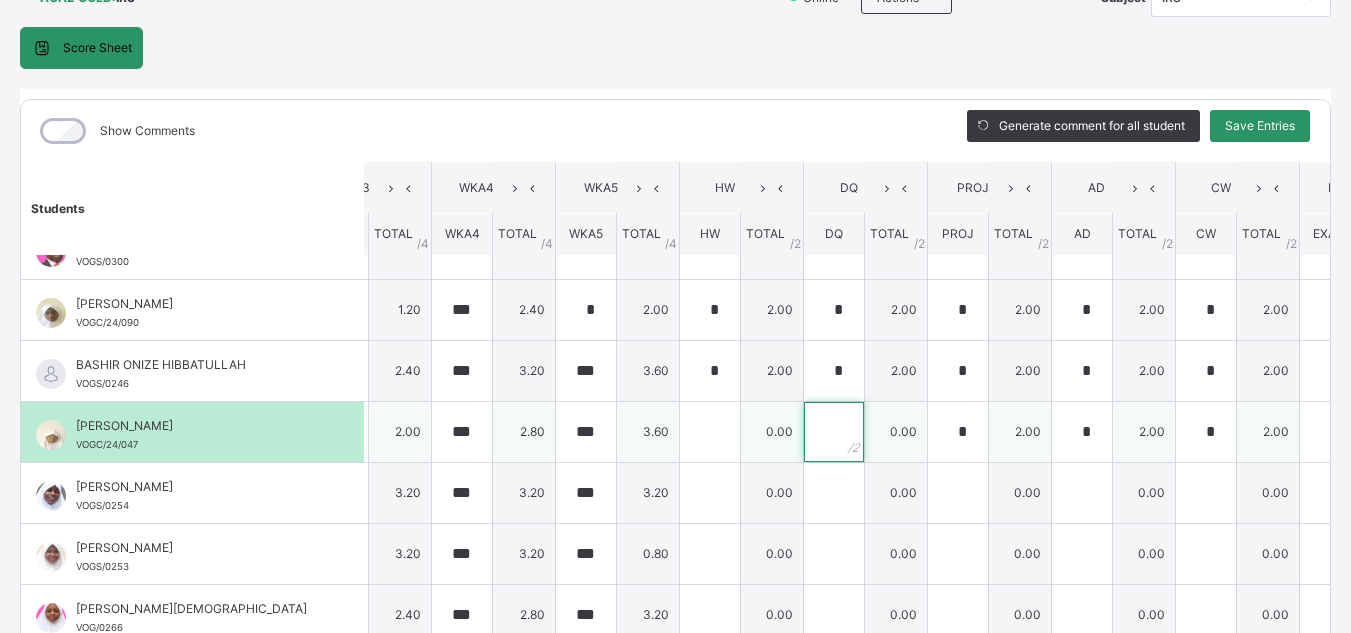 click at bounding box center (834, 432) 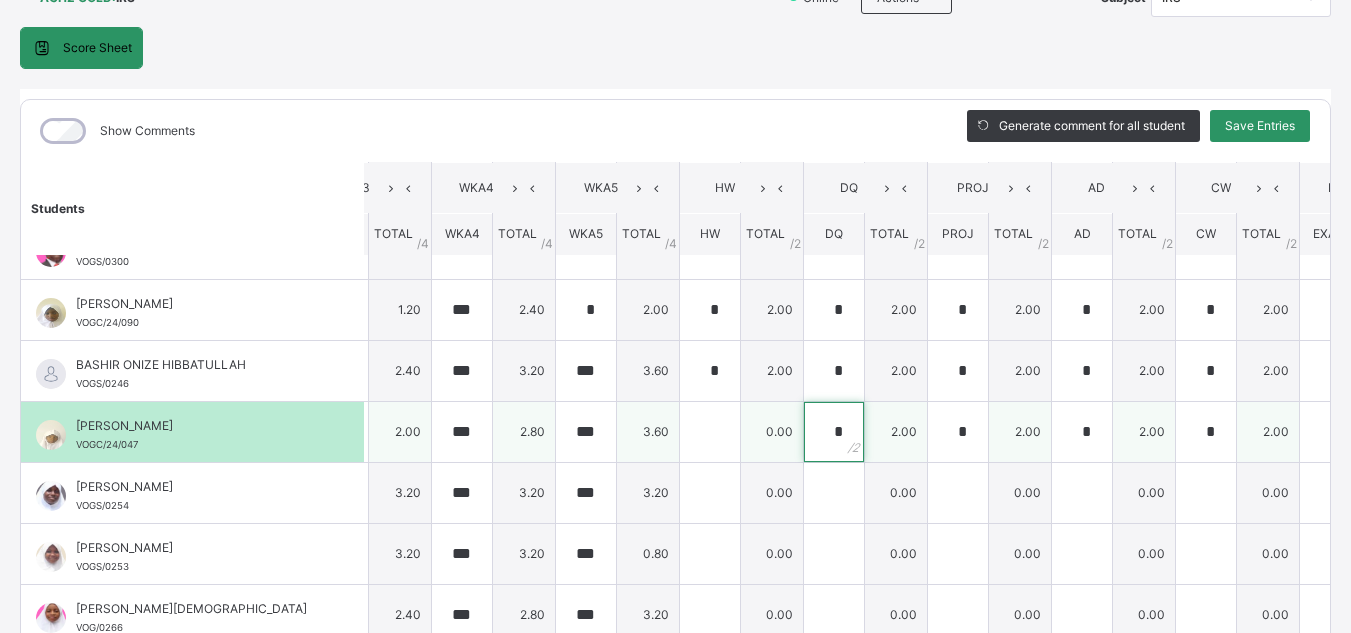 type on "*" 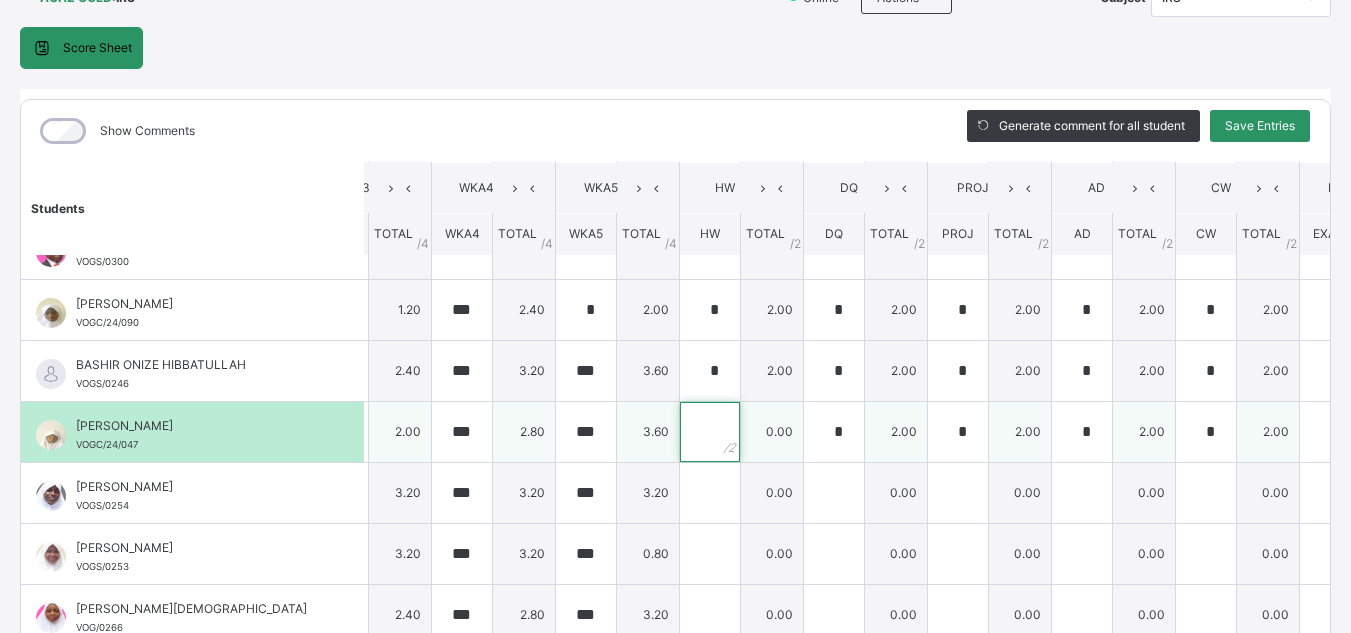 click at bounding box center (710, 432) 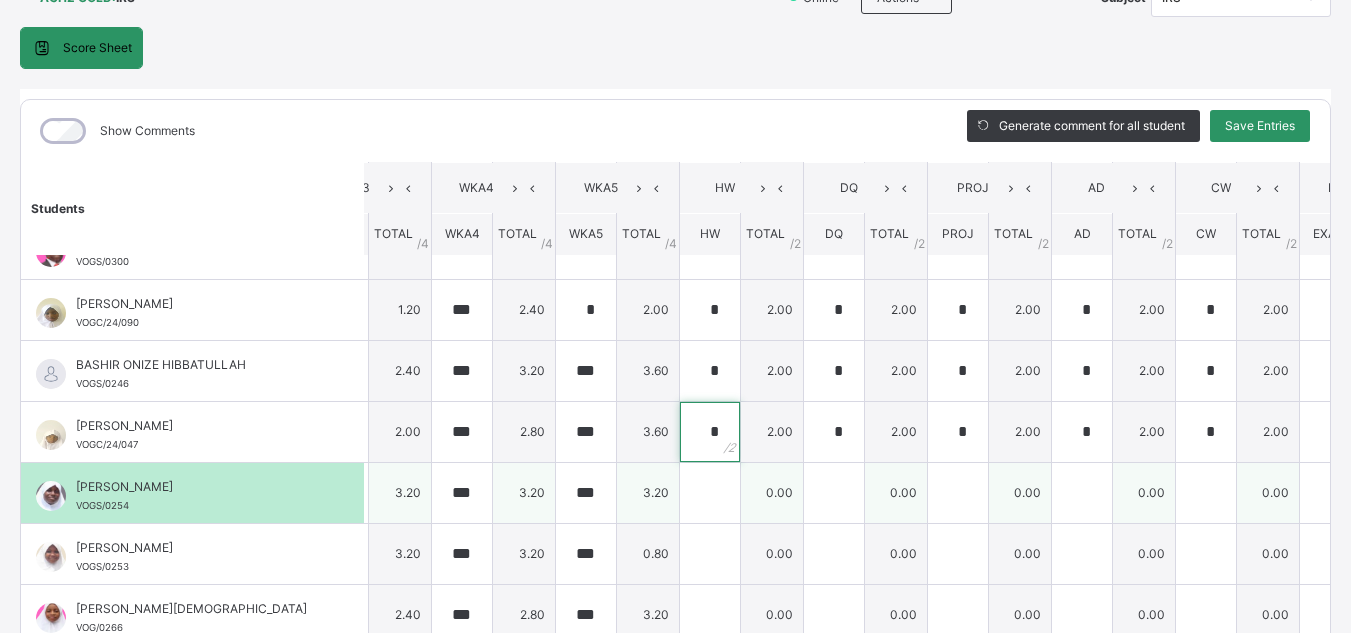 type on "*" 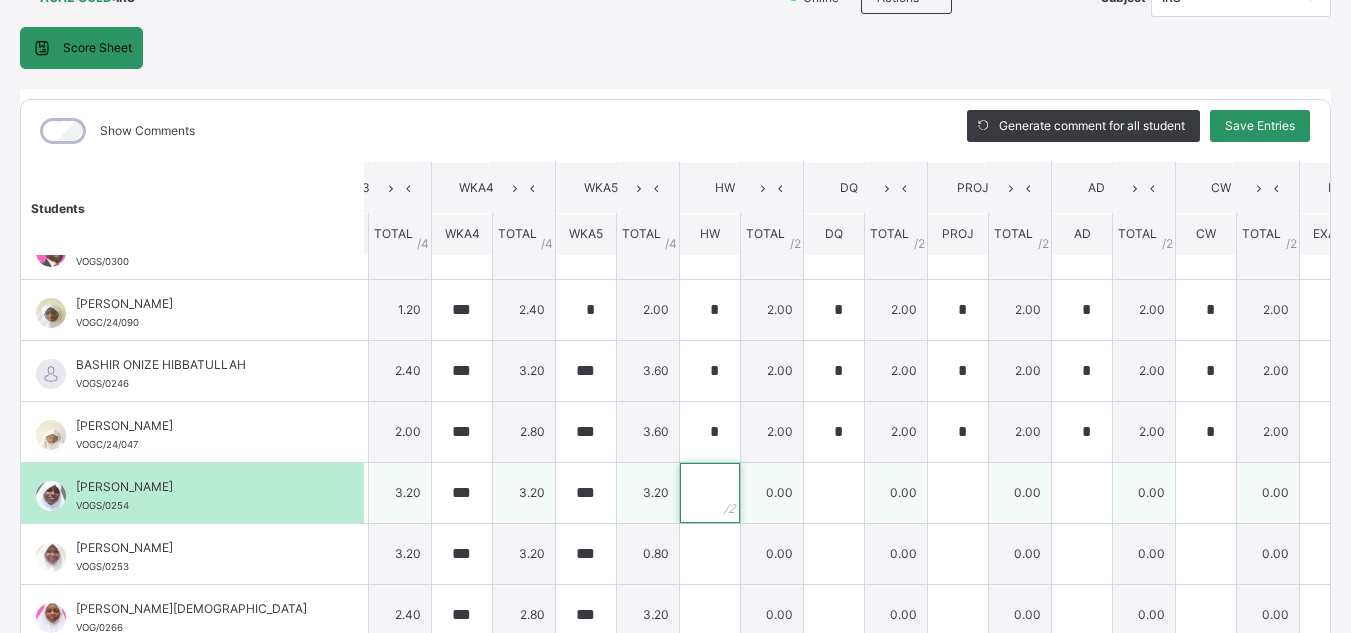 click at bounding box center (710, 493) 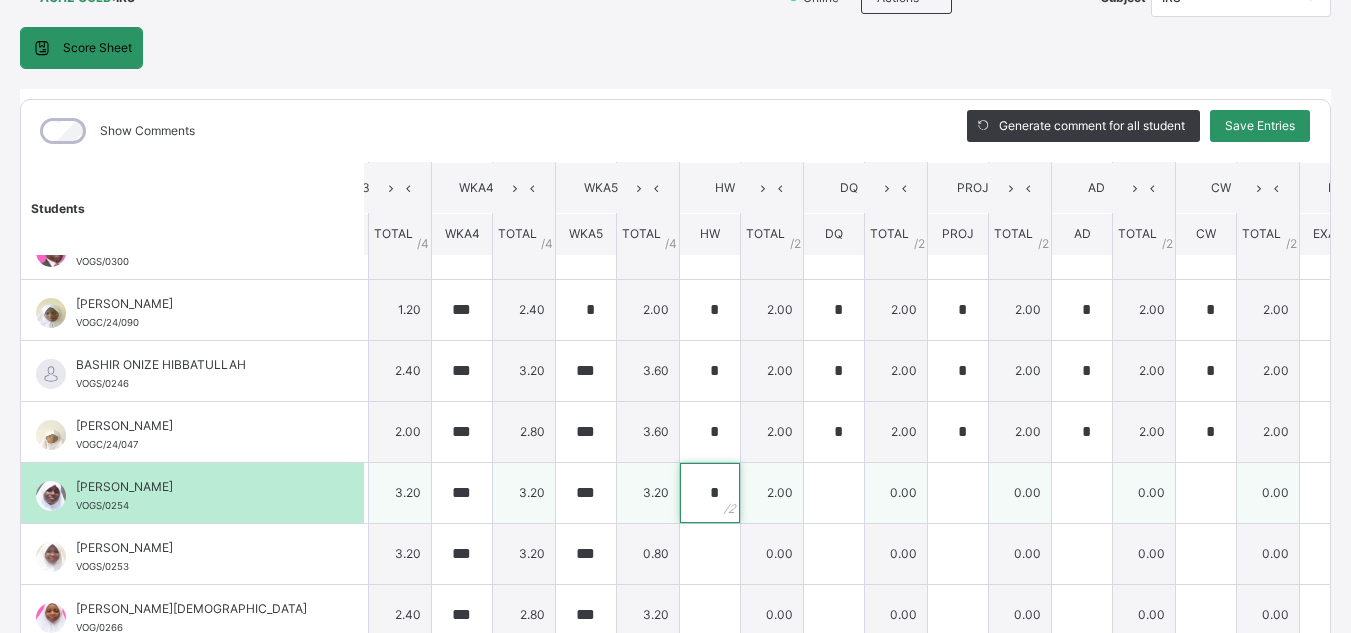 type on "*" 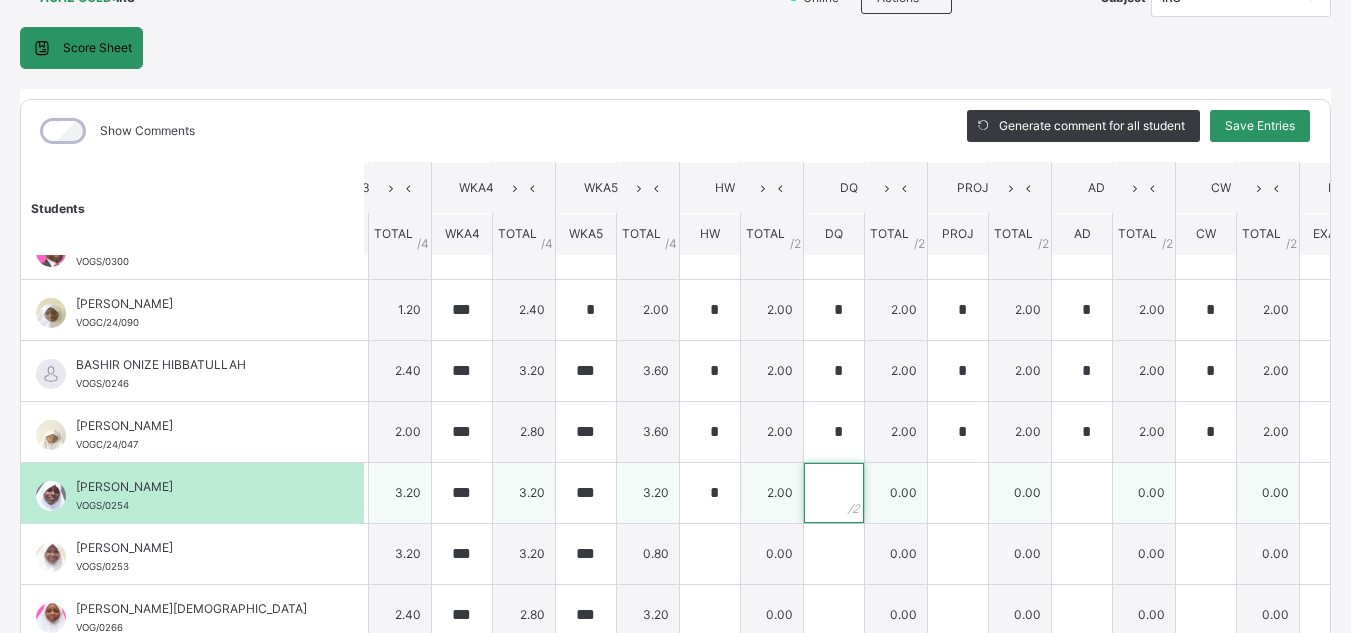 click at bounding box center [834, 493] 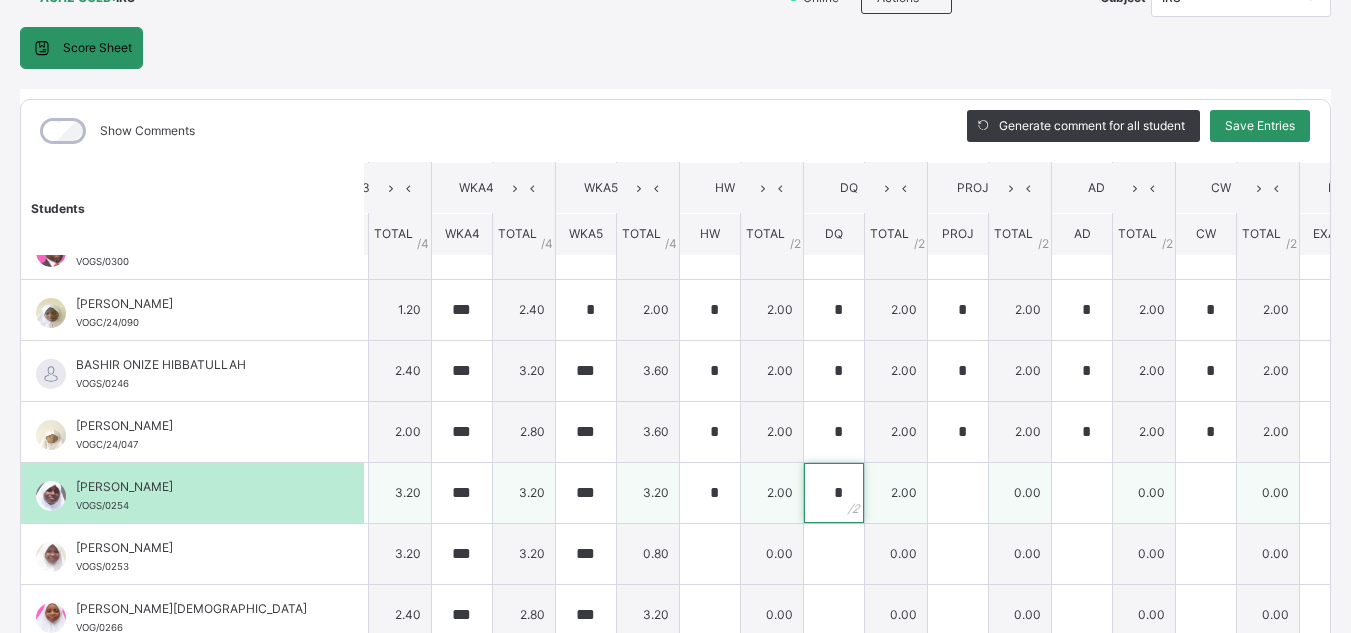 type on "*" 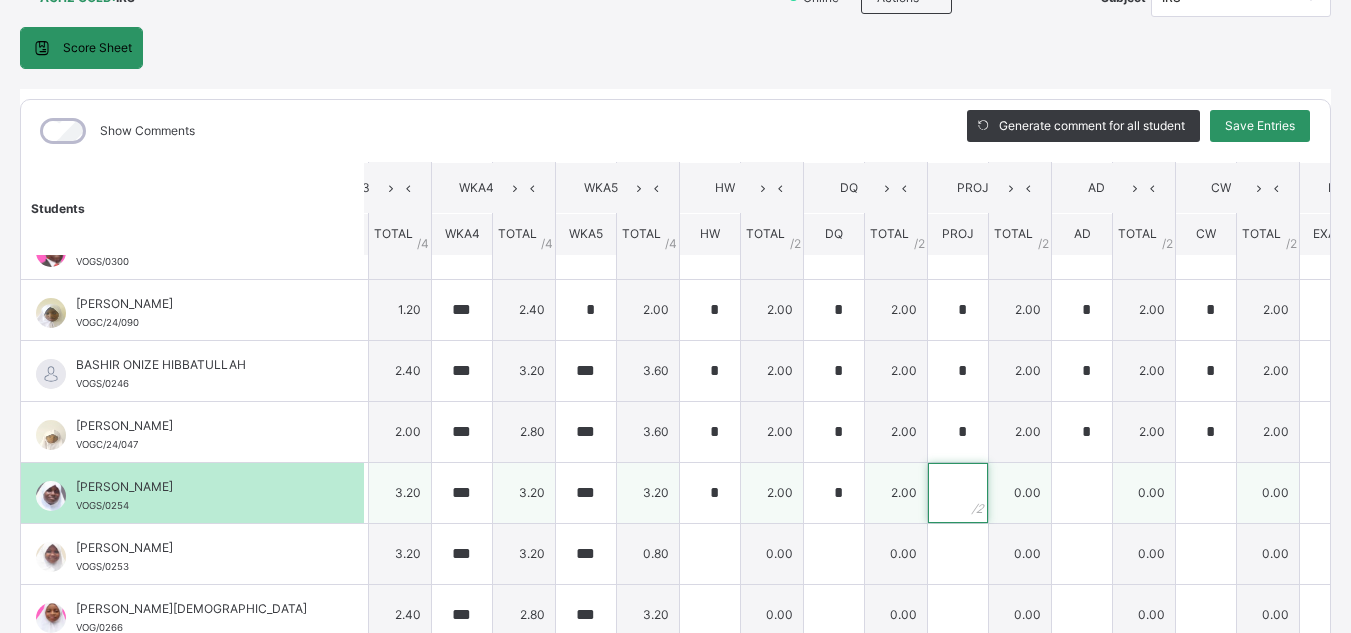 click at bounding box center (958, 493) 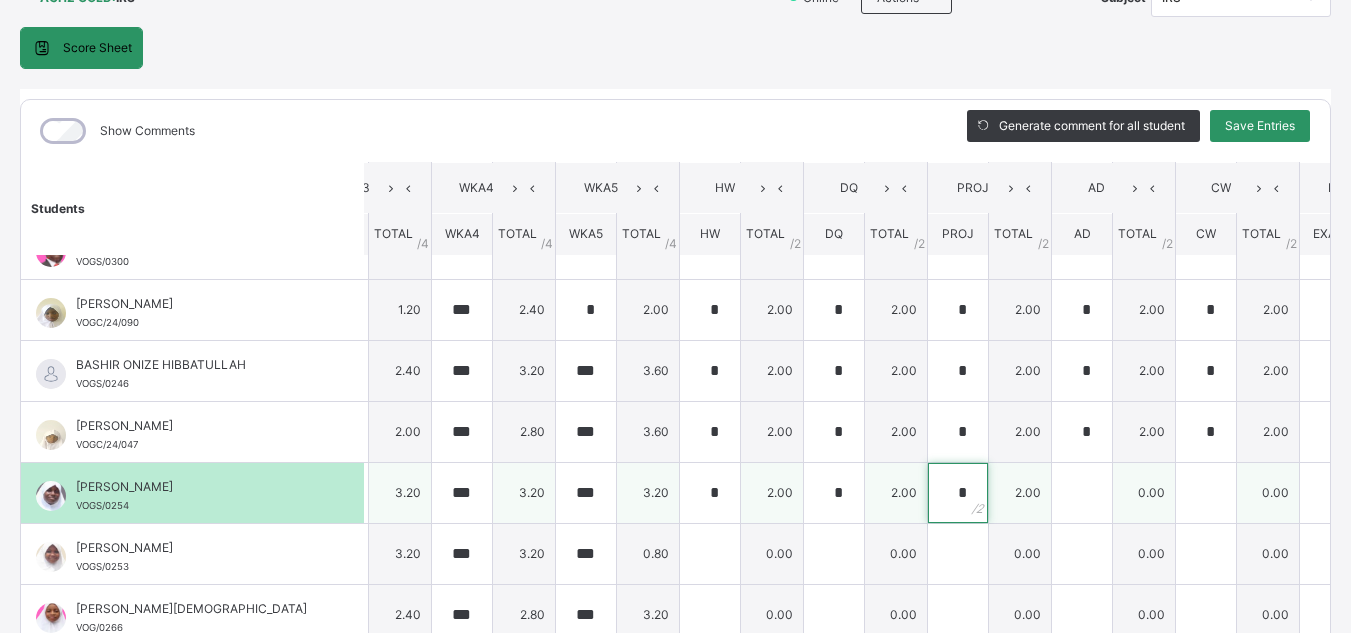 type on "*" 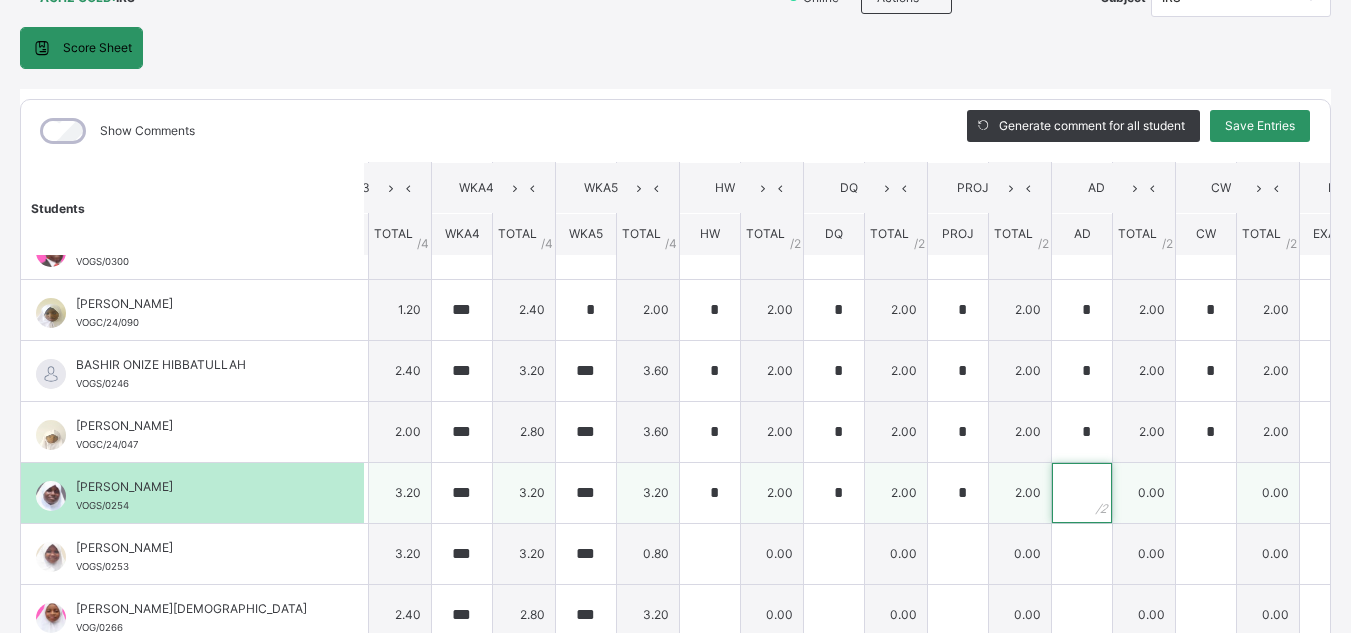 click at bounding box center (1082, 493) 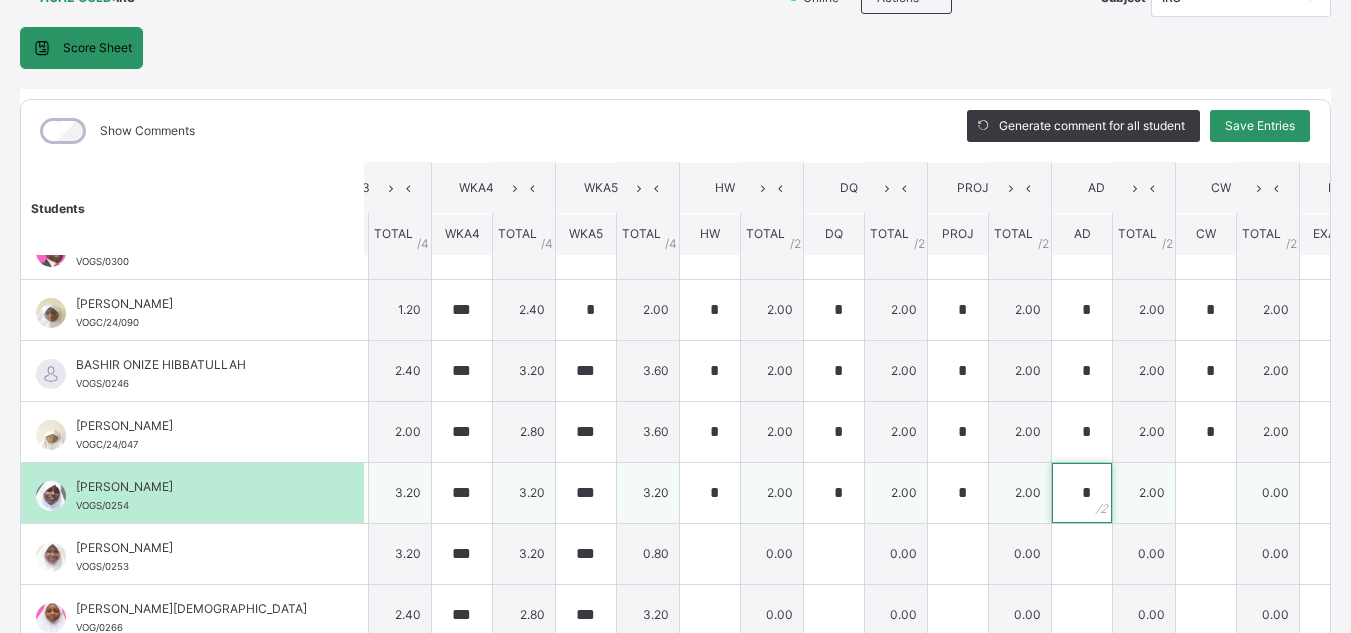 type on "*" 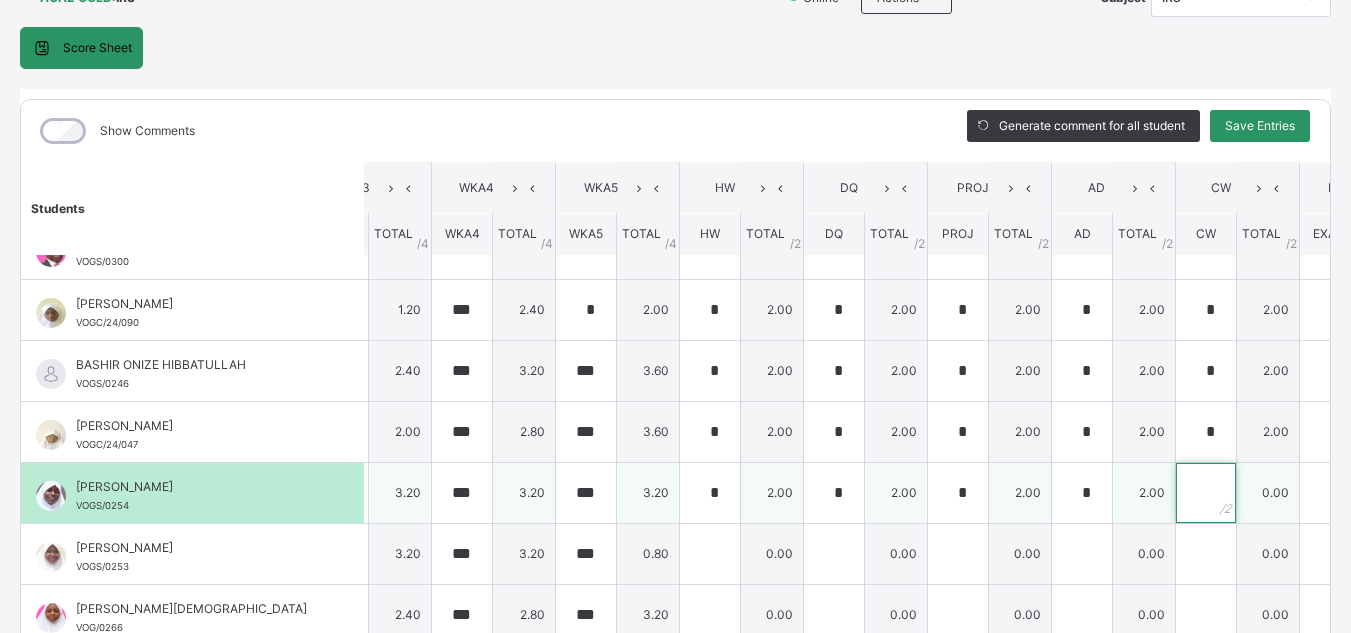 click at bounding box center [1206, 493] 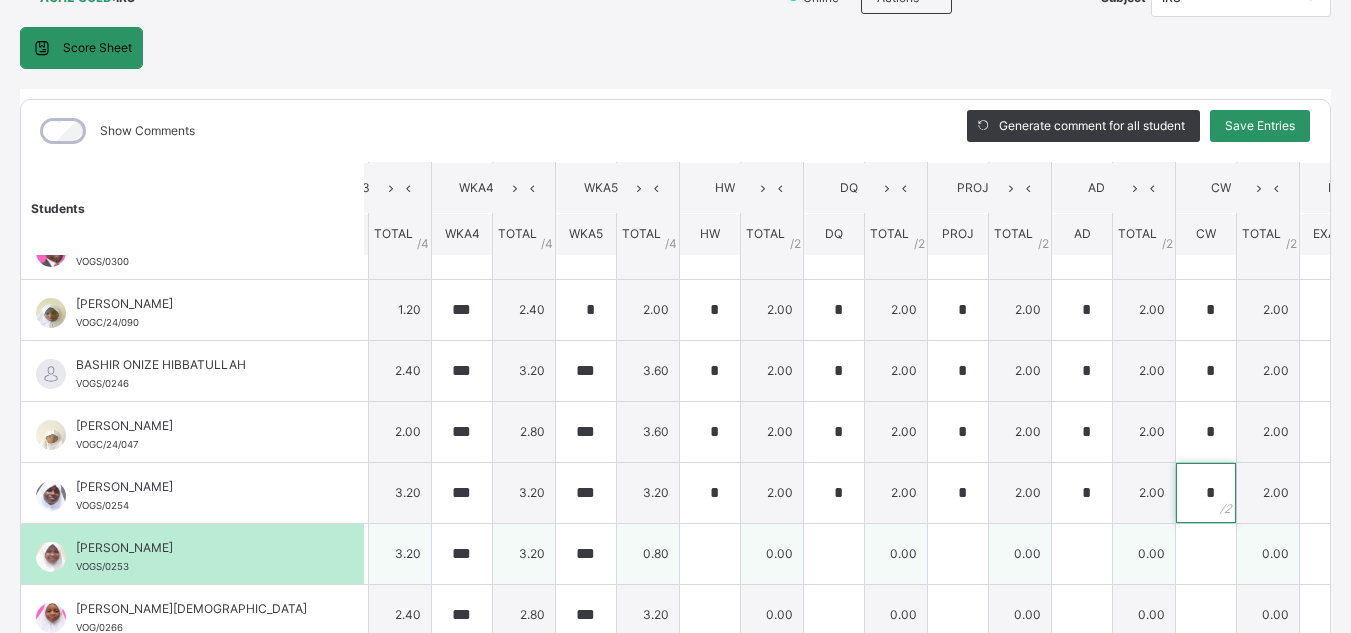 type on "*" 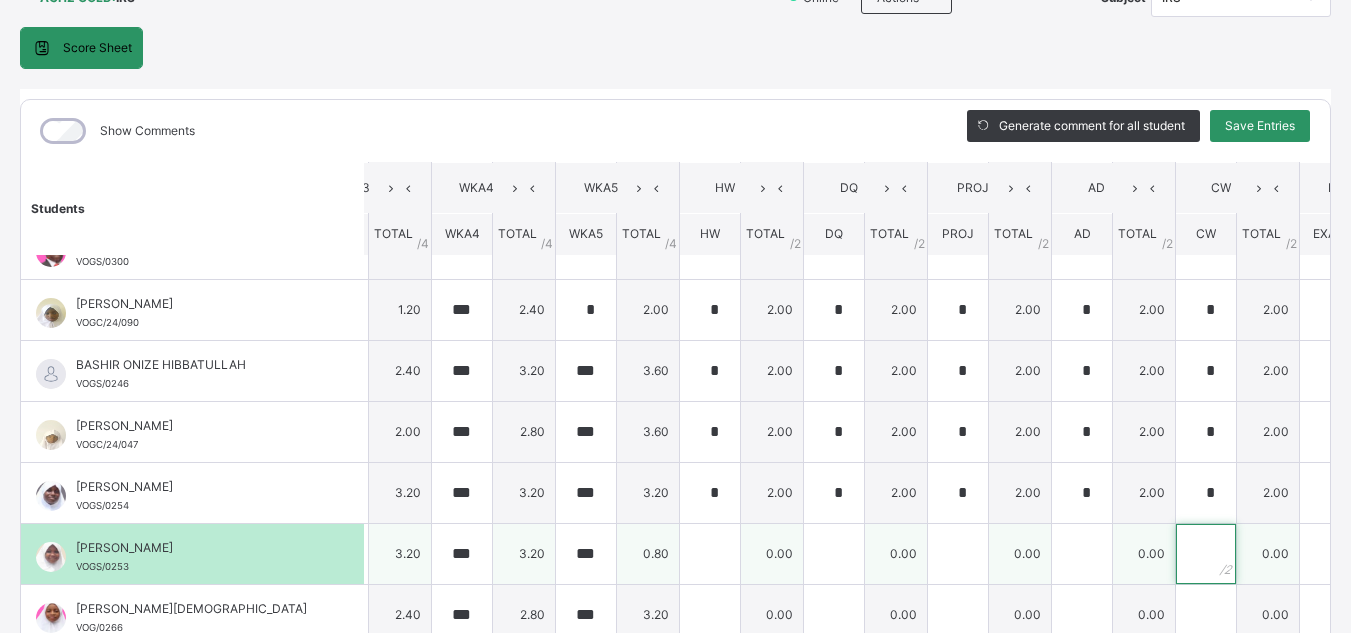 click at bounding box center (1206, 554) 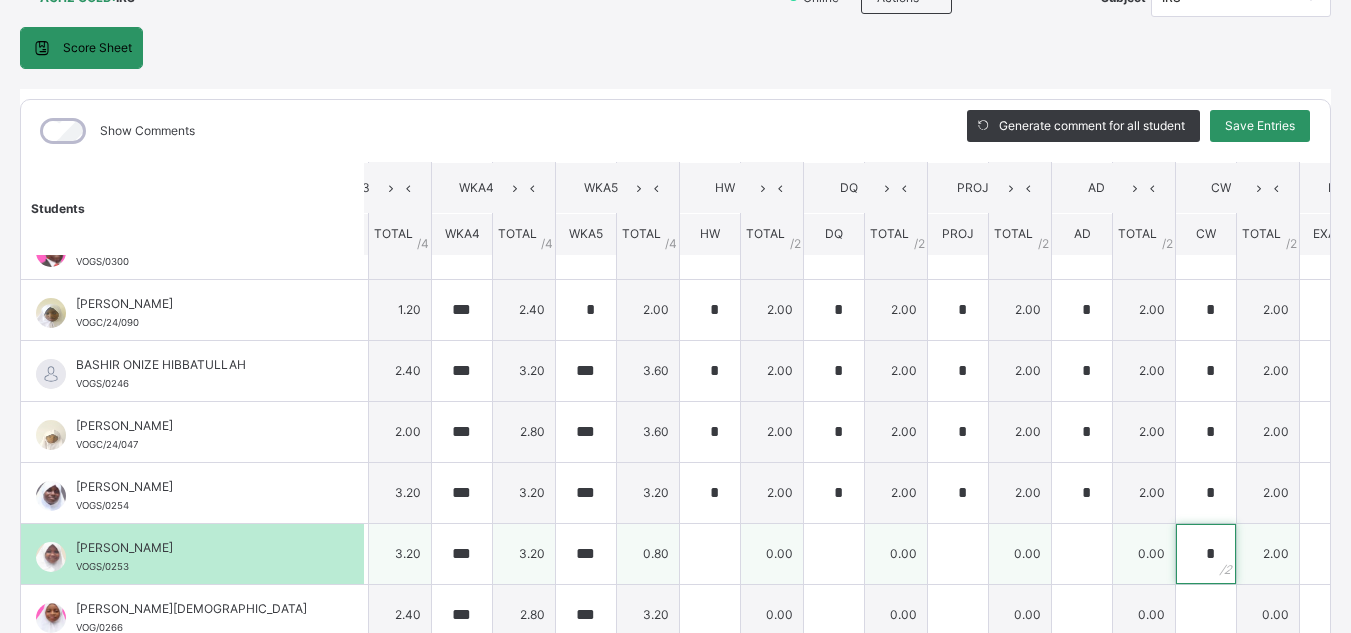 type on "*" 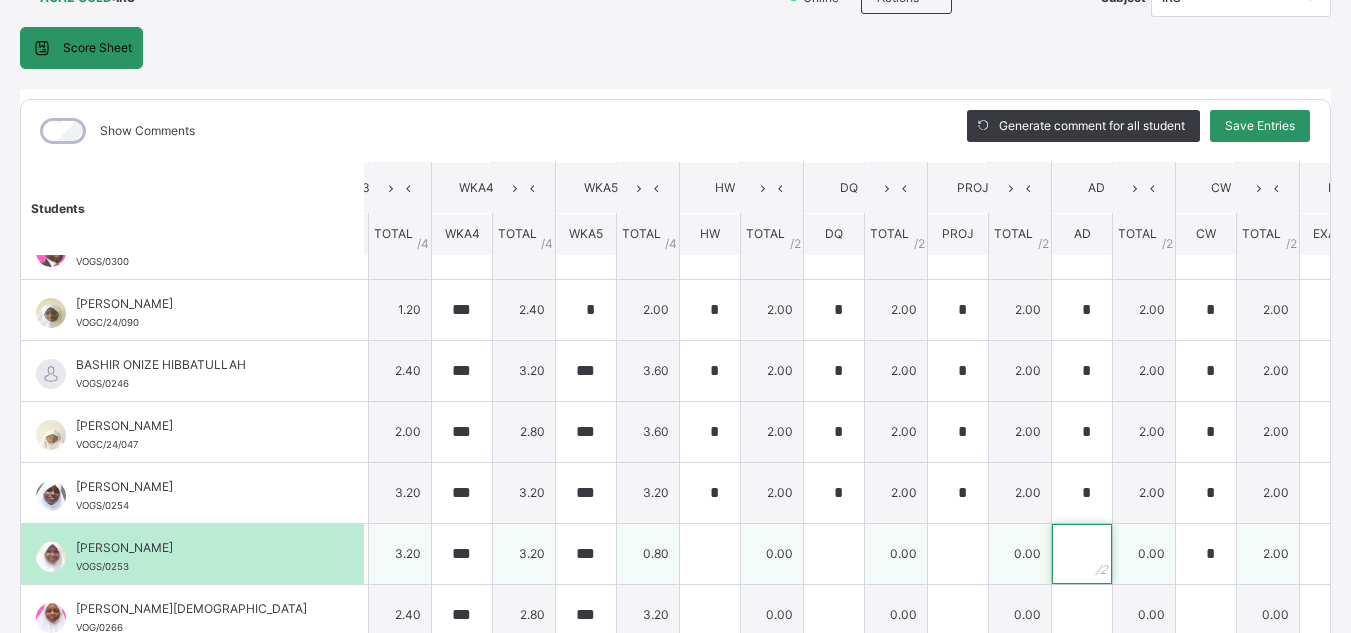 click at bounding box center [1082, 554] 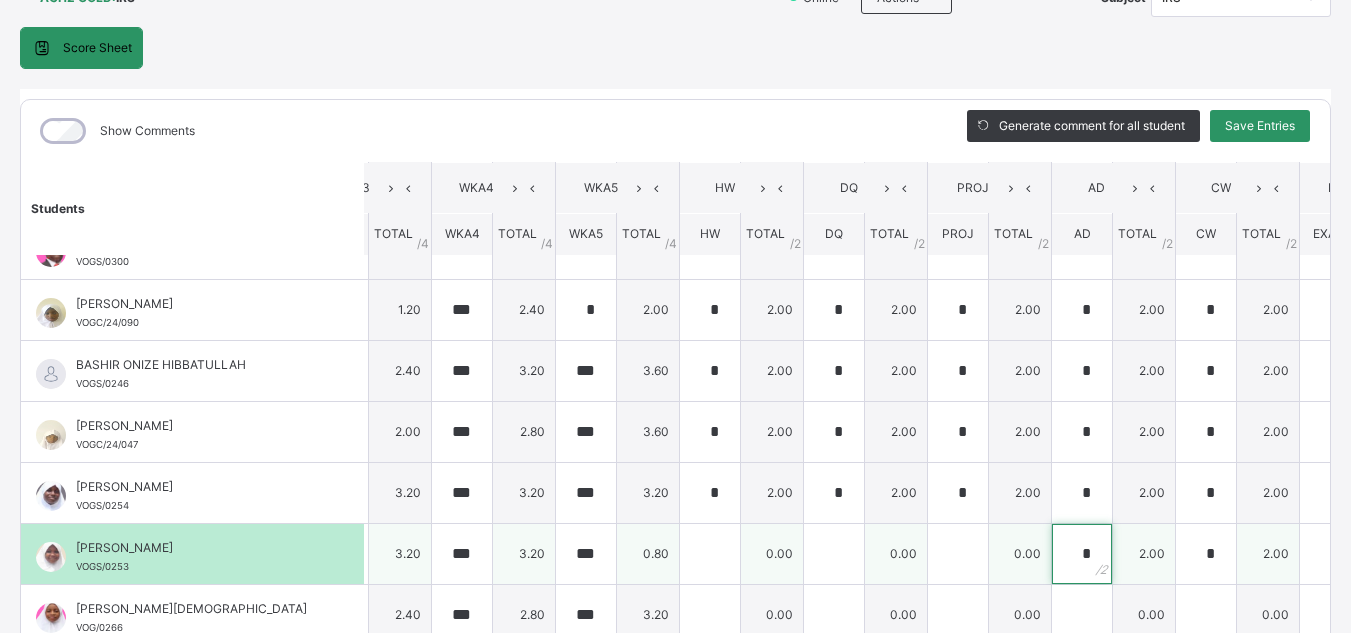 type on "*" 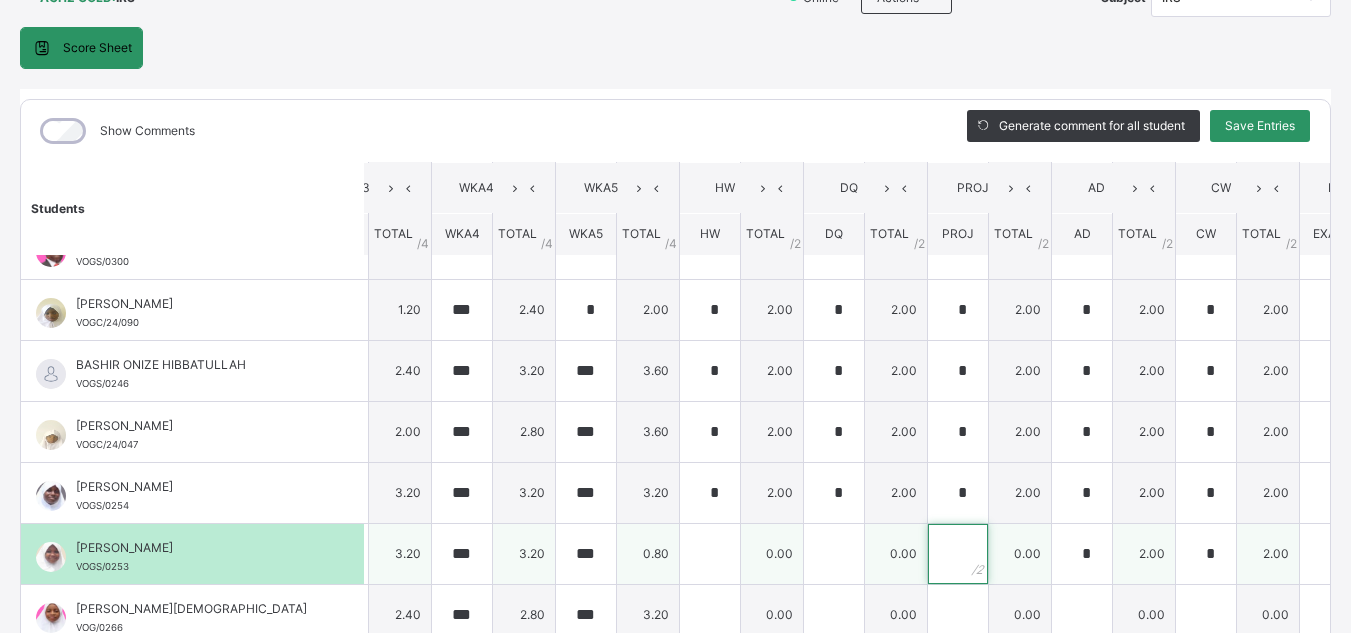 click at bounding box center [958, 554] 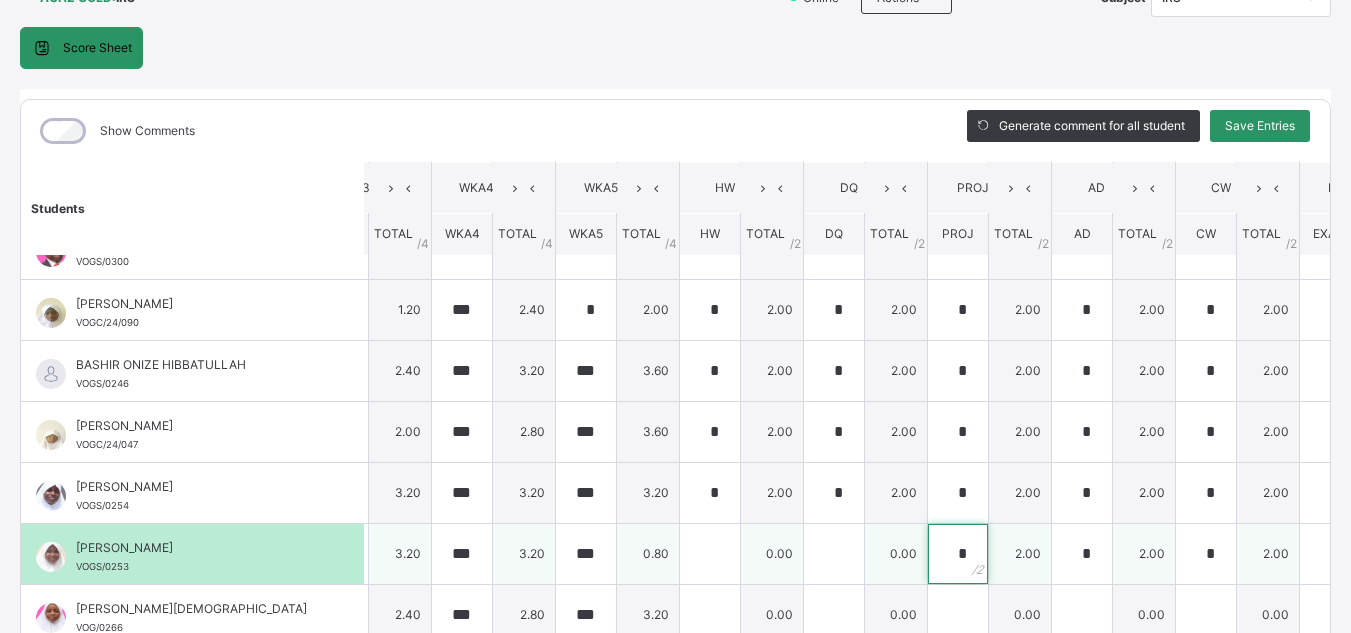 type on "*" 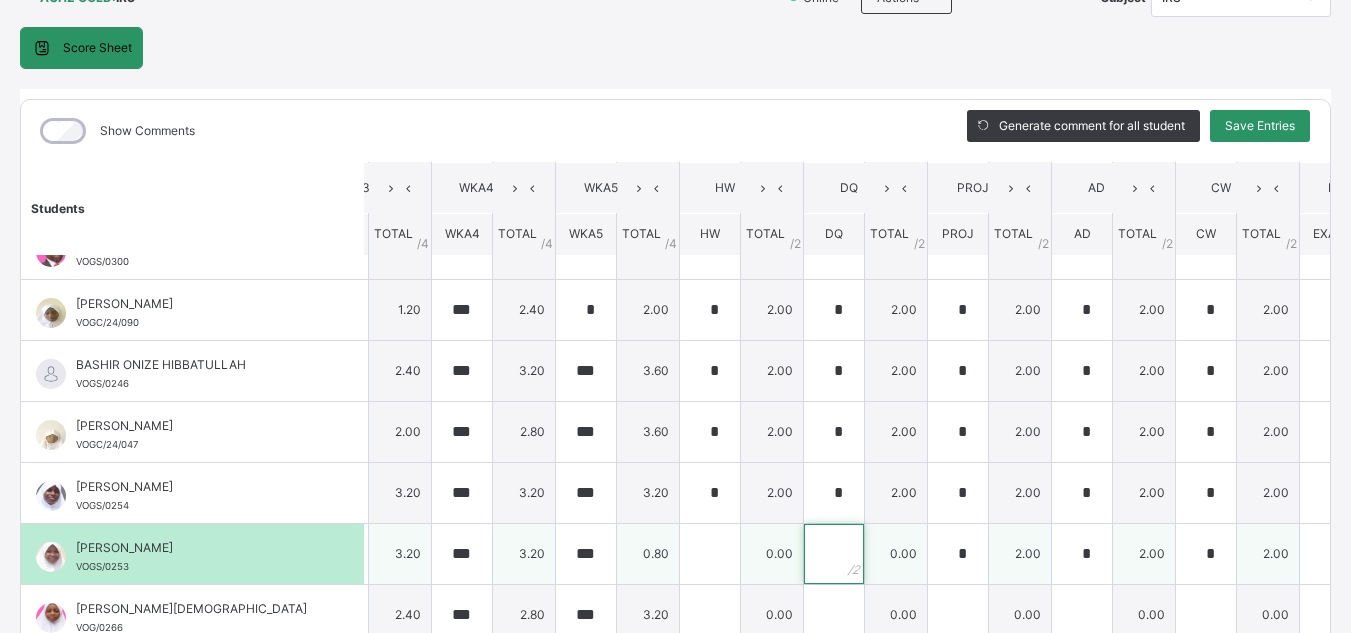 click at bounding box center [834, 554] 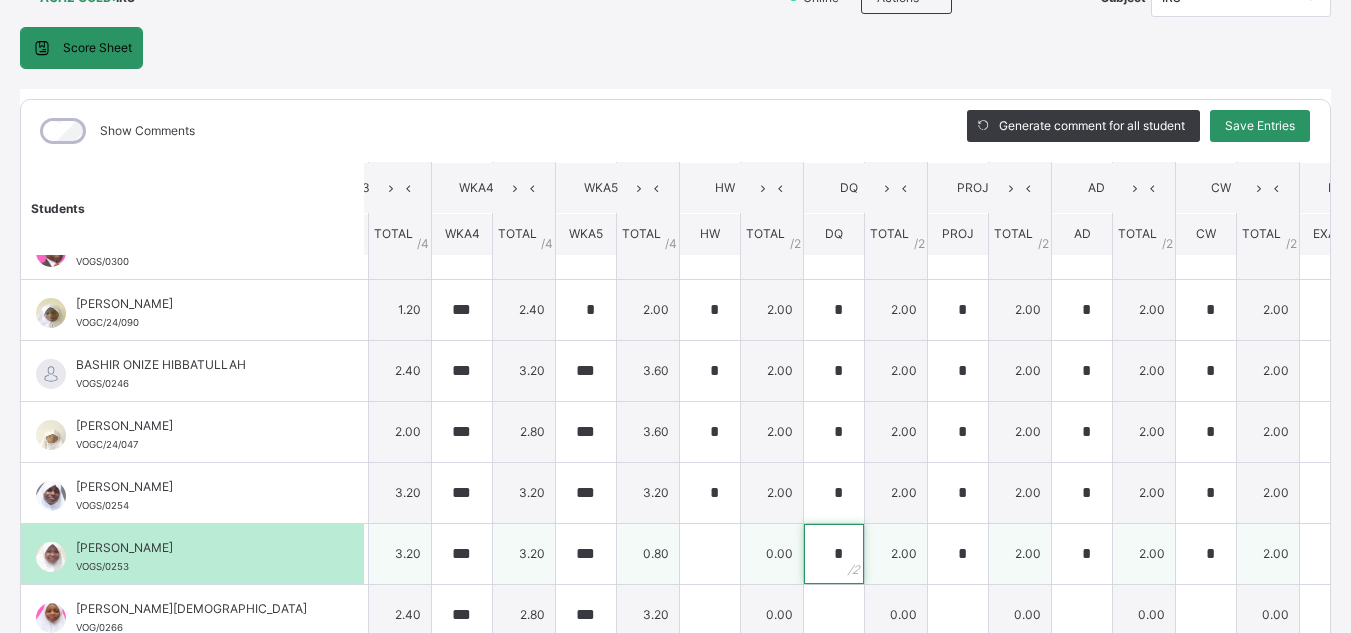 type on "*" 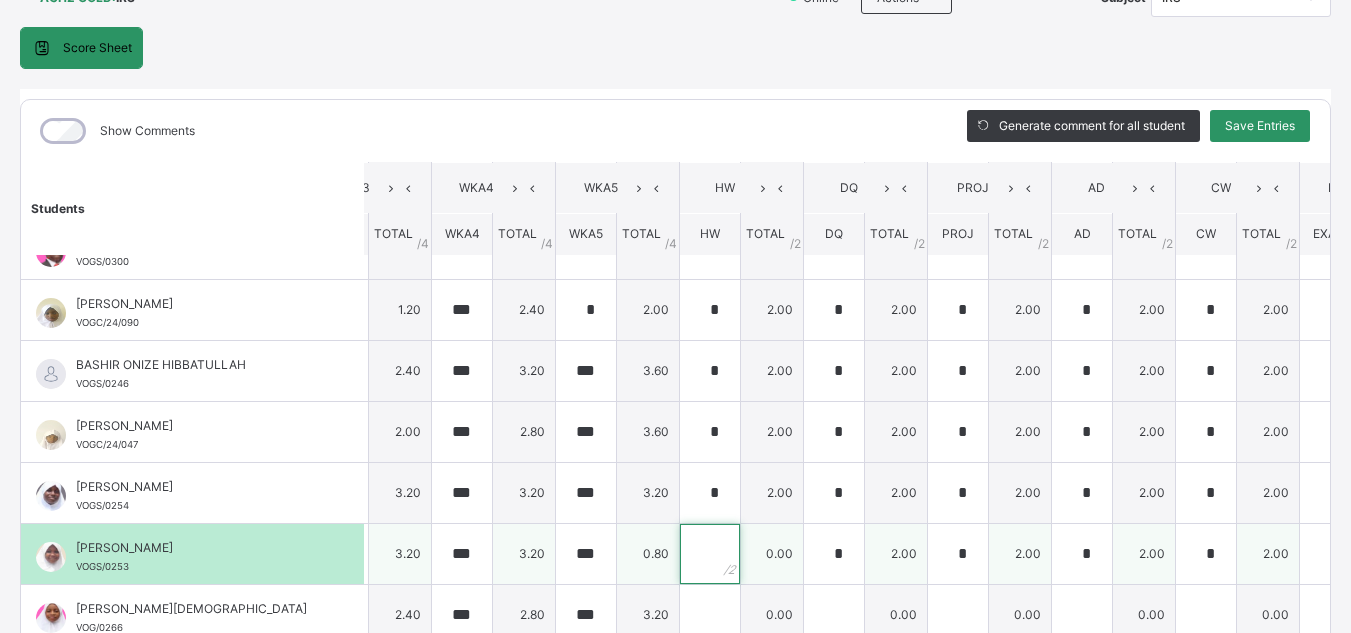 click at bounding box center [710, 554] 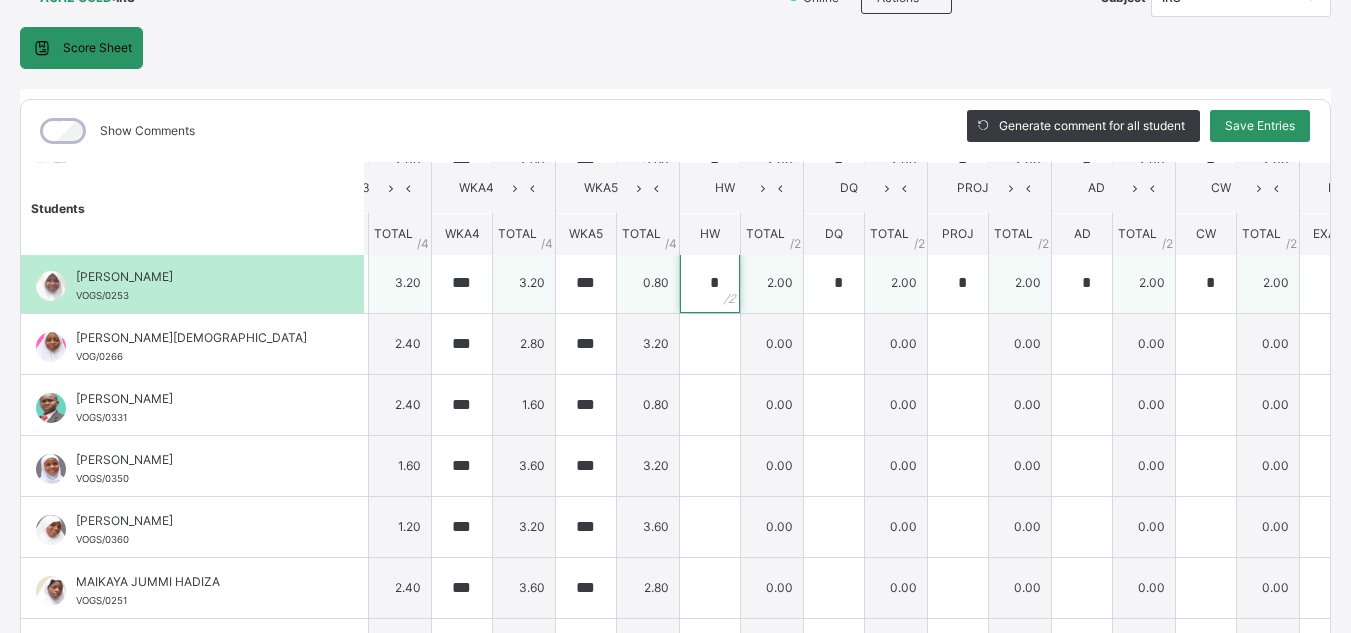 scroll, scrollTop: 561, scrollLeft: 429, axis: both 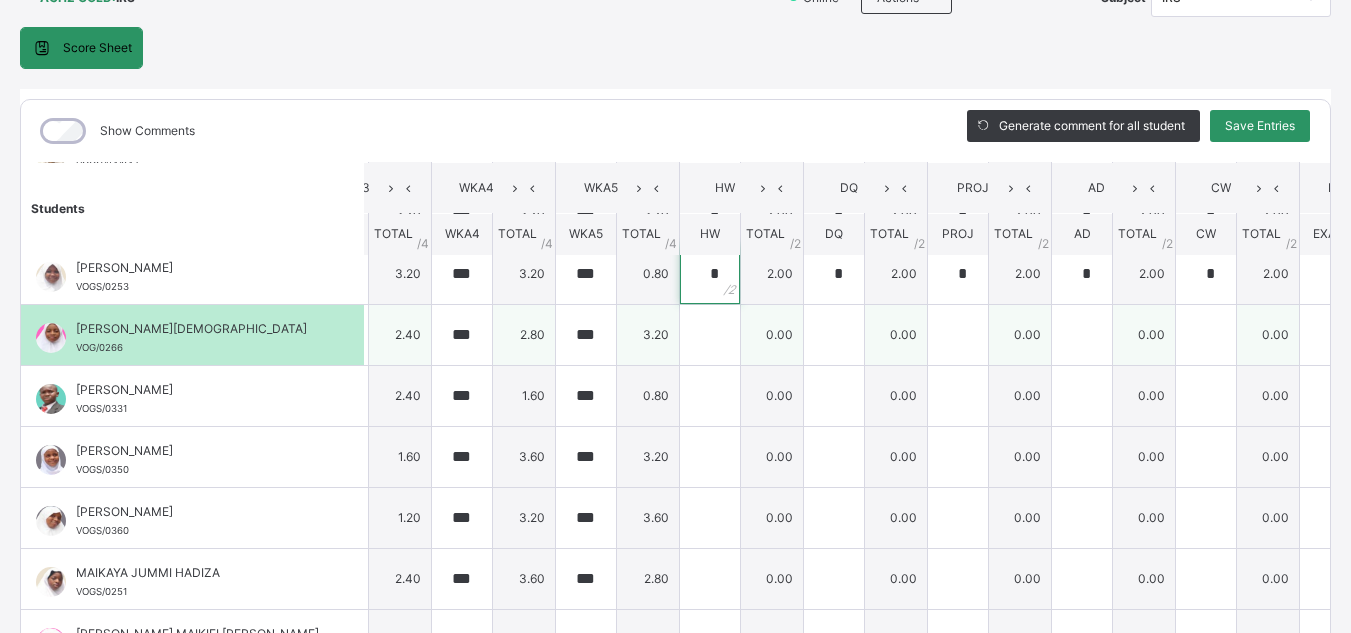 type on "*" 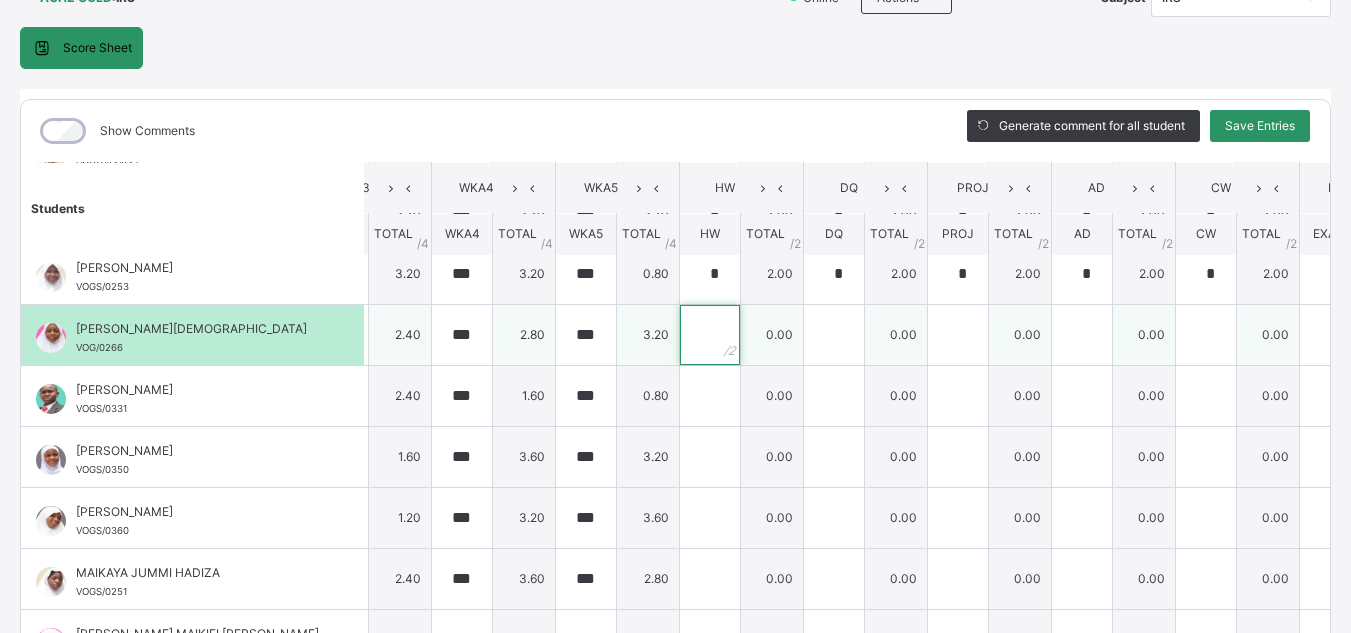 click at bounding box center (710, 335) 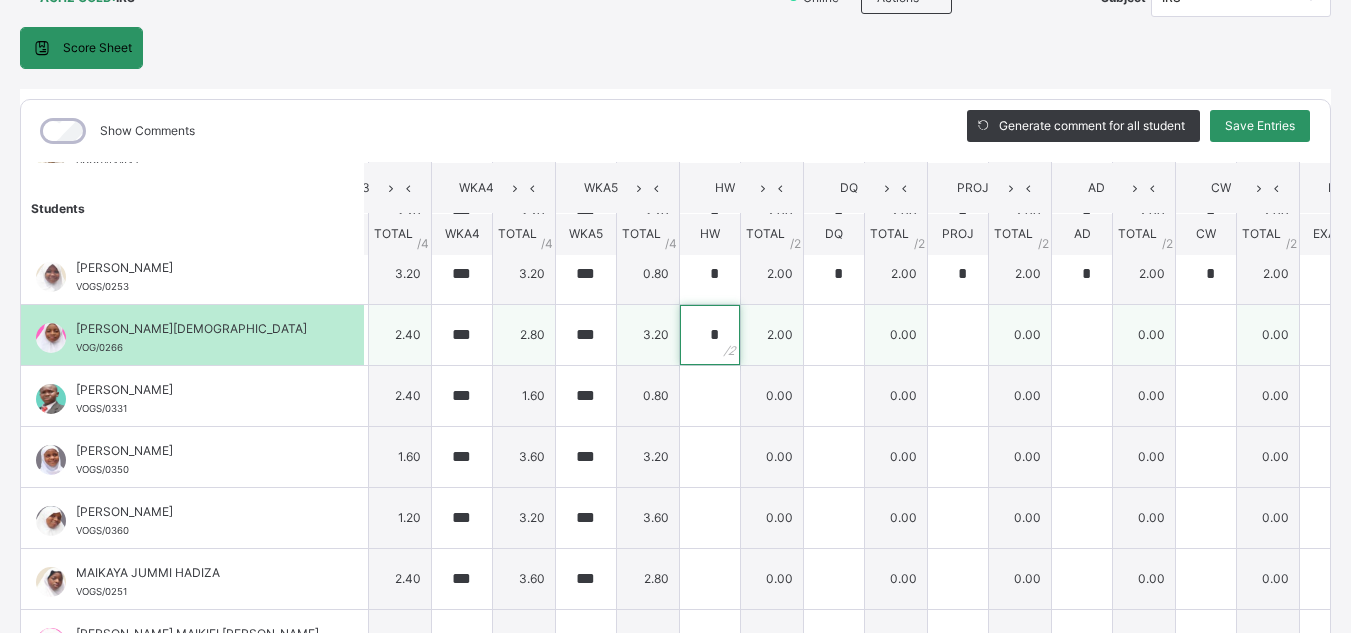 type on "*" 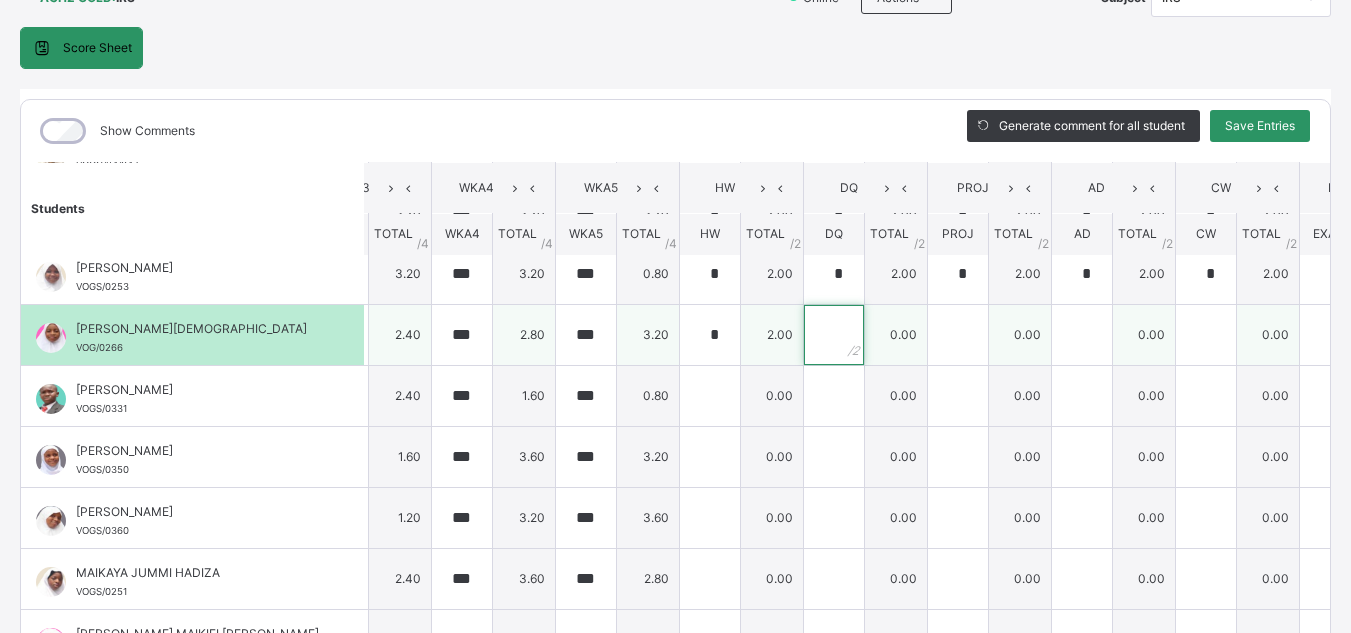 click at bounding box center (834, 335) 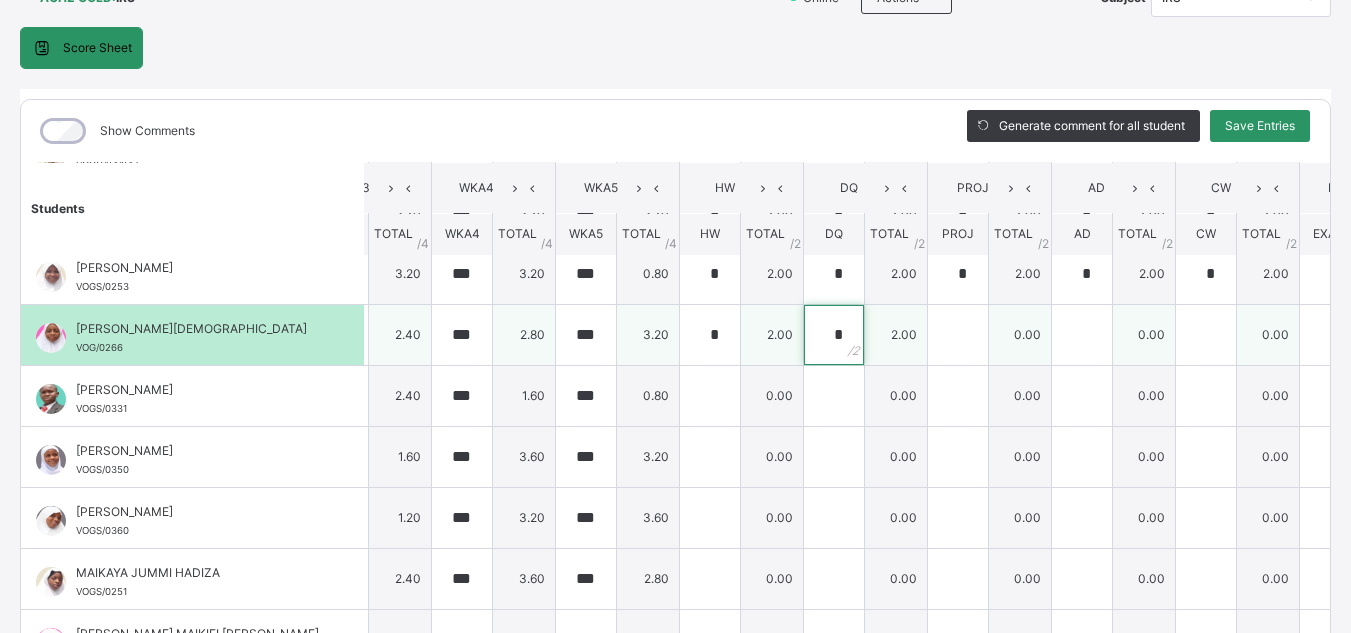 type on "*" 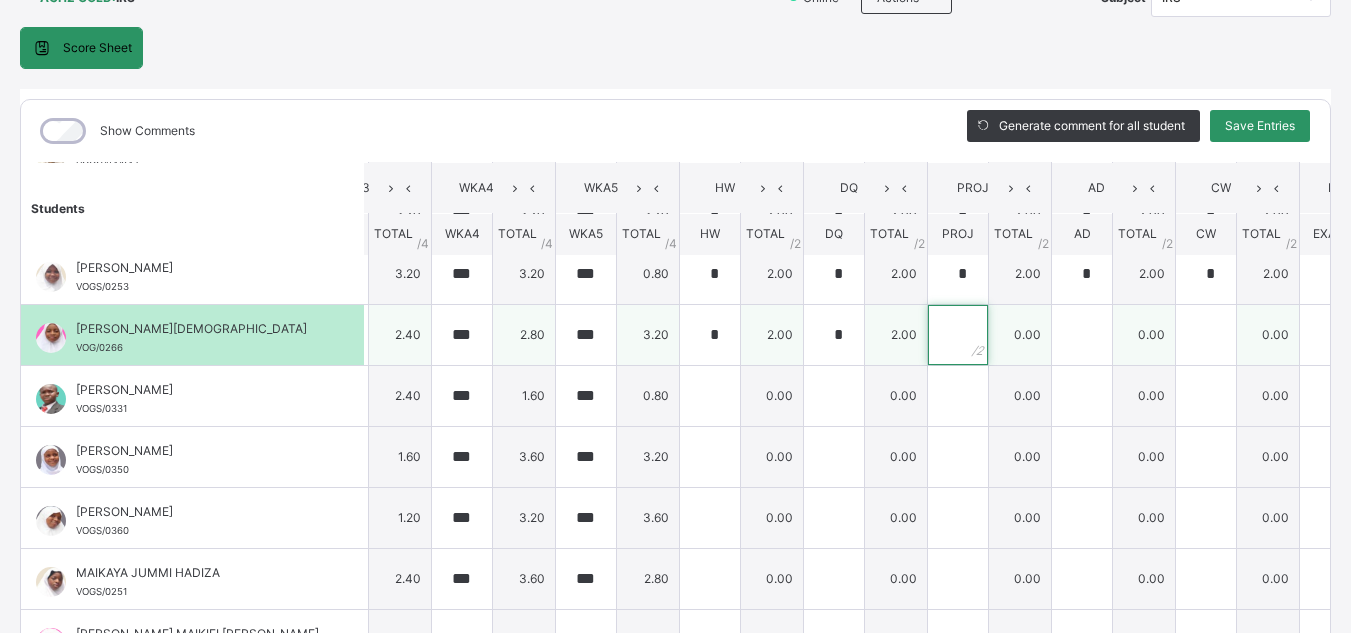 click at bounding box center (958, 335) 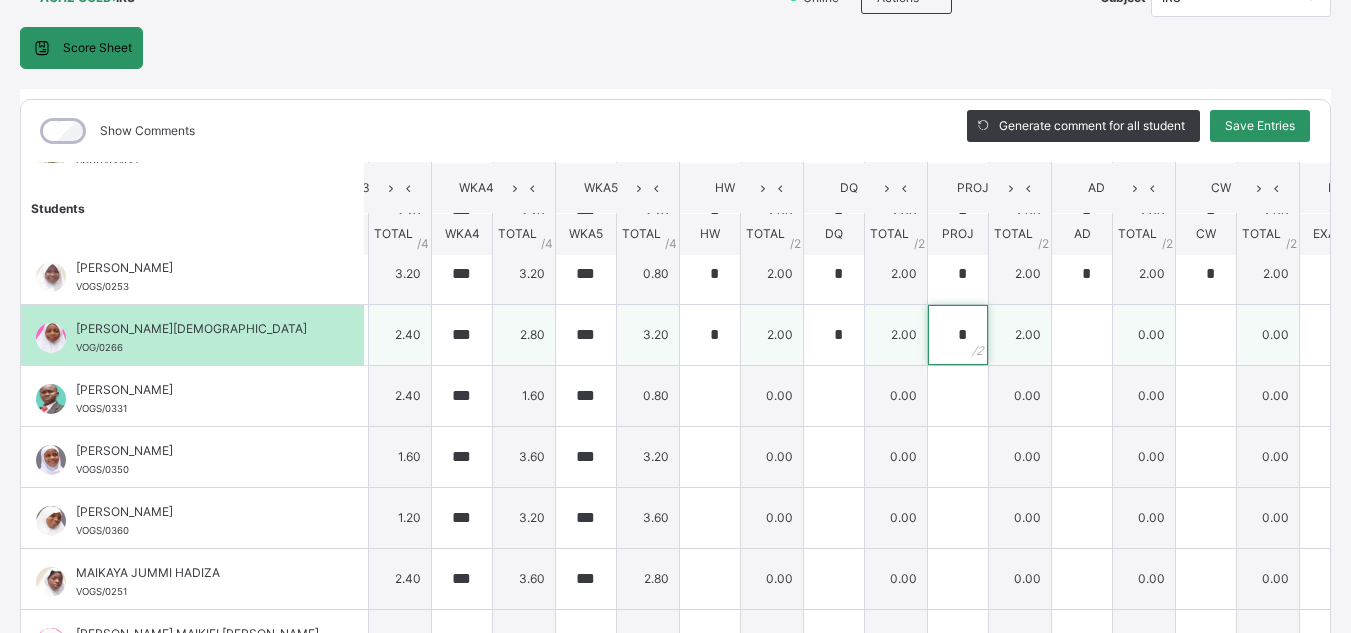 type on "*" 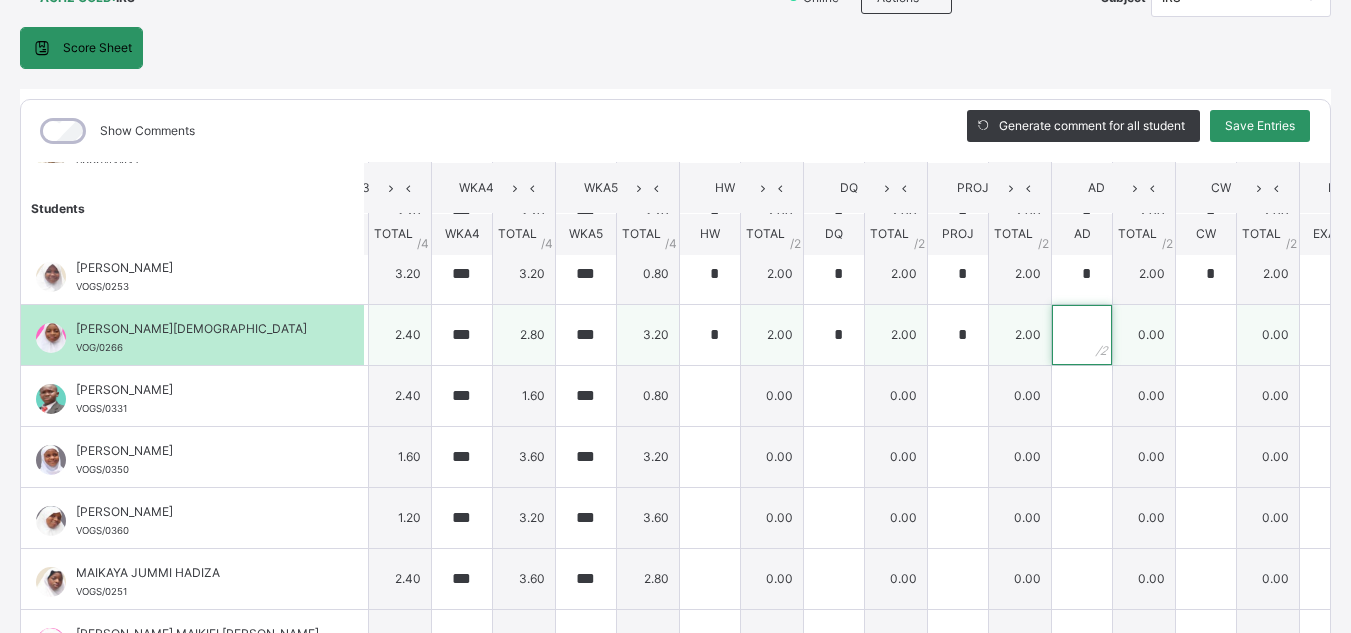click at bounding box center (1082, 335) 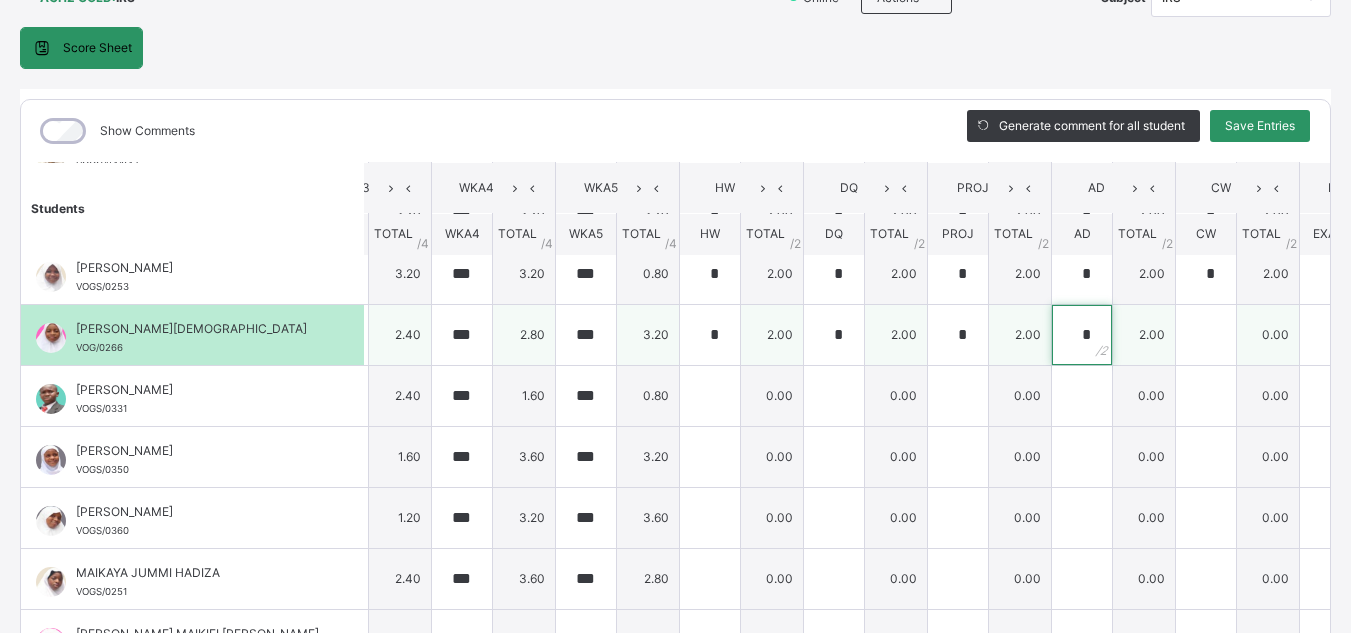 type on "*" 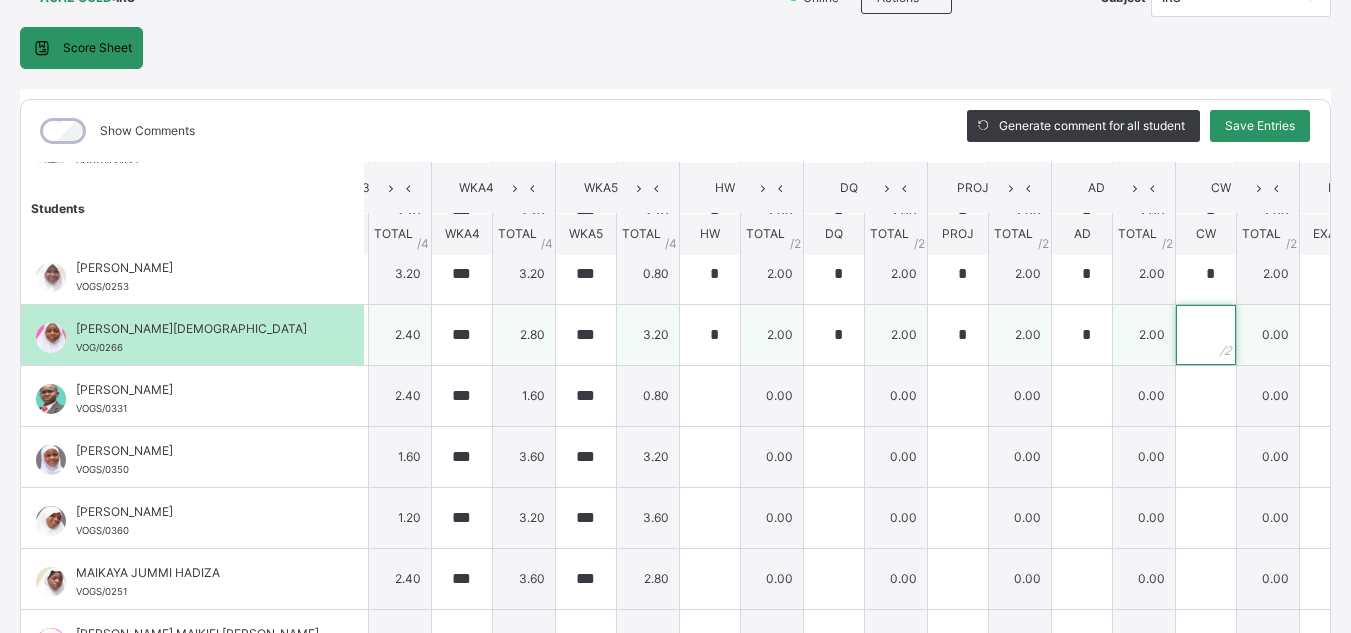 click at bounding box center (1206, 335) 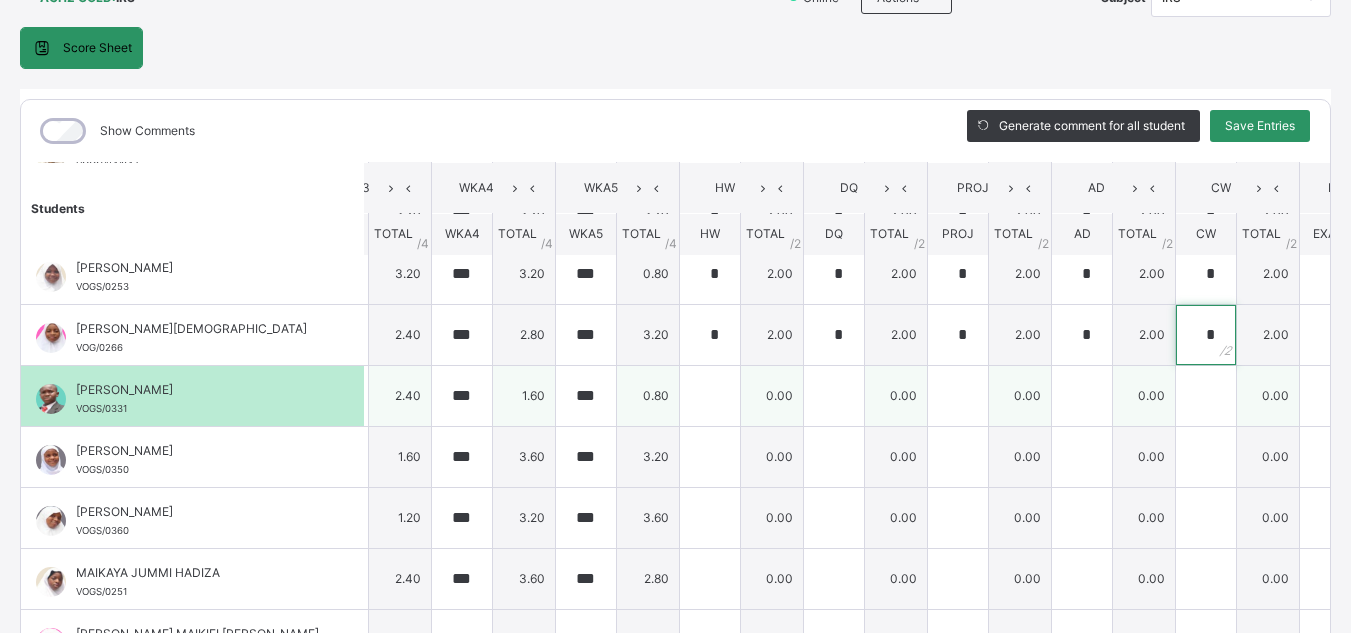 type on "*" 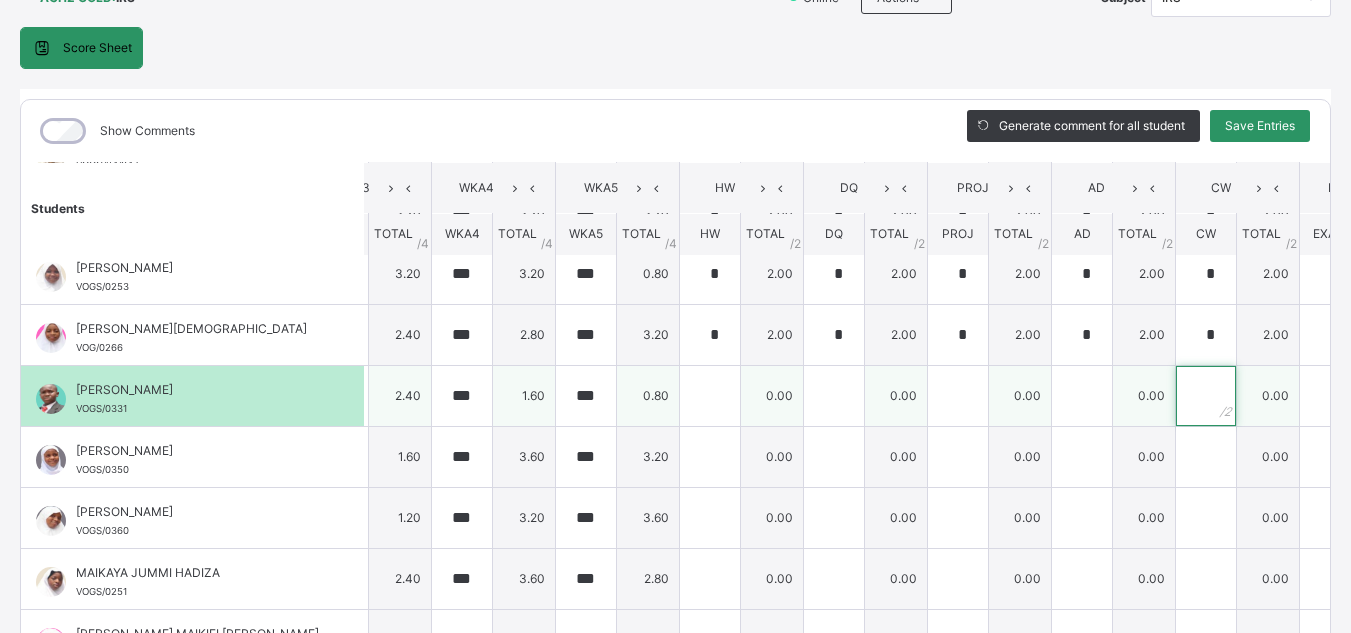 click at bounding box center [1206, 396] 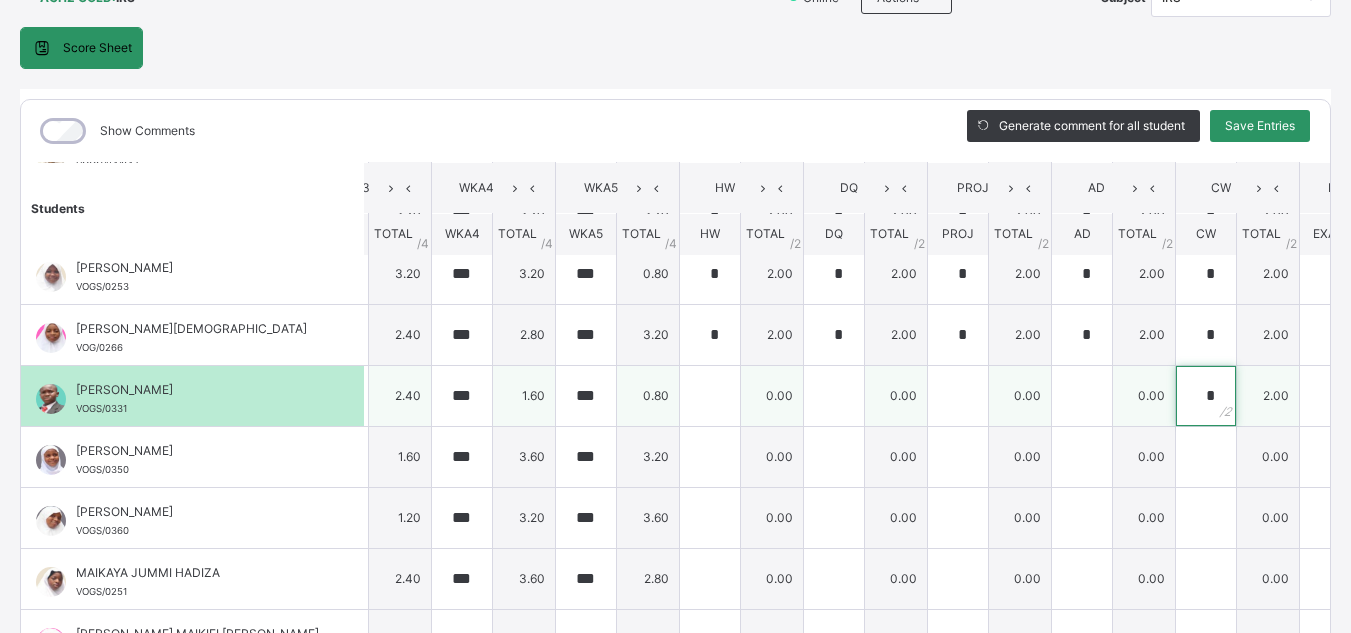 type on "*" 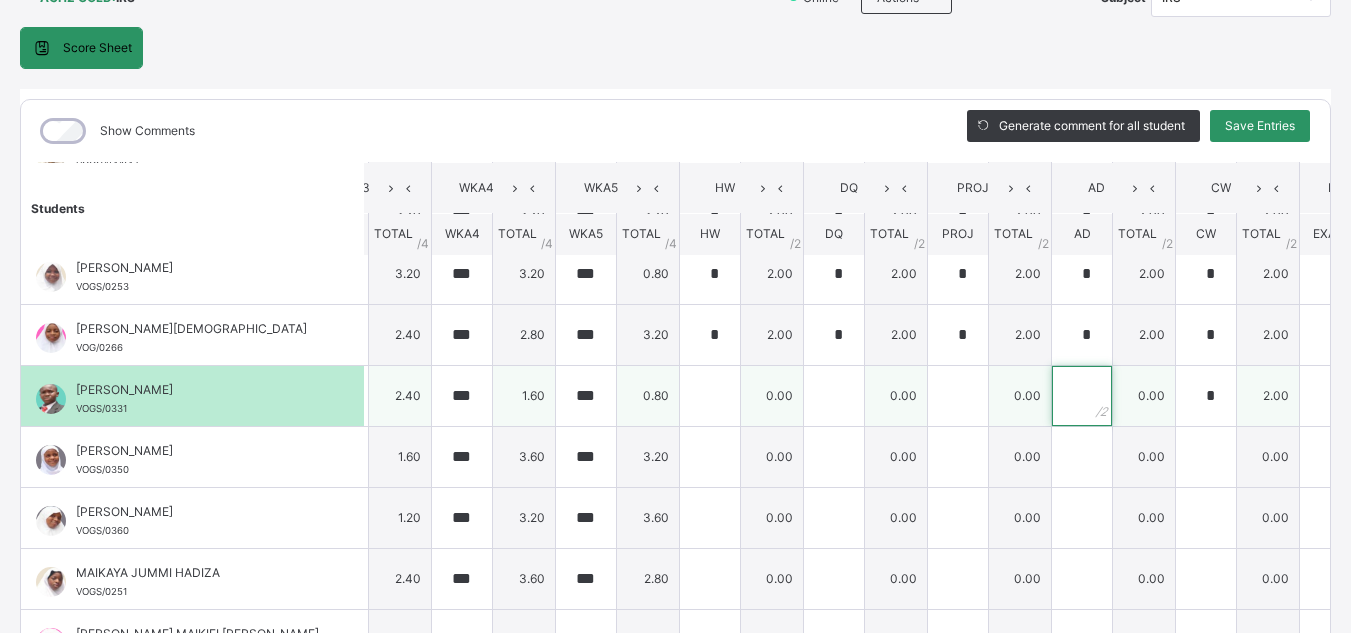 click at bounding box center [1082, 396] 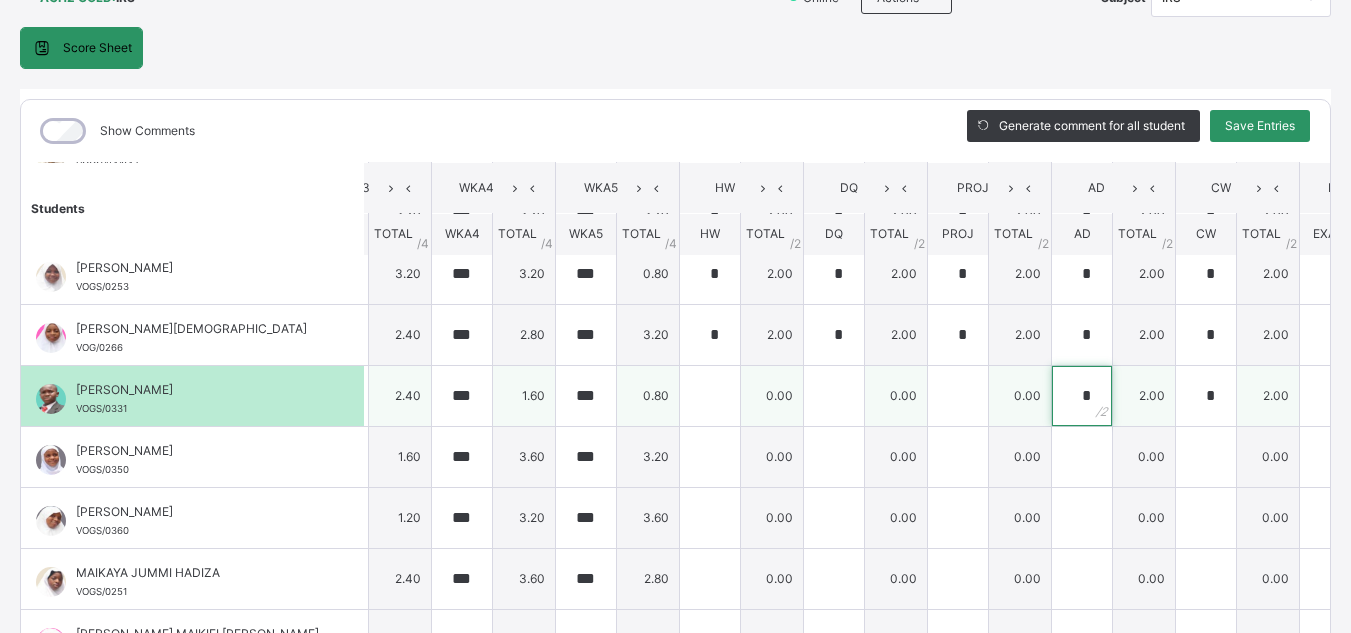 type on "*" 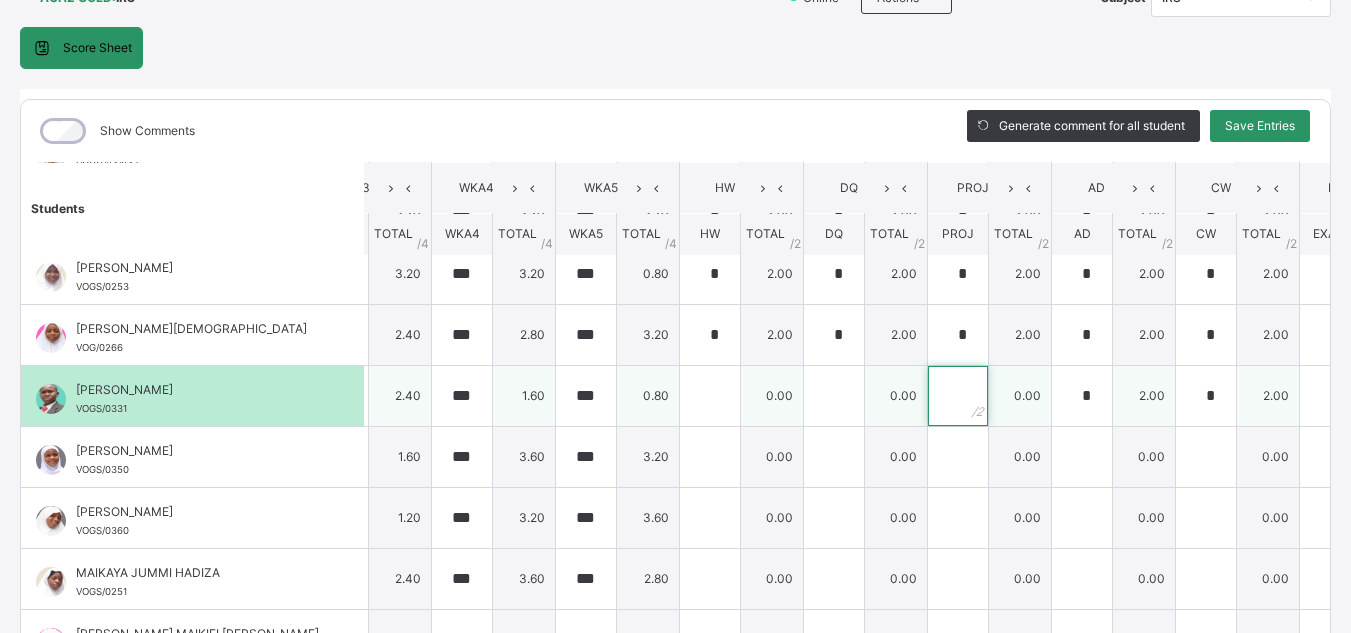 click at bounding box center (958, 396) 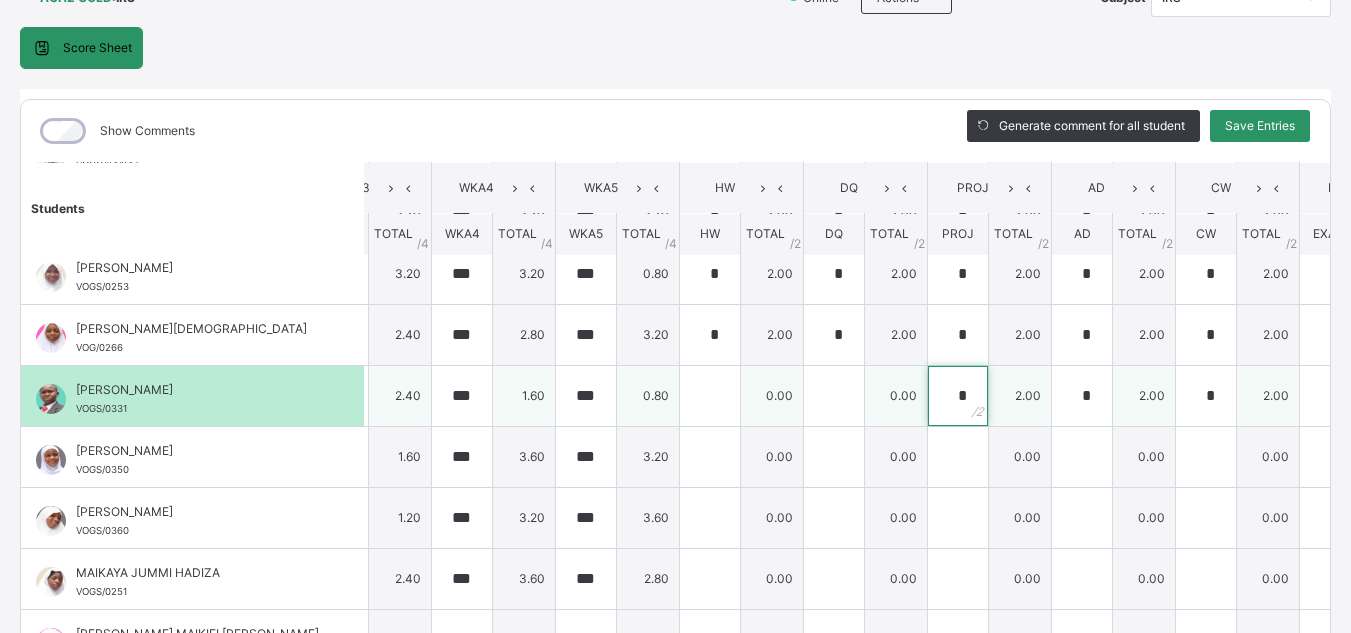 type on "*" 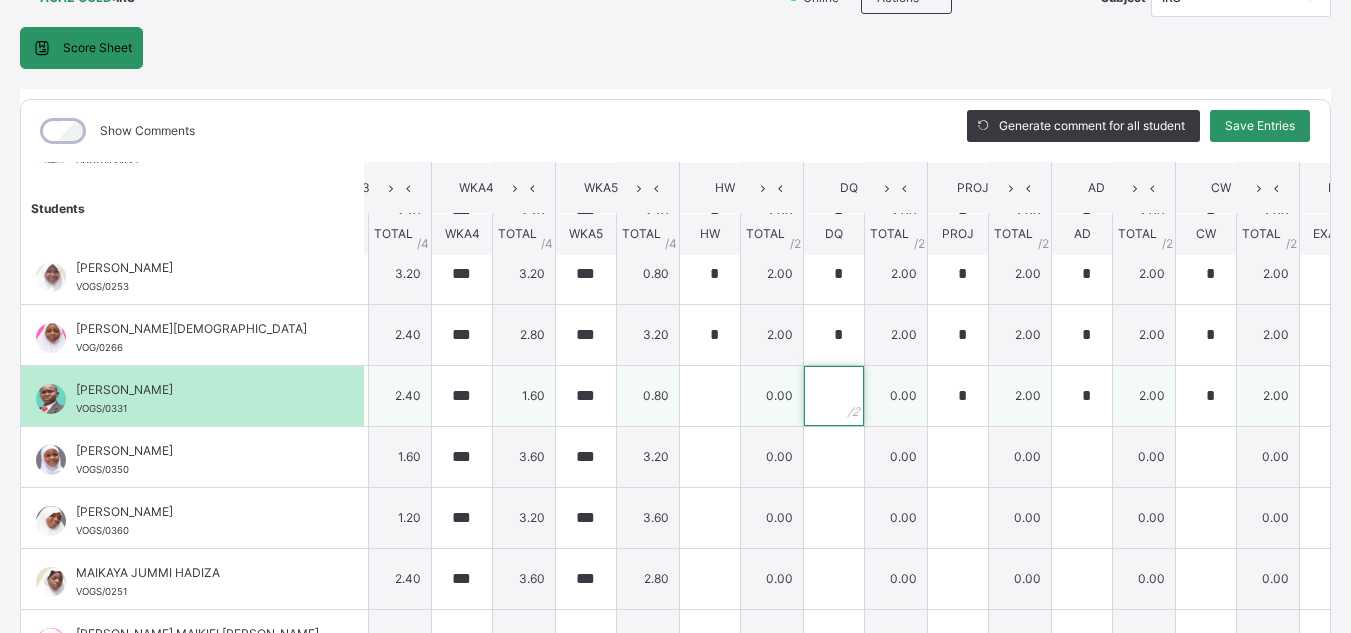 click at bounding box center (834, 396) 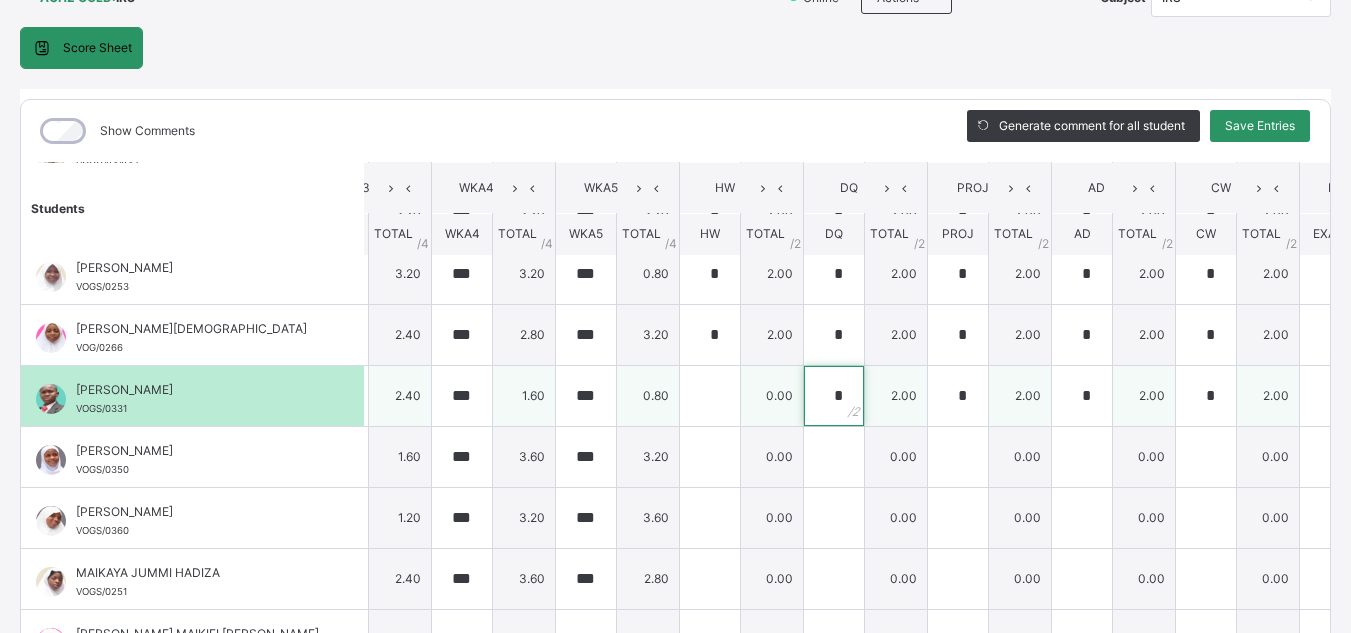 type on "*" 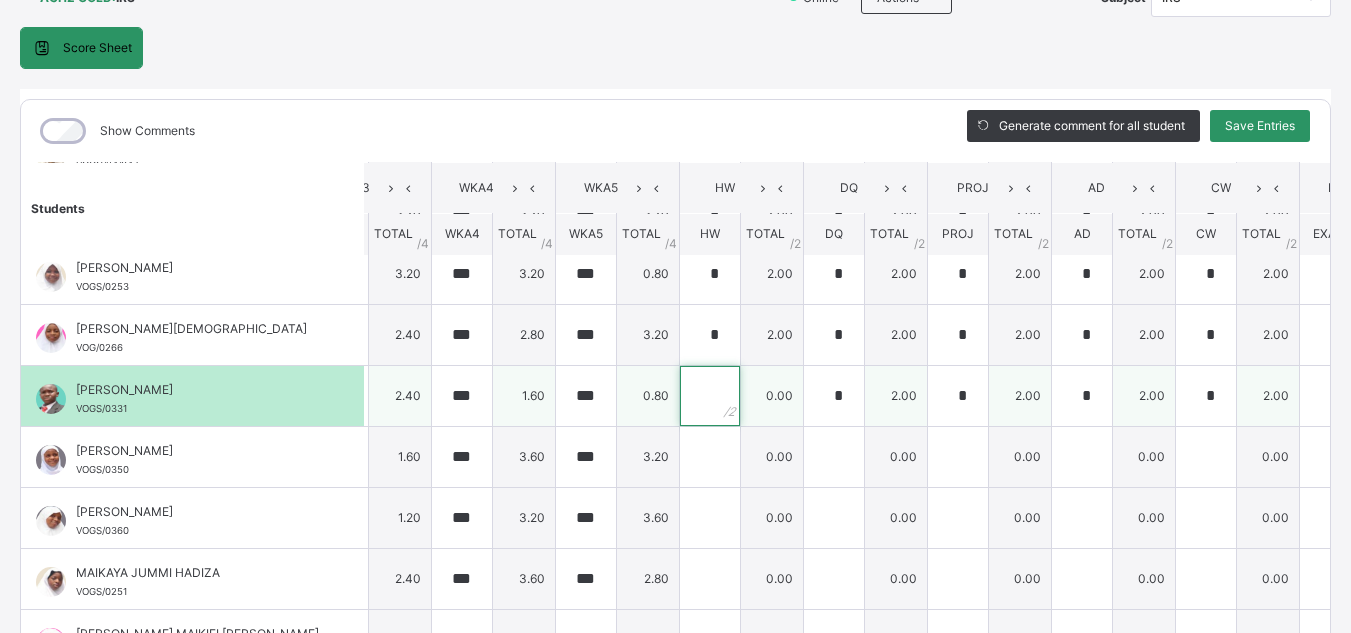 click at bounding box center [710, 396] 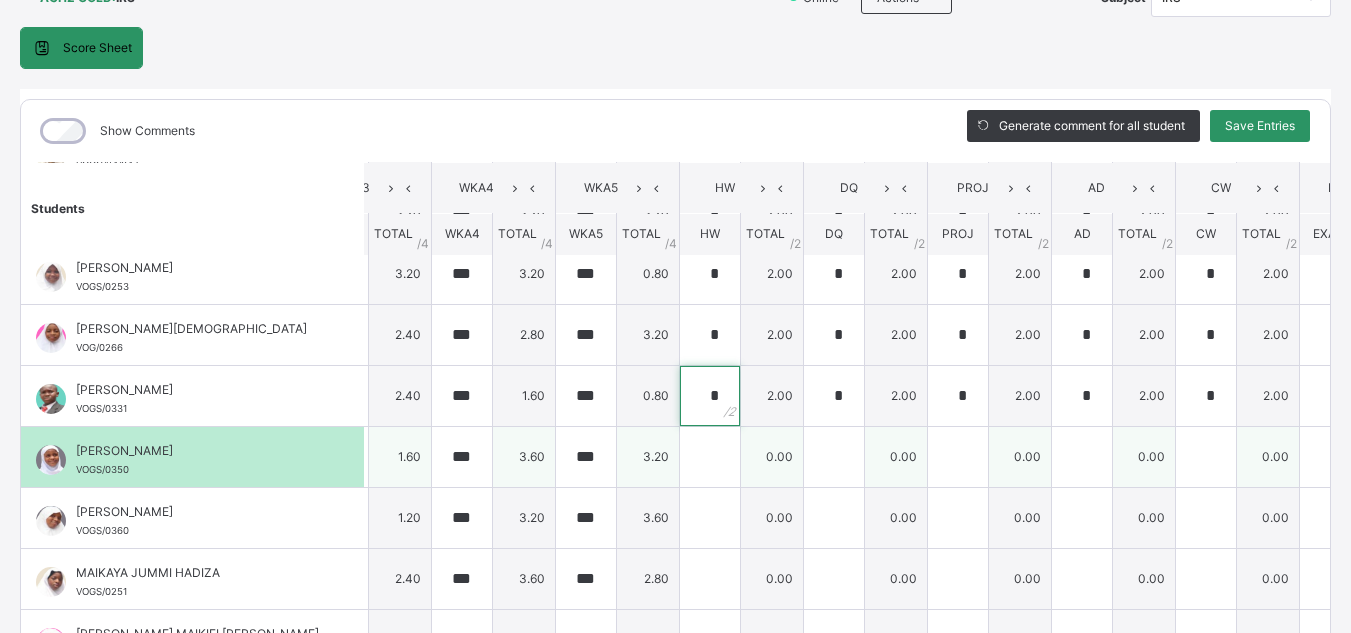 type on "*" 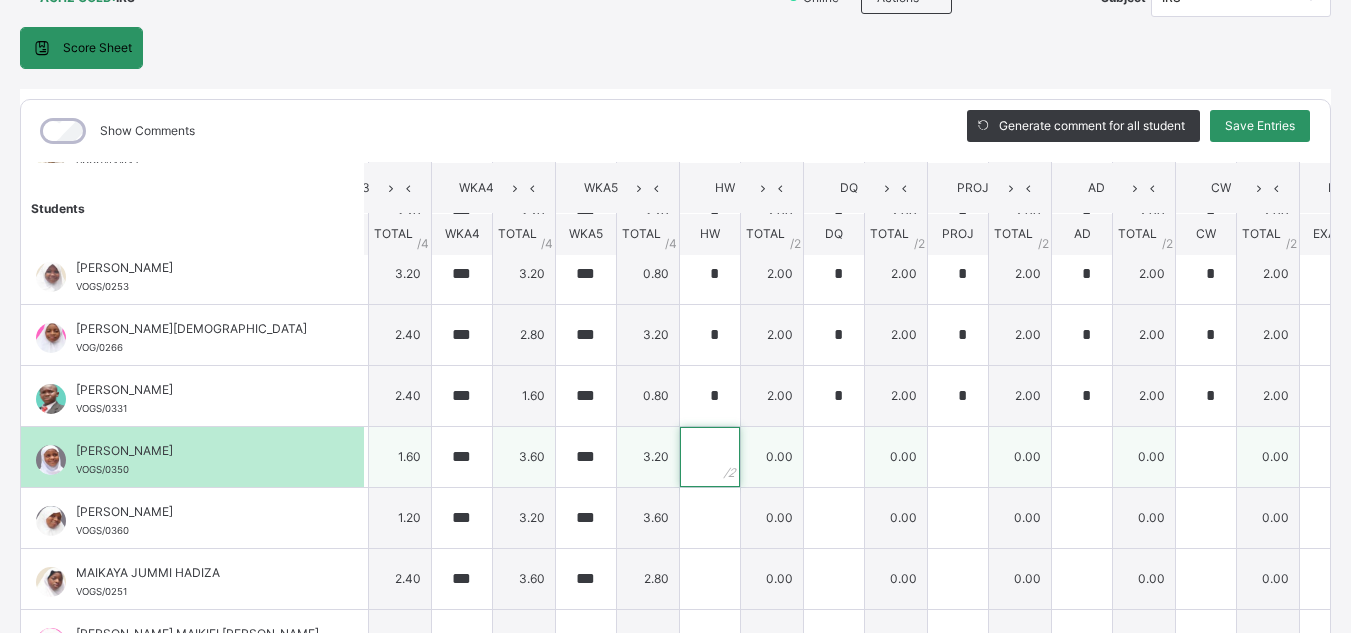 click at bounding box center [710, 457] 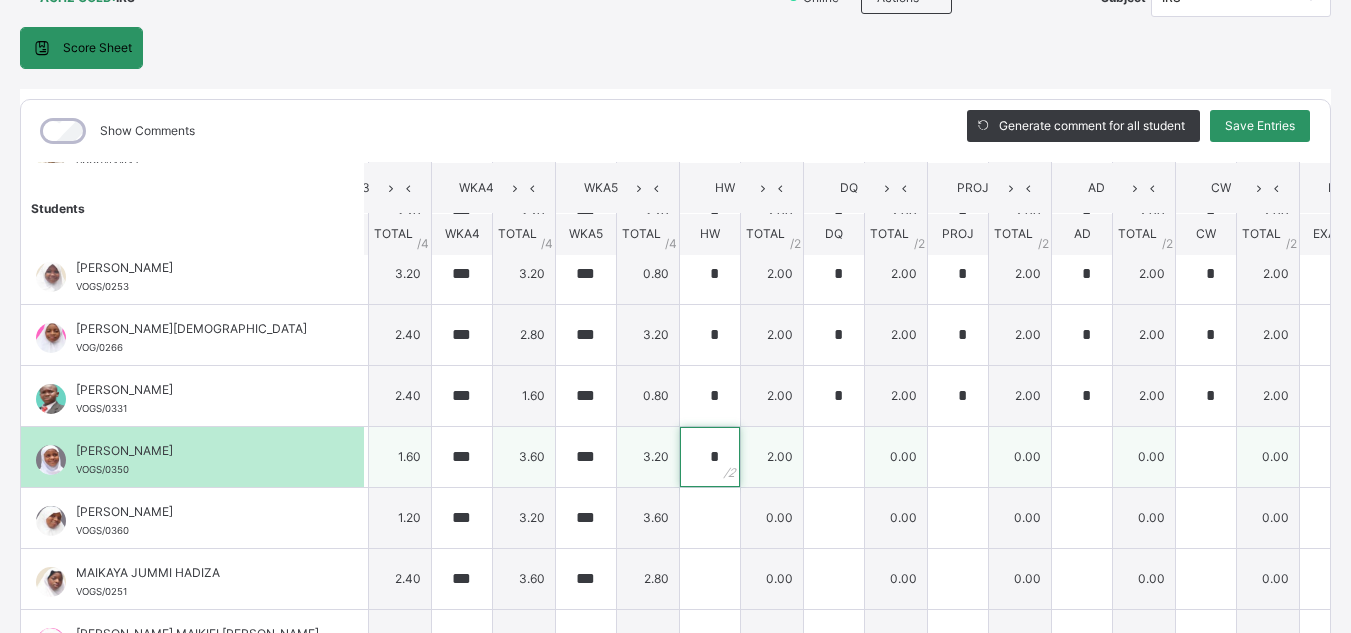 type on "*" 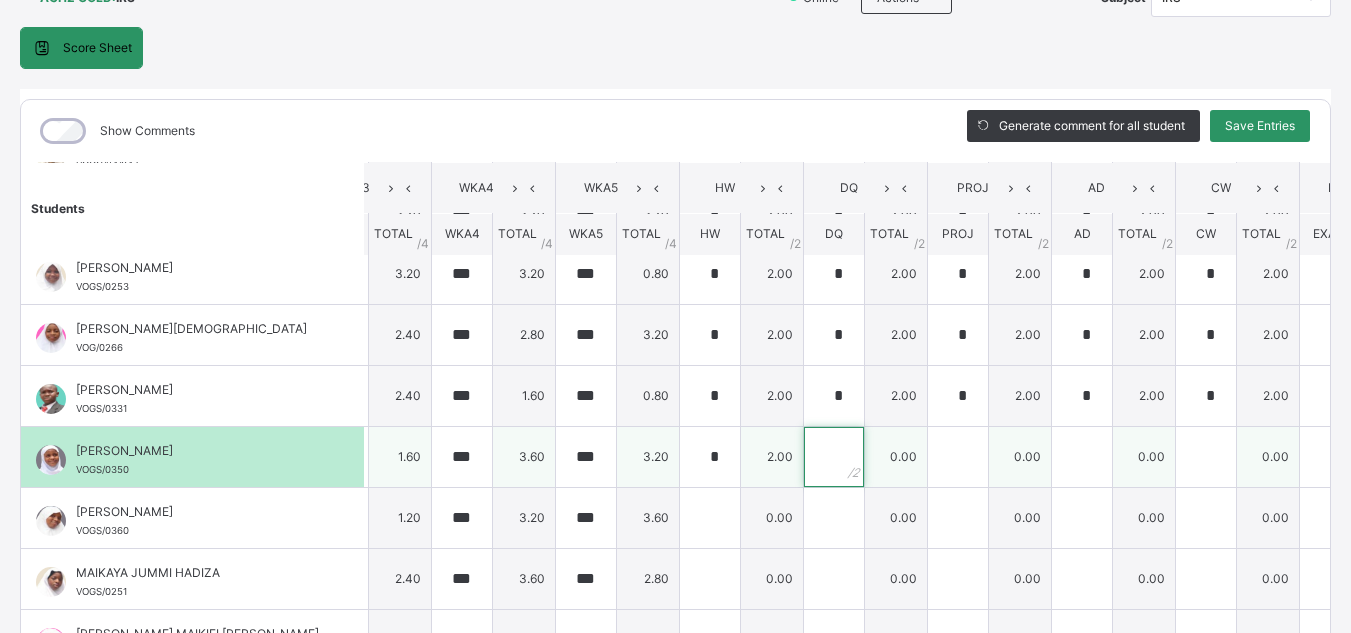 click at bounding box center (834, 457) 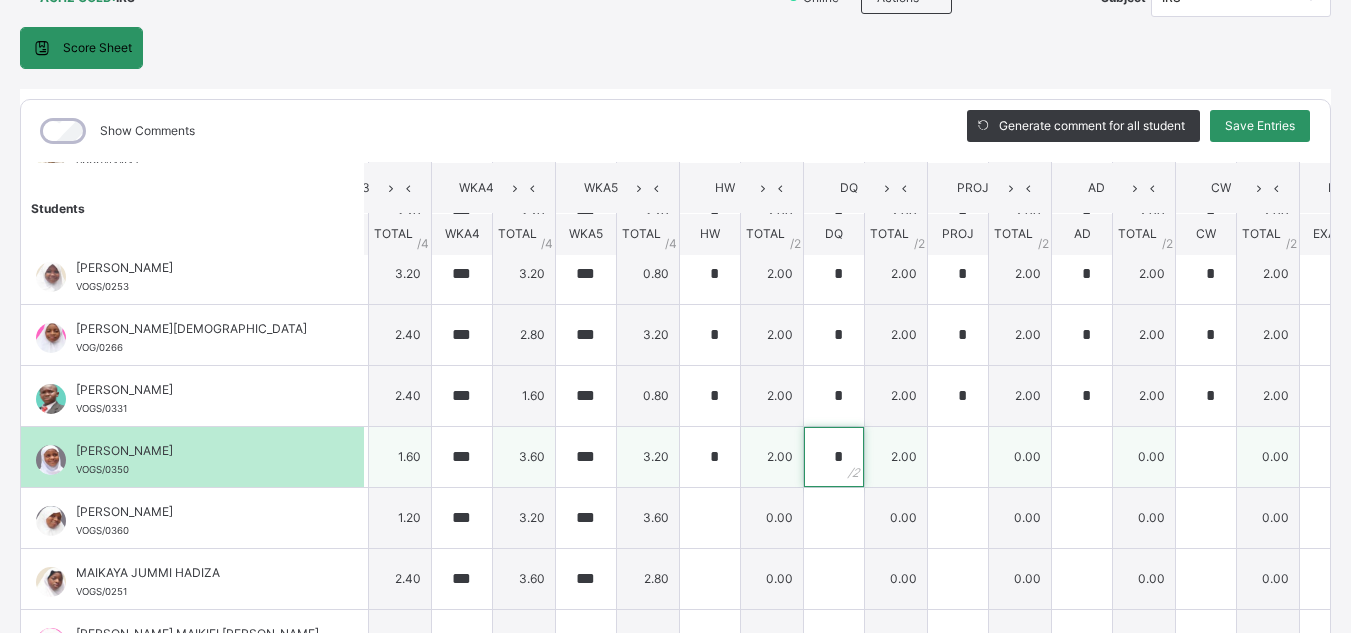 type on "*" 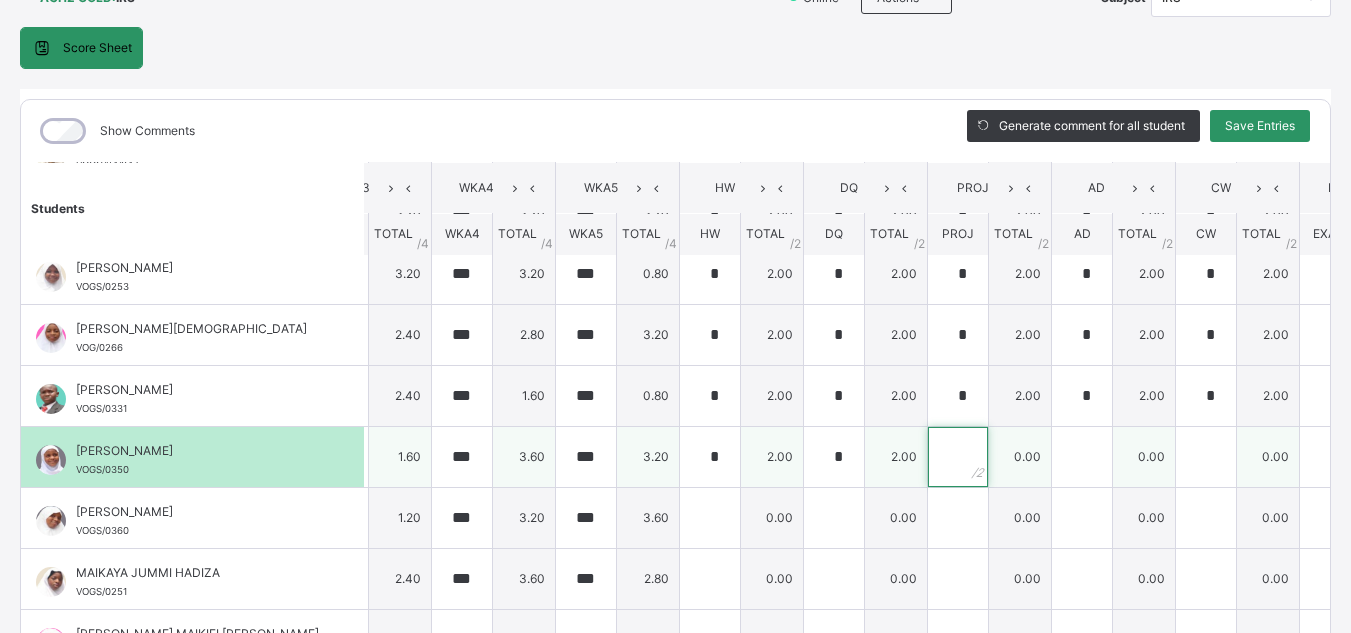 click at bounding box center [958, 457] 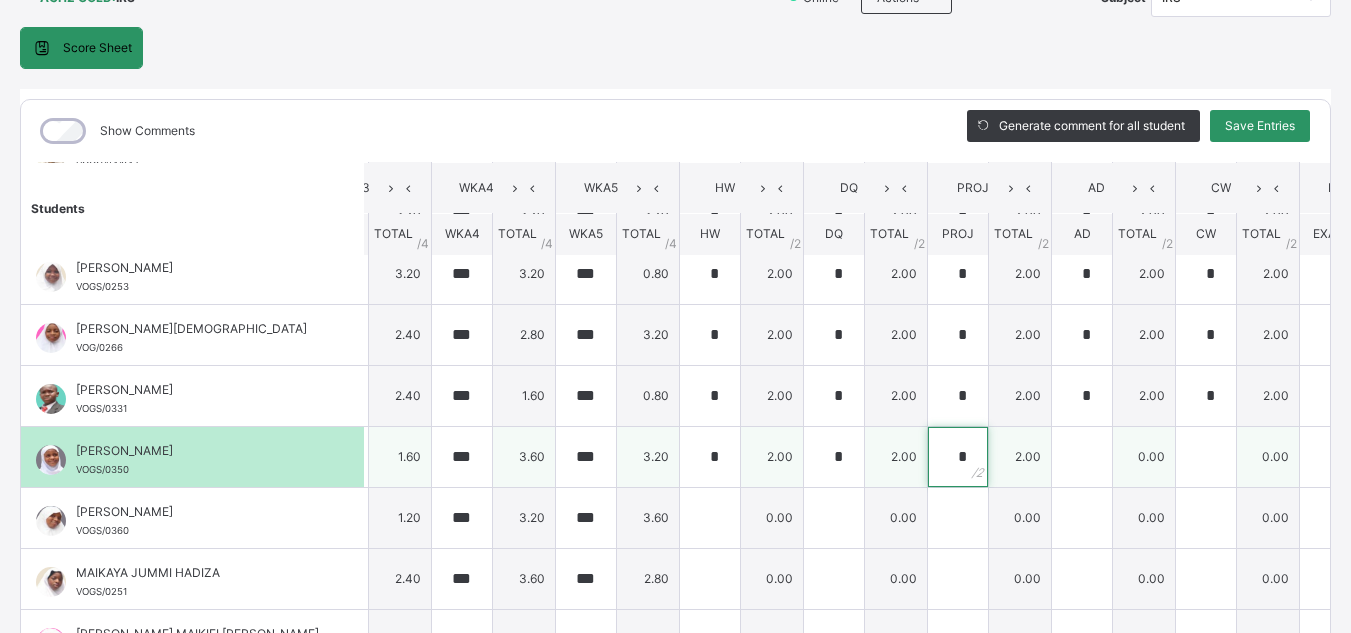 type on "*" 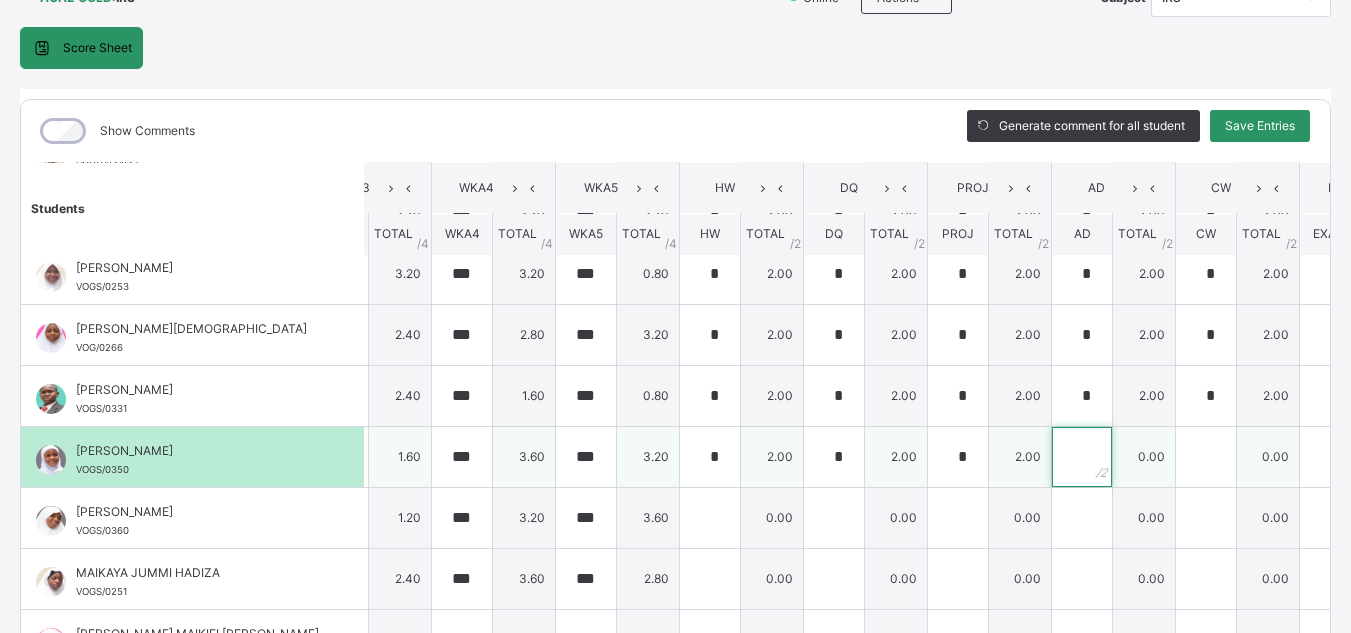 click at bounding box center (1082, 457) 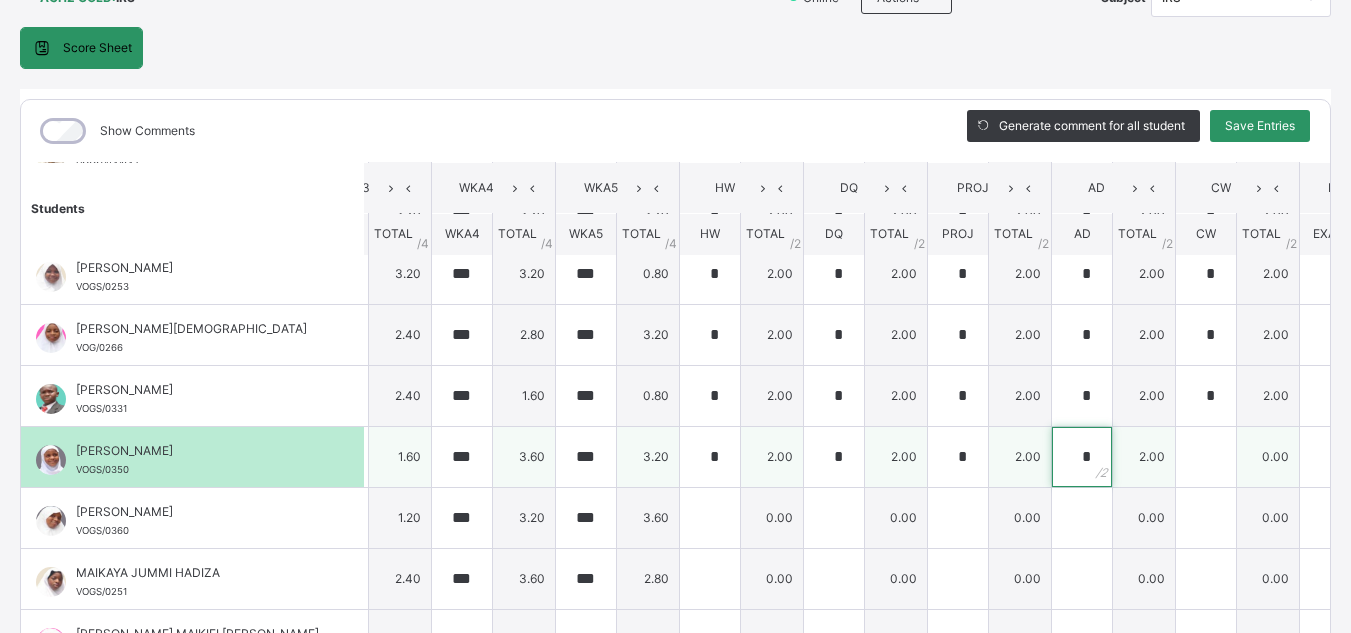 type on "*" 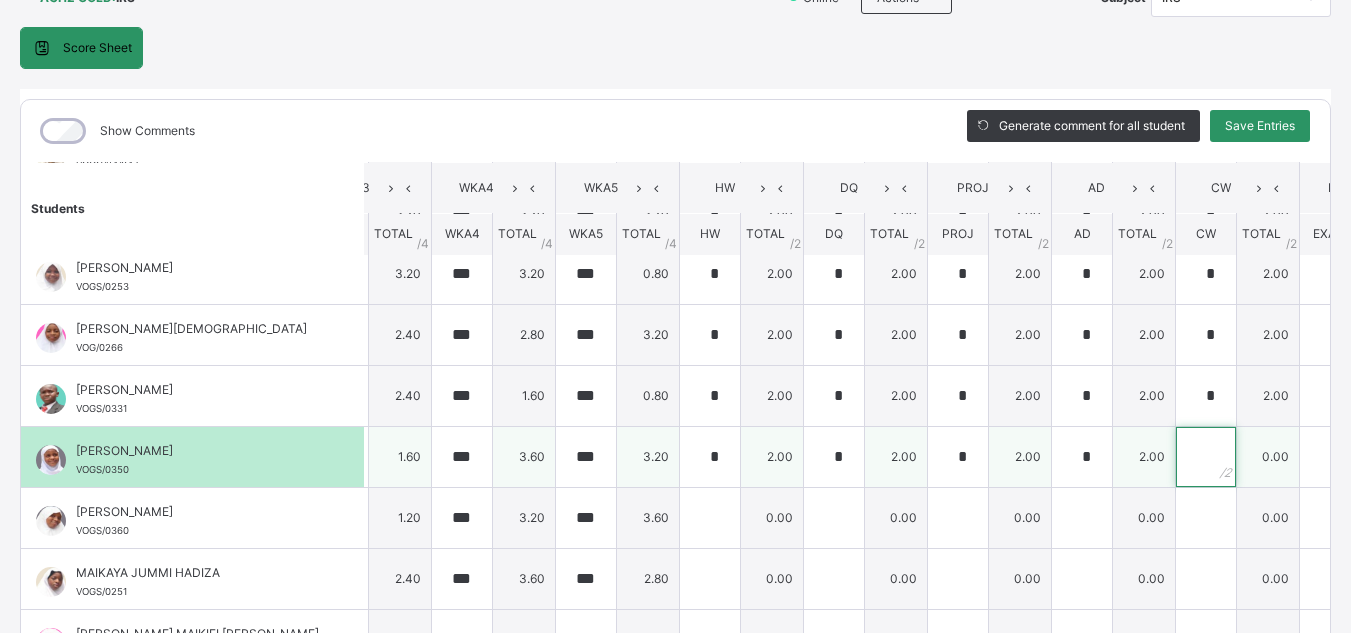 click at bounding box center (1206, 457) 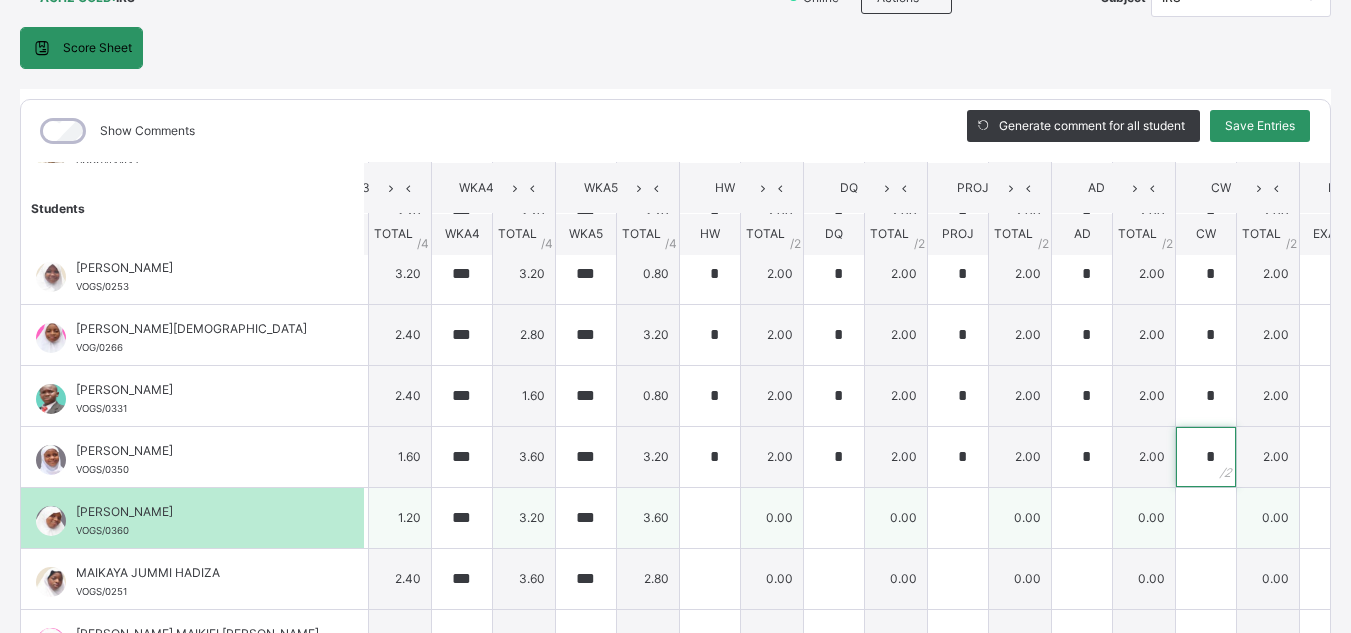 type on "*" 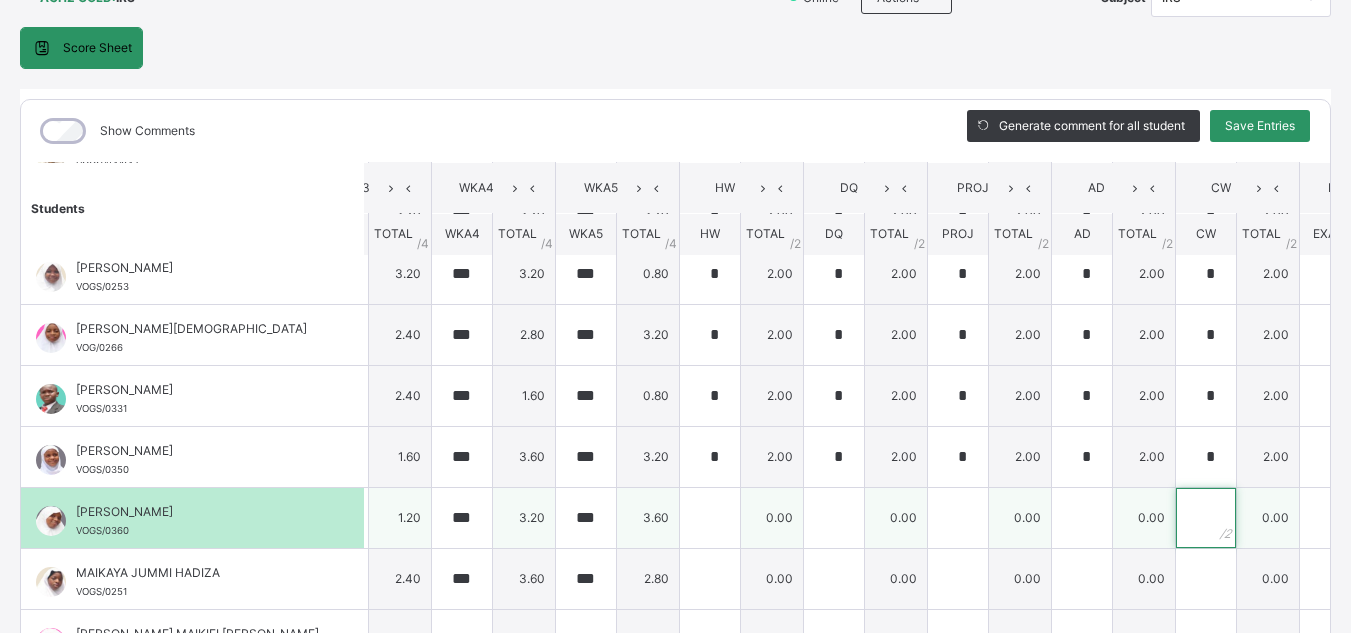 click at bounding box center [1206, 518] 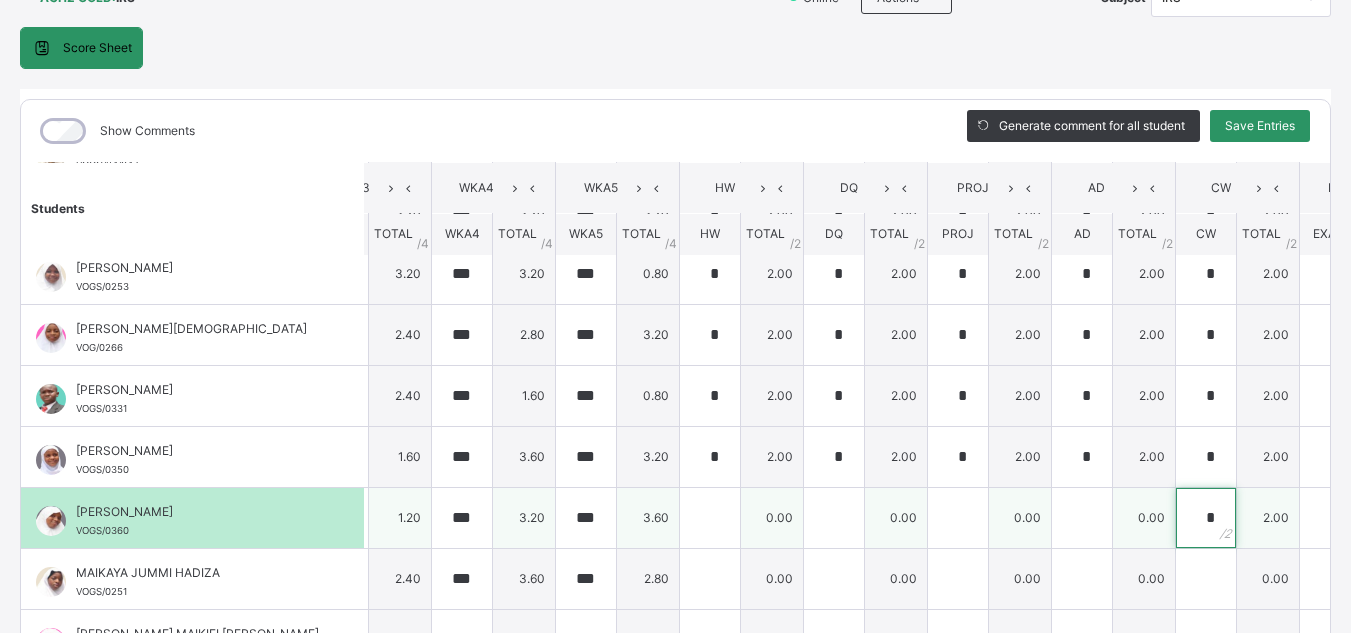 type on "*" 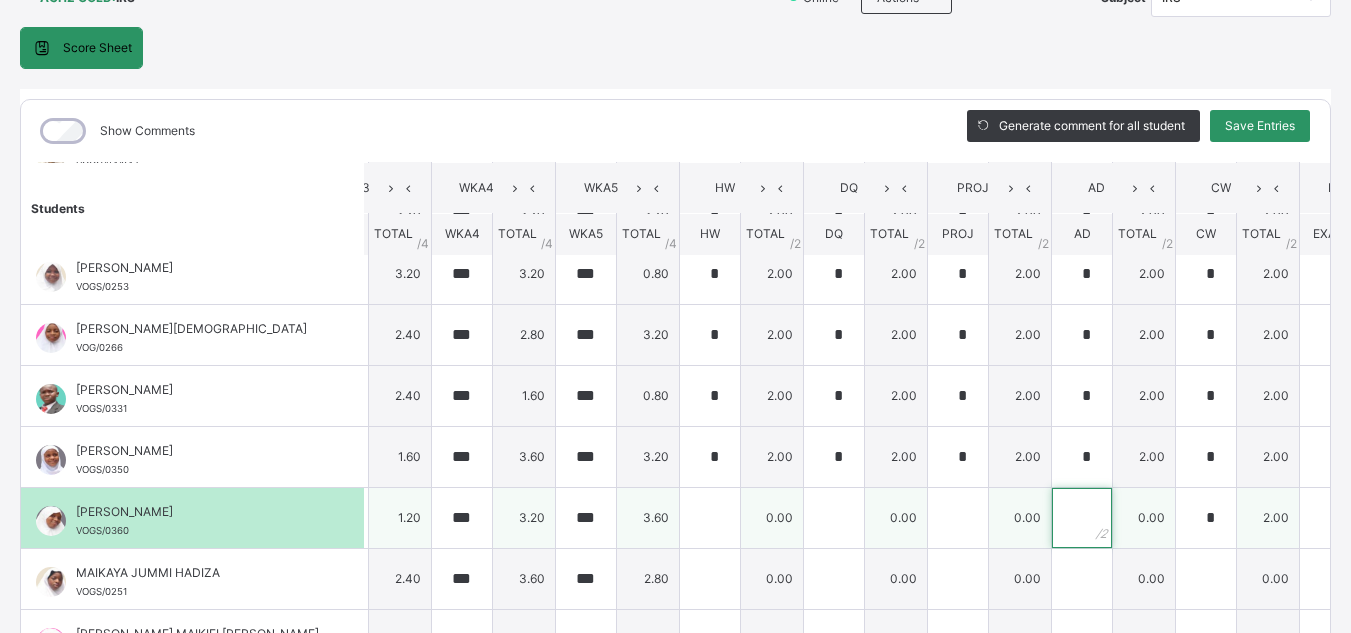 click at bounding box center (1082, 518) 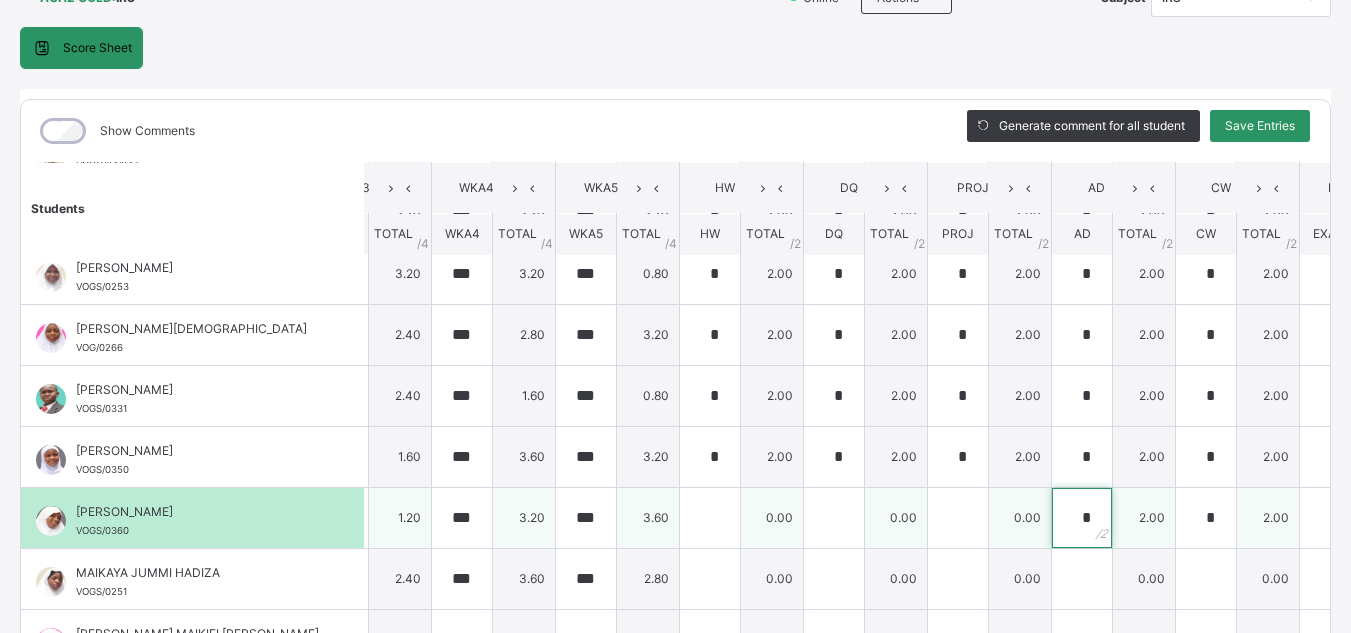 type on "*" 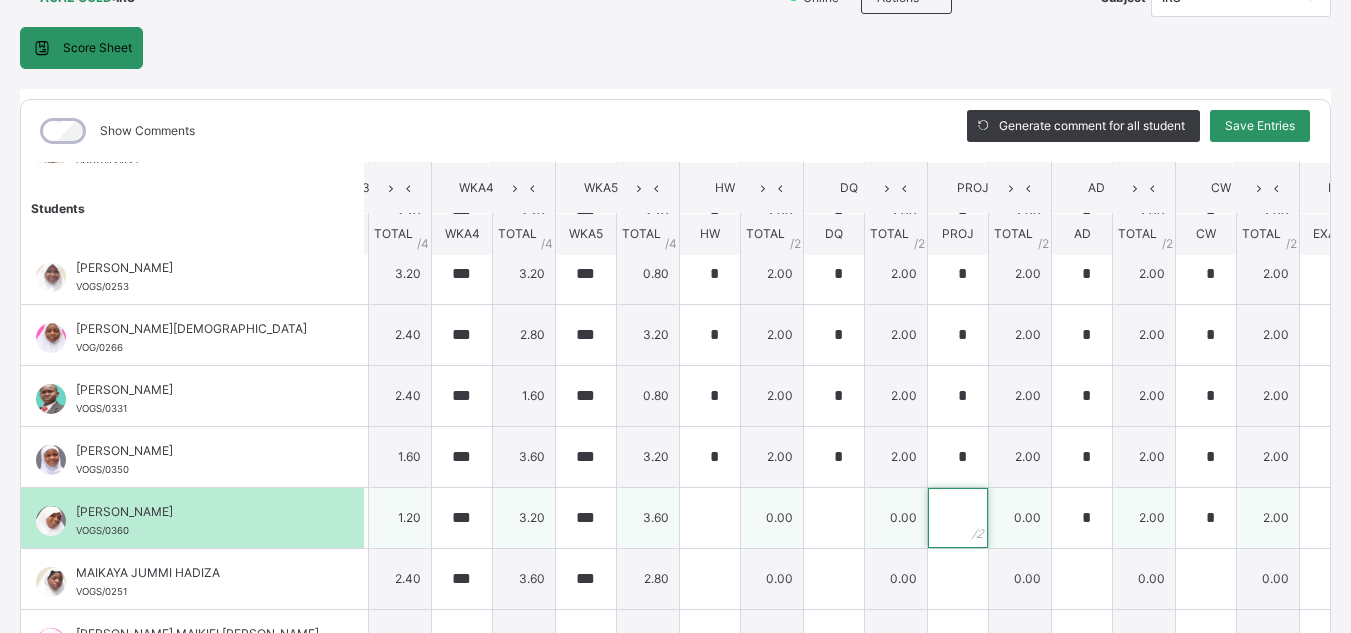 click at bounding box center (958, 518) 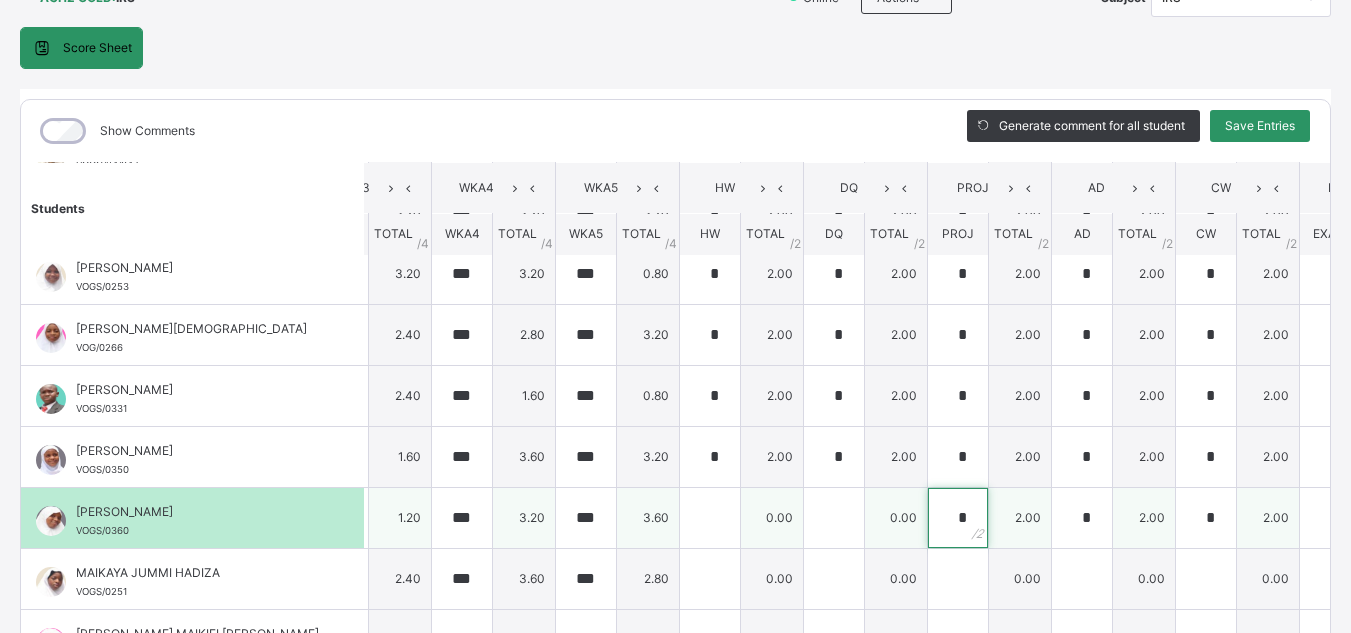 type on "*" 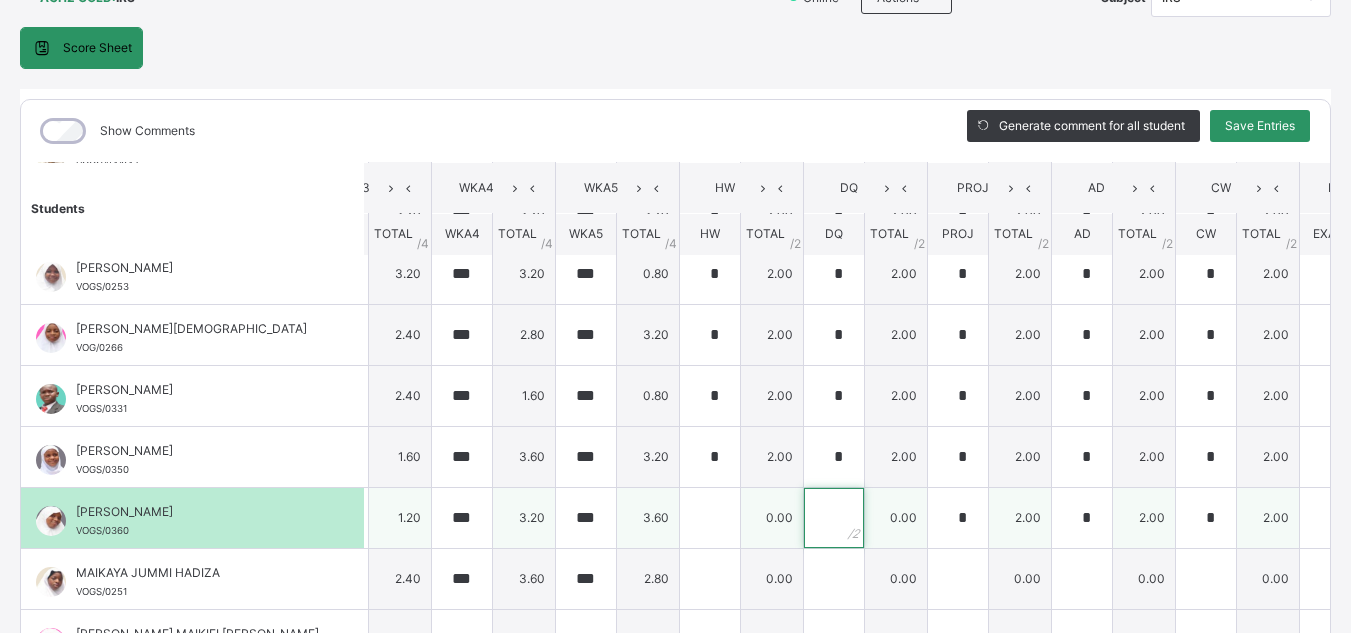 click at bounding box center [834, 518] 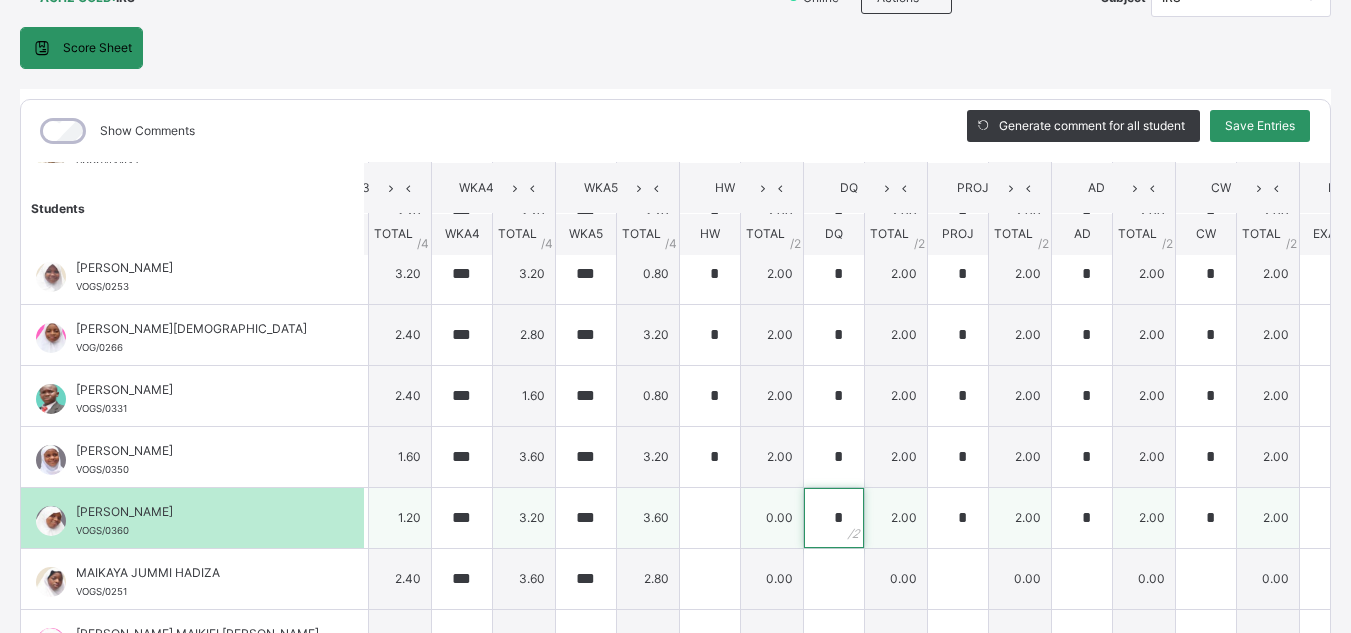 type on "*" 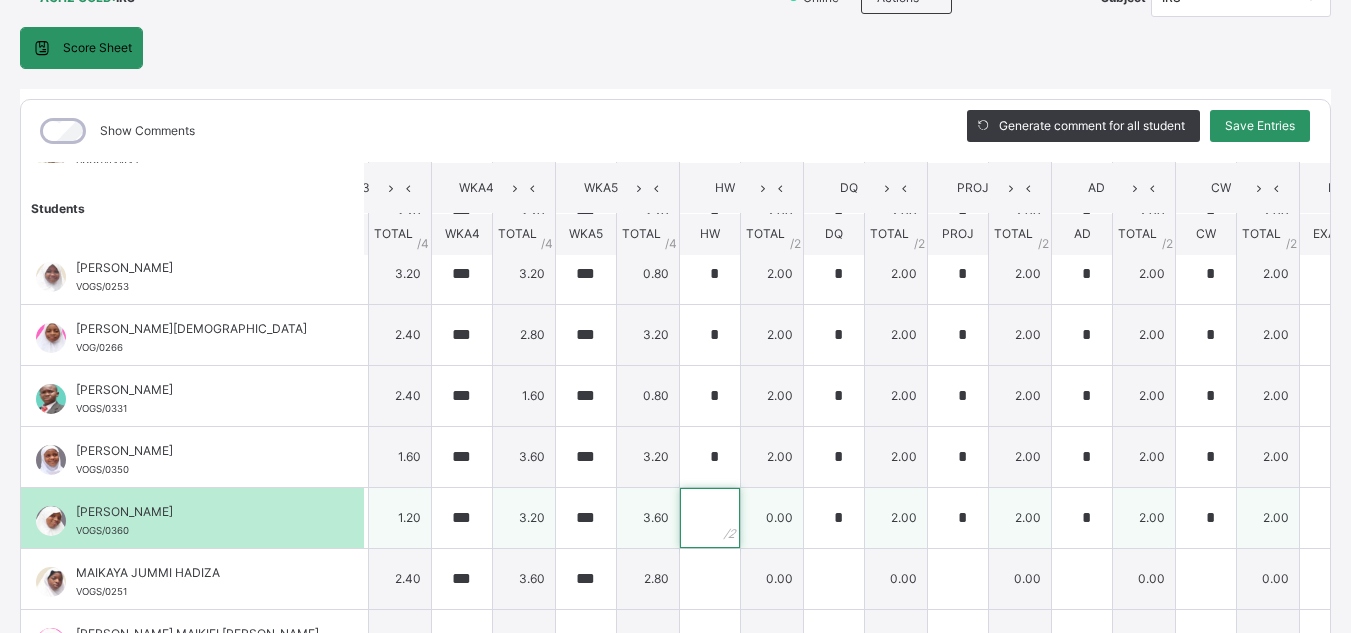 click at bounding box center [710, 518] 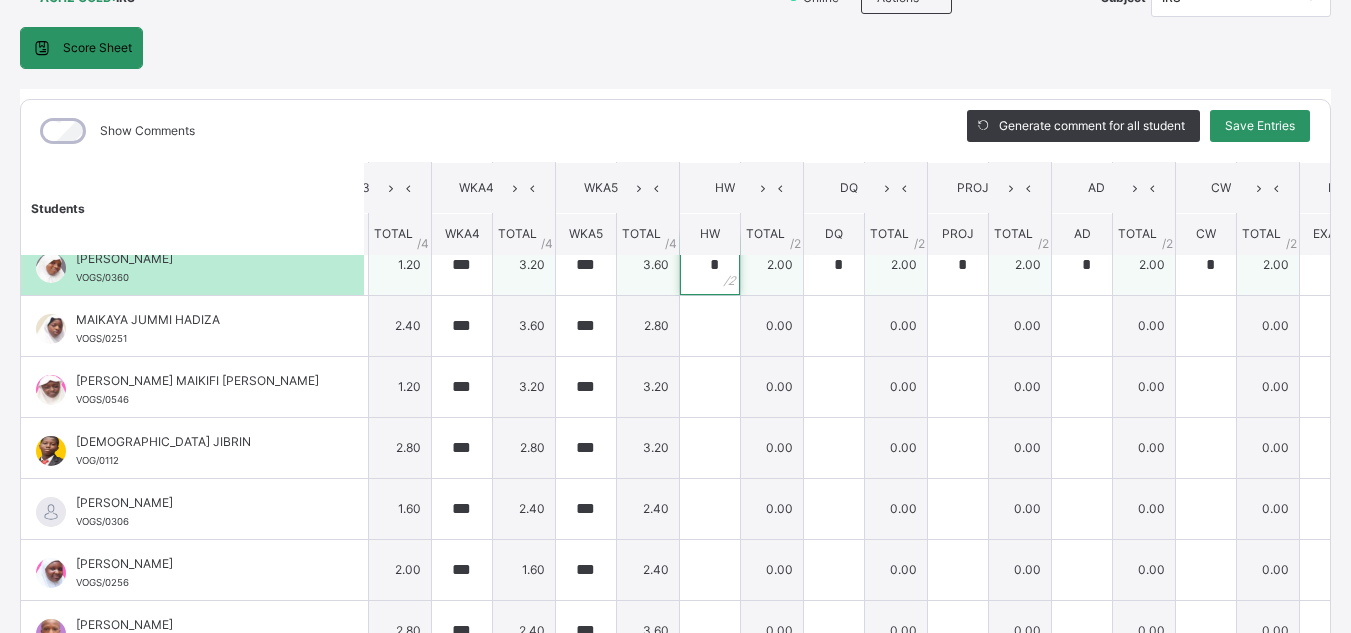 scroll, scrollTop: 822, scrollLeft: 429, axis: both 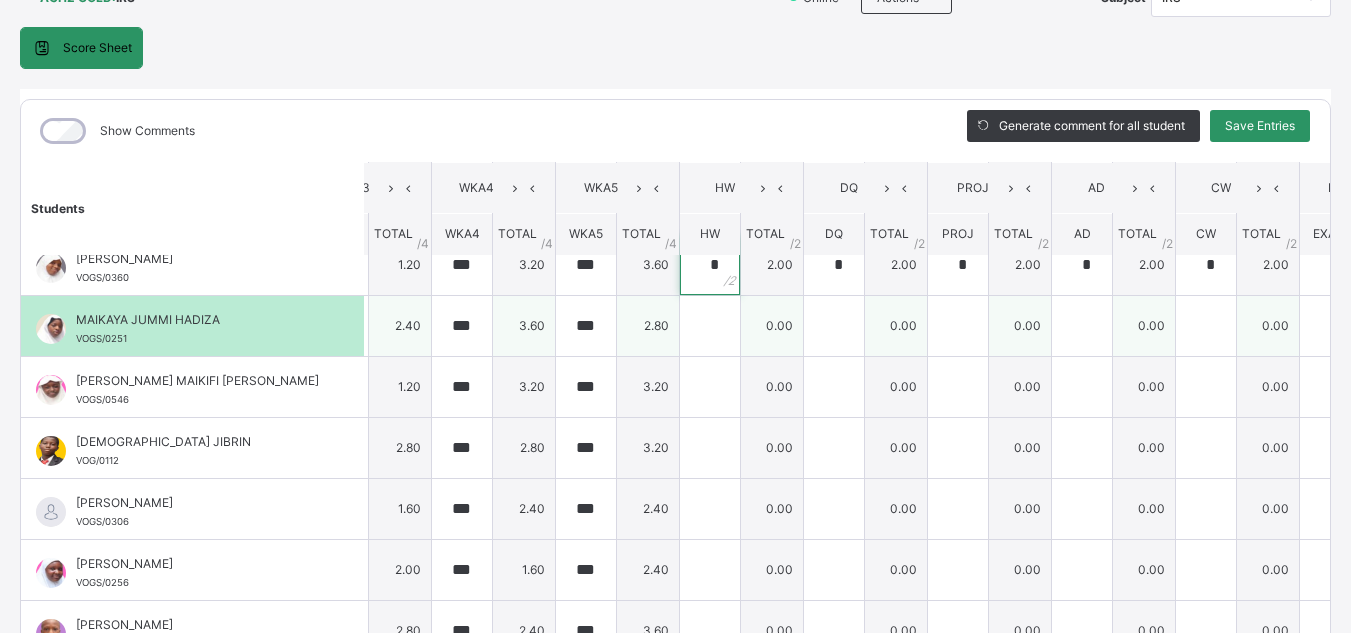 type on "*" 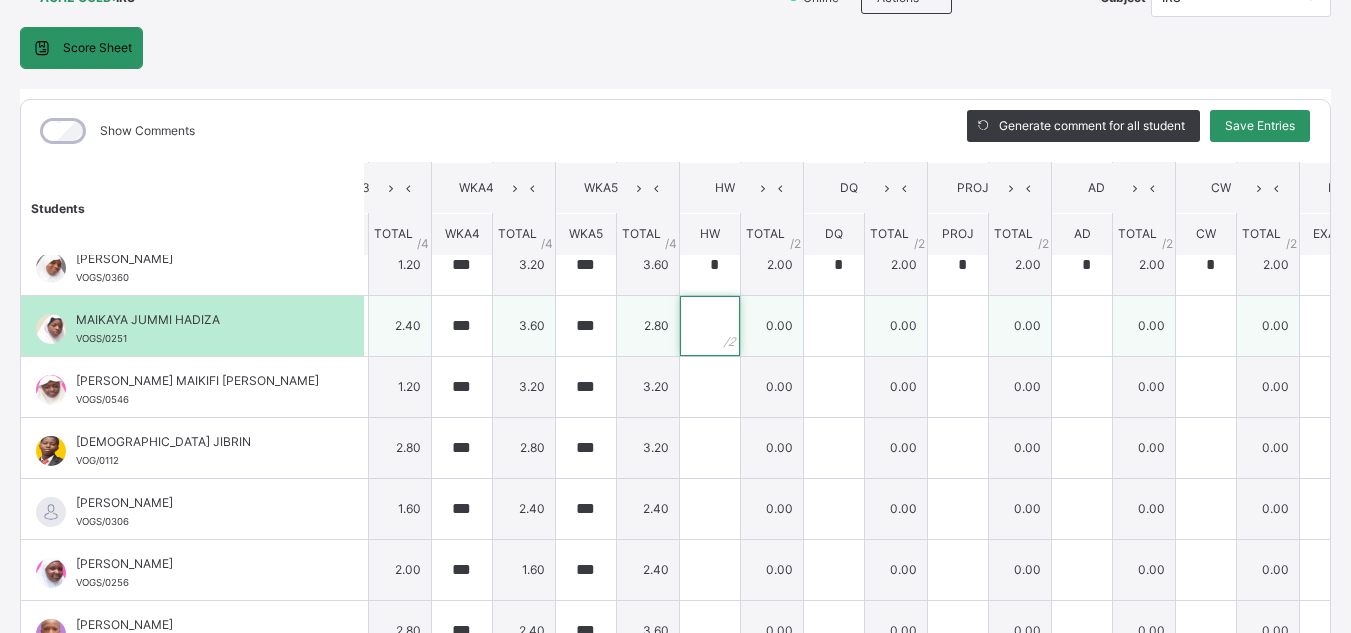 click at bounding box center [710, 326] 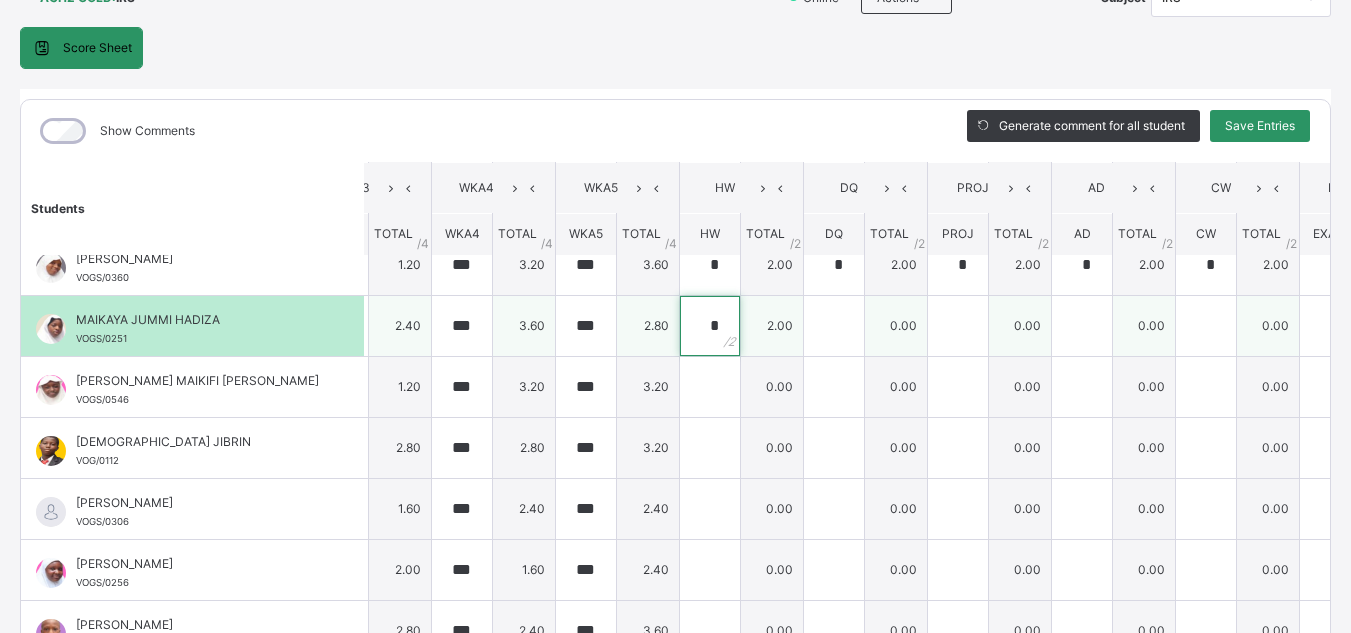 type on "*" 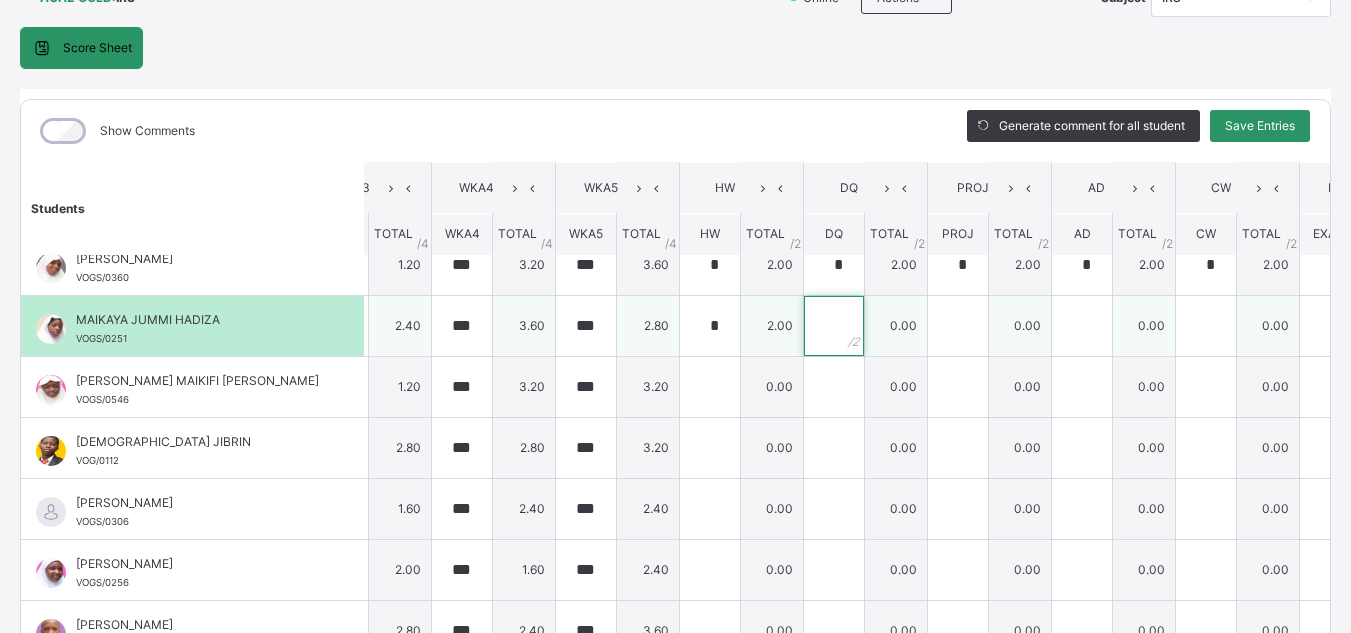 click at bounding box center [834, 326] 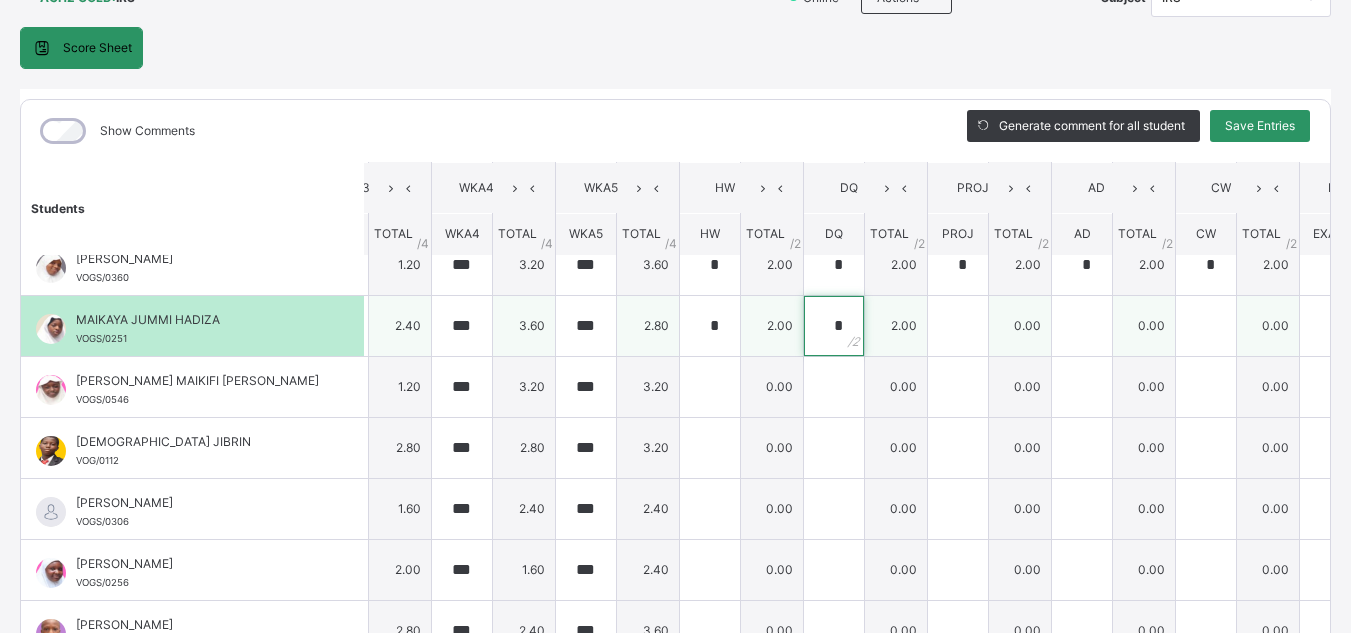 type on "*" 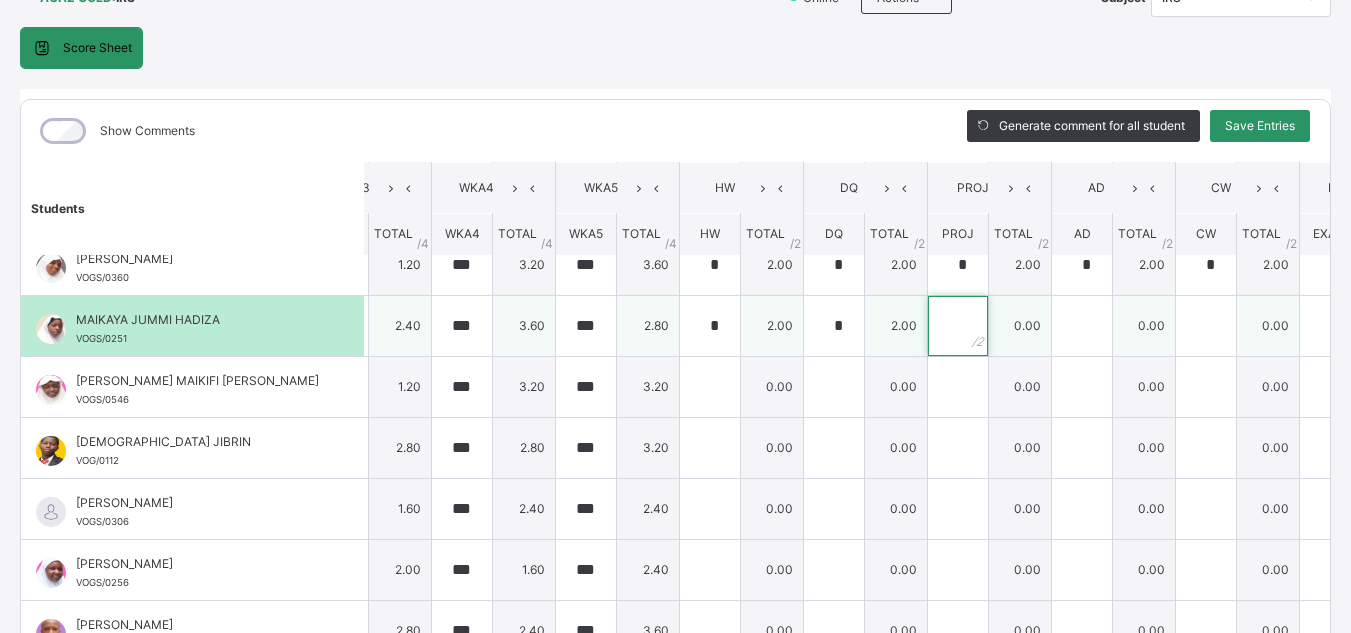 click at bounding box center (958, 326) 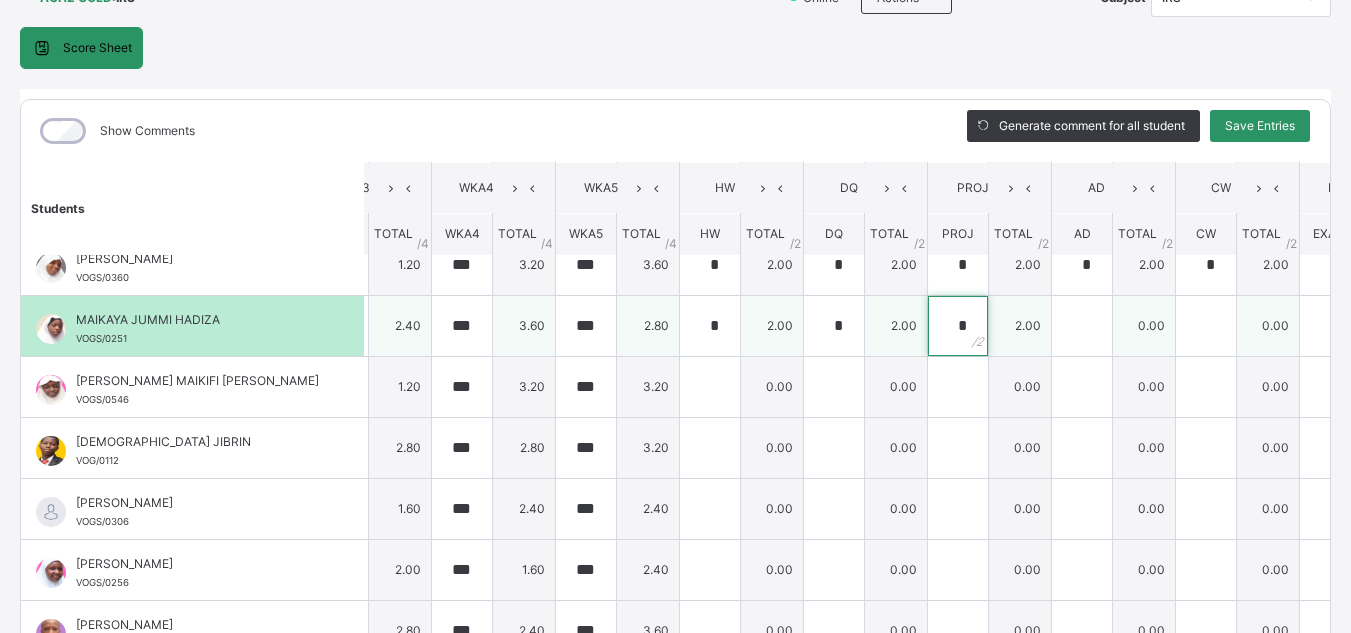 type on "*" 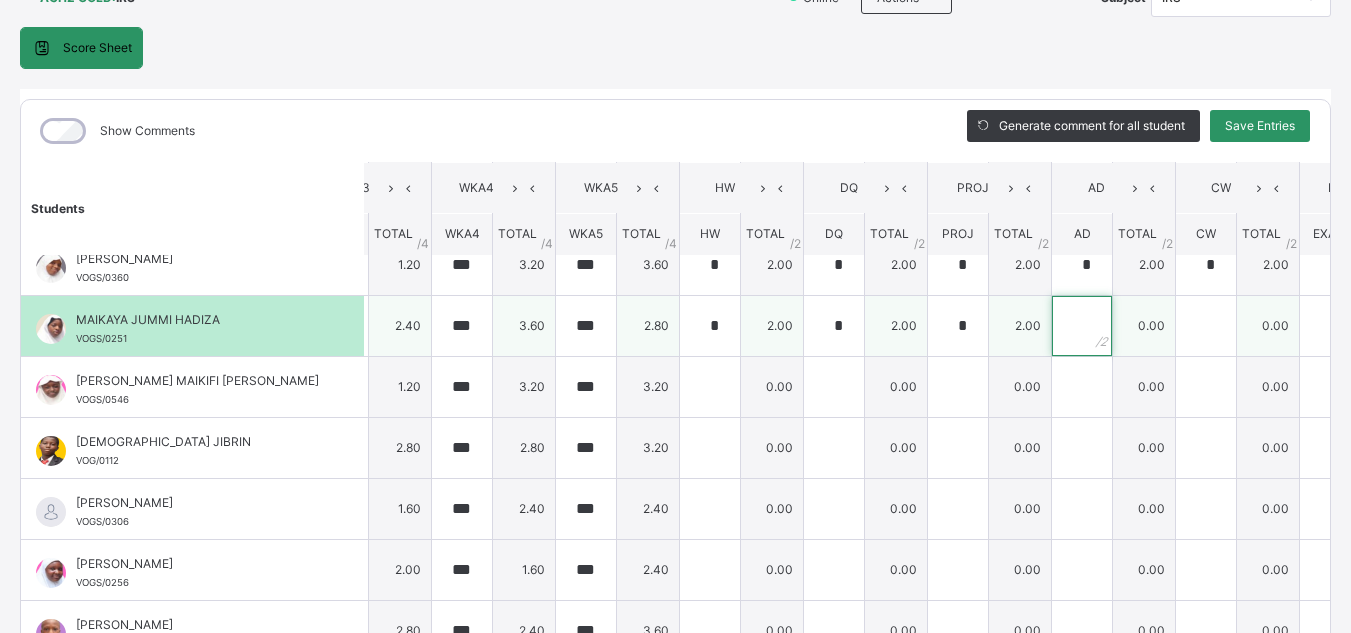 click at bounding box center [1082, 326] 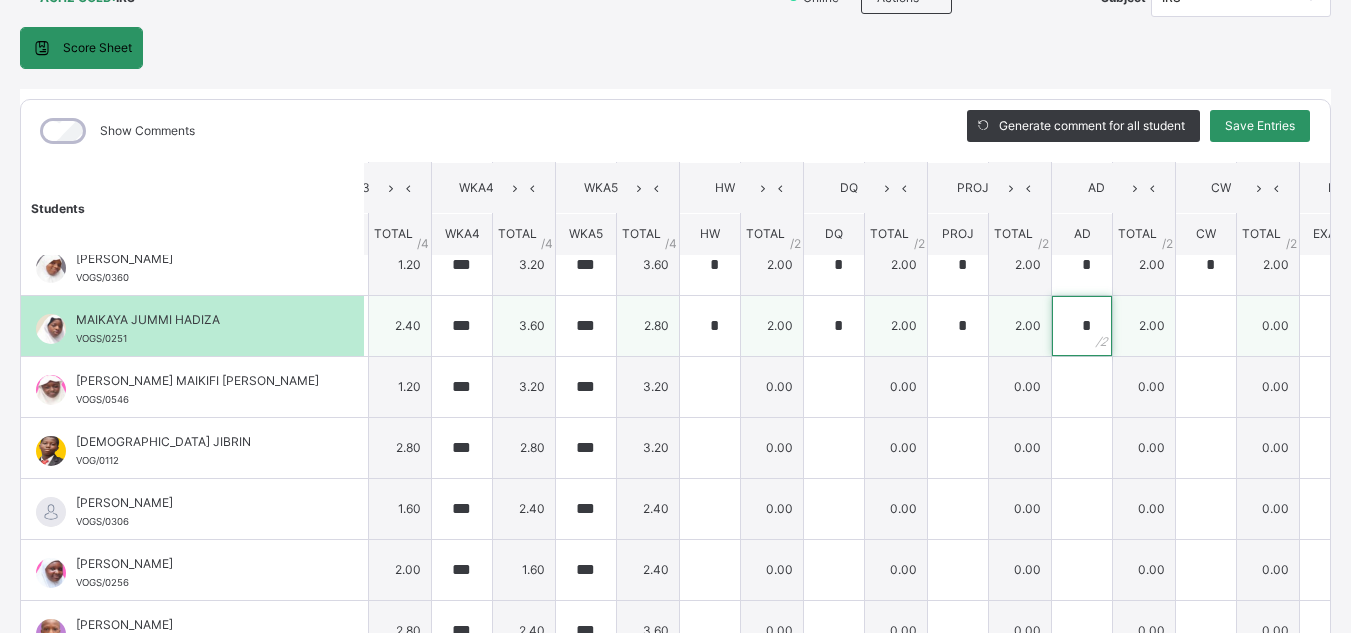 type on "*" 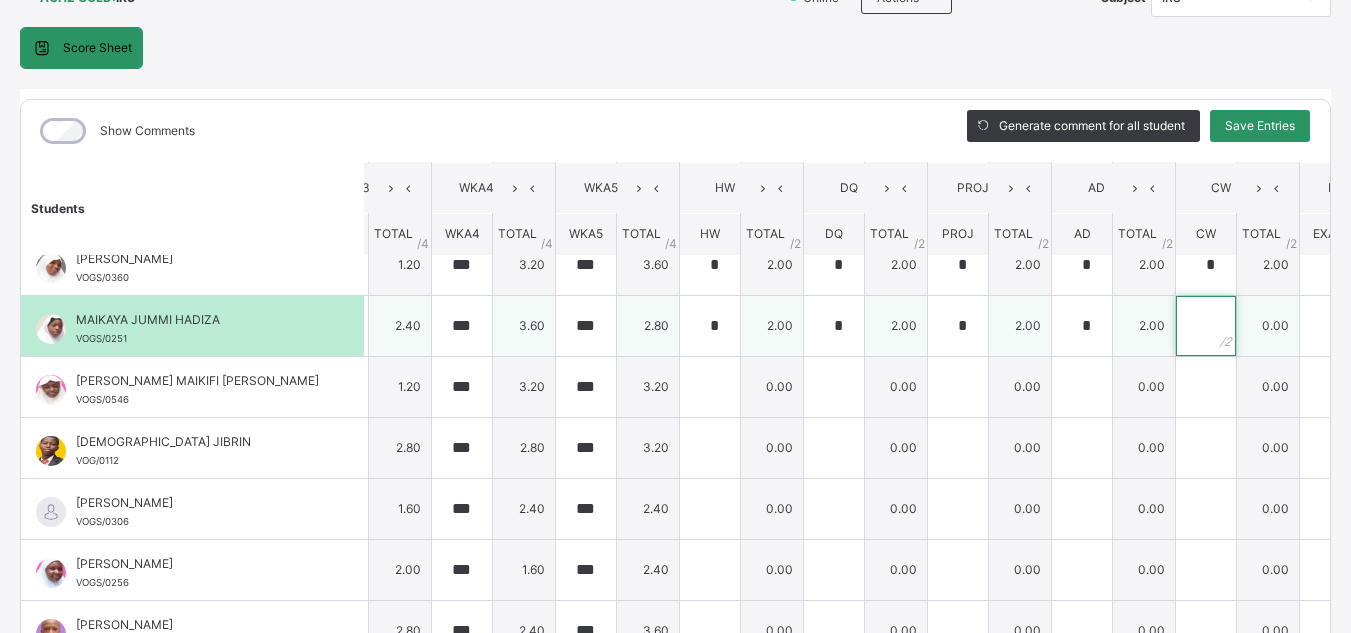 click at bounding box center [1206, 326] 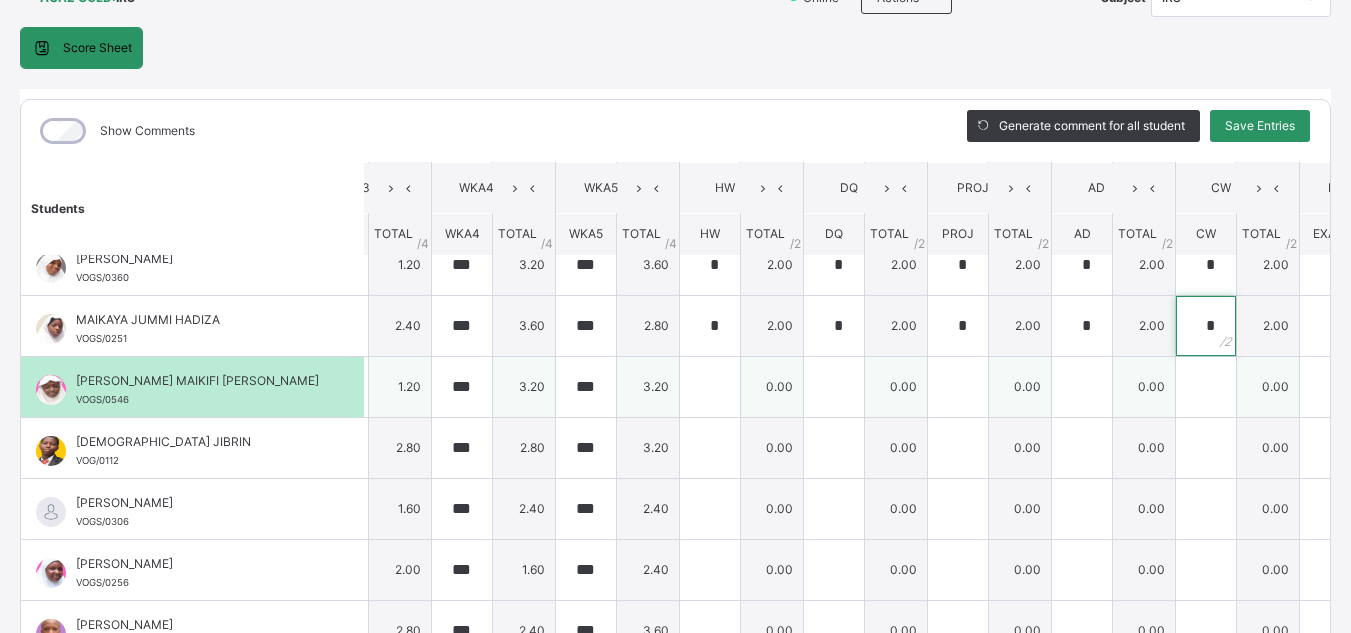 type on "*" 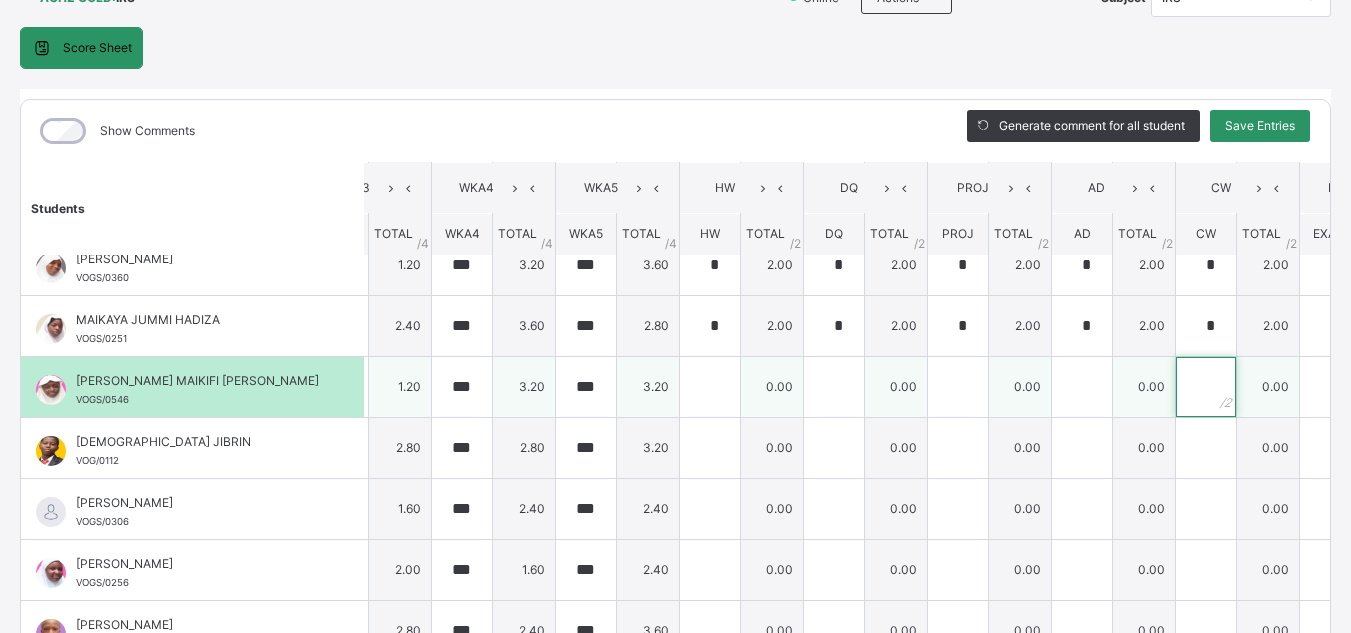 click at bounding box center [1206, 387] 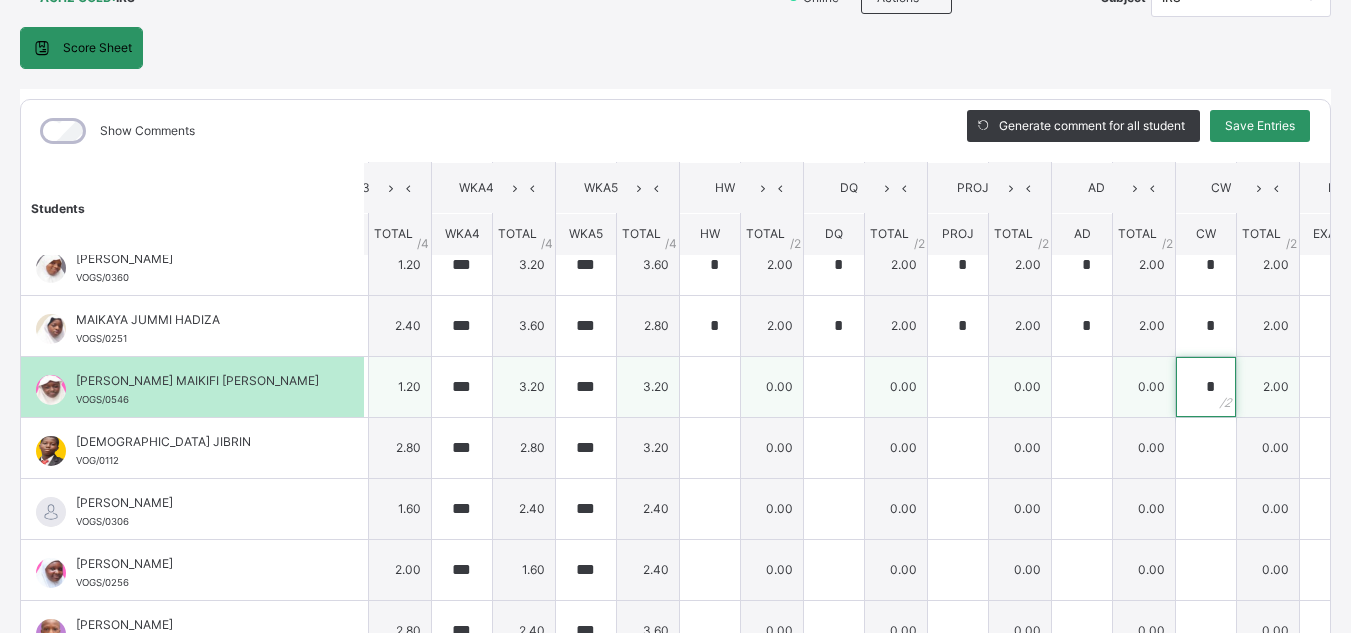 type on "*" 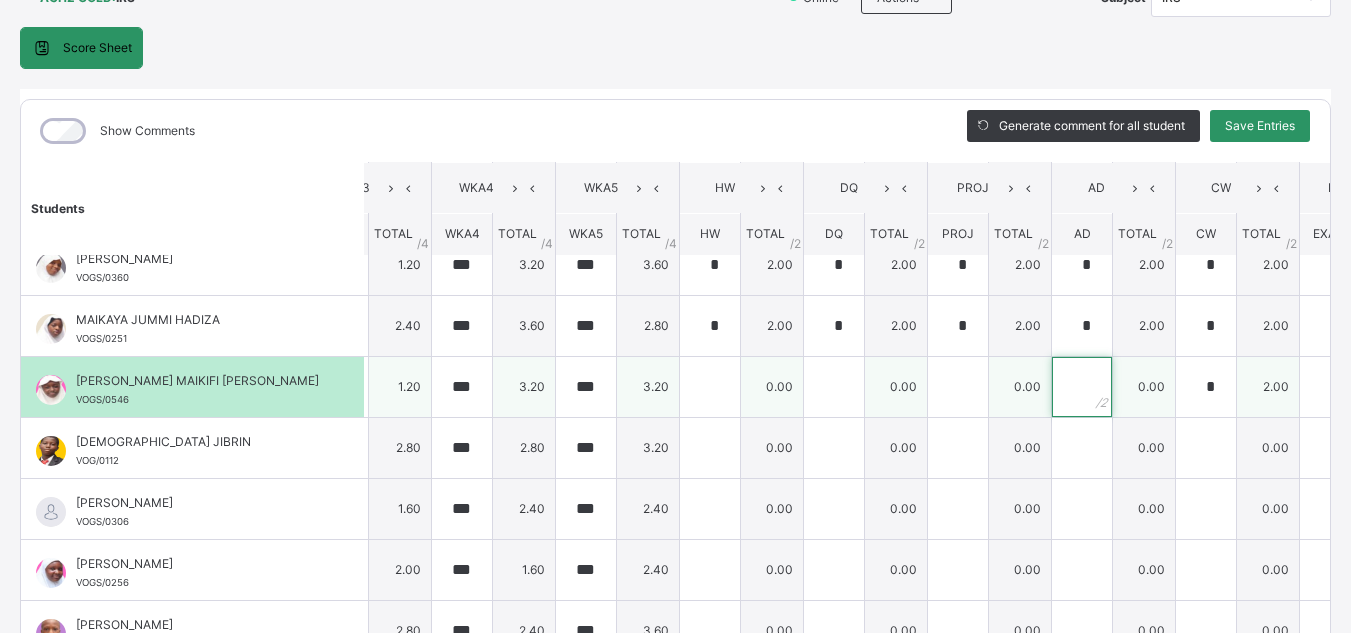 click at bounding box center [1082, 387] 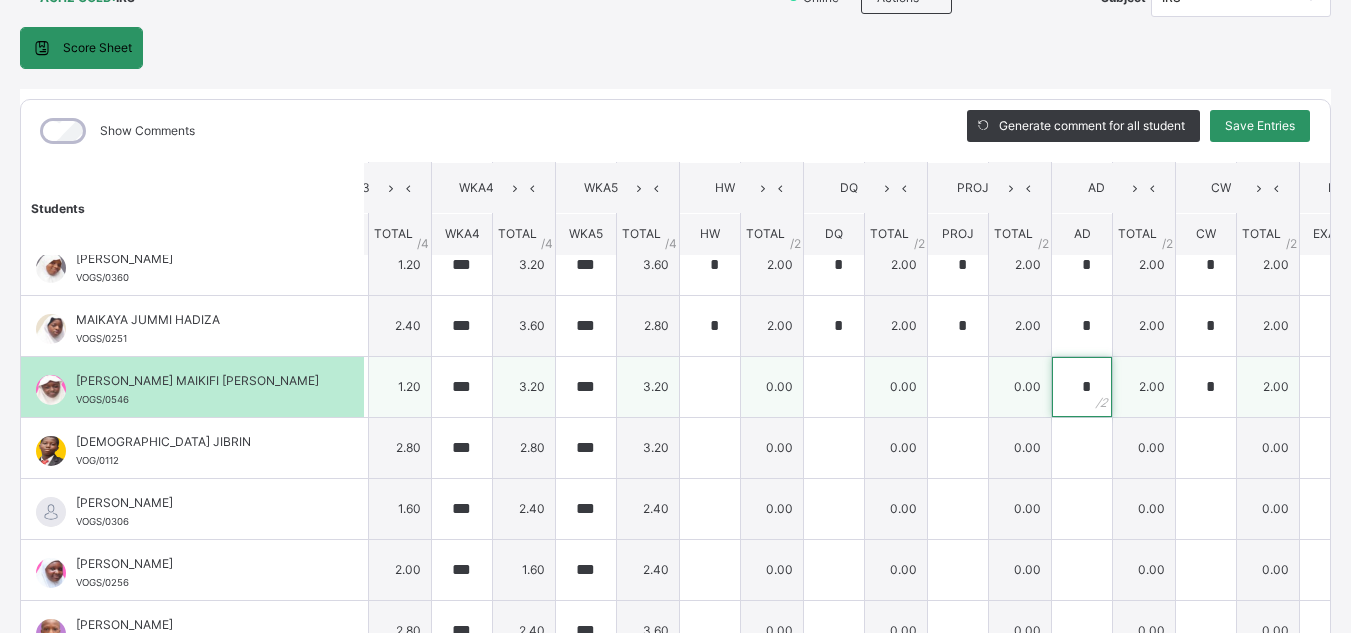 type on "*" 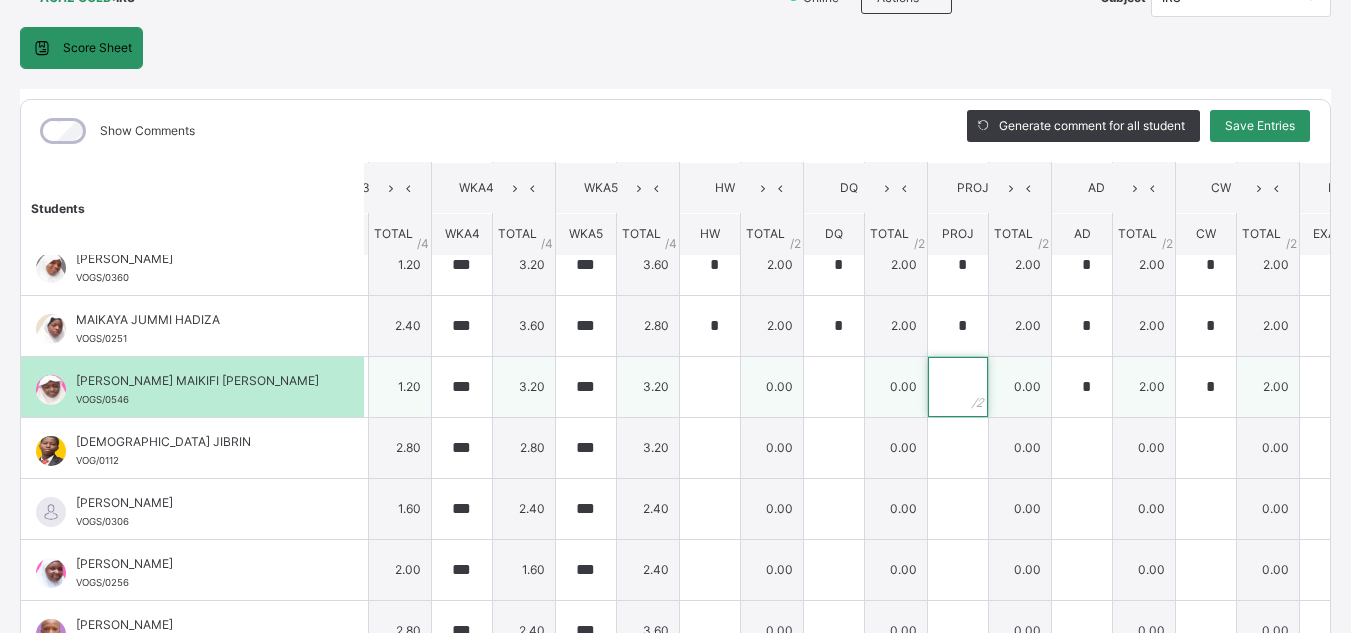click at bounding box center [958, 387] 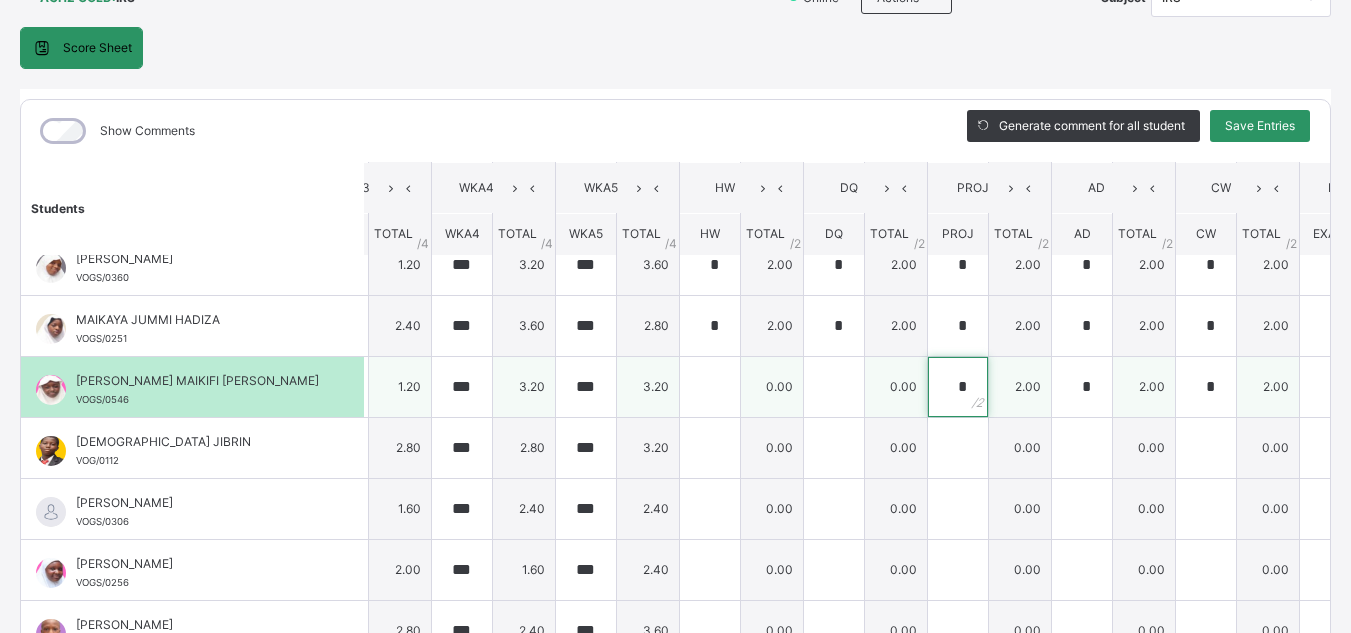 type on "*" 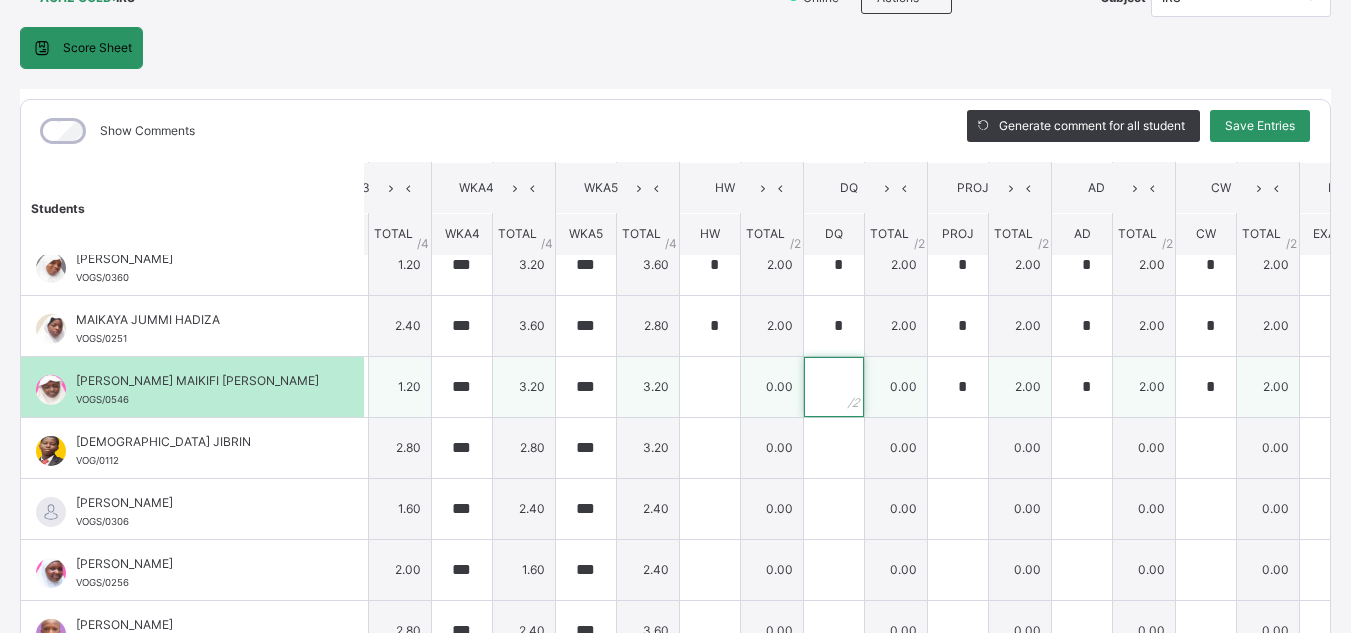 click at bounding box center (834, 387) 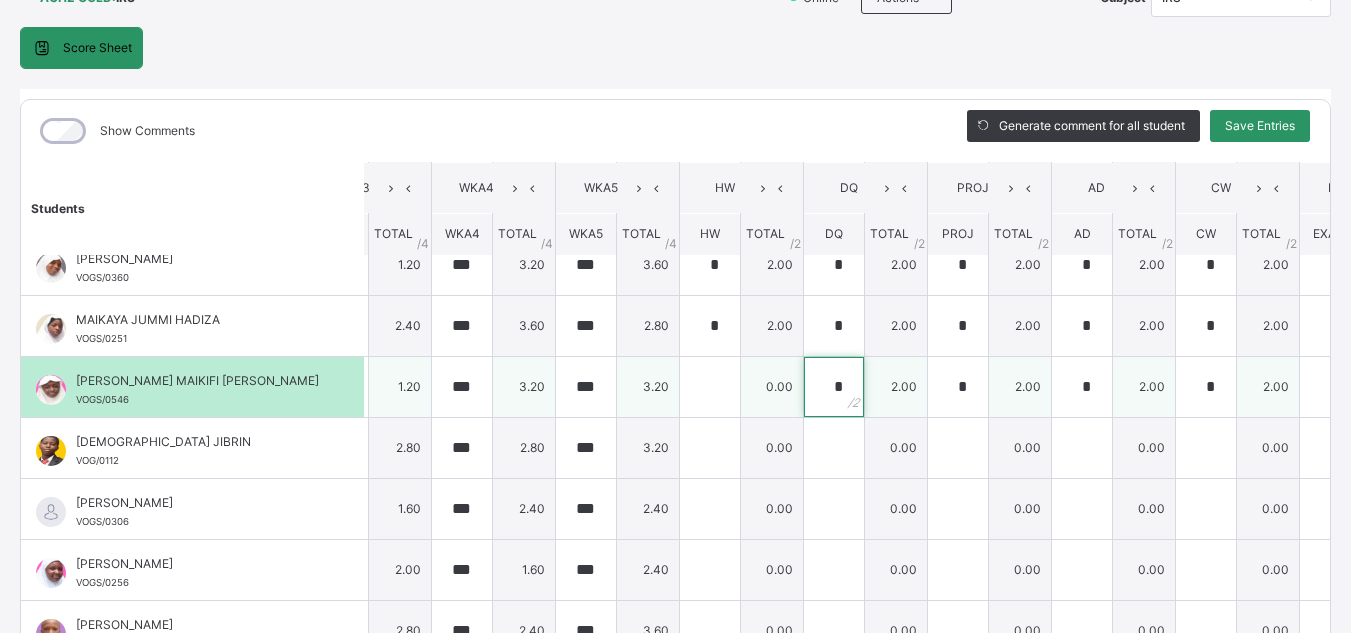 type on "*" 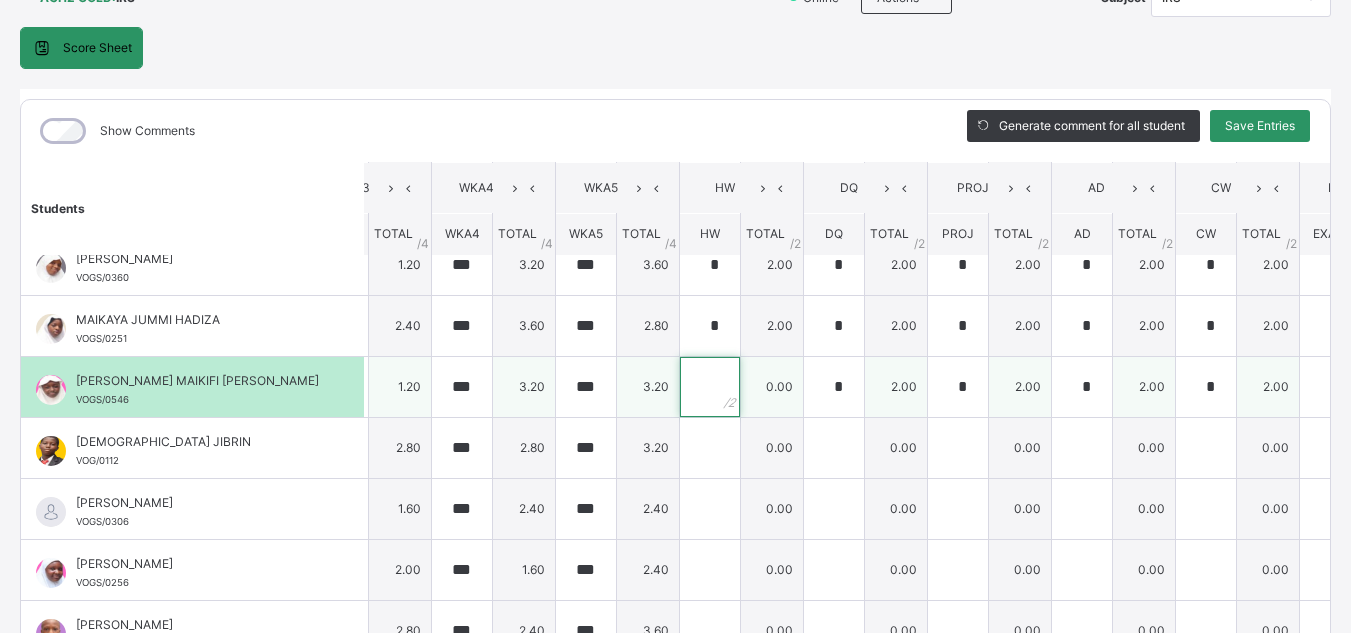 click at bounding box center [710, 387] 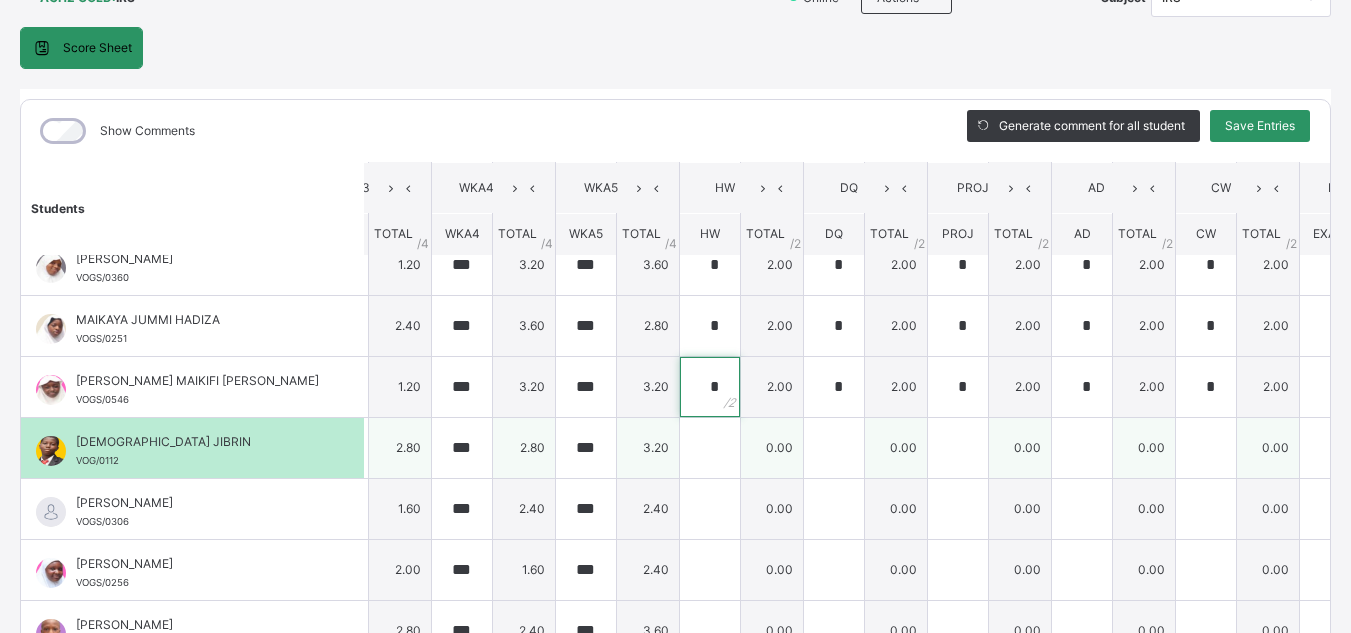type on "*" 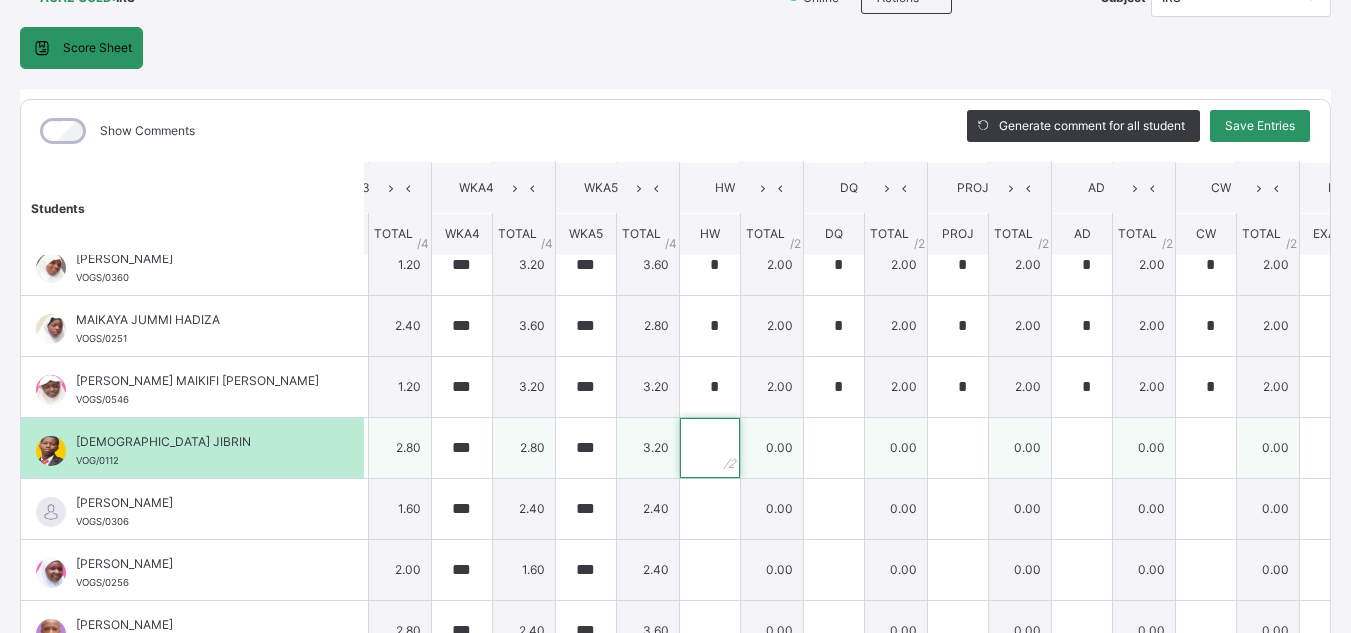 click at bounding box center [710, 448] 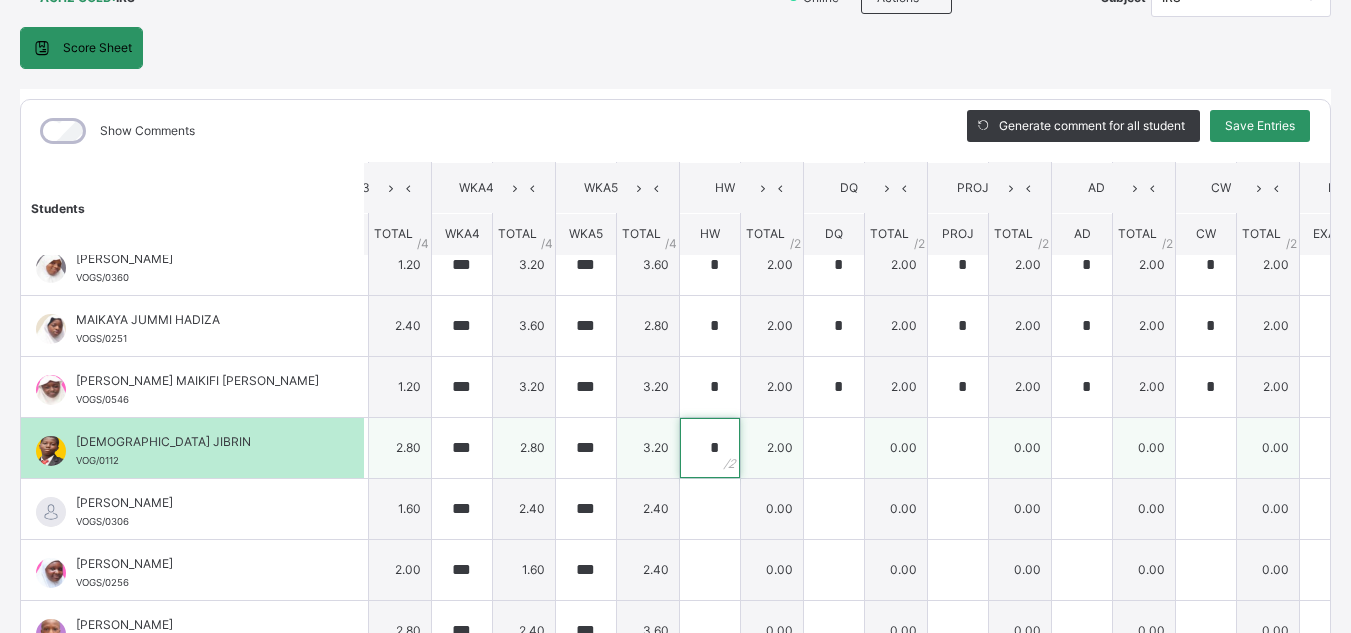 type on "*" 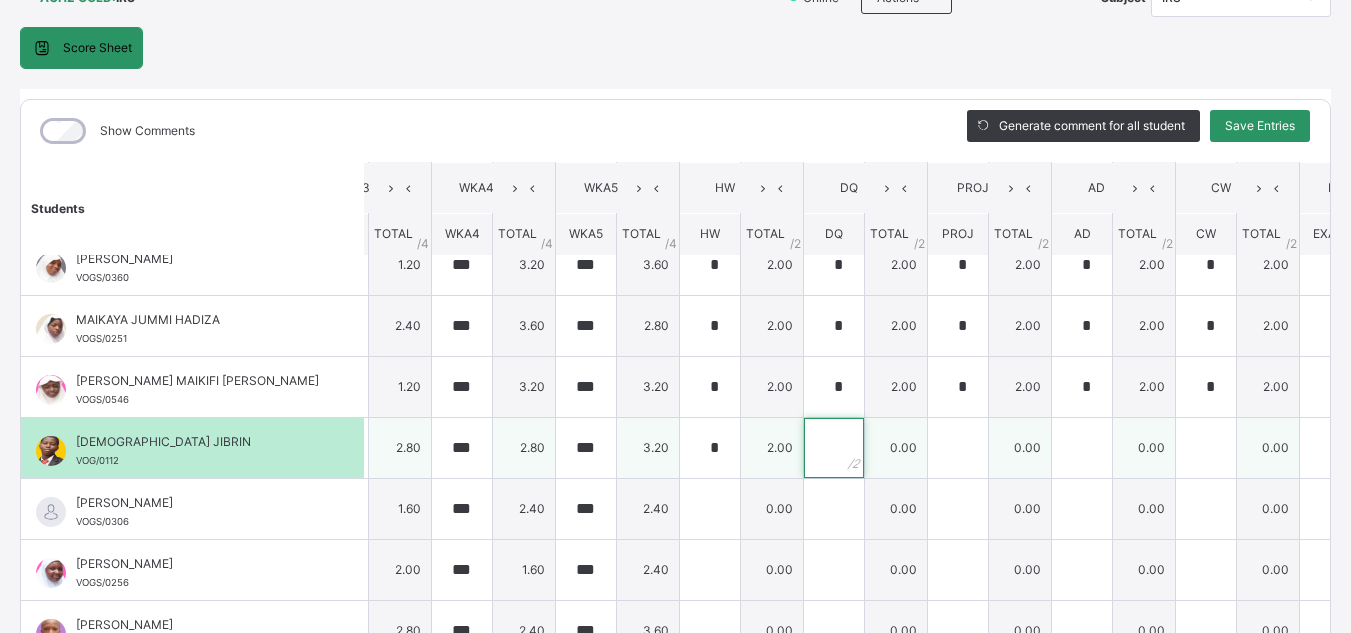 click at bounding box center (834, 448) 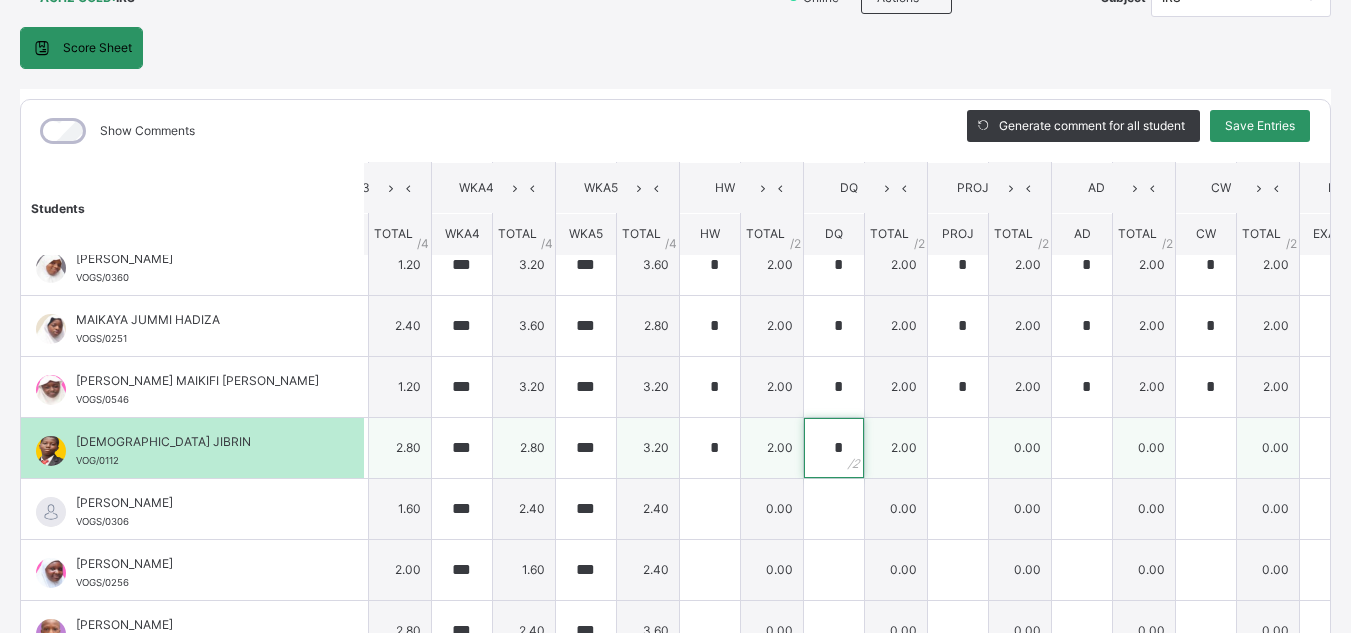 type 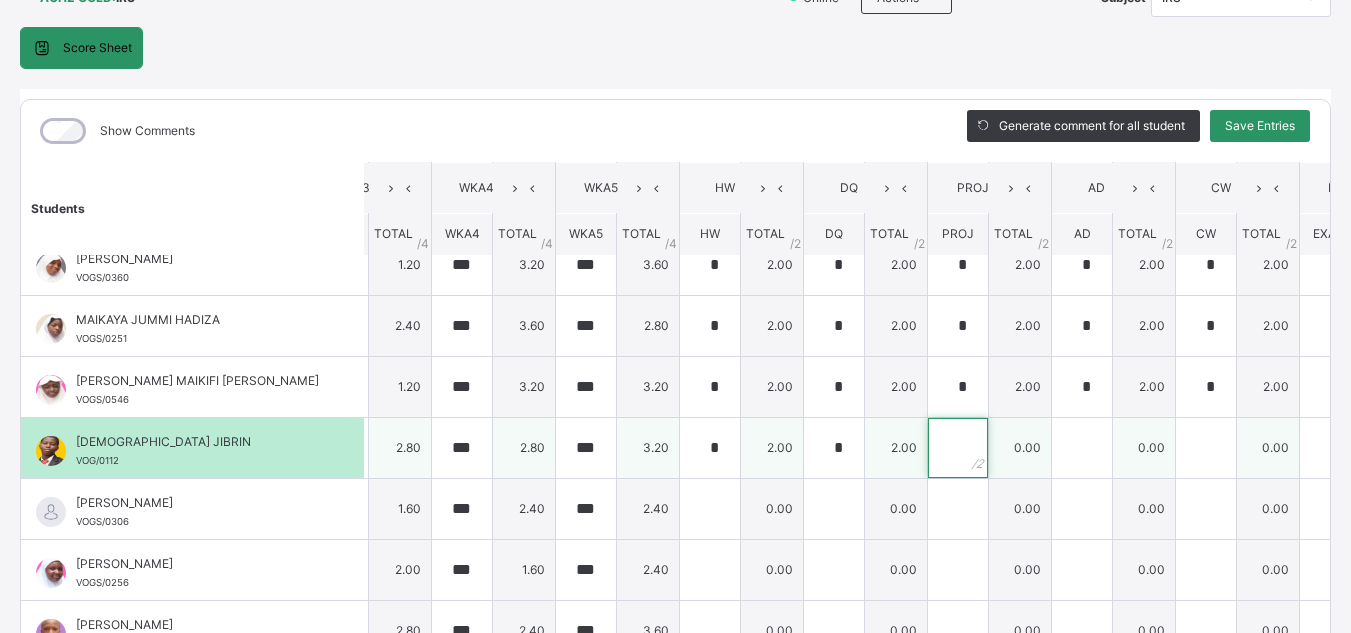 click at bounding box center (958, 448) 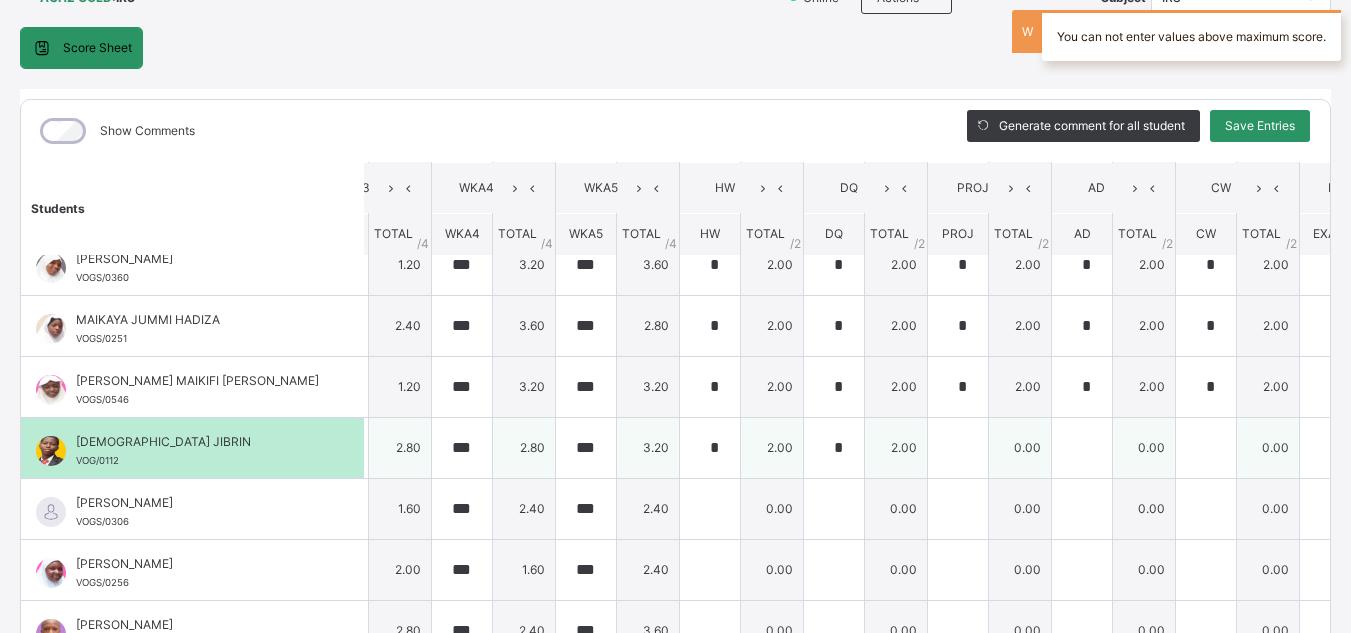 click at bounding box center [958, 448] 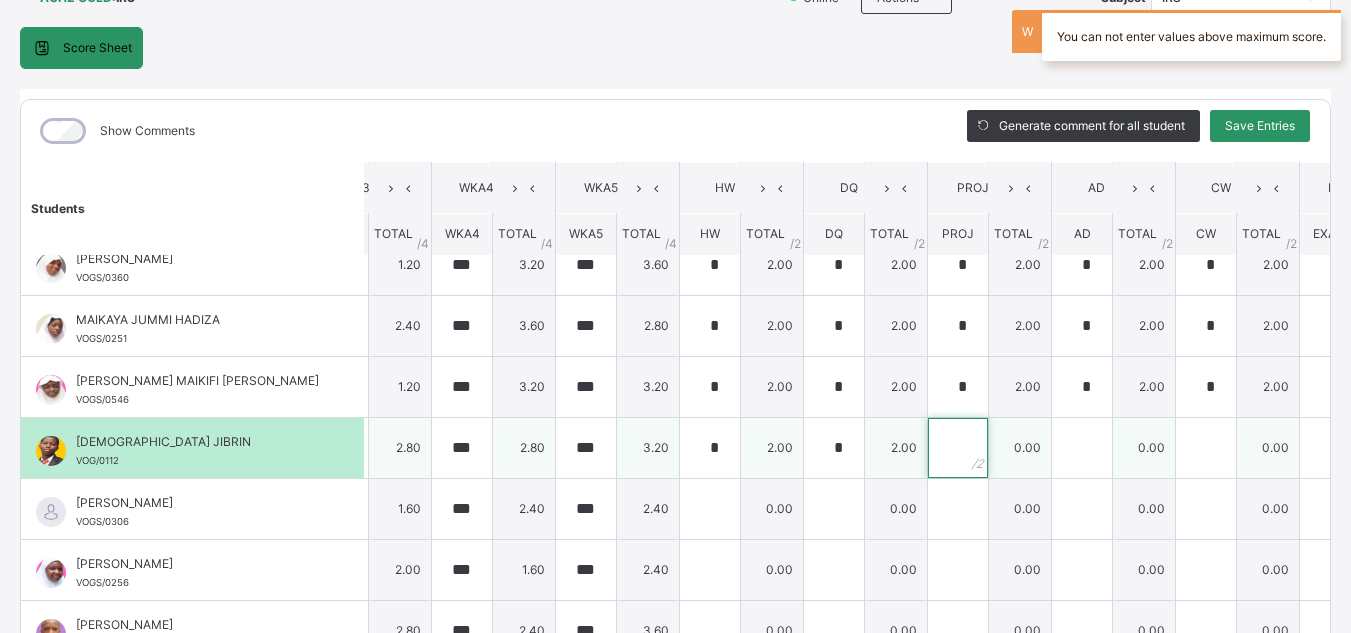 click at bounding box center (958, 448) 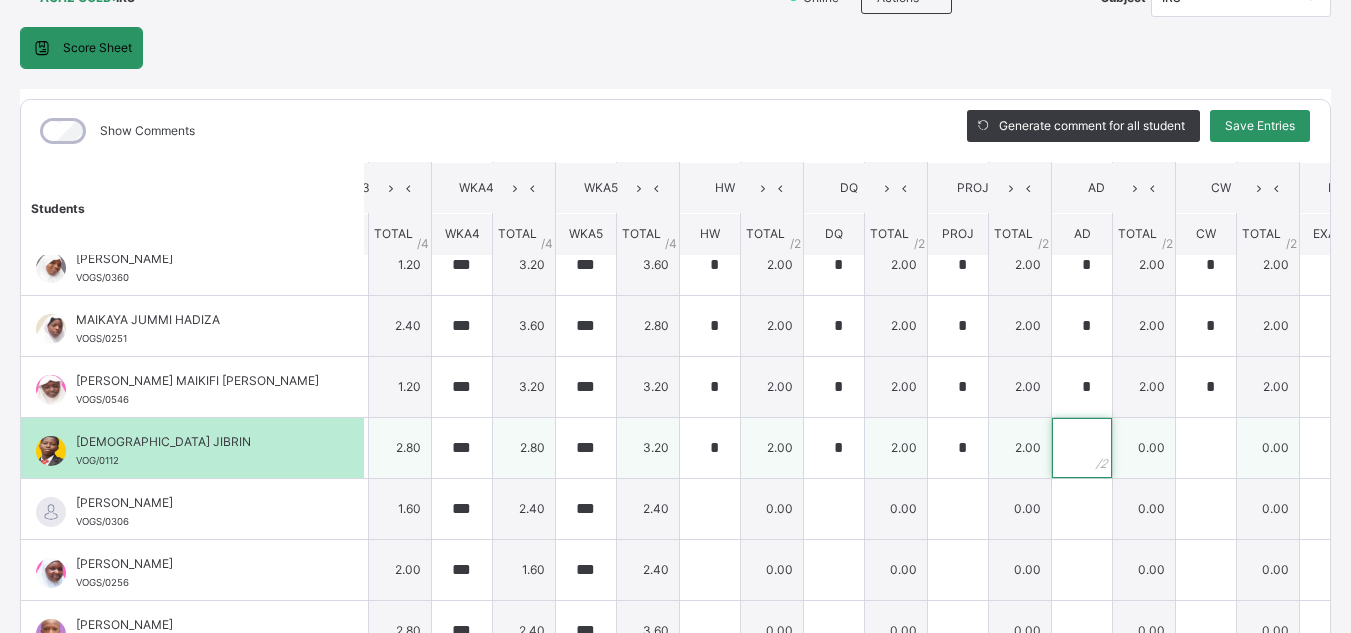 click at bounding box center [1082, 448] 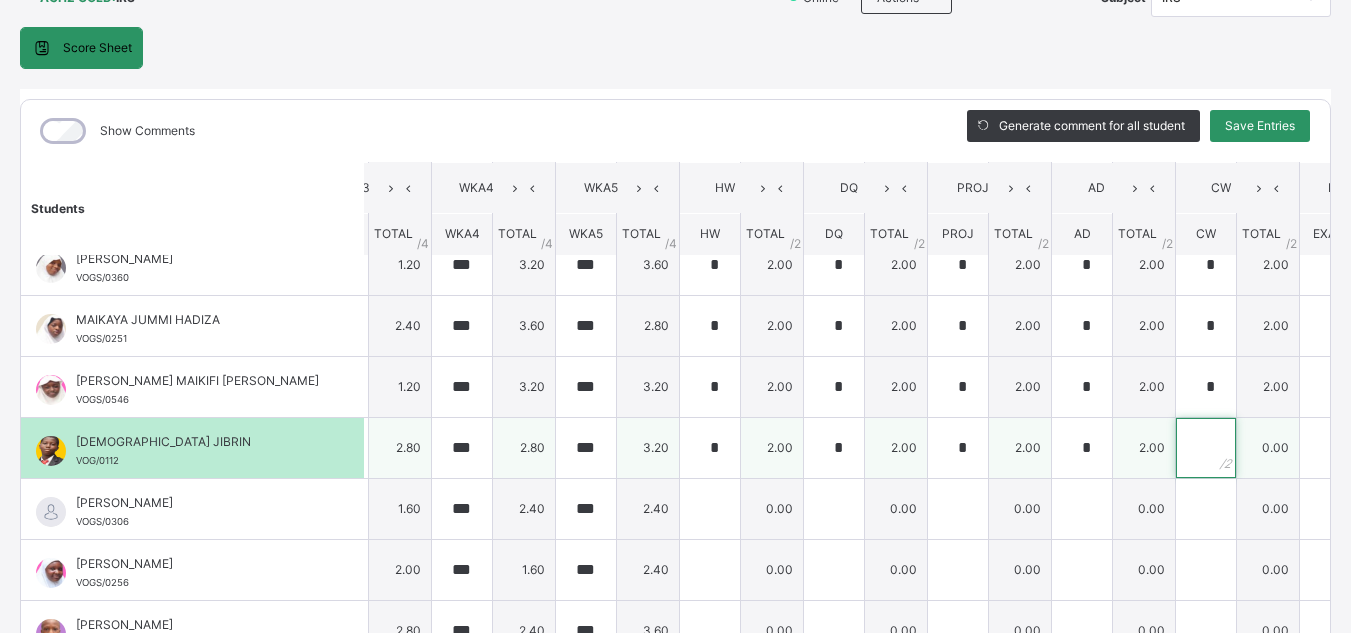 click at bounding box center (1206, 448) 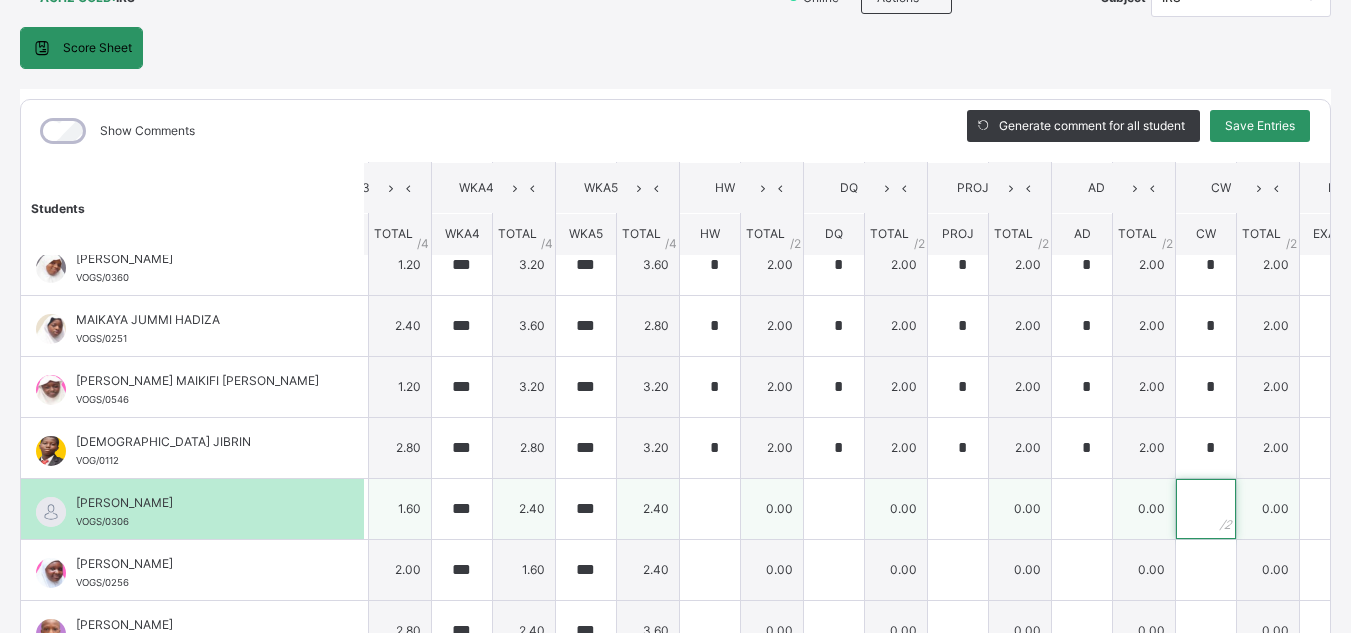 click at bounding box center [1206, 509] 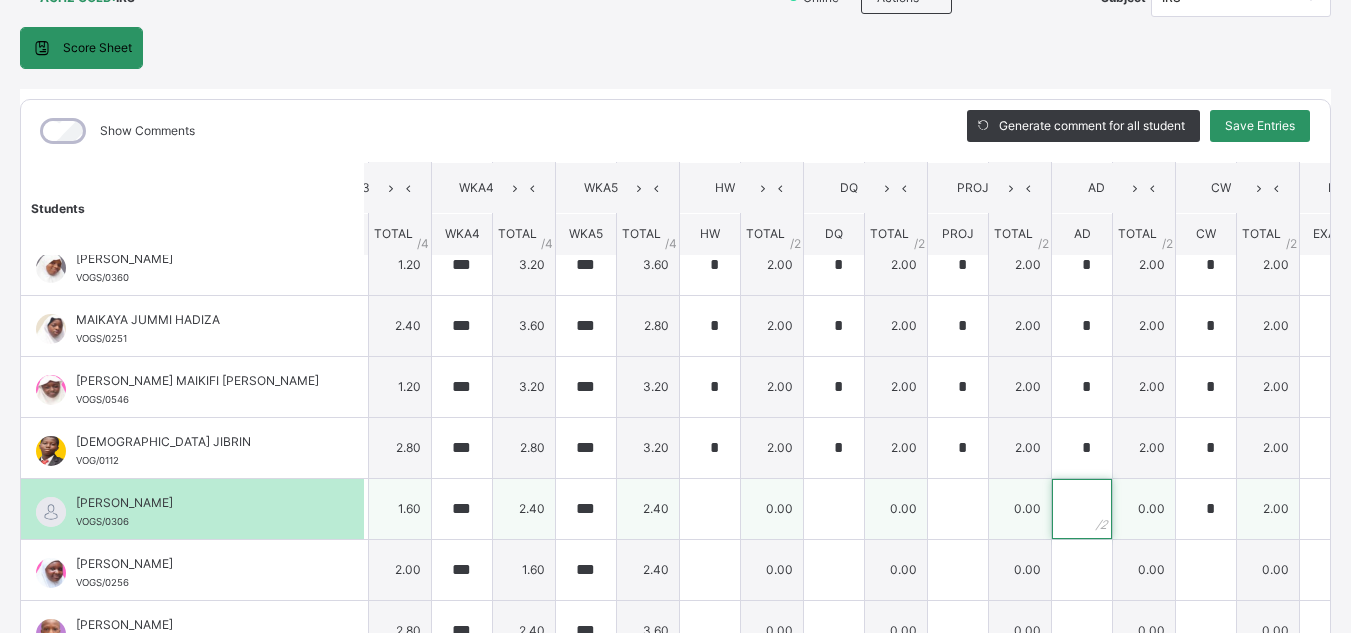 click at bounding box center (1082, 509) 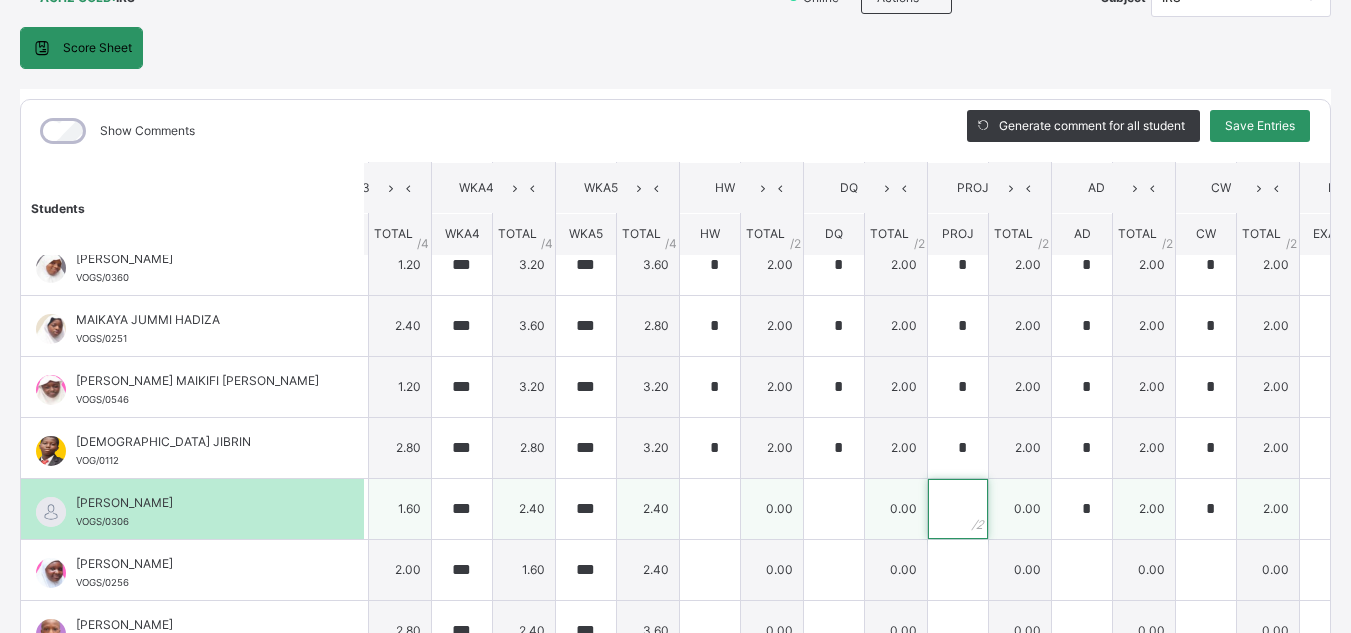 click at bounding box center (958, 509) 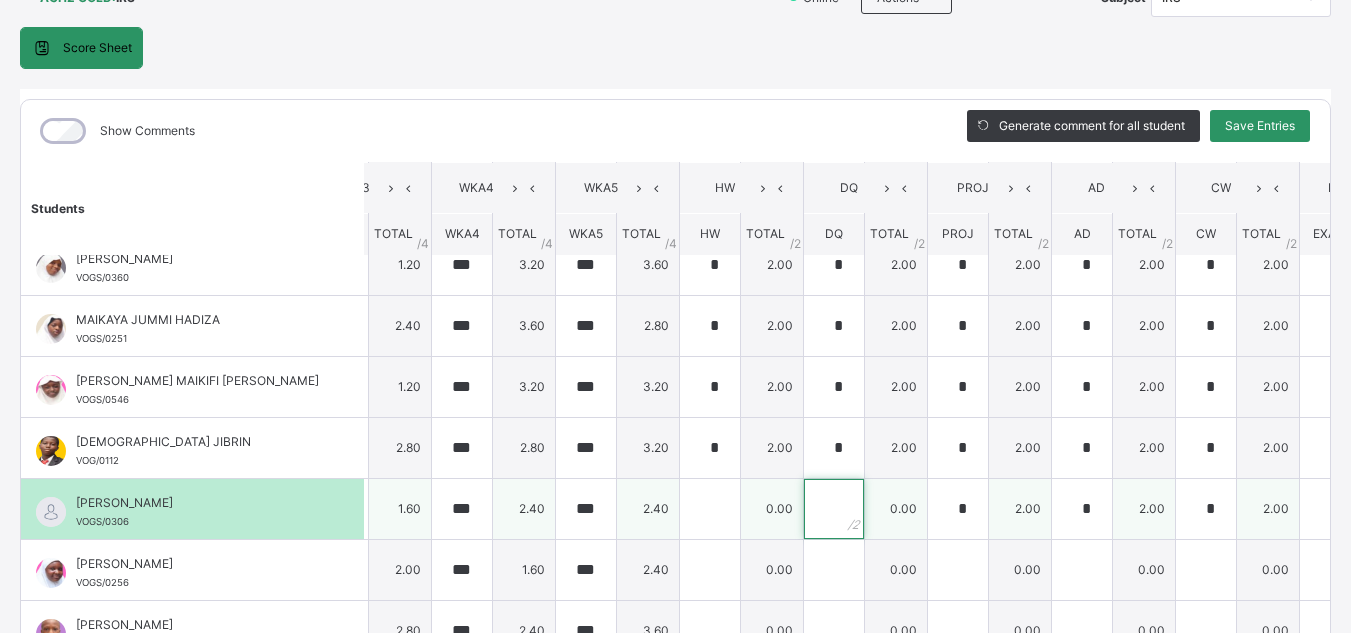 click at bounding box center [834, 509] 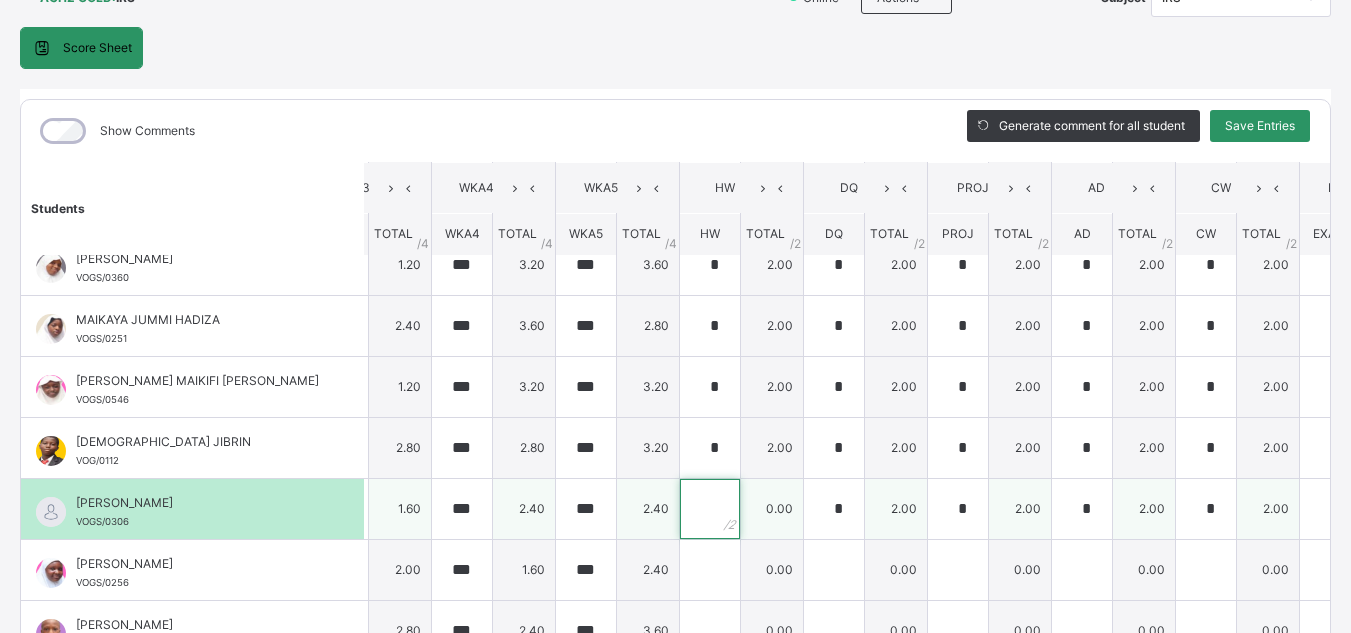 click at bounding box center [710, 509] 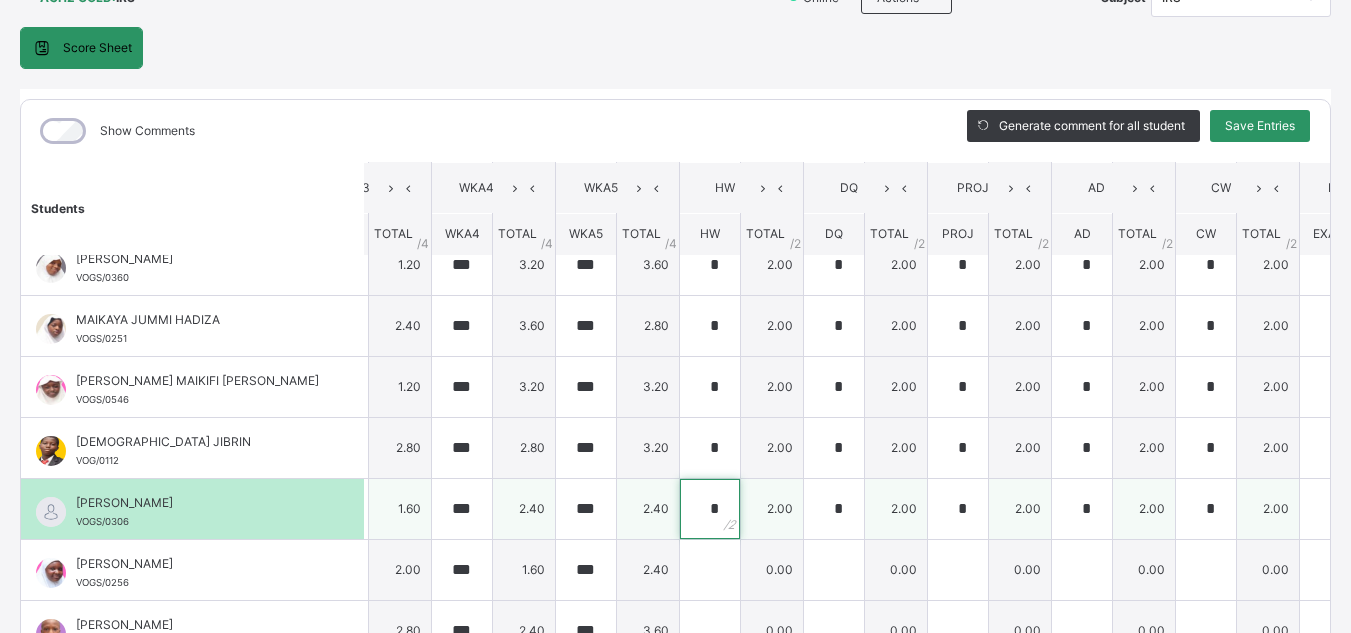 scroll, scrollTop: 829, scrollLeft: 429, axis: both 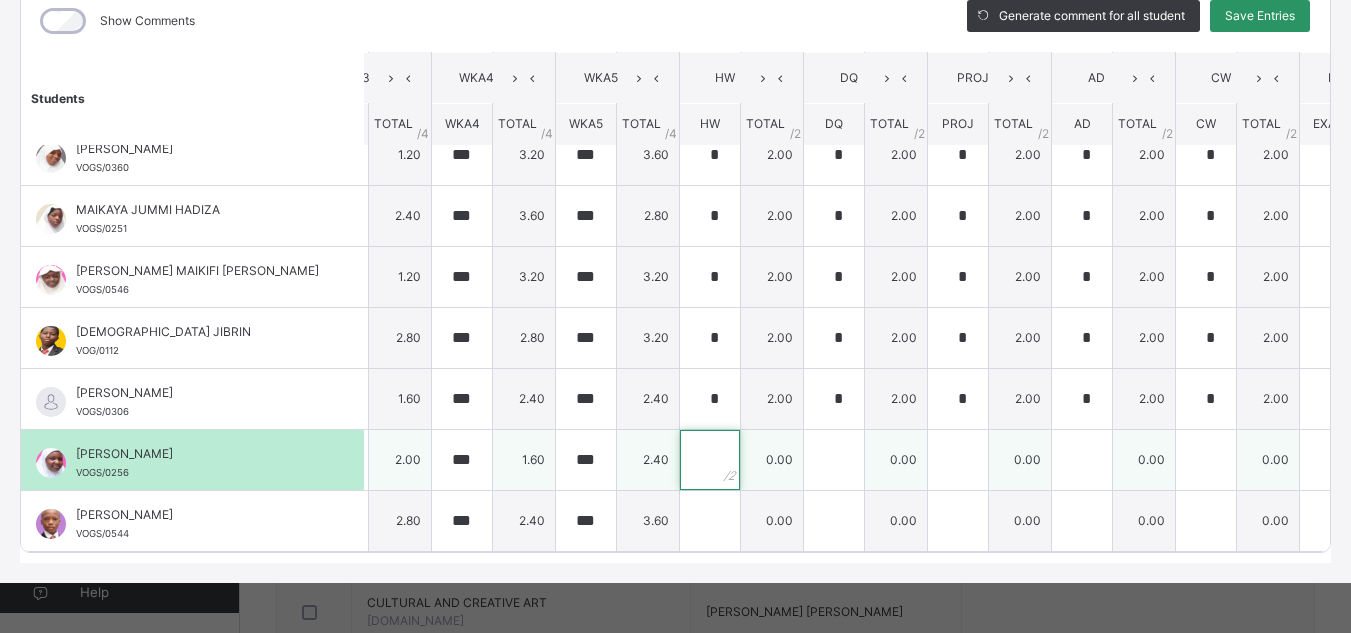 click at bounding box center [710, 460] 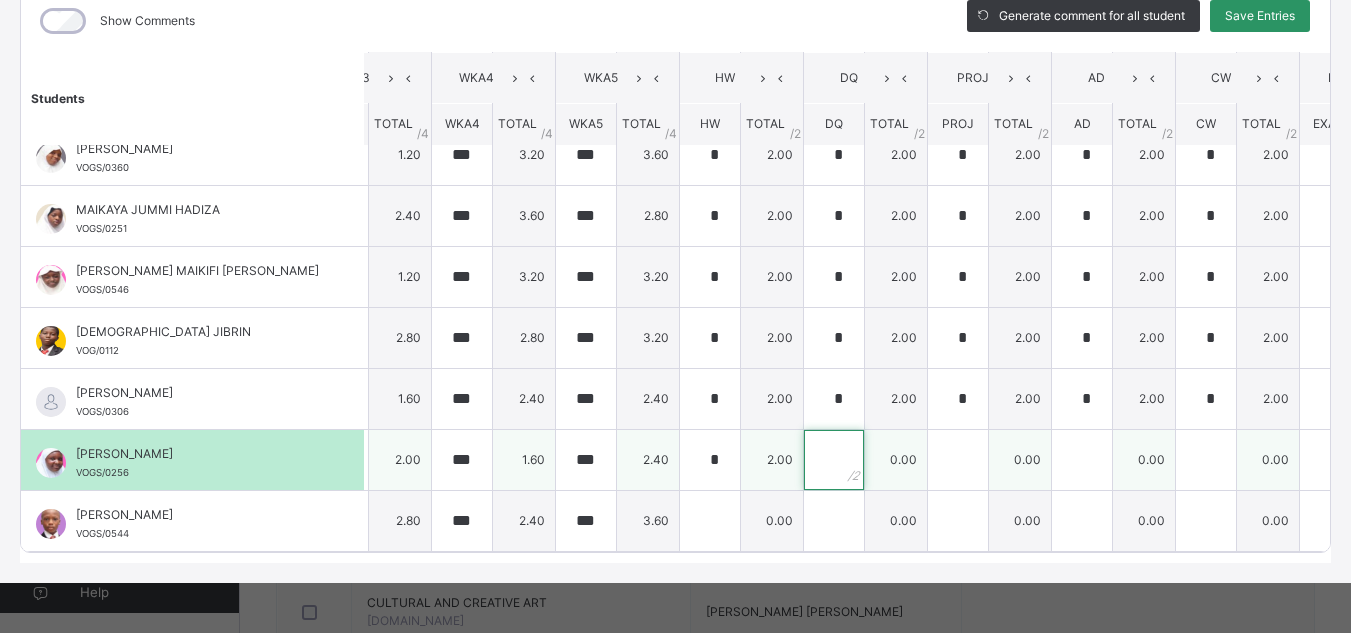 click at bounding box center [834, 460] 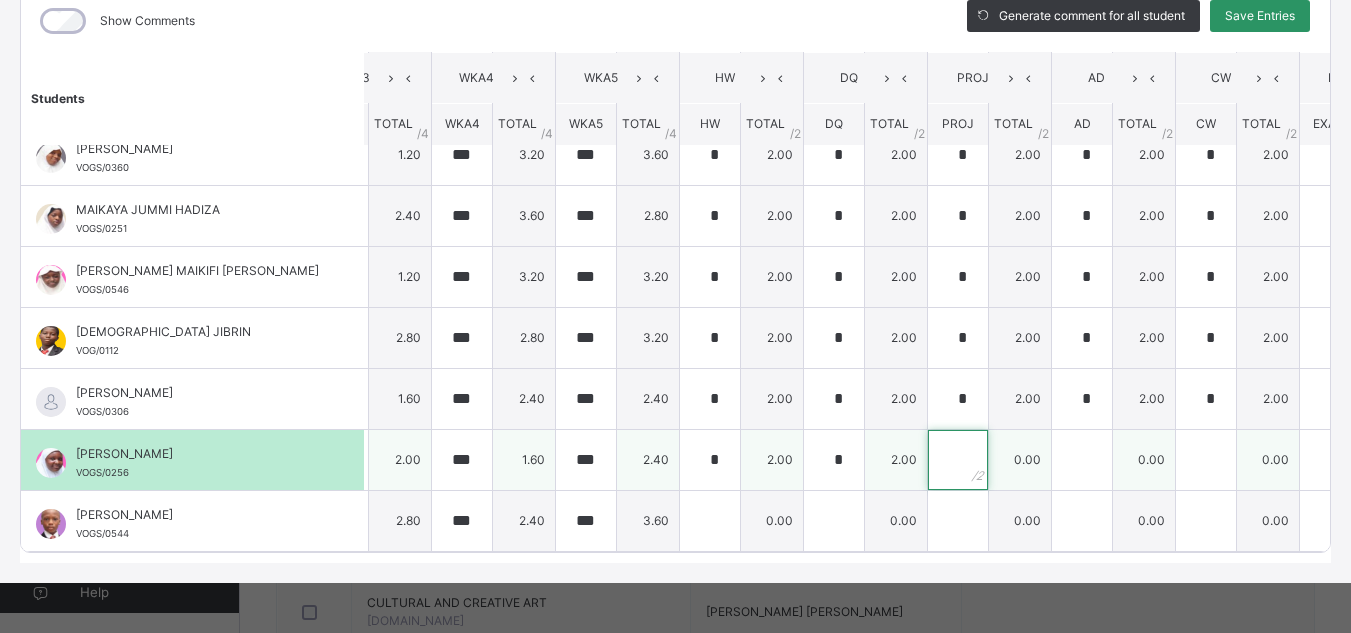 click at bounding box center (958, 460) 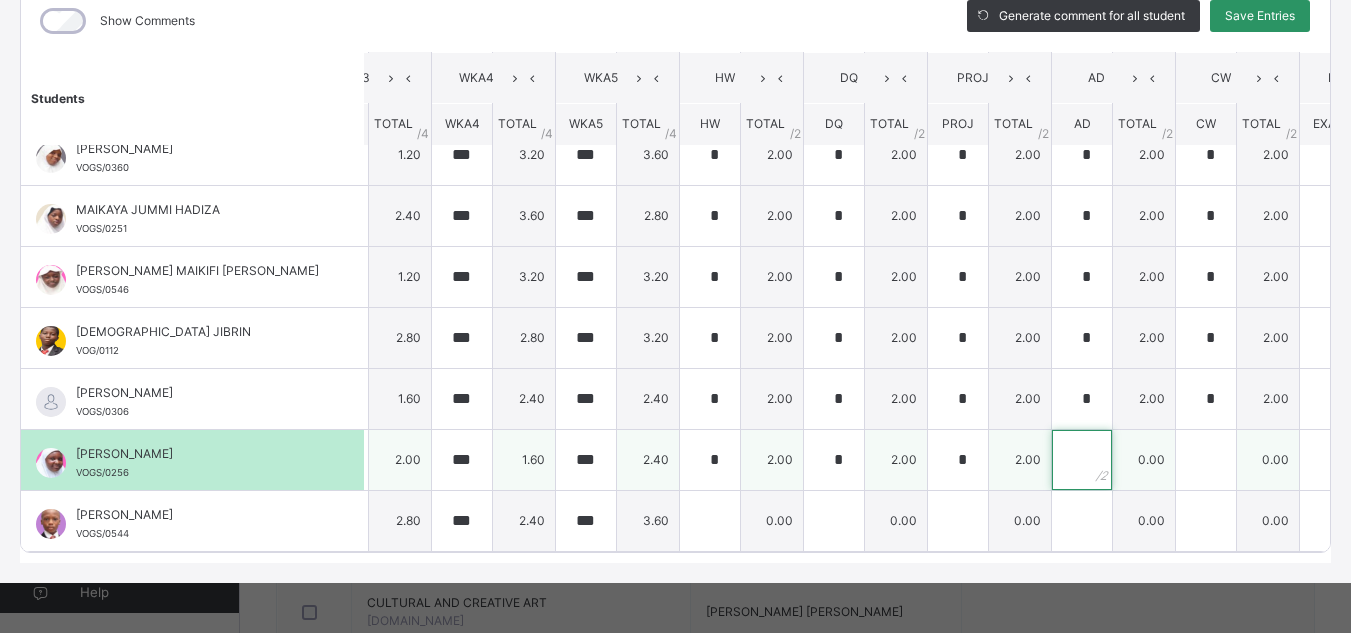 click at bounding box center (1082, 460) 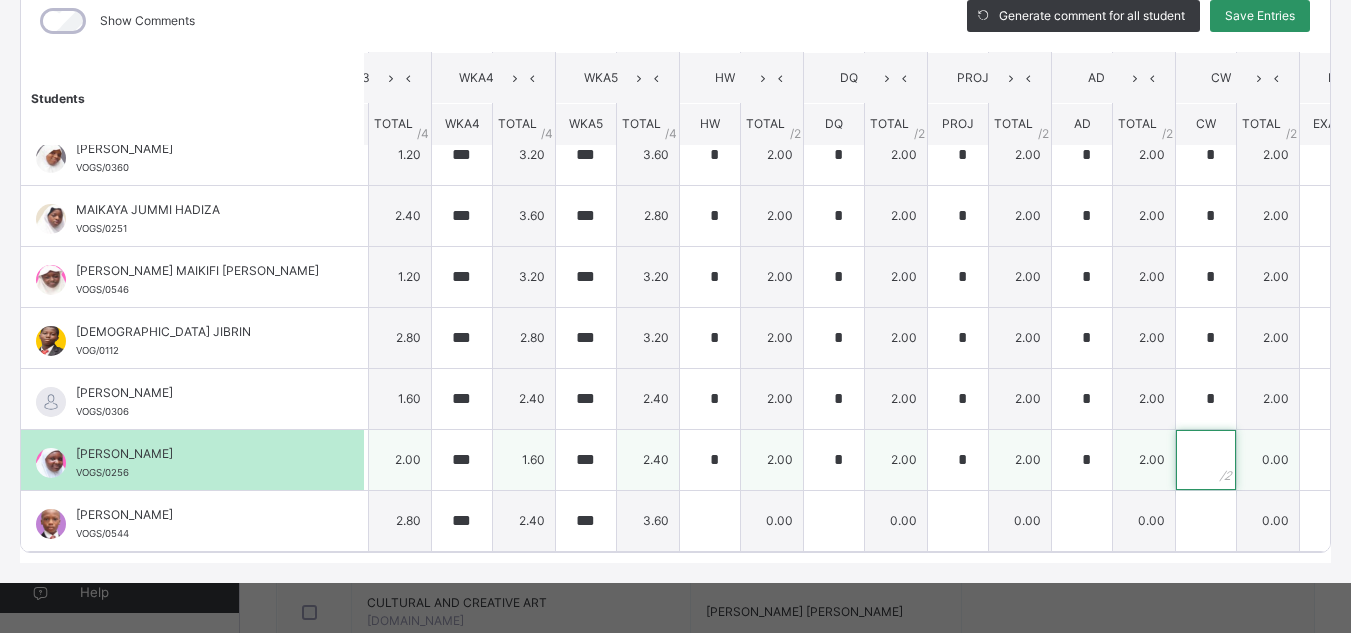 click at bounding box center [1206, 460] 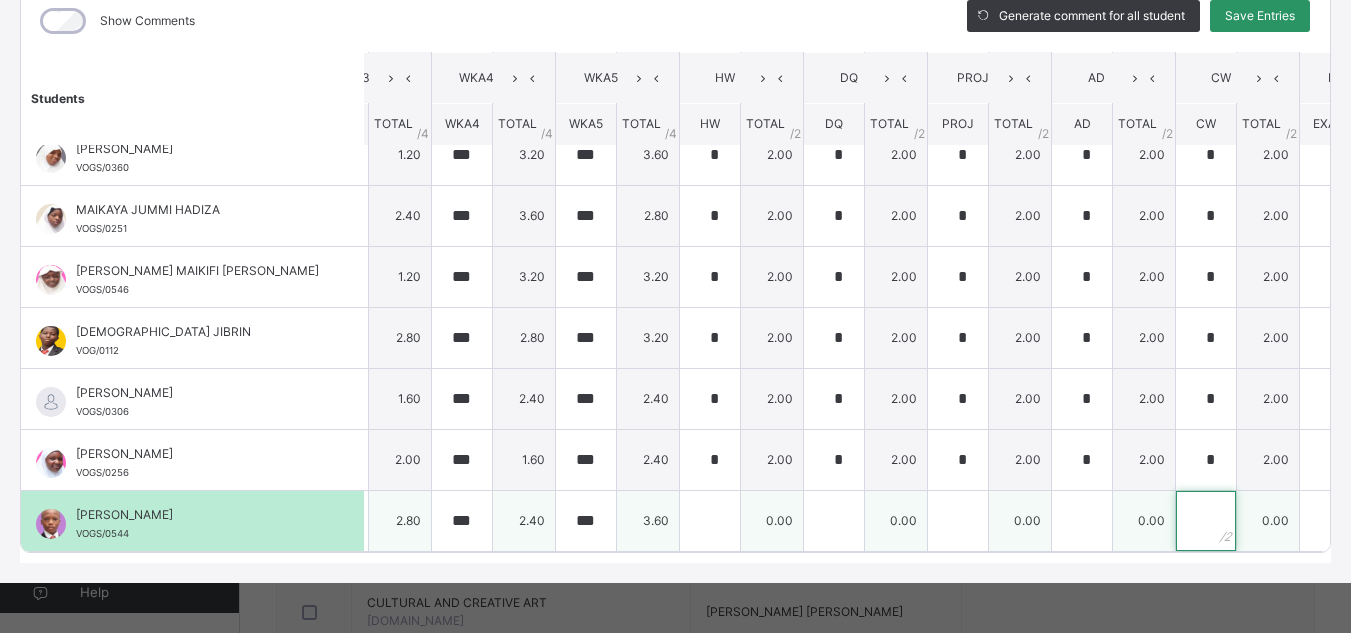 click at bounding box center (1206, 521) 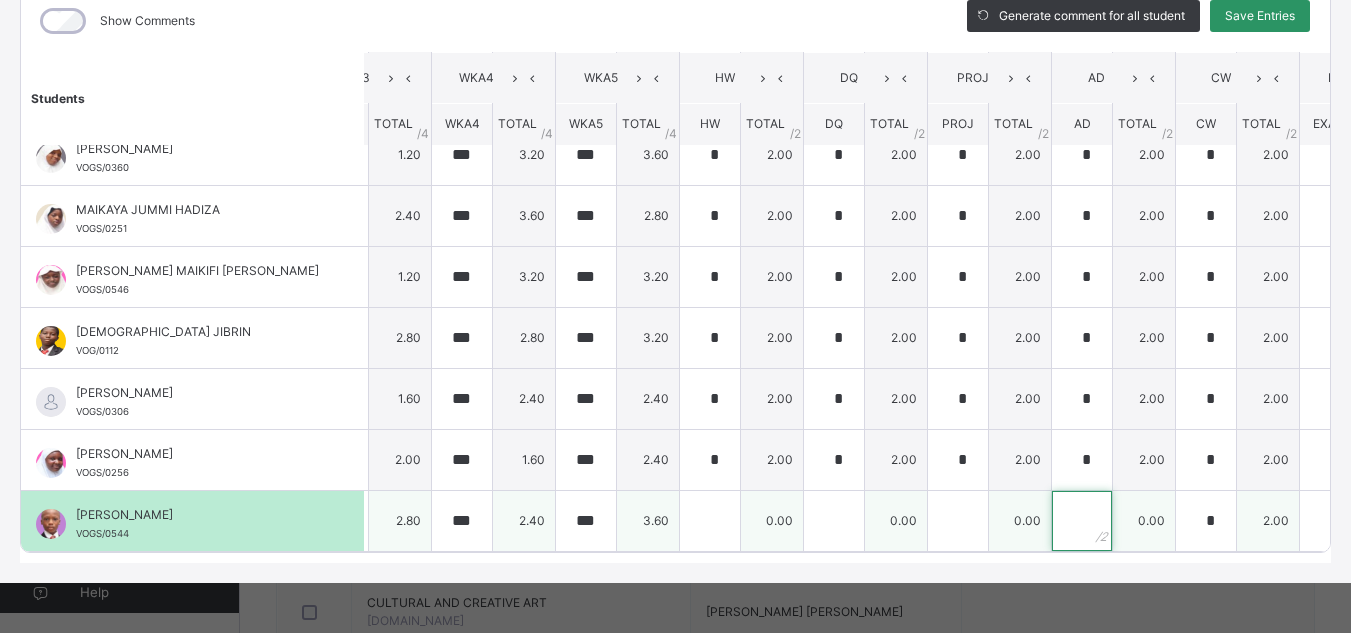 click at bounding box center (1082, 521) 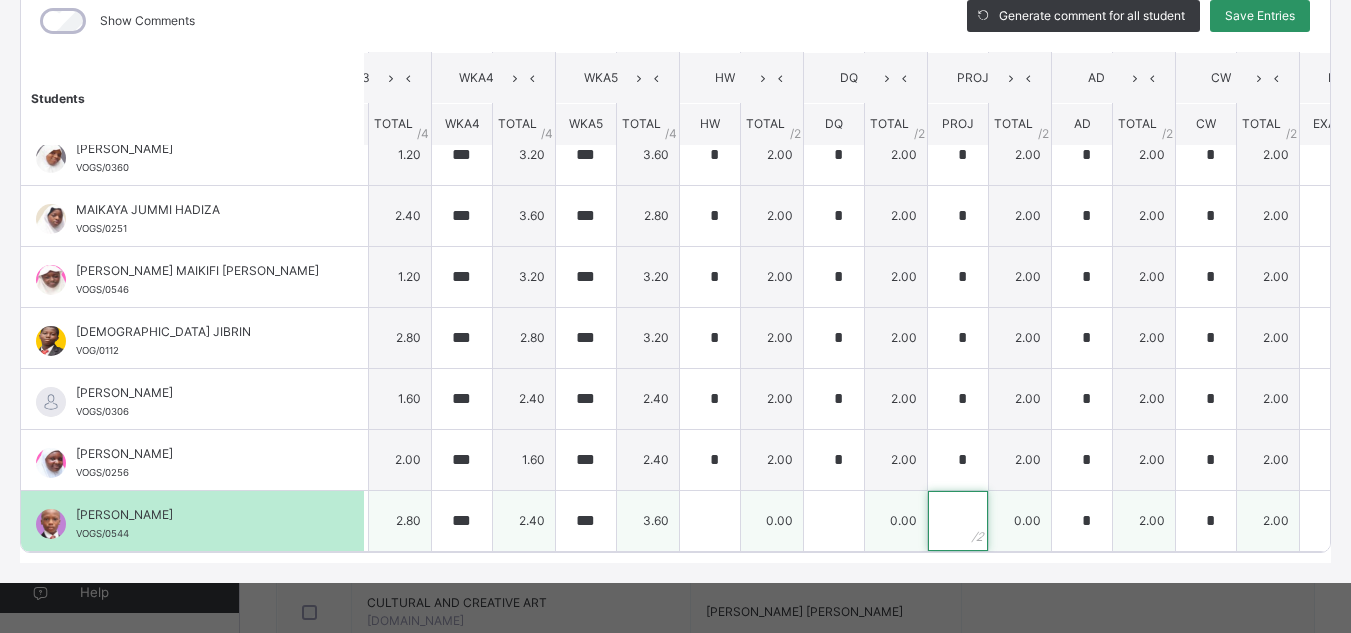click at bounding box center (958, 521) 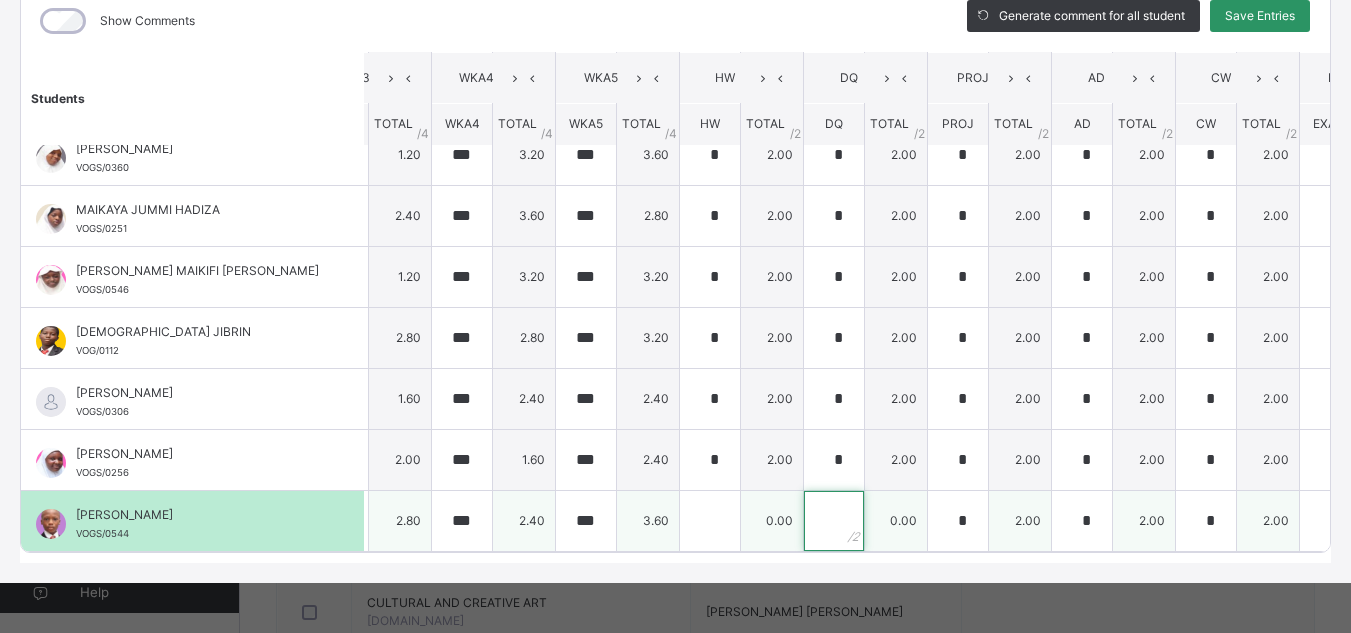 click at bounding box center [834, 521] 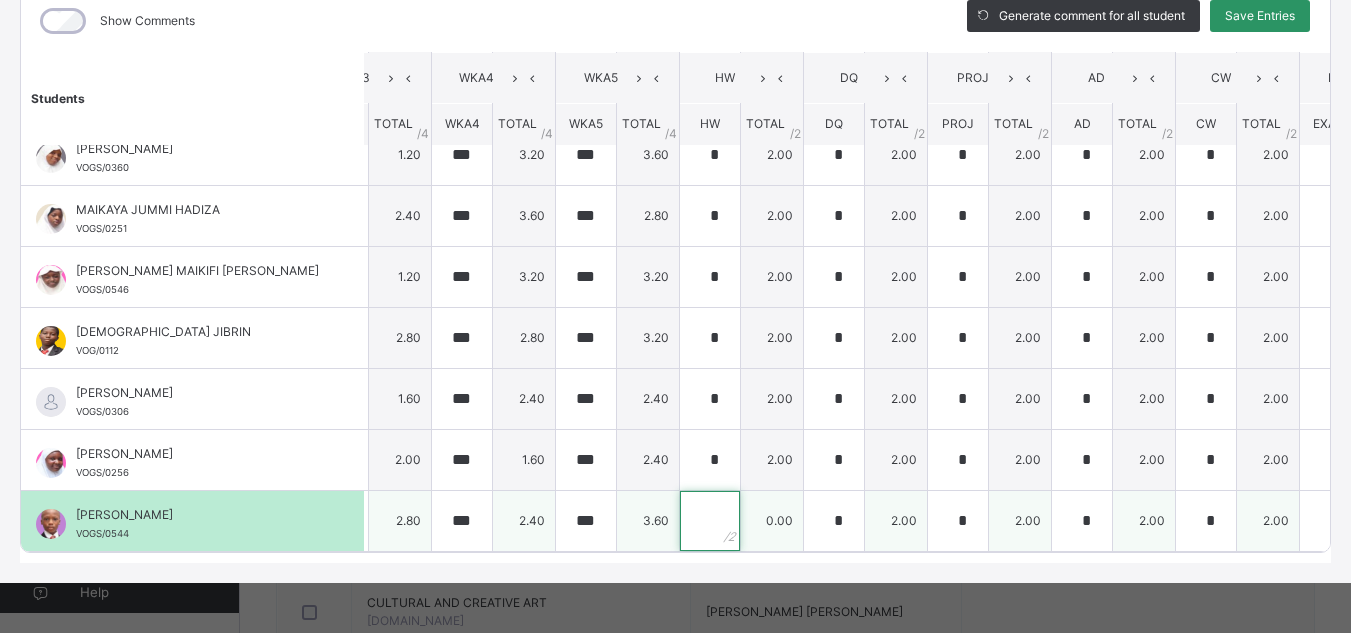 click at bounding box center [710, 521] 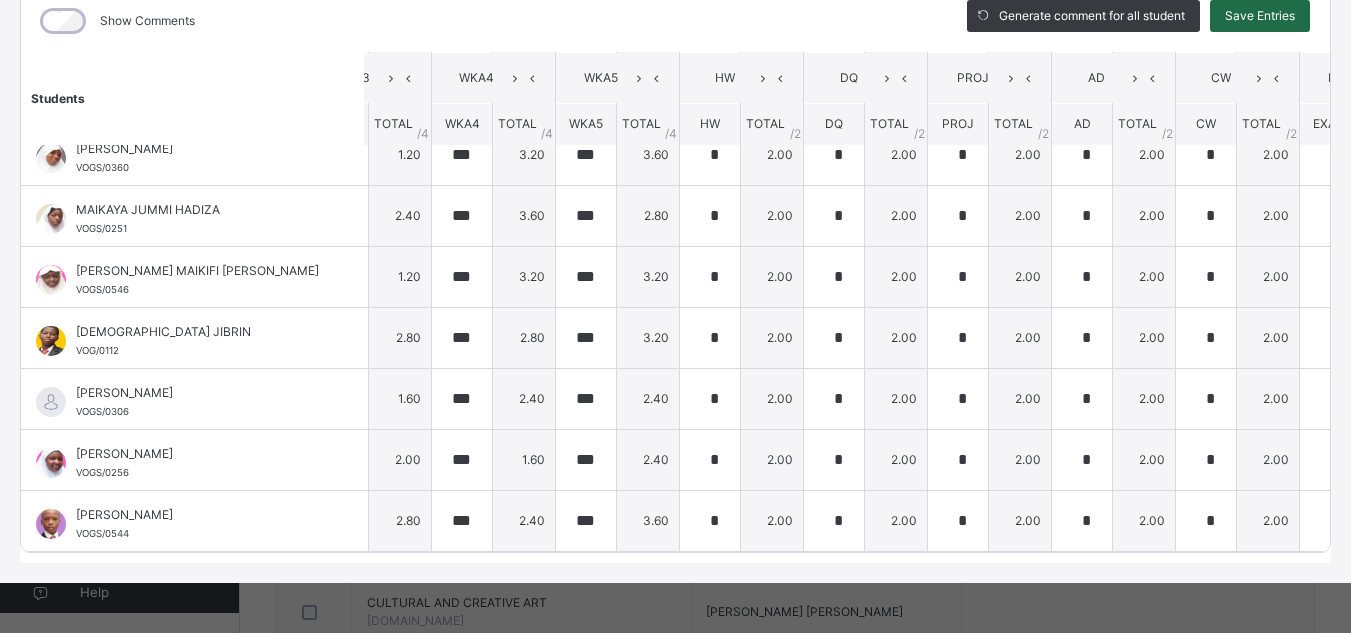 click on "Save Entries" at bounding box center [1260, 16] 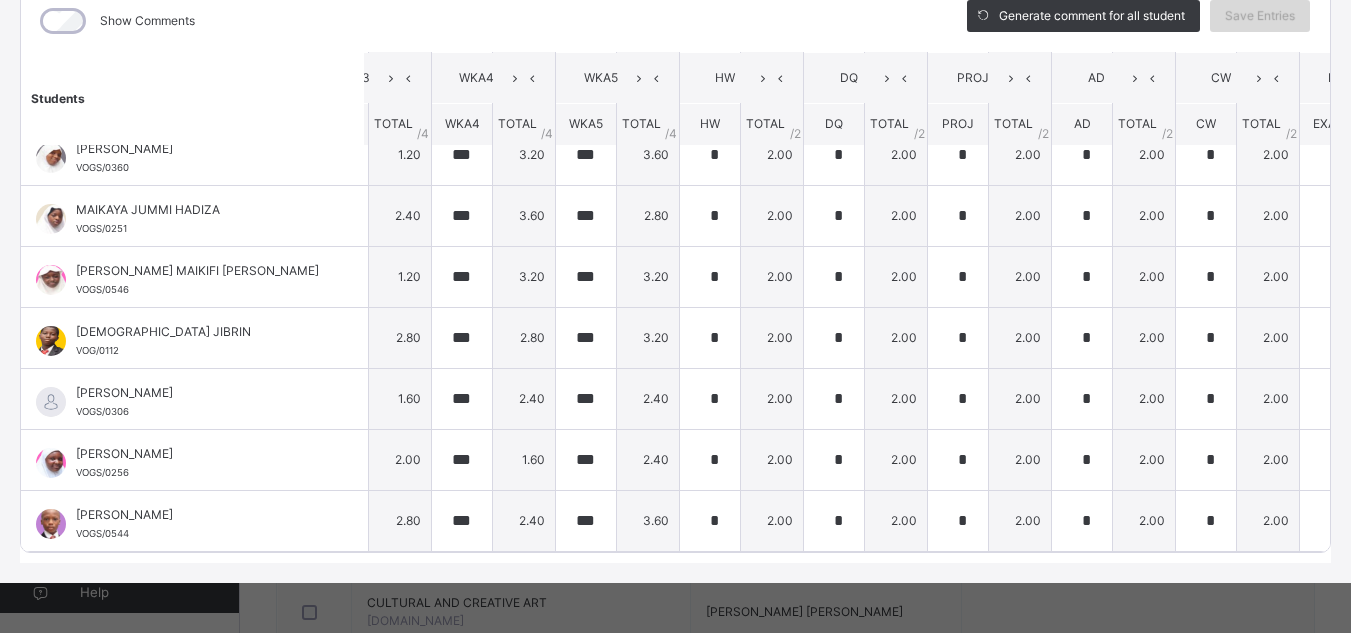 click on "Save Entries" at bounding box center [1260, 16] 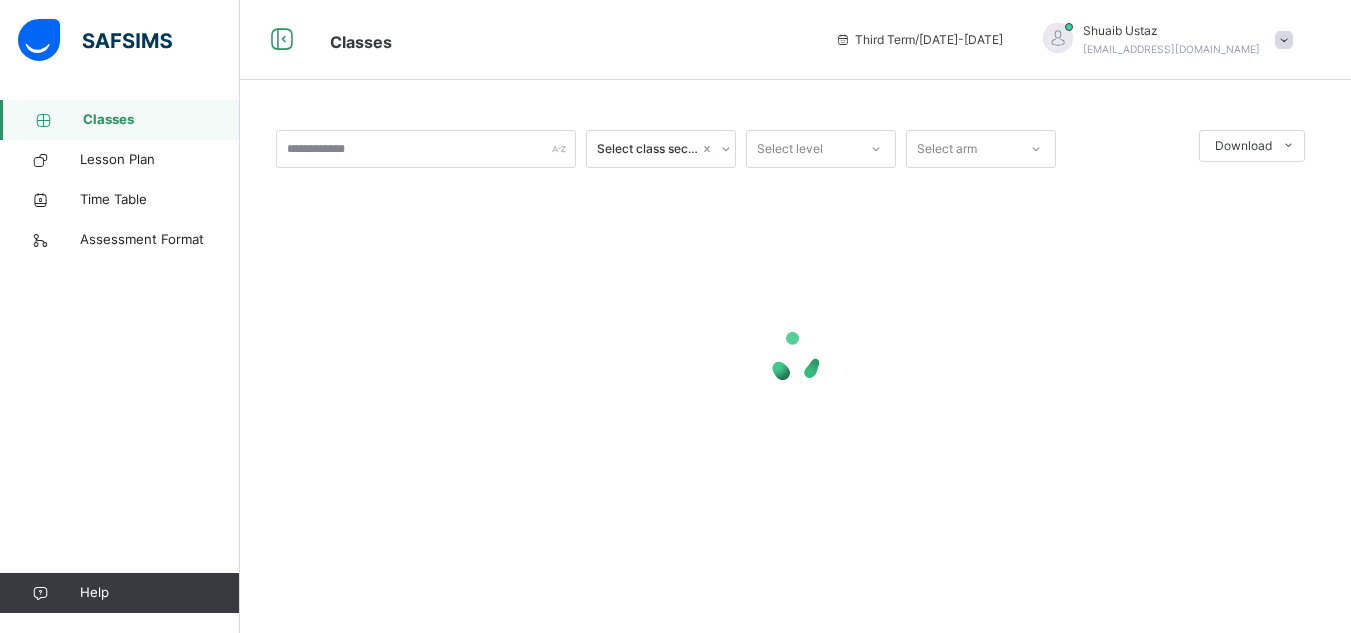 scroll, scrollTop: 0, scrollLeft: 0, axis: both 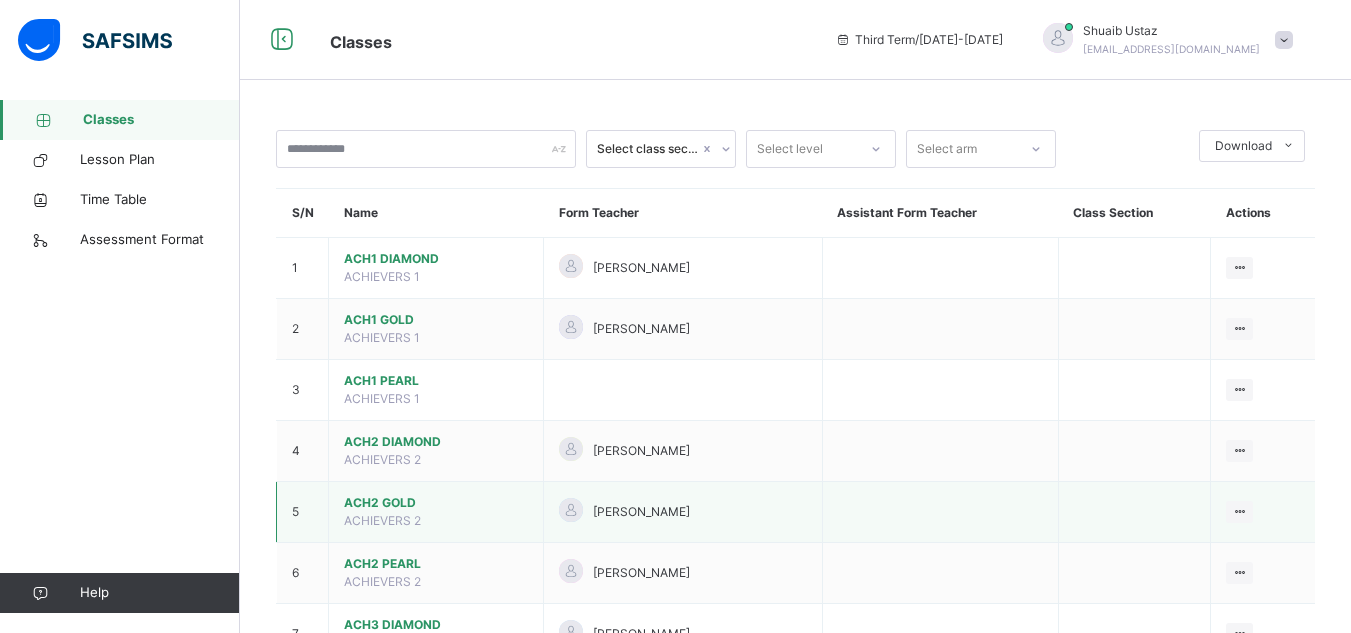 click on "ACH2   GOLD" at bounding box center [436, 503] 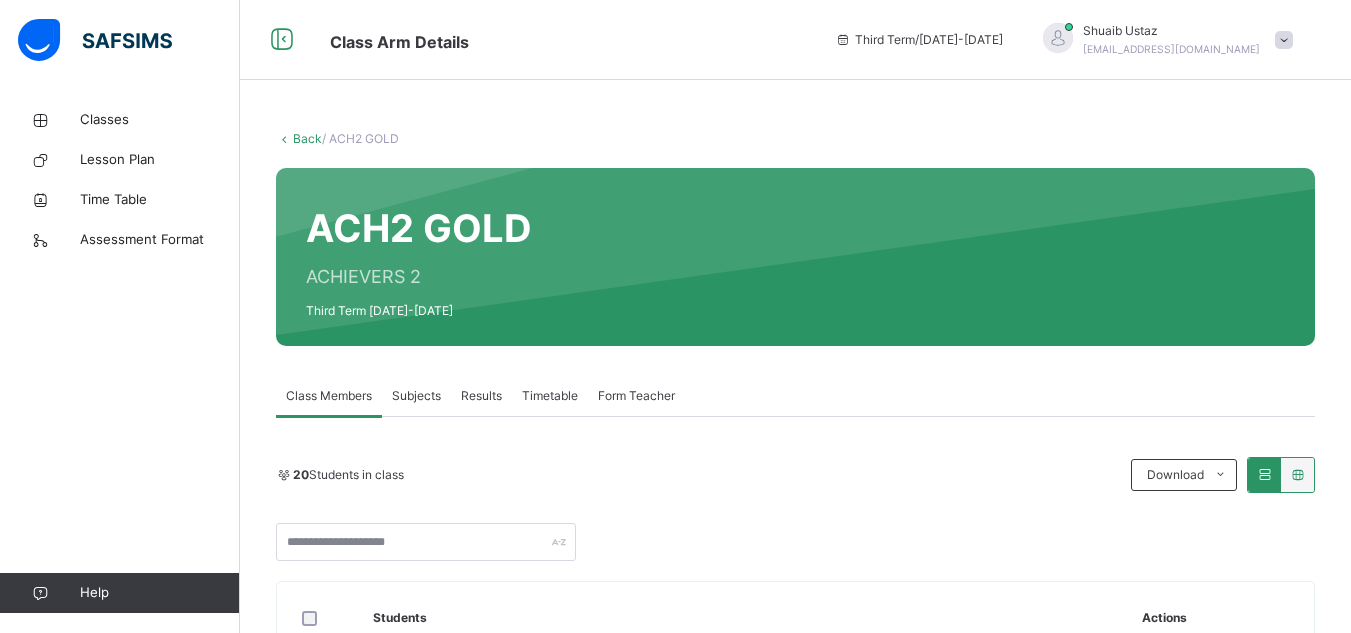 click on "Subjects" at bounding box center [416, 396] 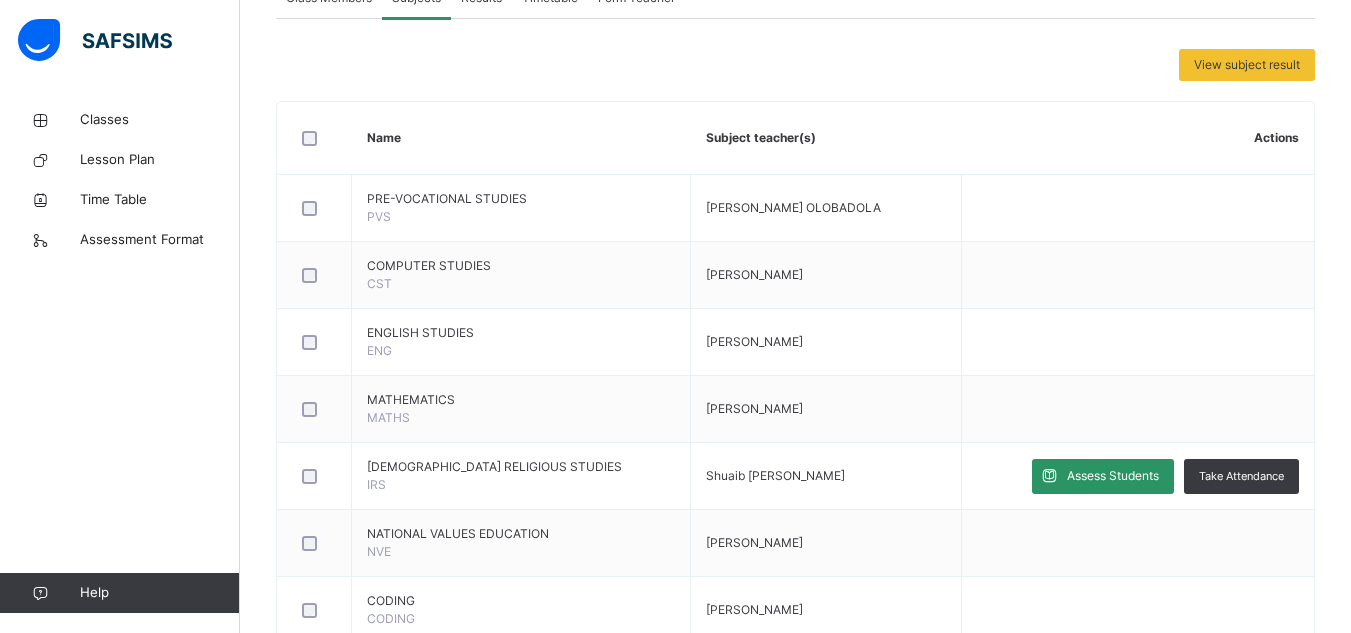 scroll, scrollTop: 402, scrollLeft: 0, axis: vertical 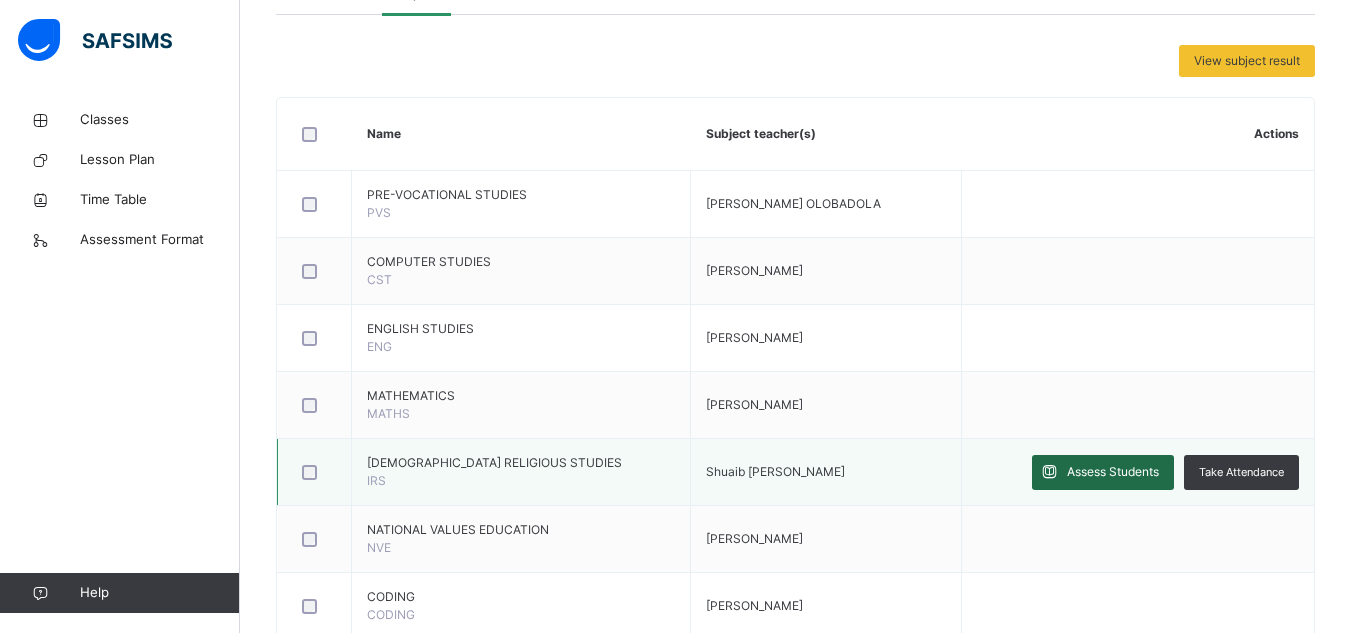 click on "Assess Students" at bounding box center [1113, 472] 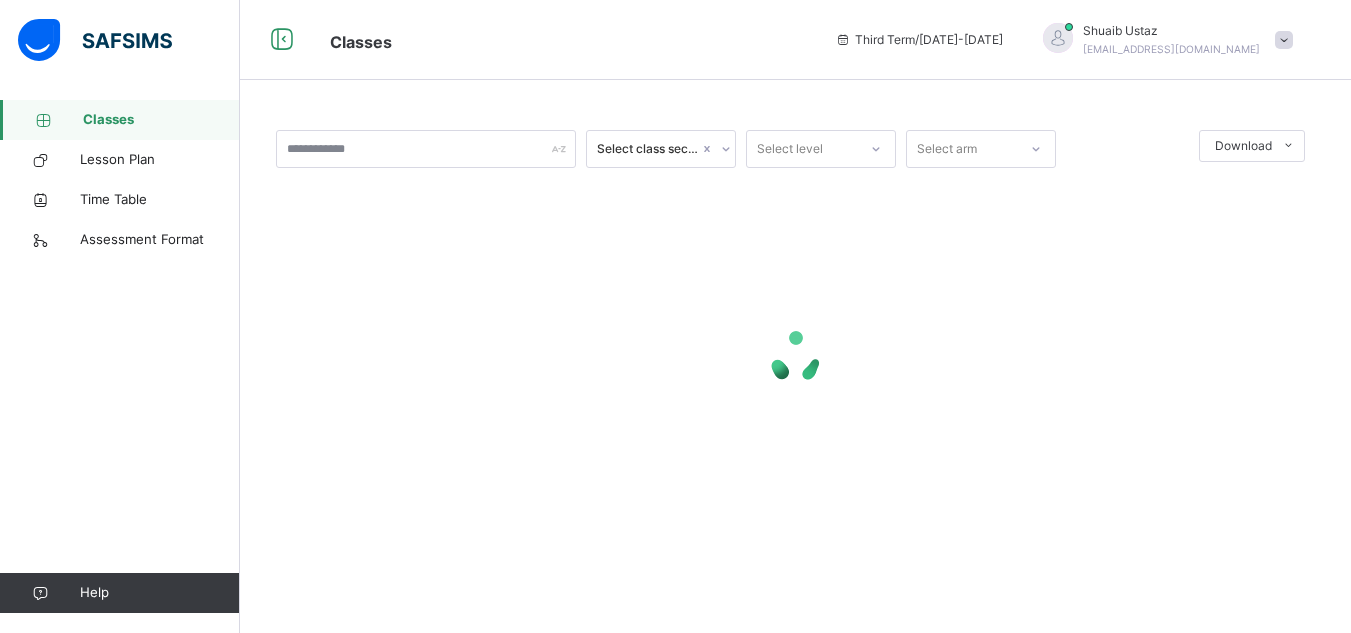 scroll, scrollTop: 0, scrollLeft: 0, axis: both 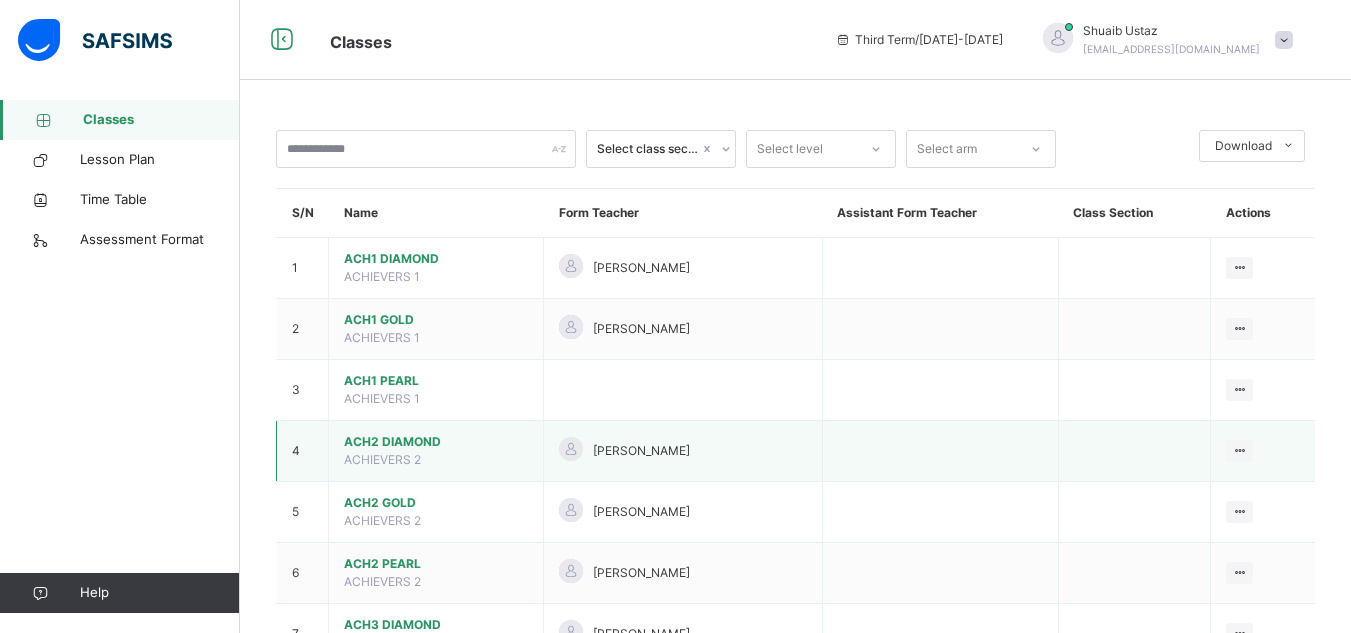 click on "ACH2   DIAMOND" at bounding box center (436, 442) 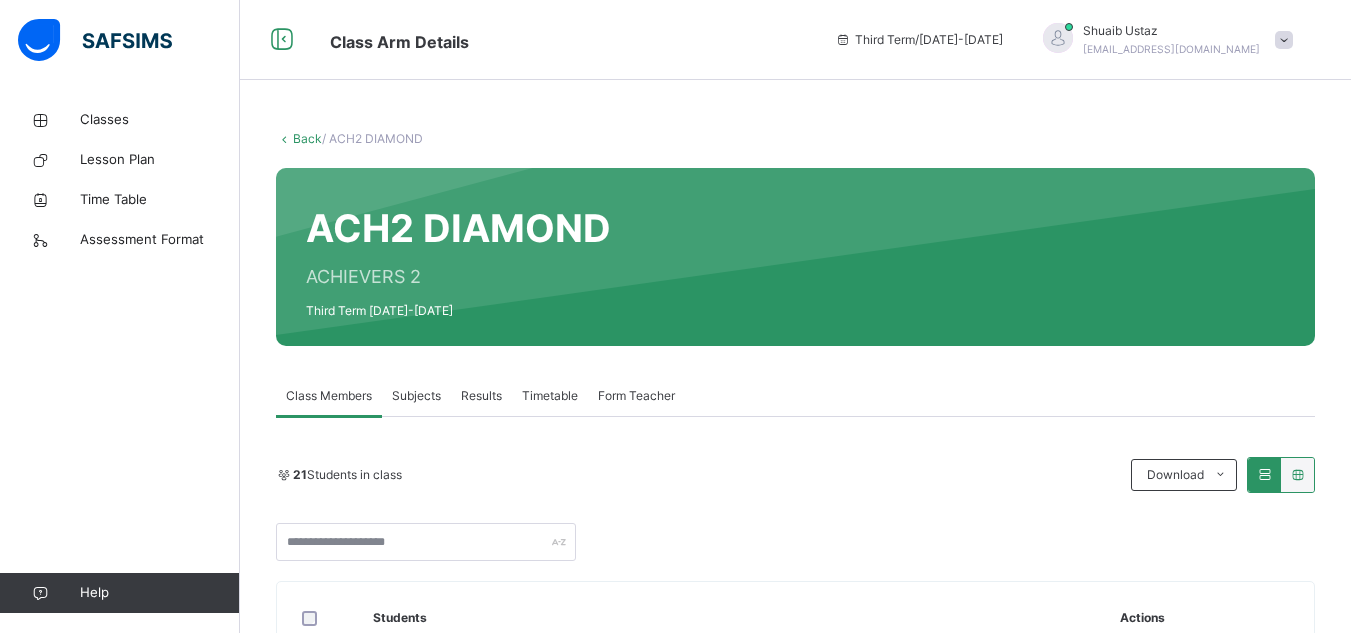 click on "Subjects" at bounding box center (416, 396) 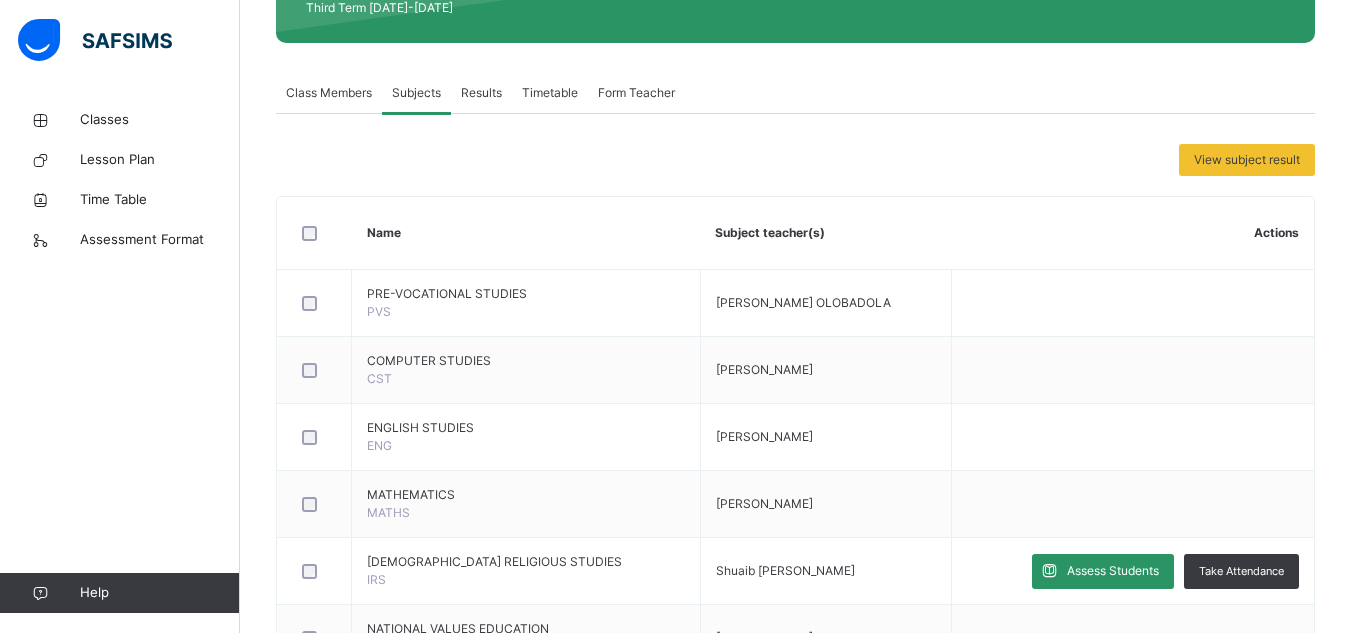 scroll, scrollTop: 331, scrollLeft: 0, axis: vertical 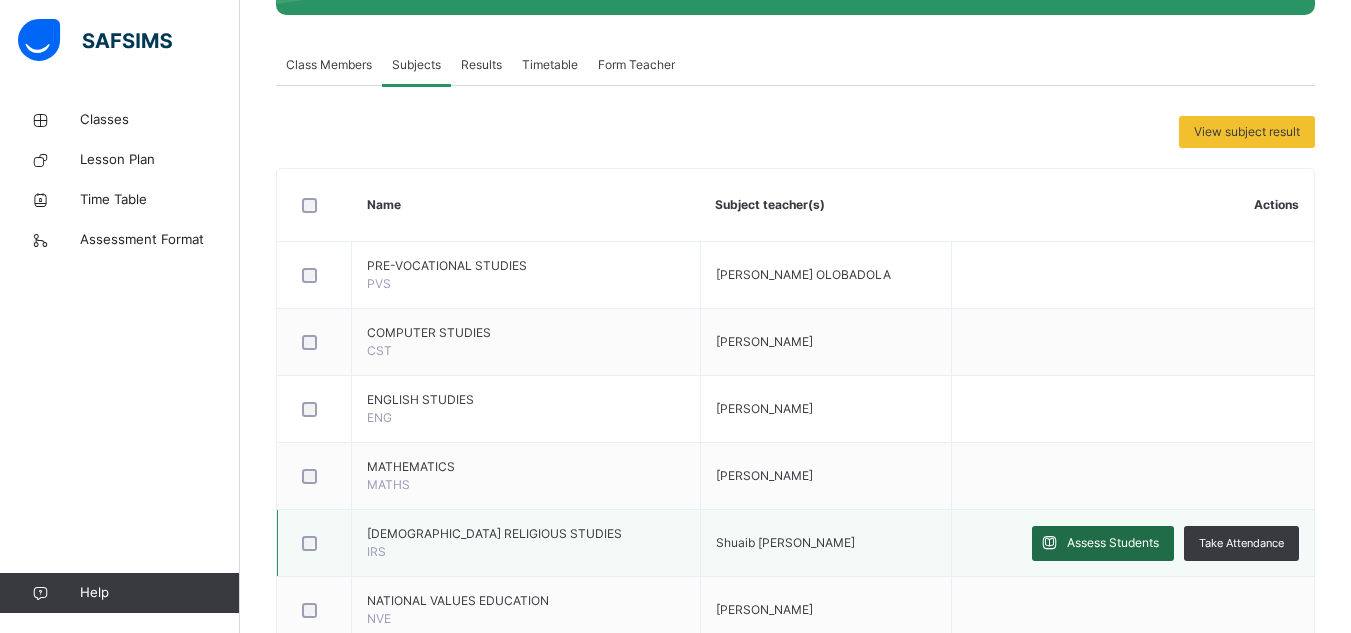 click on "Assess Students" at bounding box center [1113, 543] 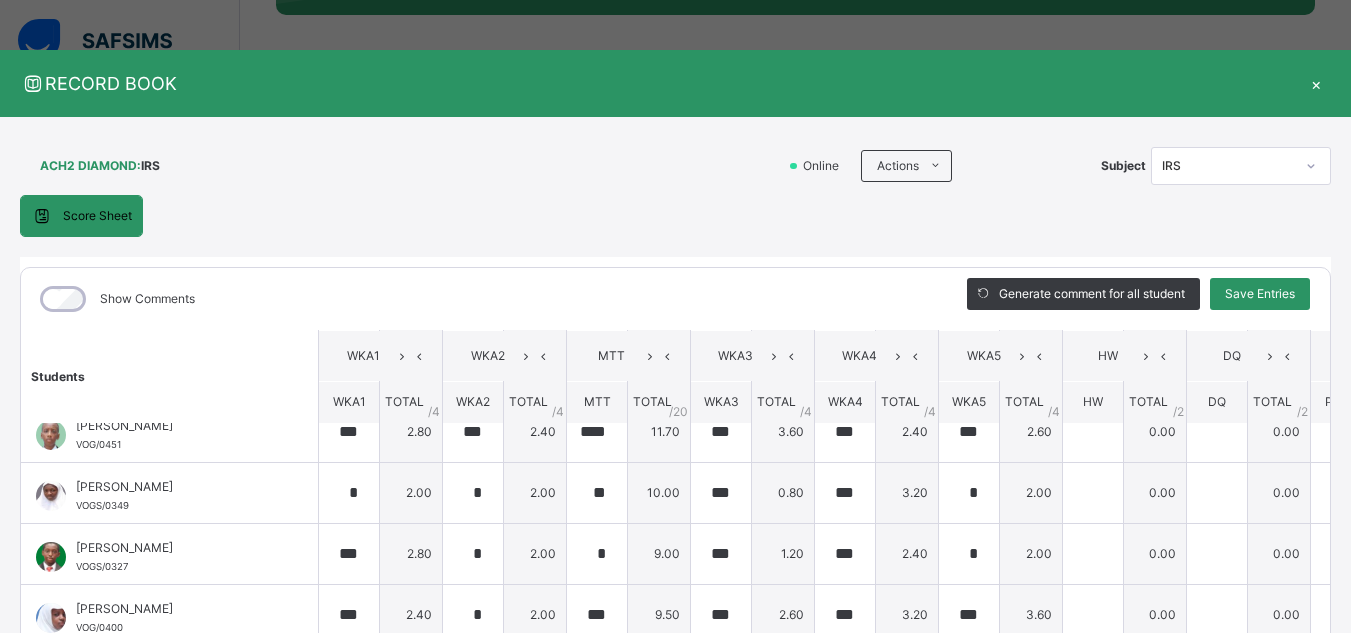 scroll, scrollTop: 268, scrollLeft: 0, axis: vertical 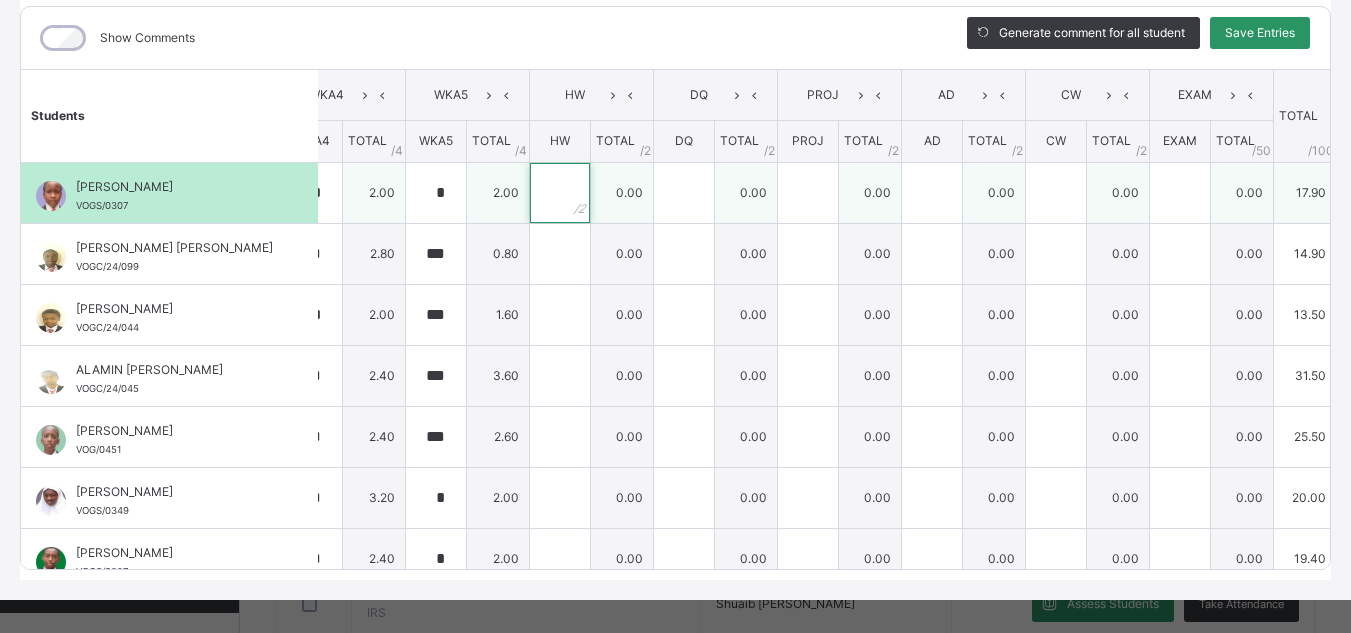 click at bounding box center (560, 193) 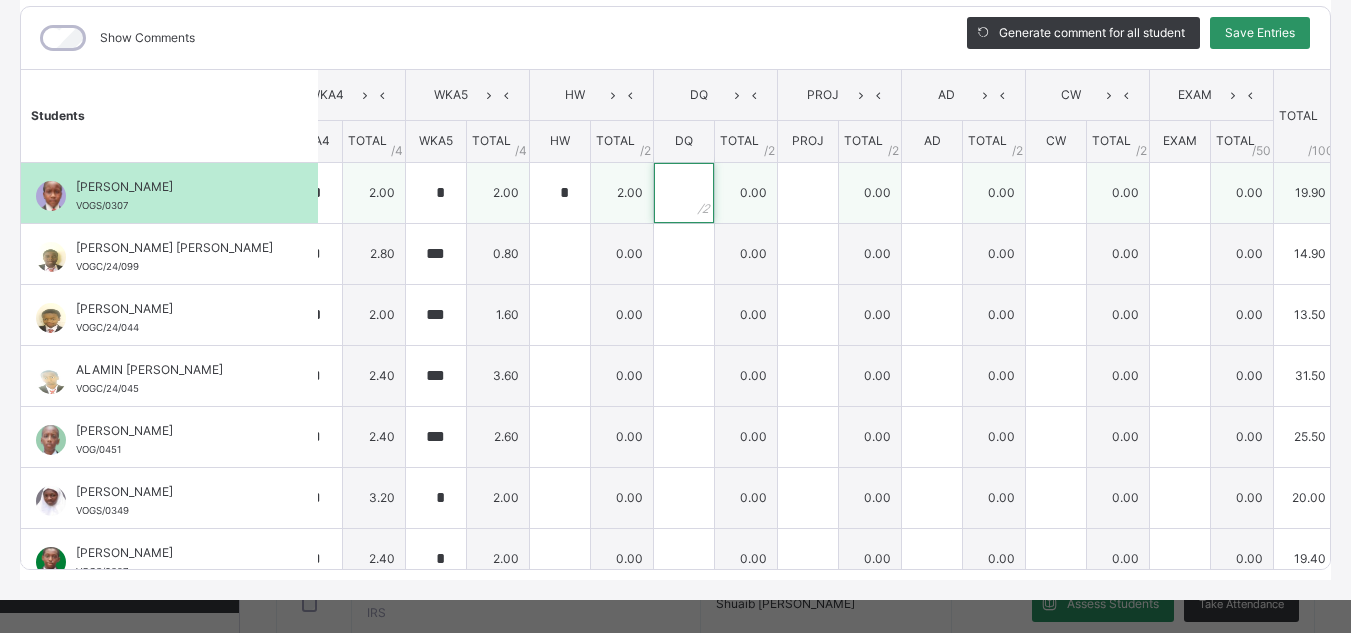 click at bounding box center (684, 193) 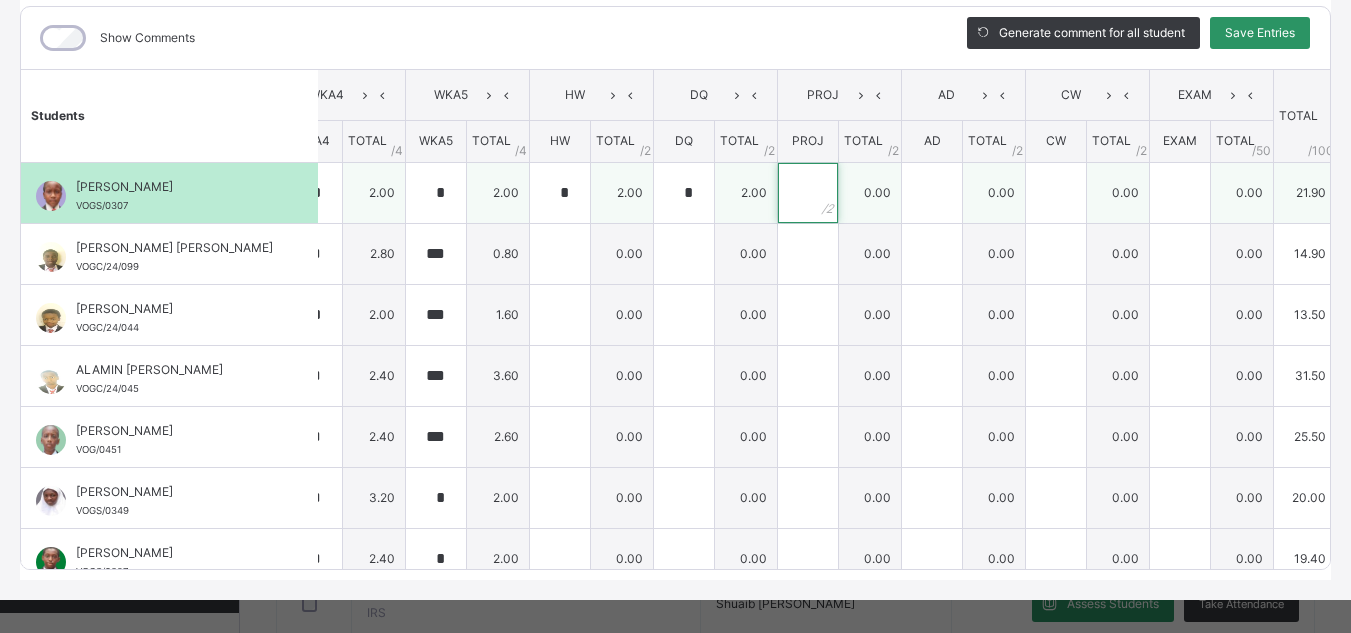 click at bounding box center [808, 193] 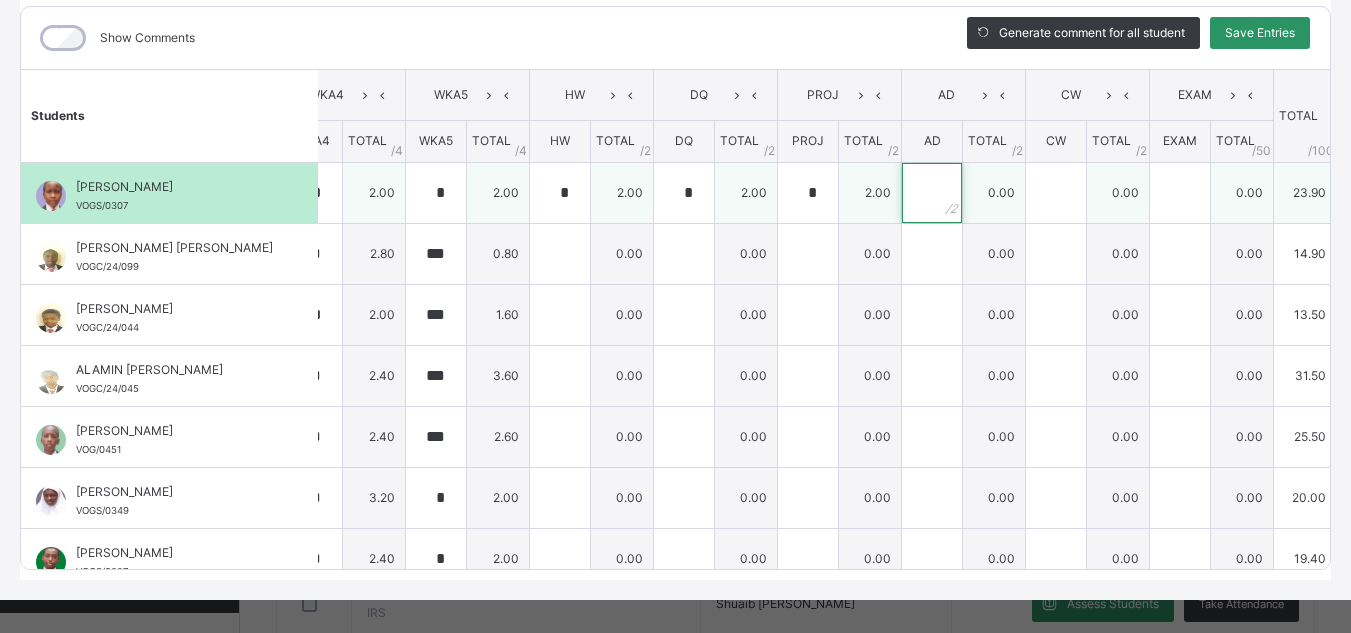 click at bounding box center (932, 193) 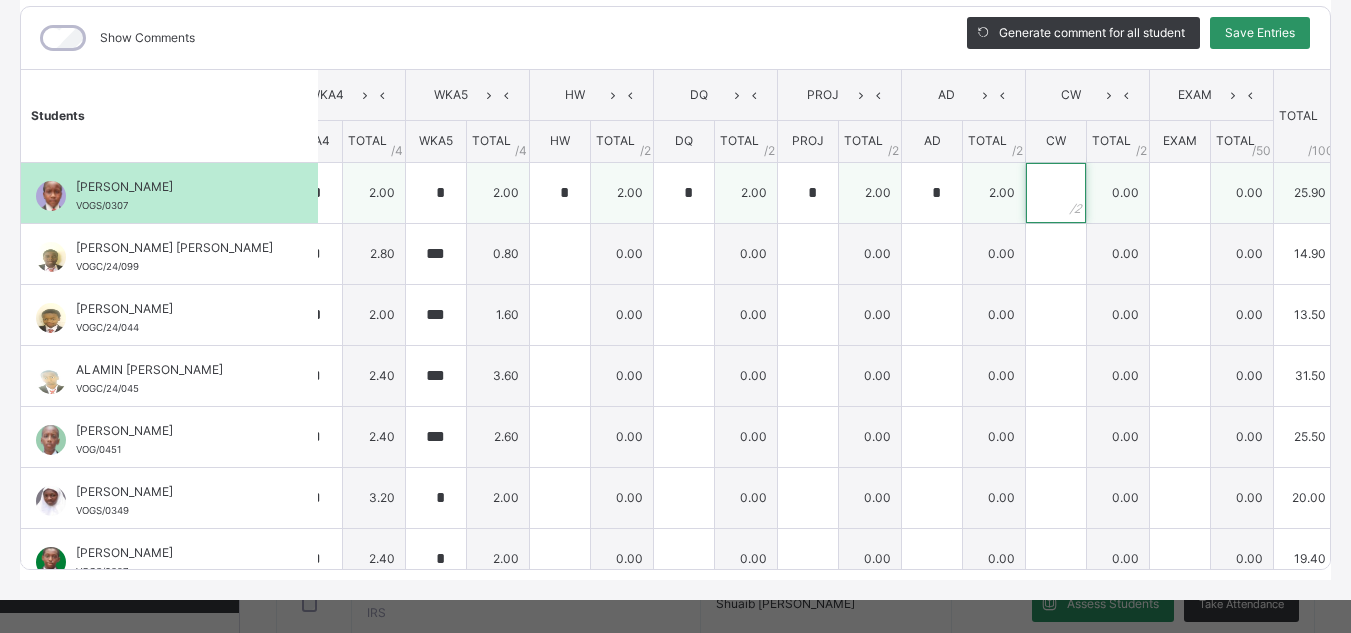 click at bounding box center [1056, 193] 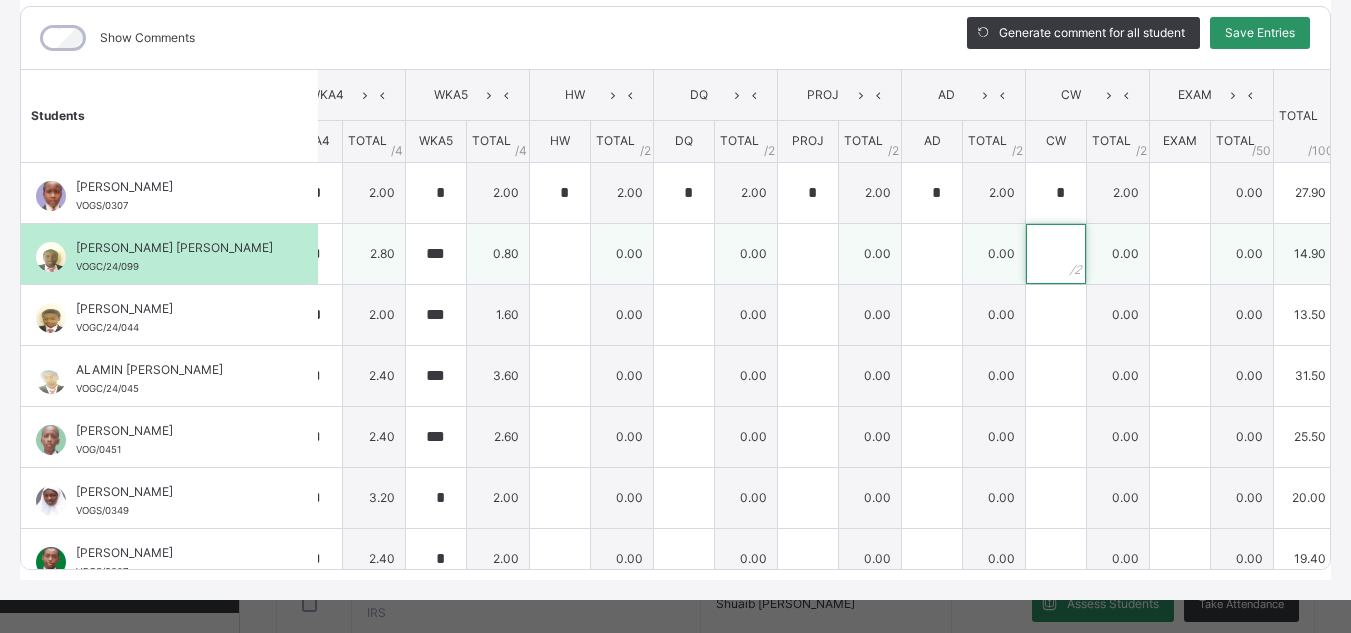 click at bounding box center (1056, 254) 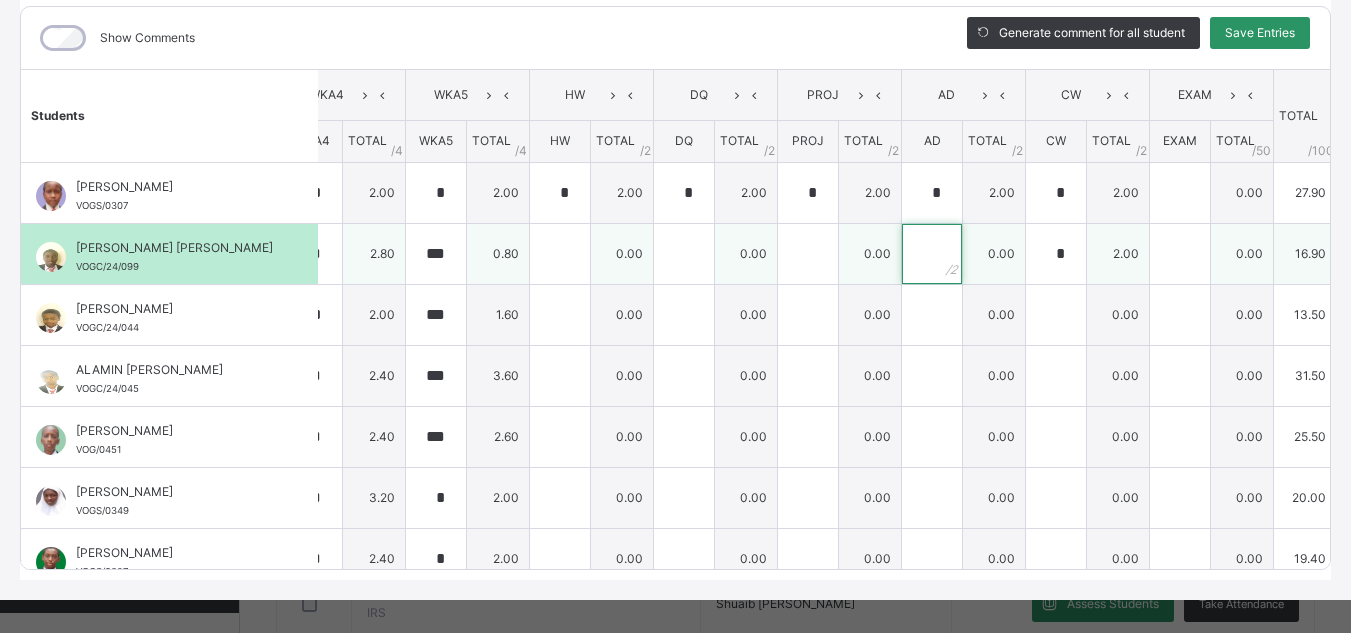 click at bounding box center (932, 254) 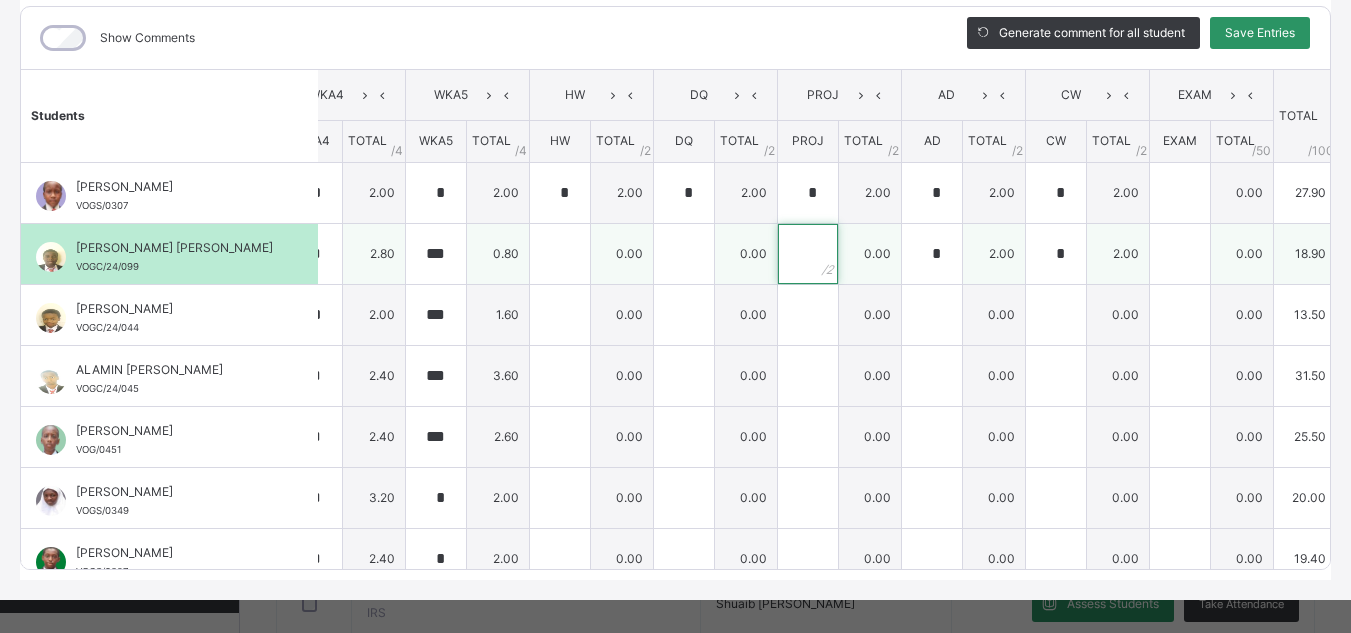 click at bounding box center (808, 254) 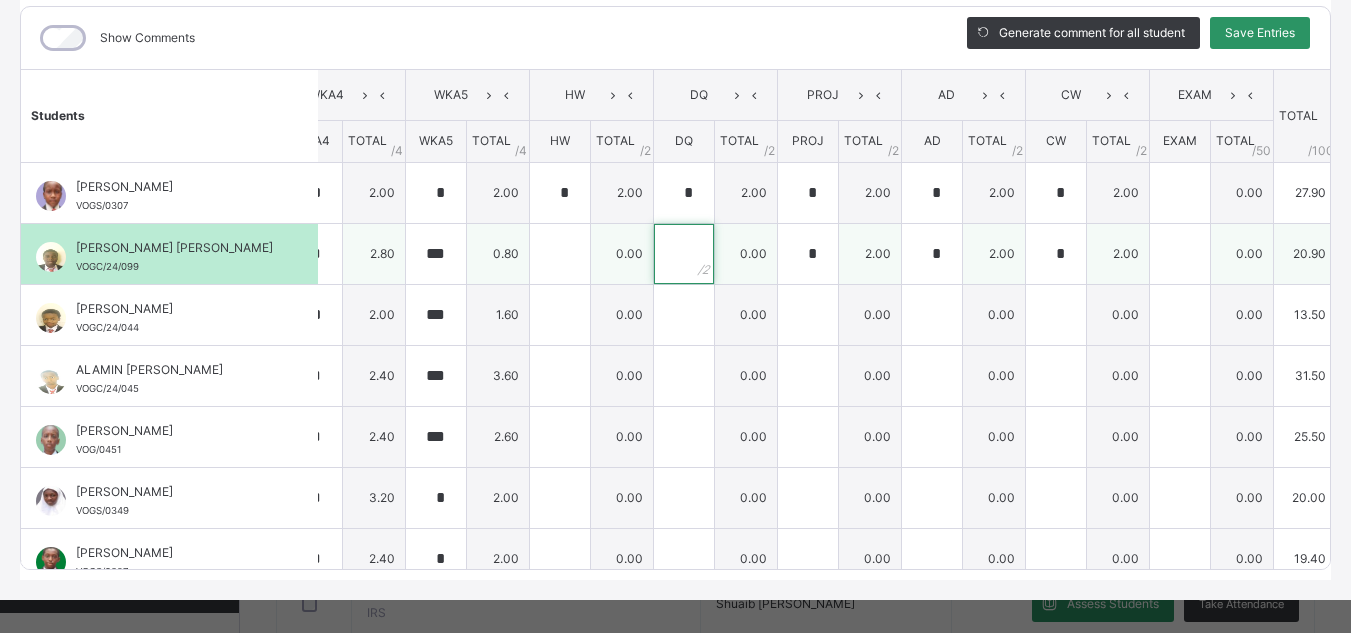 click at bounding box center (684, 254) 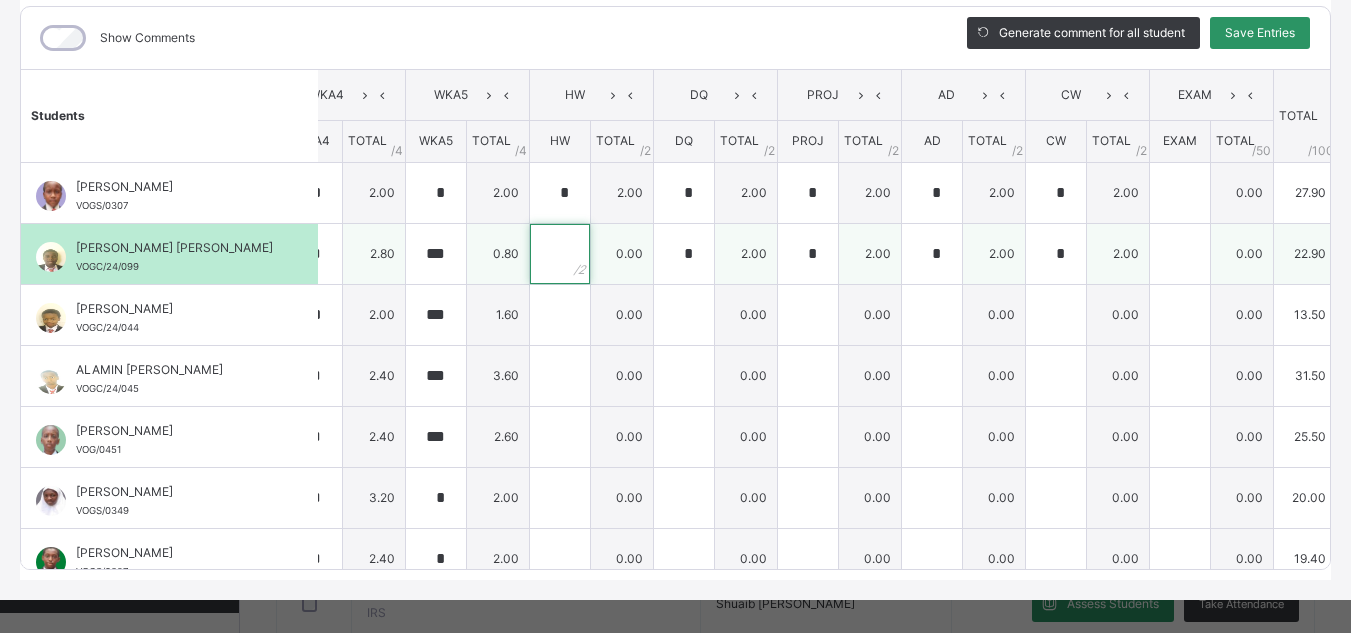 click at bounding box center (560, 254) 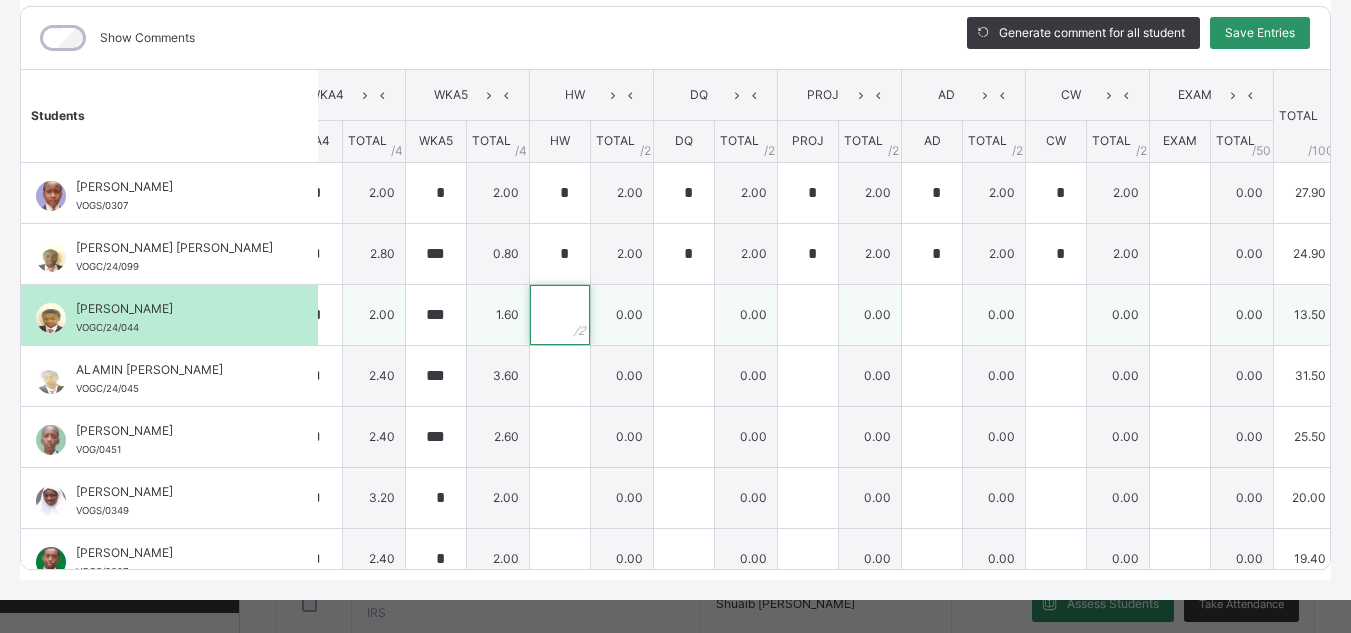 click at bounding box center [560, 315] 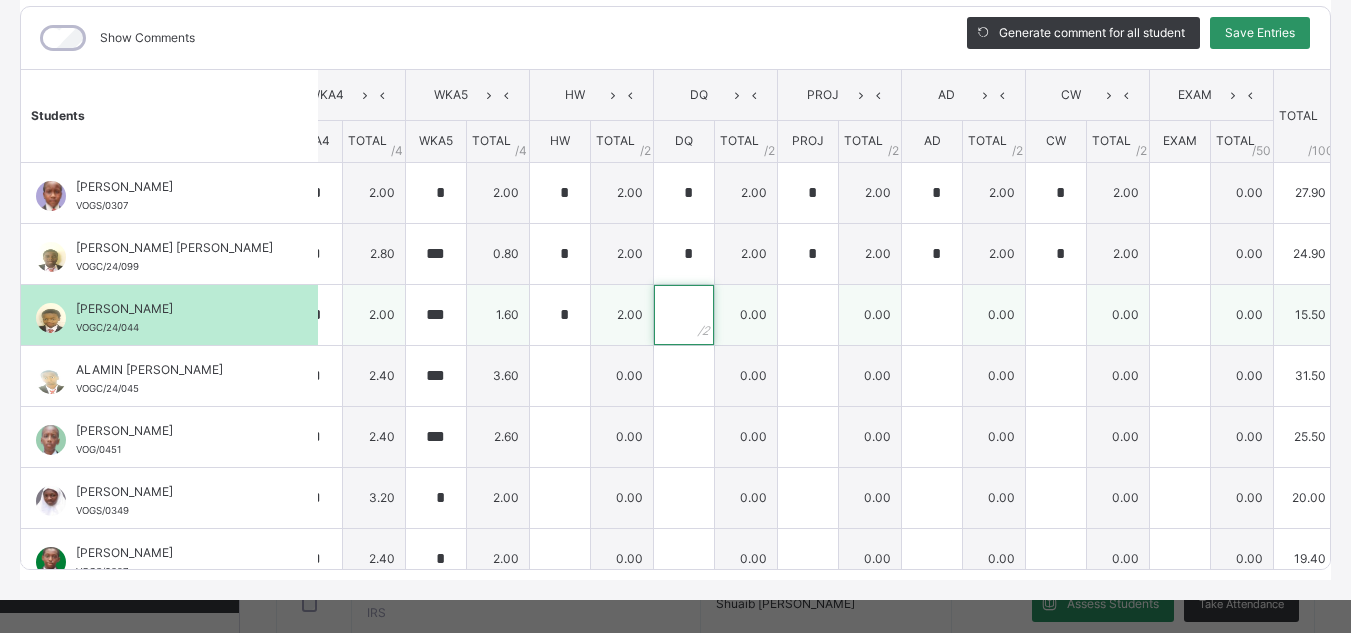 click at bounding box center [684, 315] 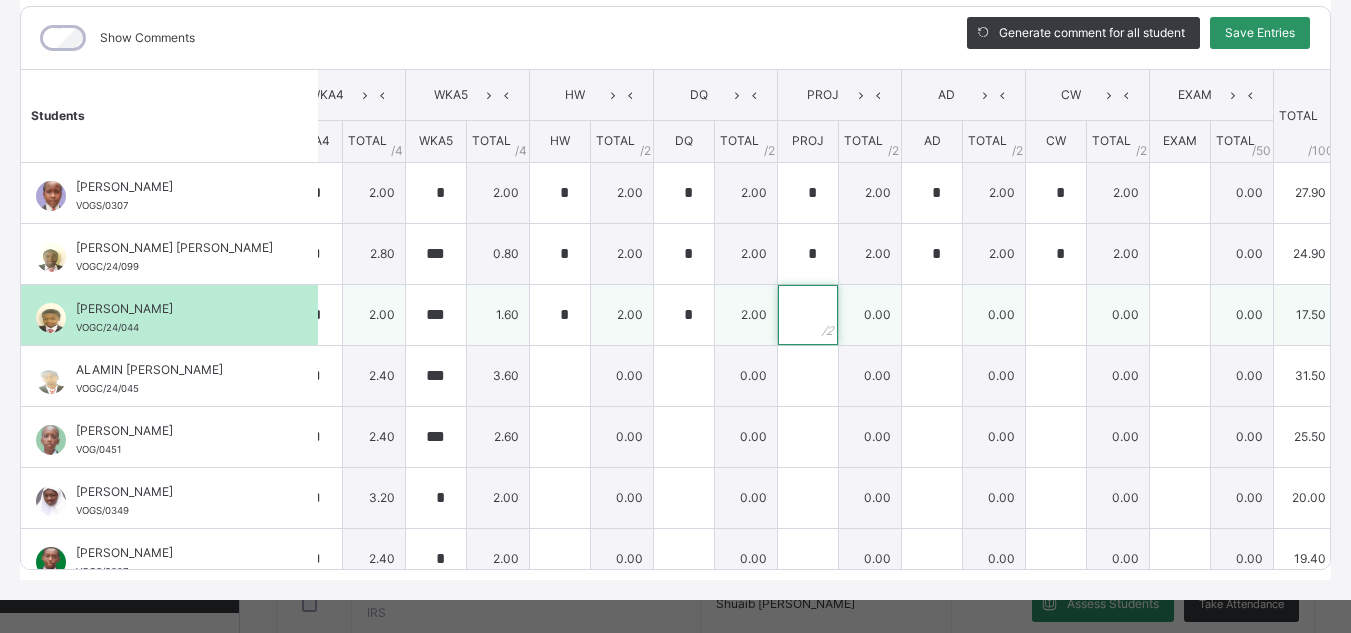 click at bounding box center (808, 315) 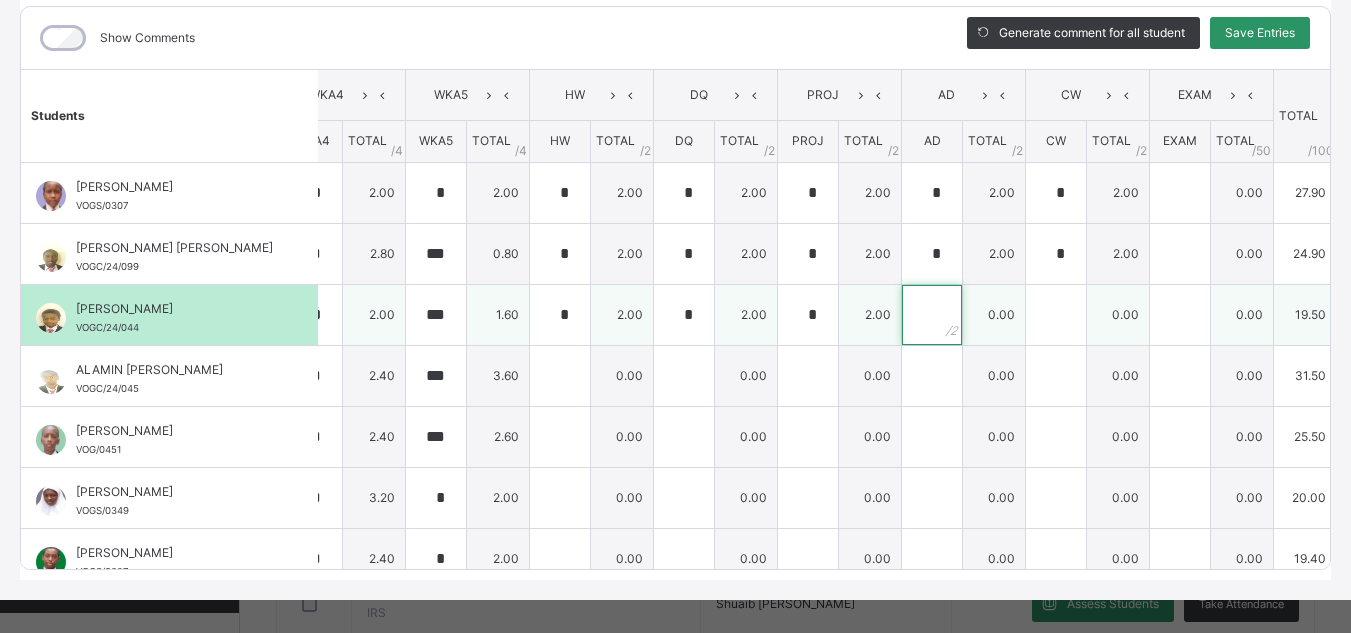 click at bounding box center (932, 315) 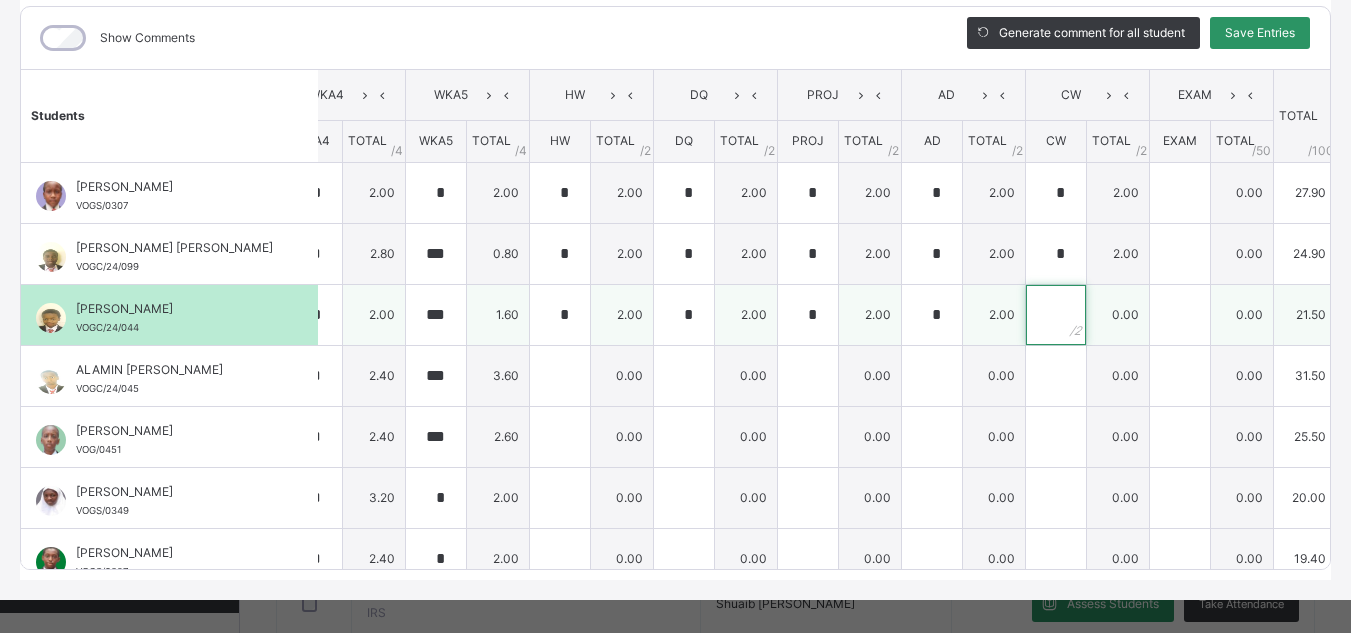 click at bounding box center [1056, 315] 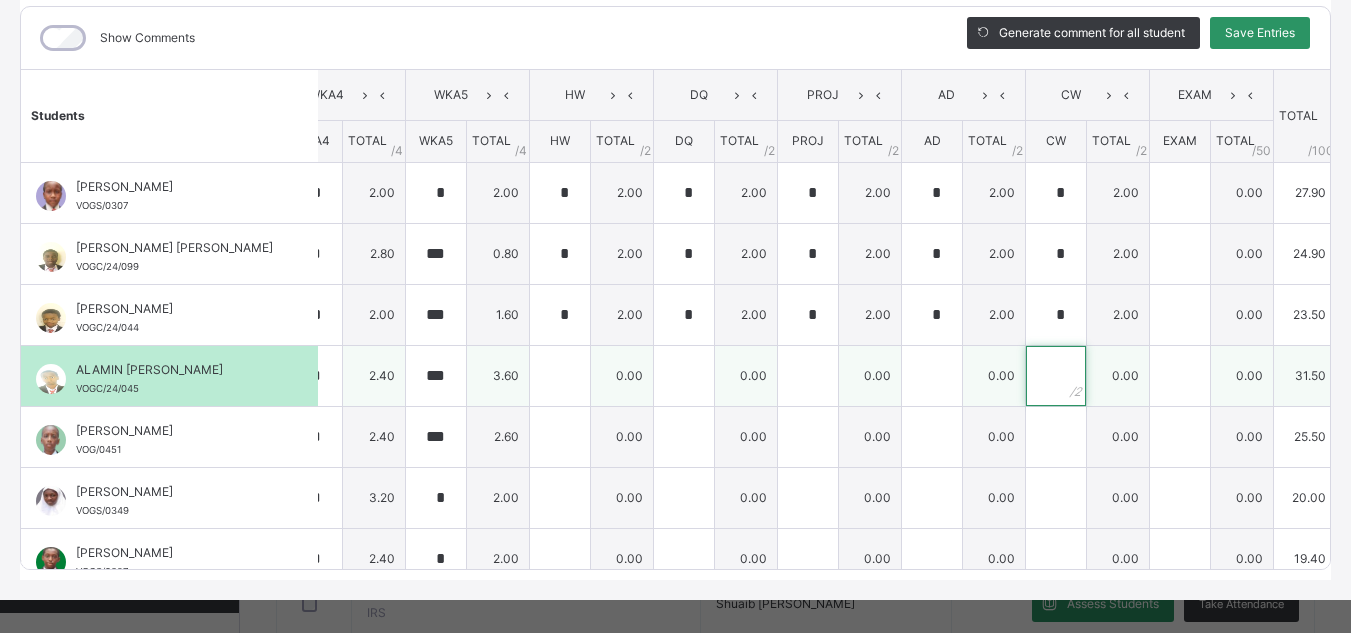 click at bounding box center (1056, 376) 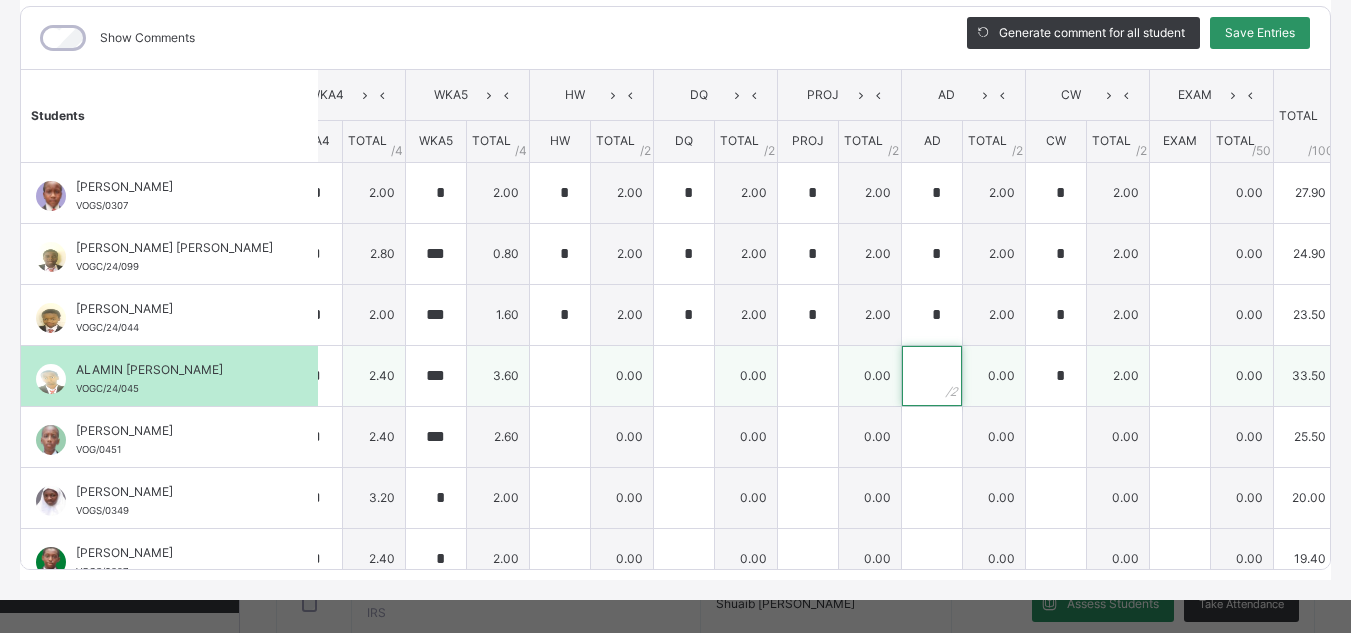 click at bounding box center (932, 376) 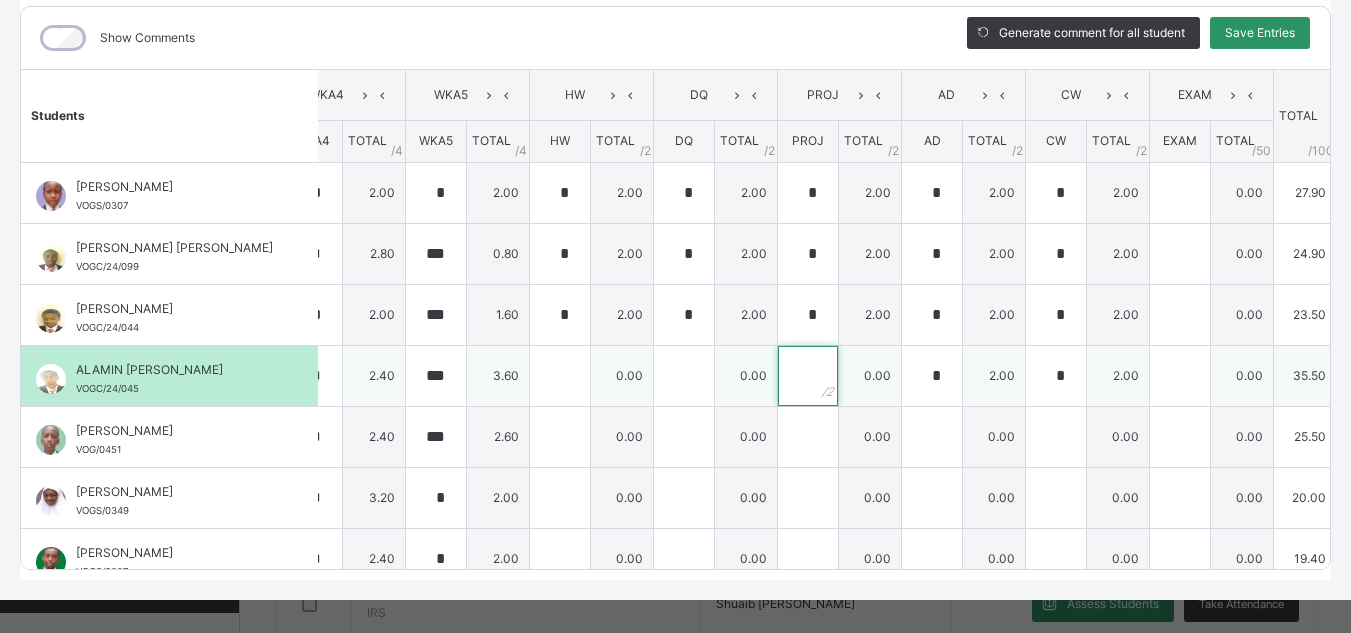 click at bounding box center [808, 376] 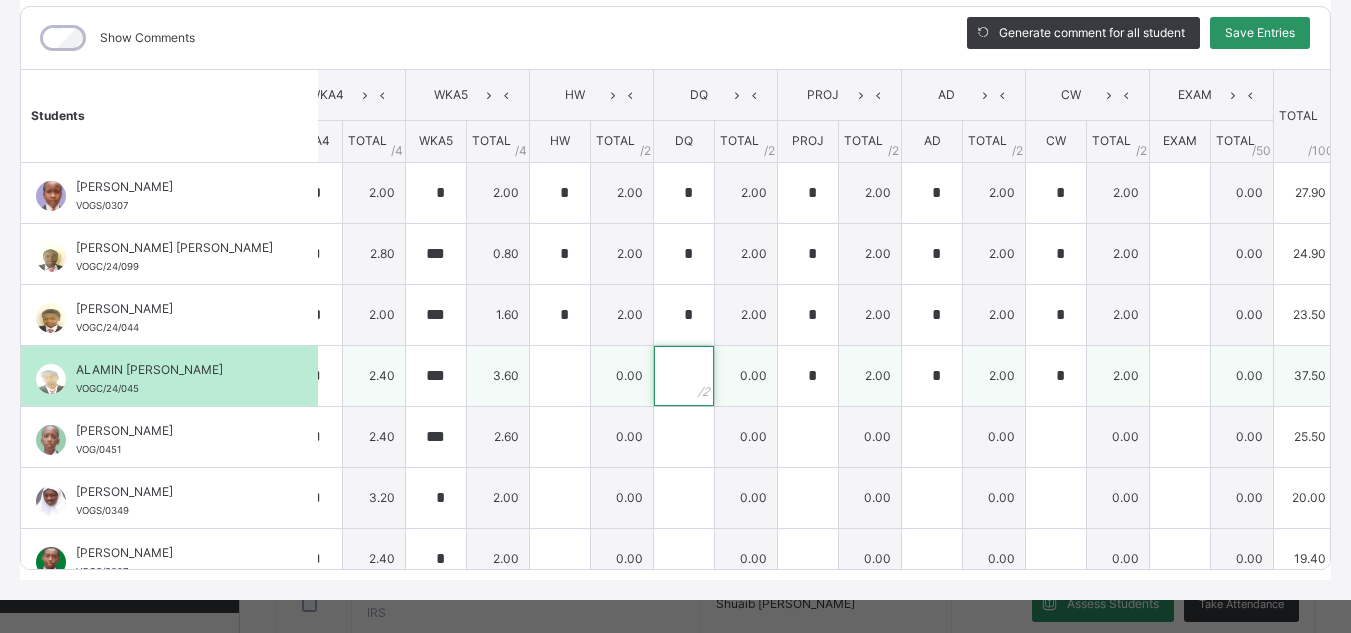click at bounding box center [684, 376] 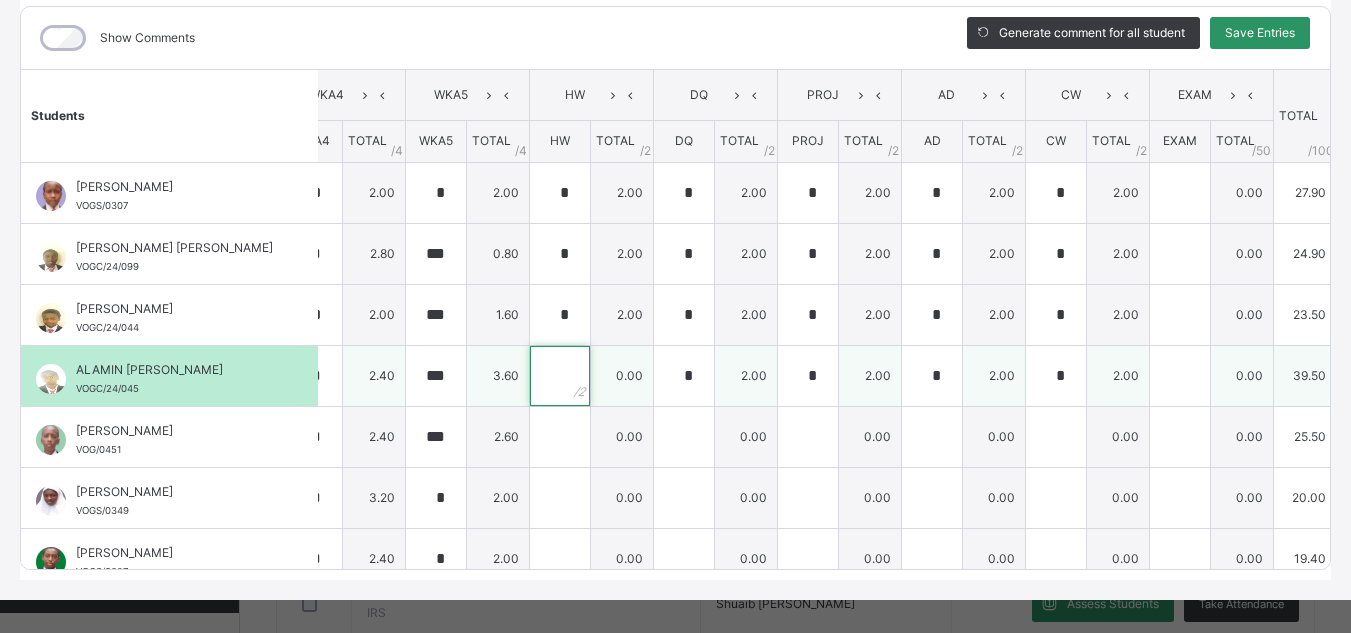 click at bounding box center [560, 376] 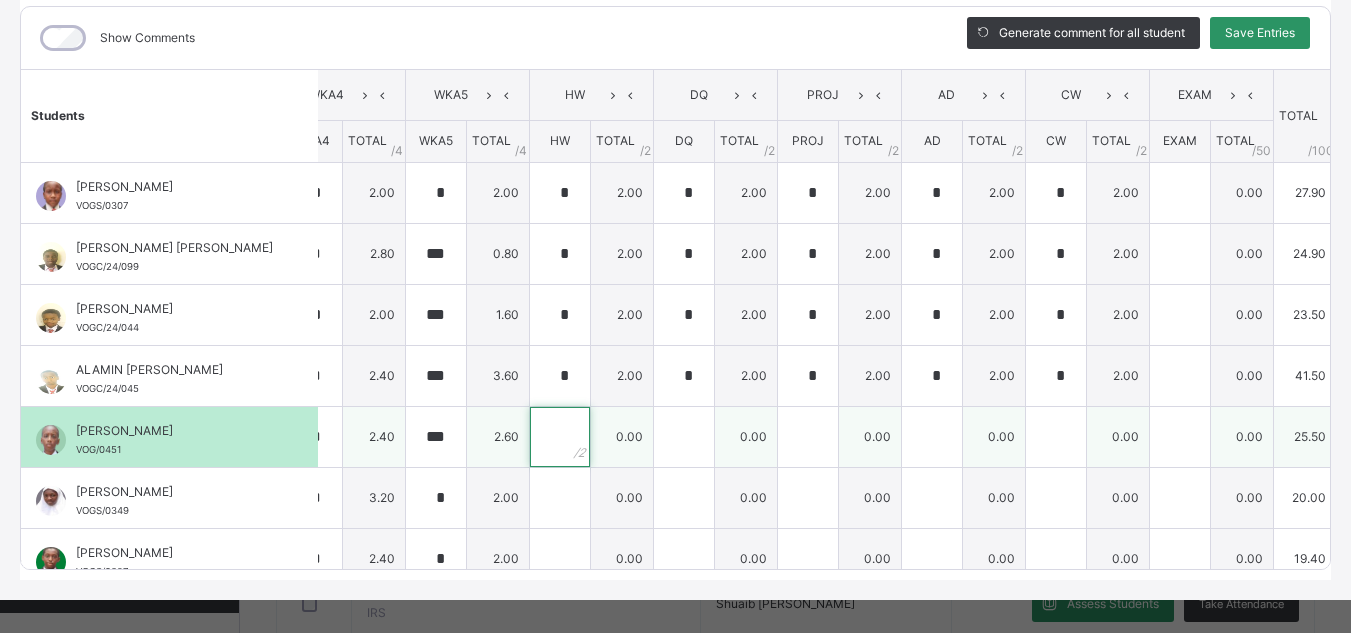 click at bounding box center (560, 437) 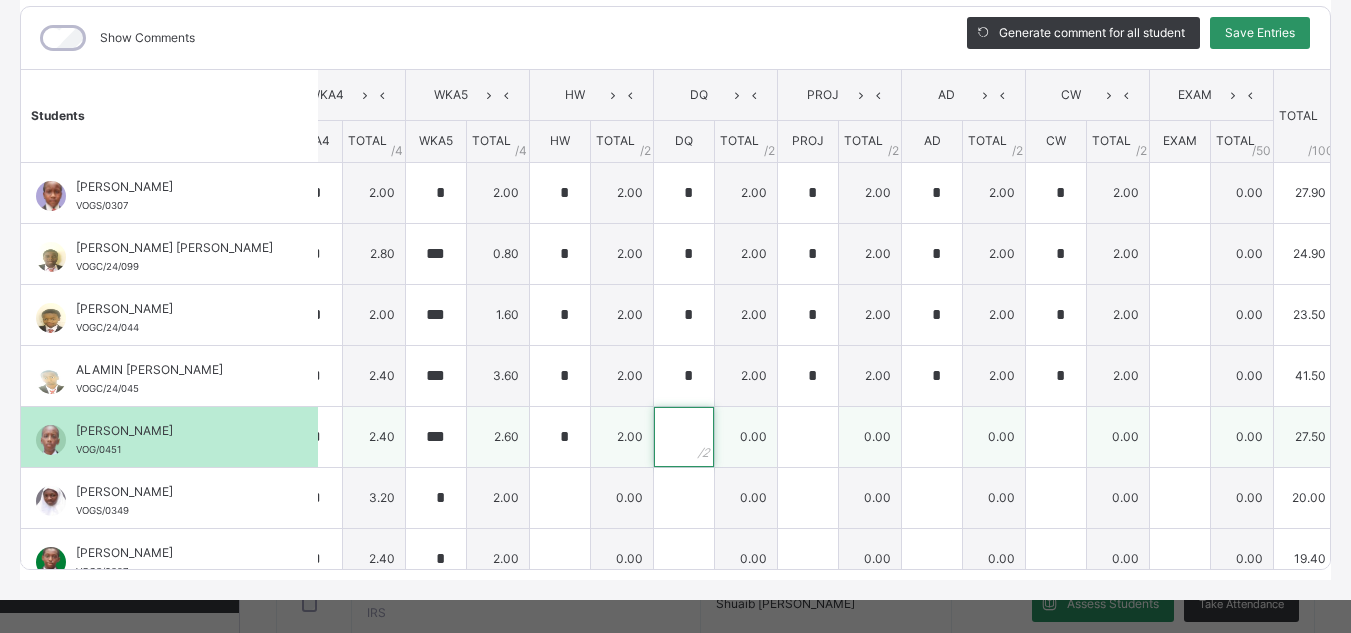 click at bounding box center [684, 437] 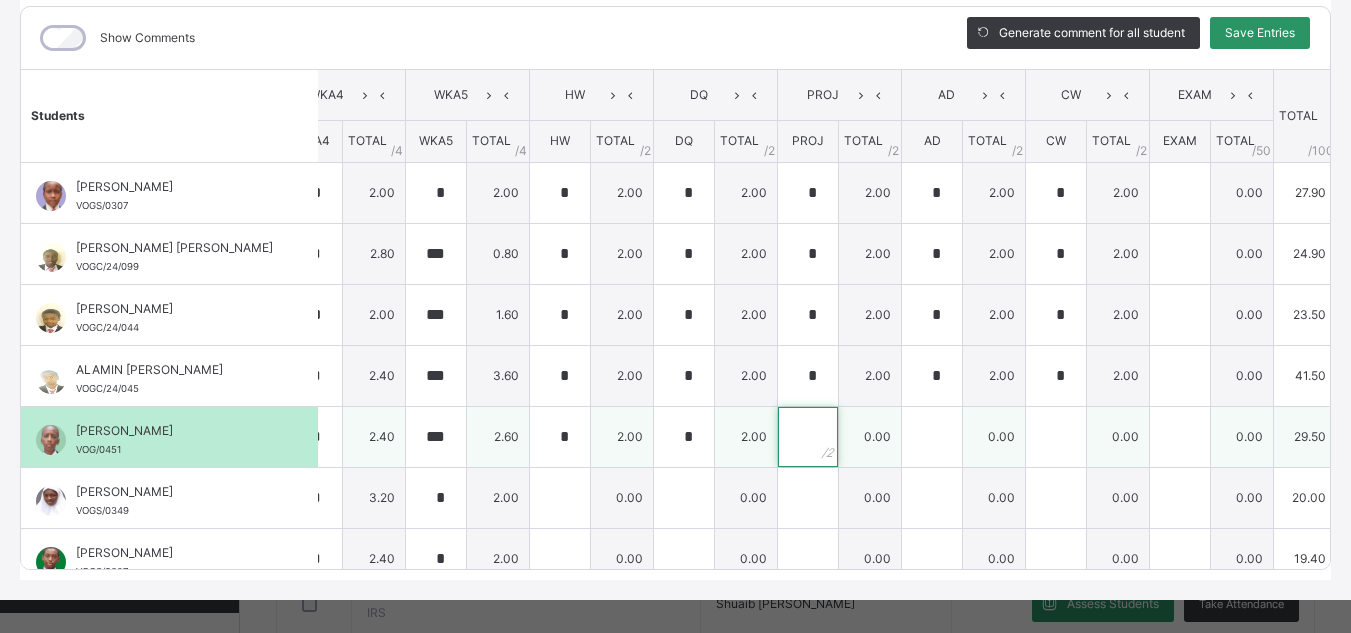 click at bounding box center (808, 437) 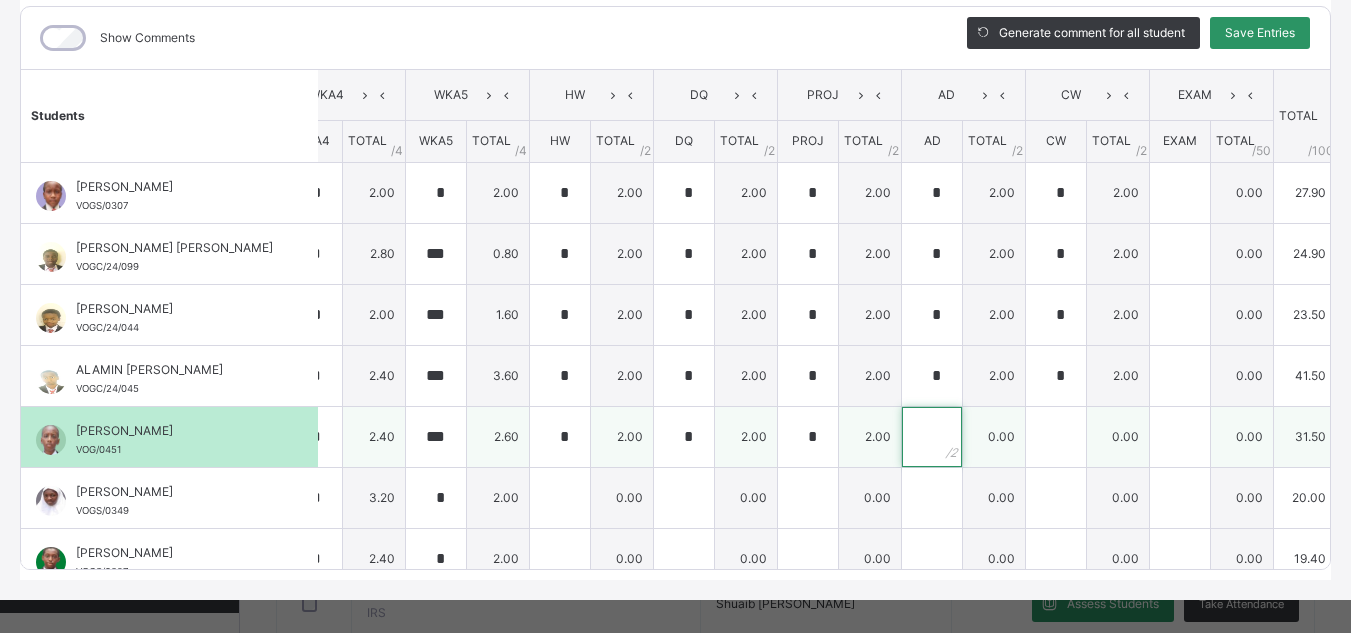 click at bounding box center (932, 437) 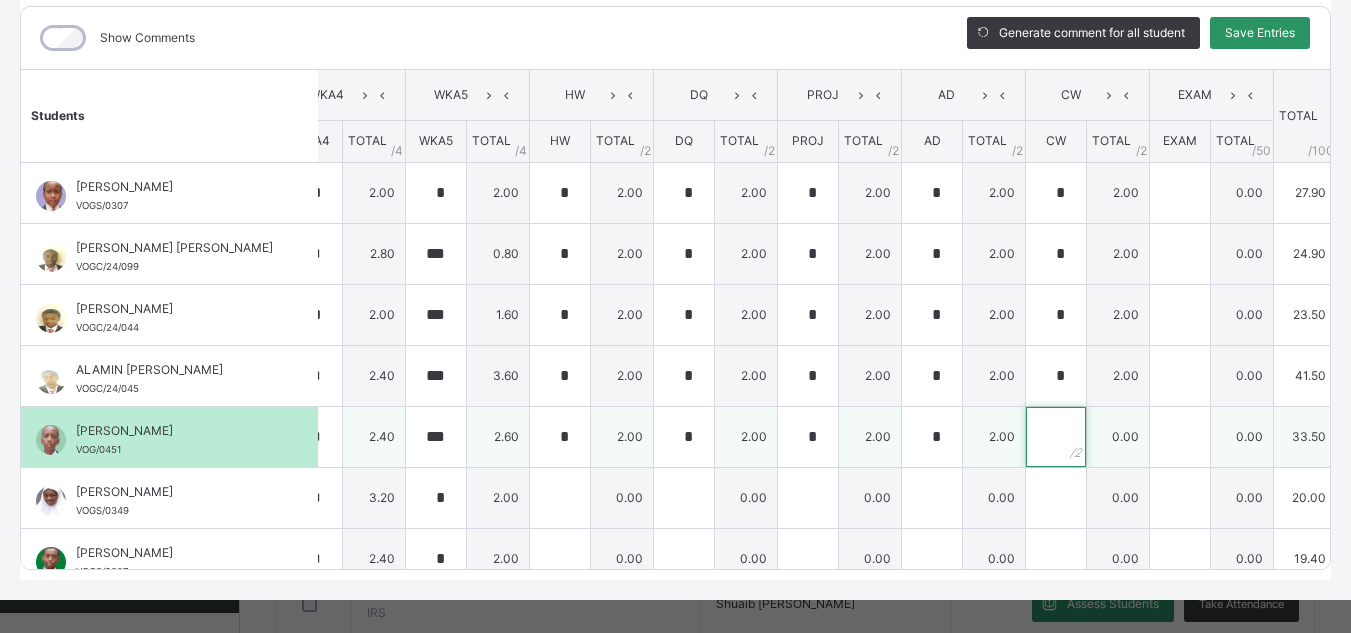 click at bounding box center [1056, 437] 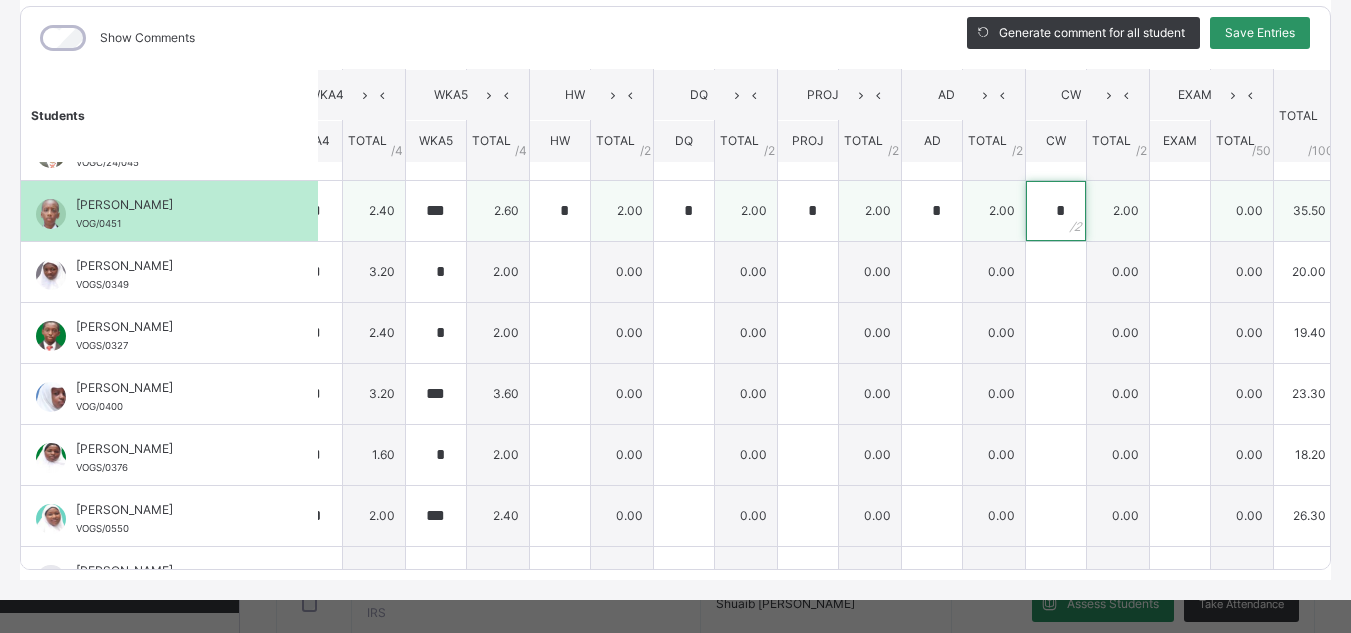 scroll, scrollTop: 237, scrollLeft: 533, axis: both 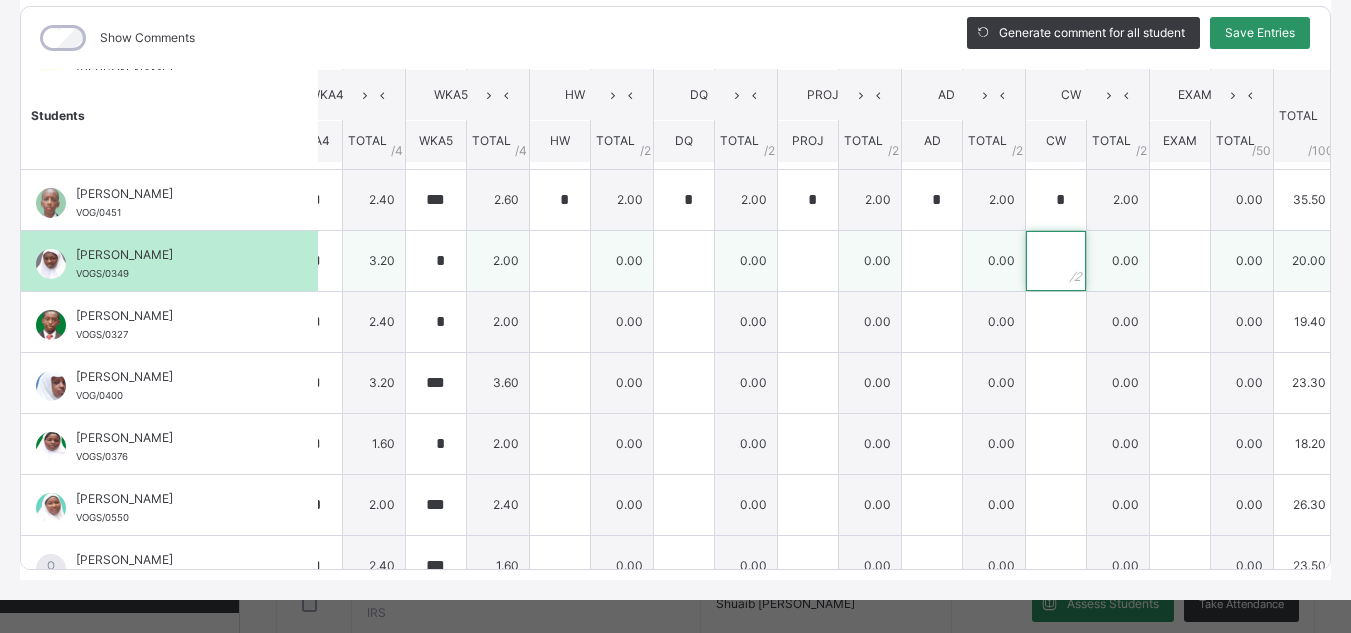 click at bounding box center (1056, 261) 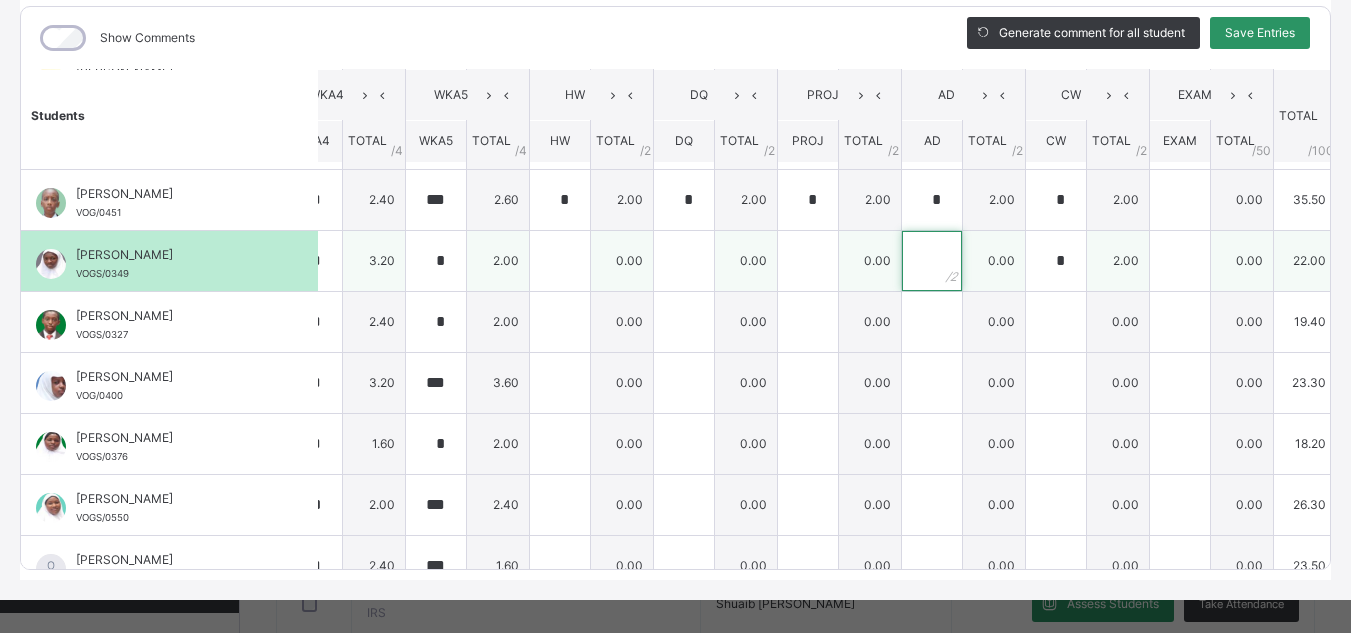 click at bounding box center [932, 261] 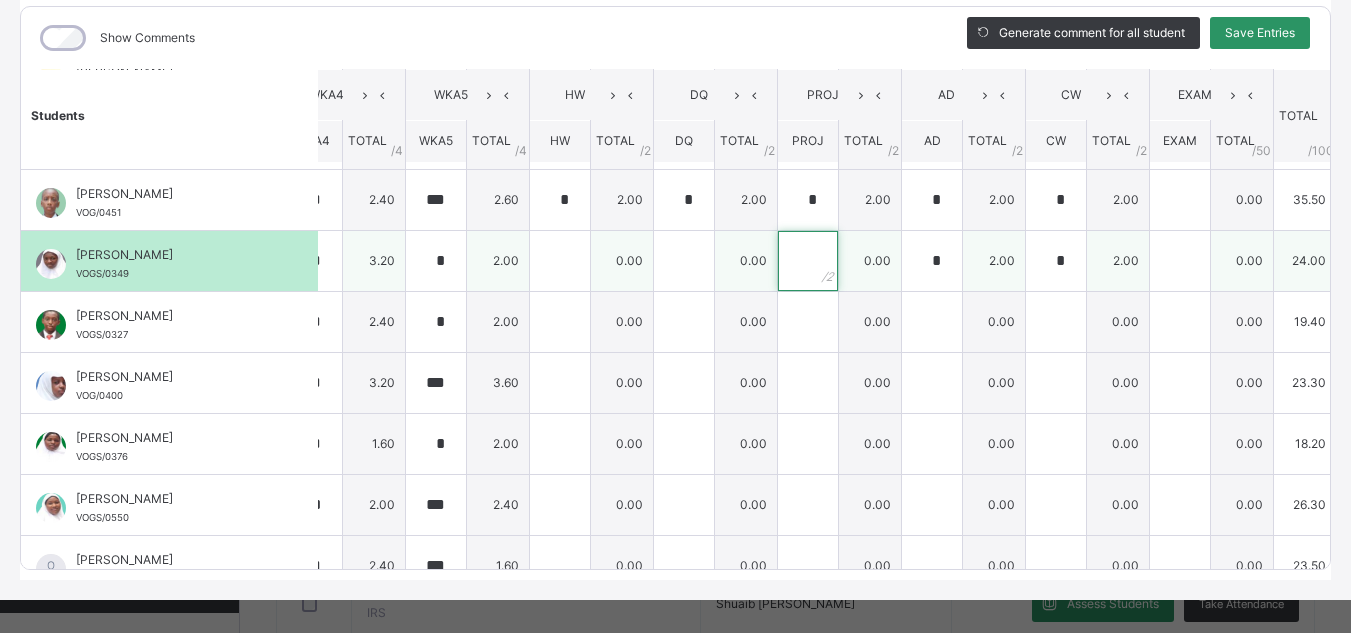 click at bounding box center (808, 261) 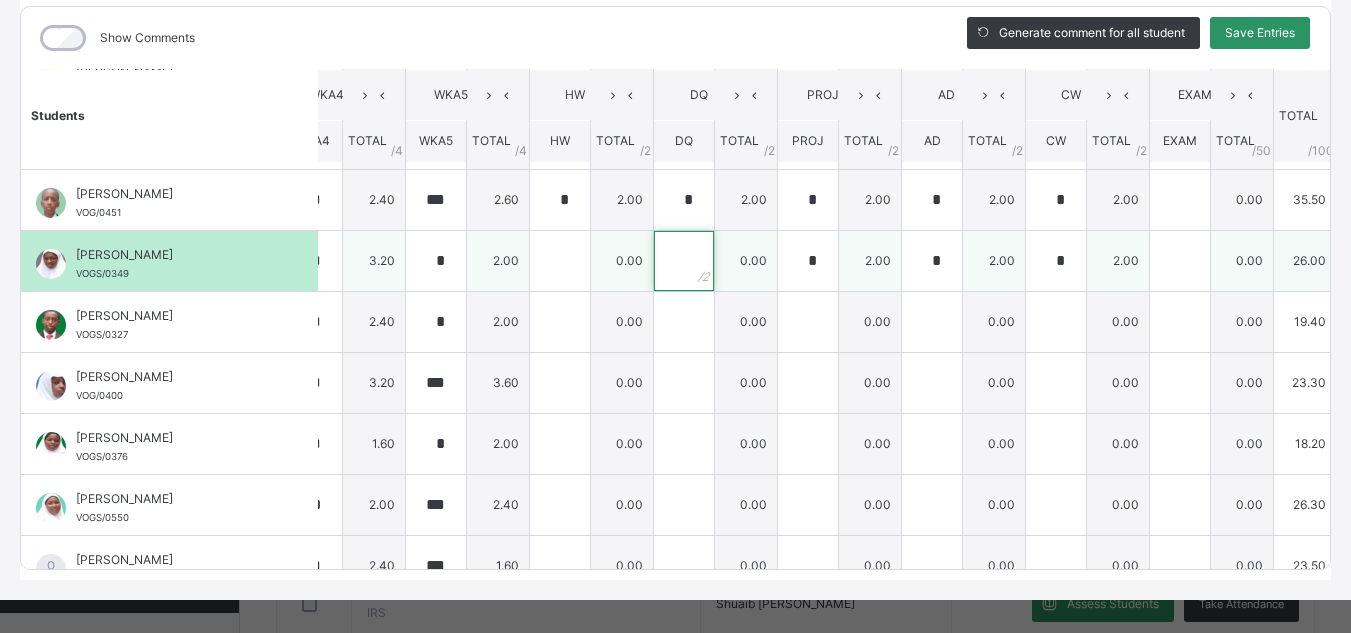 click at bounding box center (684, 261) 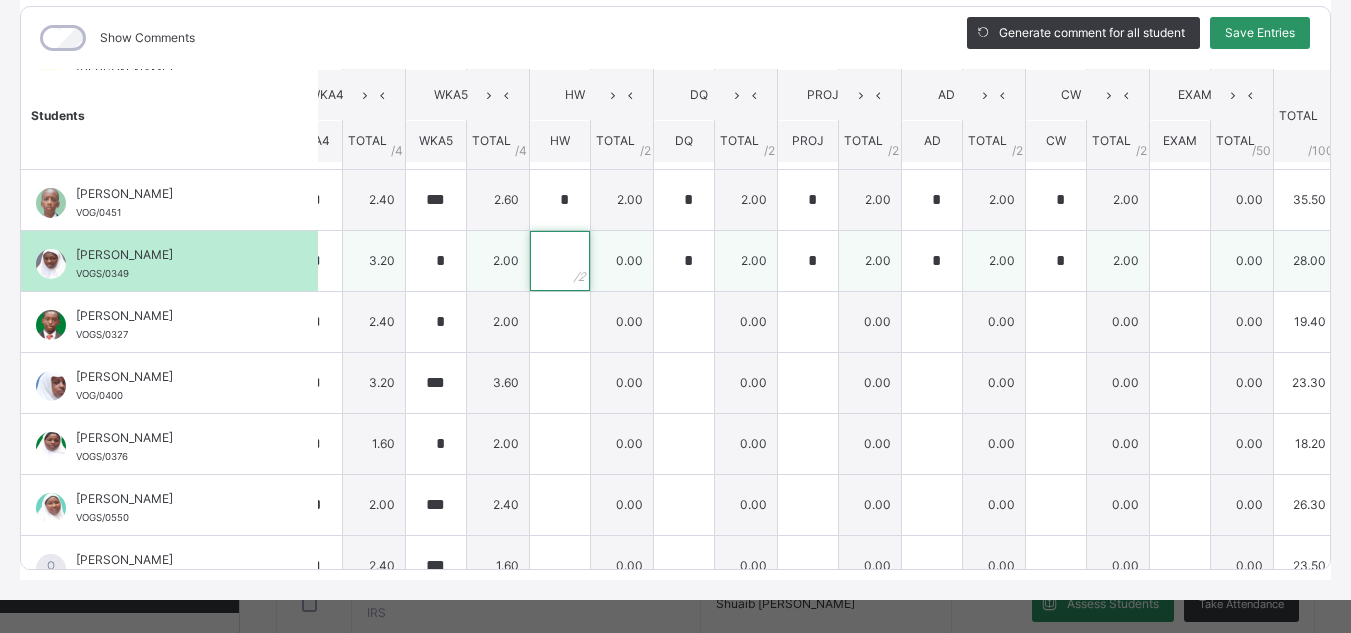 click at bounding box center (560, 261) 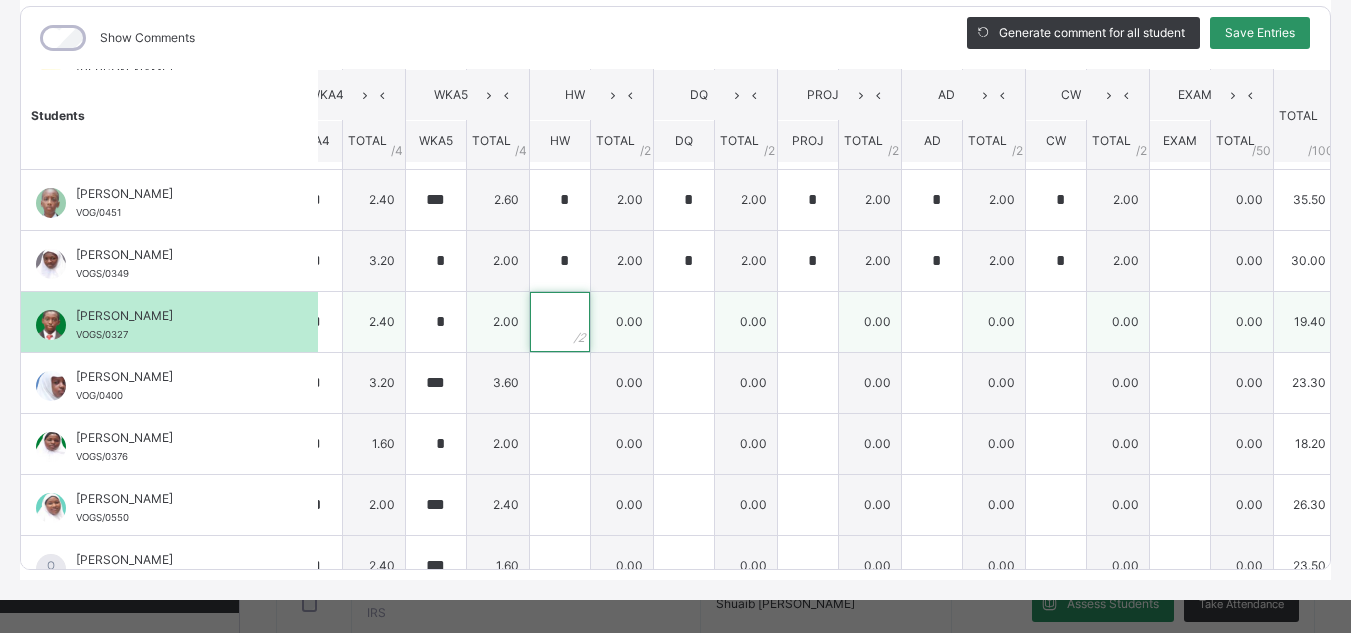 click at bounding box center (560, 322) 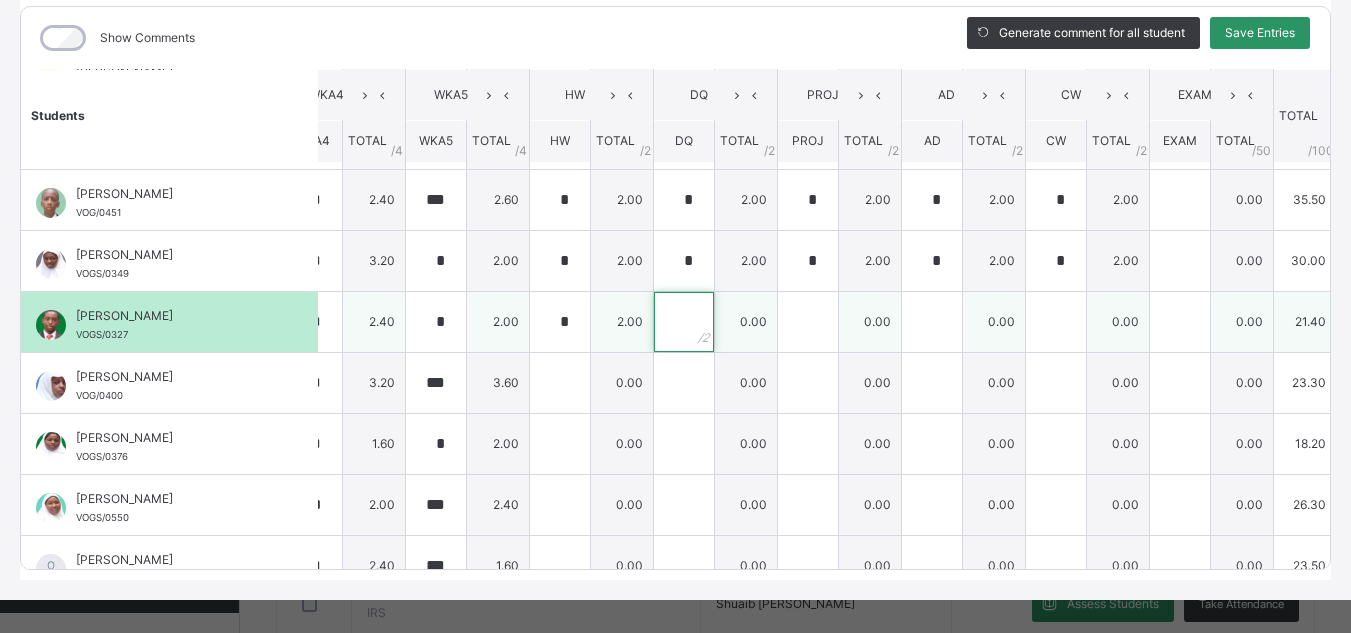 click at bounding box center [684, 322] 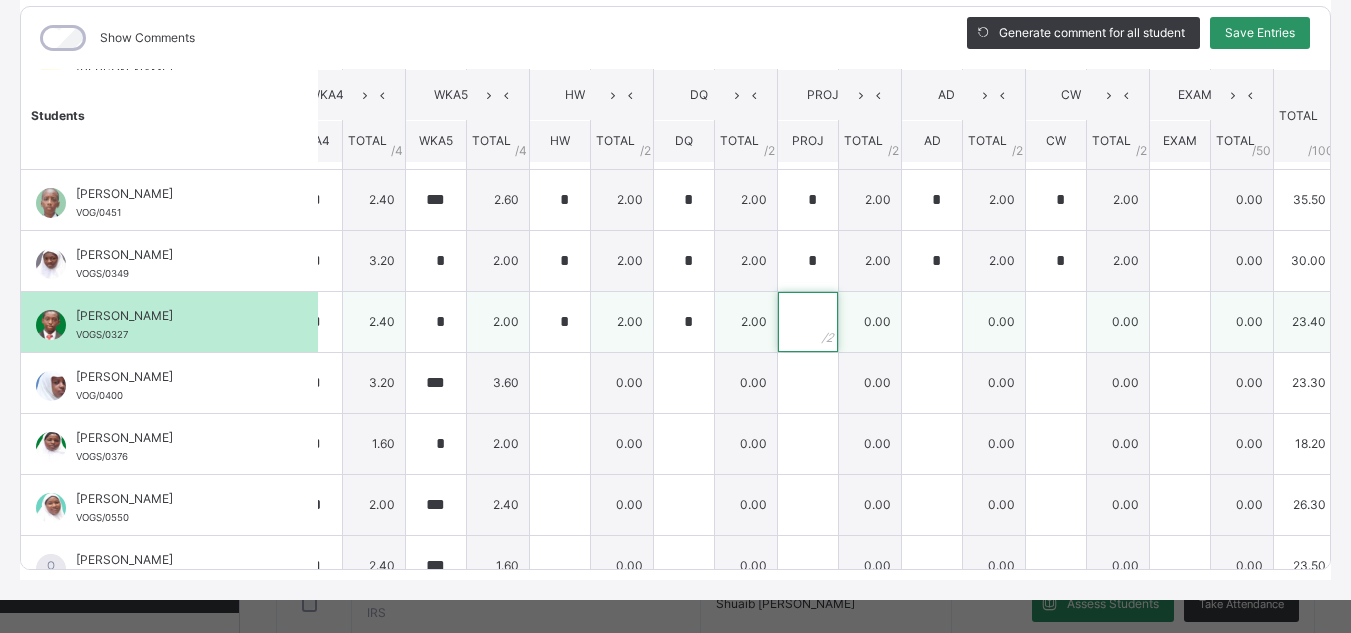click at bounding box center [808, 322] 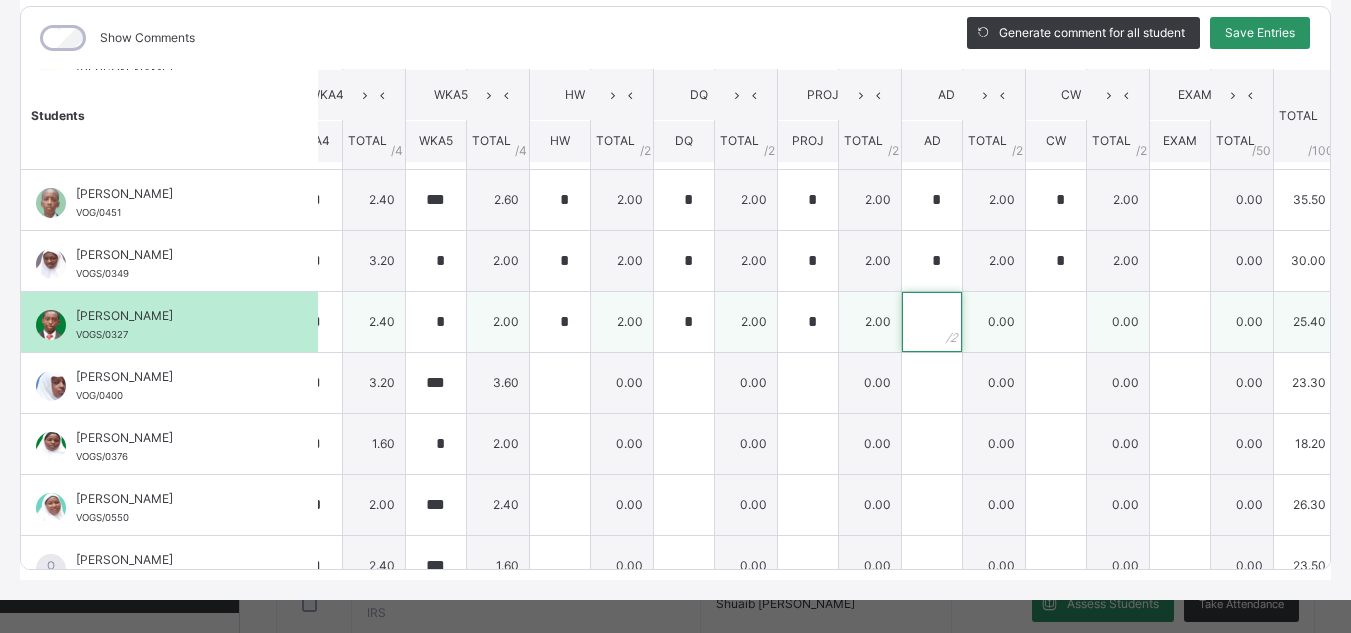 click at bounding box center (932, 322) 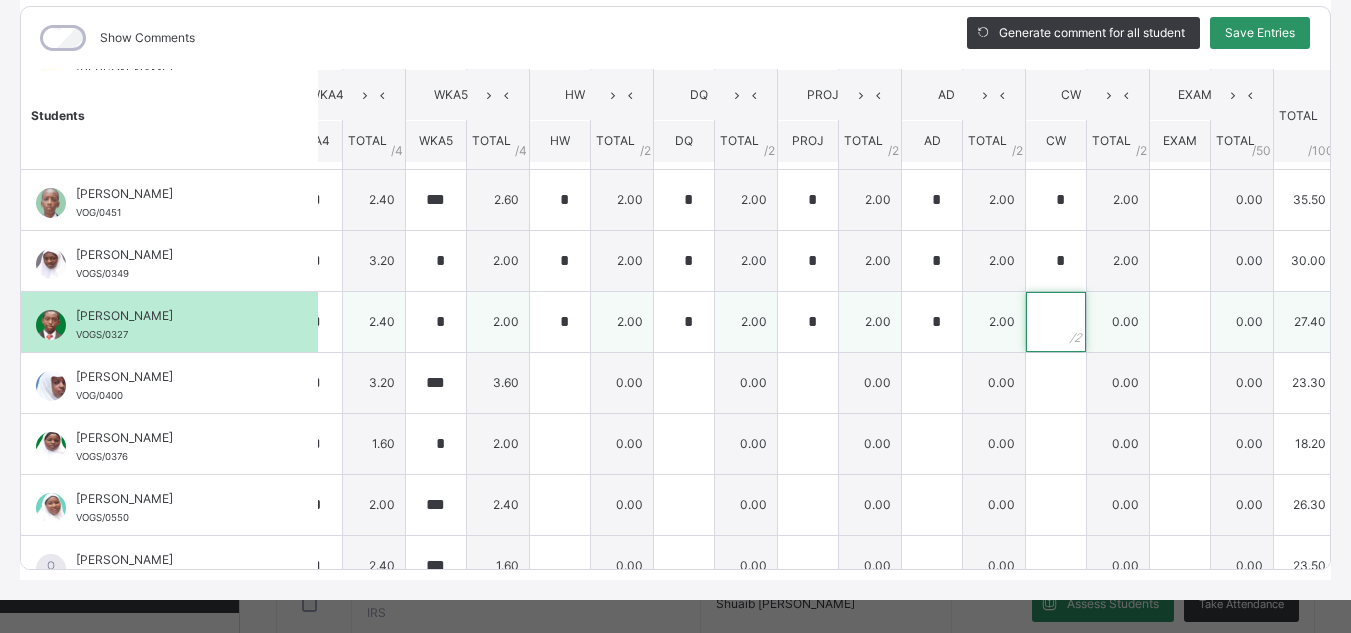 click at bounding box center (1056, 322) 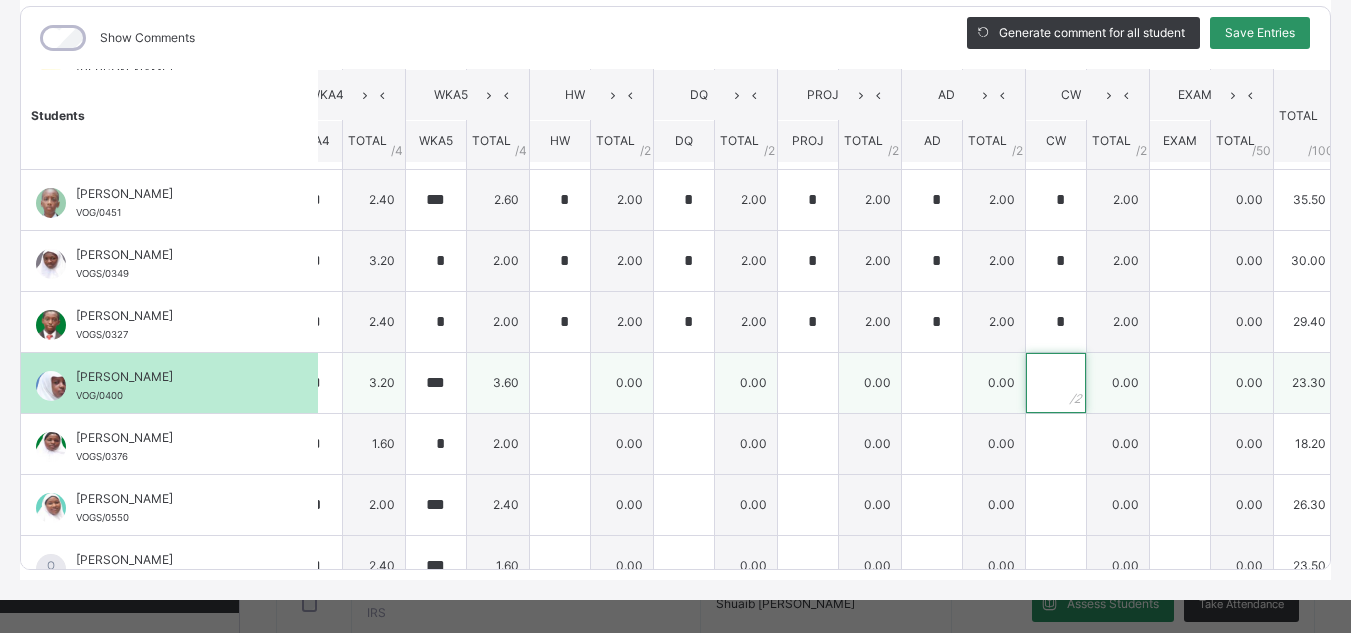 click at bounding box center (1056, 383) 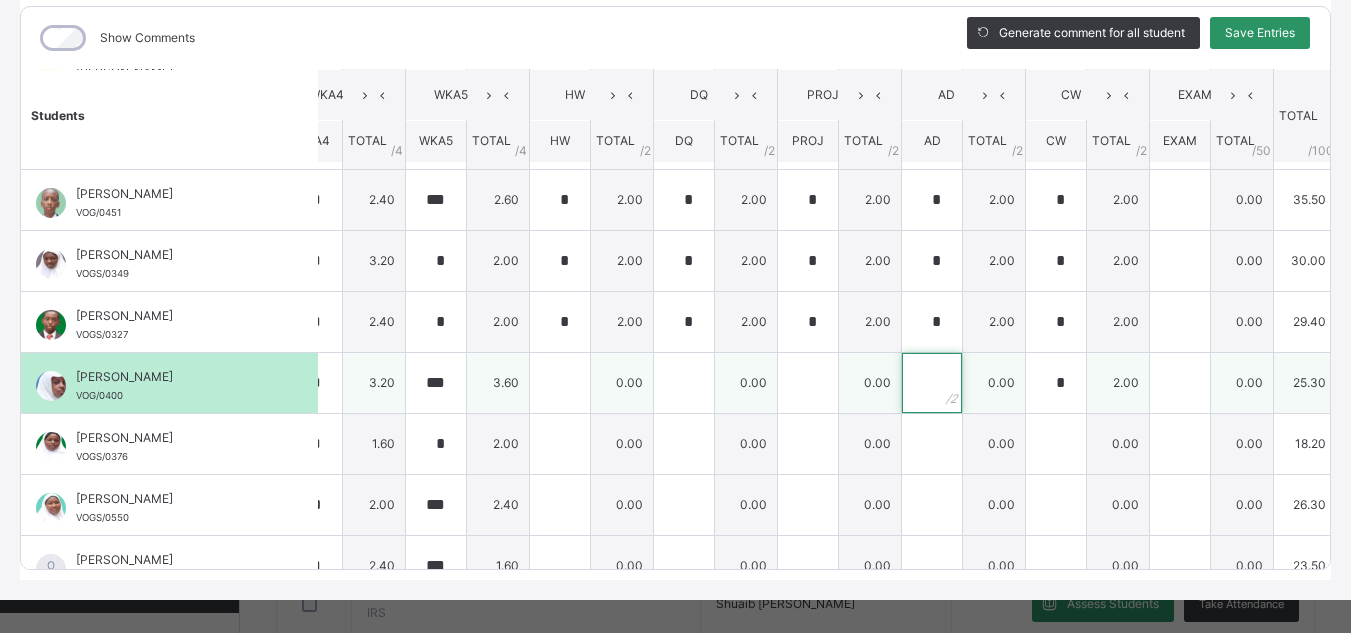 click at bounding box center [932, 383] 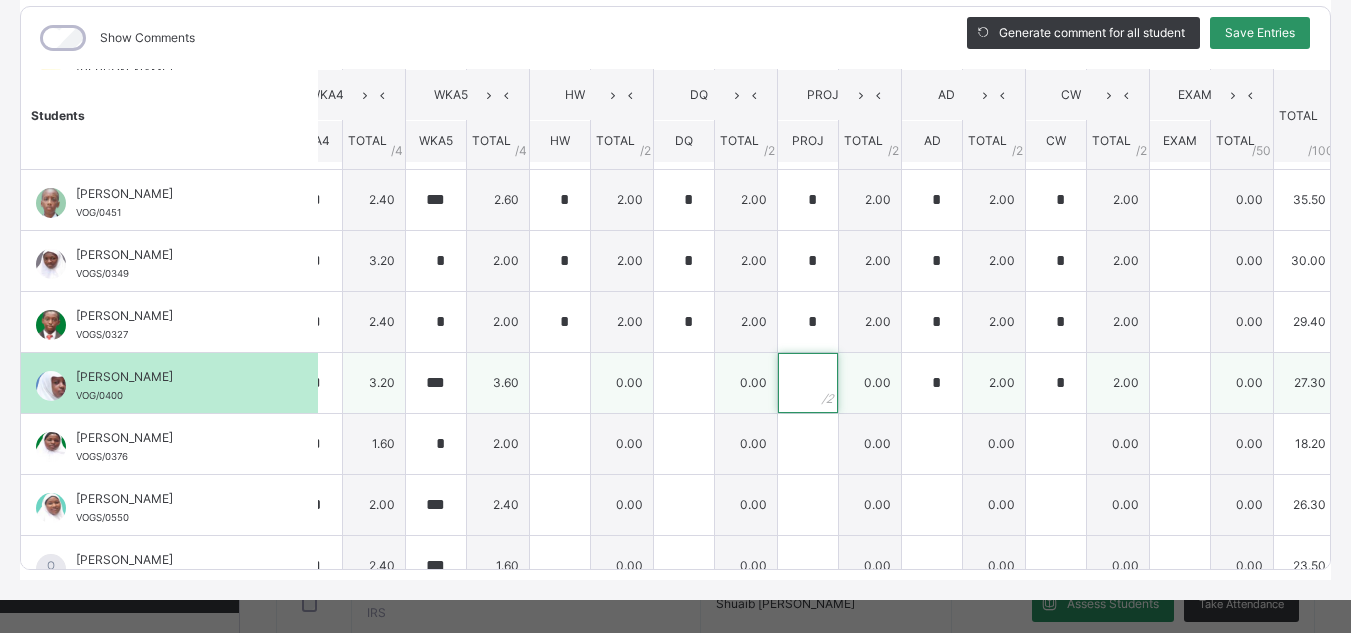click at bounding box center (808, 383) 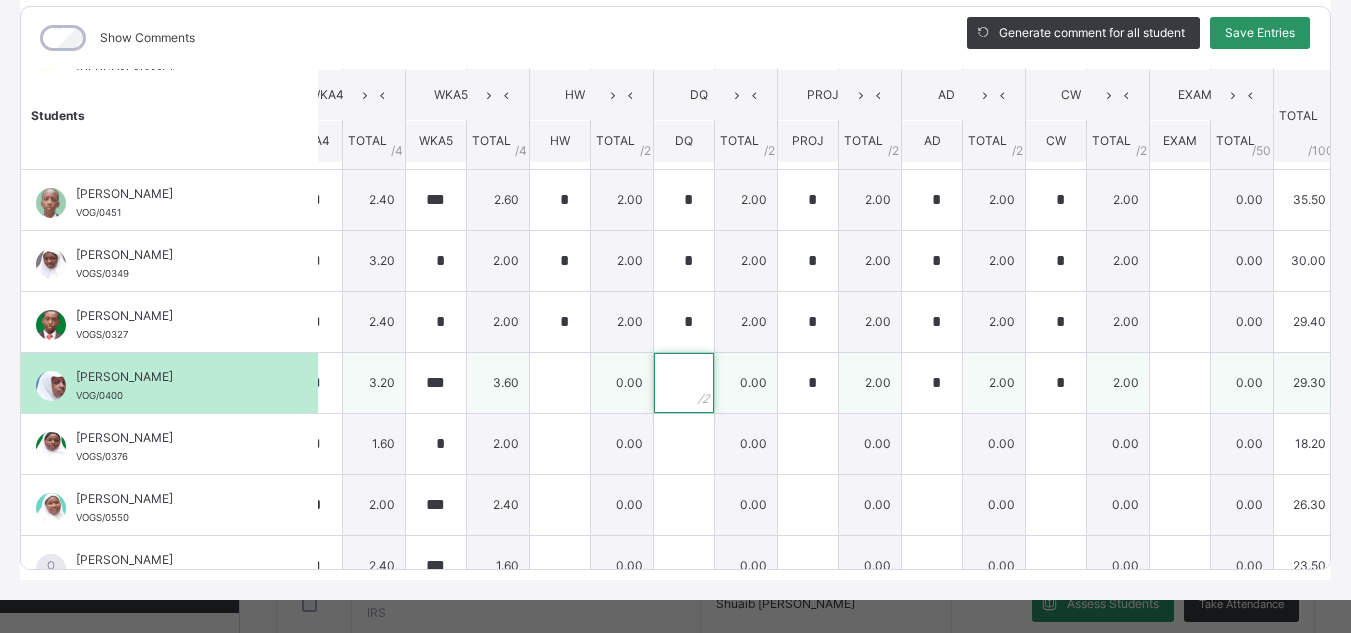 click at bounding box center [684, 383] 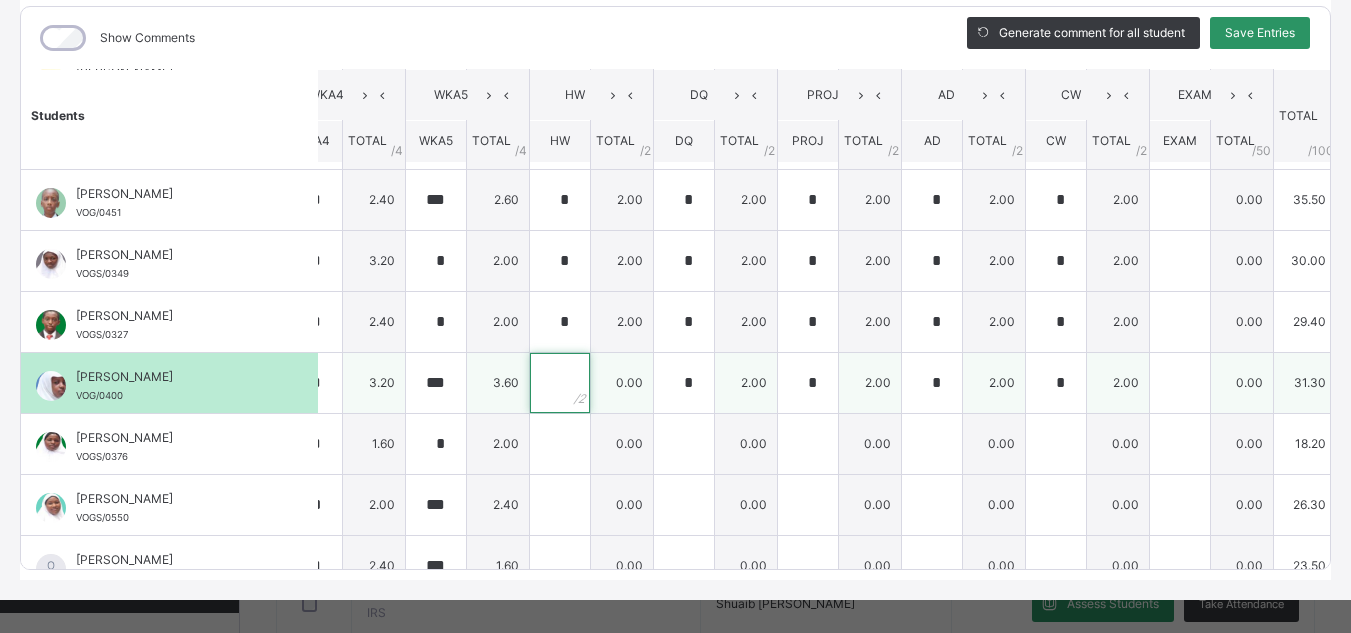 click at bounding box center (560, 383) 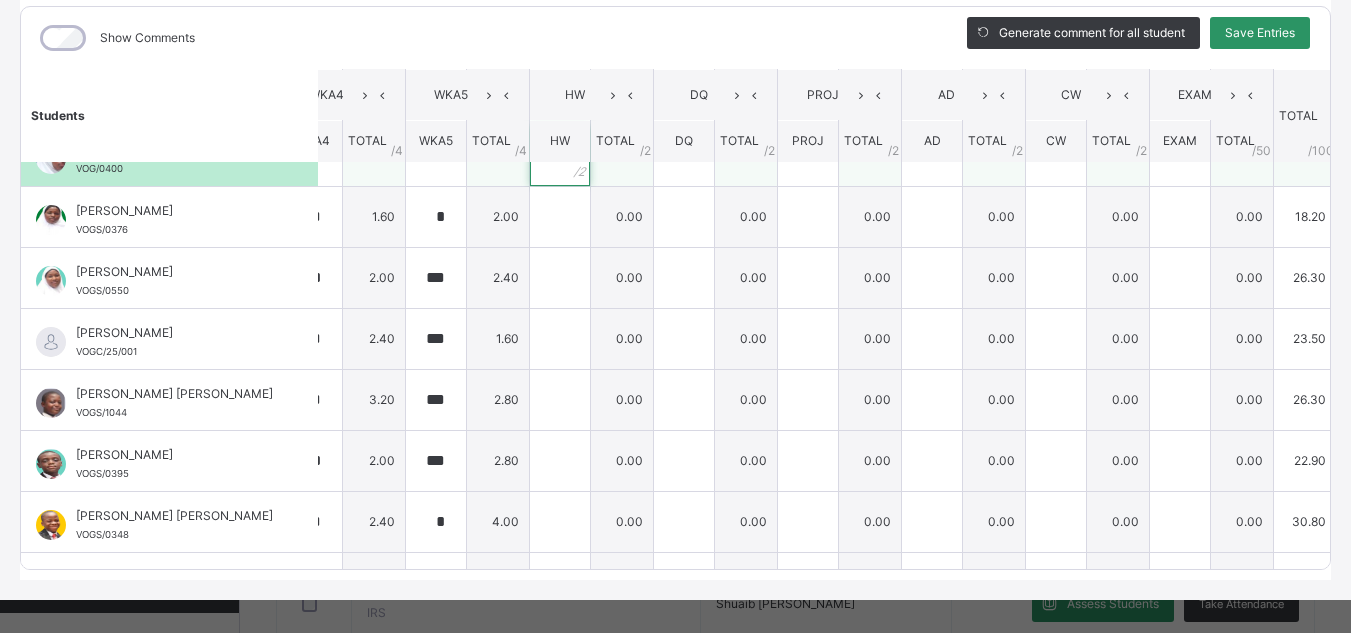 scroll, scrollTop: 478, scrollLeft: 533, axis: both 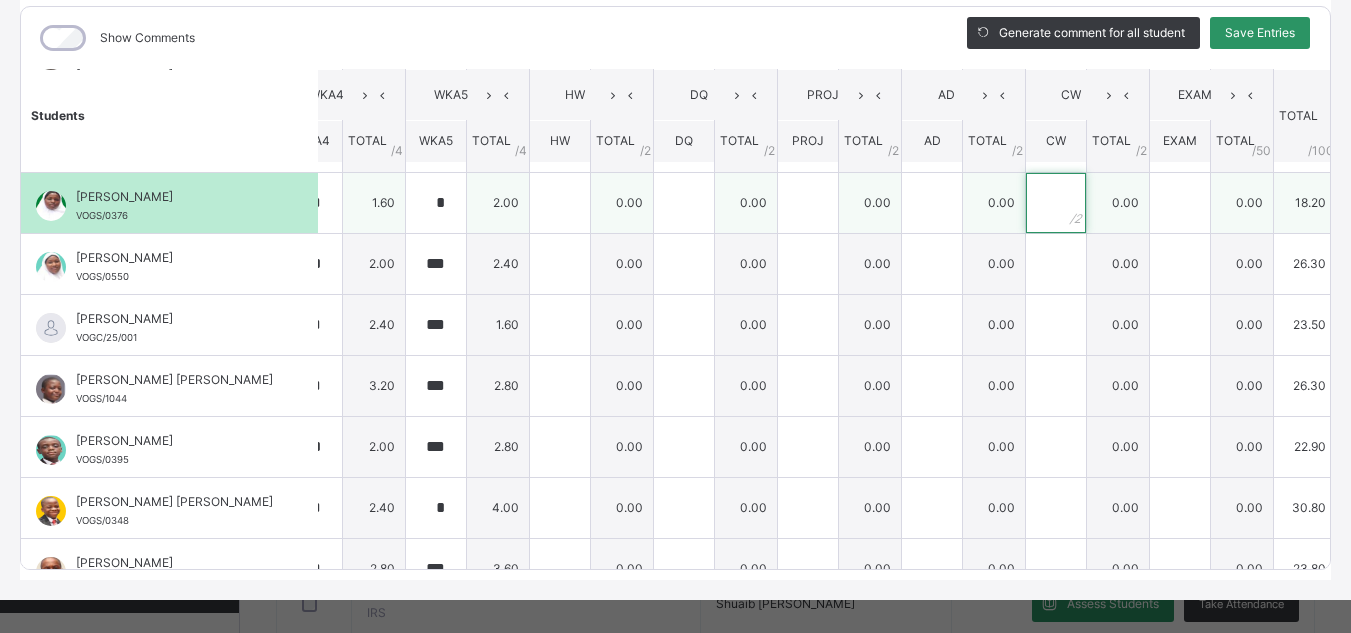 click at bounding box center [1056, 203] 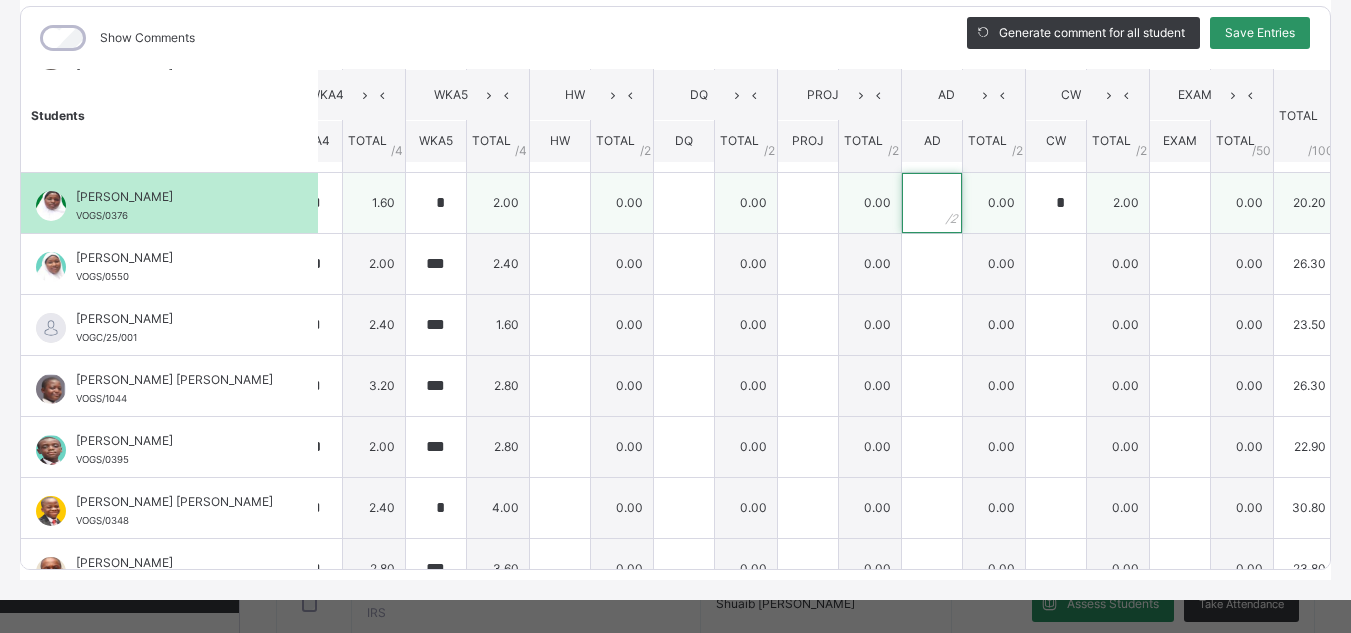 click at bounding box center [932, 203] 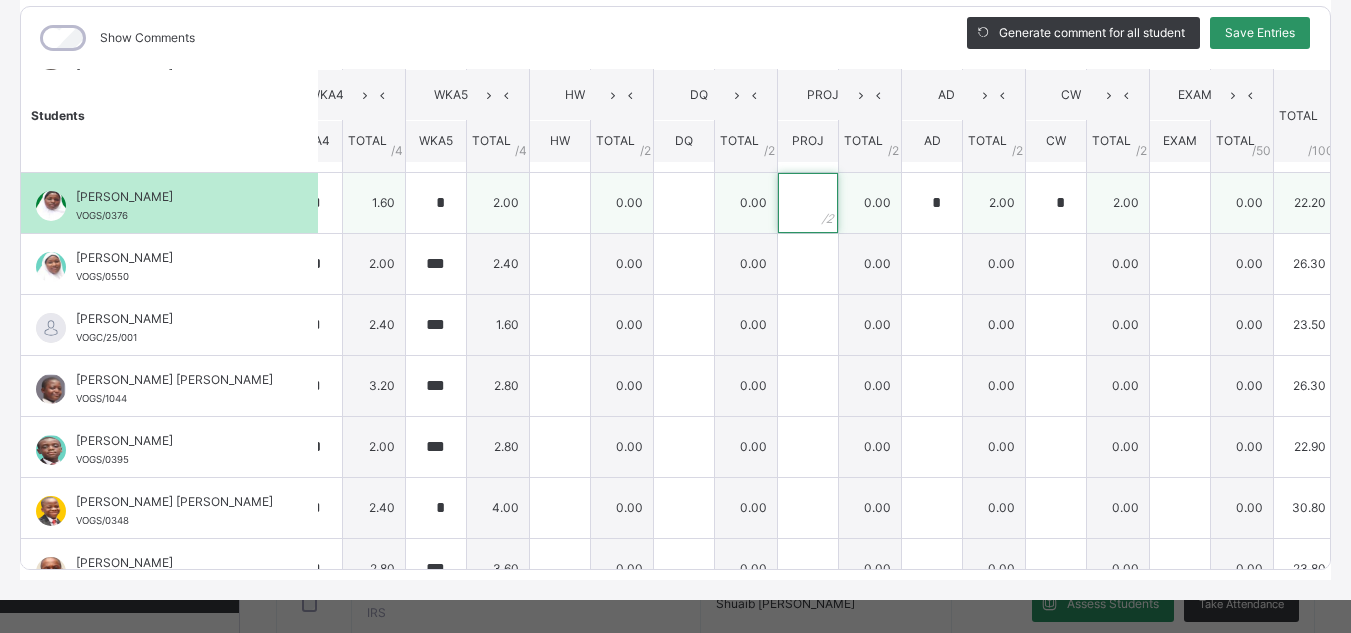 click at bounding box center [808, 203] 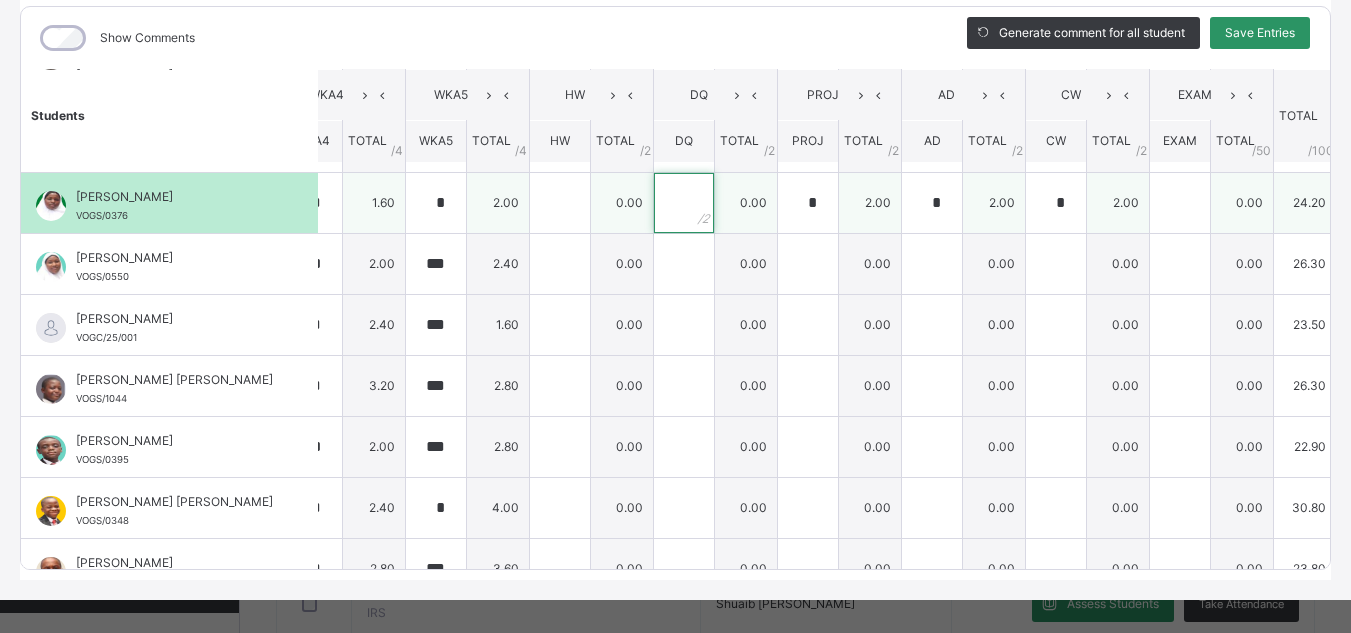 click at bounding box center [684, 203] 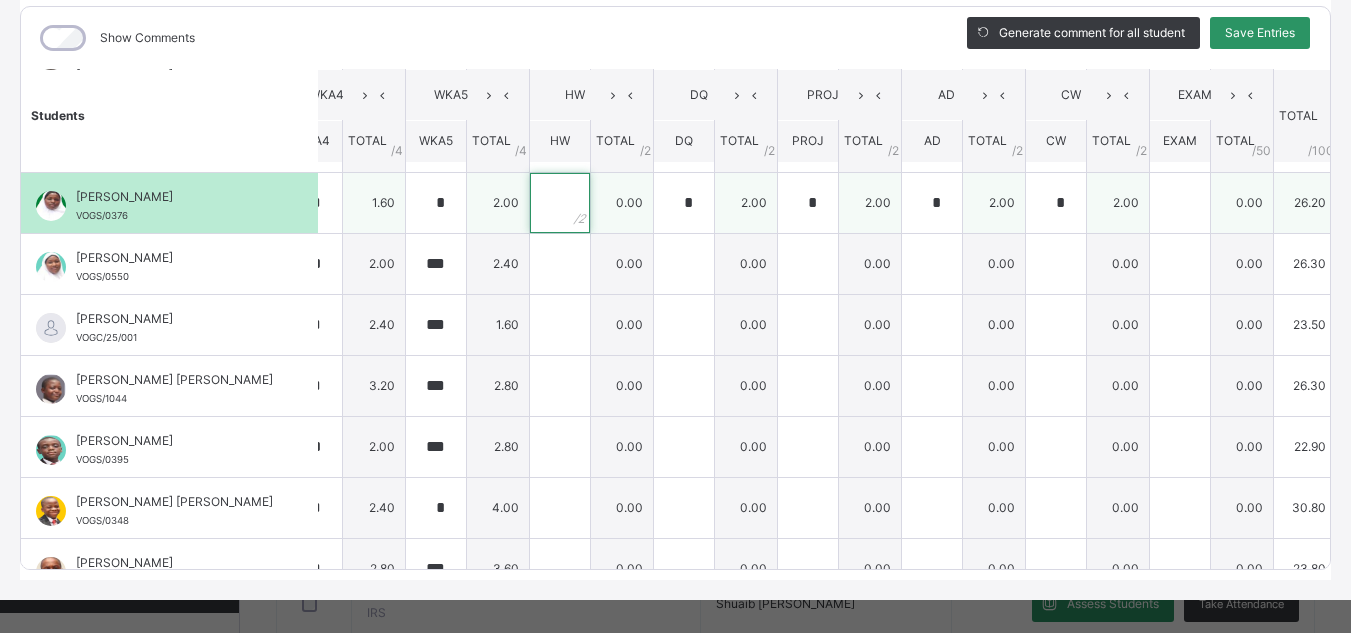 click at bounding box center [560, 203] 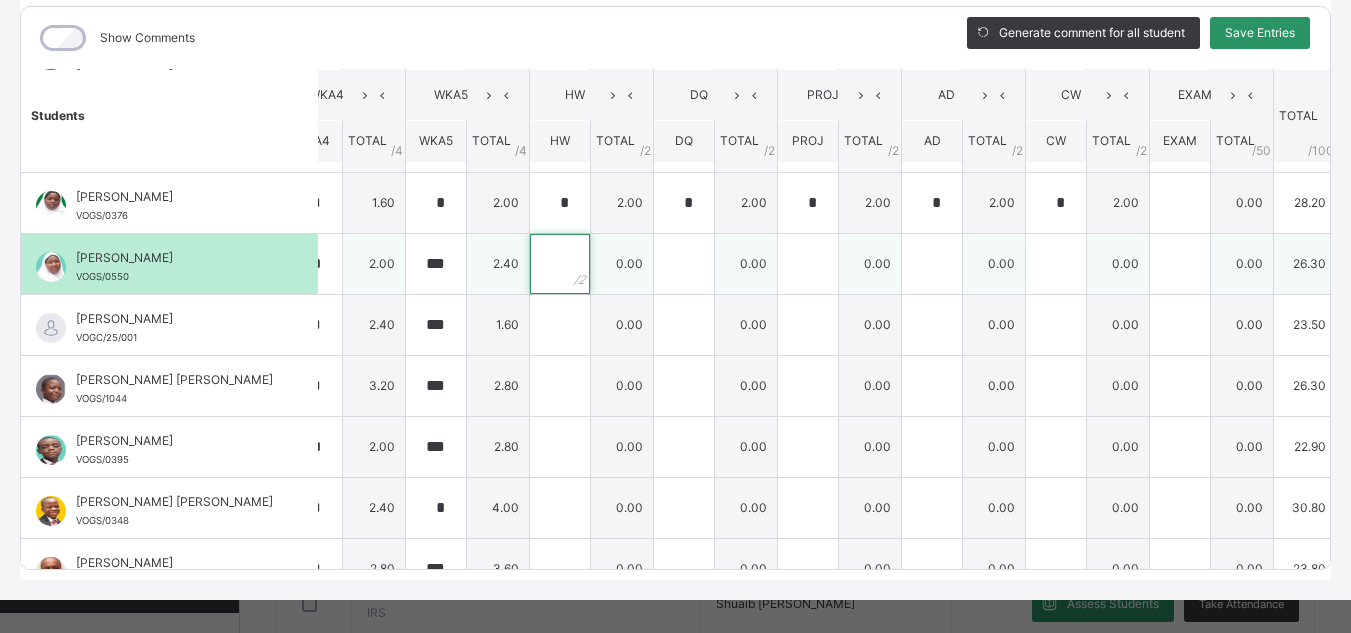 click at bounding box center [560, 264] 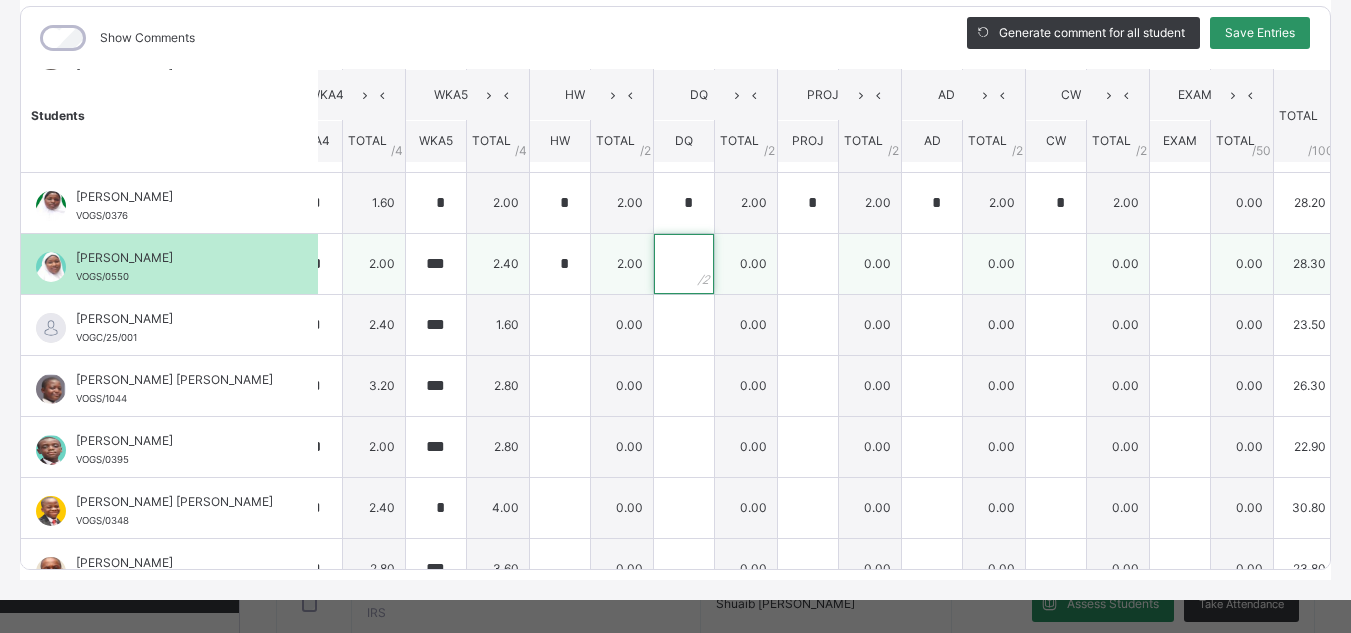 click at bounding box center (684, 264) 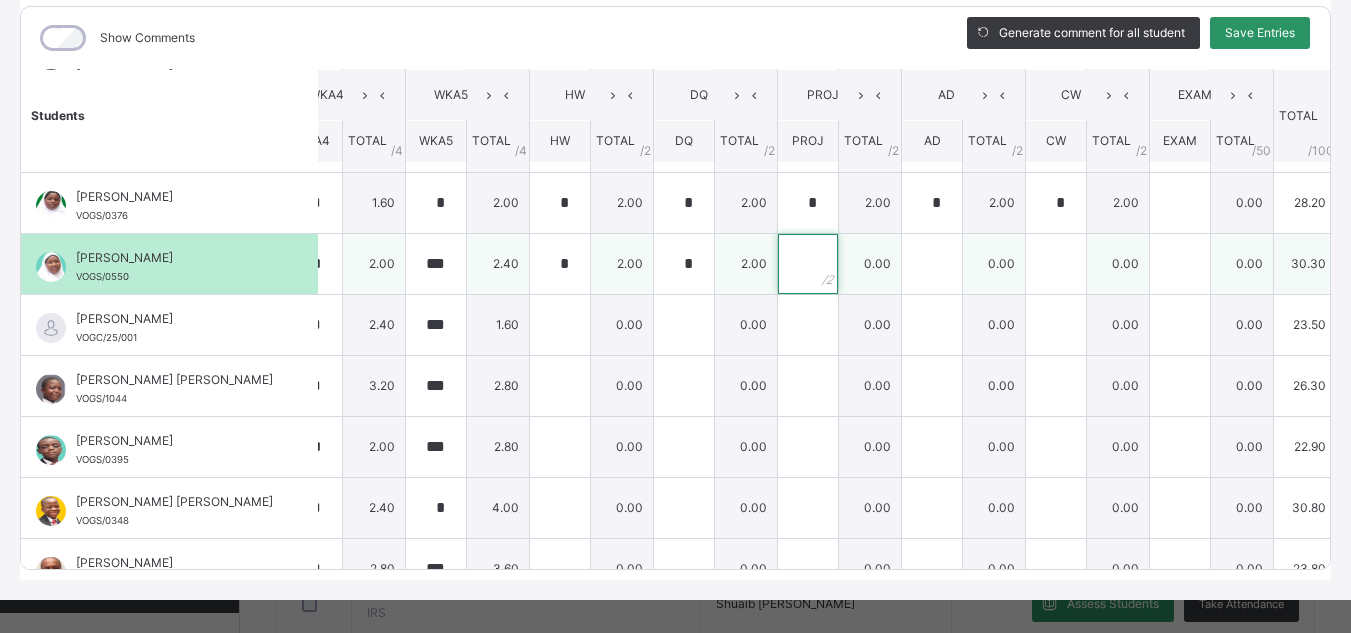 click at bounding box center (808, 264) 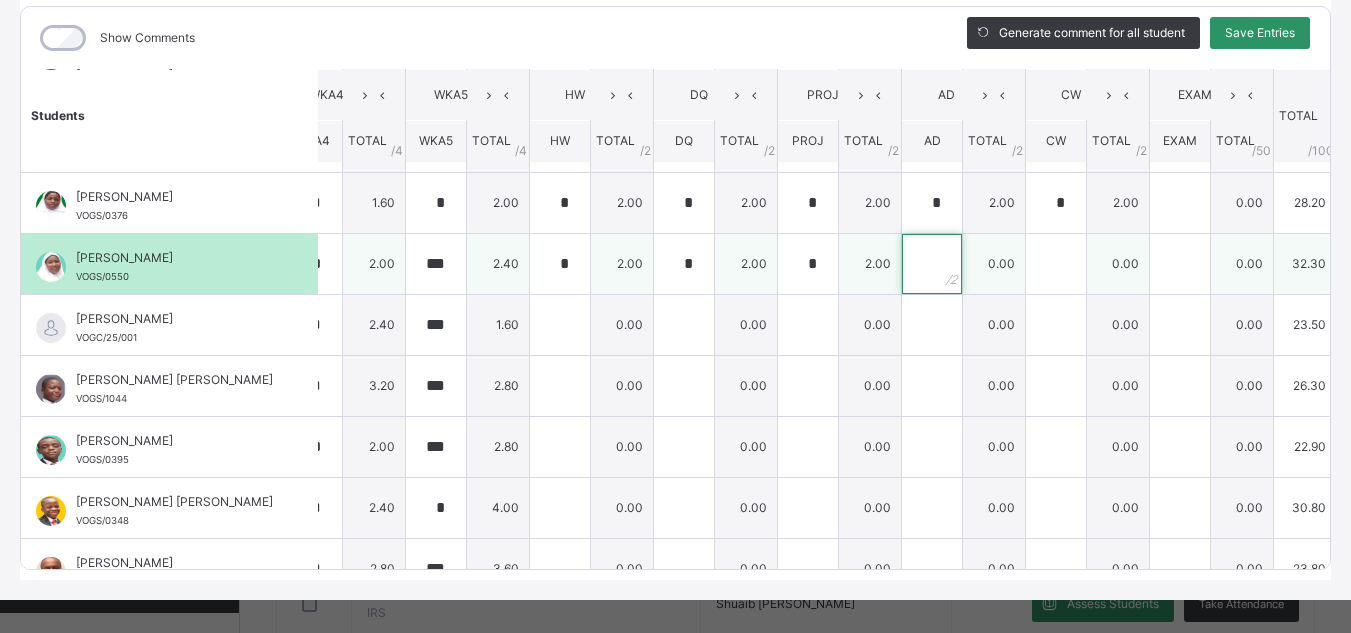 click at bounding box center (932, 264) 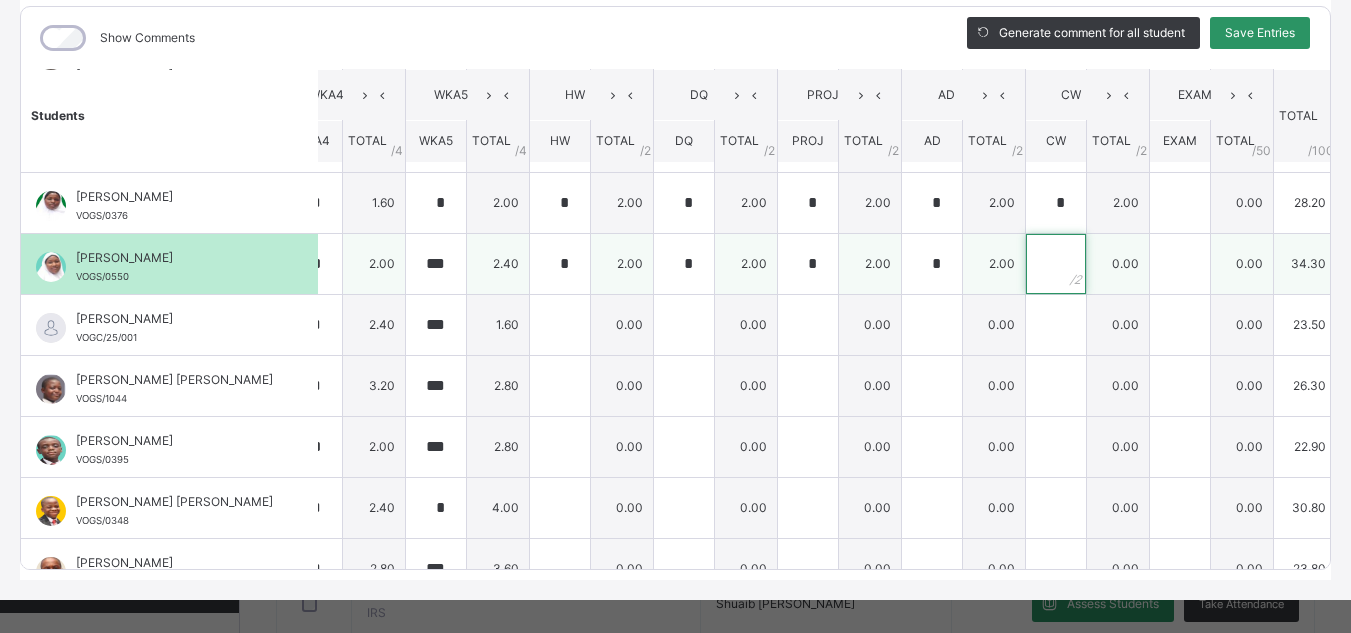 click at bounding box center [1056, 264] 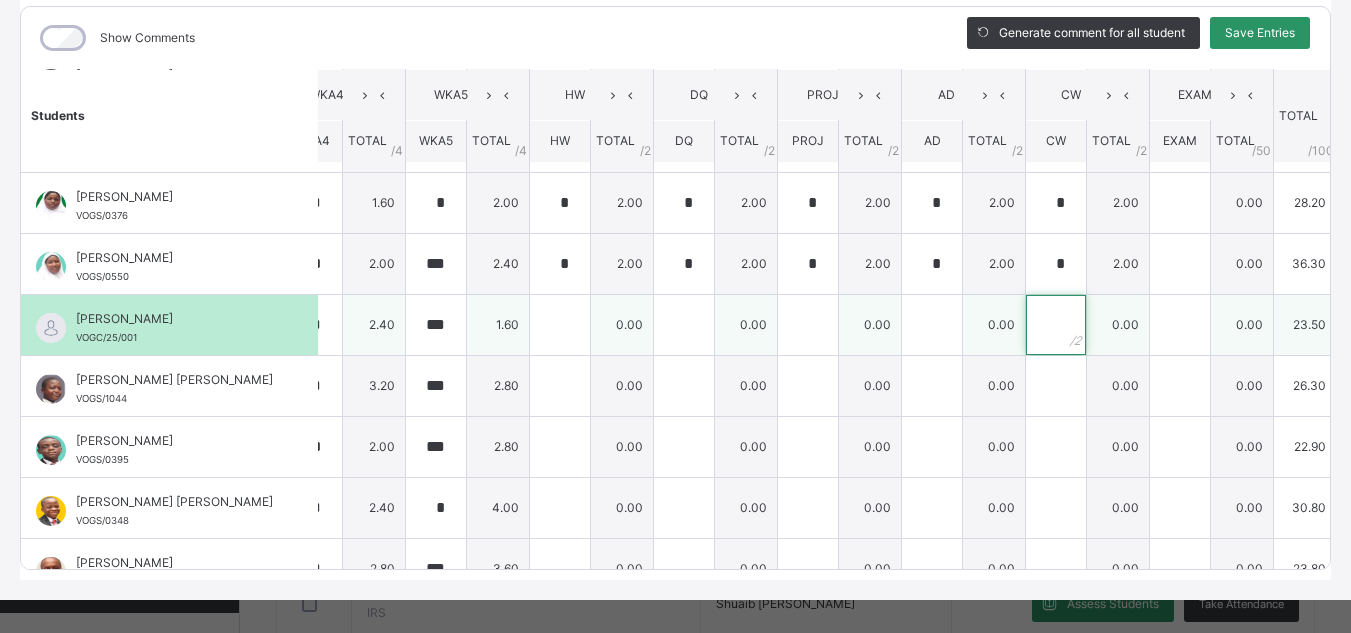 click at bounding box center (1056, 325) 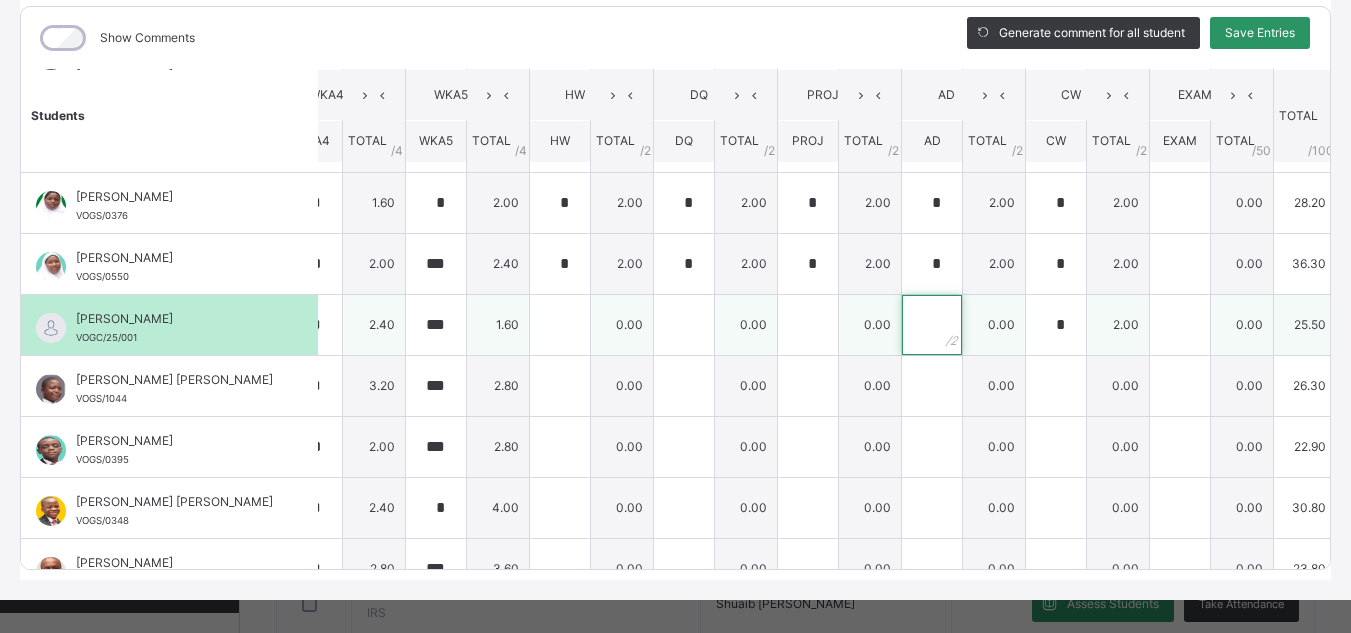 click at bounding box center [932, 325] 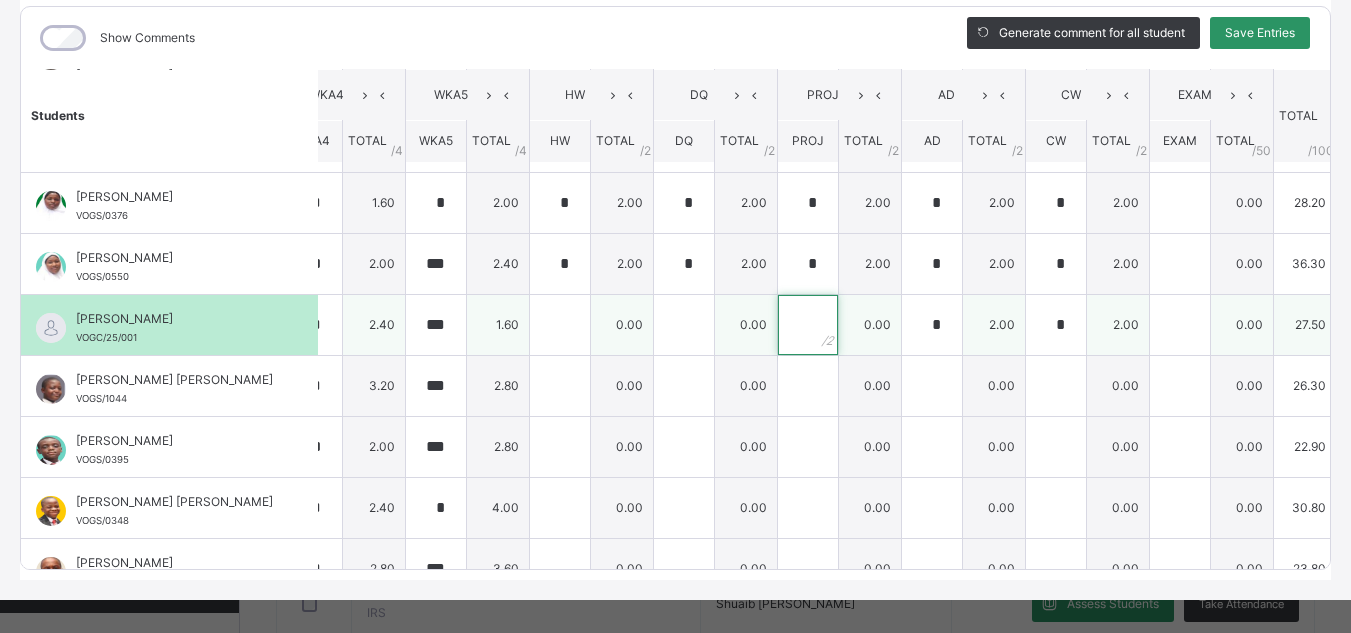 click at bounding box center (808, 325) 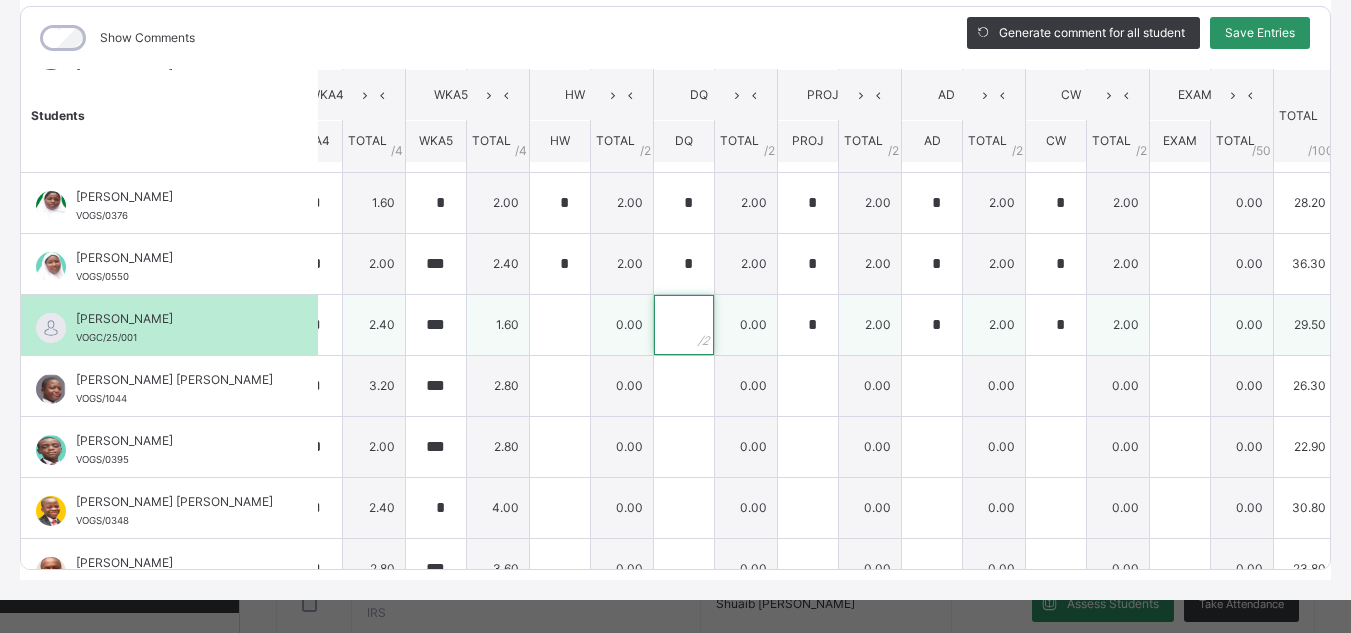 click at bounding box center (684, 325) 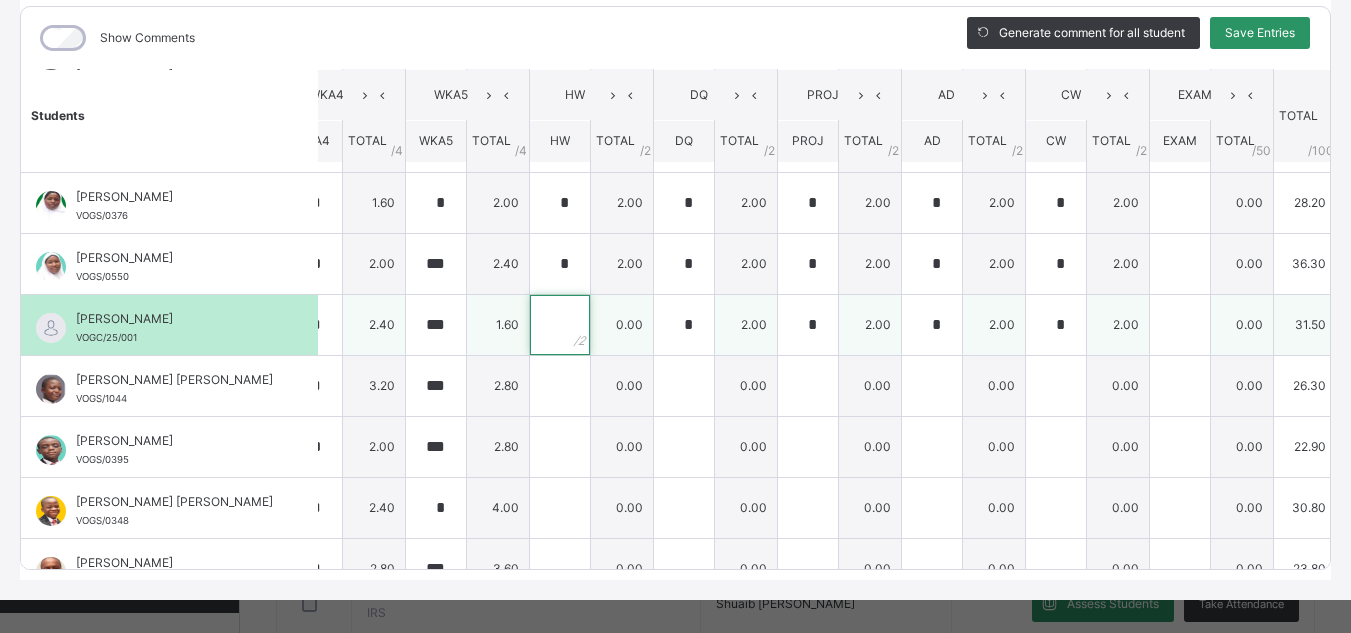 click at bounding box center [560, 325] 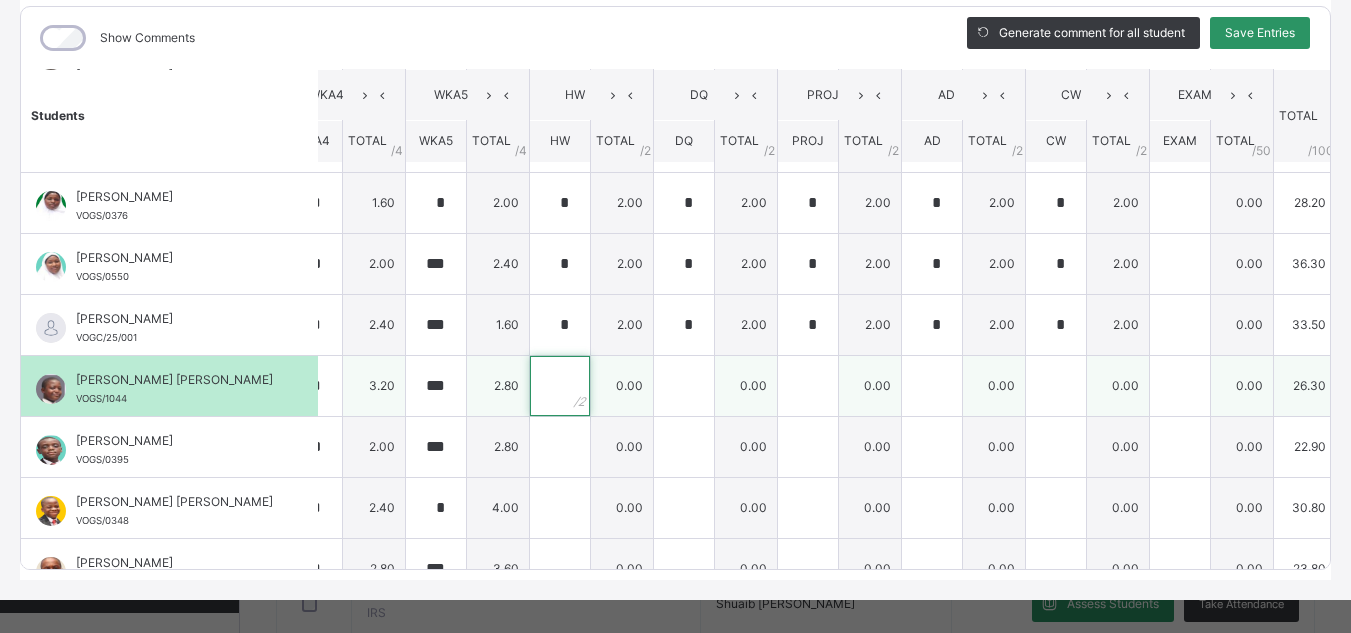 click at bounding box center (560, 386) 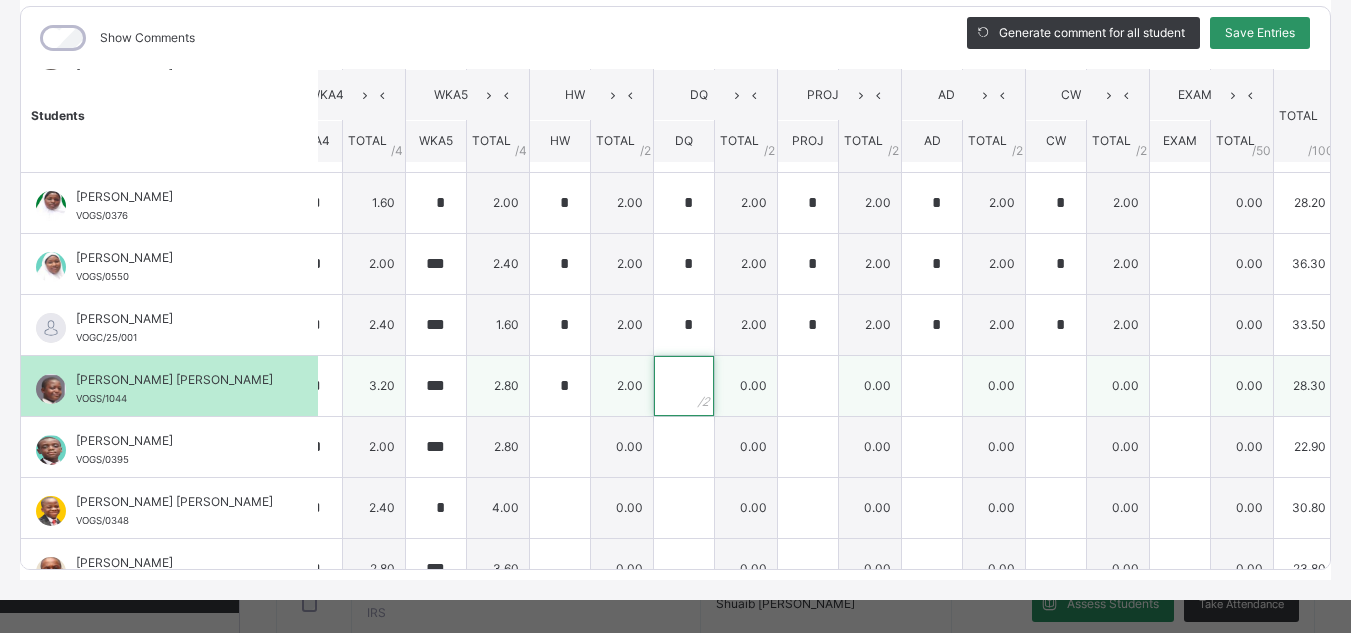 click at bounding box center [684, 386] 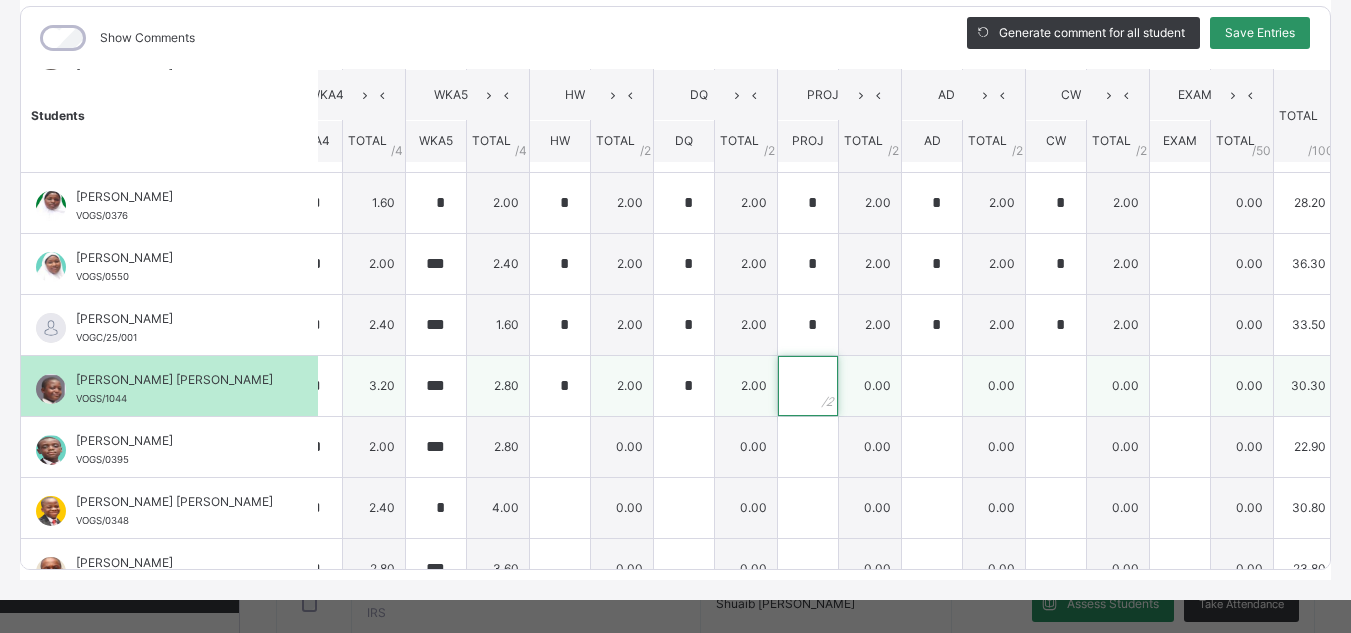 click at bounding box center [808, 386] 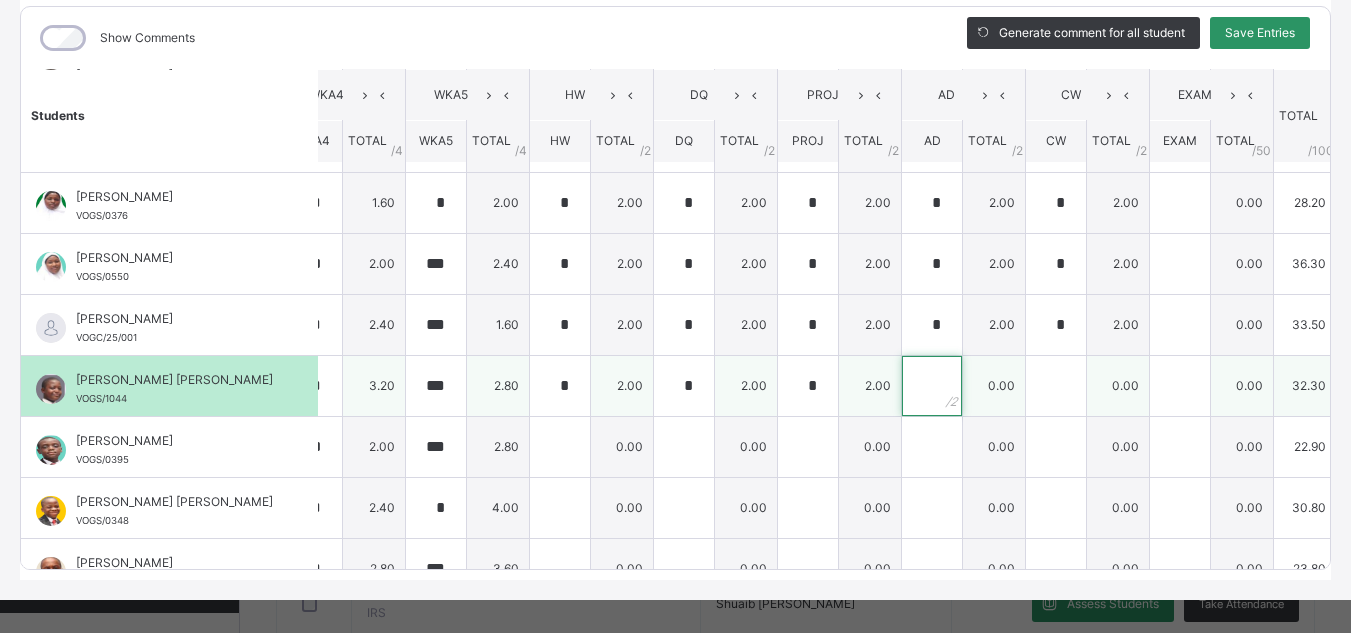 click at bounding box center [932, 386] 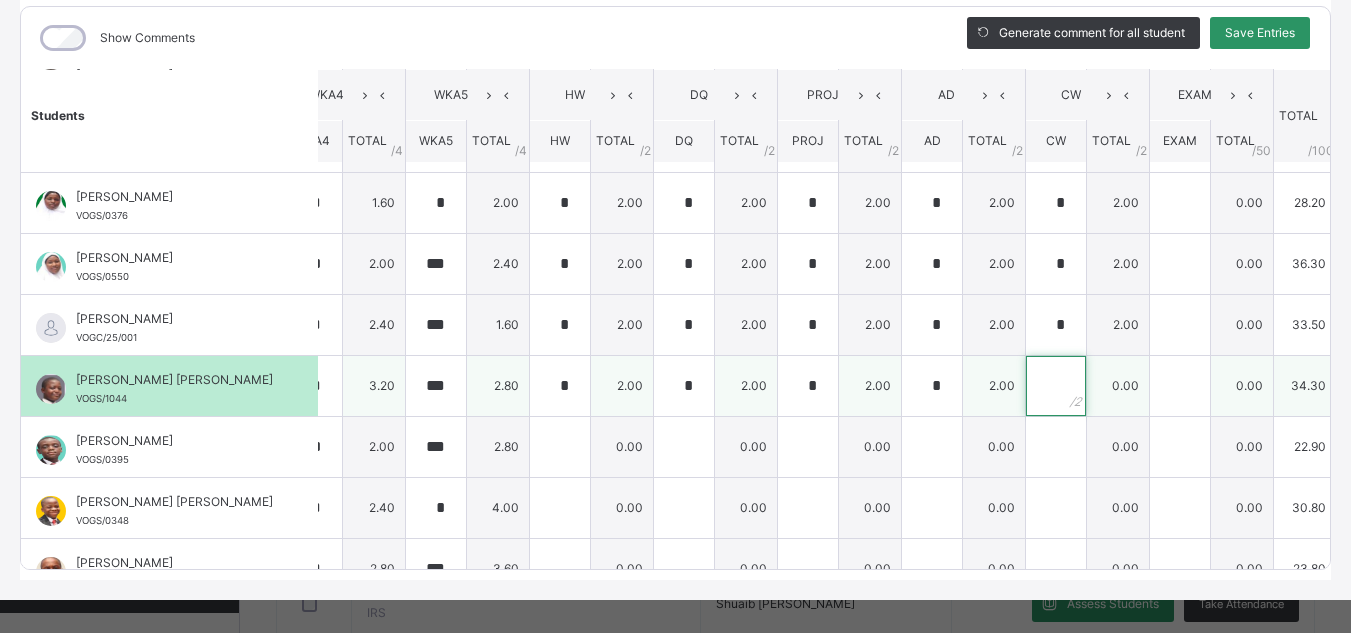 click at bounding box center [1056, 386] 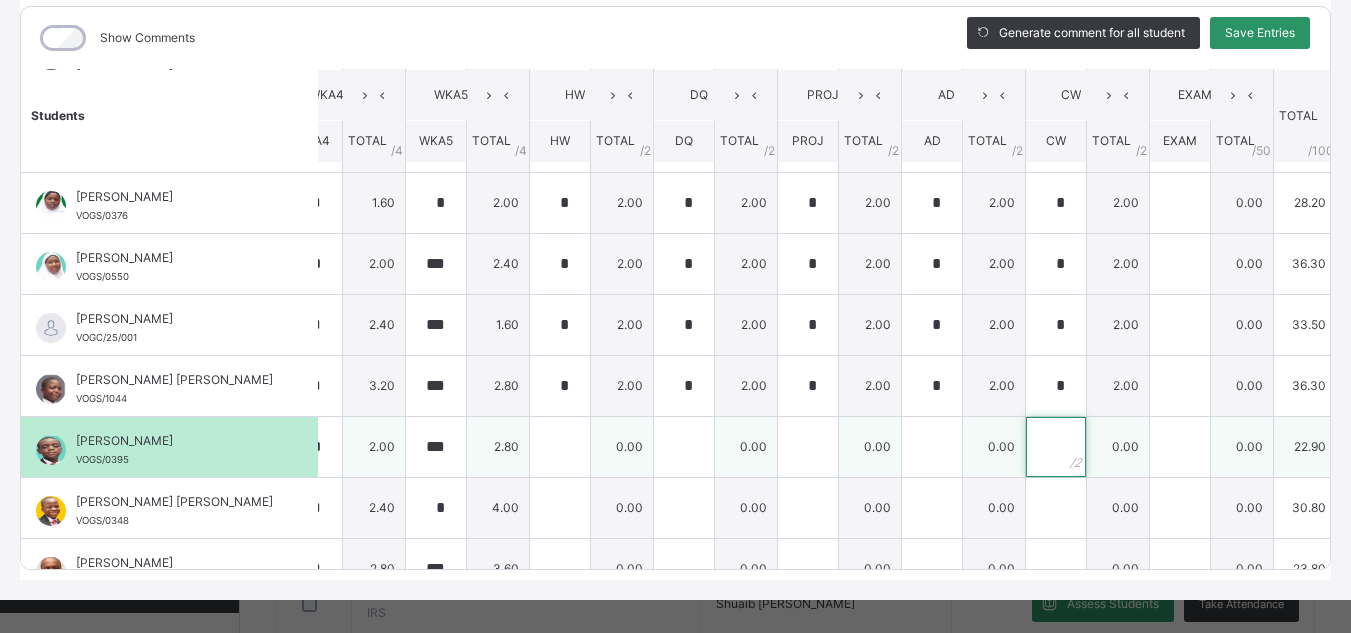 click at bounding box center (1056, 447) 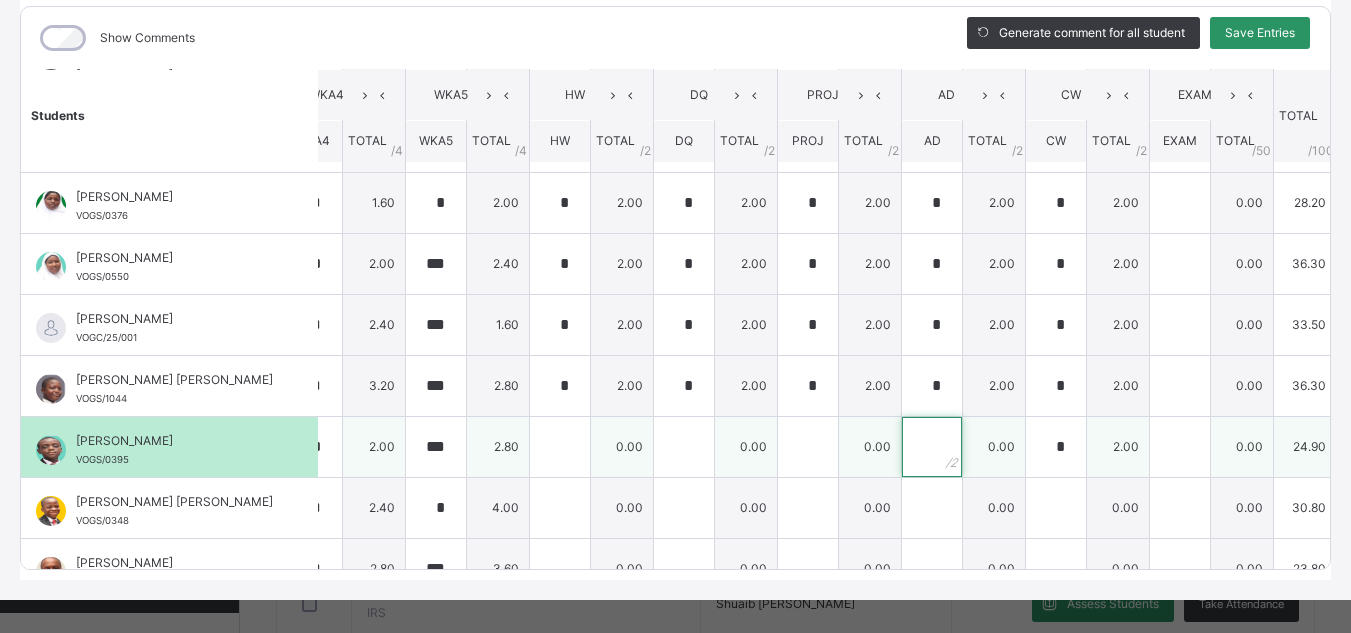 click at bounding box center [932, 447] 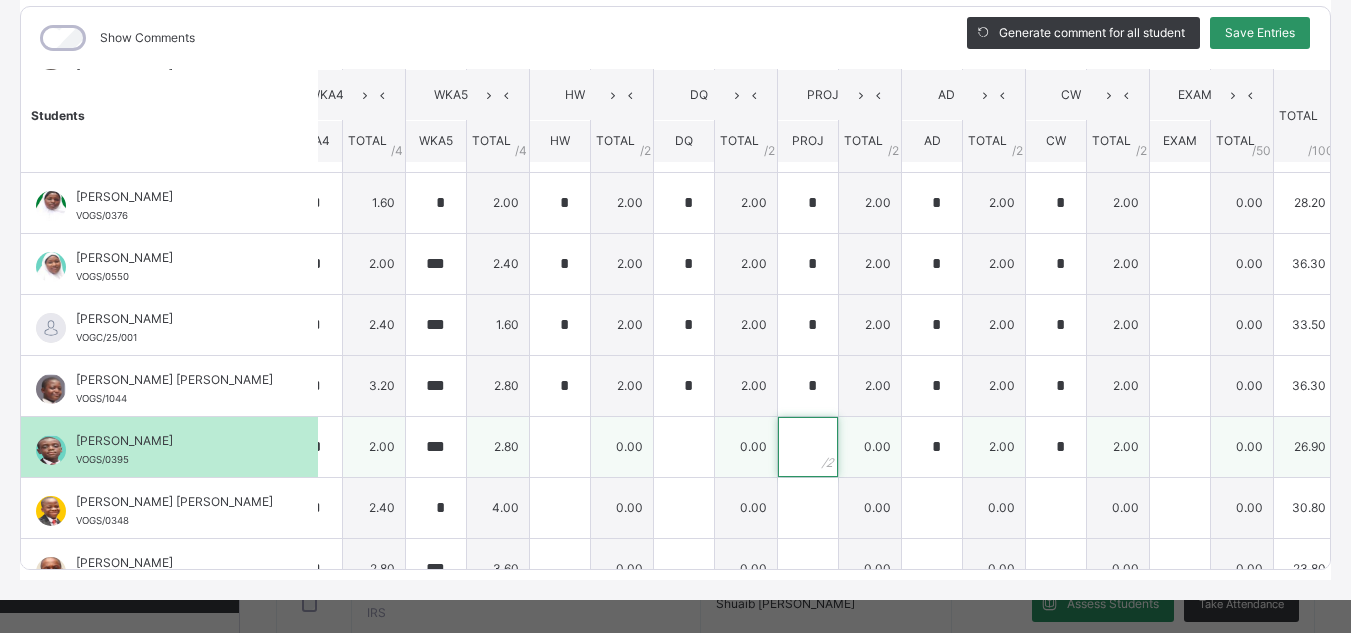 click at bounding box center (808, 447) 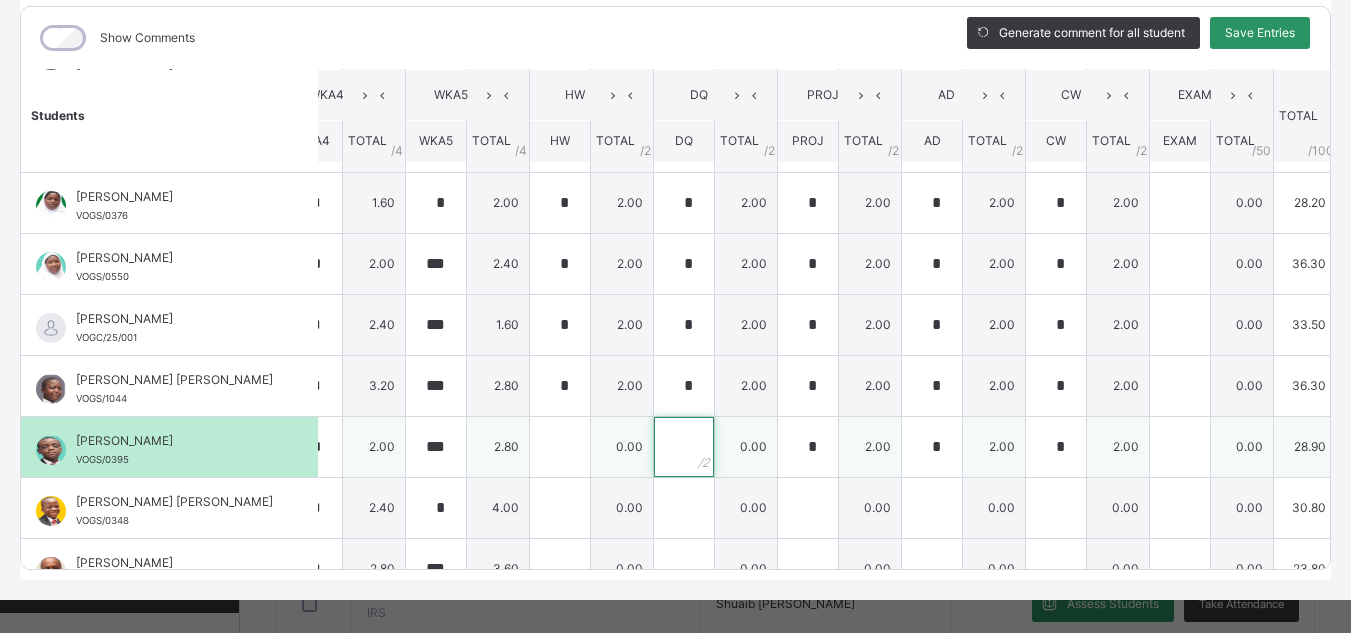 click at bounding box center [684, 447] 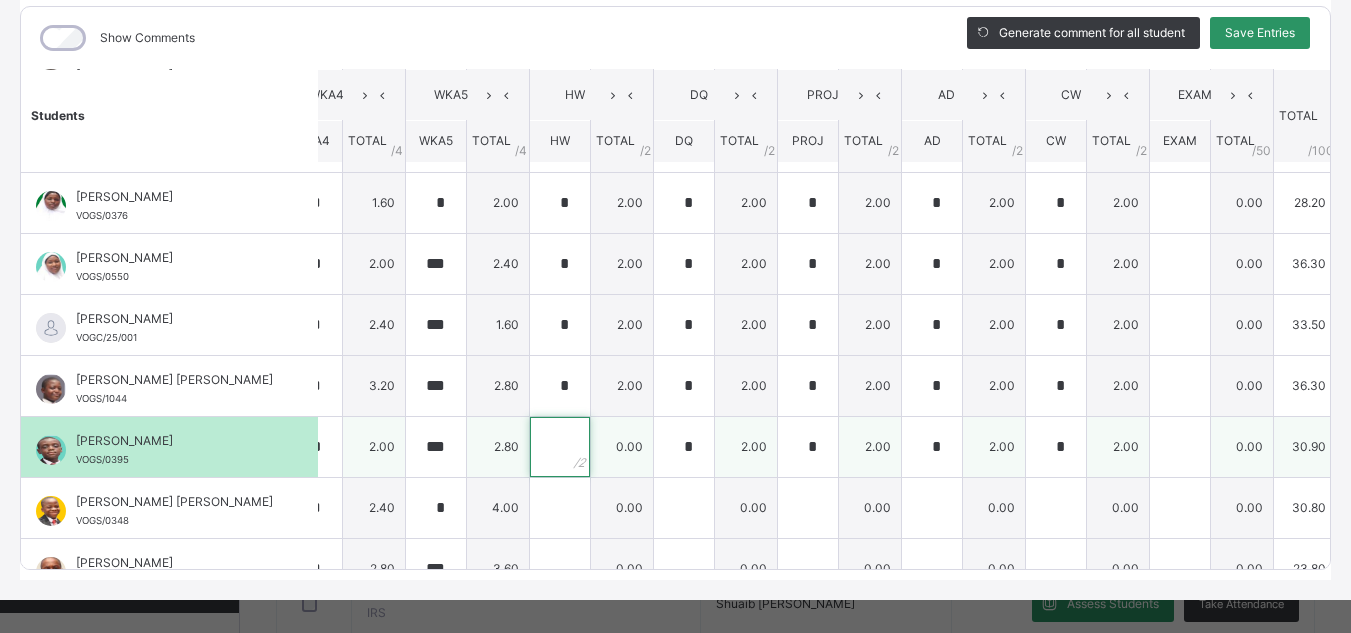 click at bounding box center [560, 447] 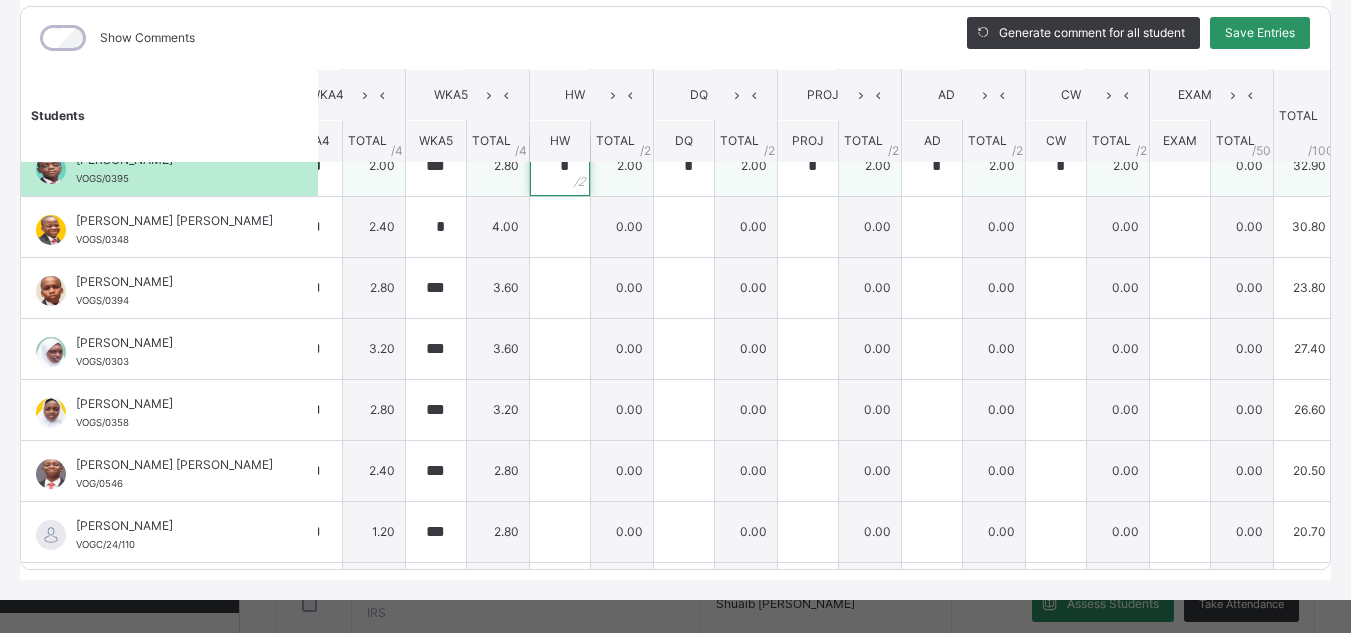 scroll, scrollTop: 772, scrollLeft: 533, axis: both 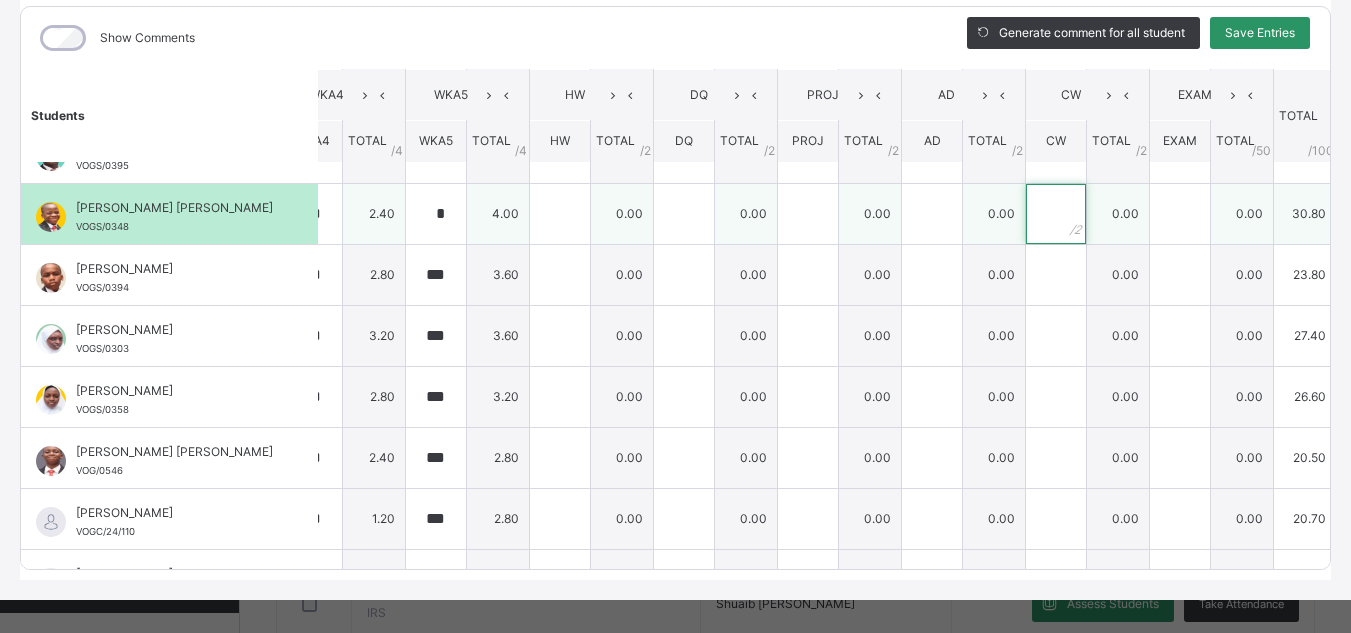 click at bounding box center [1056, 214] 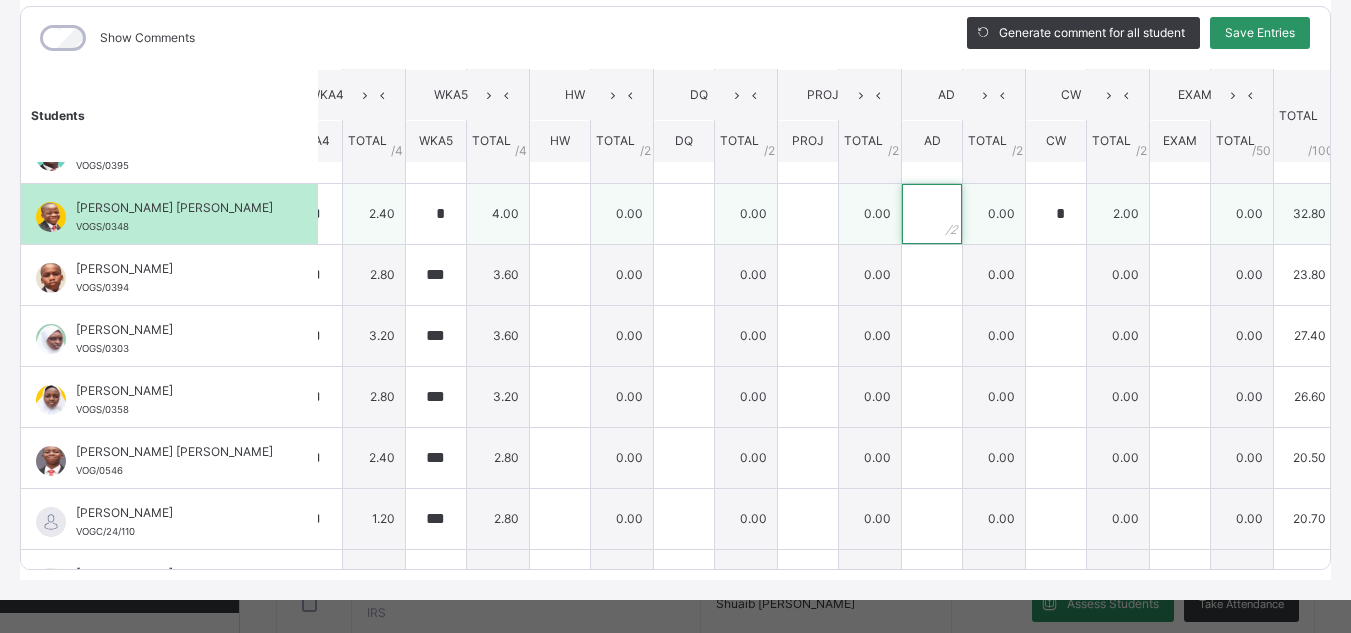 click at bounding box center (932, 214) 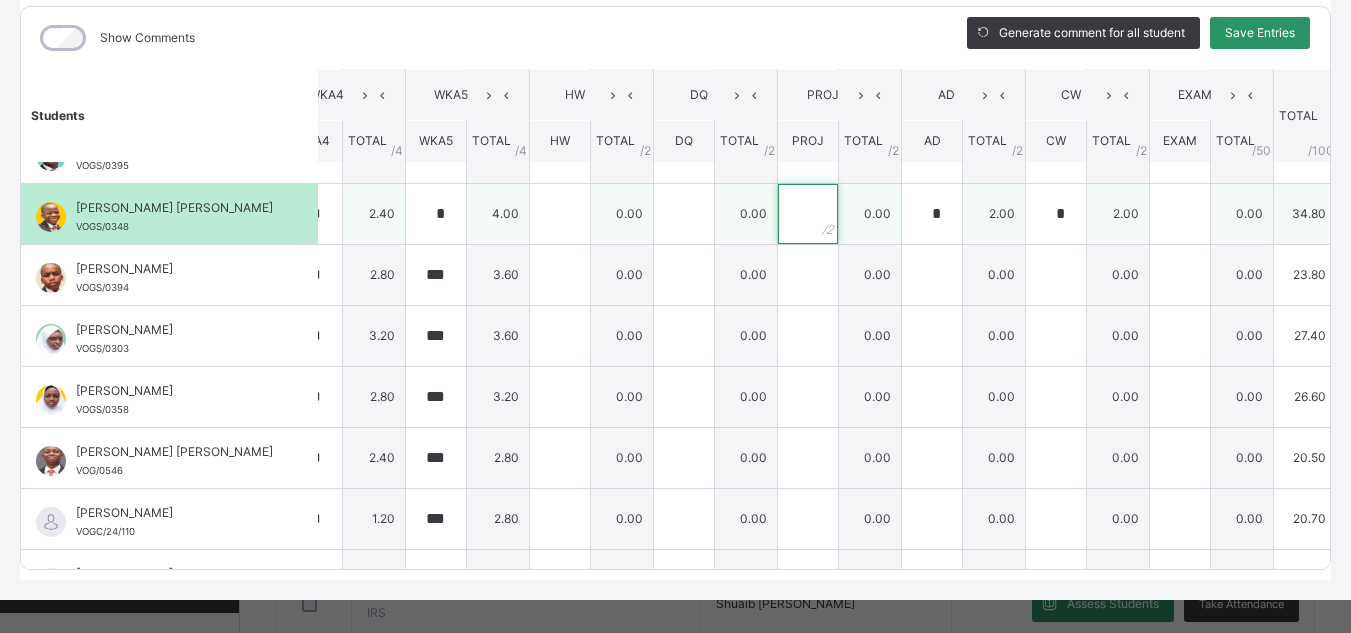 click at bounding box center [808, 214] 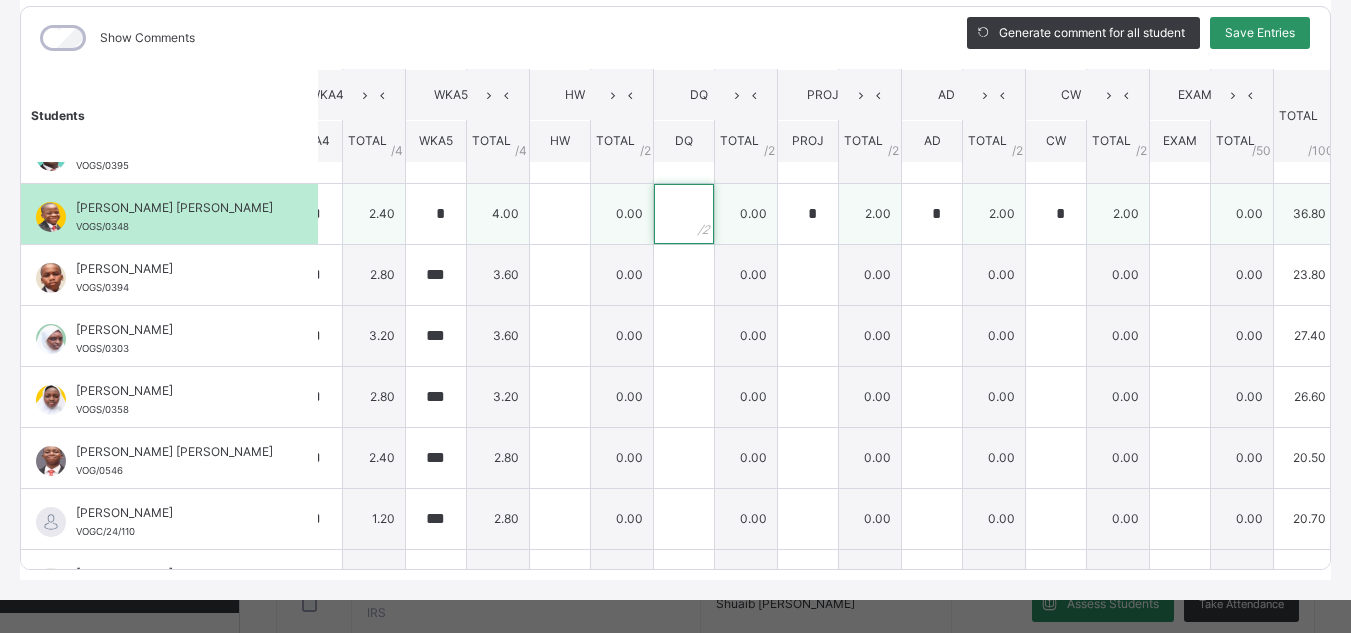 click at bounding box center (684, 214) 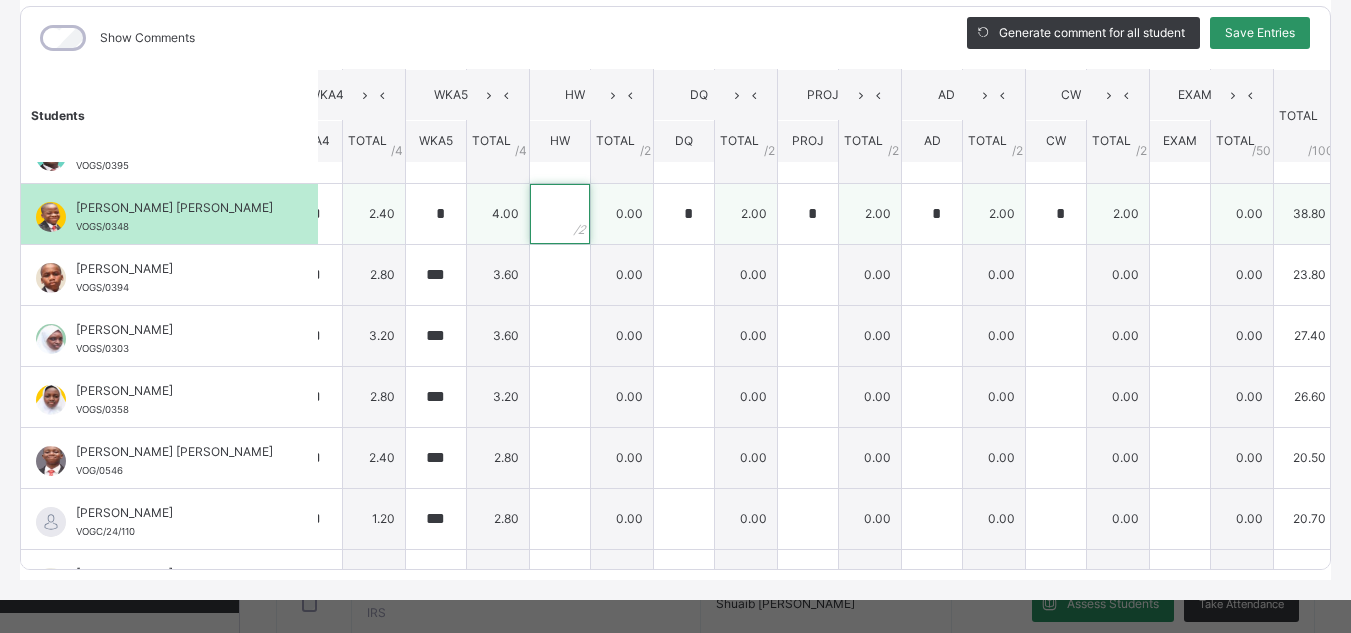 click at bounding box center [560, 214] 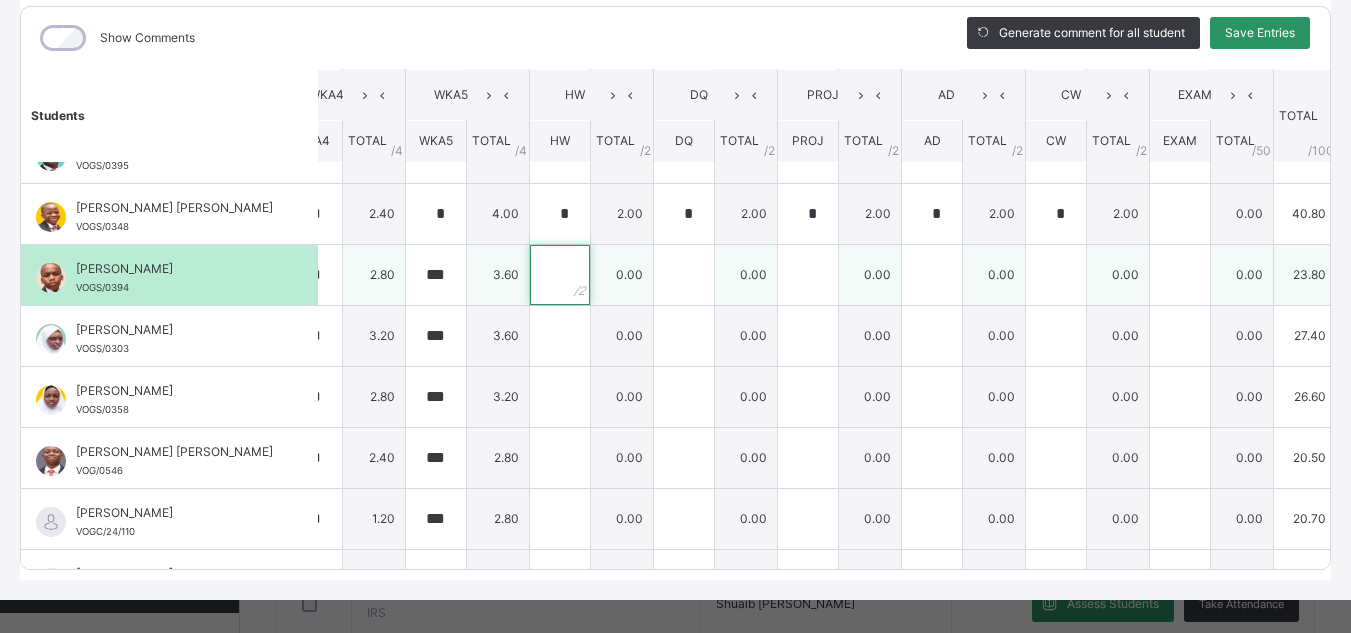 click at bounding box center (560, 275) 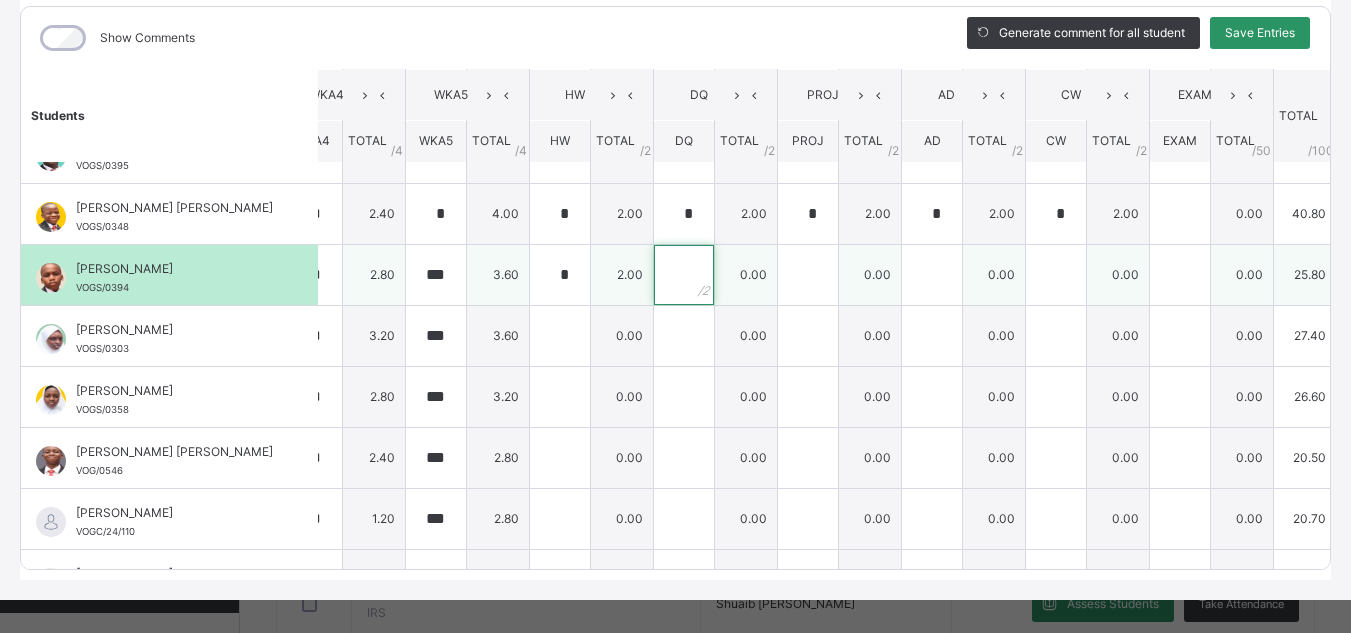 click at bounding box center (684, 275) 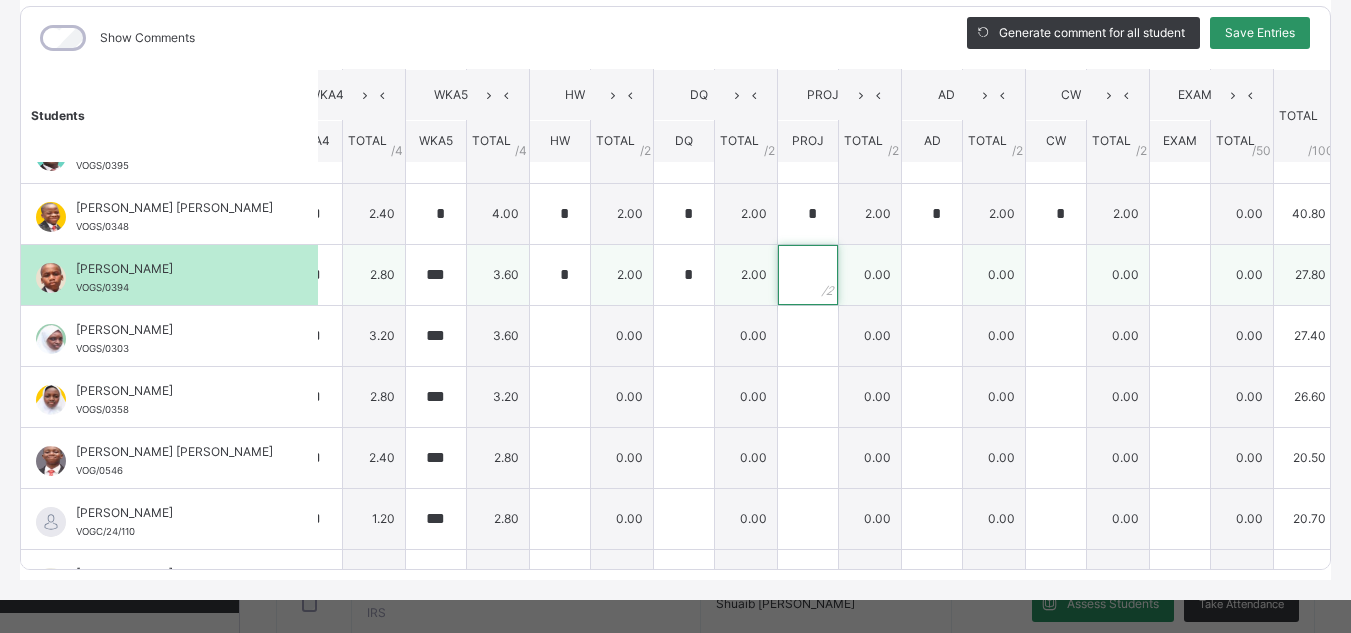 click at bounding box center (808, 275) 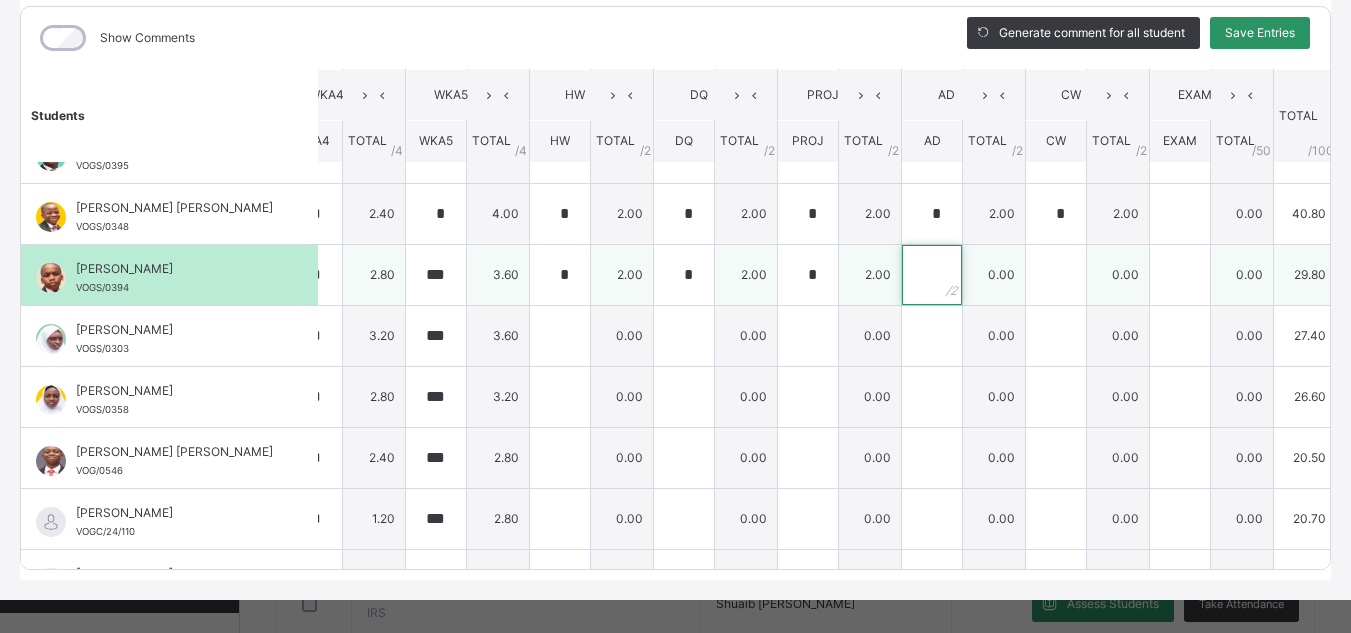 click at bounding box center [932, 275] 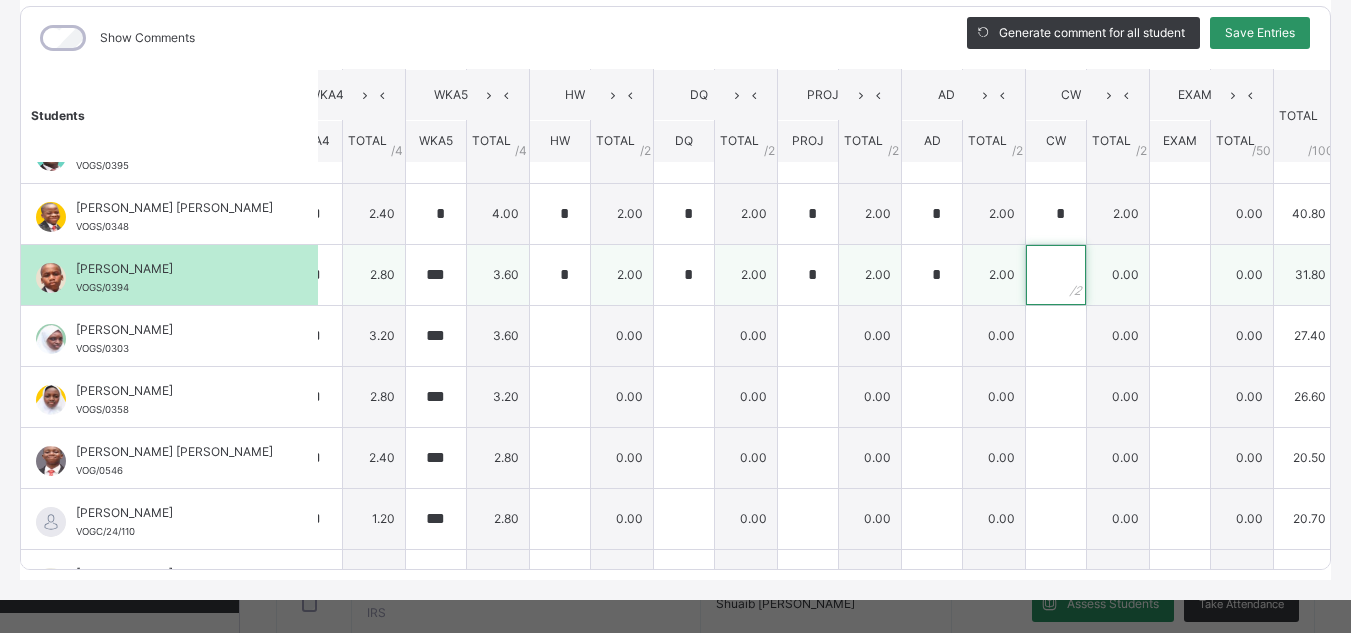 click at bounding box center [1056, 275] 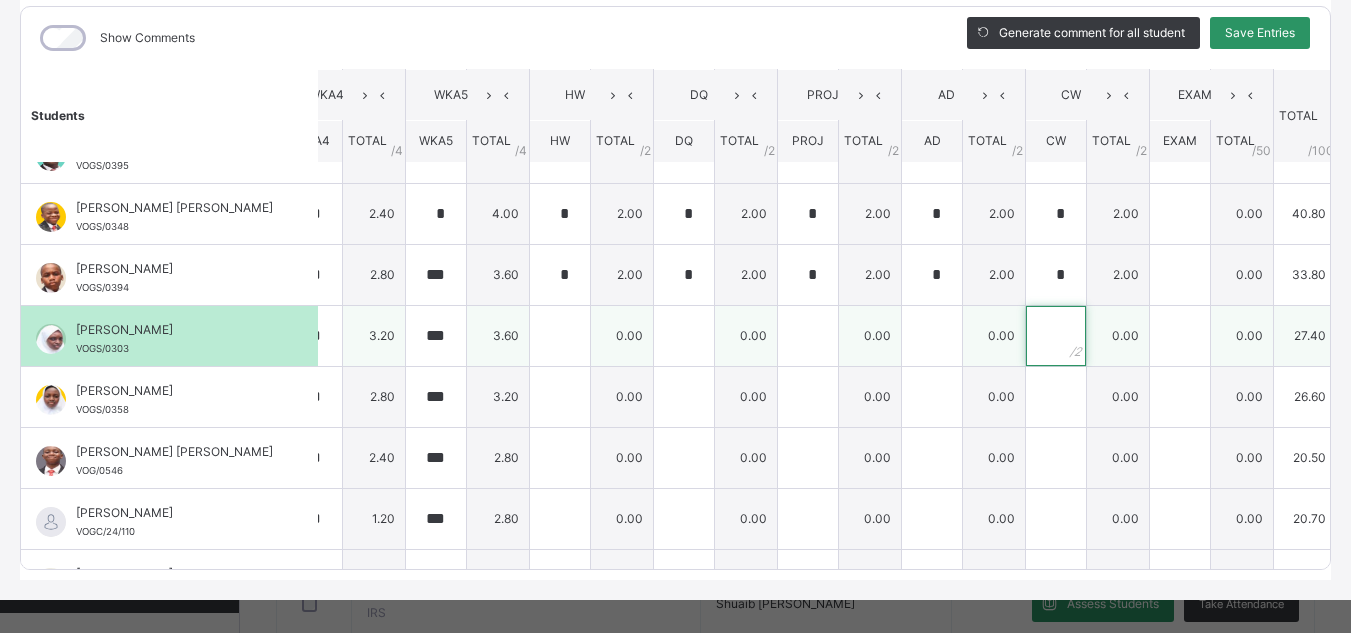 click at bounding box center [1056, 336] 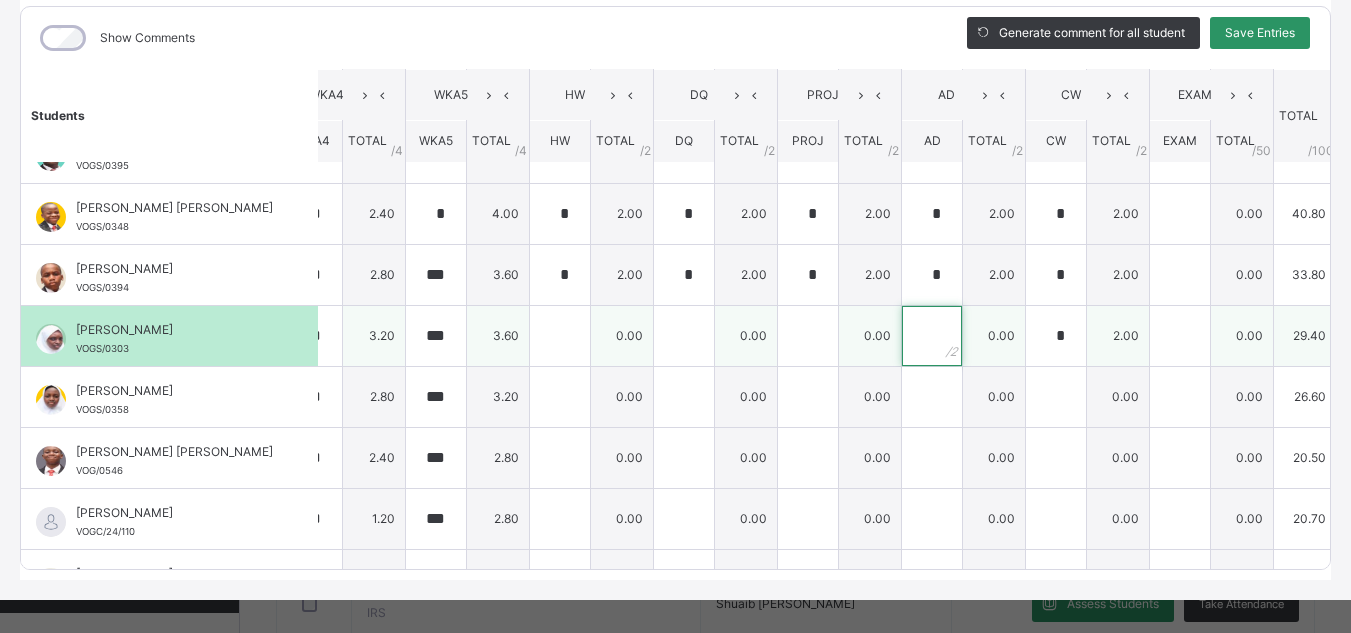 click at bounding box center [932, 336] 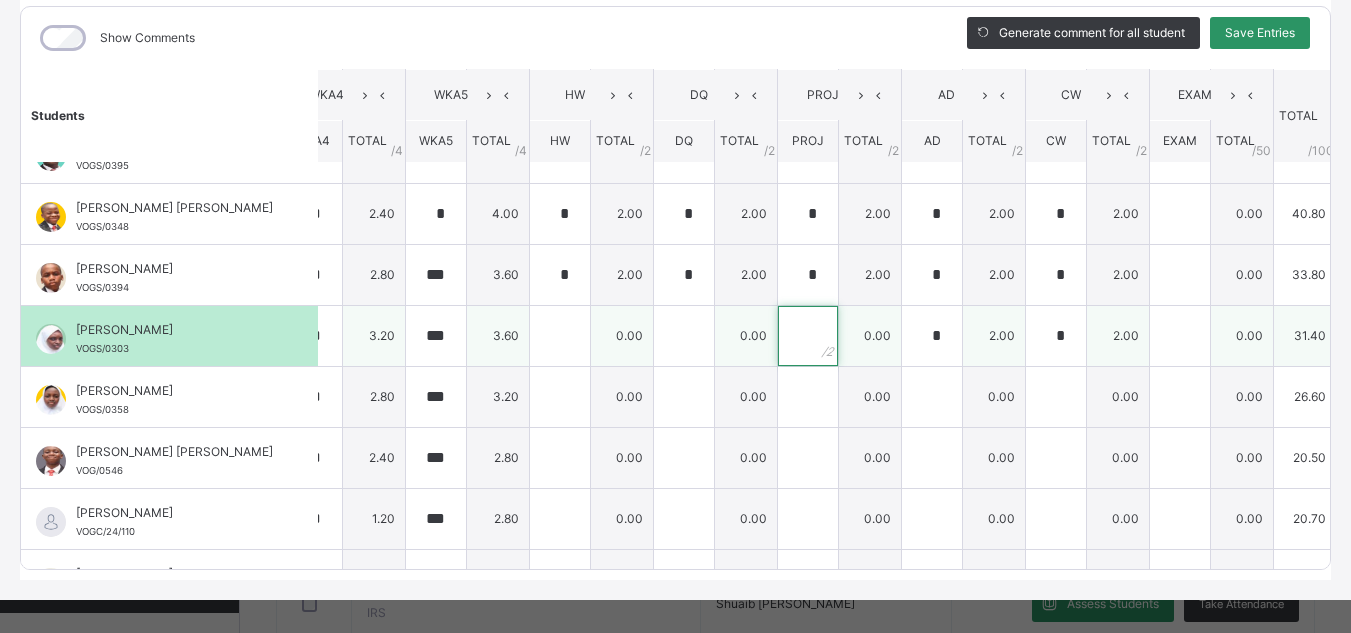 click at bounding box center (808, 336) 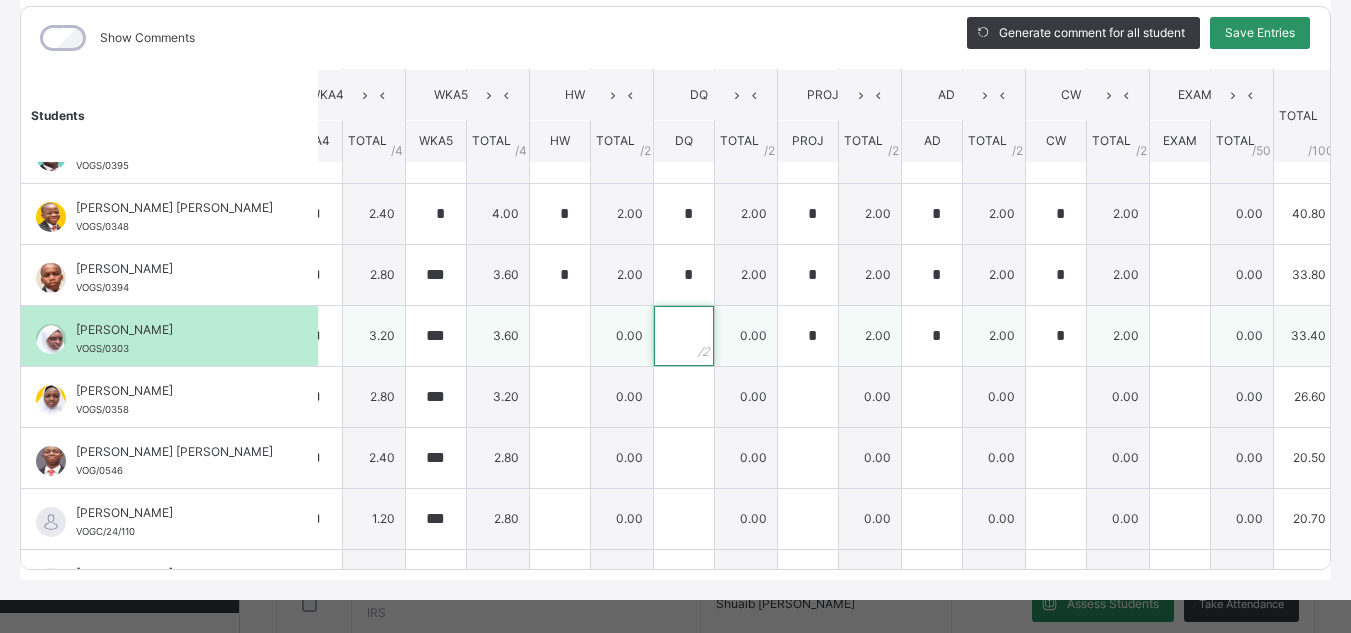 click at bounding box center [684, 336] 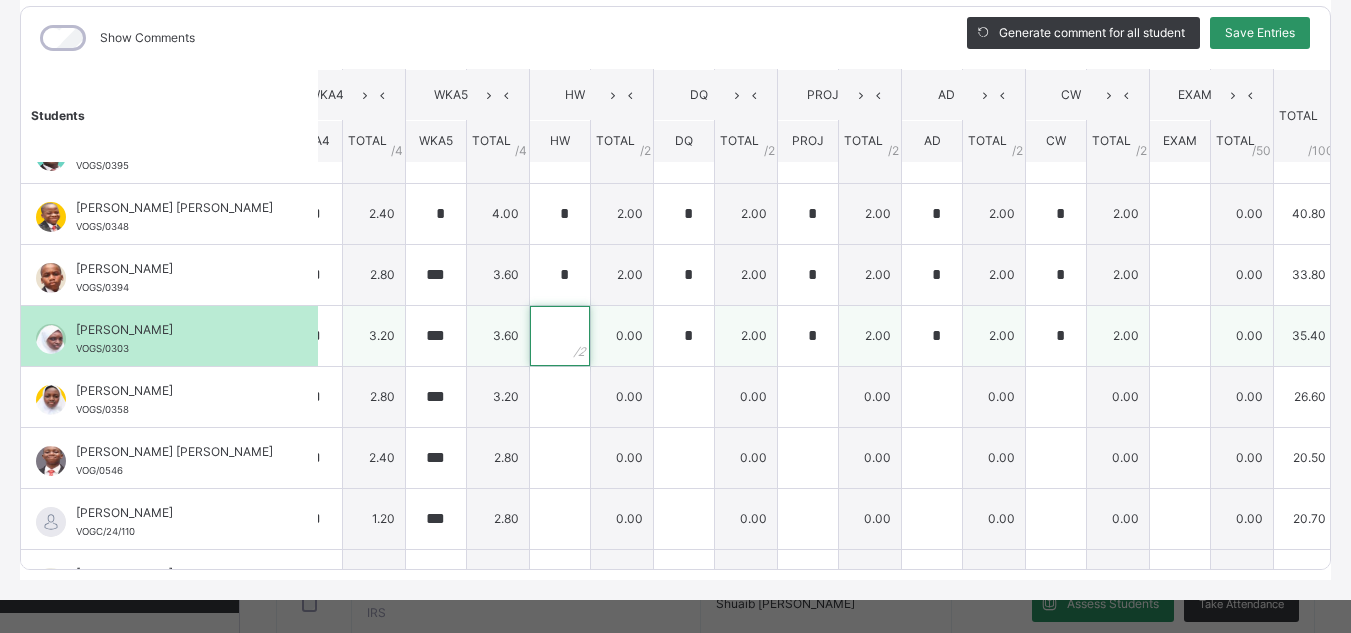 click at bounding box center [560, 336] 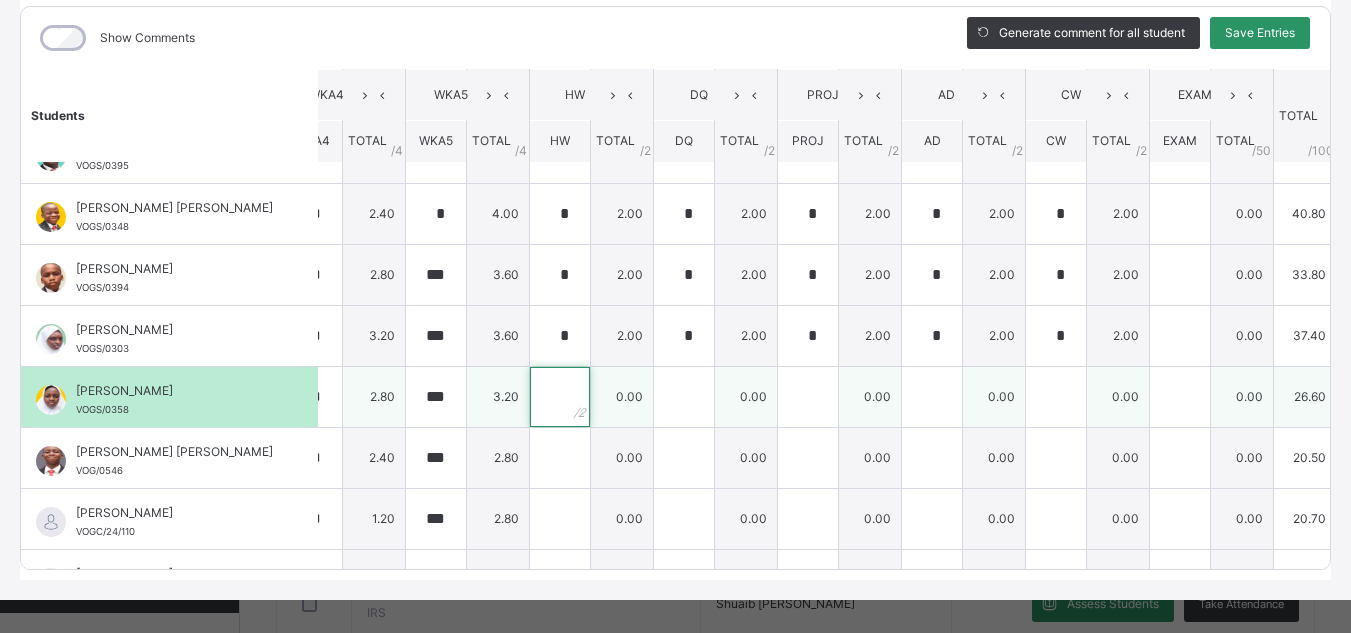 click at bounding box center (560, 397) 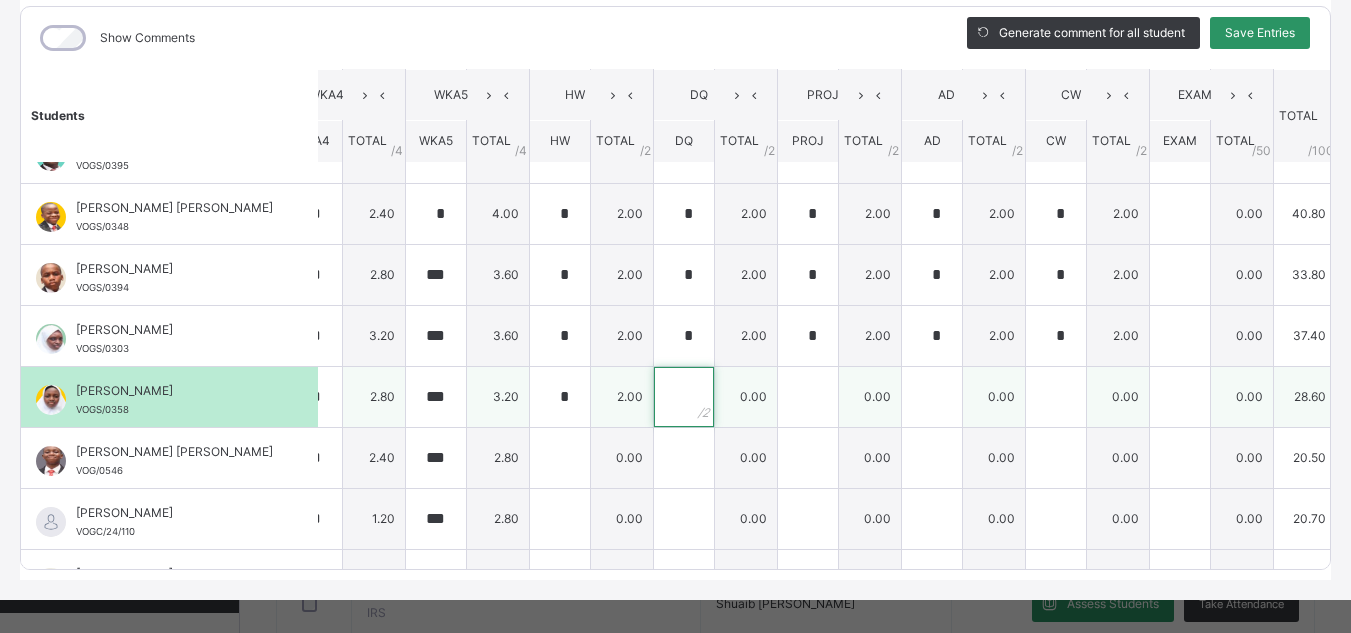 click at bounding box center [684, 397] 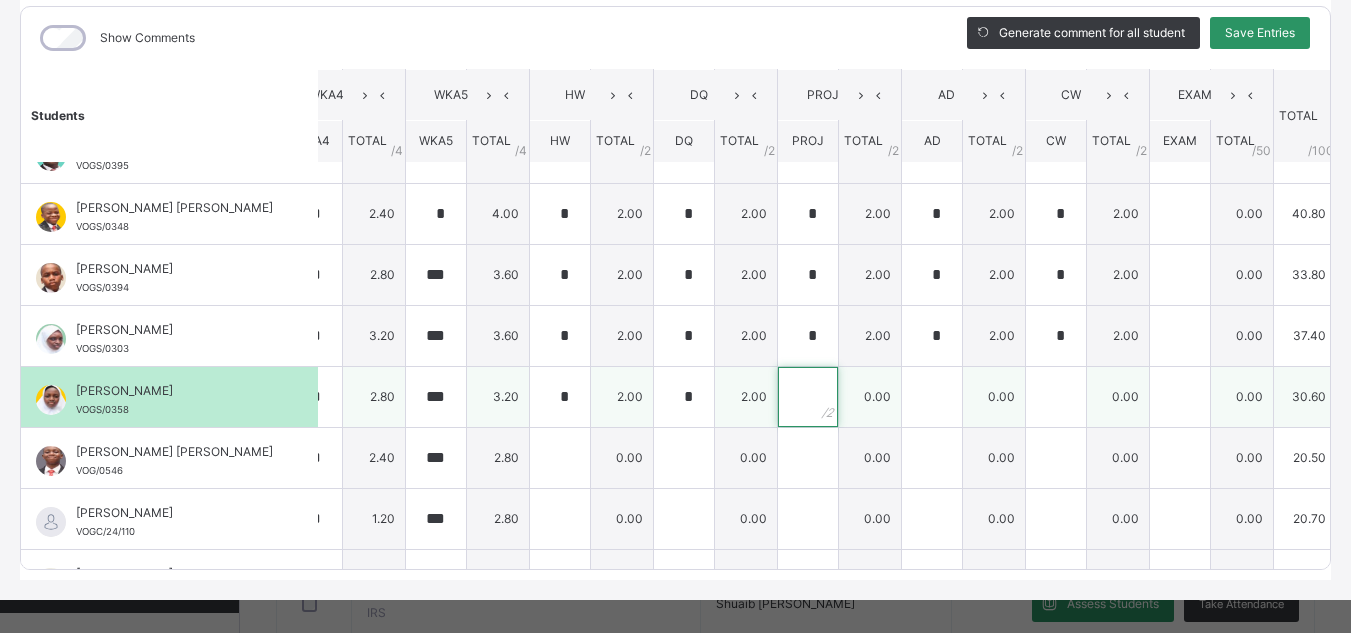 click at bounding box center [808, 397] 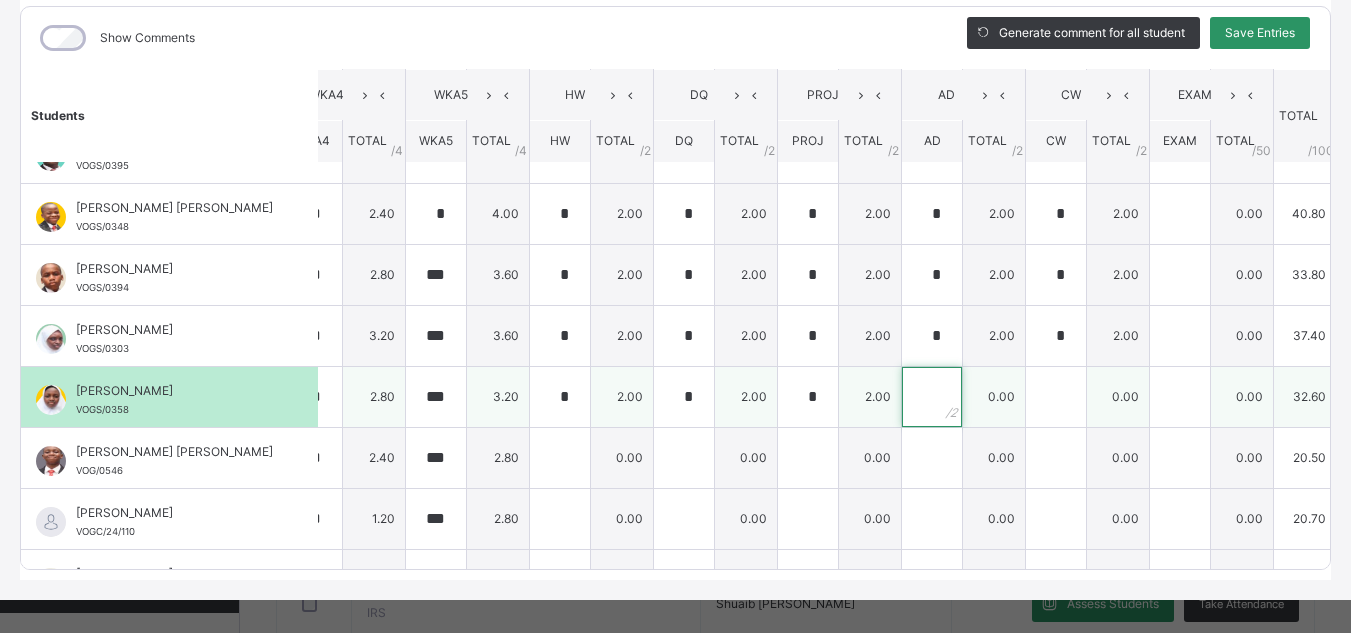 click at bounding box center [932, 397] 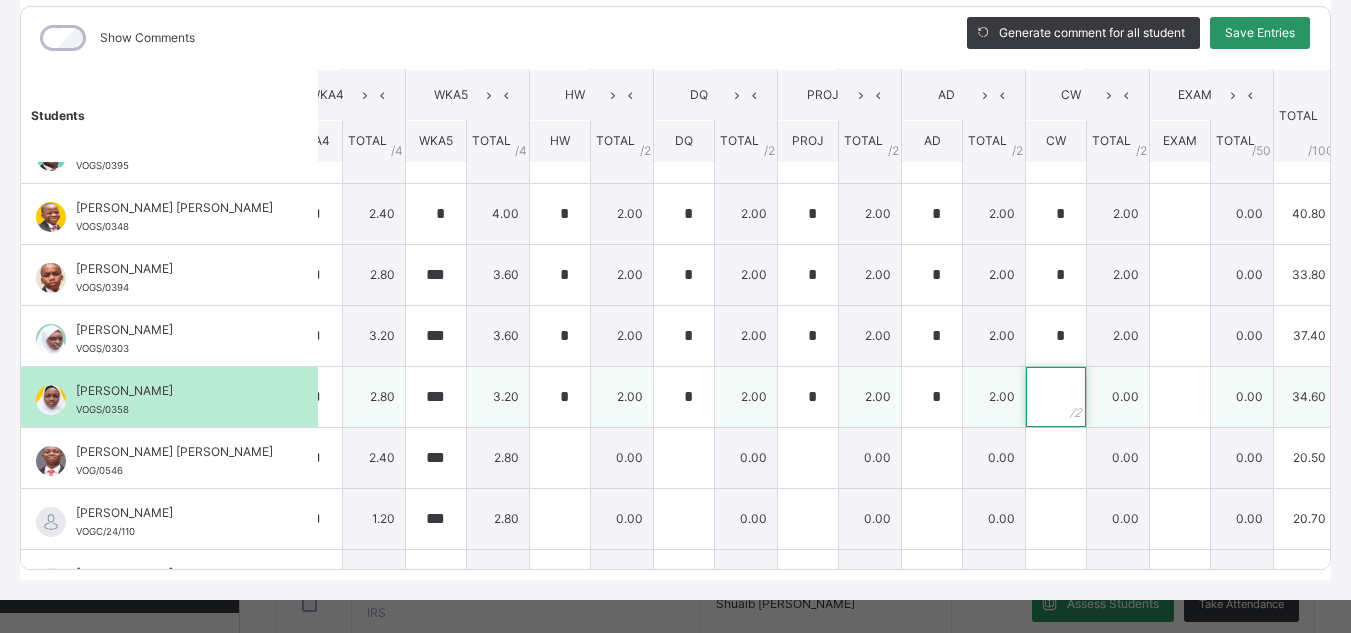 click at bounding box center [1056, 397] 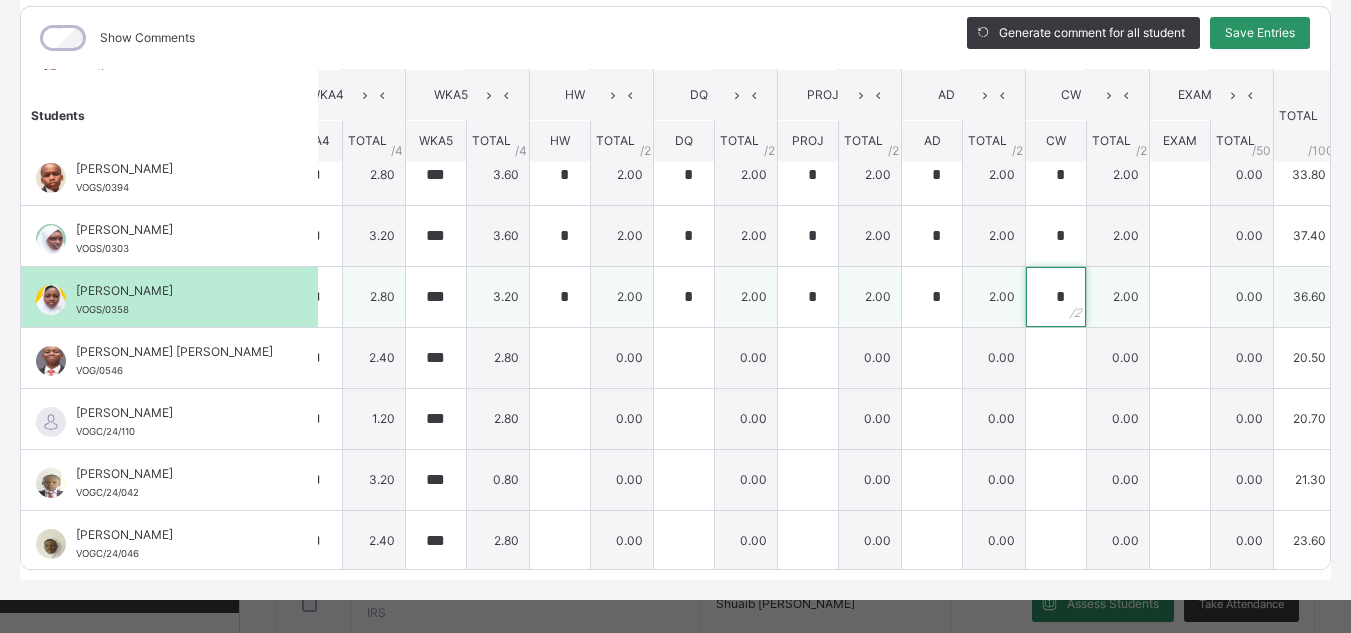 scroll, scrollTop: 890, scrollLeft: 533, axis: both 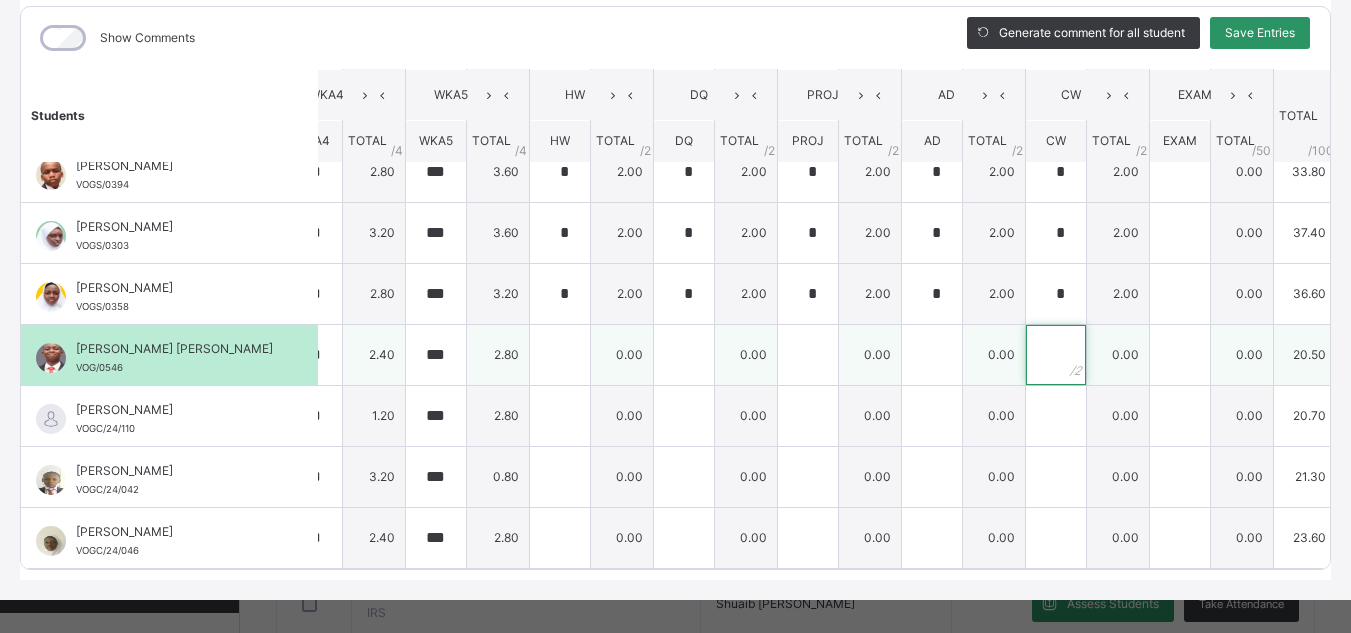 click at bounding box center [1056, 355] 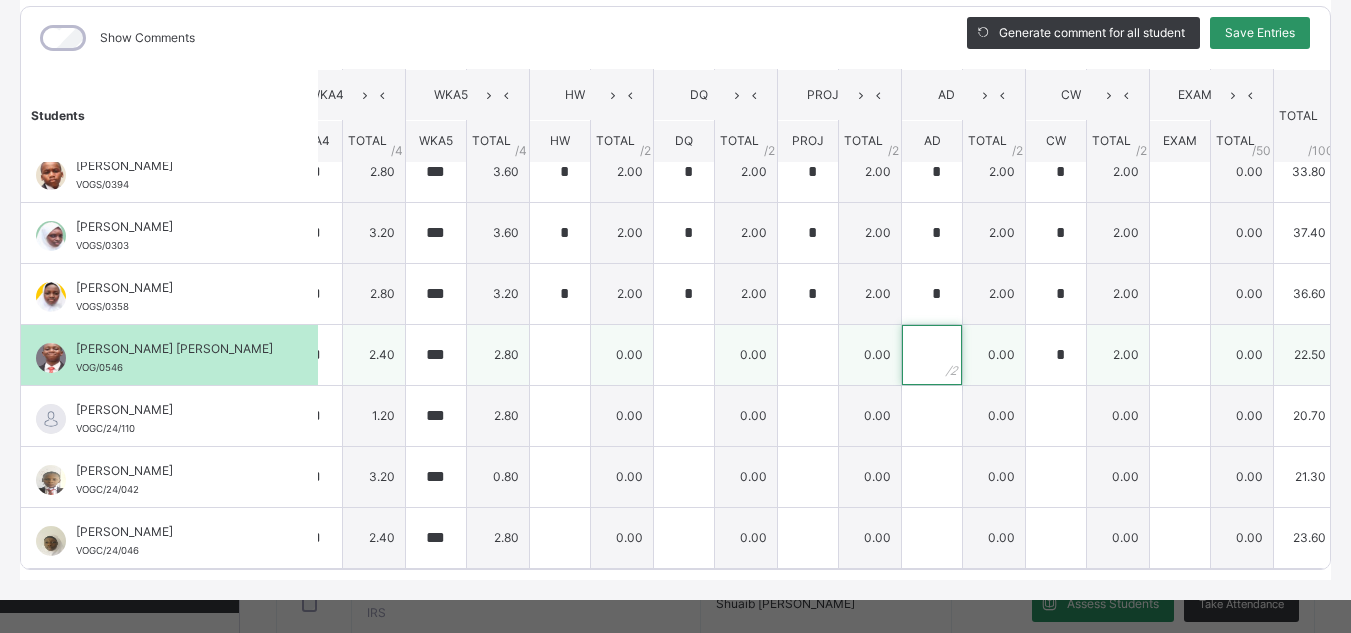 click at bounding box center (932, 355) 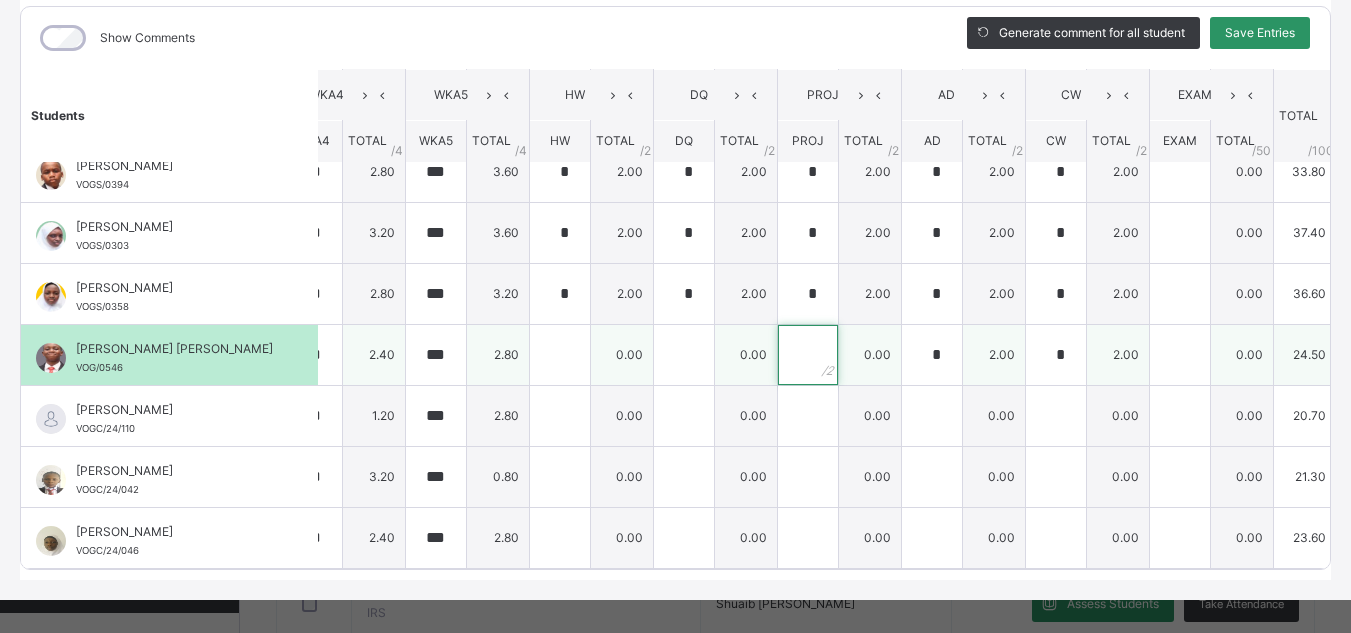 click at bounding box center (808, 355) 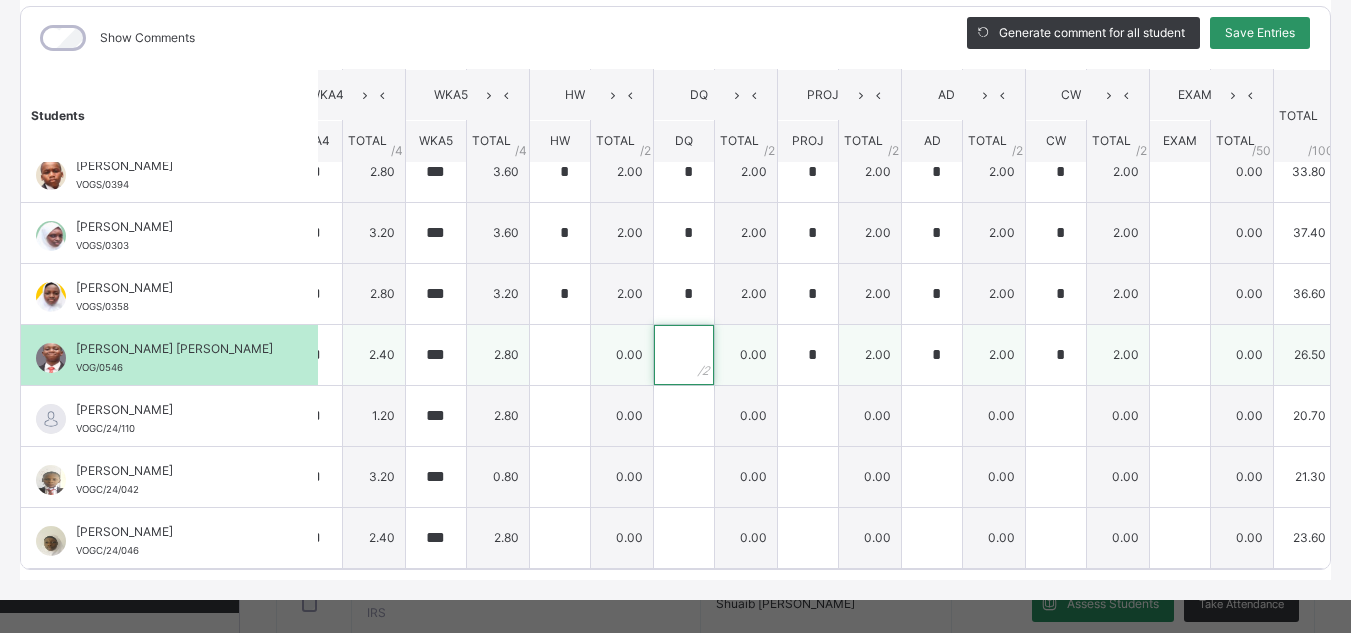 click at bounding box center (684, 355) 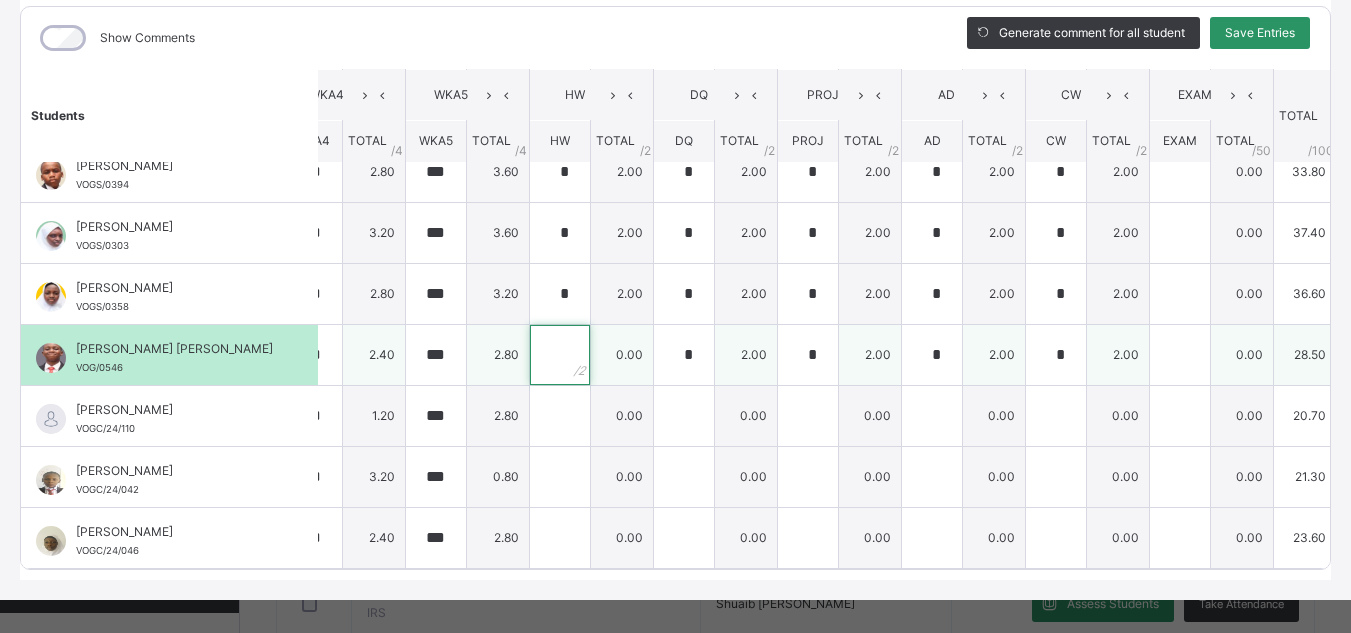 click at bounding box center (560, 355) 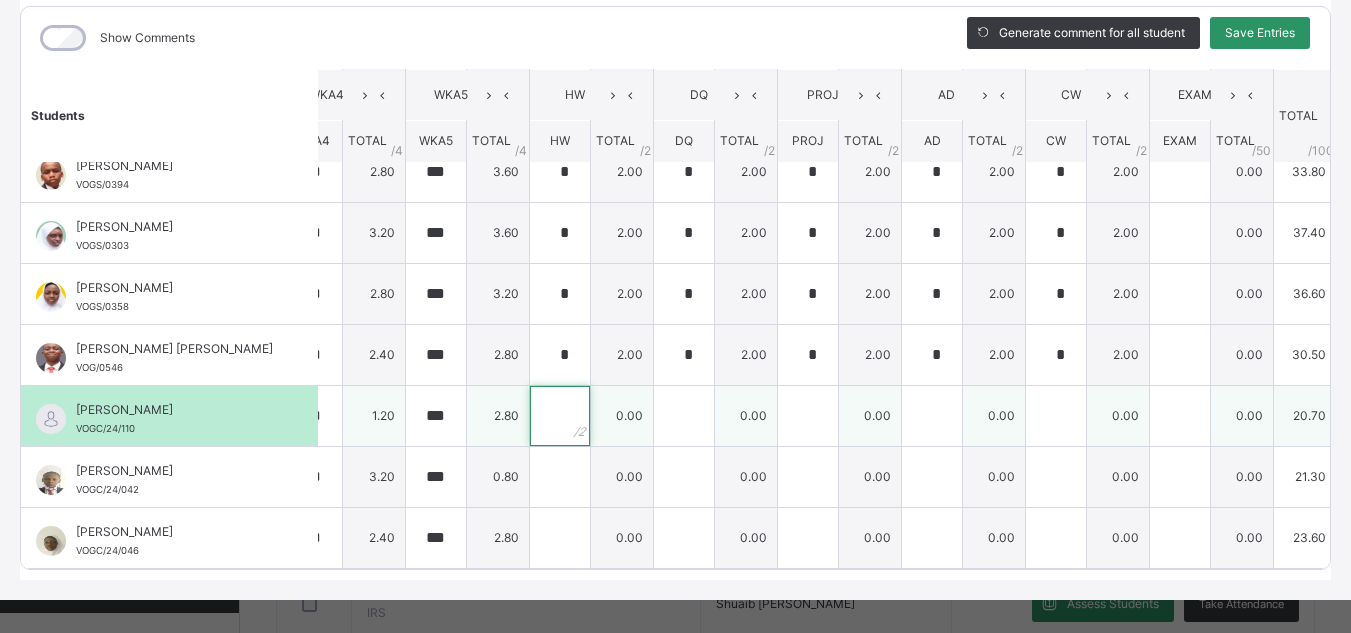 click at bounding box center (560, 416) 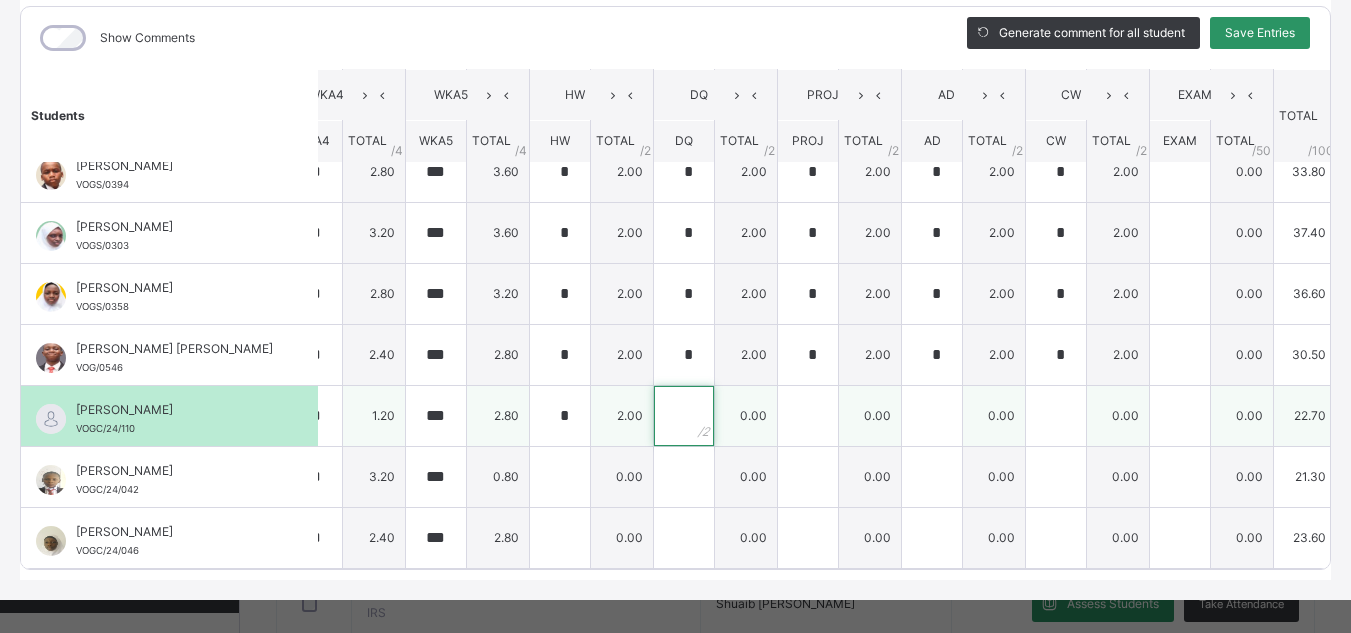 click at bounding box center (684, 416) 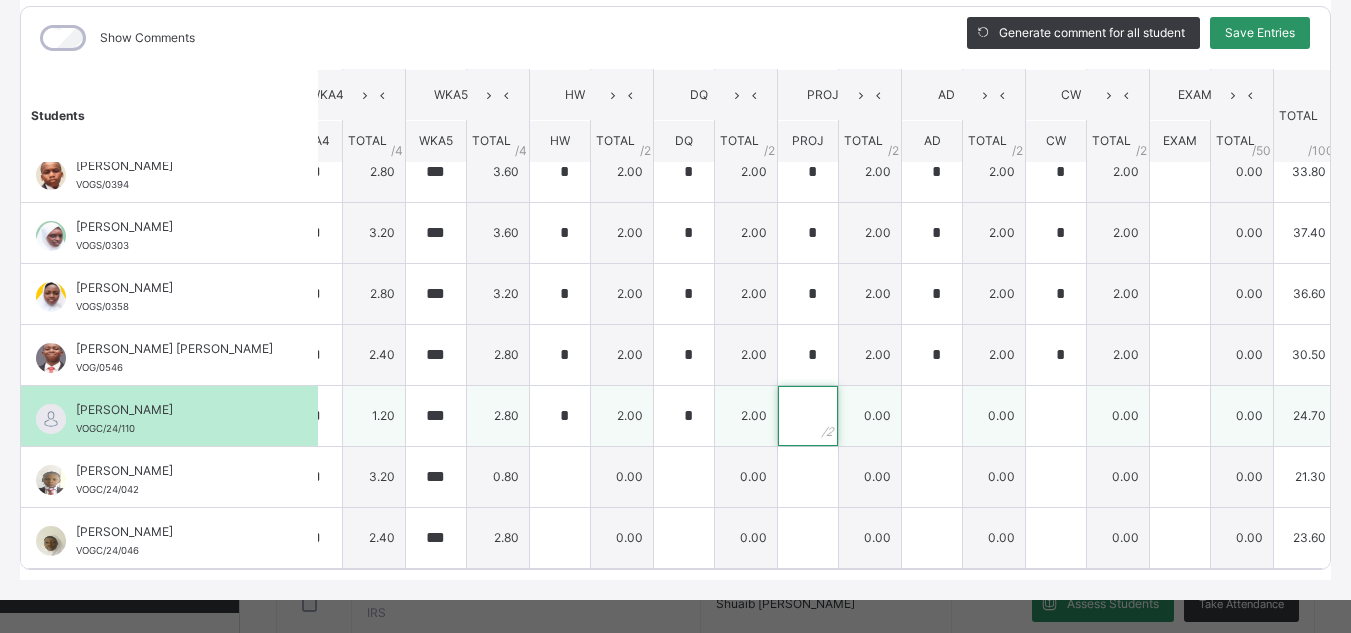click at bounding box center [808, 416] 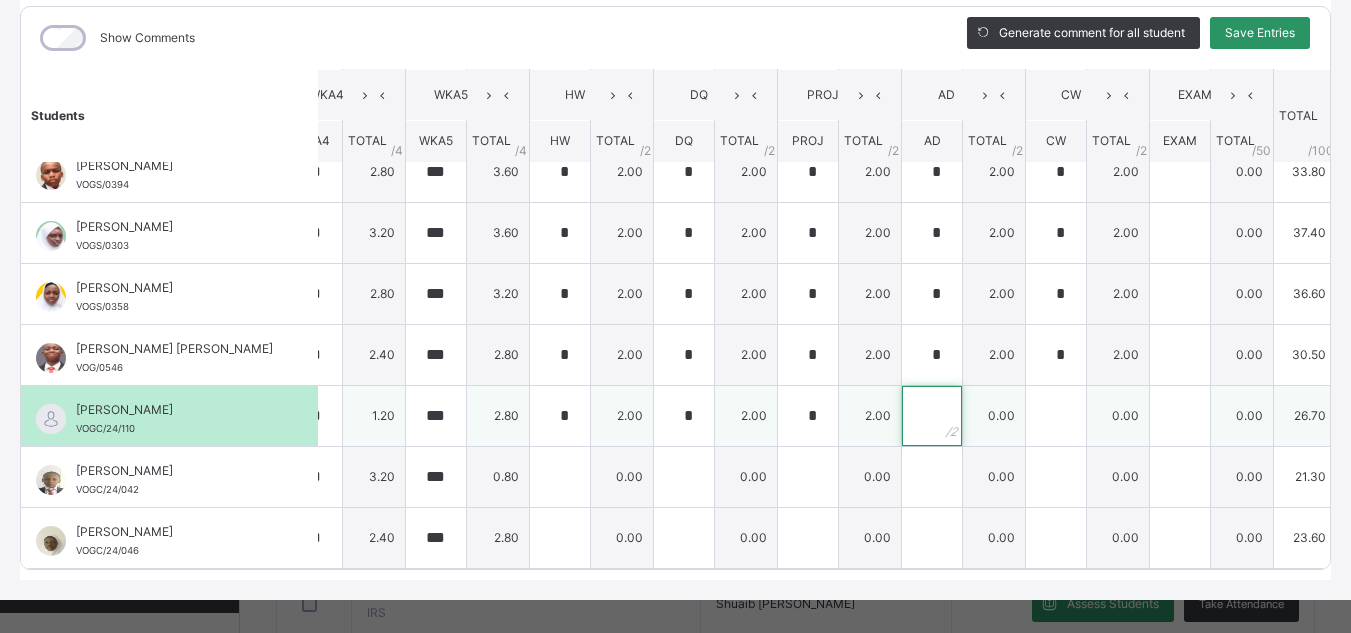 click at bounding box center [932, 416] 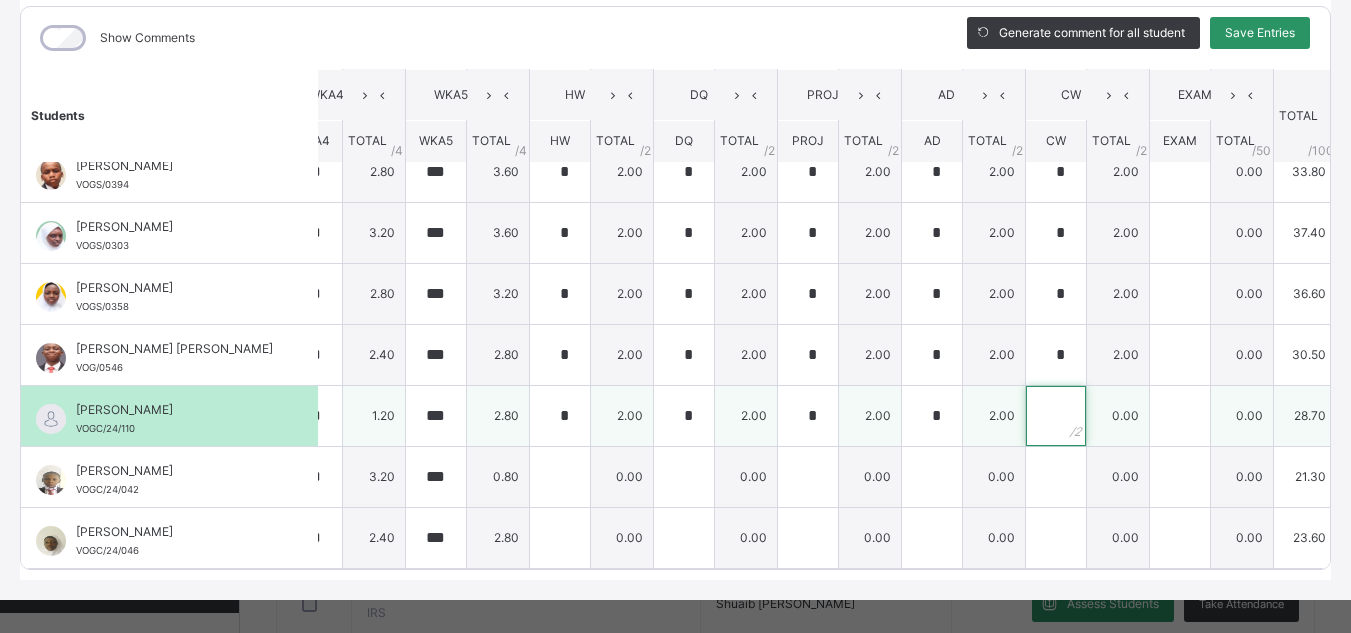 click at bounding box center [1056, 416] 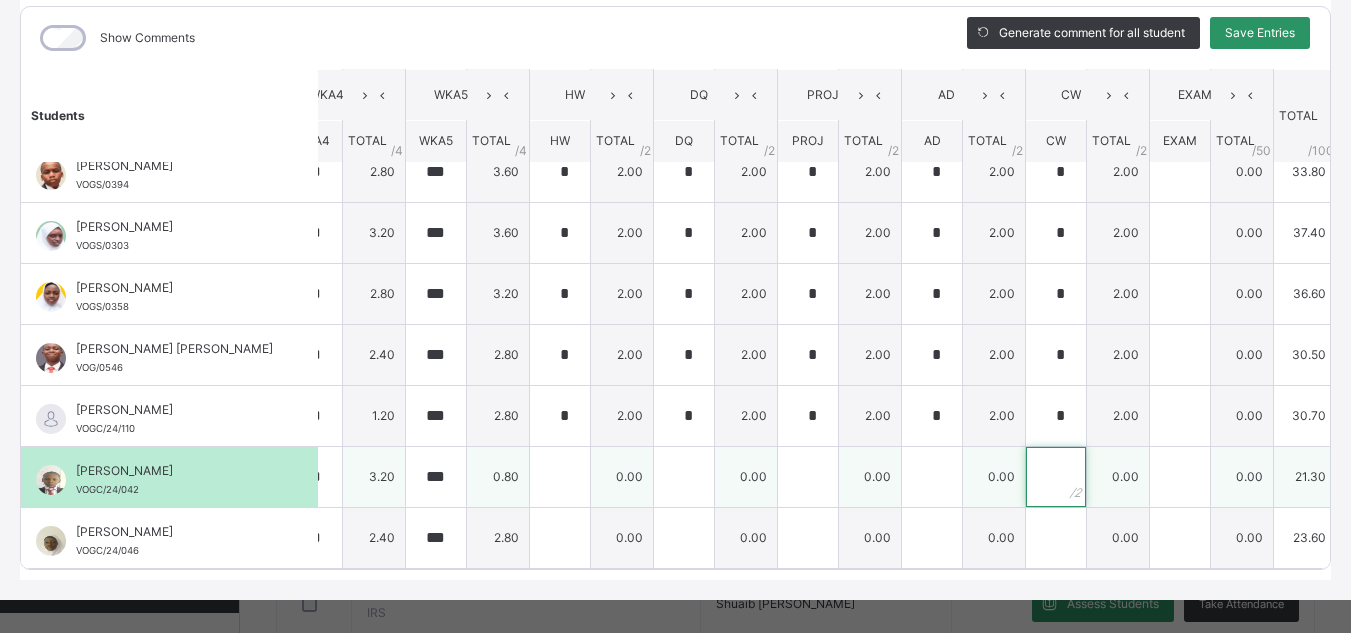 click at bounding box center [1056, 477] 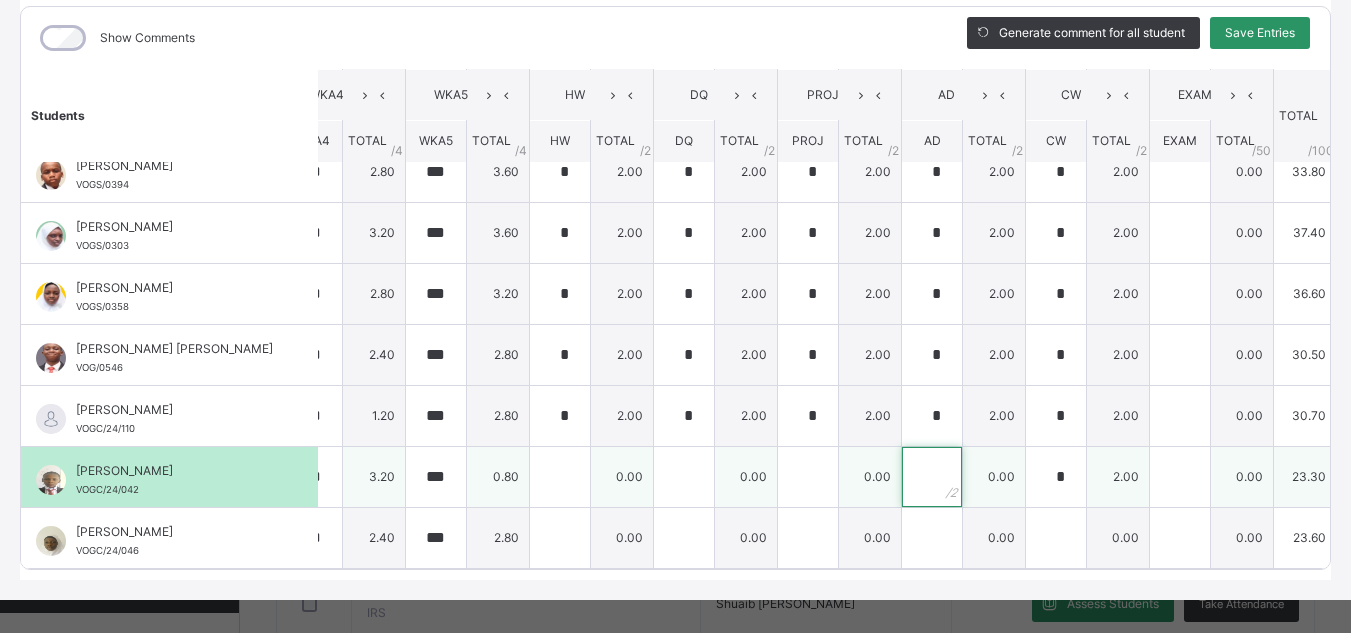 click at bounding box center (932, 477) 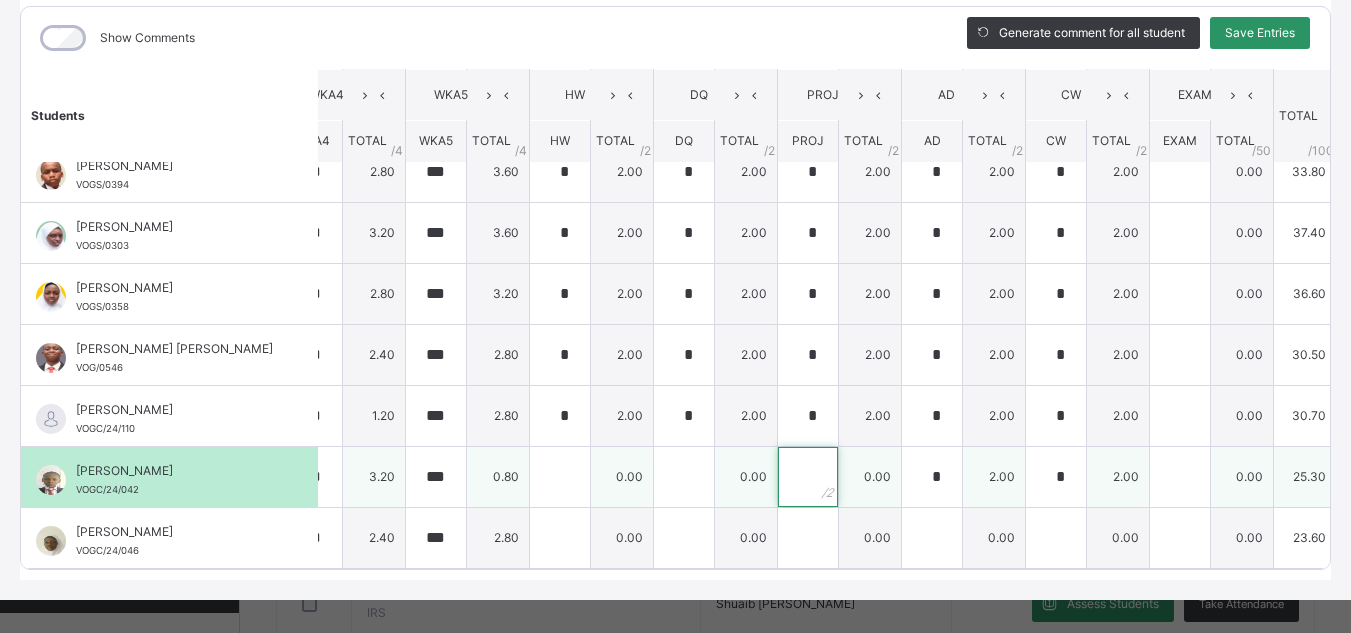 click at bounding box center (808, 477) 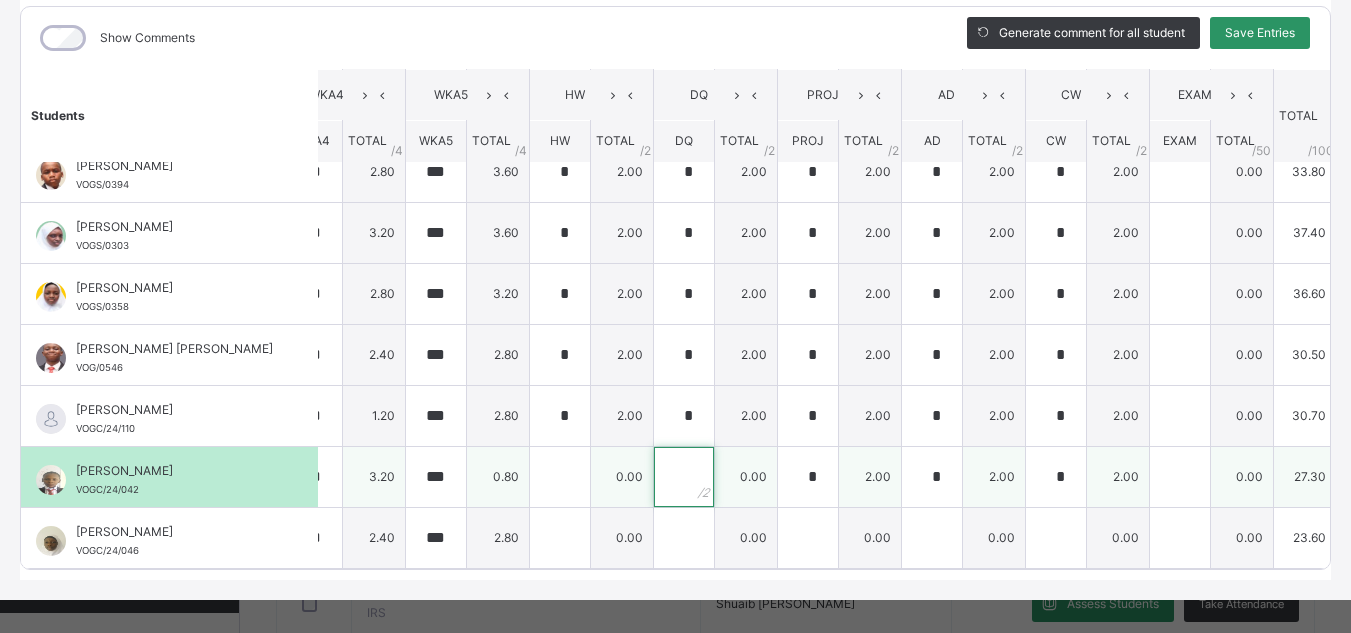 click at bounding box center (684, 477) 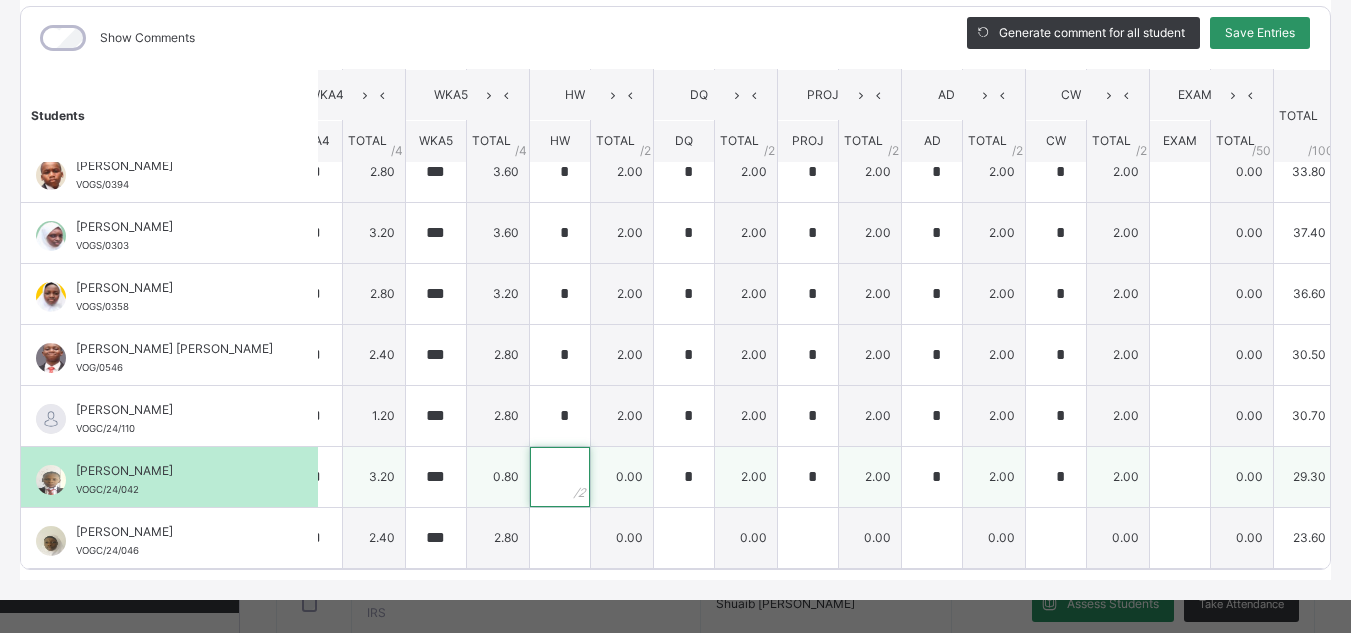 click at bounding box center [560, 477] 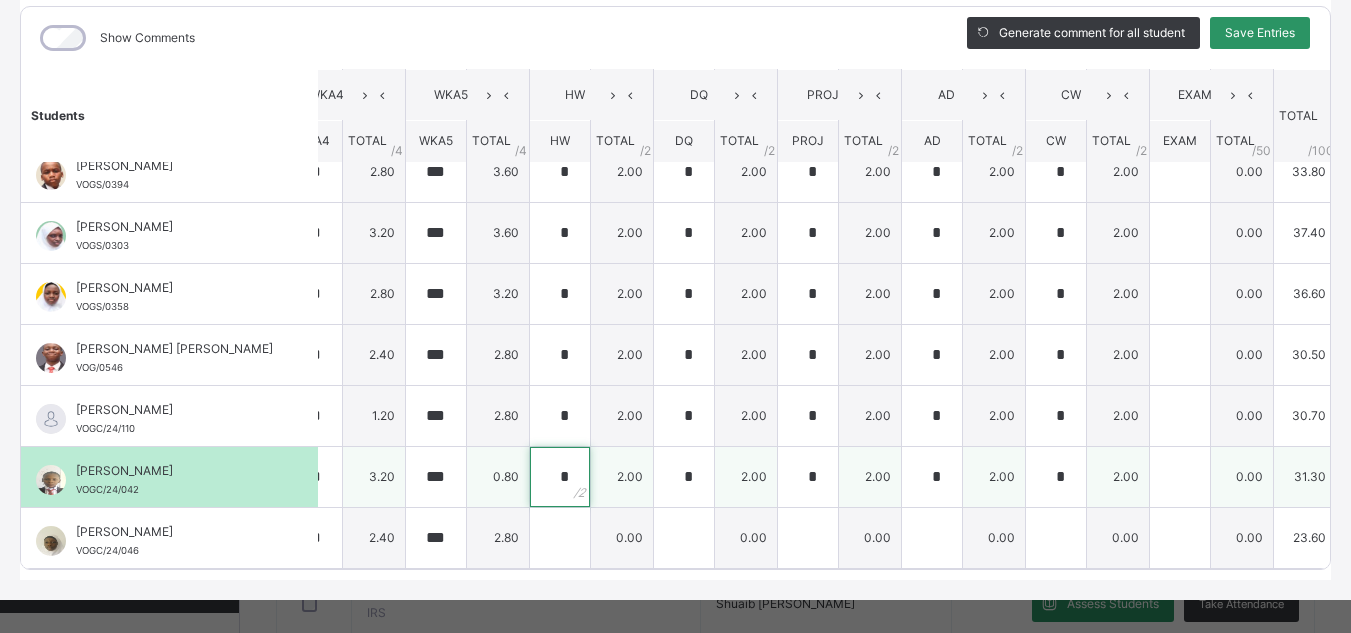 scroll, scrollTop: 293, scrollLeft: 0, axis: vertical 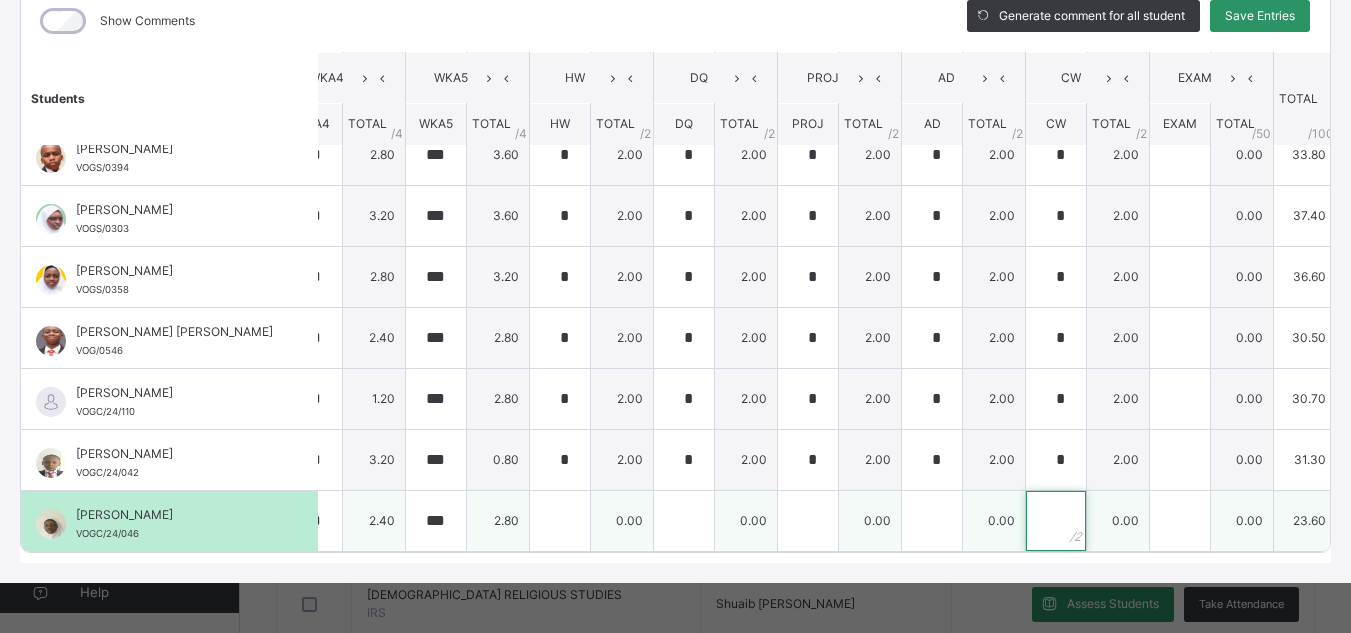 click at bounding box center (1056, 521) 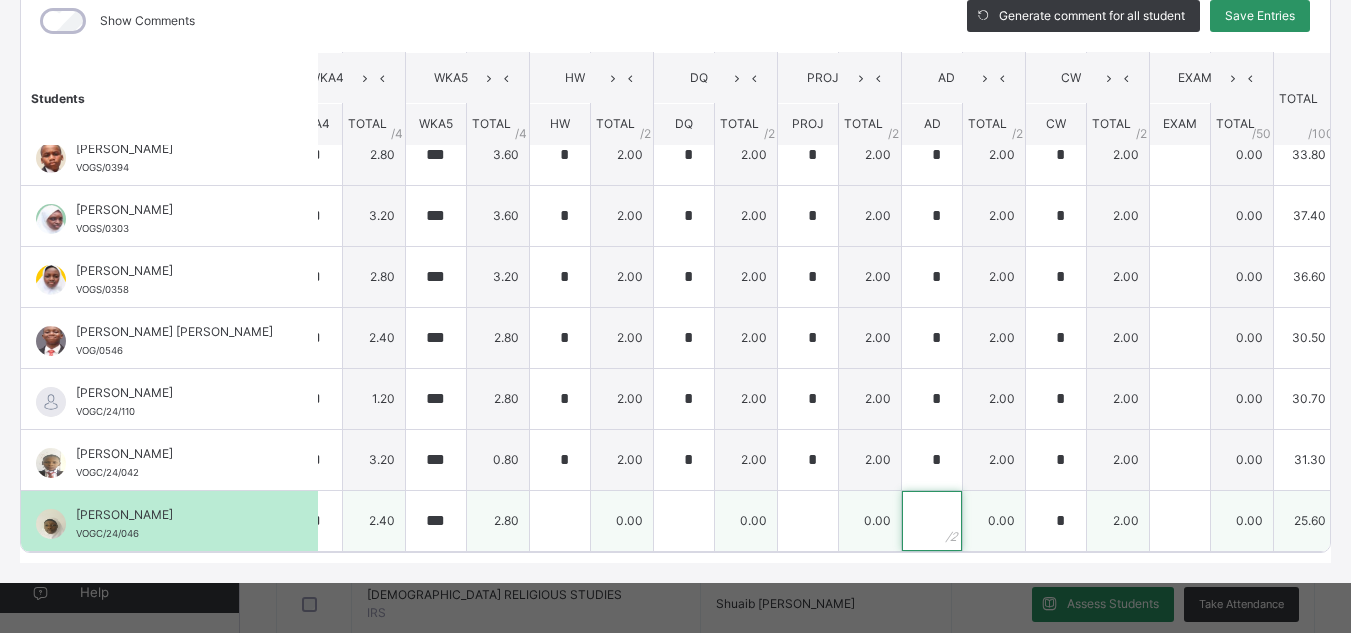click at bounding box center (932, 521) 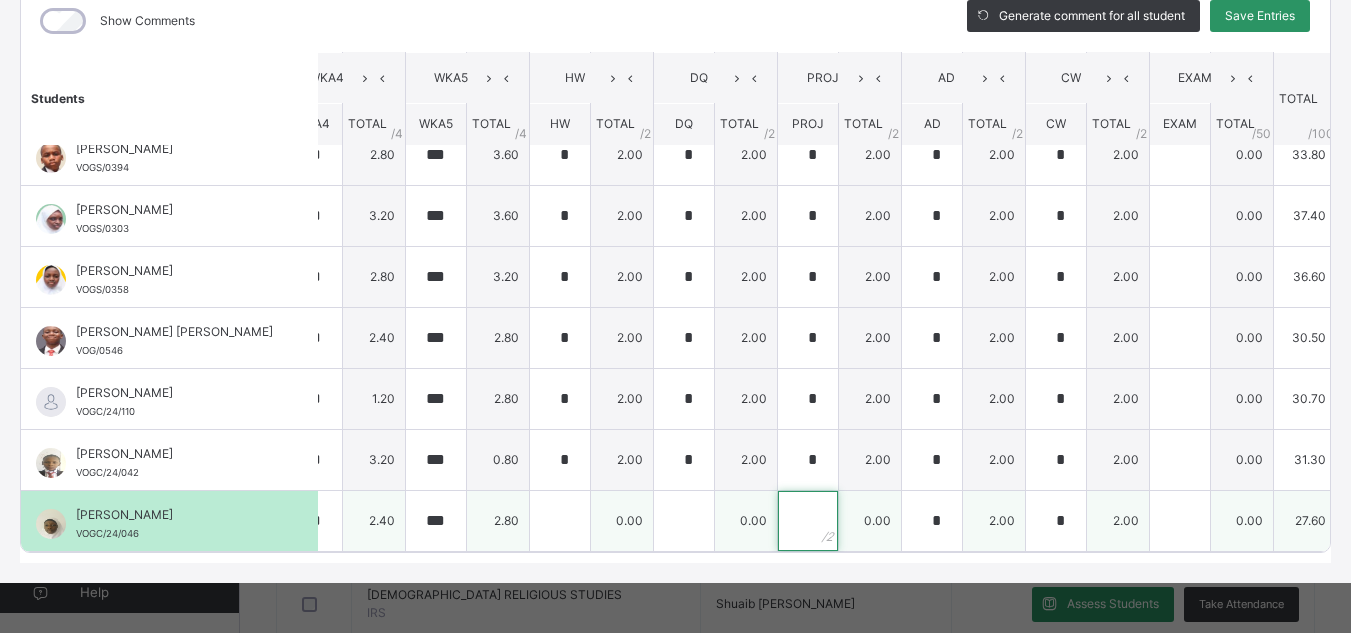click at bounding box center [808, 521] 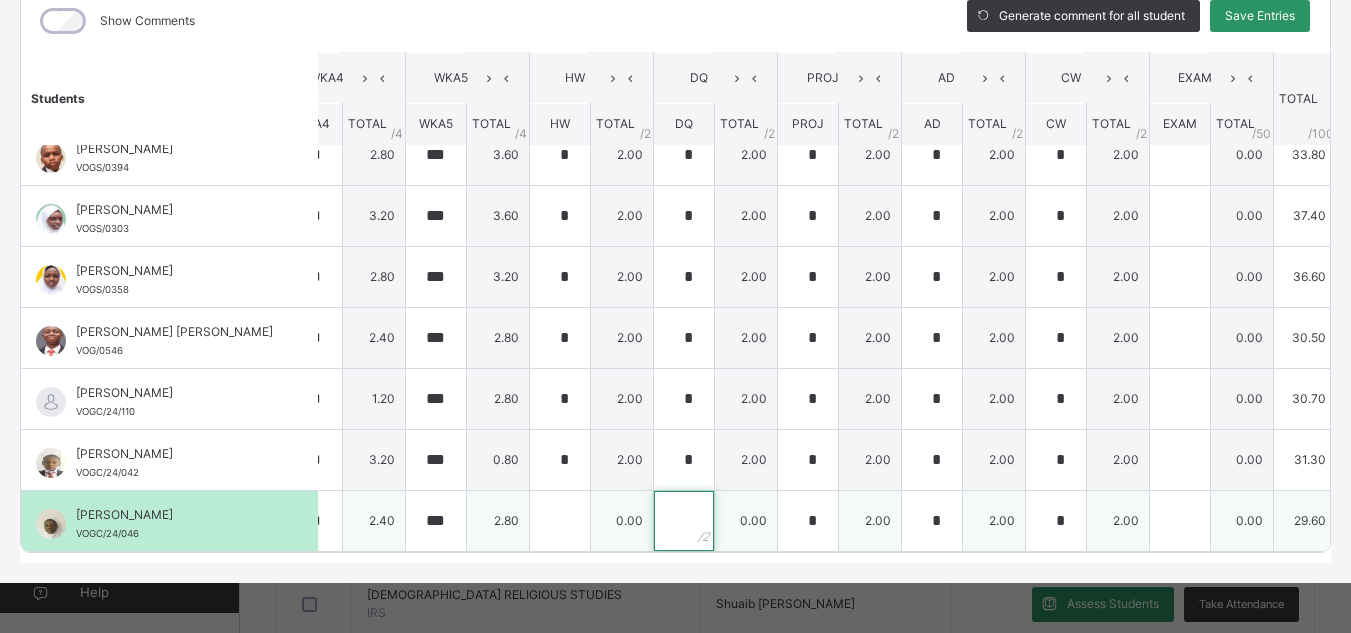 click at bounding box center [684, 521] 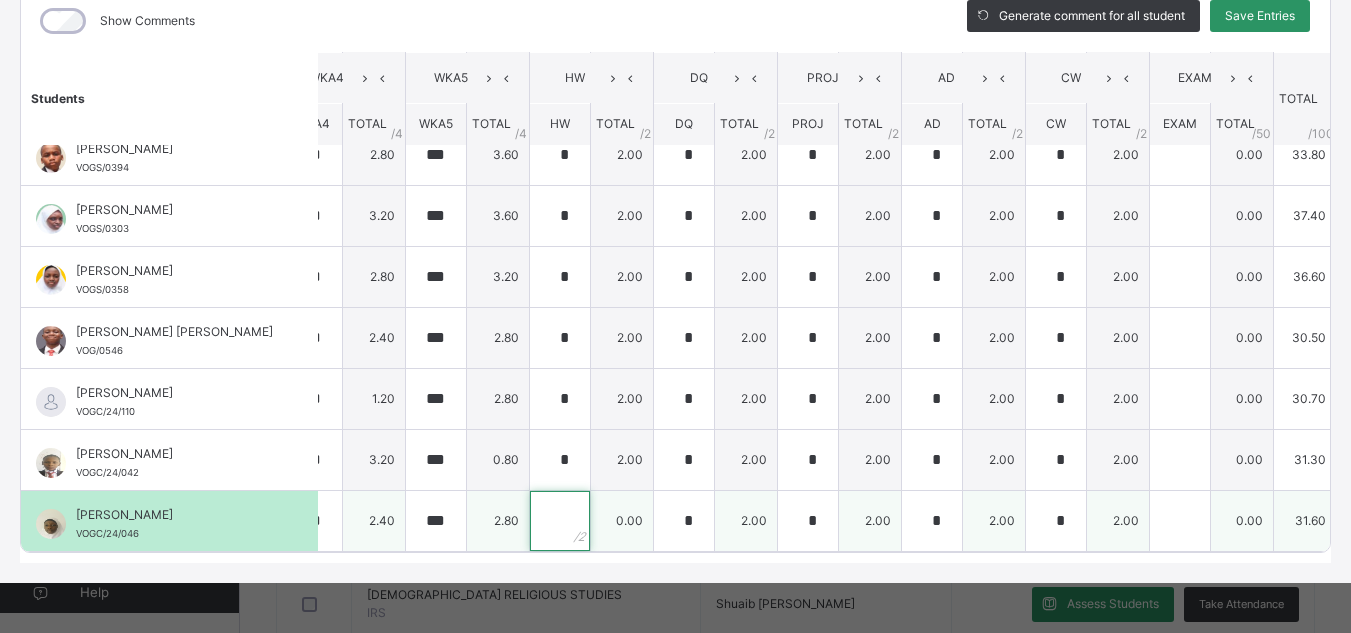 click at bounding box center (560, 521) 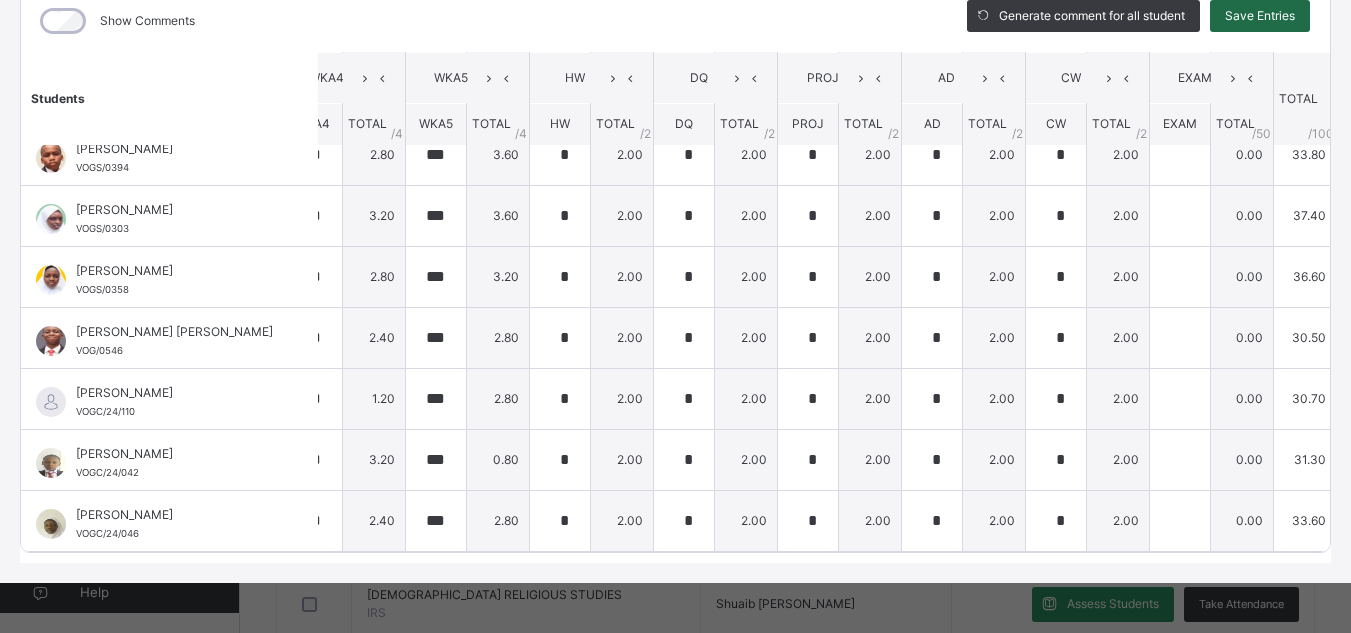 click on "Save Entries" at bounding box center (1260, 16) 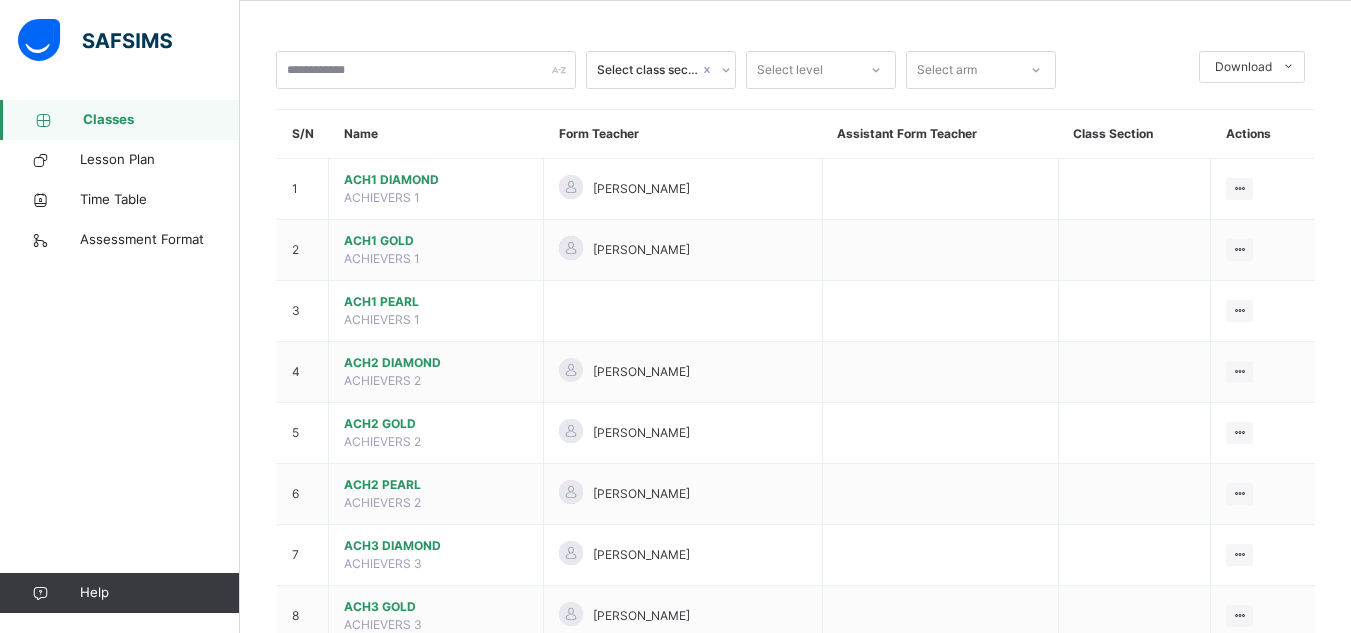 scroll, scrollTop: 111, scrollLeft: 0, axis: vertical 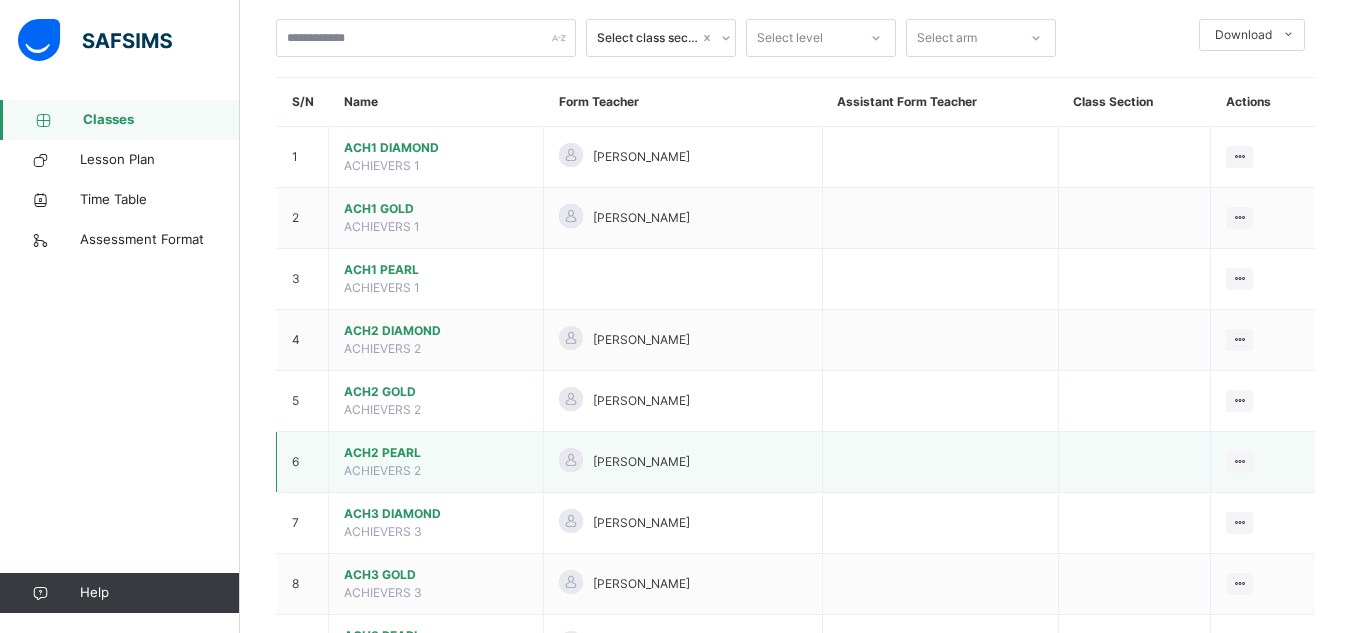 click on "ACH2   PEARL" at bounding box center [436, 453] 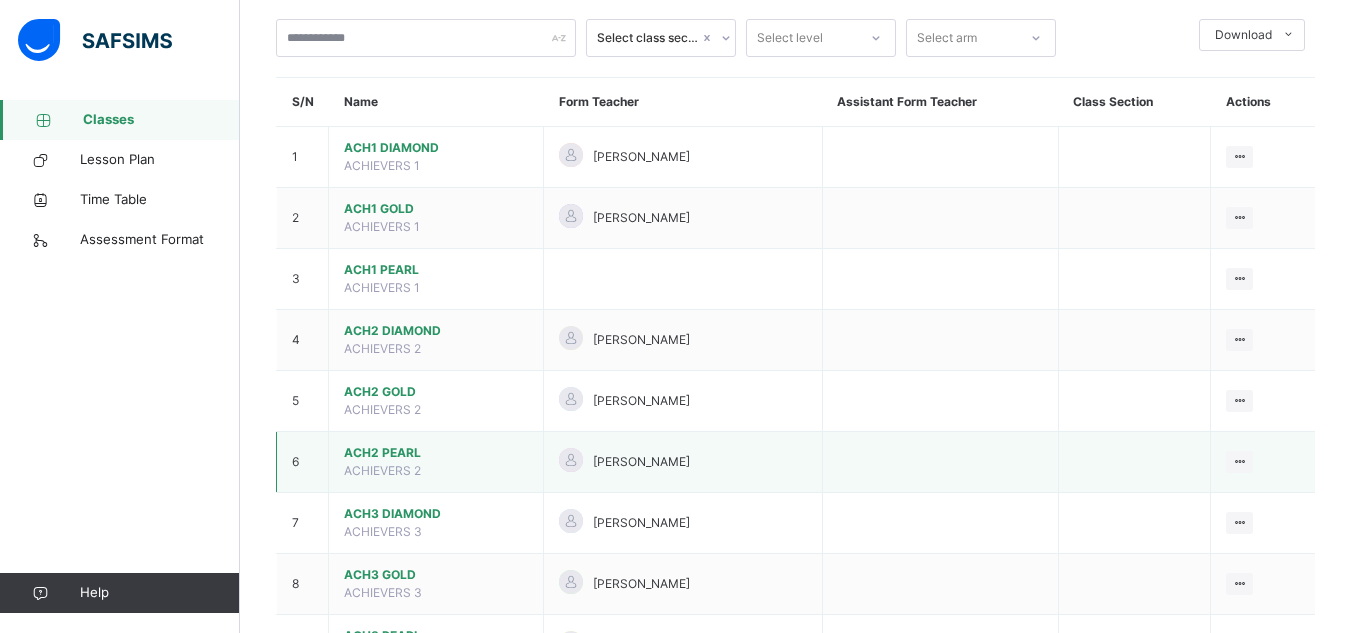 scroll, scrollTop: 0, scrollLeft: 0, axis: both 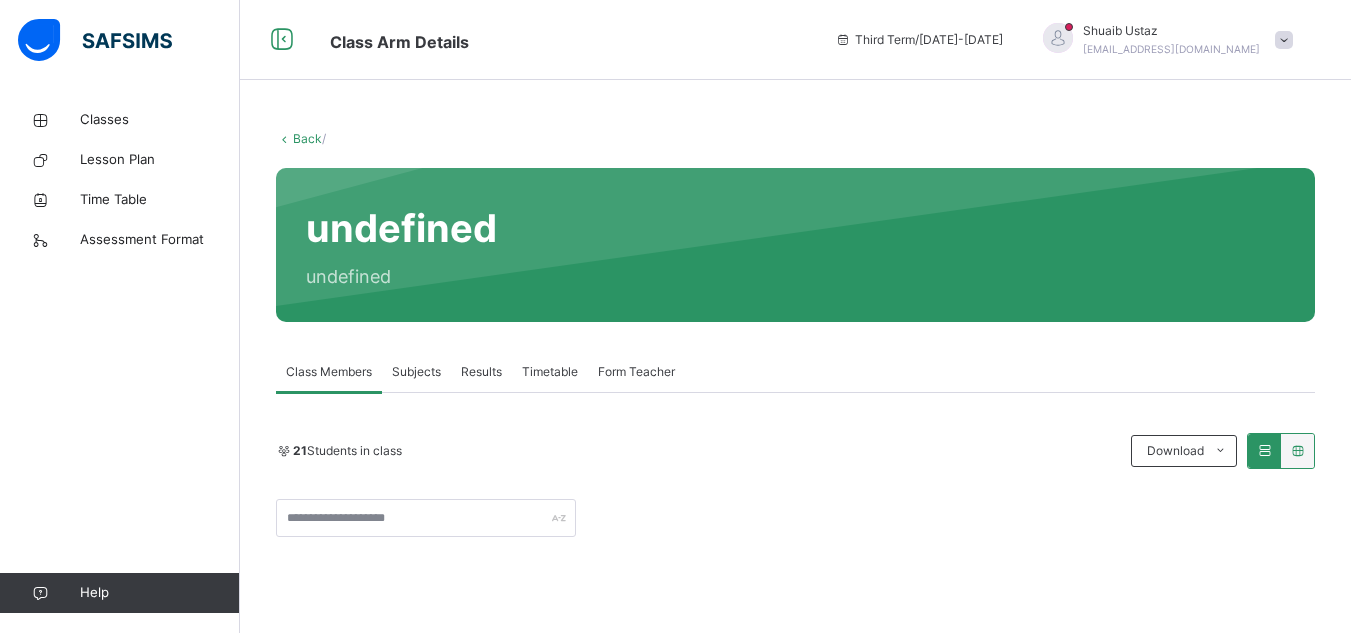 click on "Subjects" at bounding box center (416, 372) 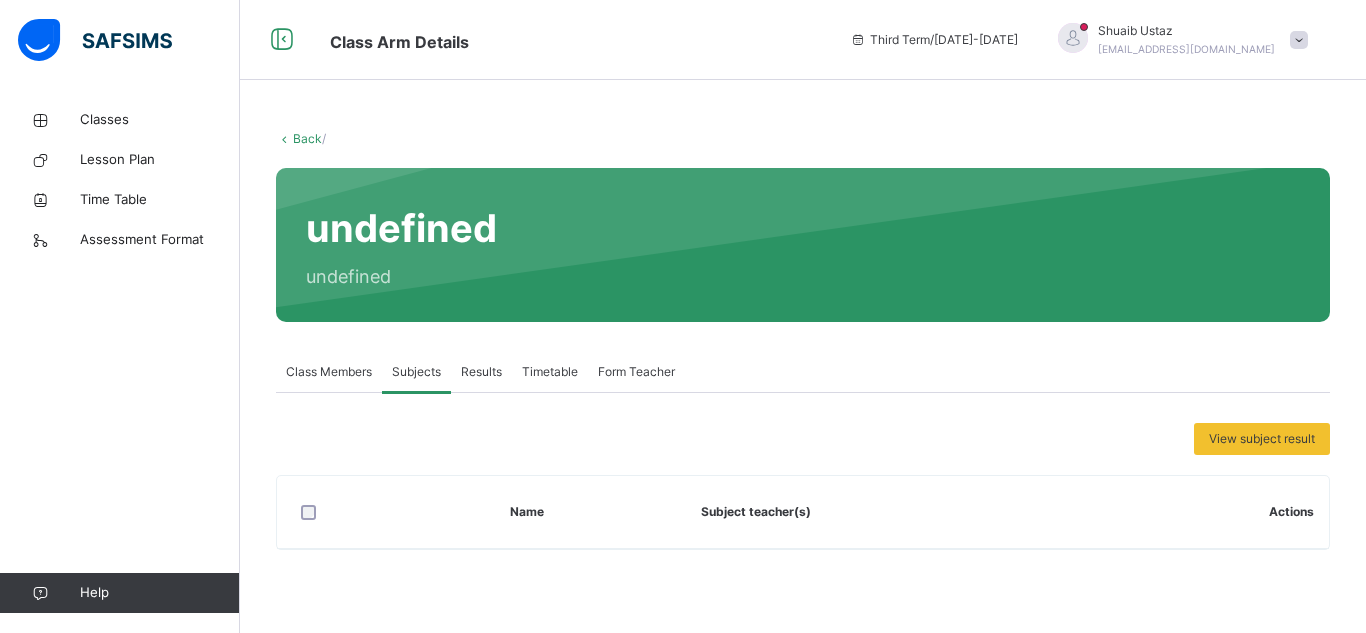 click on "View subject result" at bounding box center (803, 439) 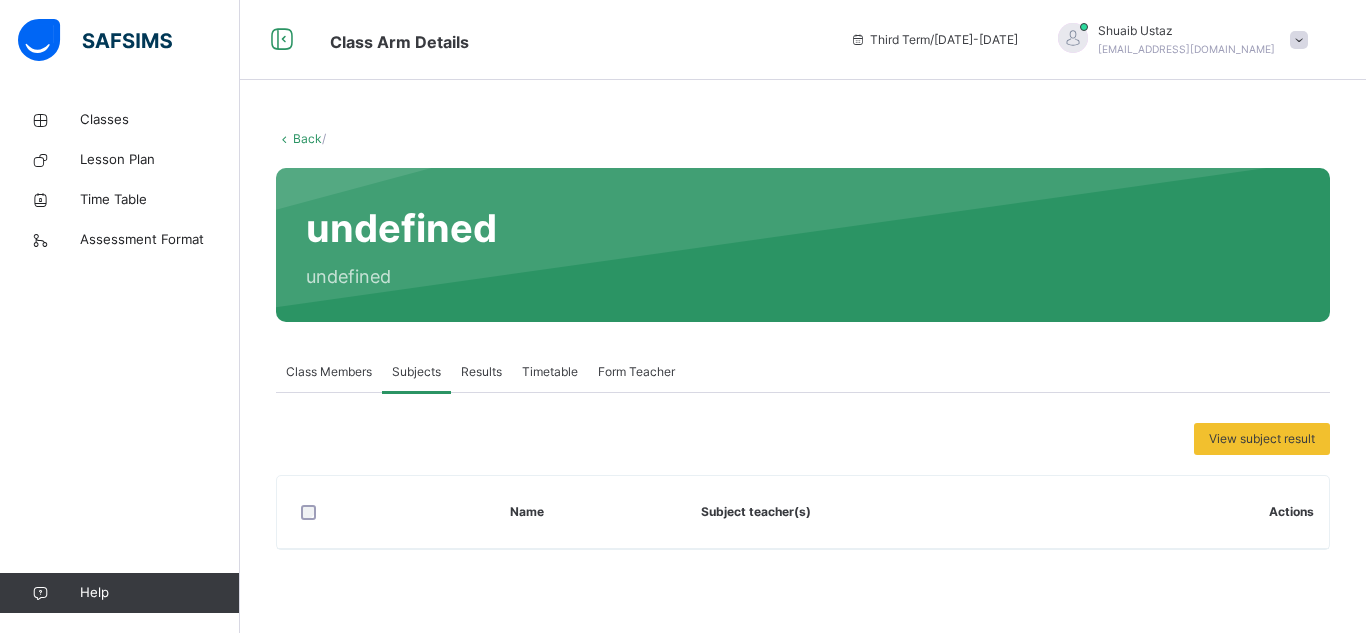 click on "Subjects" at bounding box center [416, 372] 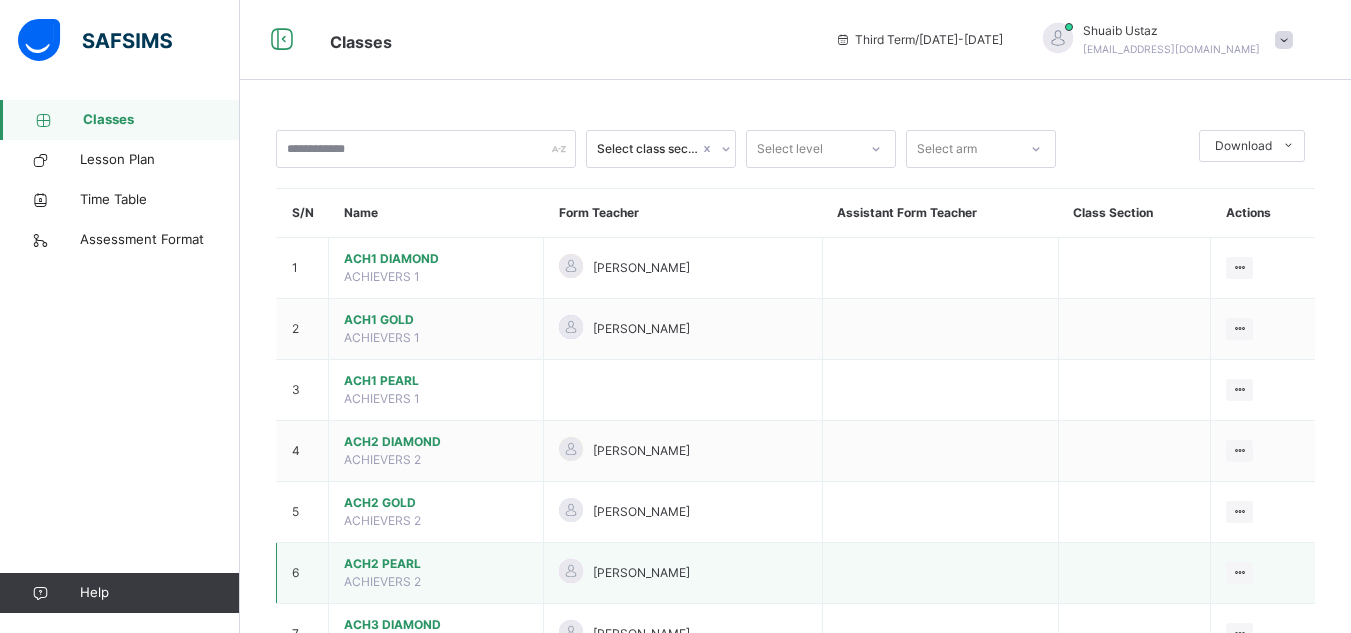 click on "ACH2   PEARL" at bounding box center (436, 564) 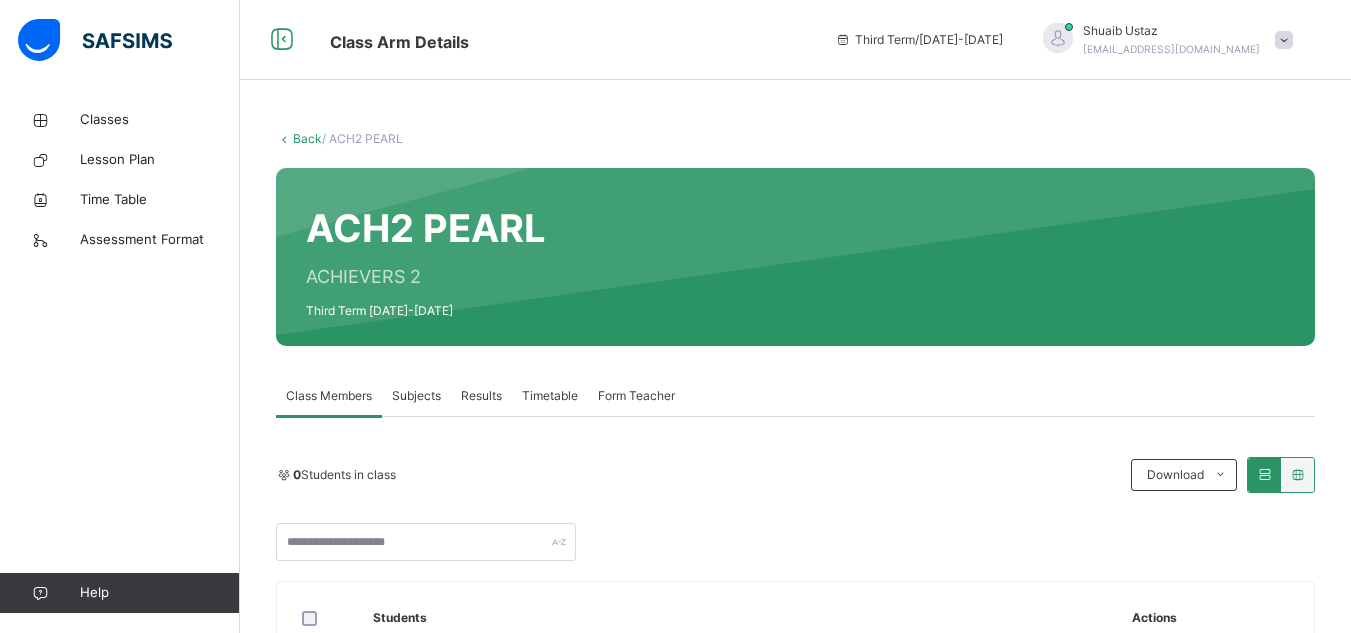 click on "Subjects" at bounding box center (416, 396) 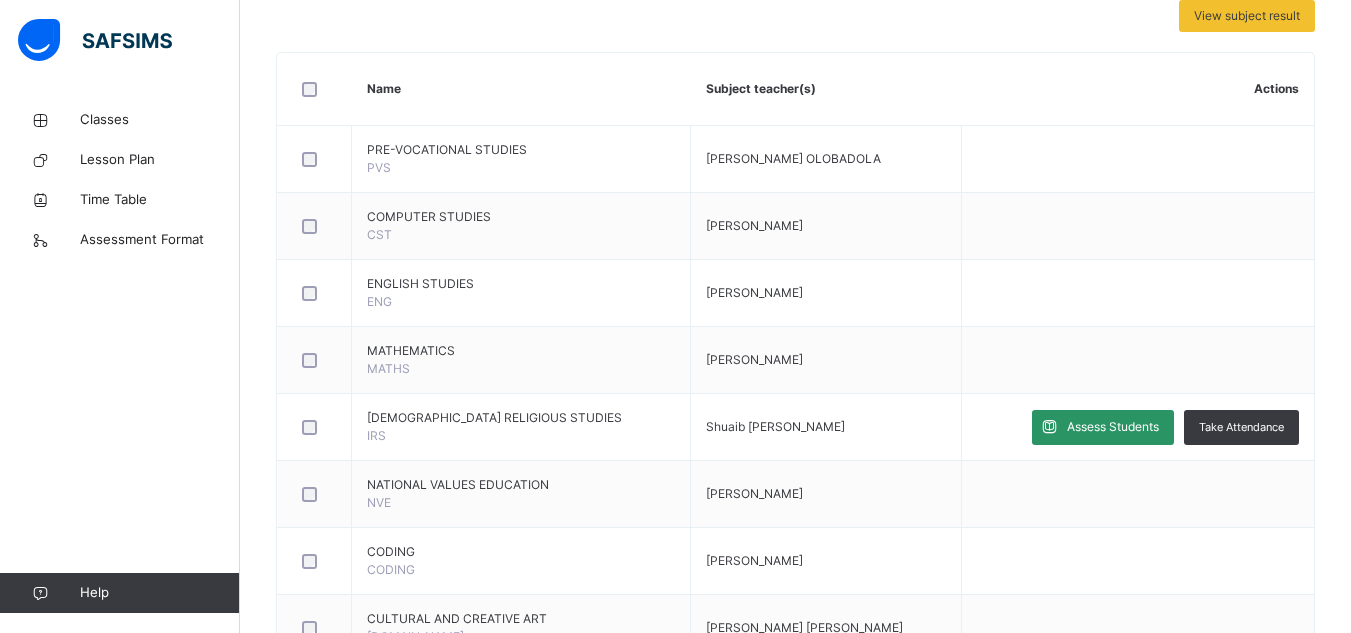 scroll, scrollTop: 454, scrollLeft: 0, axis: vertical 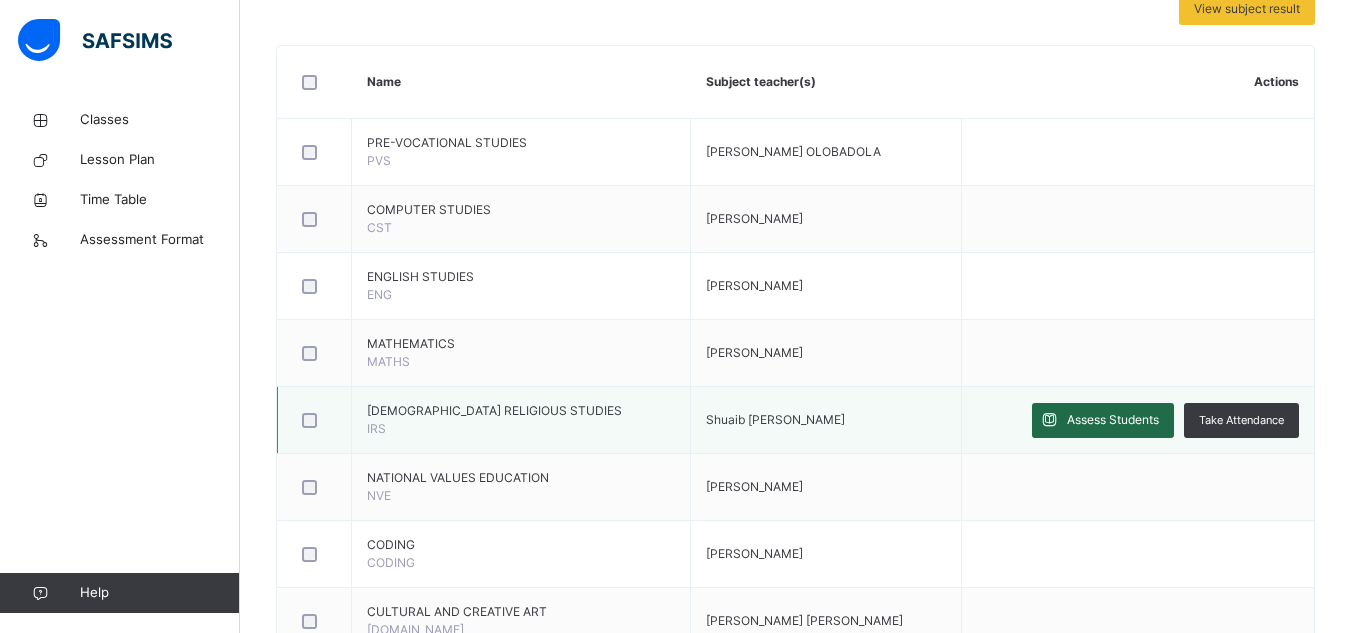 click on "Assess Students" at bounding box center (1113, 420) 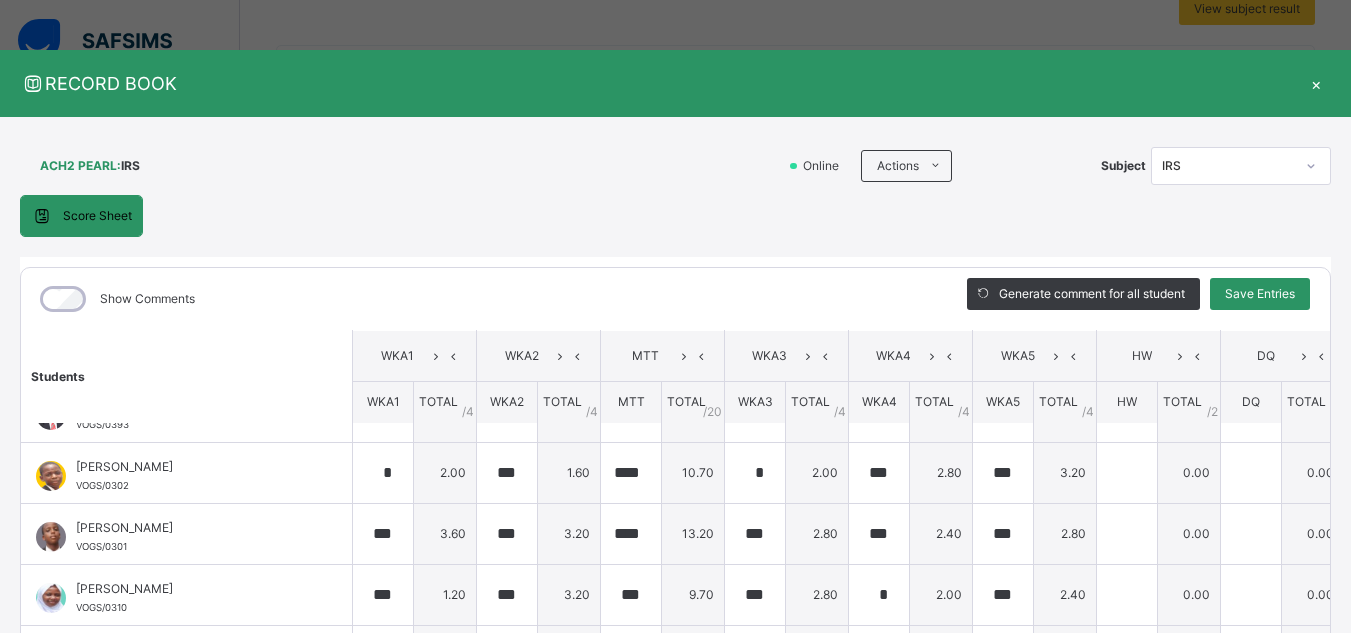 scroll, scrollTop: 32, scrollLeft: 0, axis: vertical 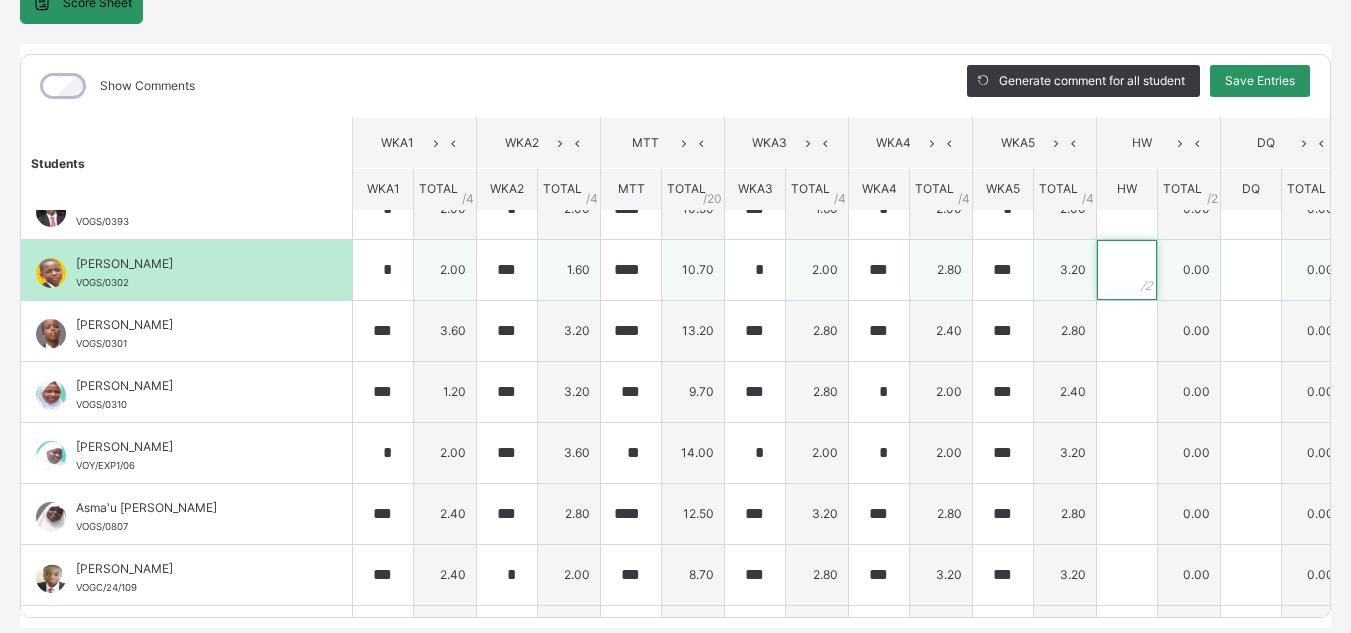 click at bounding box center [1127, 270] 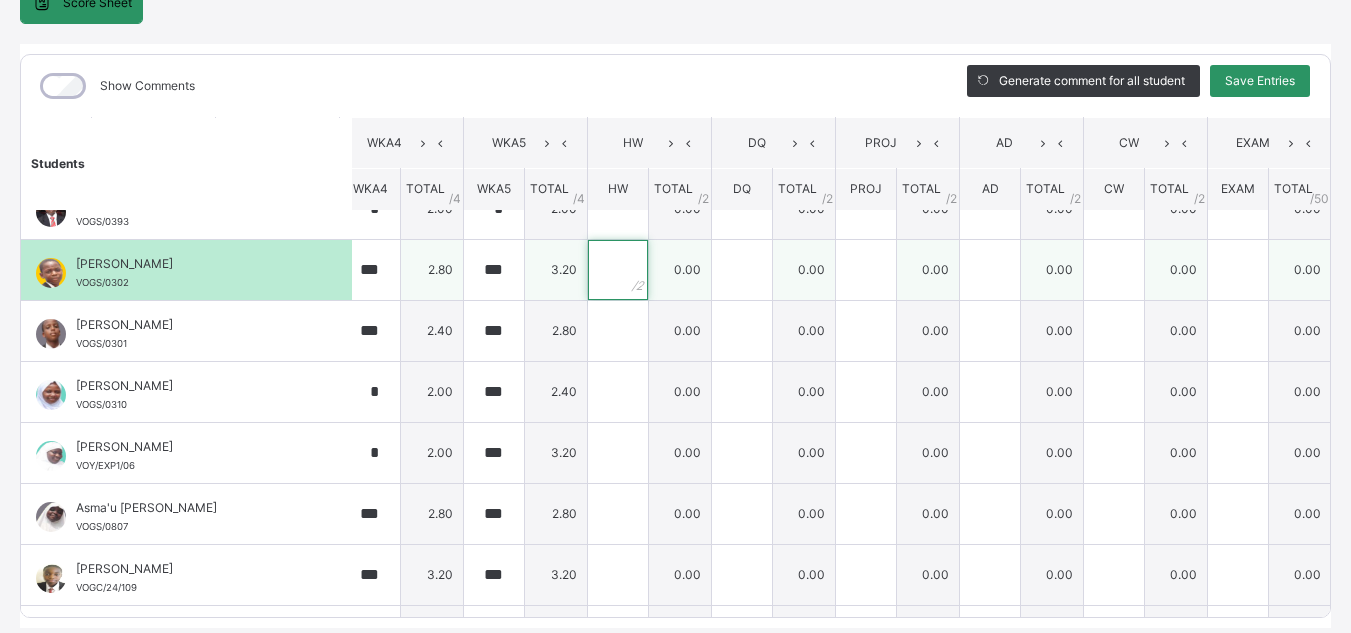 scroll, scrollTop: 32, scrollLeft: 508, axis: both 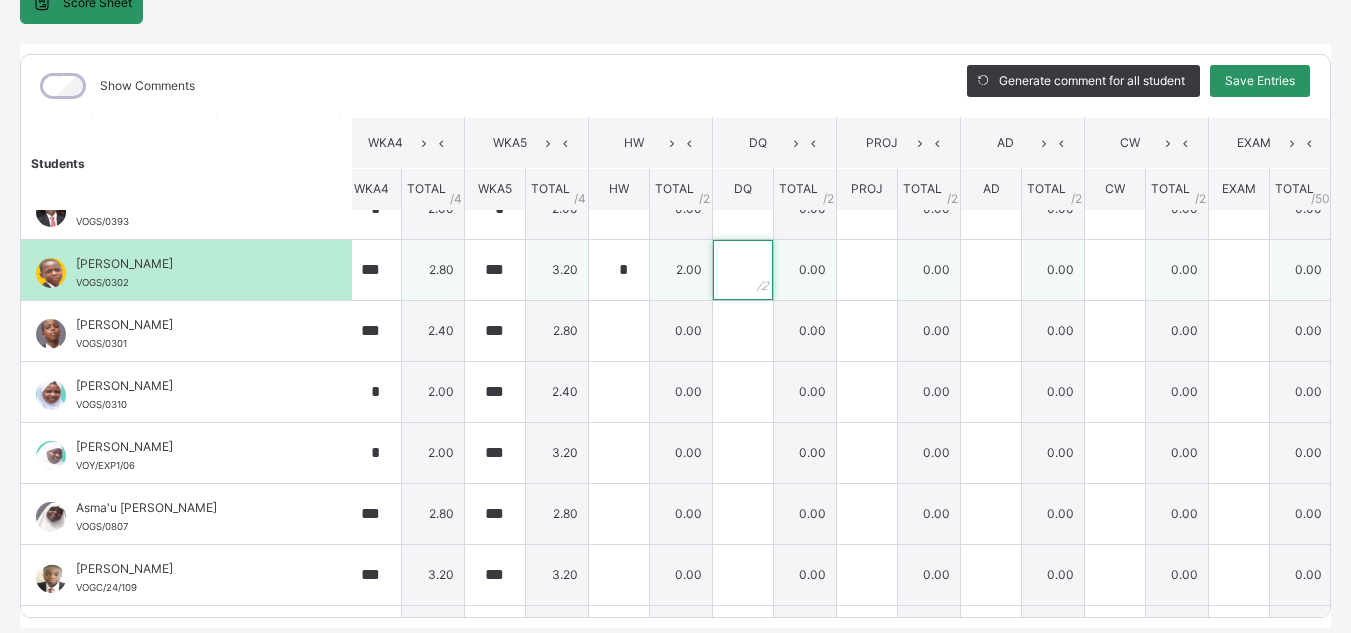 click at bounding box center [743, 270] 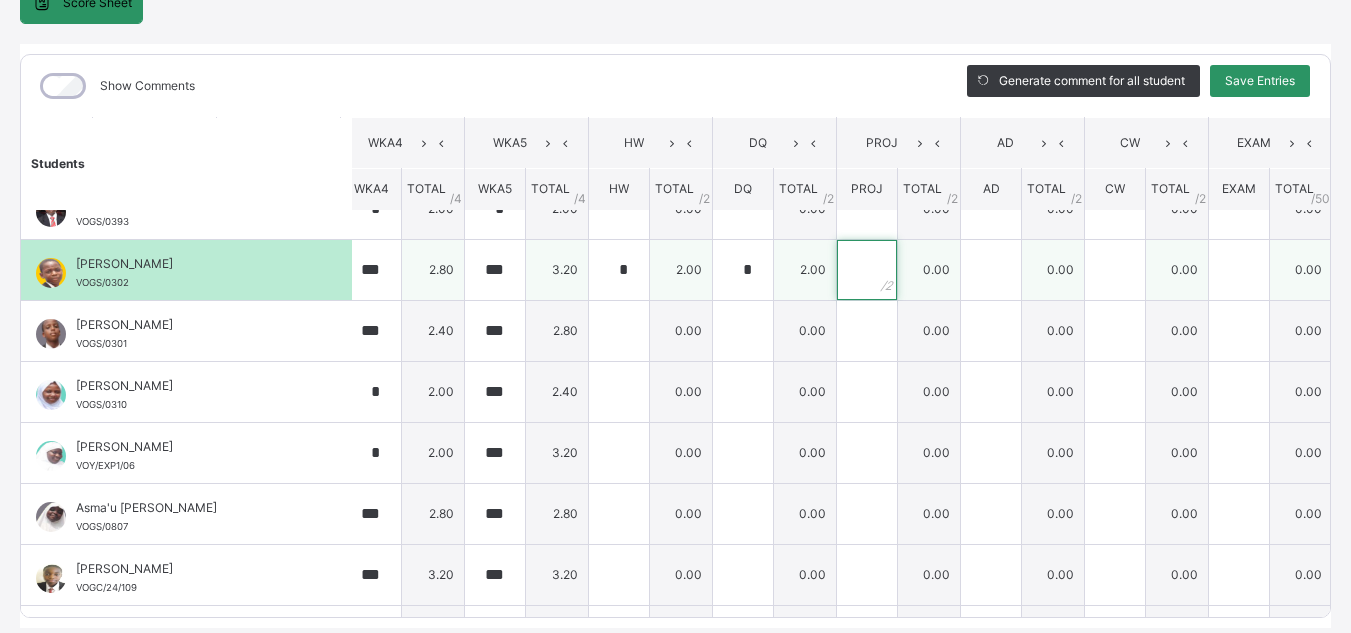 click at bounding box center [867, 270] 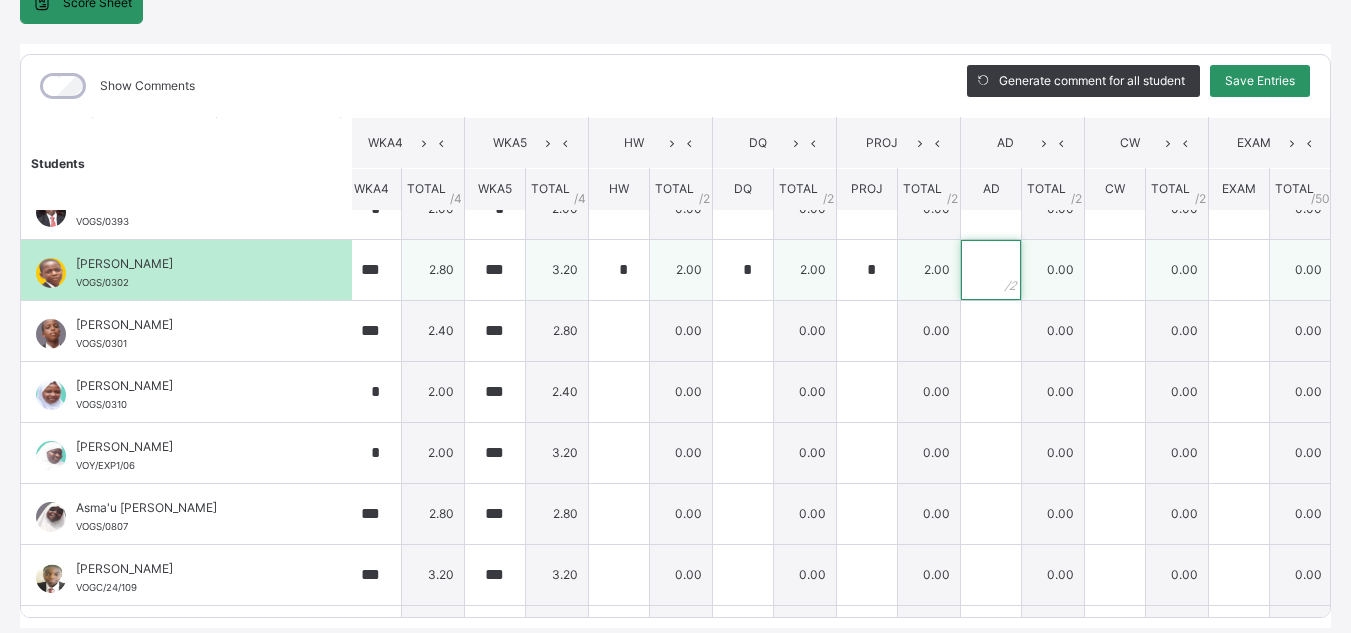 click at bounding box center [991, 270] 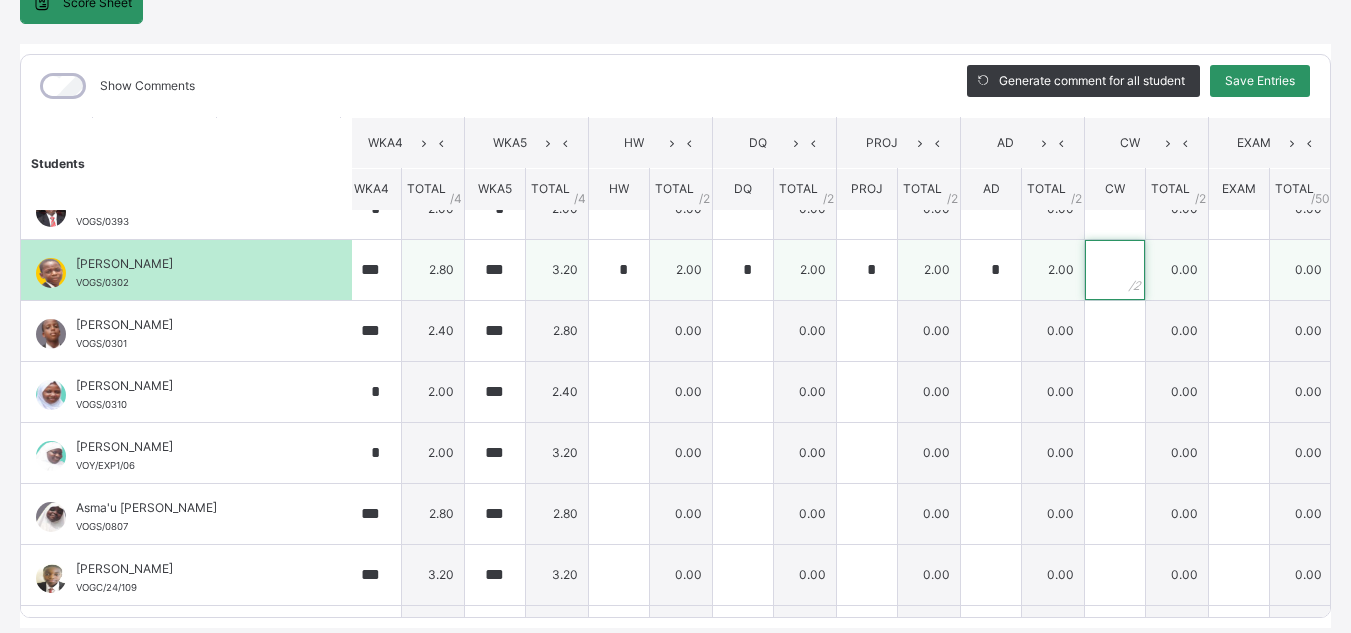 click at bounding box center (1115, 270) 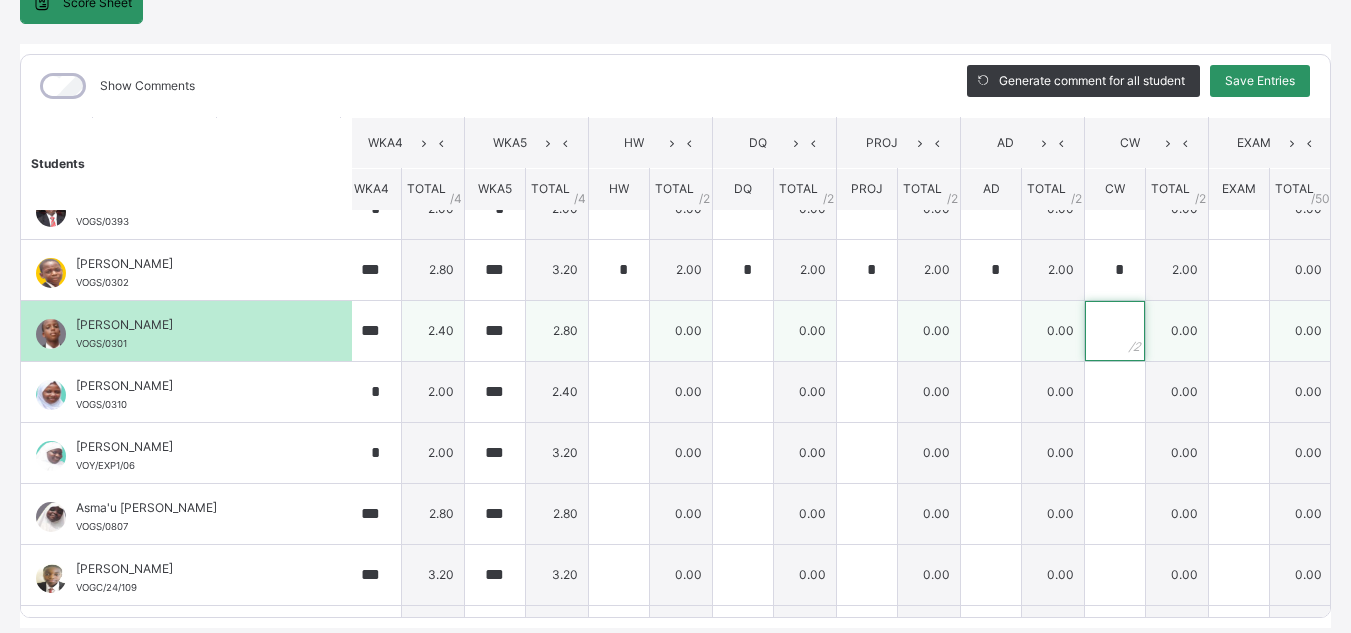 click at bounding box center (1115, 331) 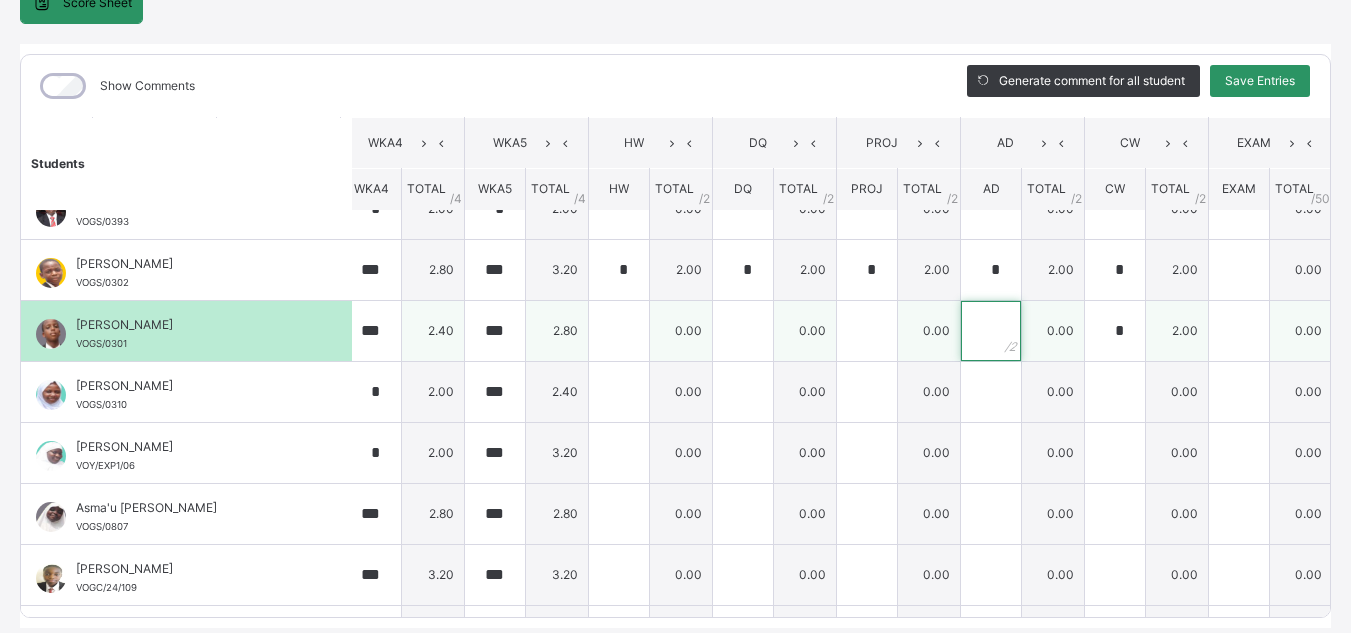 click at bounding box center [991, 331] 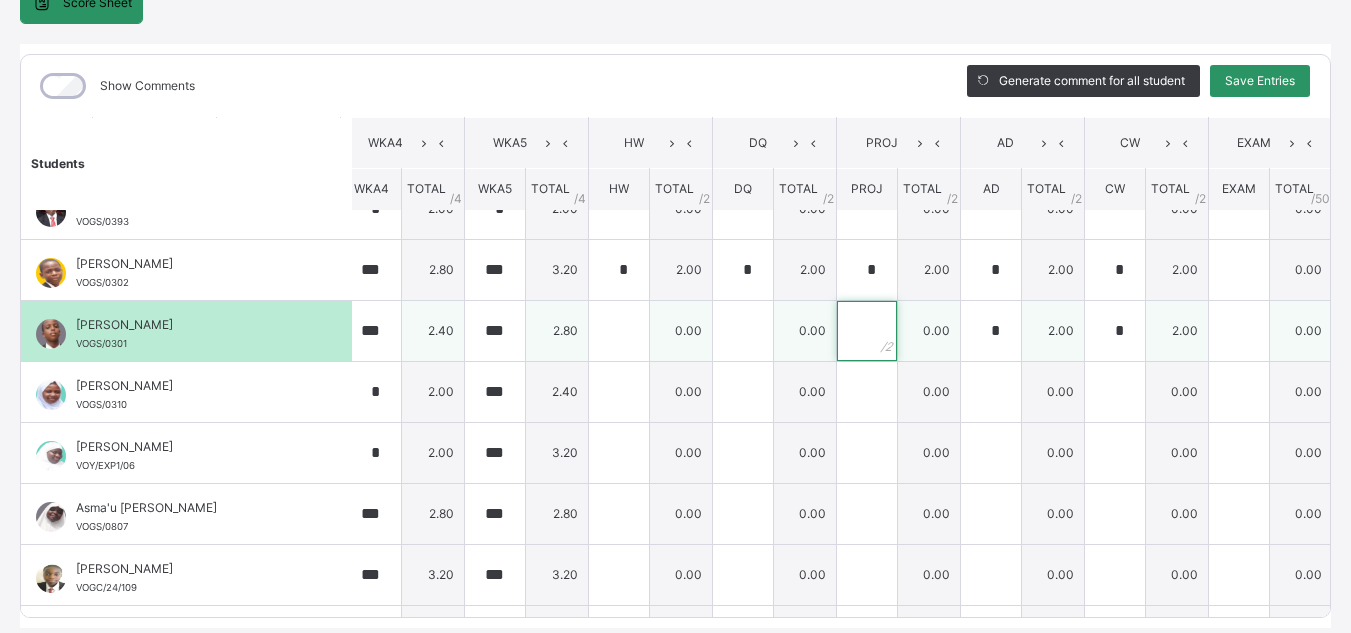 click at bounding box center [867, 331] 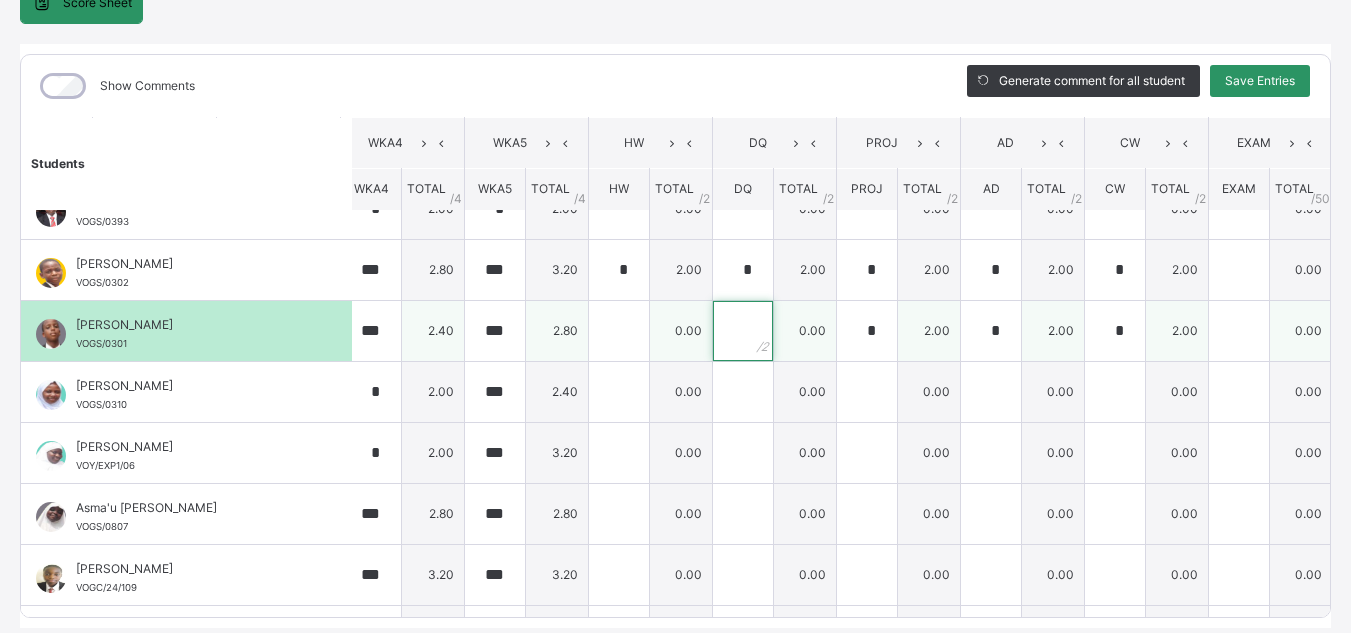 click at bounding box center [743, 331] 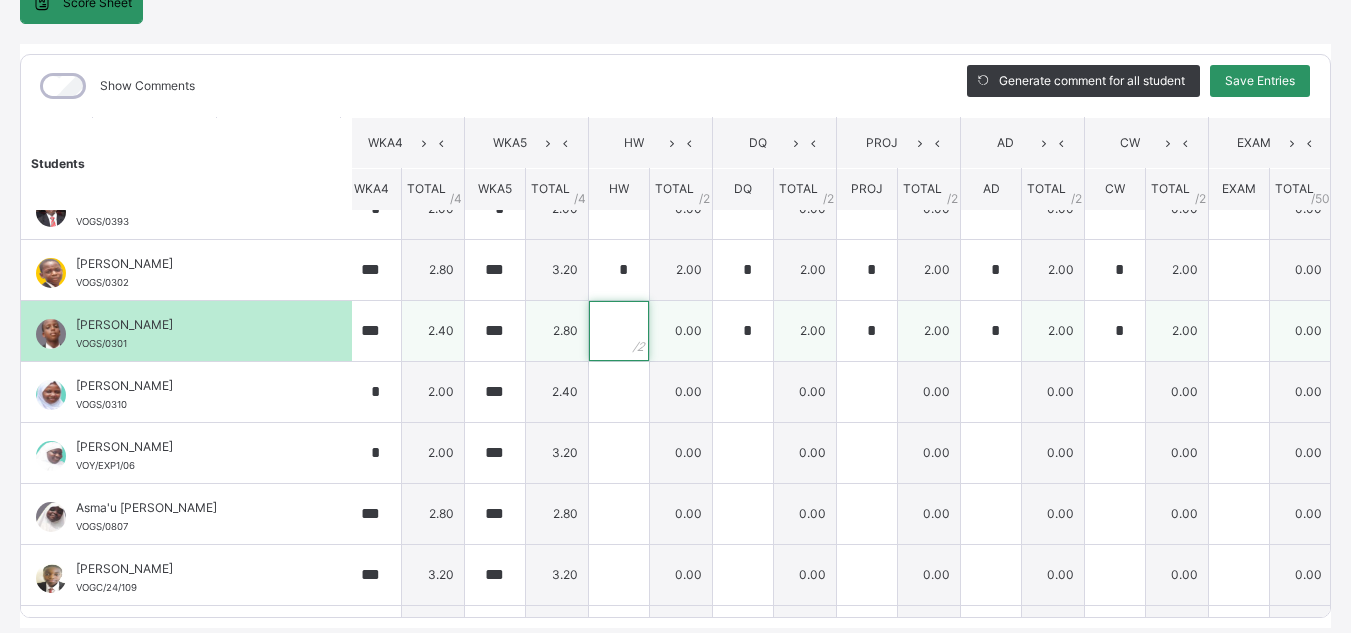 click at bounding box center (619, 331) 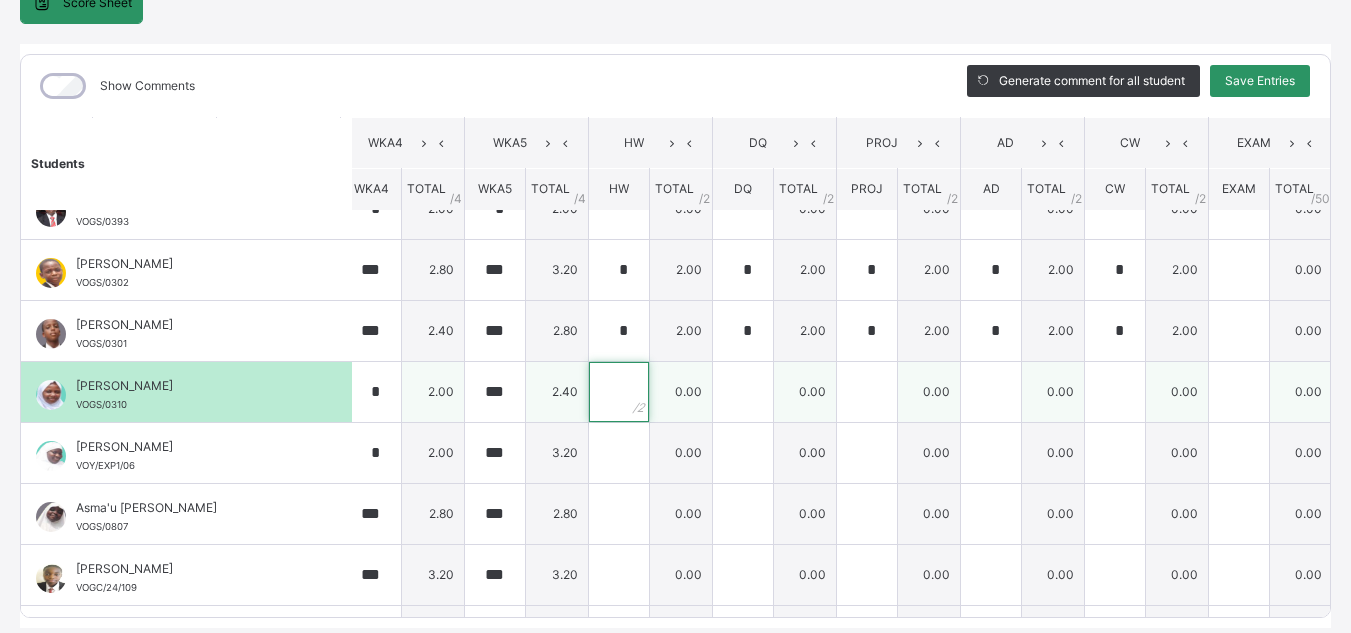click at bounding box center (619, 392) 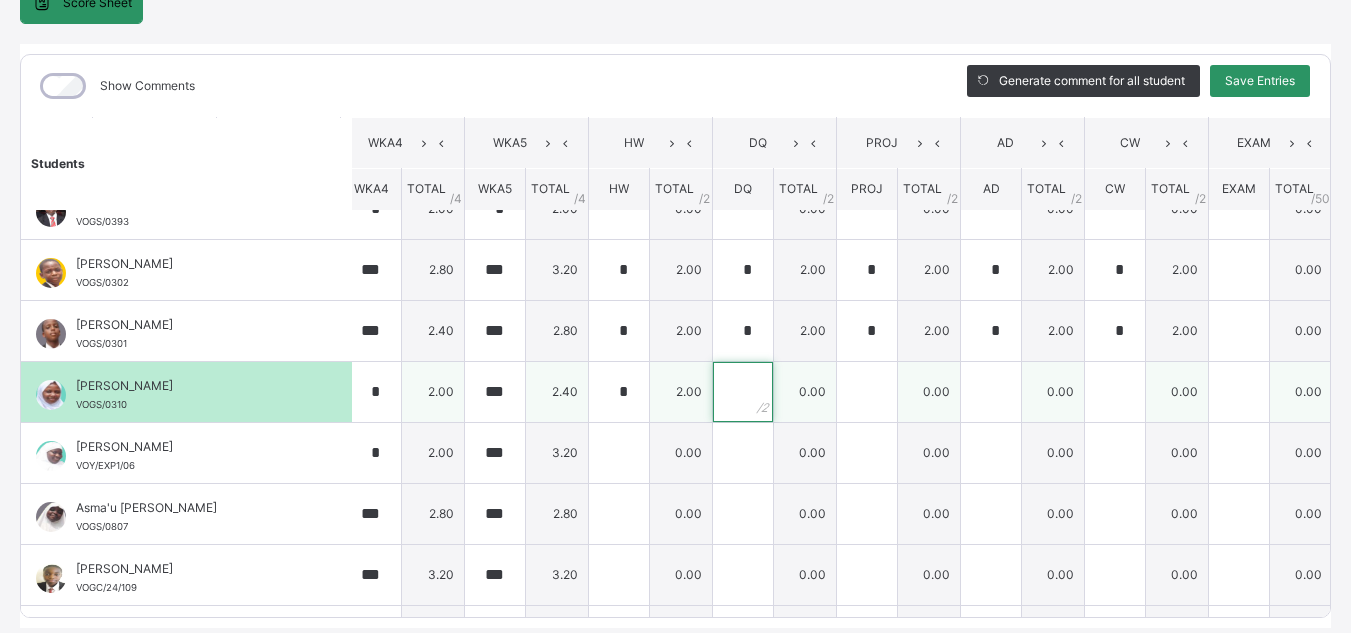 click at bounding box center (743, 392) 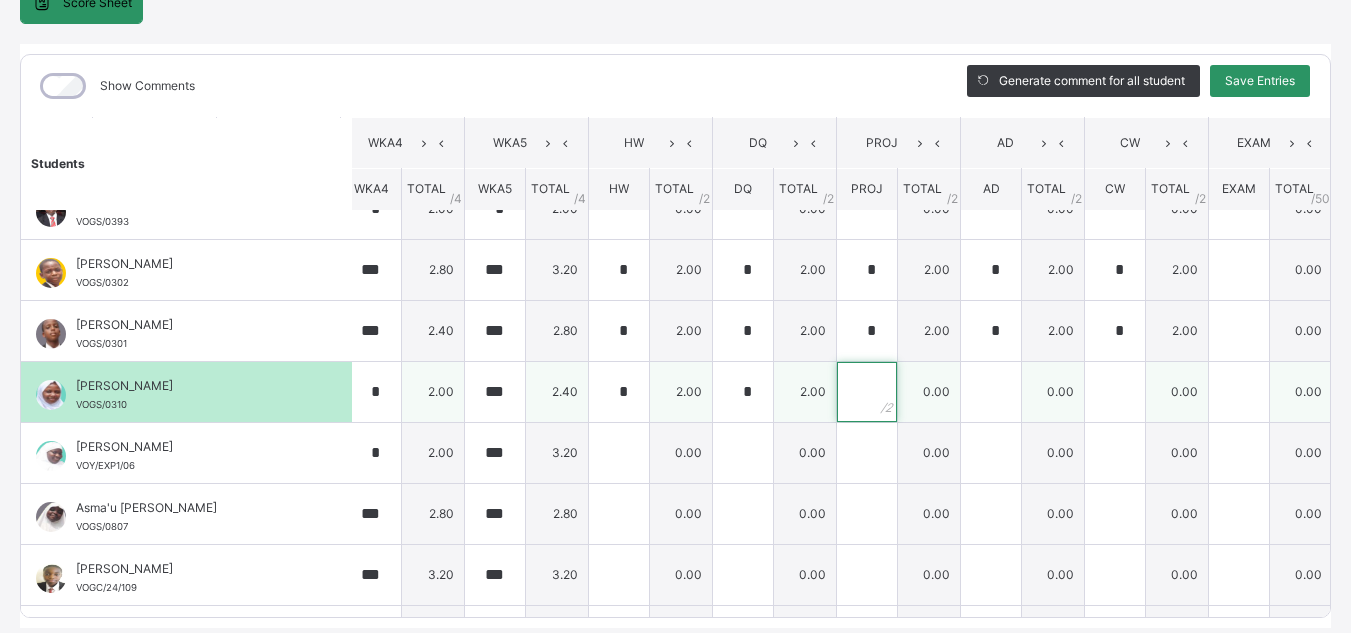 click at bounding box center (867, 392) 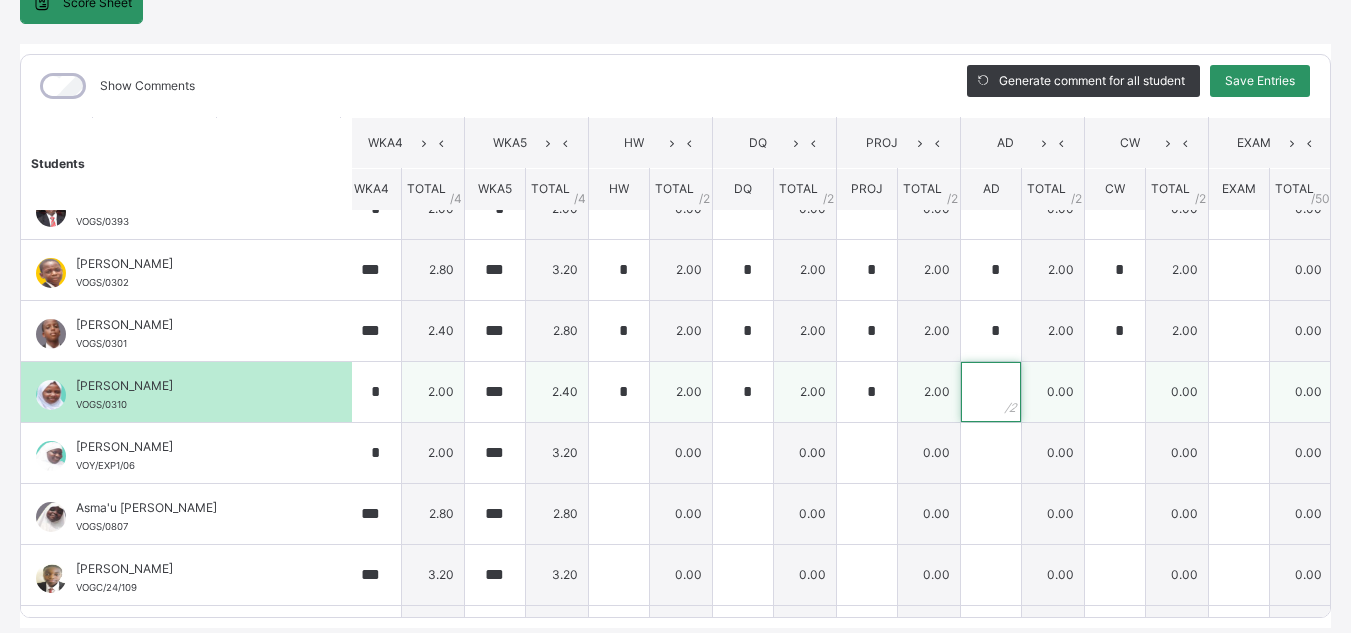 click at bounding box center (991, 392) 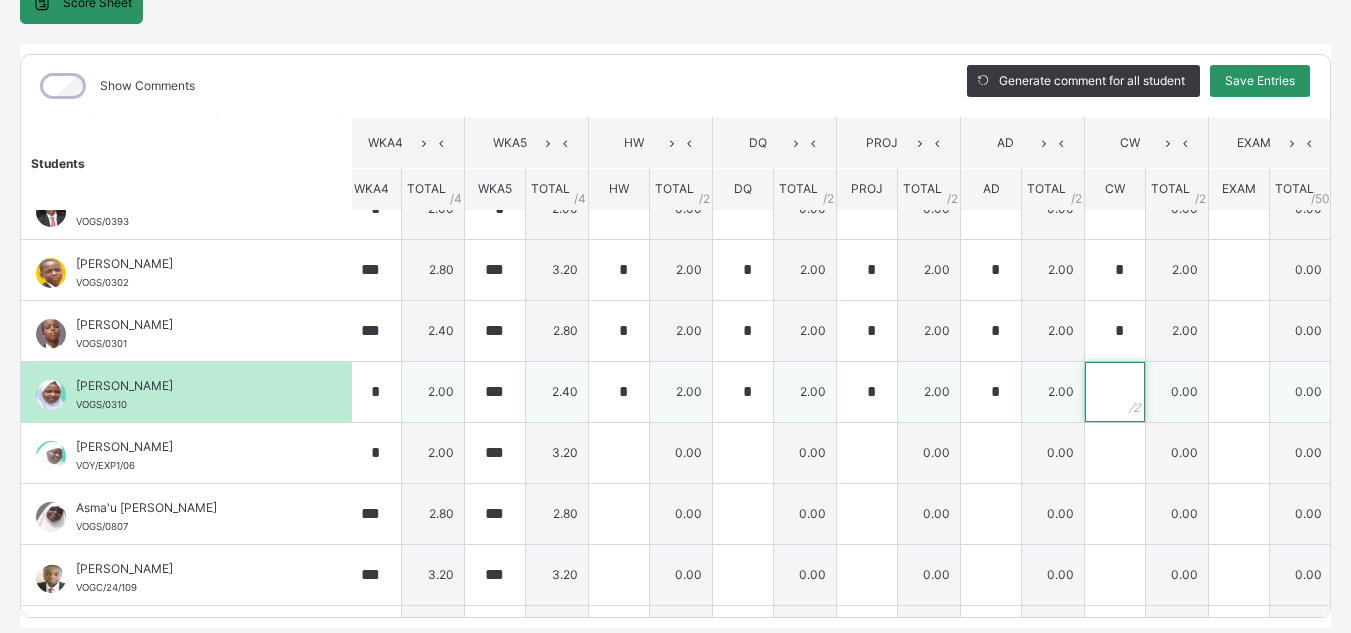 click at bounding box center (1115, 392) 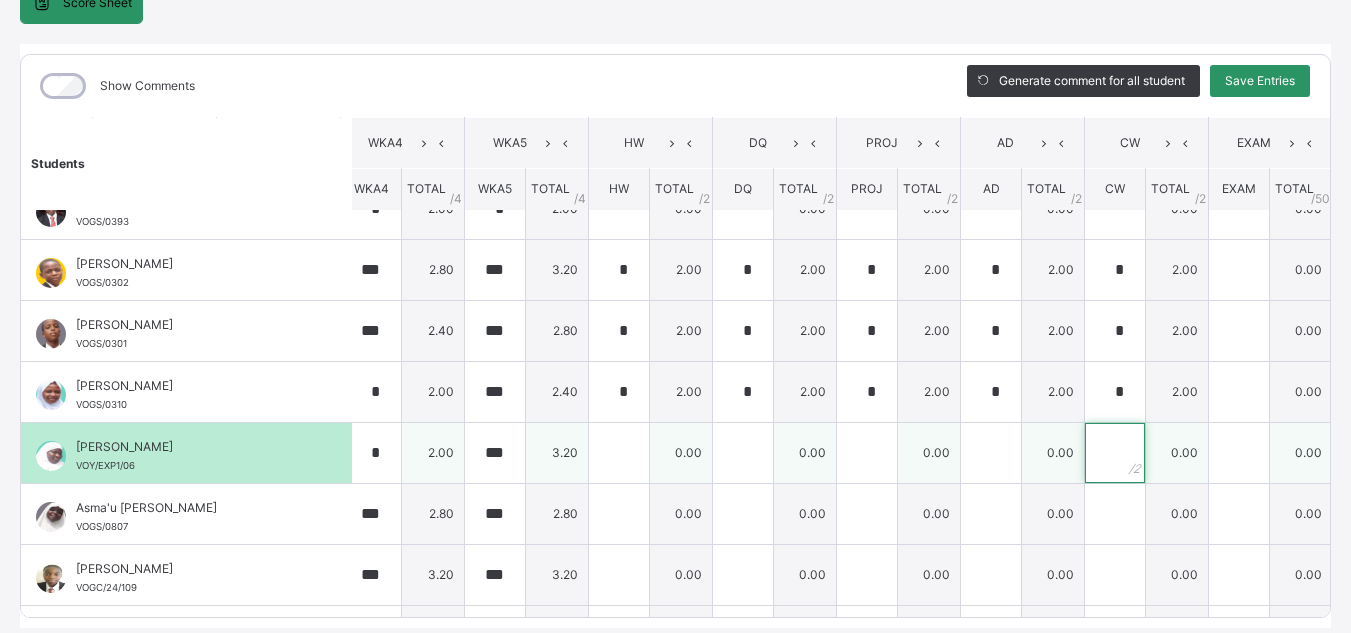 click at bounding box center (1115, 453) 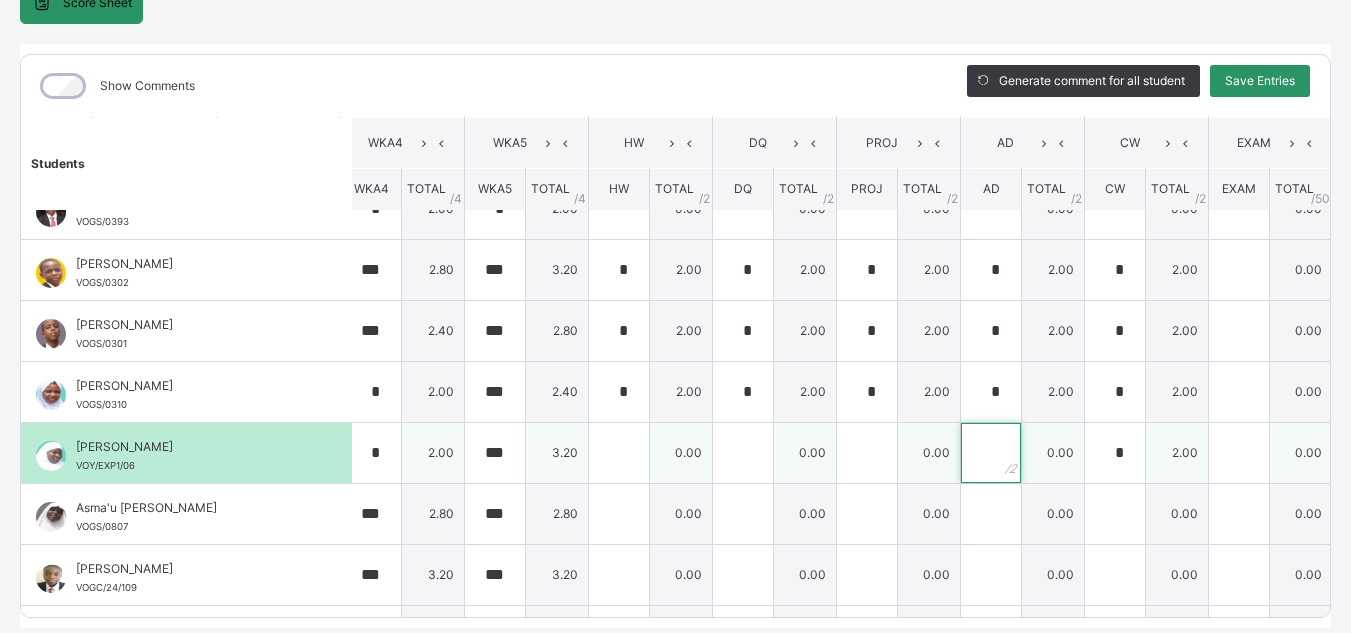 click at bounding box center (991, 453) 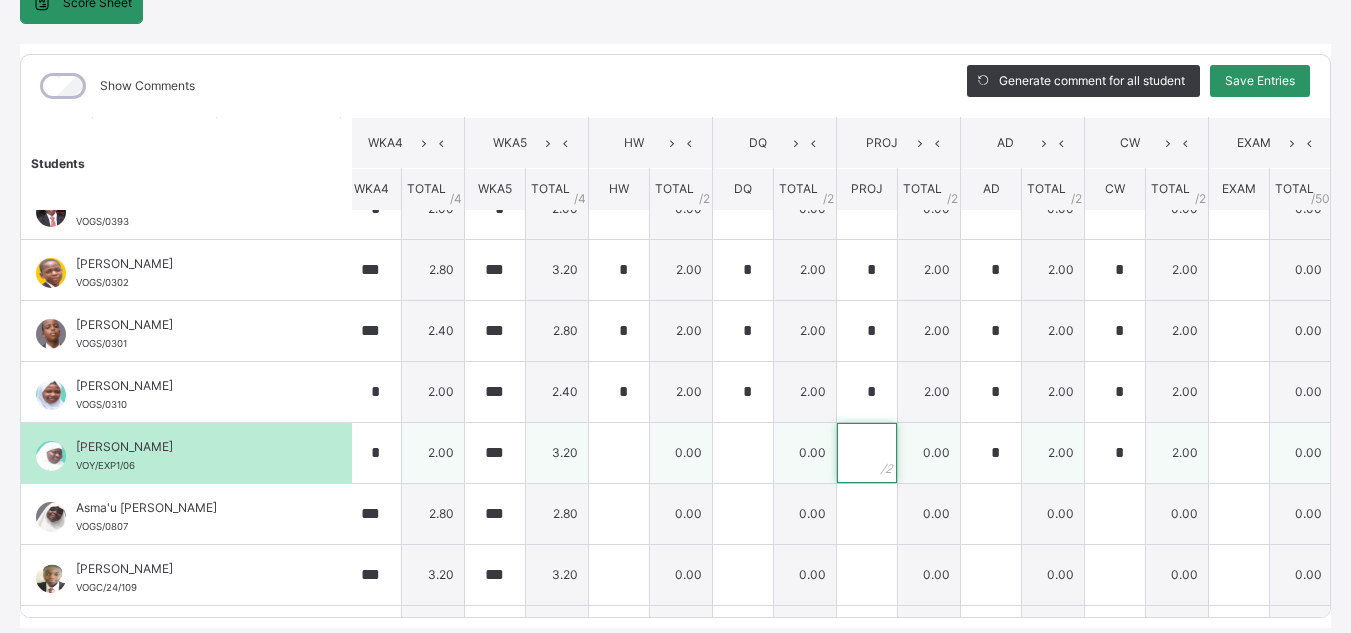 click at bounding box center [867, 453] 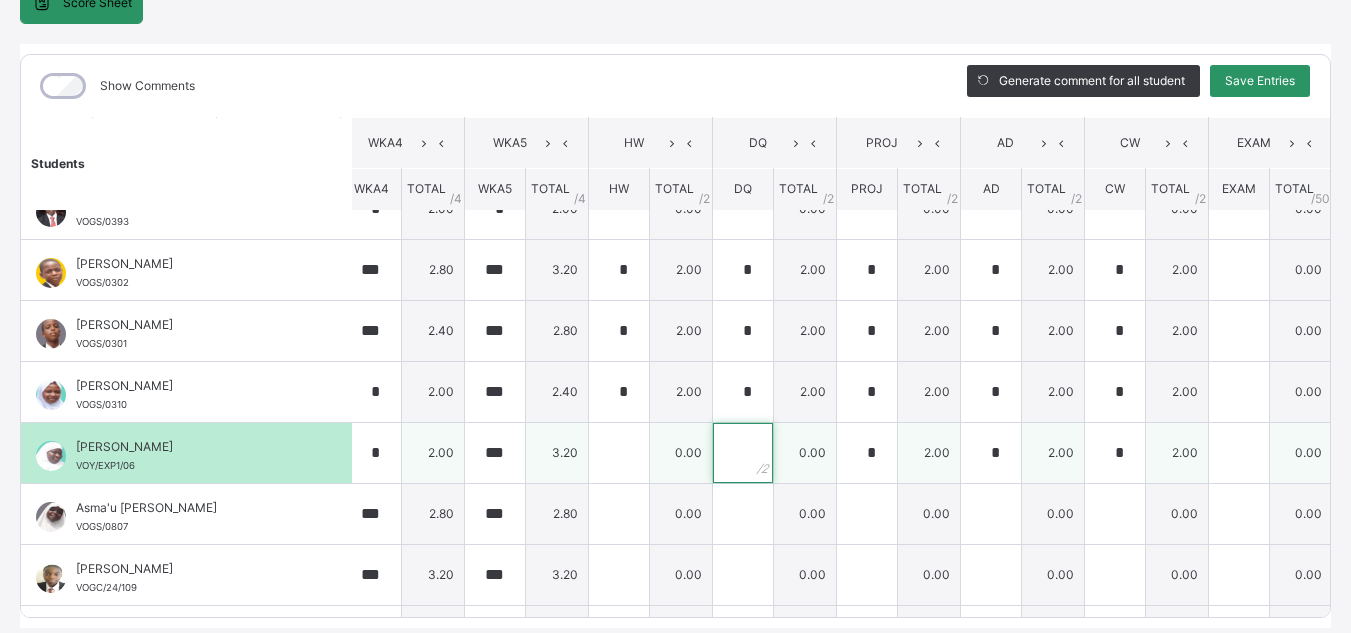 click at bounding box center (743, 453) 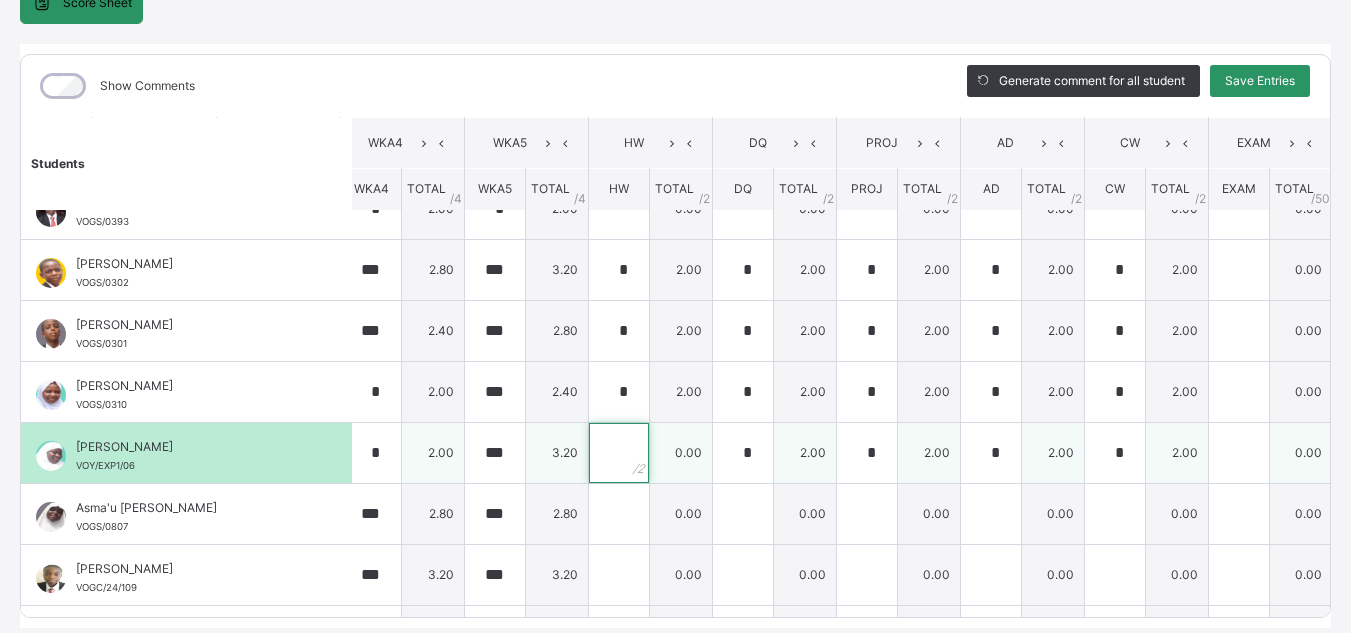 click at bounding box center [619, 453] 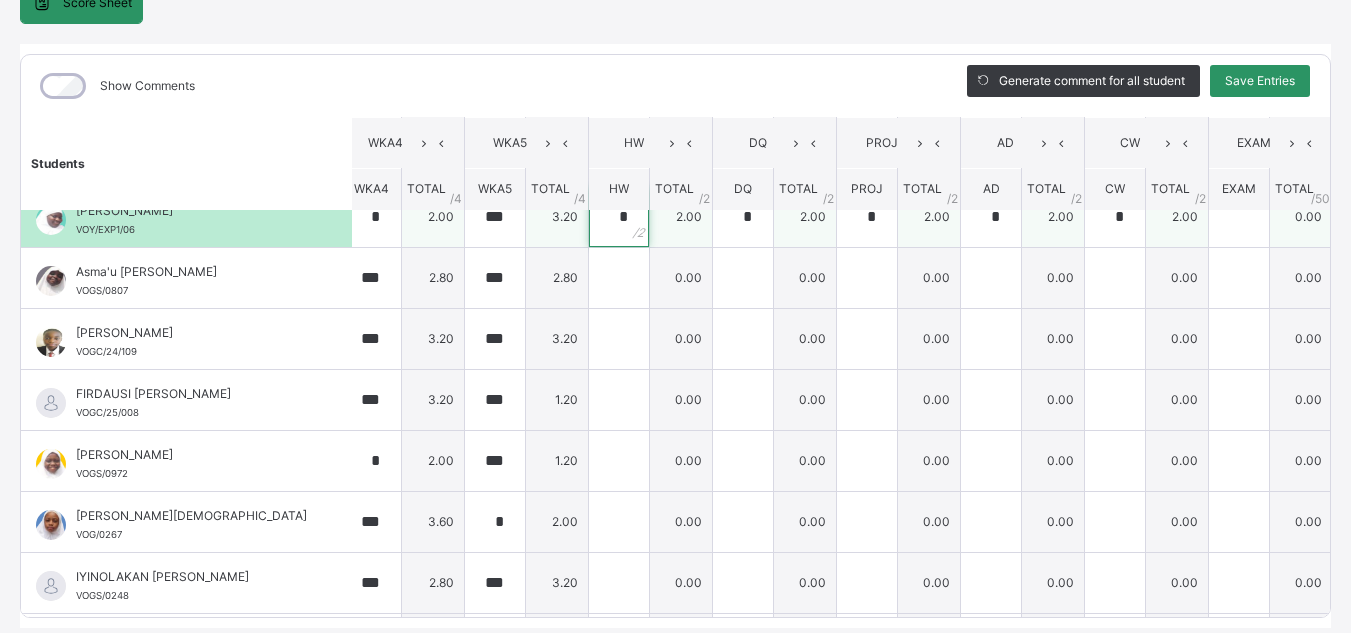 scroll, scrollTop: 267, scrollLeft: 508, axis: both 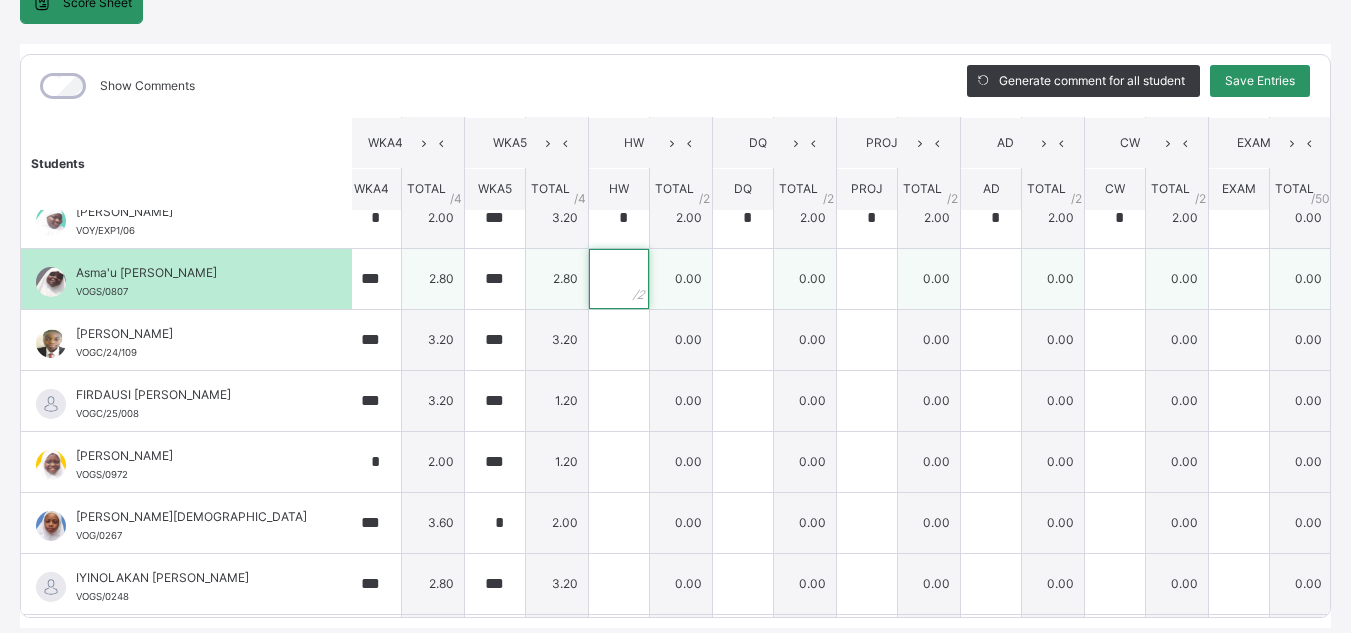 click at bounding box center [619, 279] 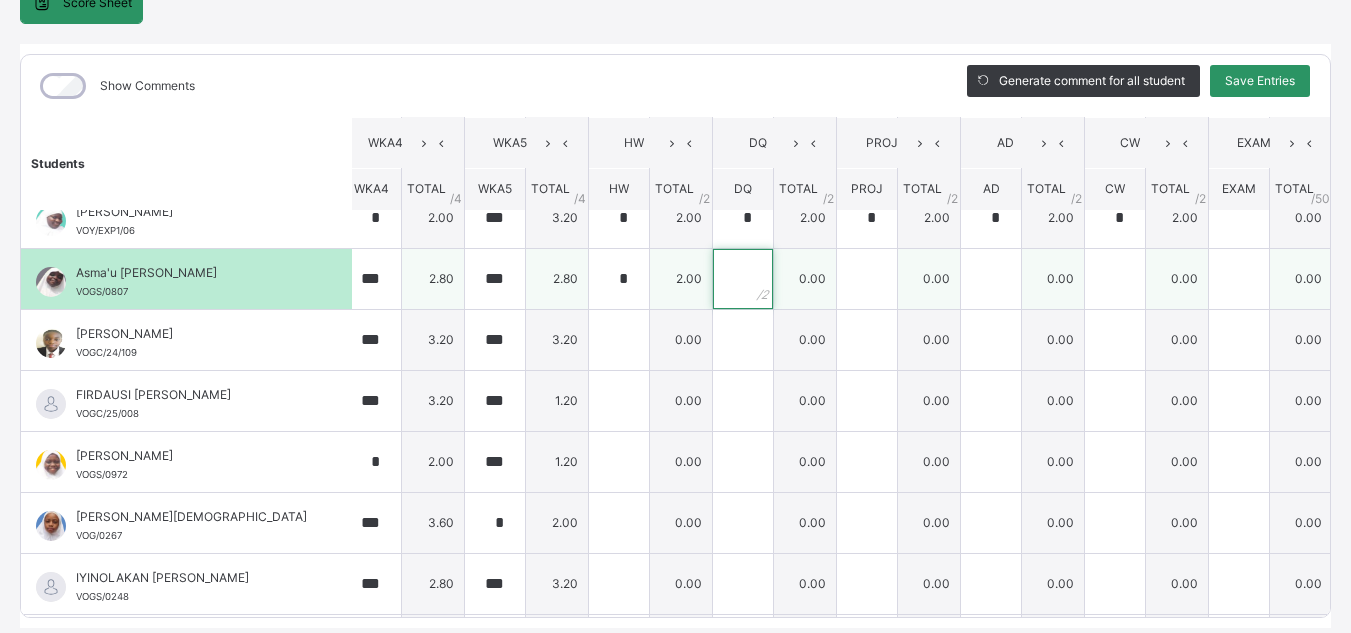 click at bounding box center (743, 279) 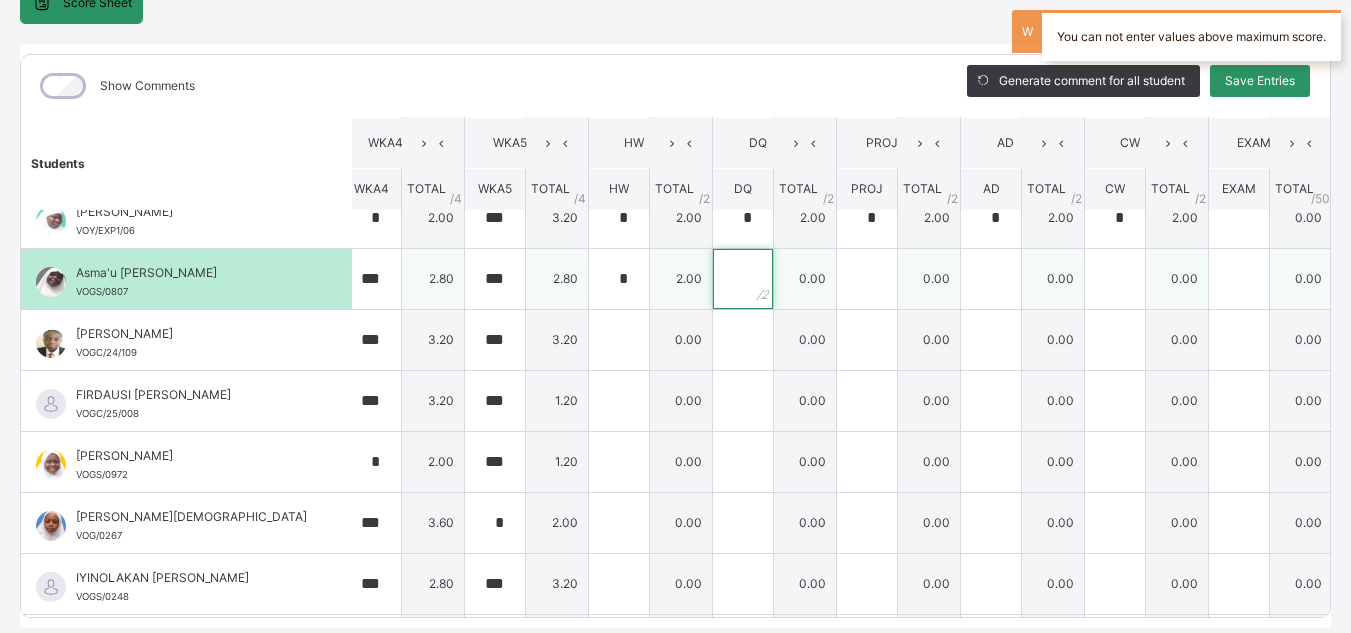 click at bounding box center (743, 279) 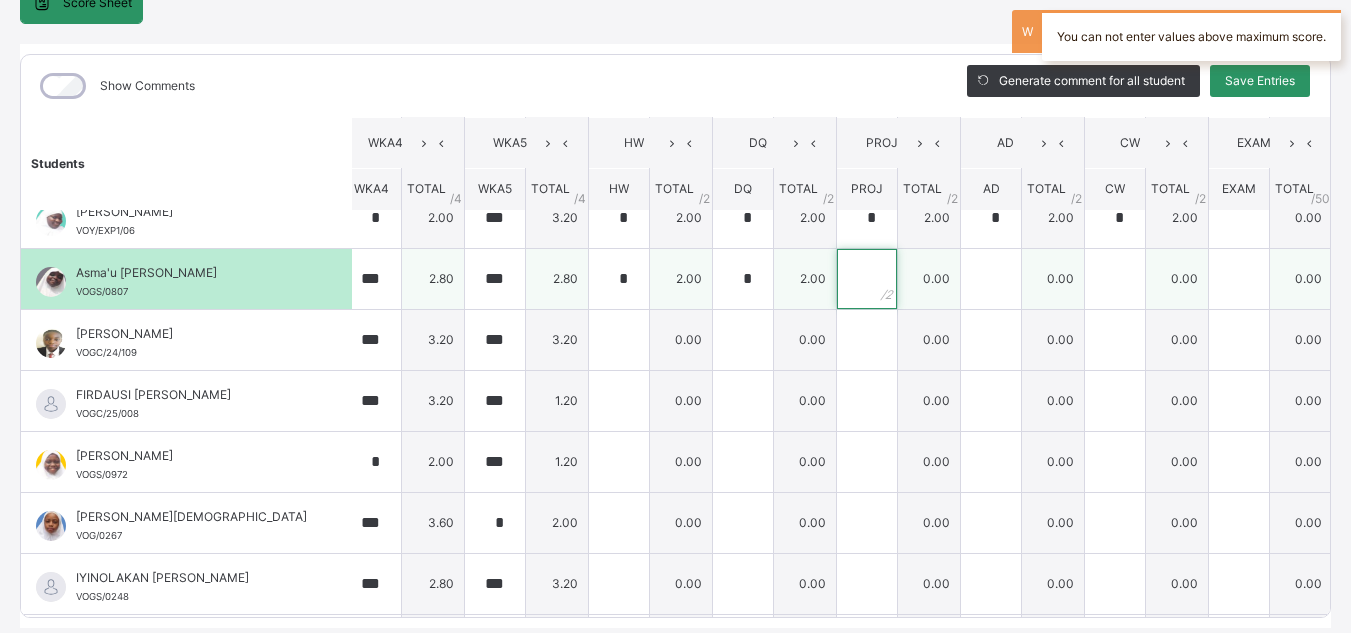 click at bounding box center (867, 279) 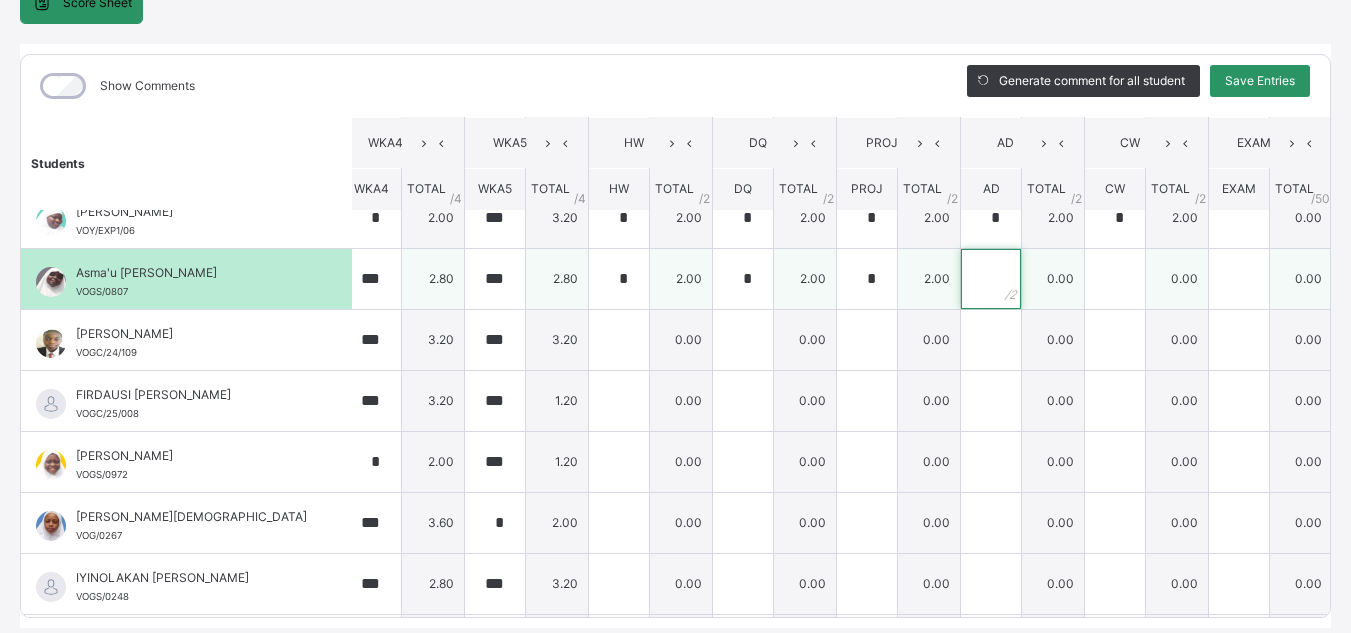 click at bounding box center [991, 279] 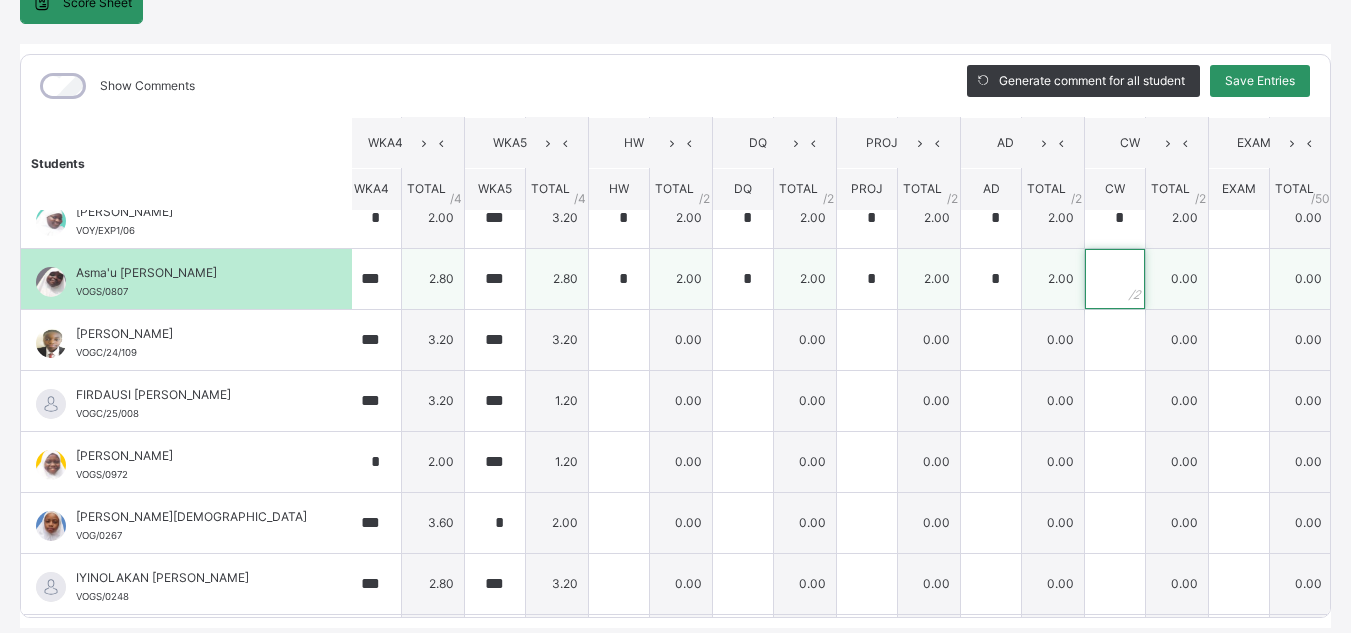 click at bounding box center [1115, 279] 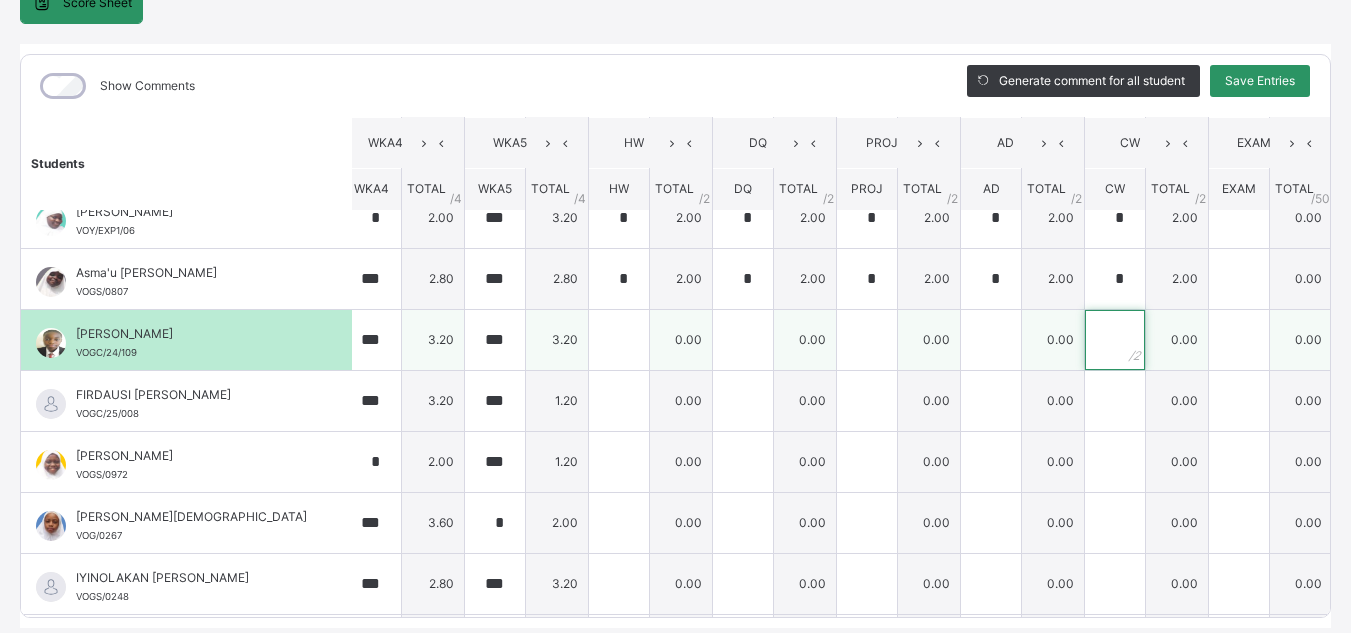 click at bounding box center (1115, 340) 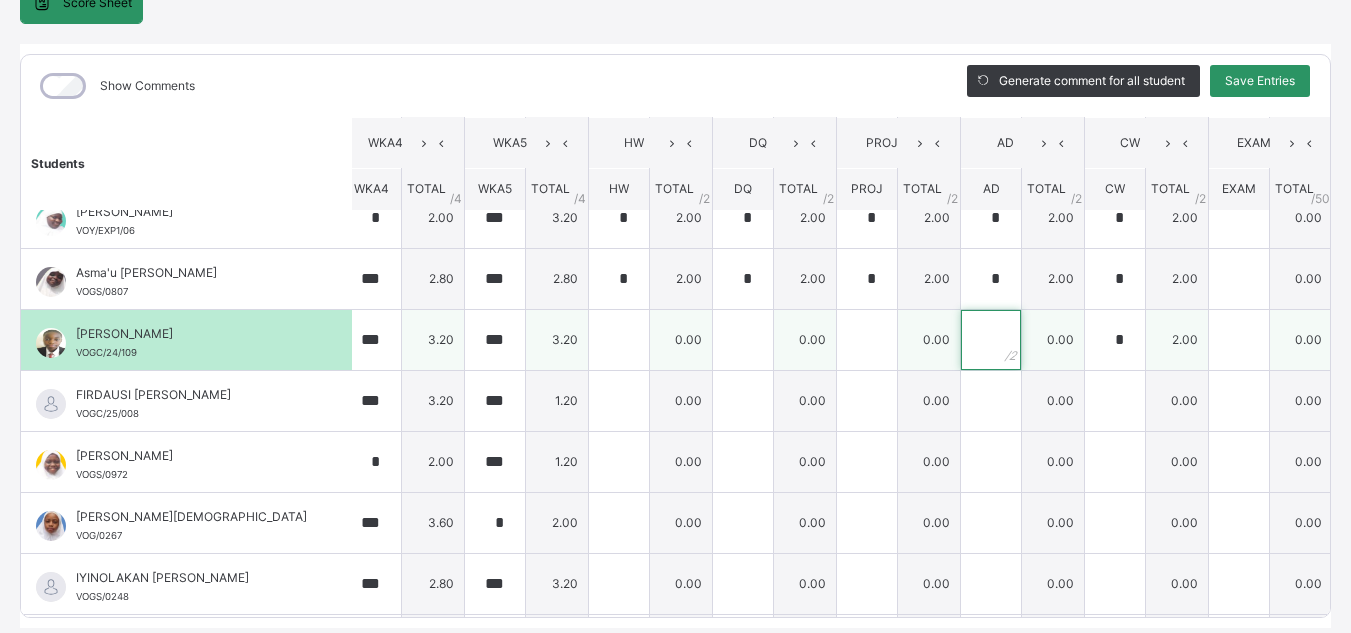 click at bounding box center [991, 340] 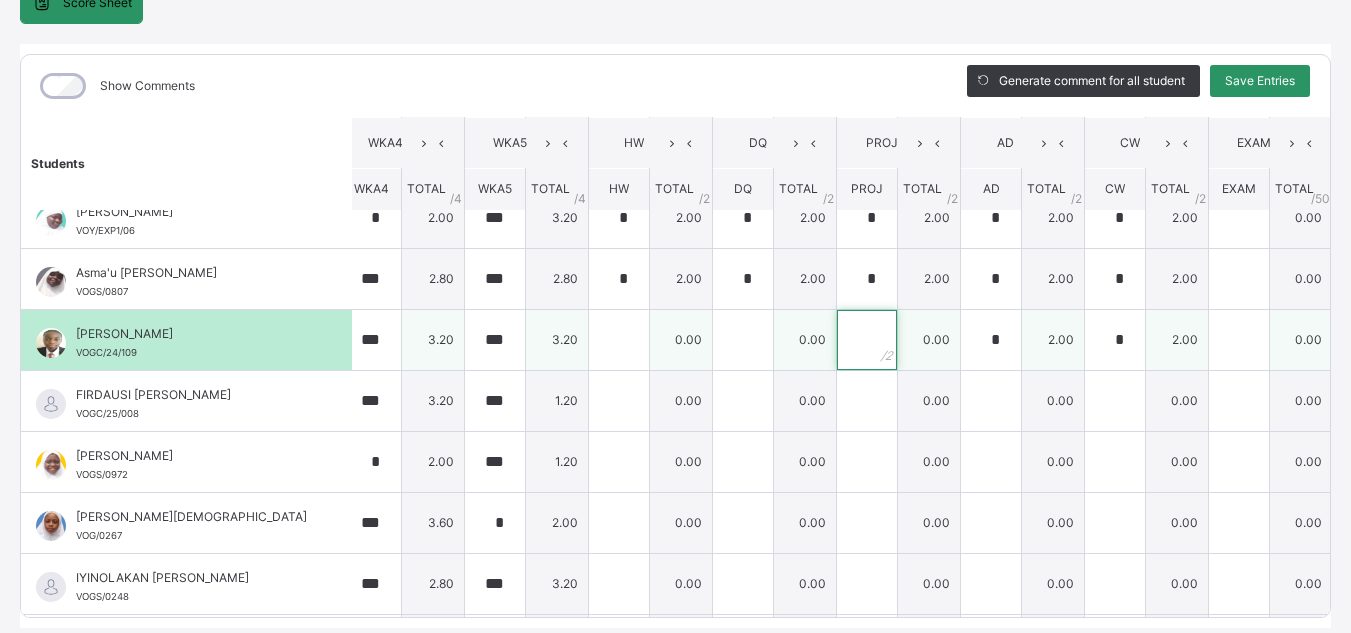 click at bounding box center [867, 340] 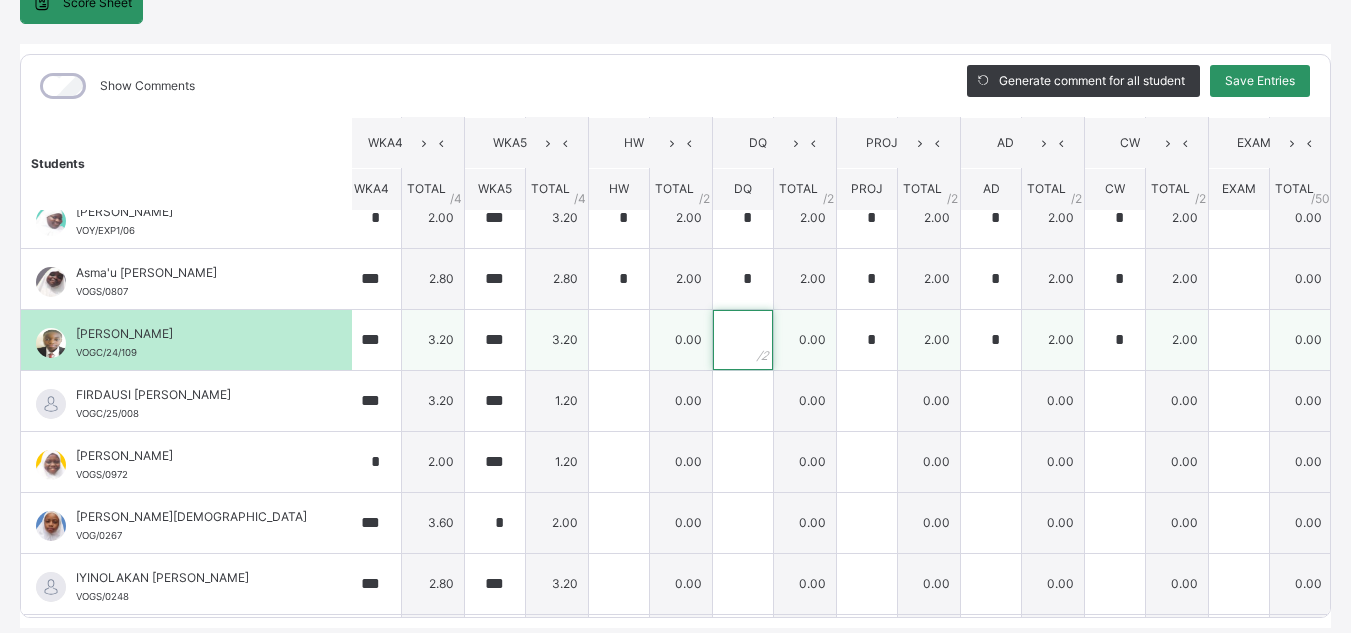 click at bounding box center (743, 340) 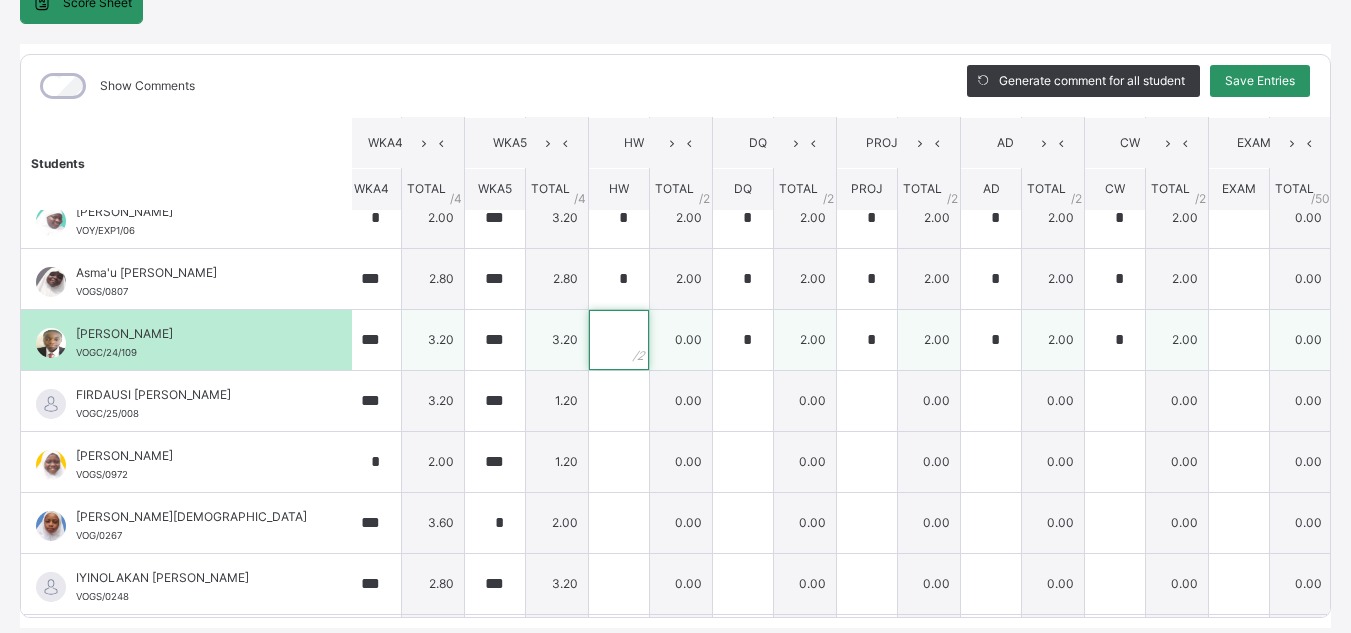 click at bounding box center (619, 340) 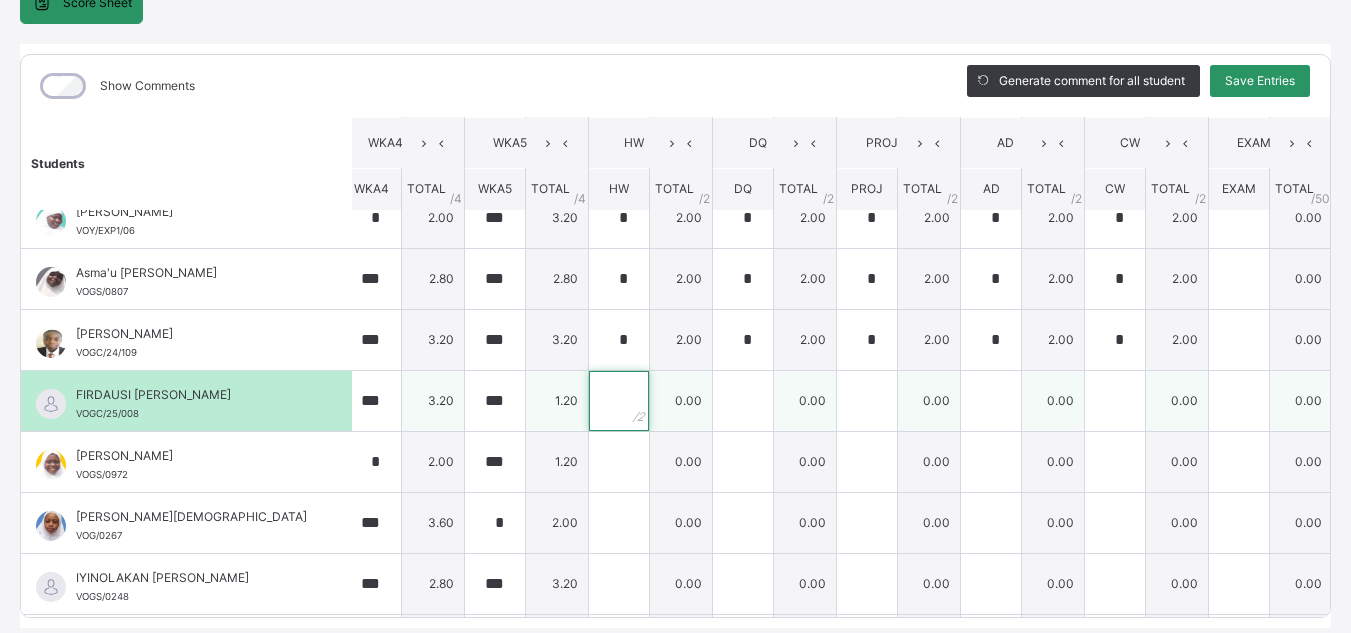 click at bounding box center [619, 401] 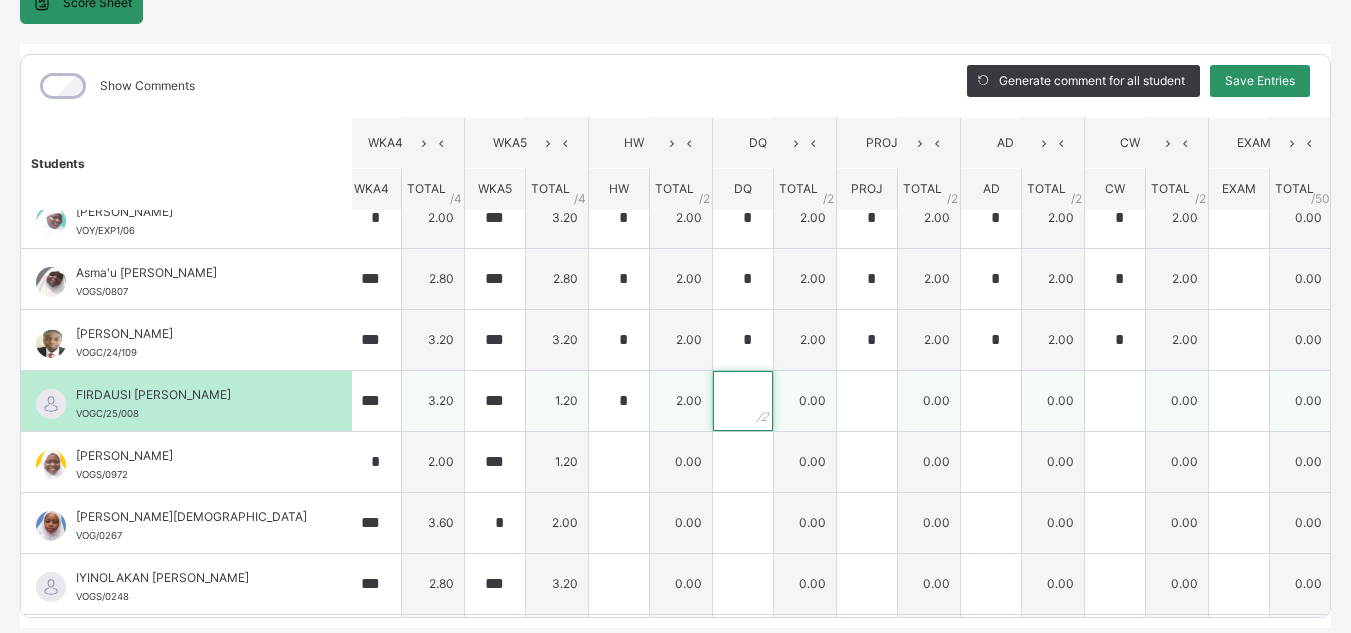 click at bounding box center (743, 401) 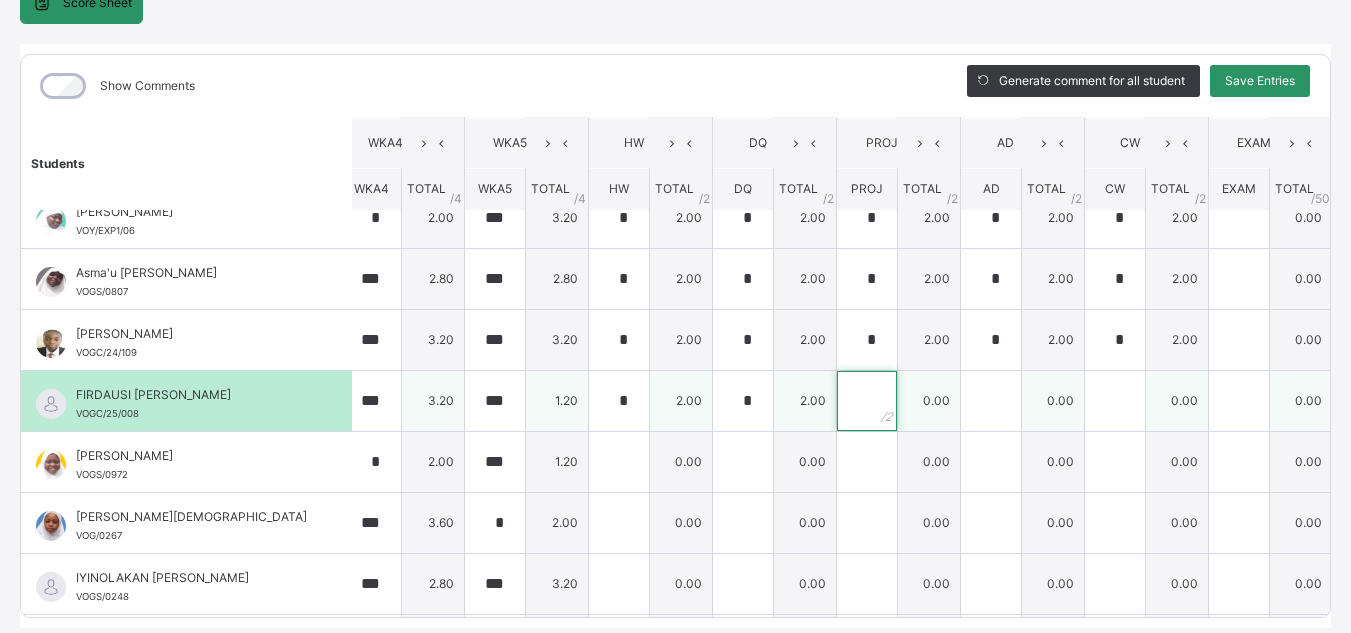 click at bounding box center [867, 401] 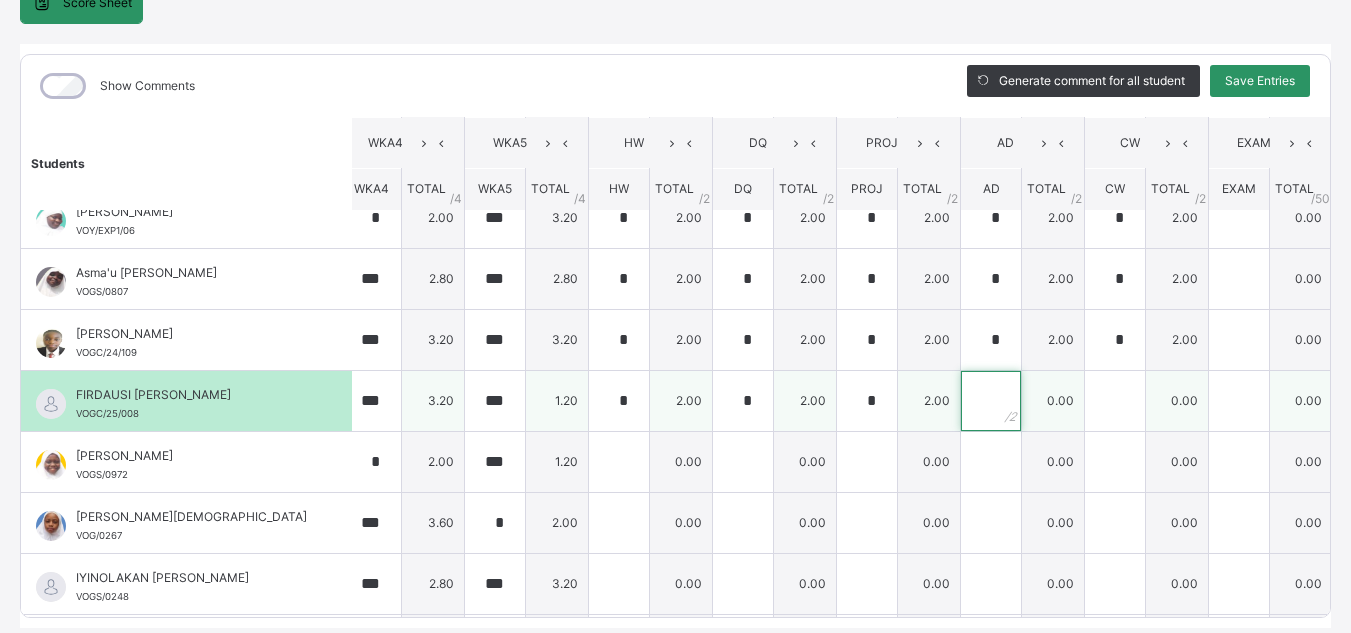 click at bounding box center [991, 401] 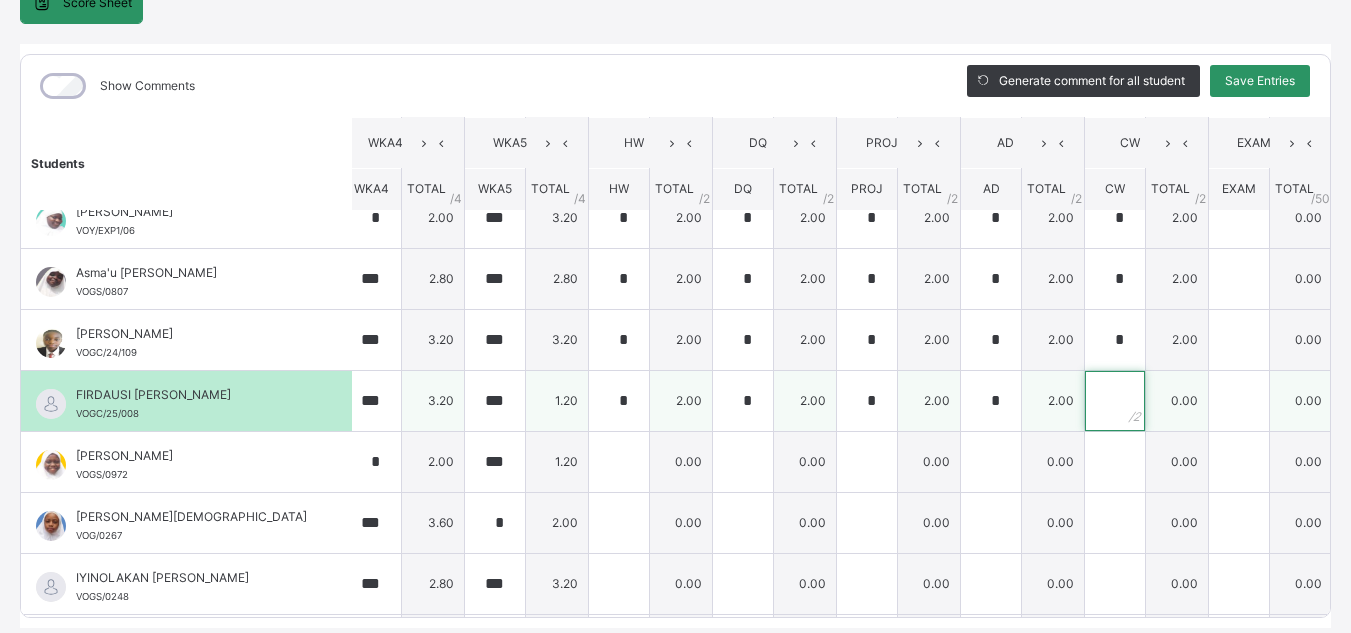 click at bounding box center [1115, 401] 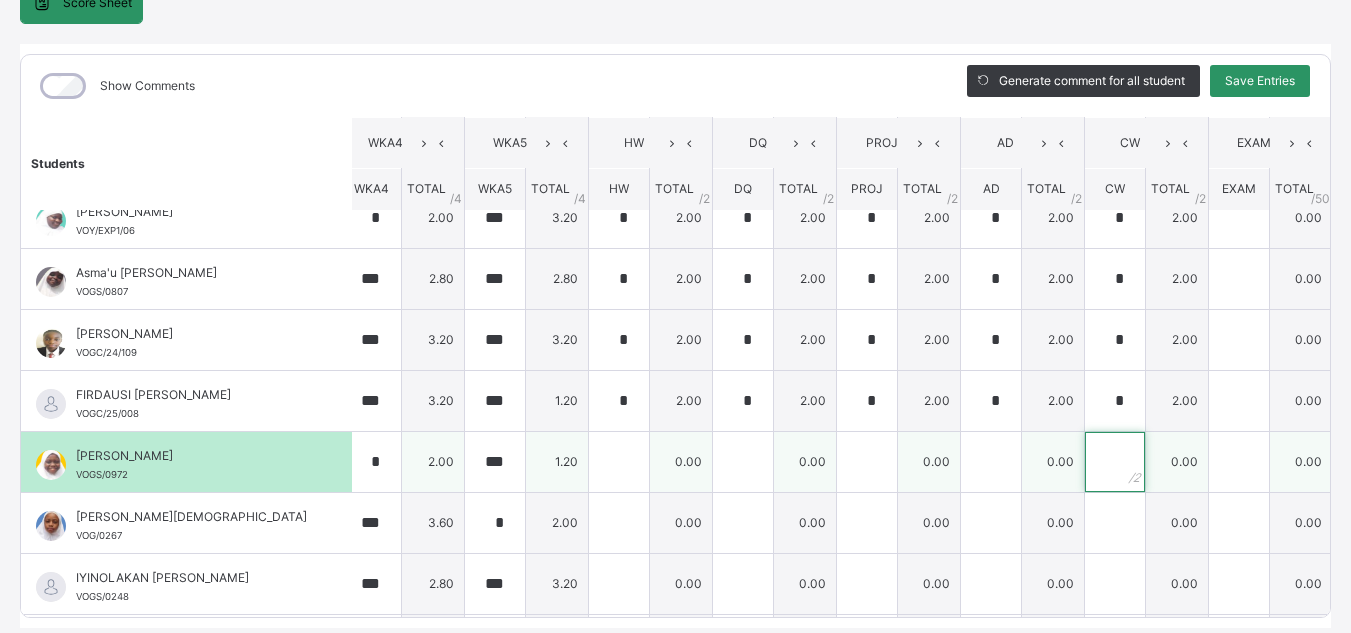 click at bounding box center (1115, 462) 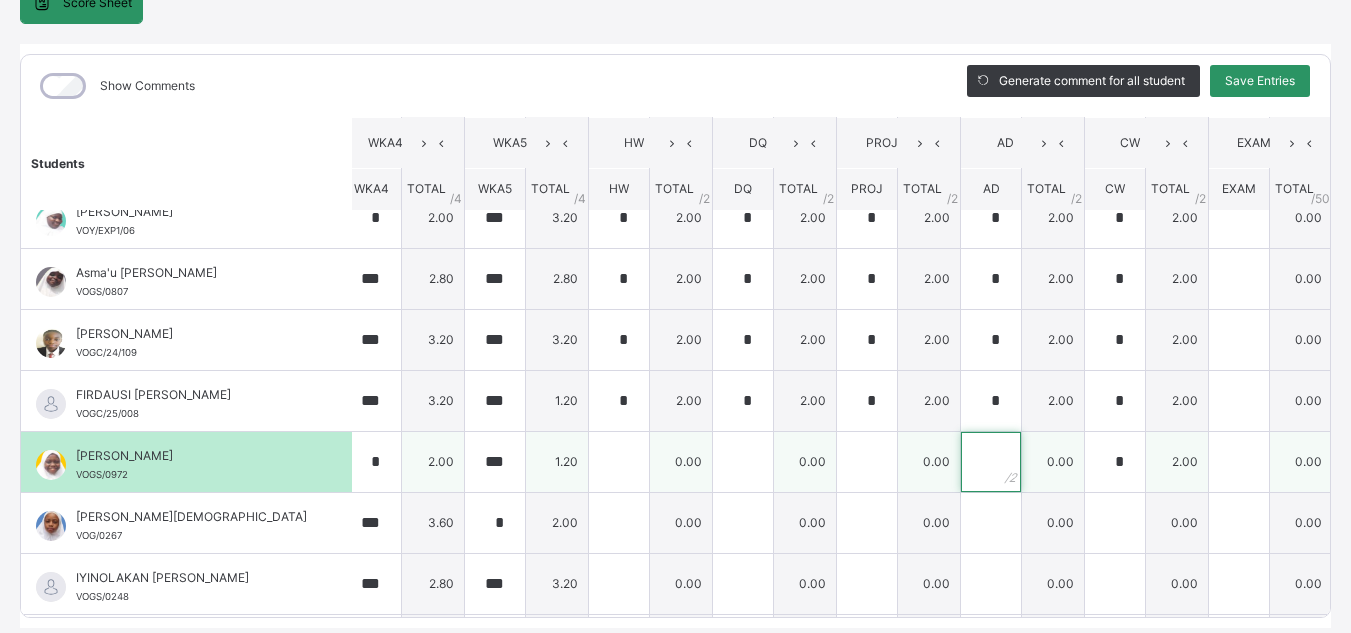 click at bounding box center [991, 462] 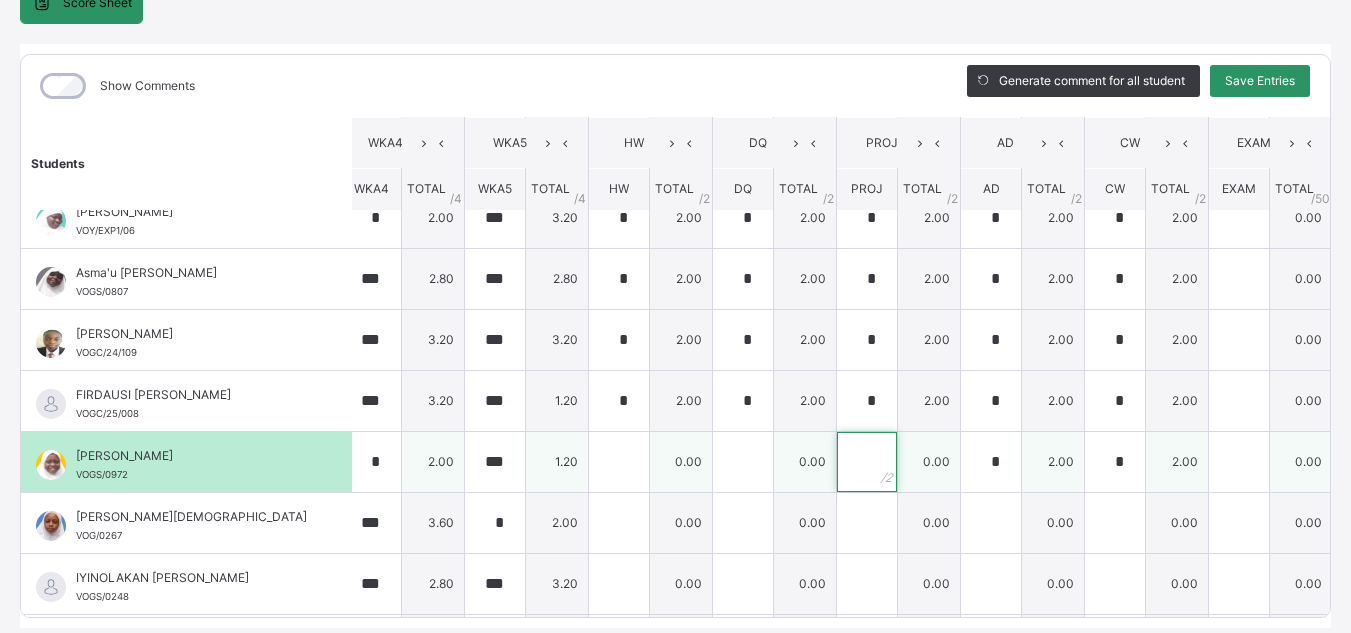 click at bounding box center [867, 462] 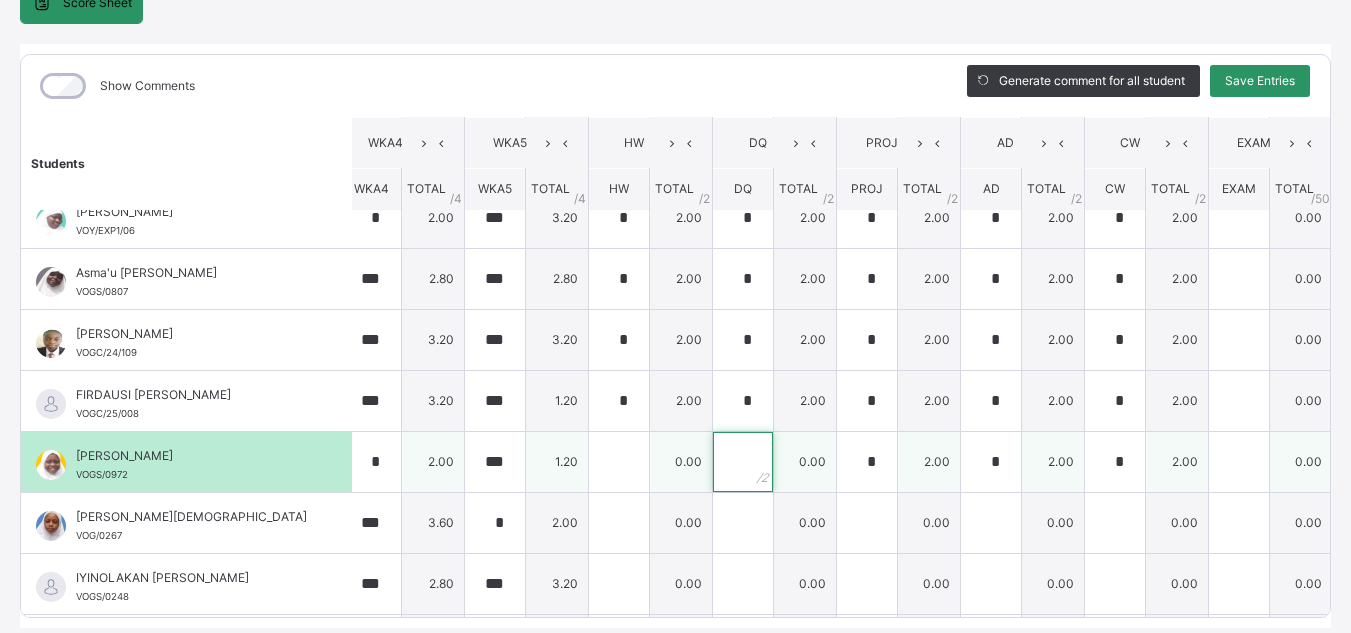 click at bounding box center [743, 462] 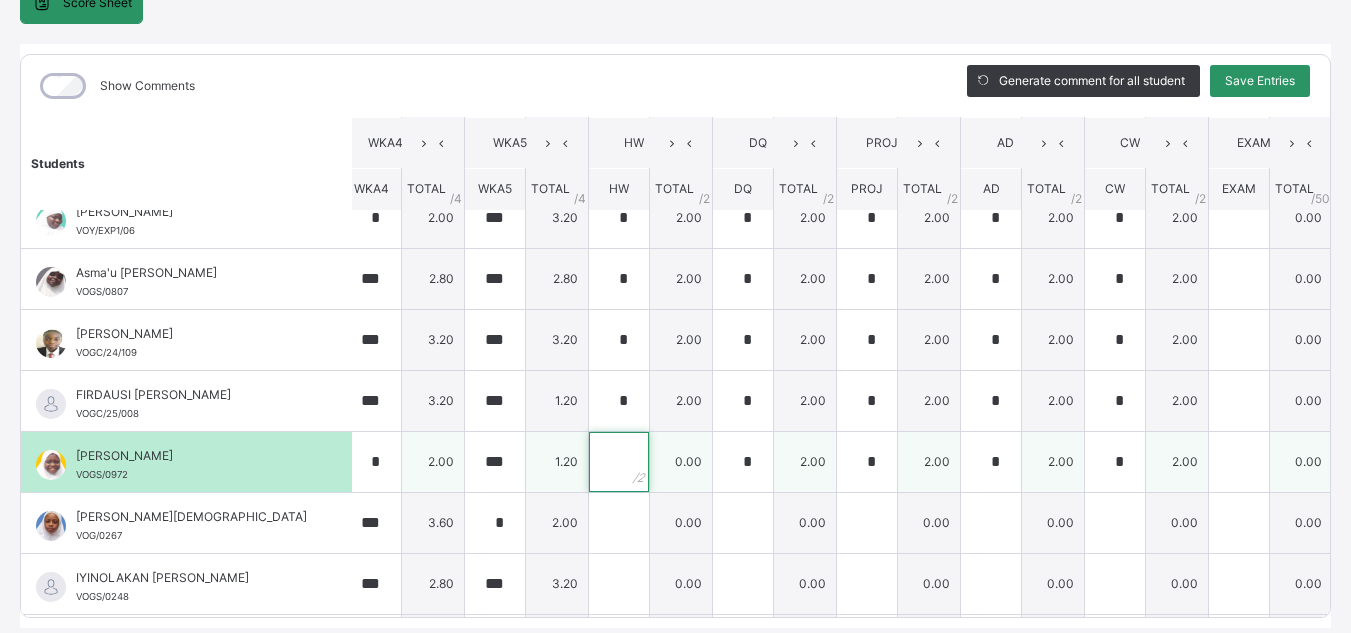click at bounding box center [619, 462] 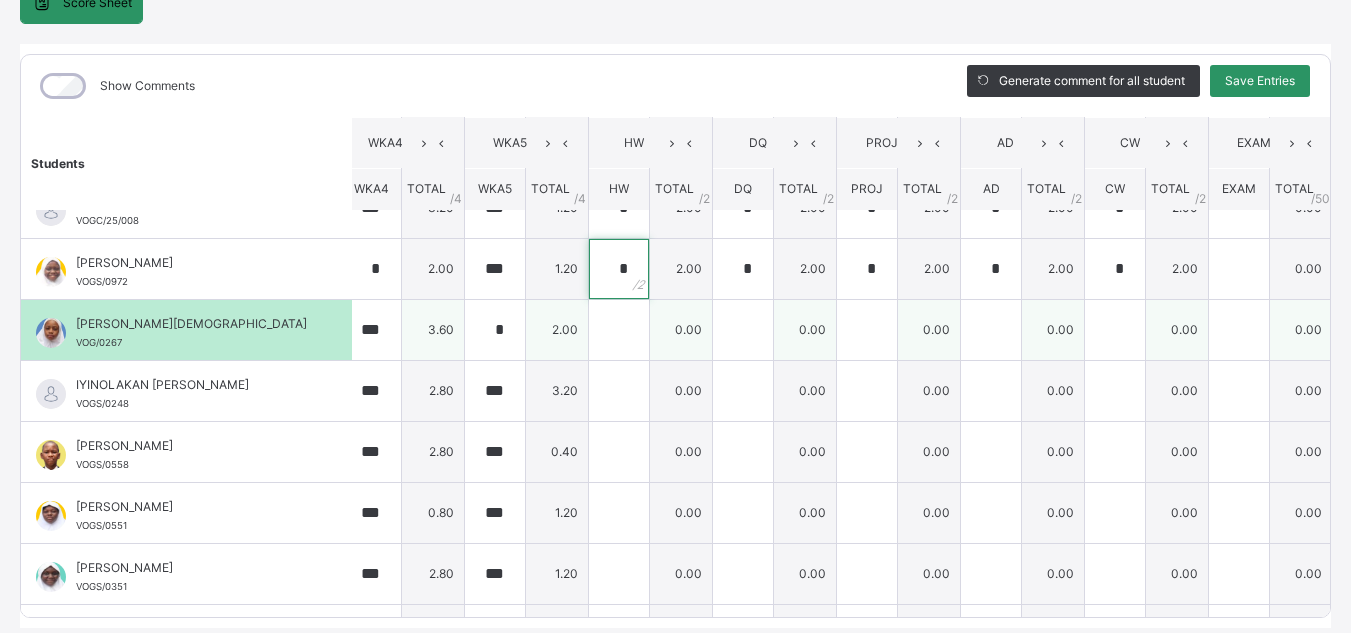 scroll, scrollTop: 457, scrollLeft: 508, axis: both 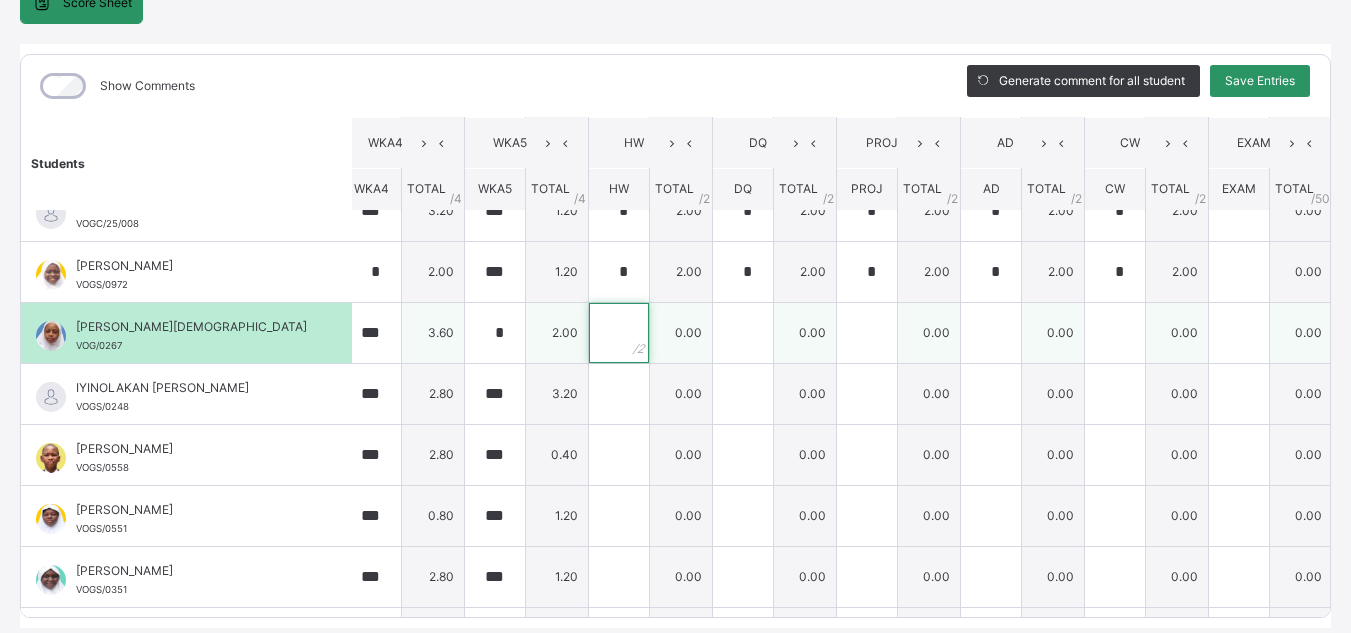 click at bounding box center [619, 333] 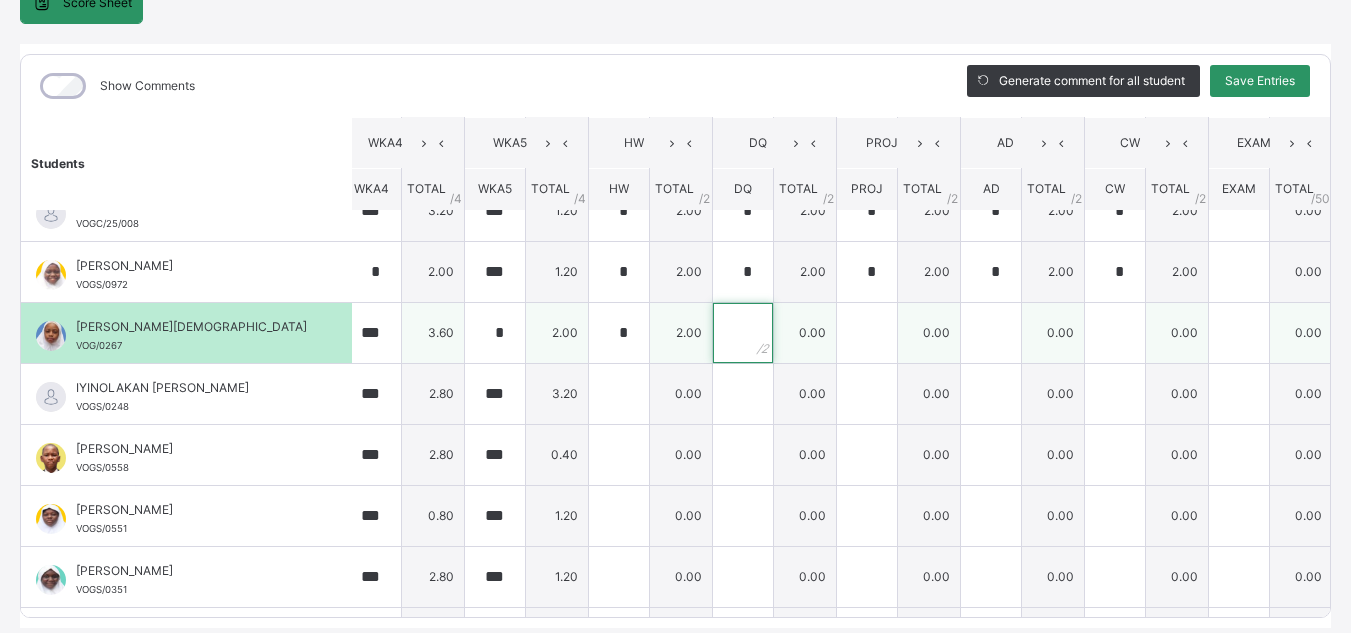 click at bounding box center [743, 333] 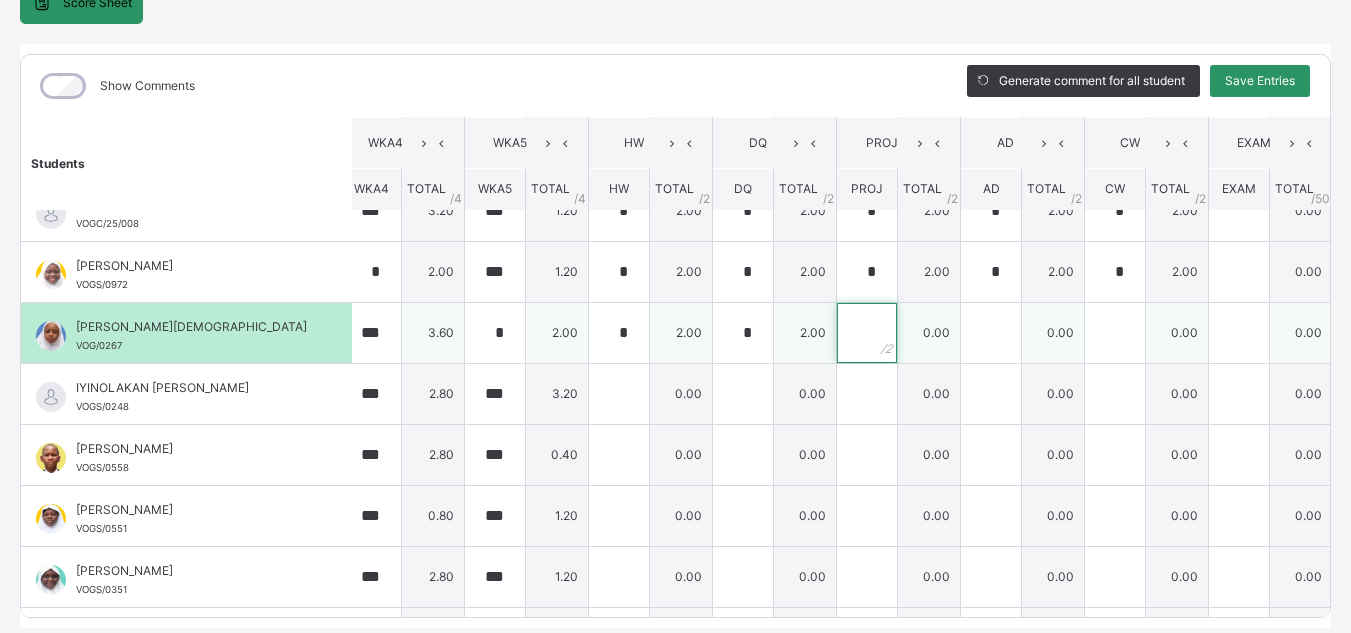 click at bounding box center [867, 333] 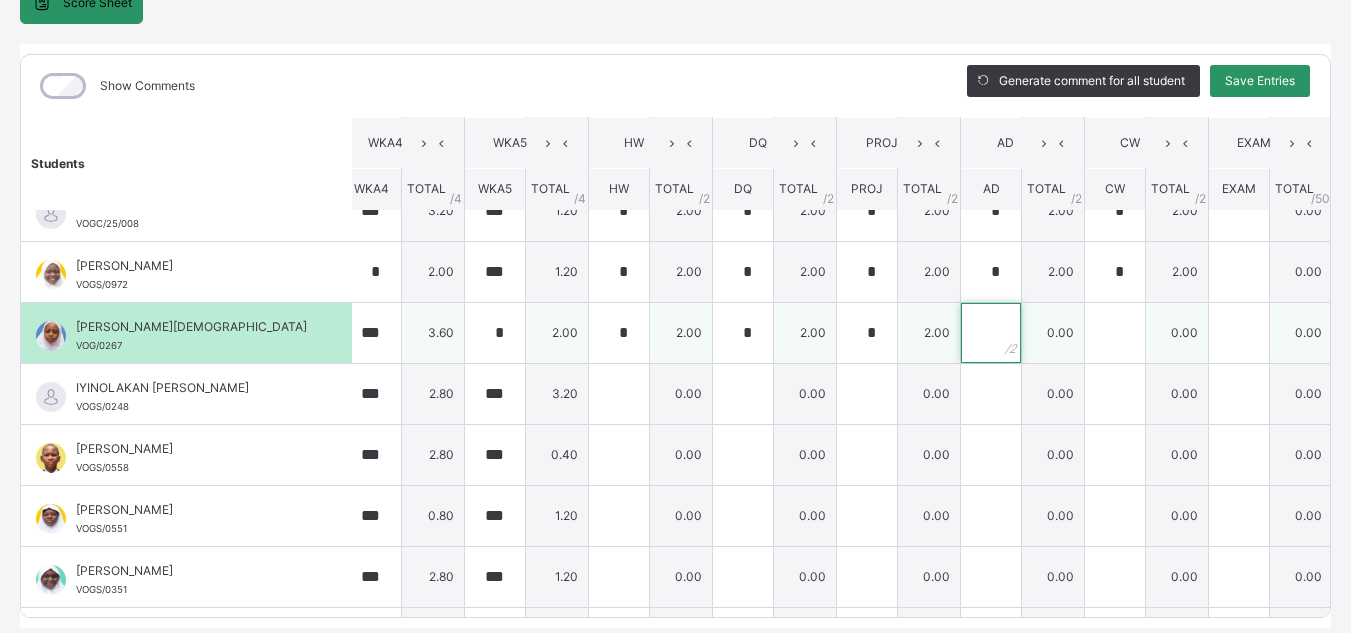 click at bounding box center (991, 333) 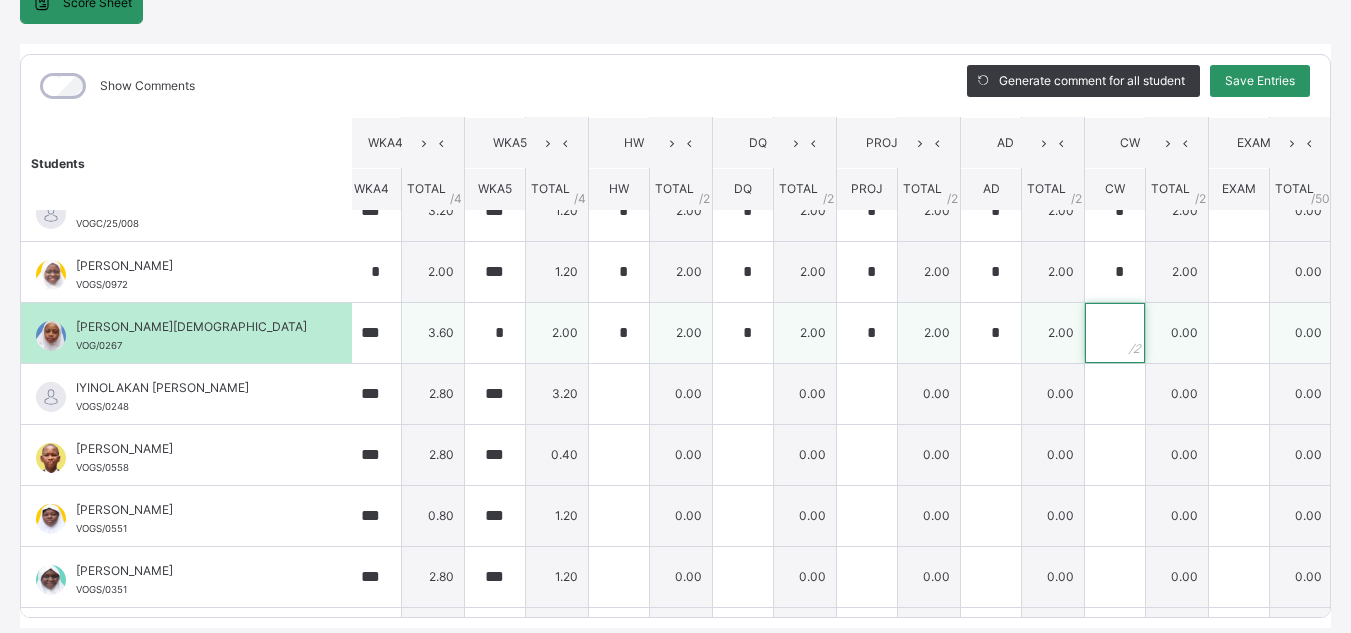 click at bounding box center (1115, 333) 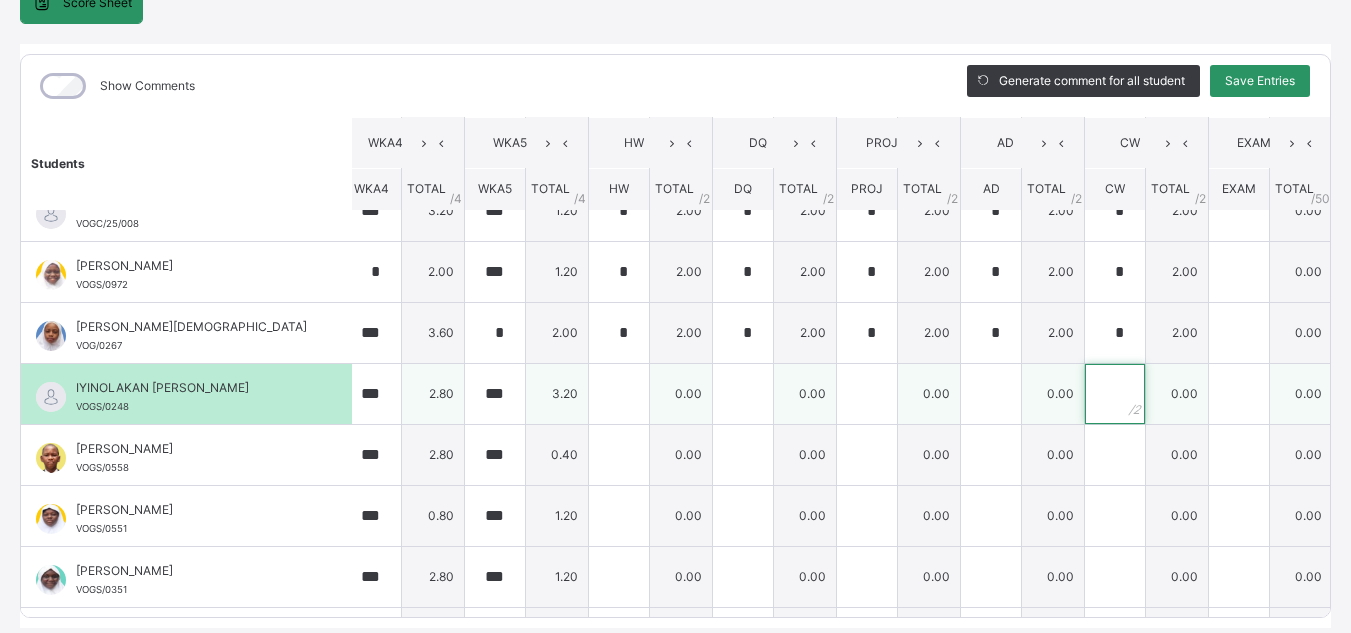 click at bounding box center (1115, 394) 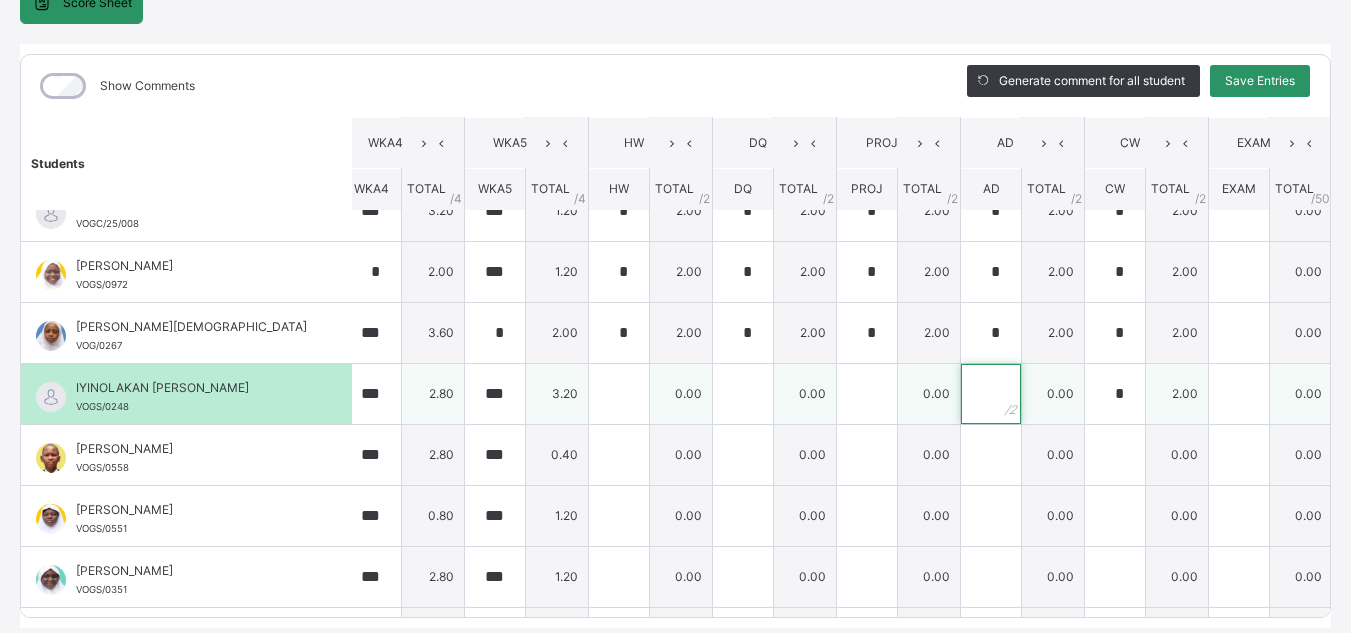 click at bounding box center (991, 394) 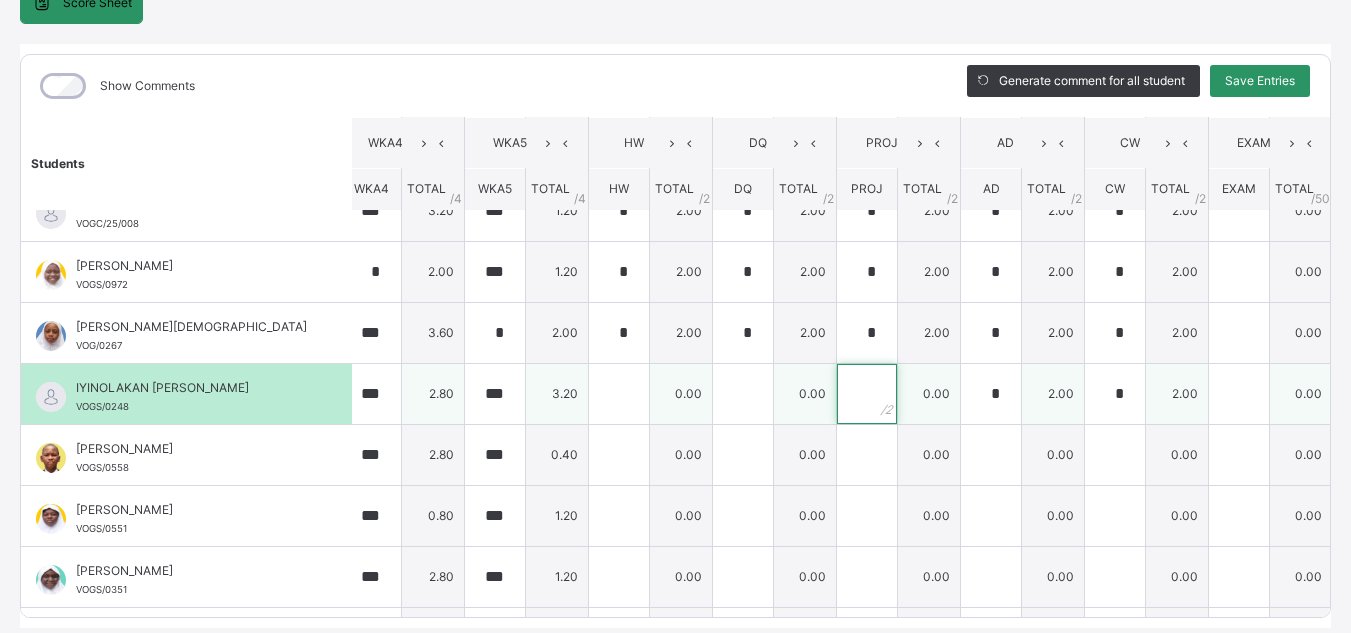 click at bounding box center [867, 394] 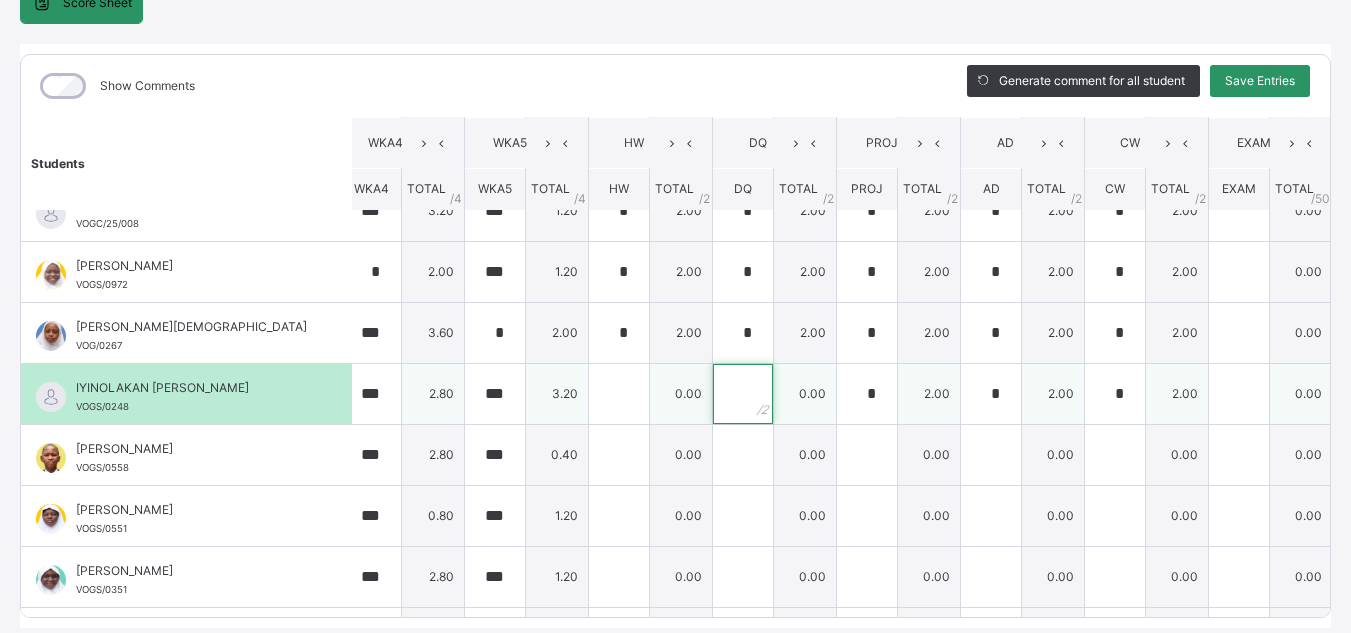 click at bounding box center [743, 394] 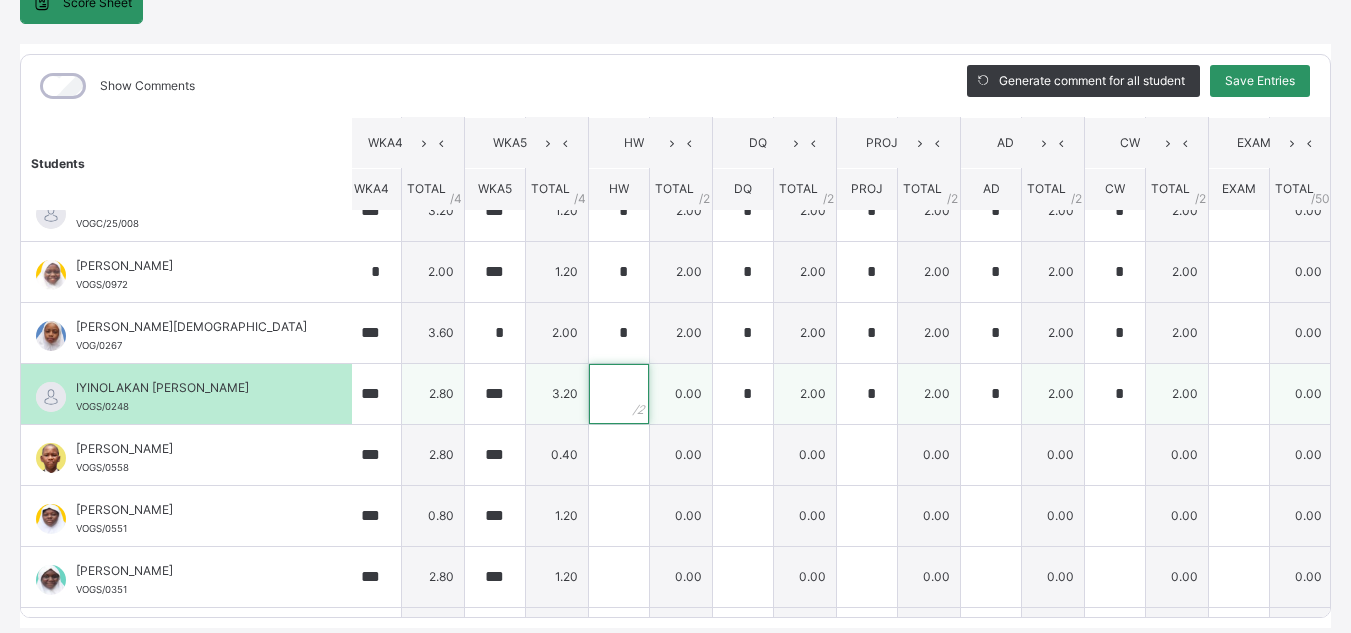 click at bounding box center (619, 394) 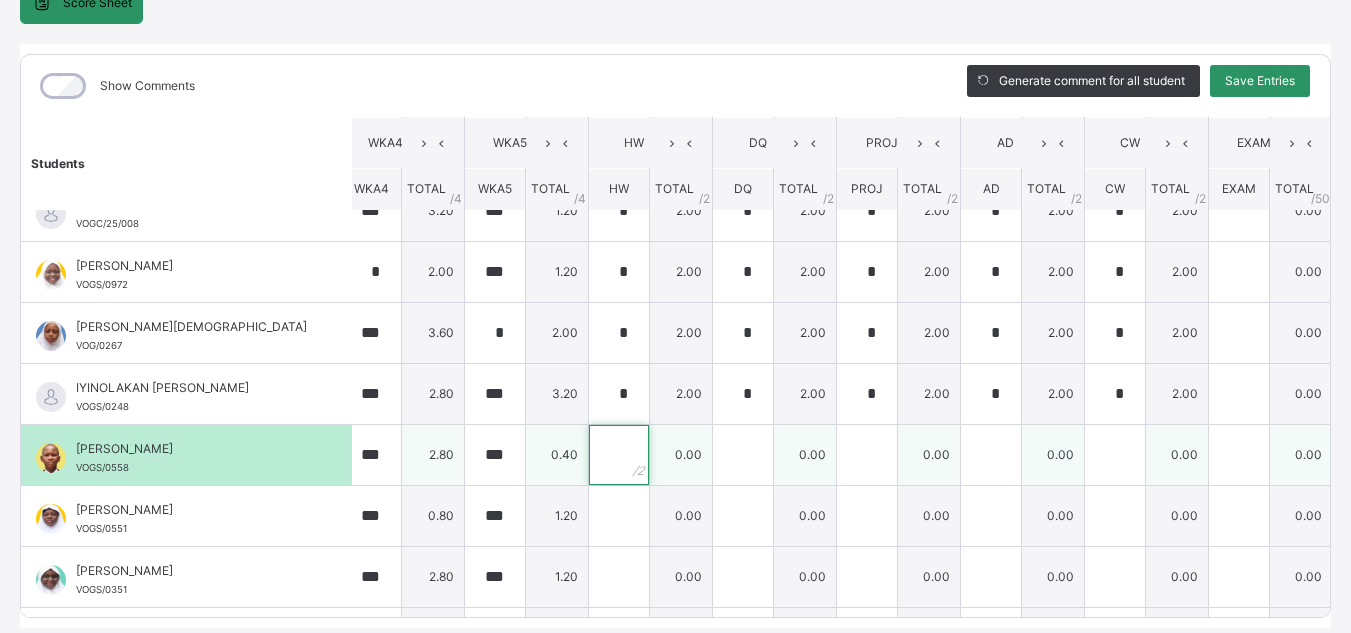 click at bounding box center [619, 455] 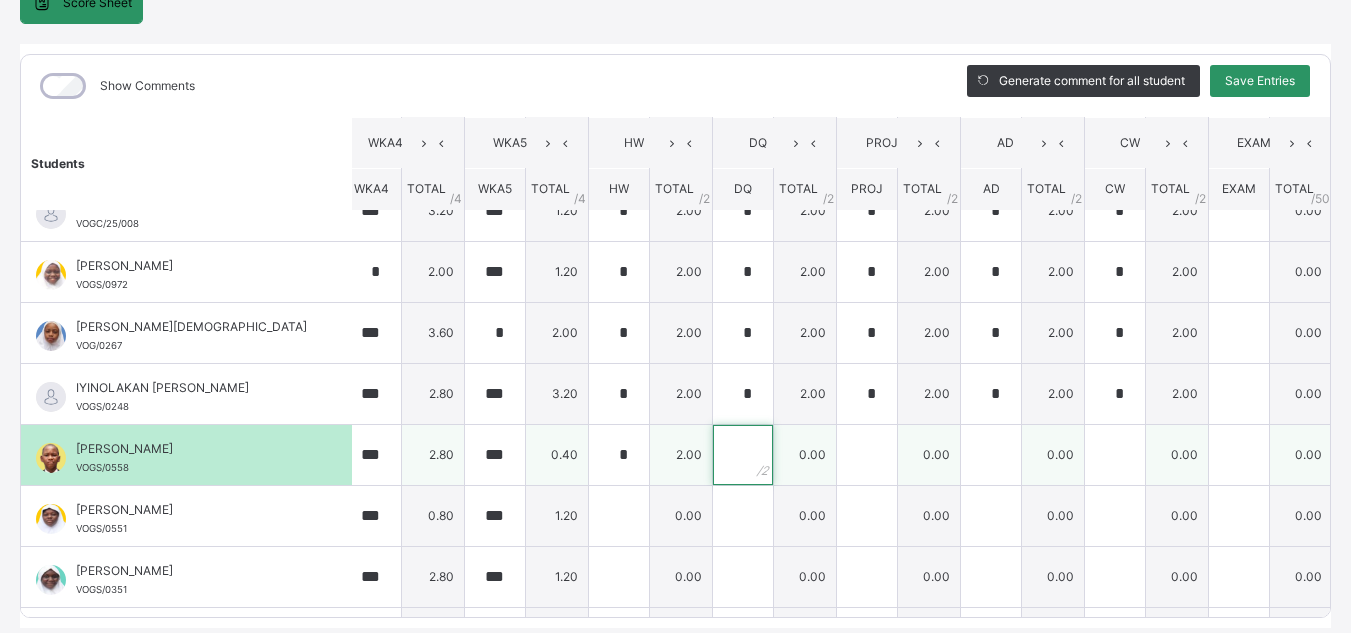 click at bounding box center (743, 455) 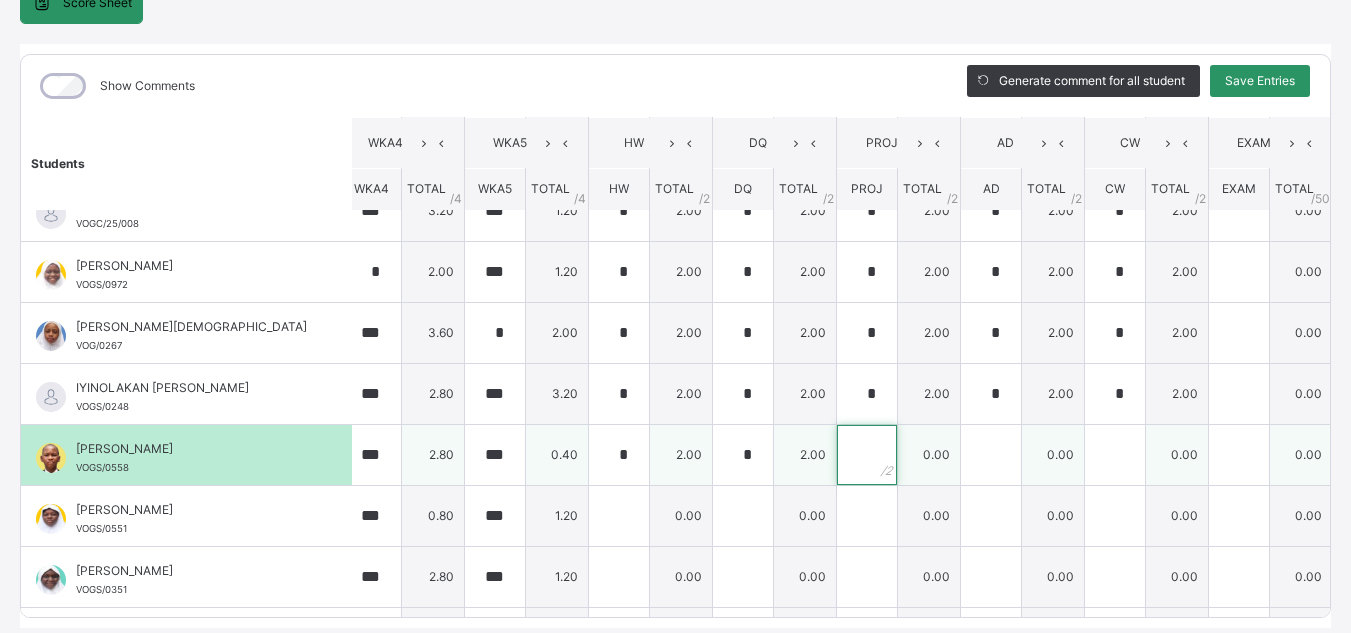 click at bounding box center (867, 455) 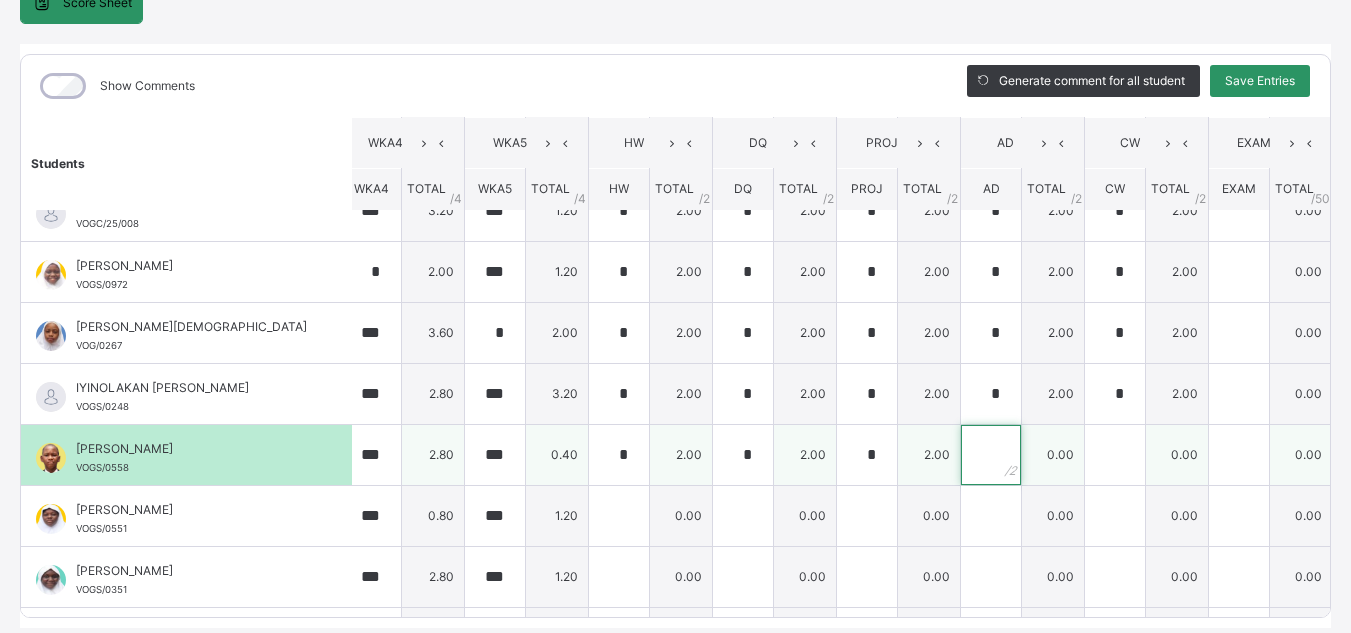 click at bounding box center [991, 455] 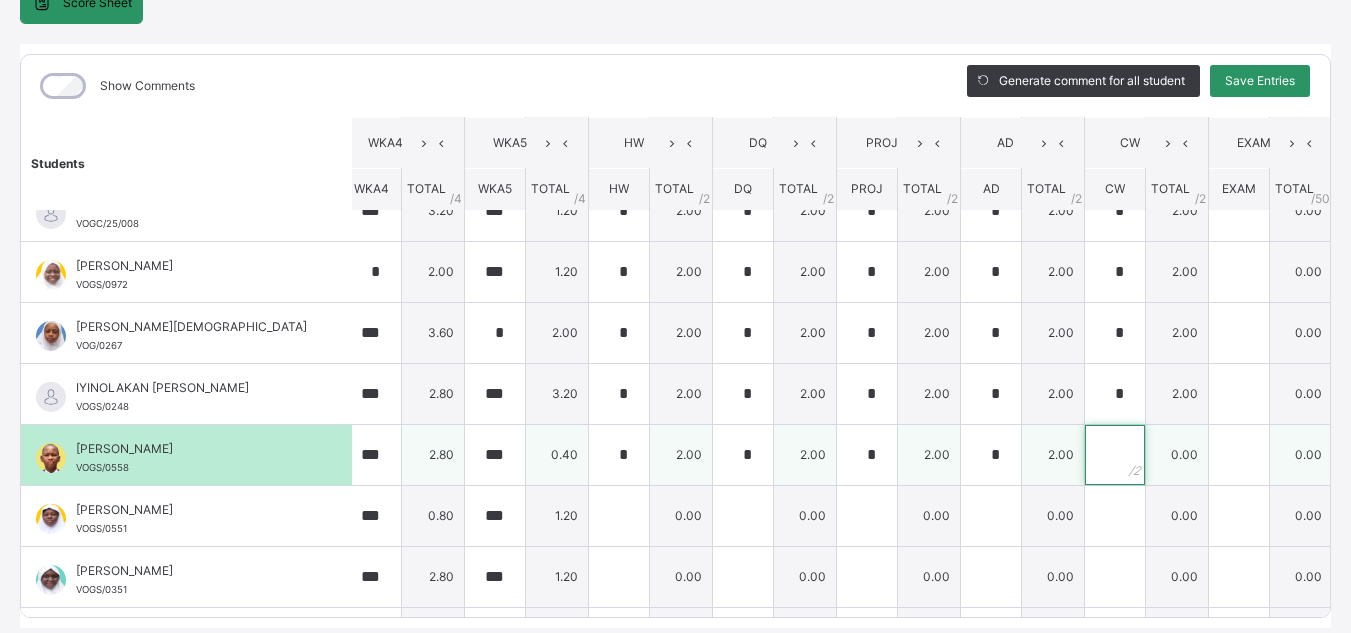 click at bounding box center (1115, 455) 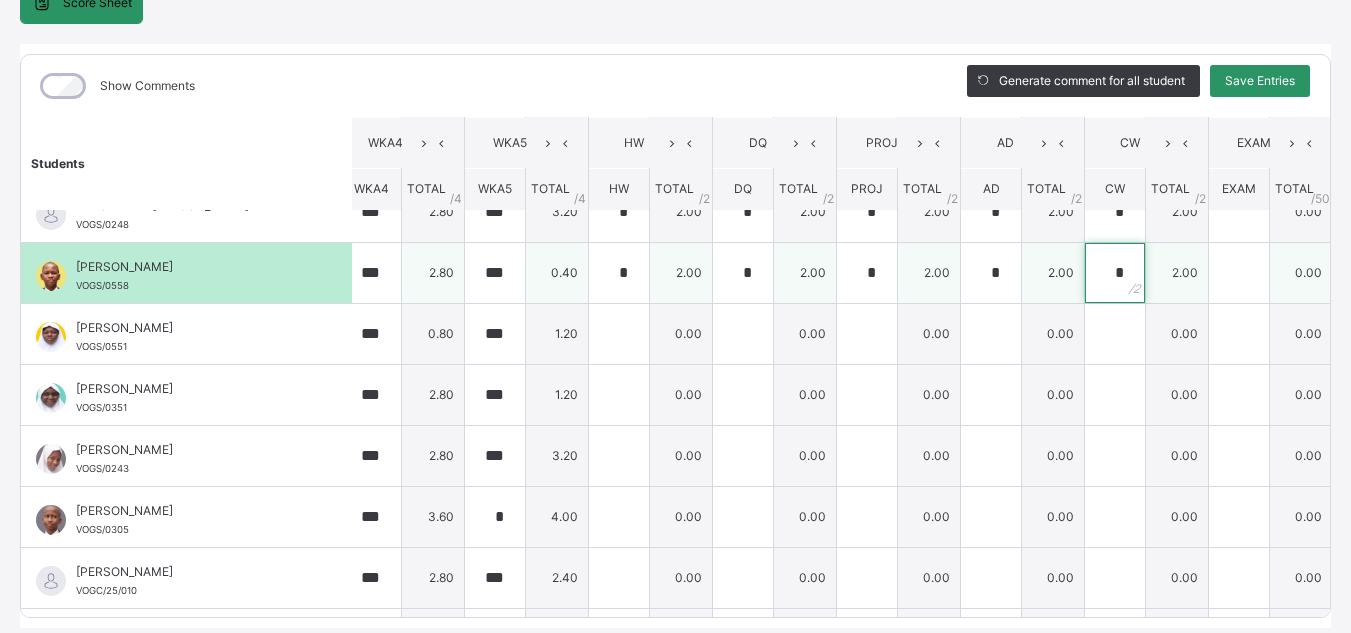 scroll, scrollTop: 651, scrollLeft: 508, axis: both 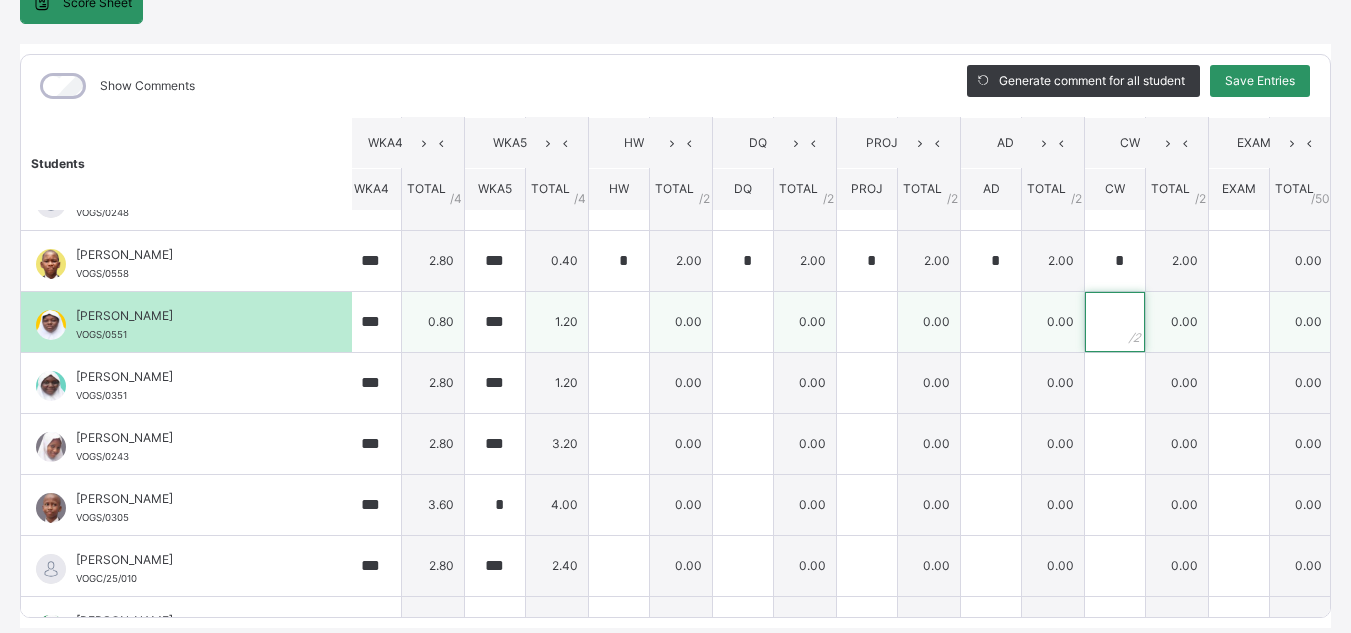 click at bounding box center (1115, 322) 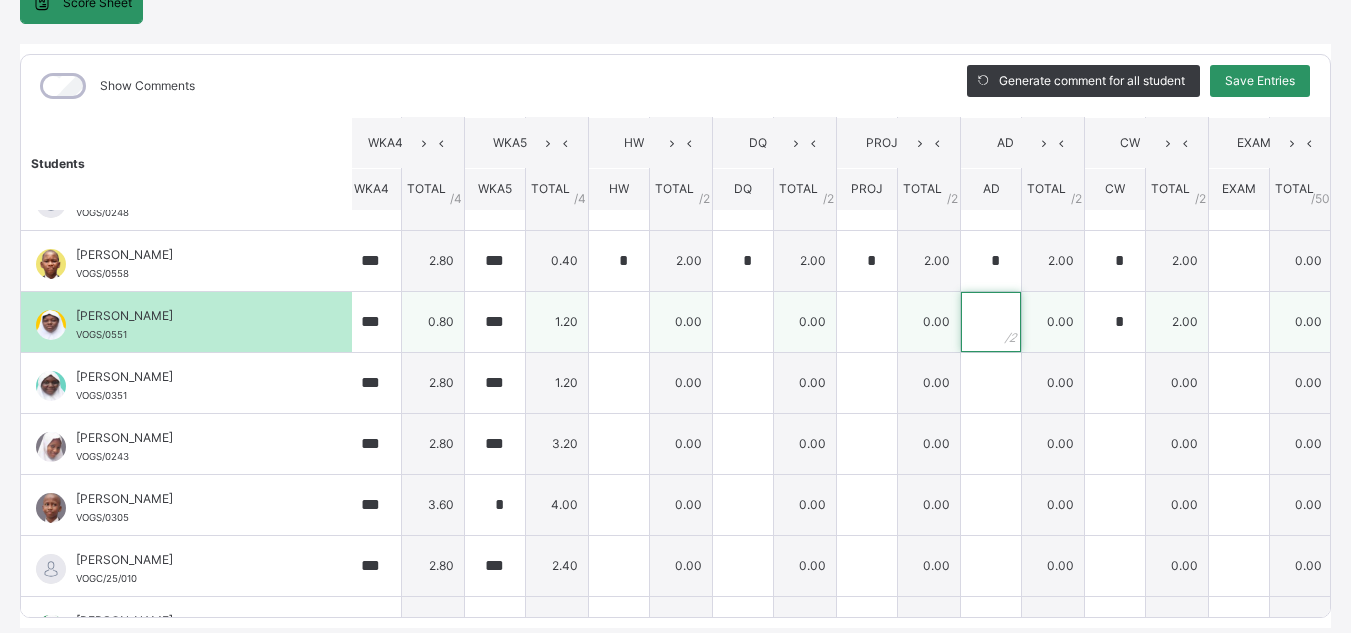 click at bounding box center (991, 322) 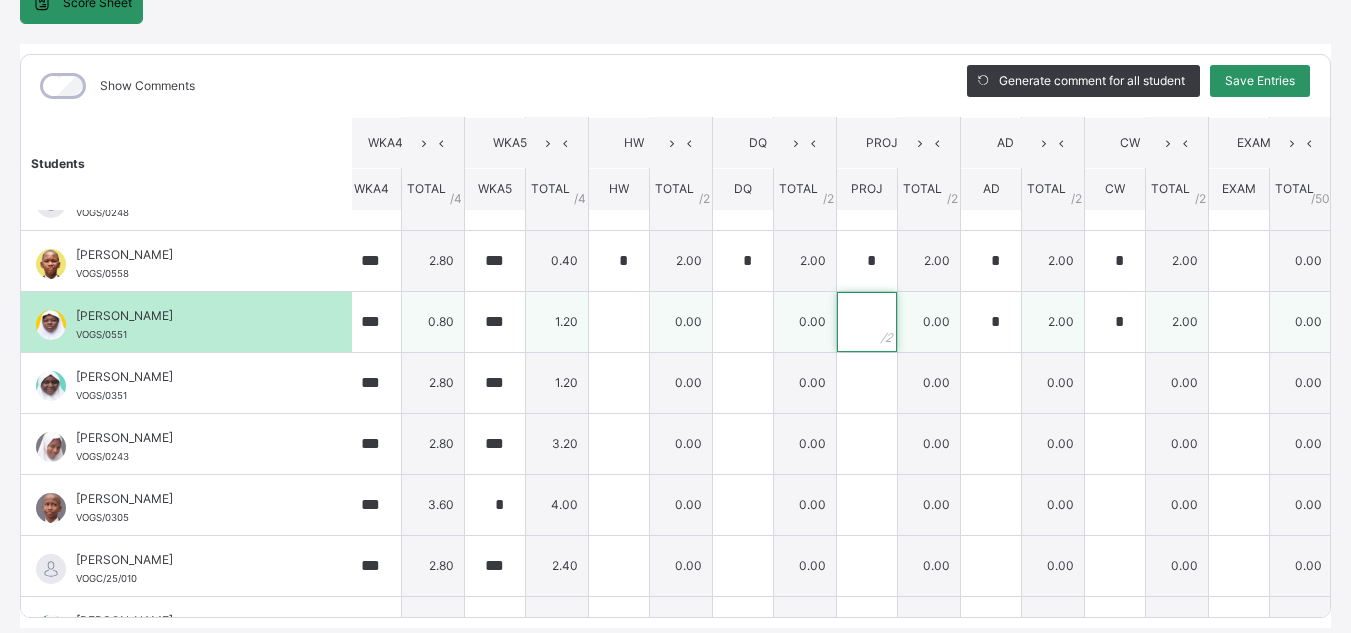 click at bounding box center [867, 322] 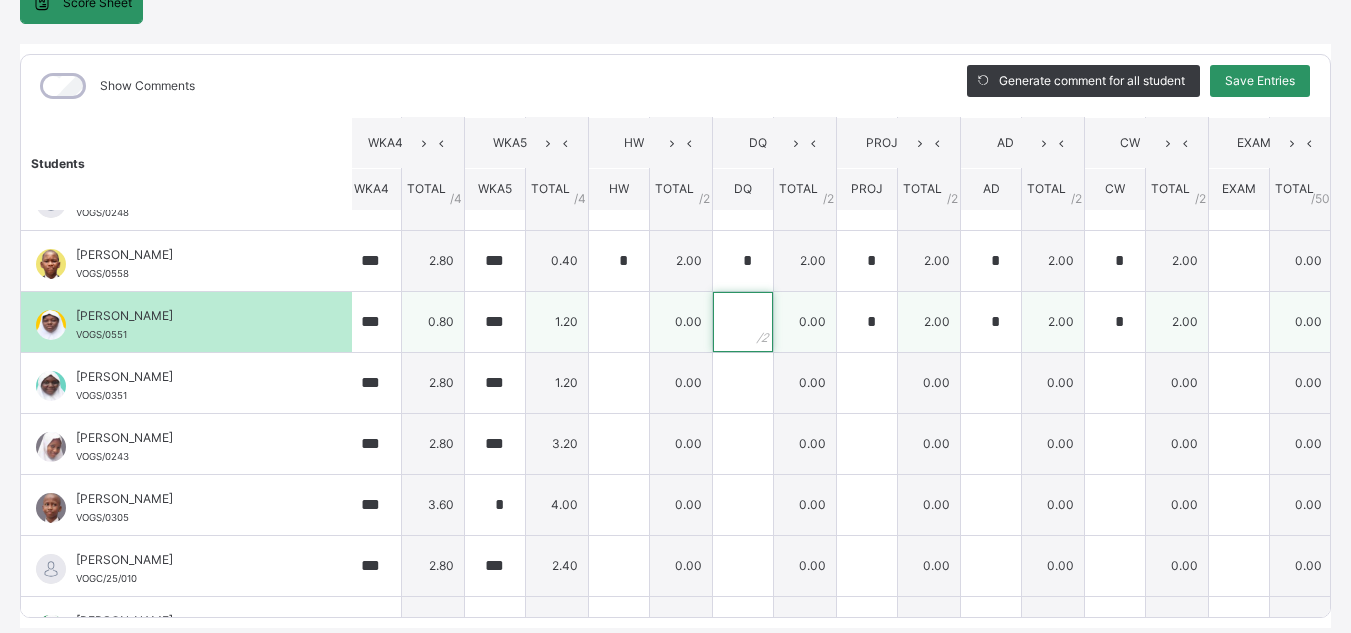 click at bounding box center (743, 322) 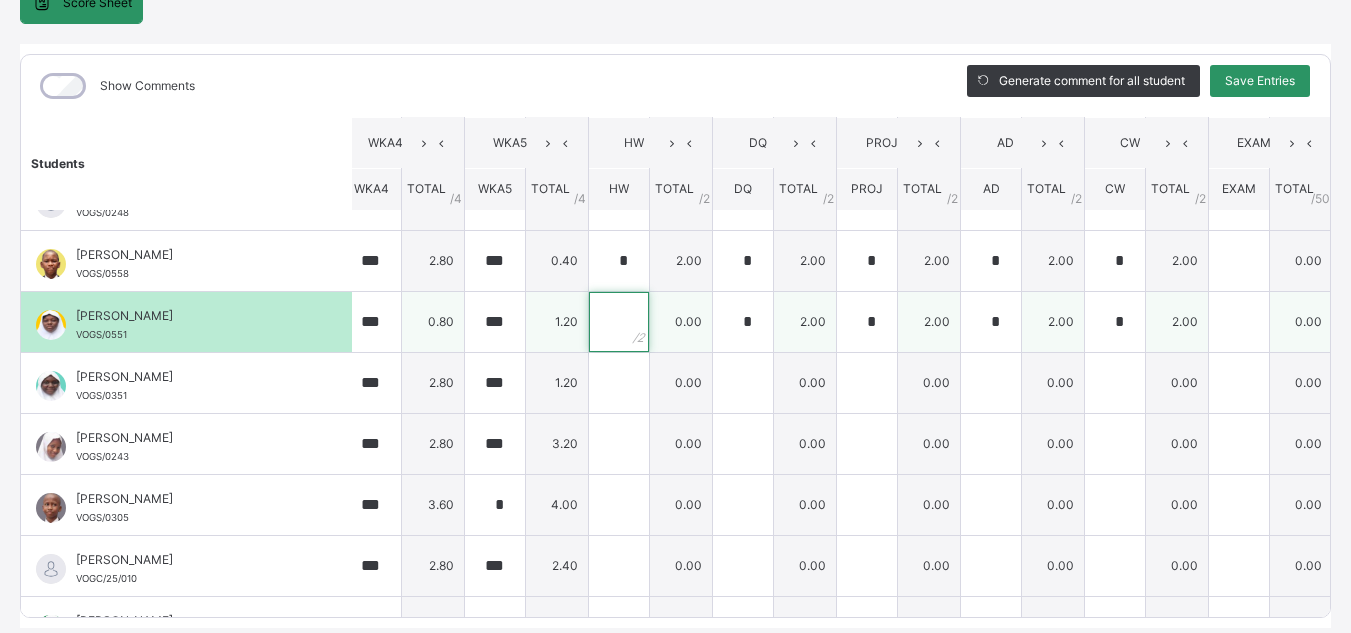 click at bounding box center [619, 322] 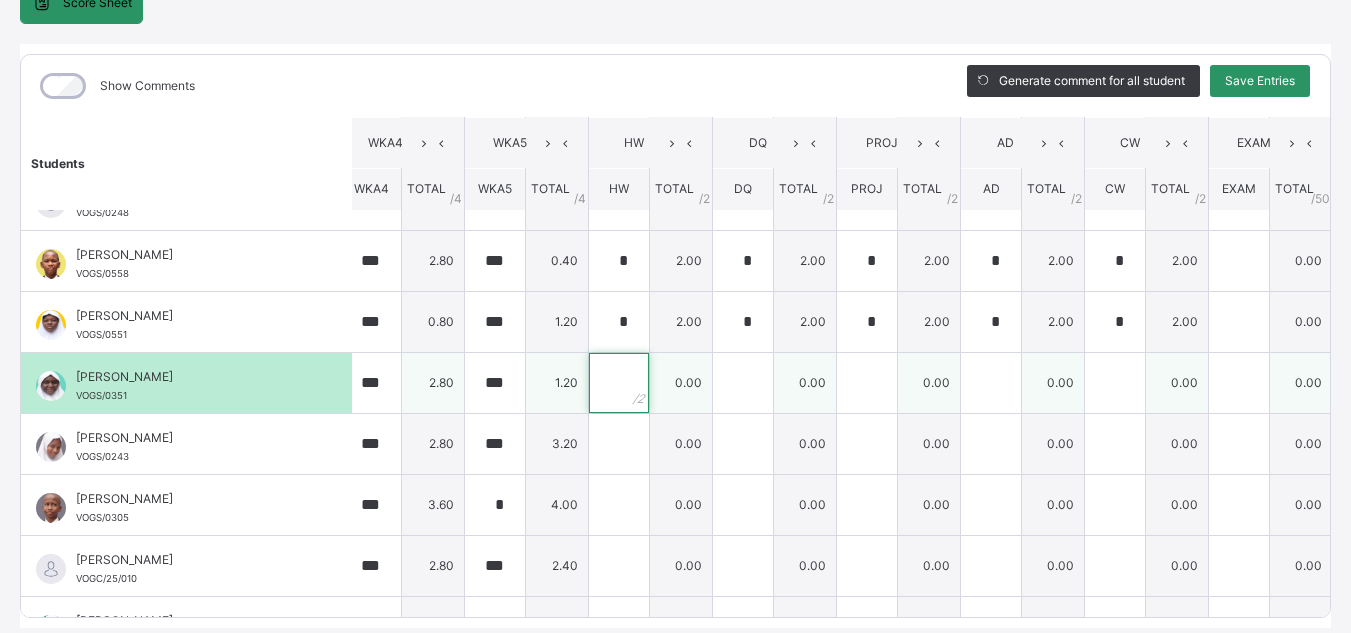 click at bounding box center [619, 383] 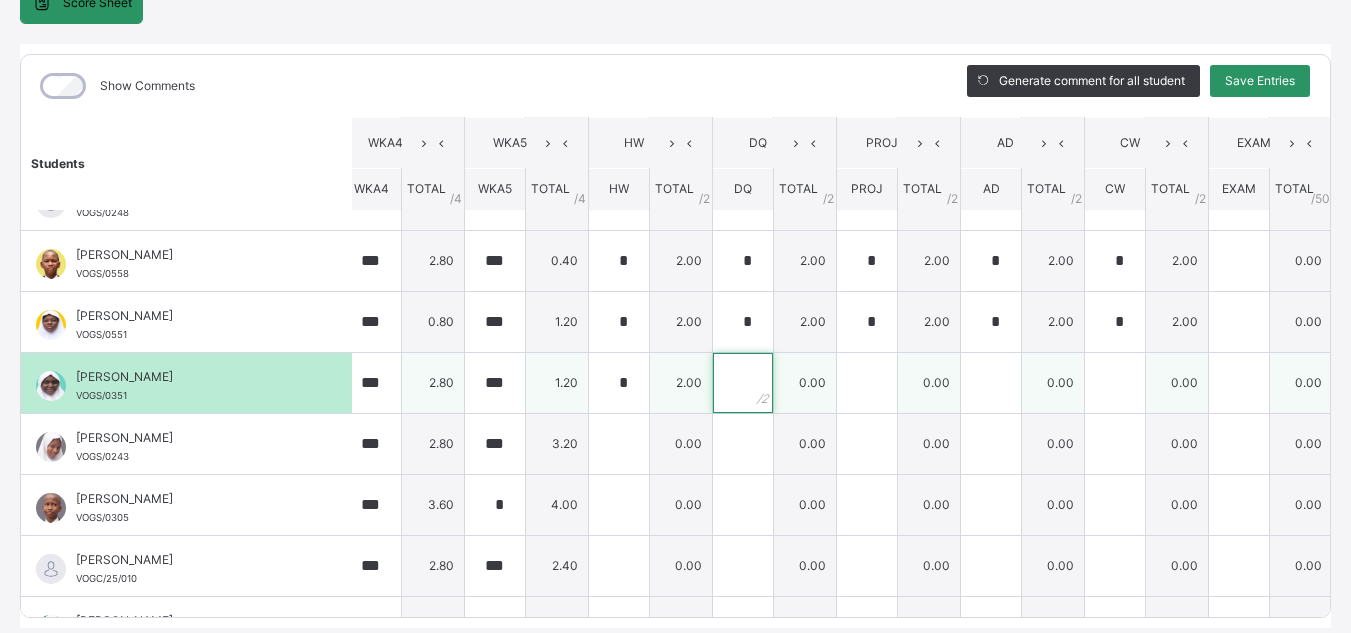 click at bounding box center (743, 383) 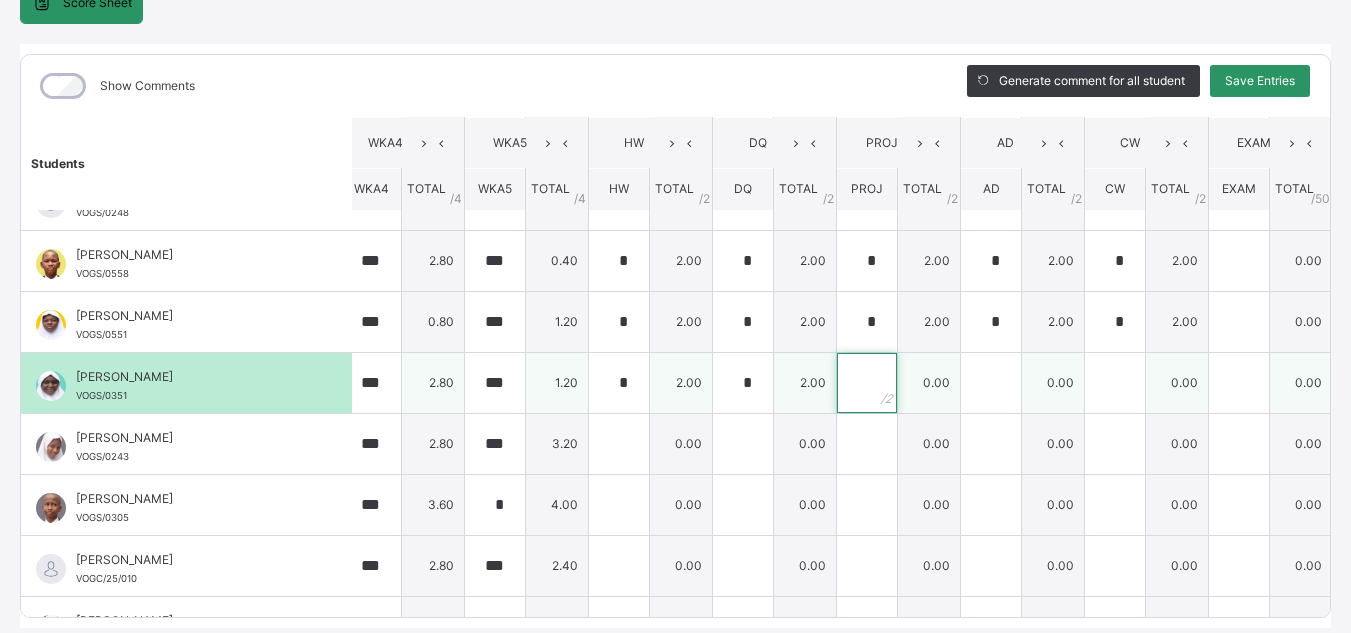 click at bounding box center (867, 383) 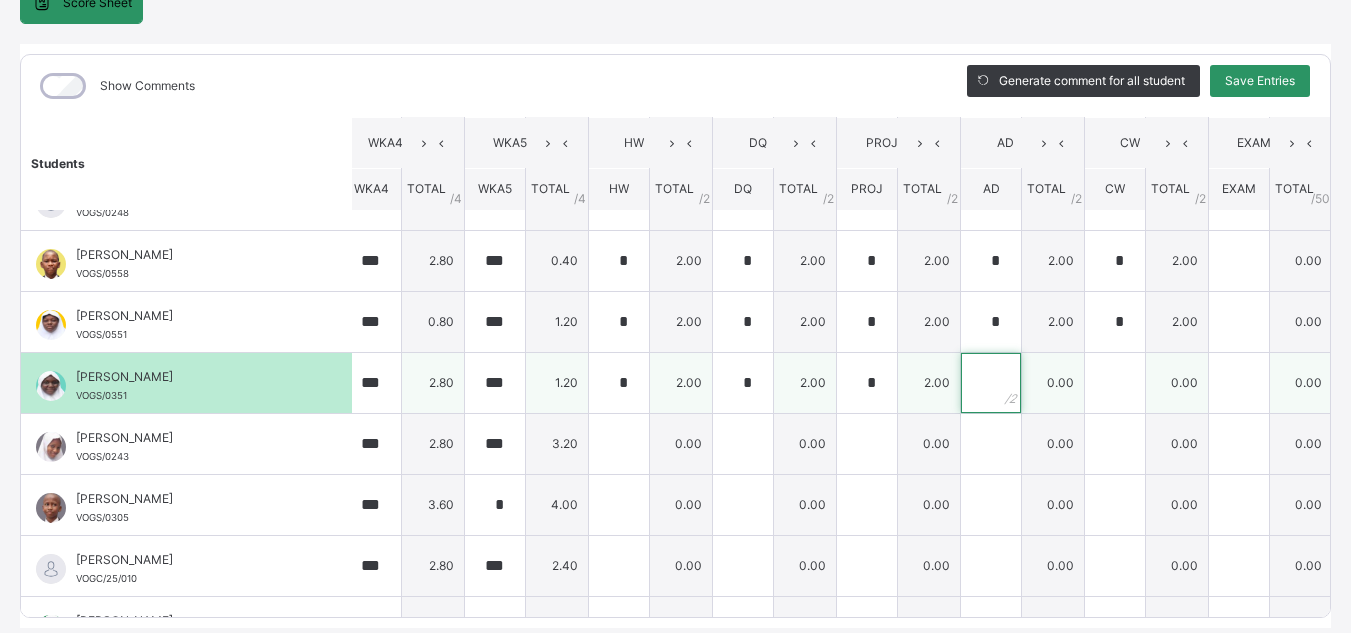 click at bounding box center (991, 383) 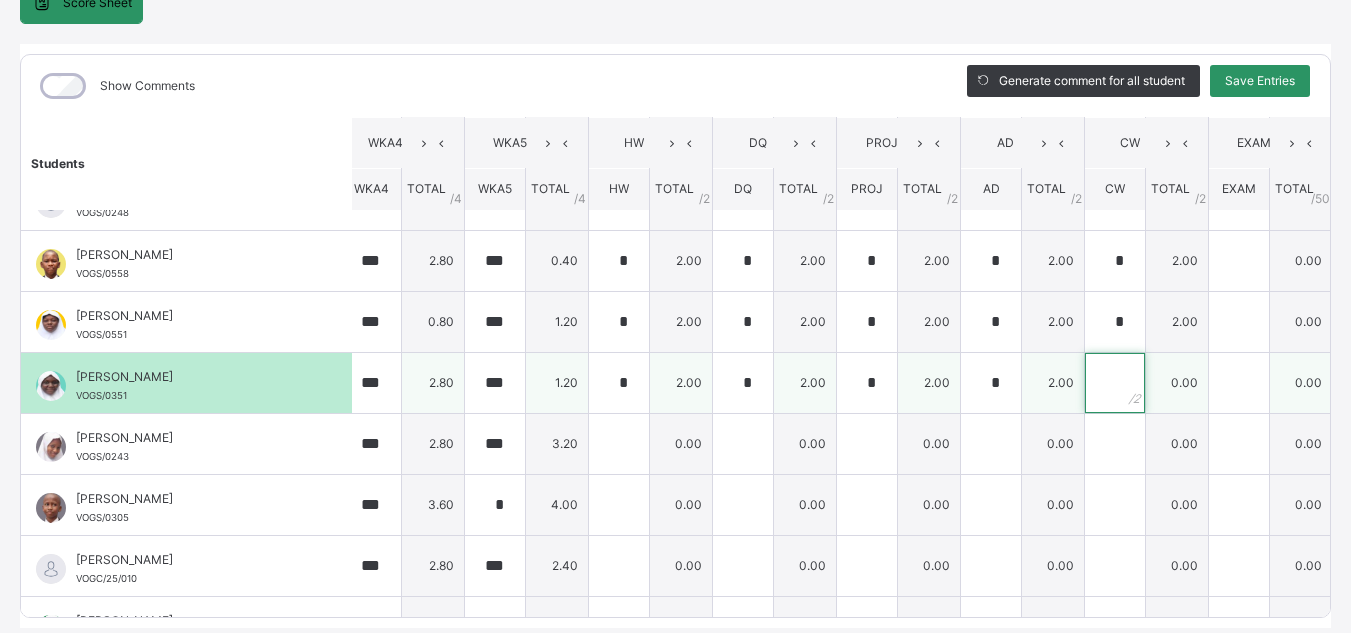 click at bounding box center (1115, 383) 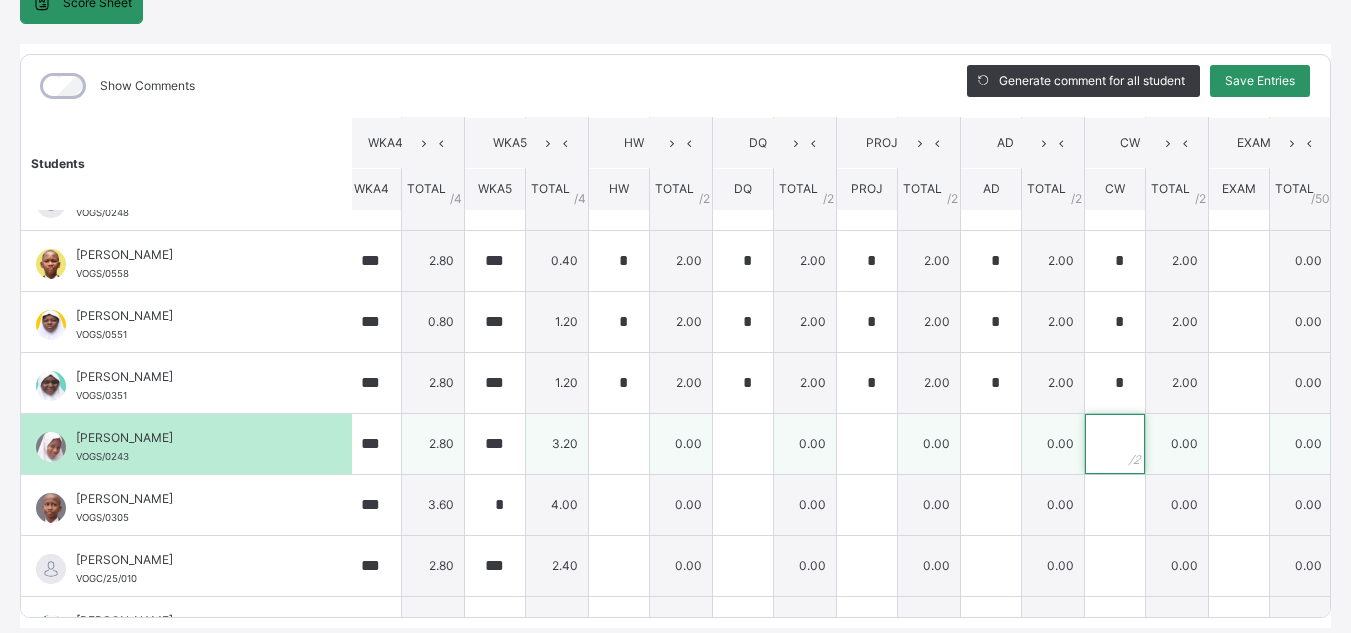 click at bounding box center [1115, 444] 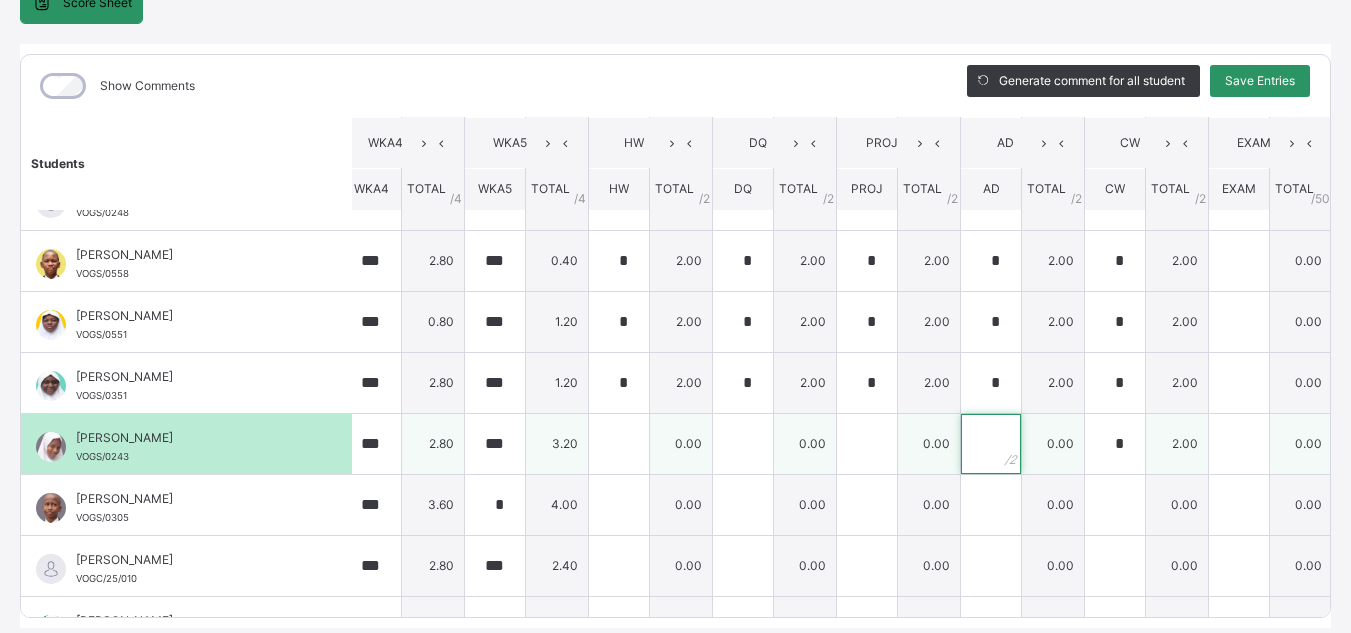 click at bounding box center [991, 444] 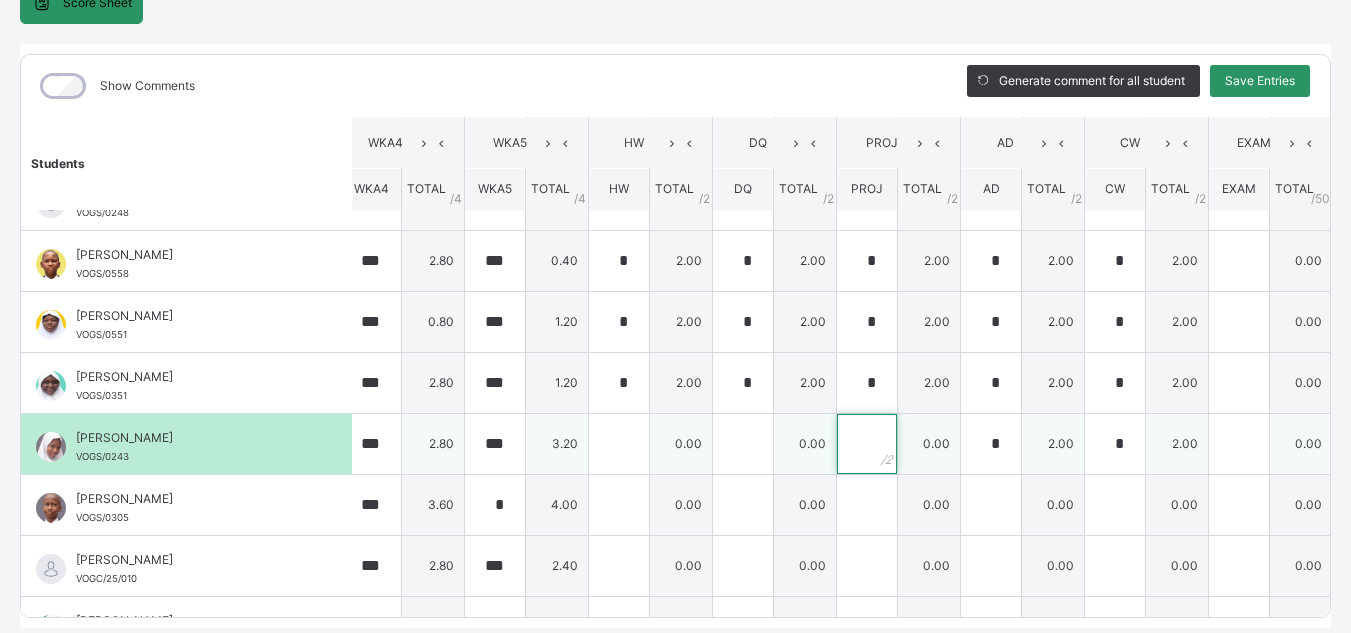 click at bounding box center [867, 444] 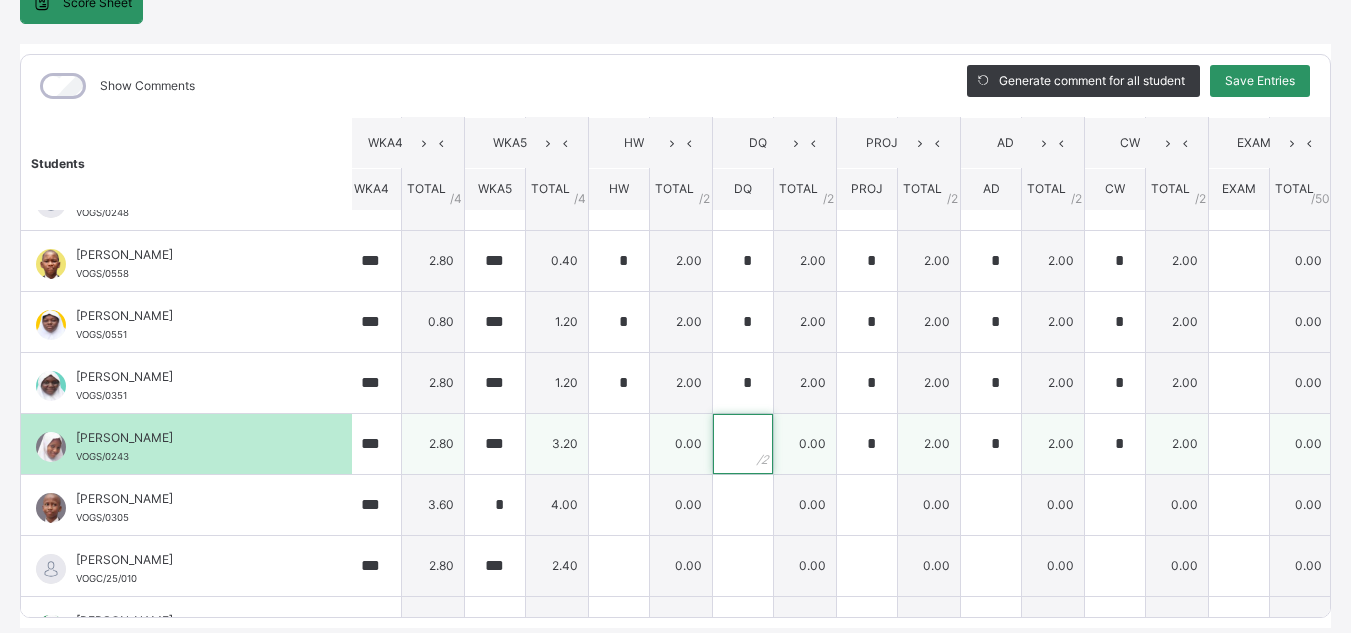 click at bounding box center [743, 444] 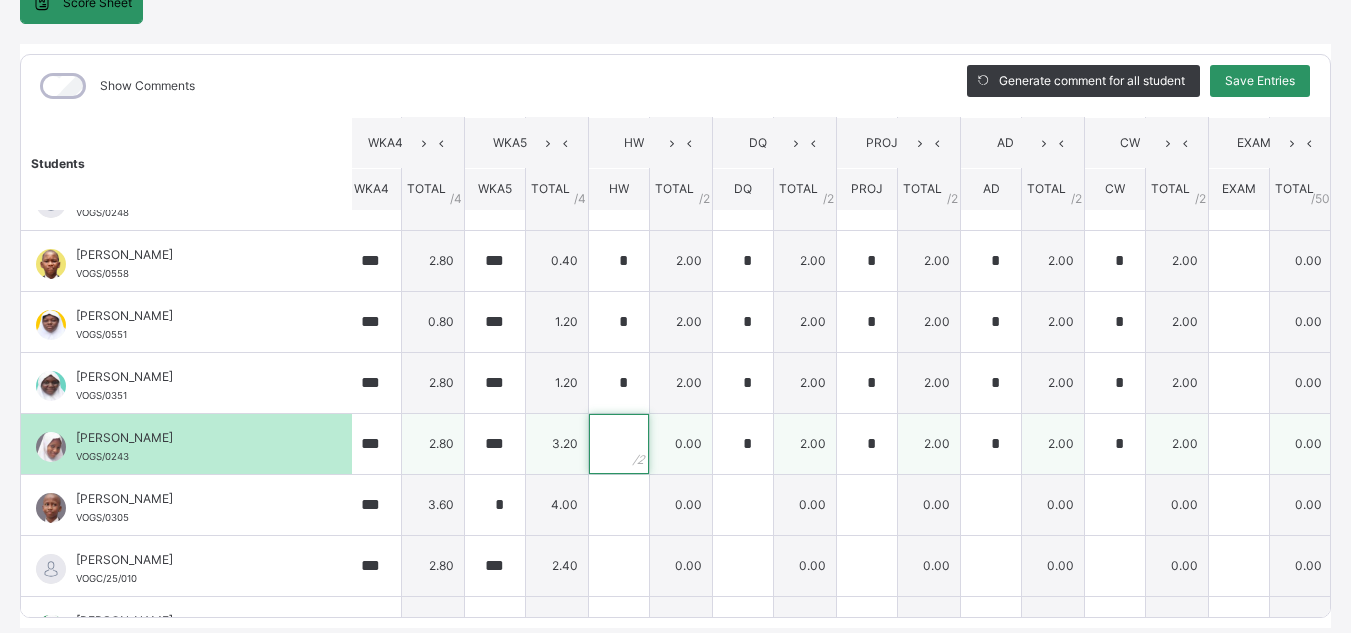 click at bounding box center (619, 444) 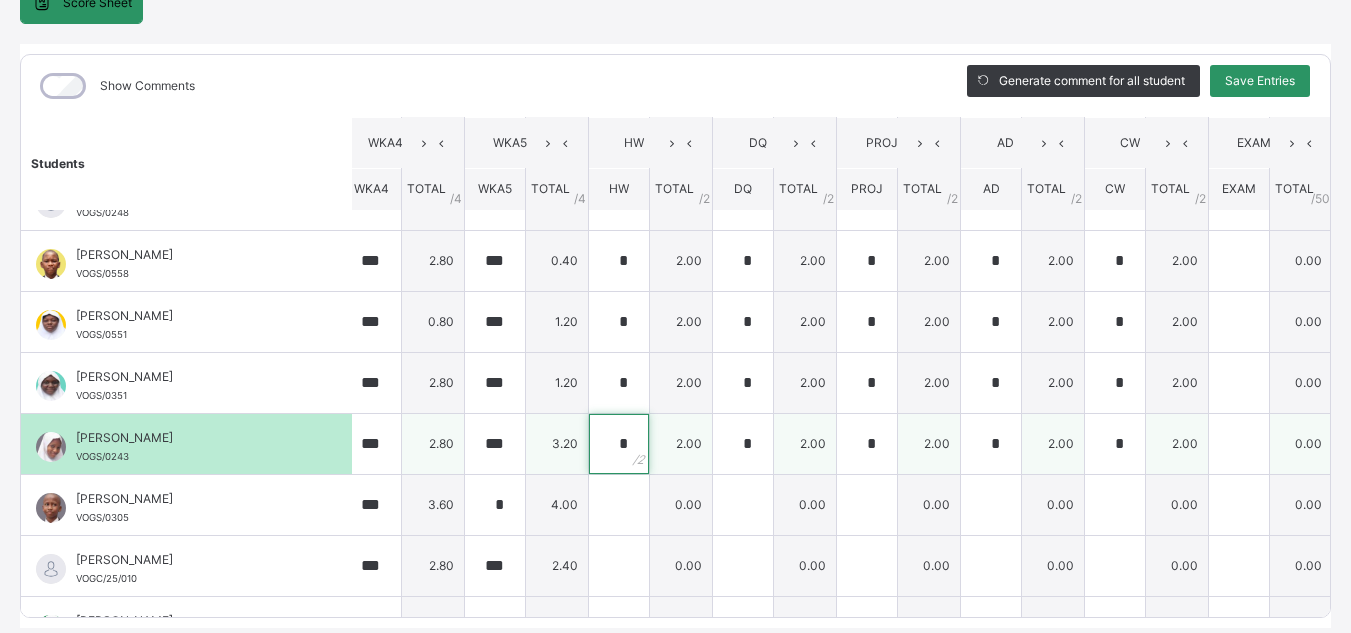 scroll, scrollTop: 707, scrollLeft: 508, axis: both 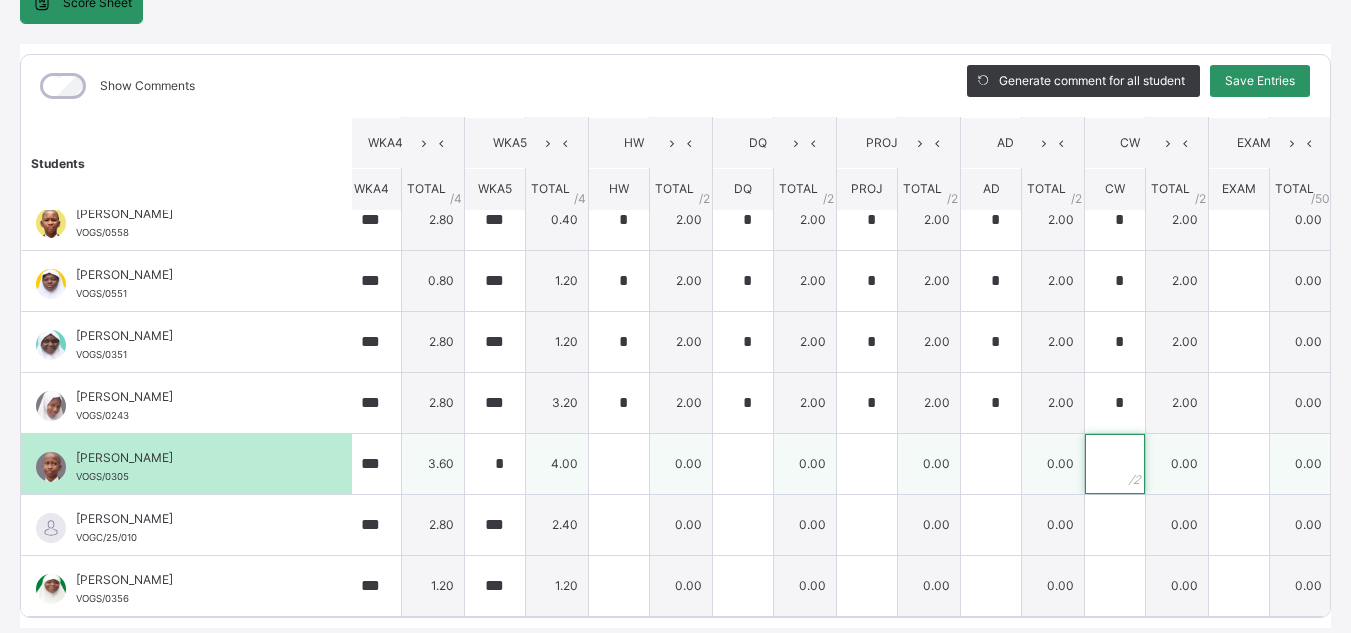 click at bounding box center (1115, 464) 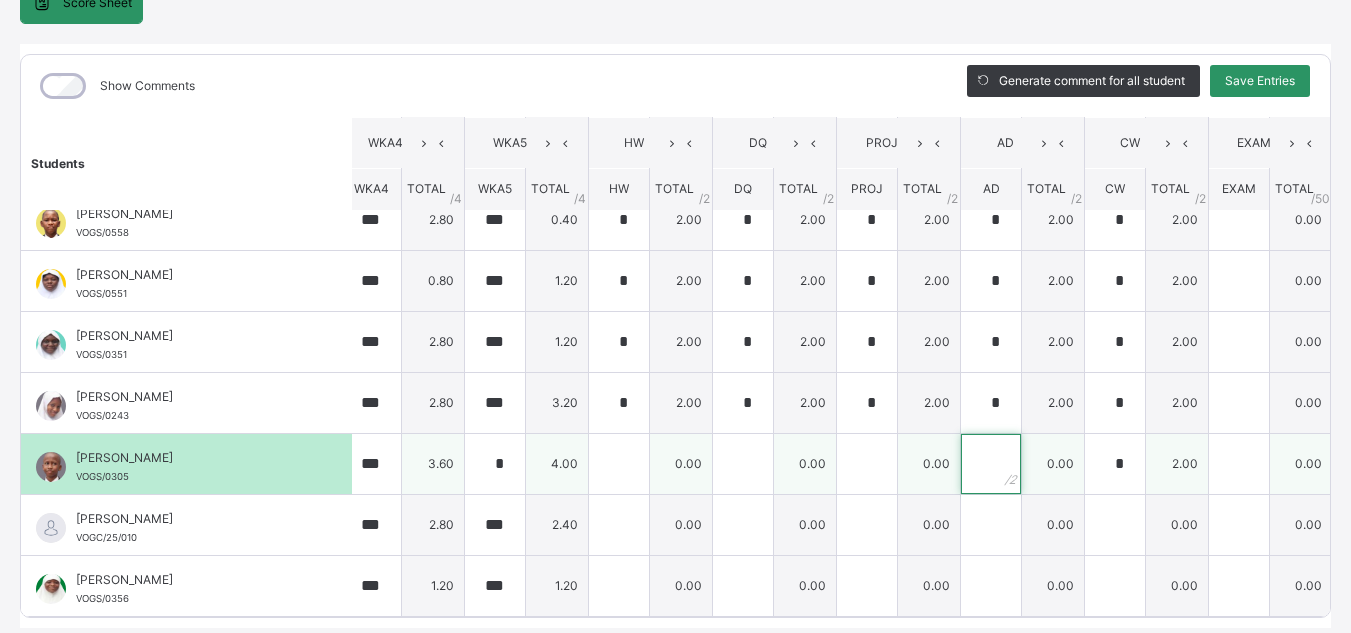 click at bounding box center (991, 464) 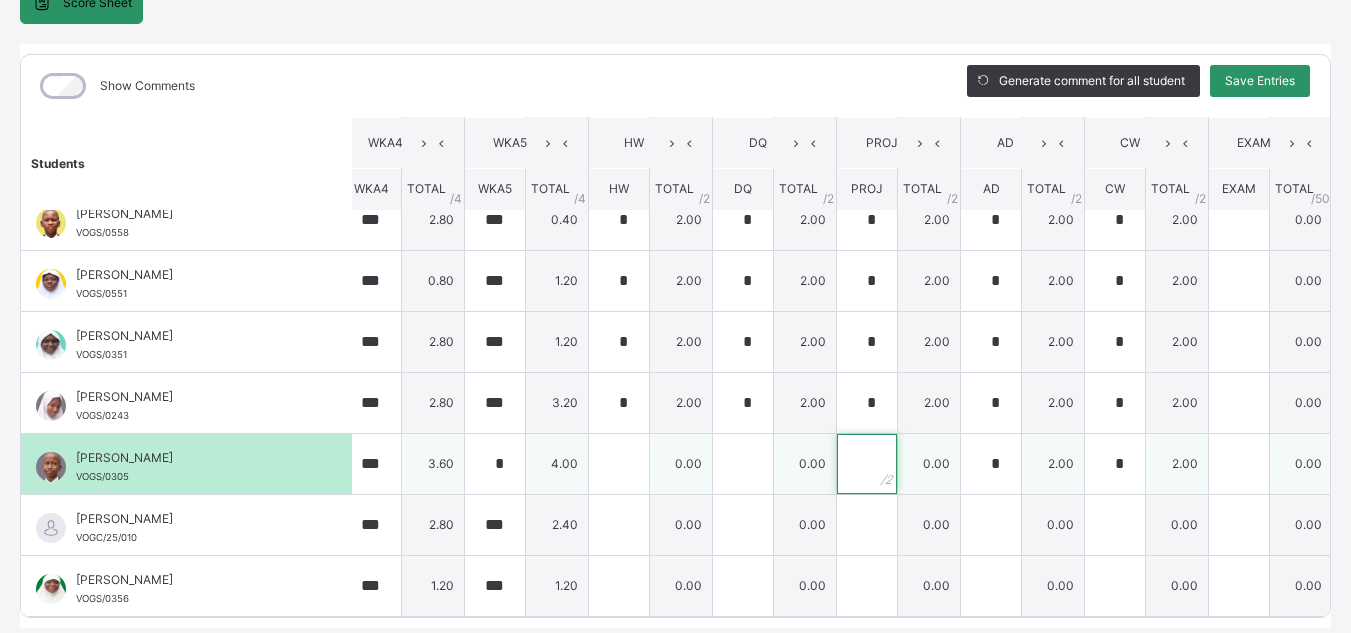 click at bounding box center [867, 464] 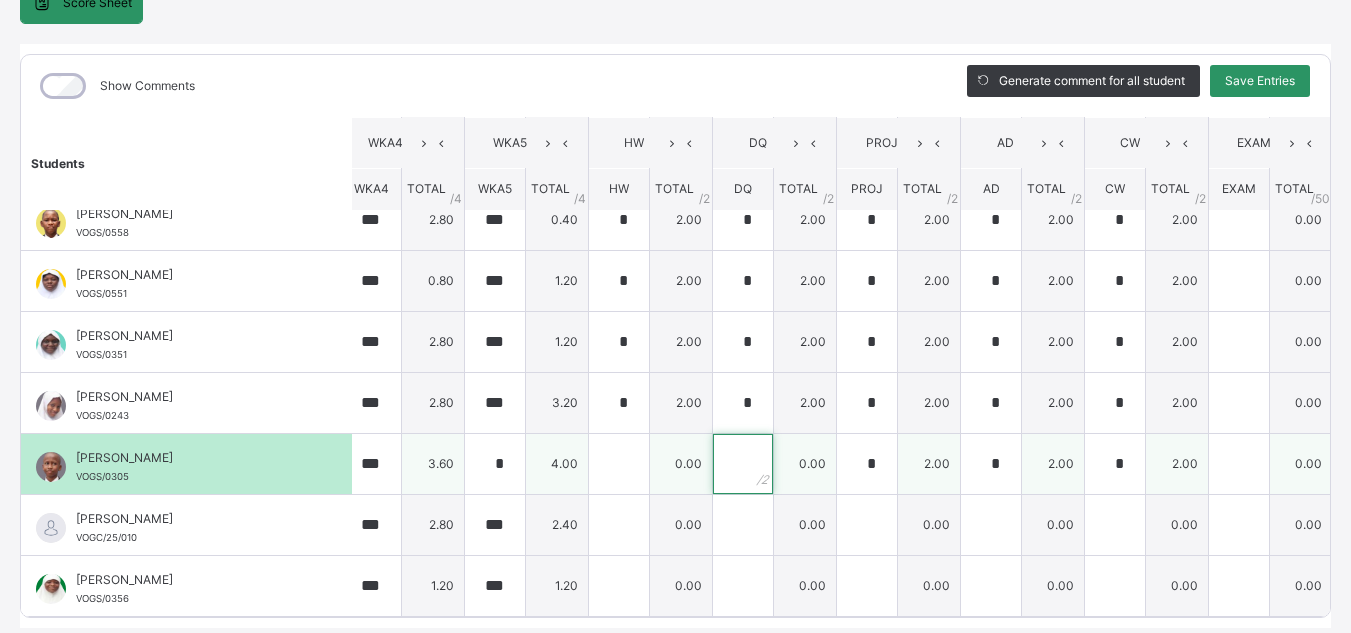 click at bounding box center [743, 464] 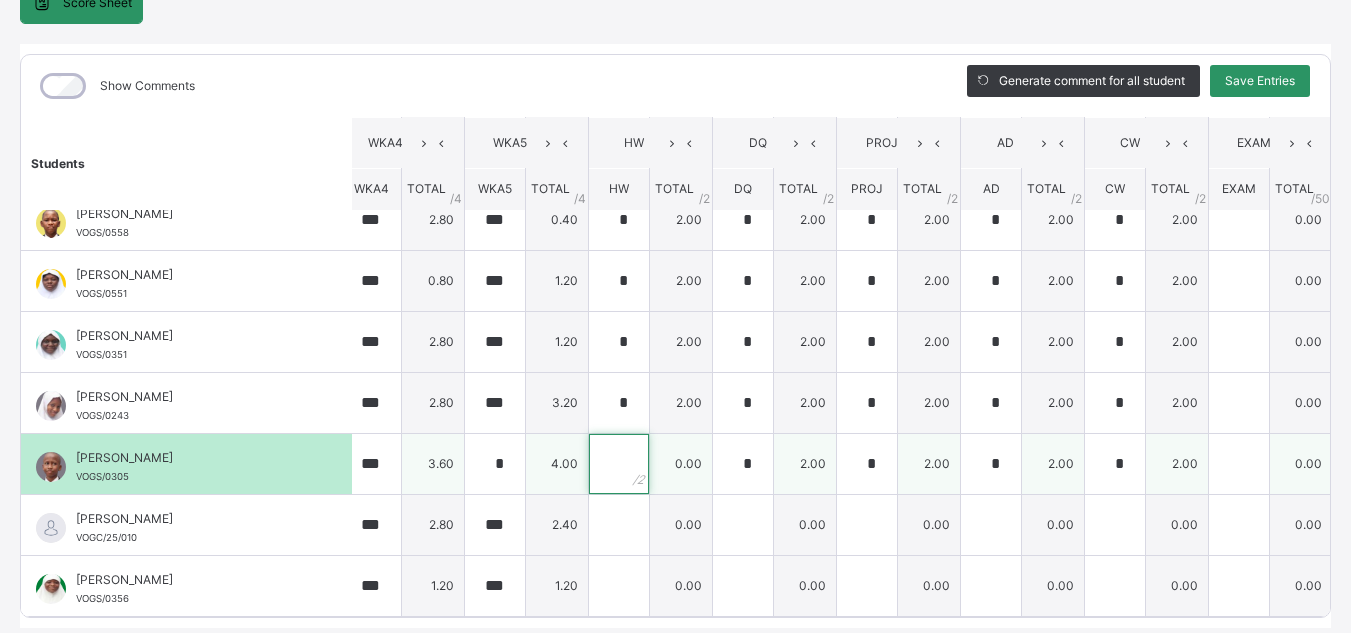 click at bounding box center (619, 464) 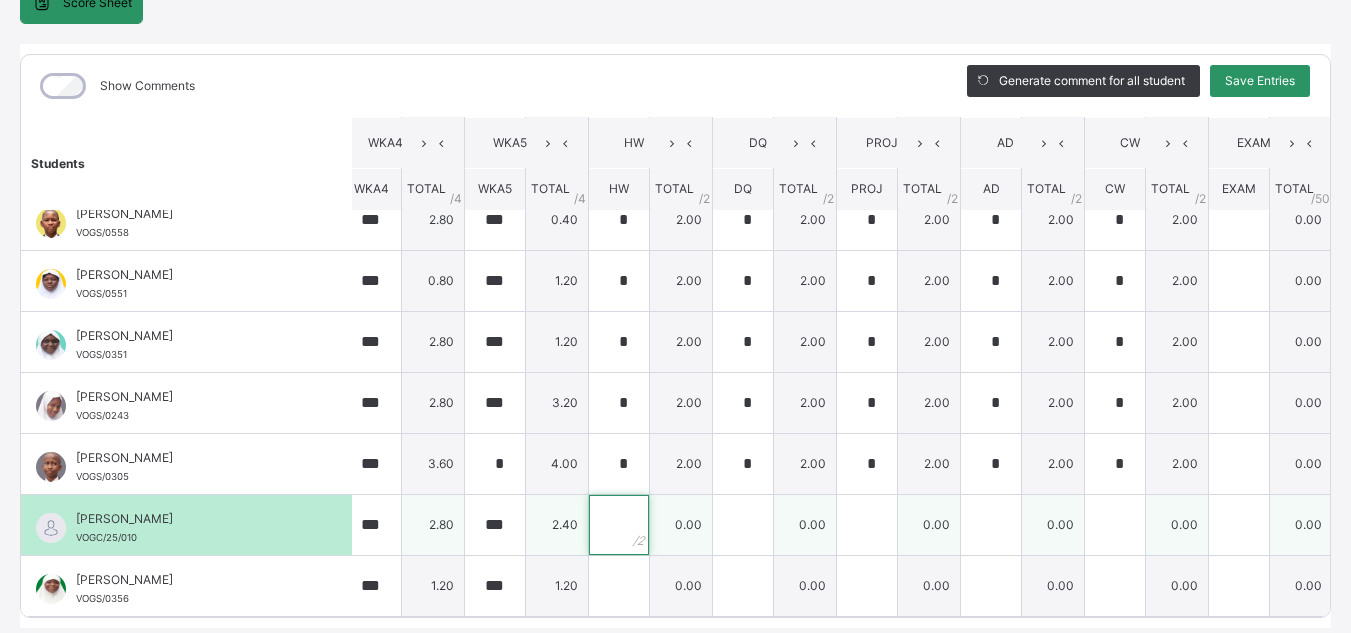 click at bounding box center [619, 525] 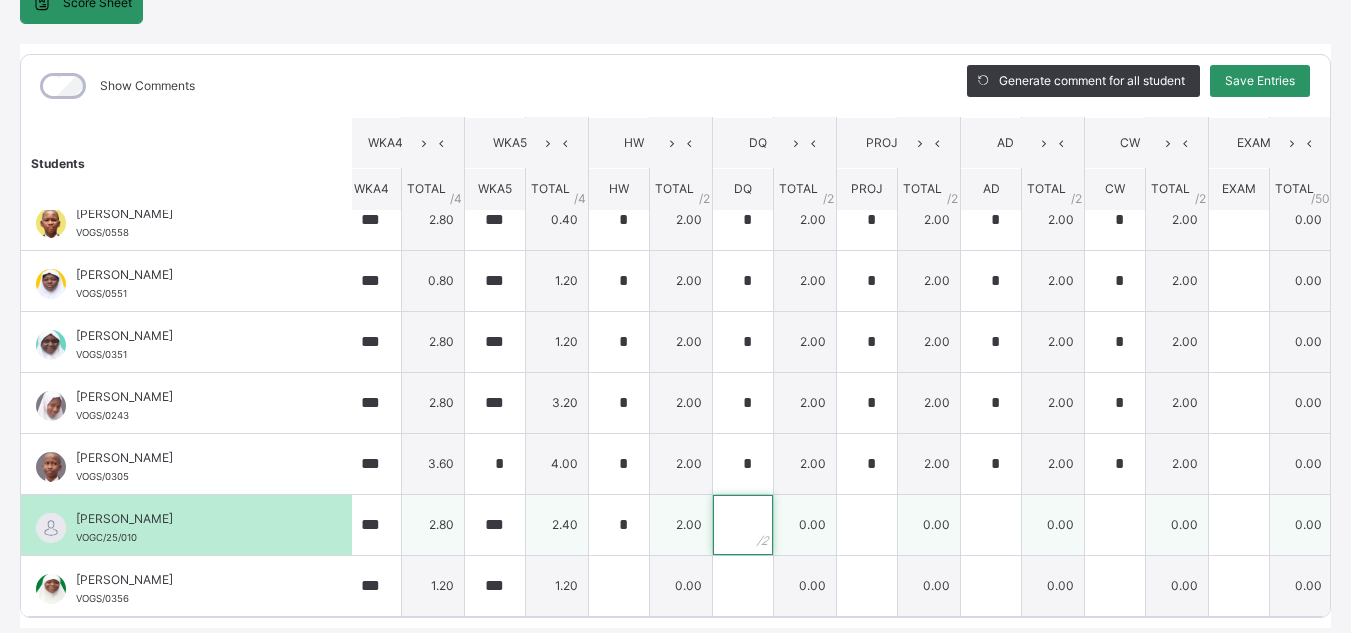 click at bounding box center (743, 525) 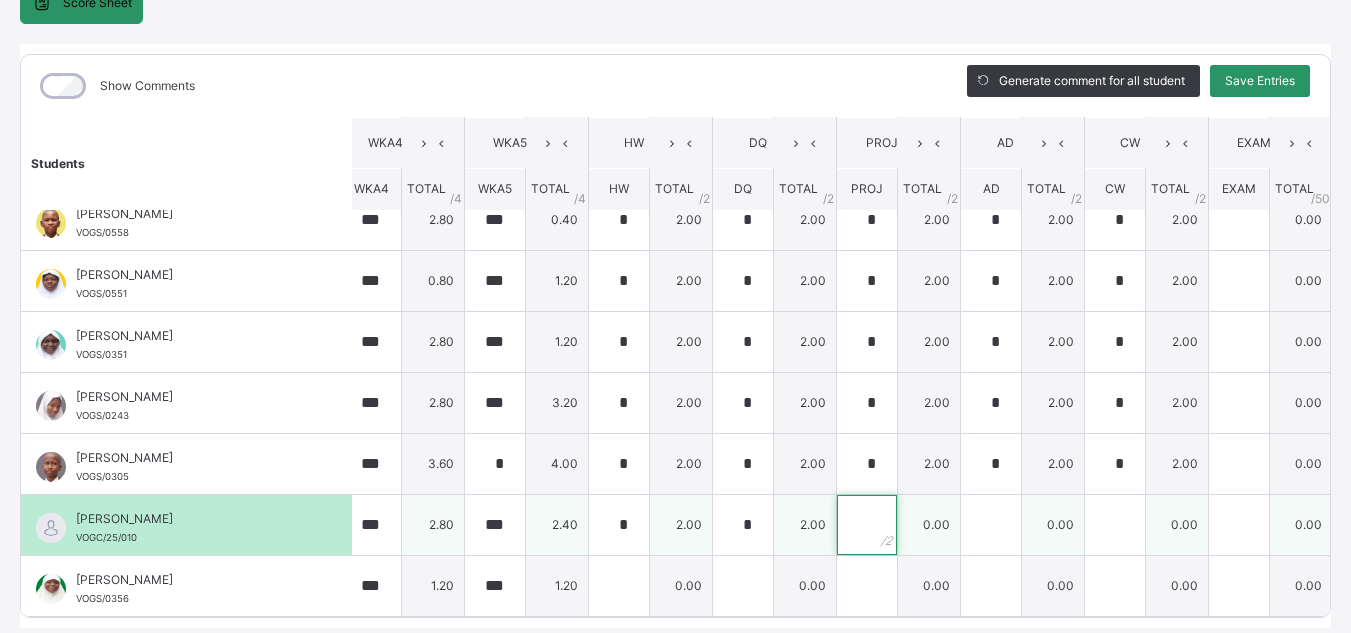 click at bounding box center (867, 525) 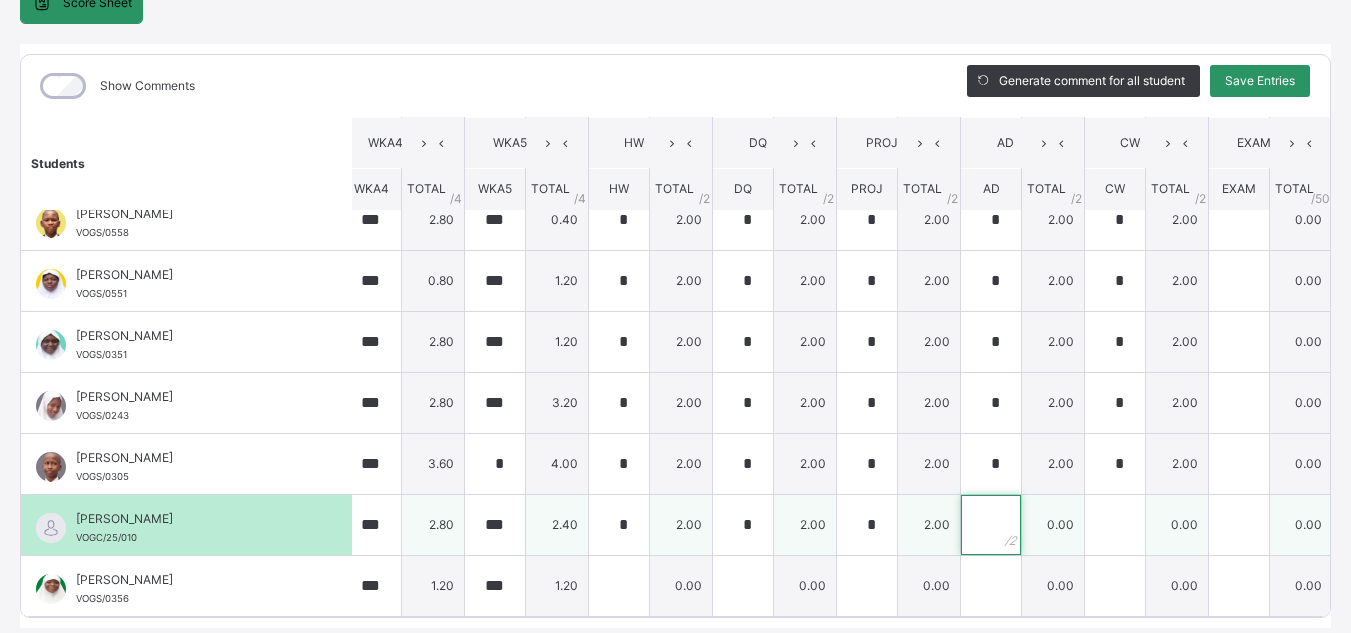 click at bounding box center [991, 525] 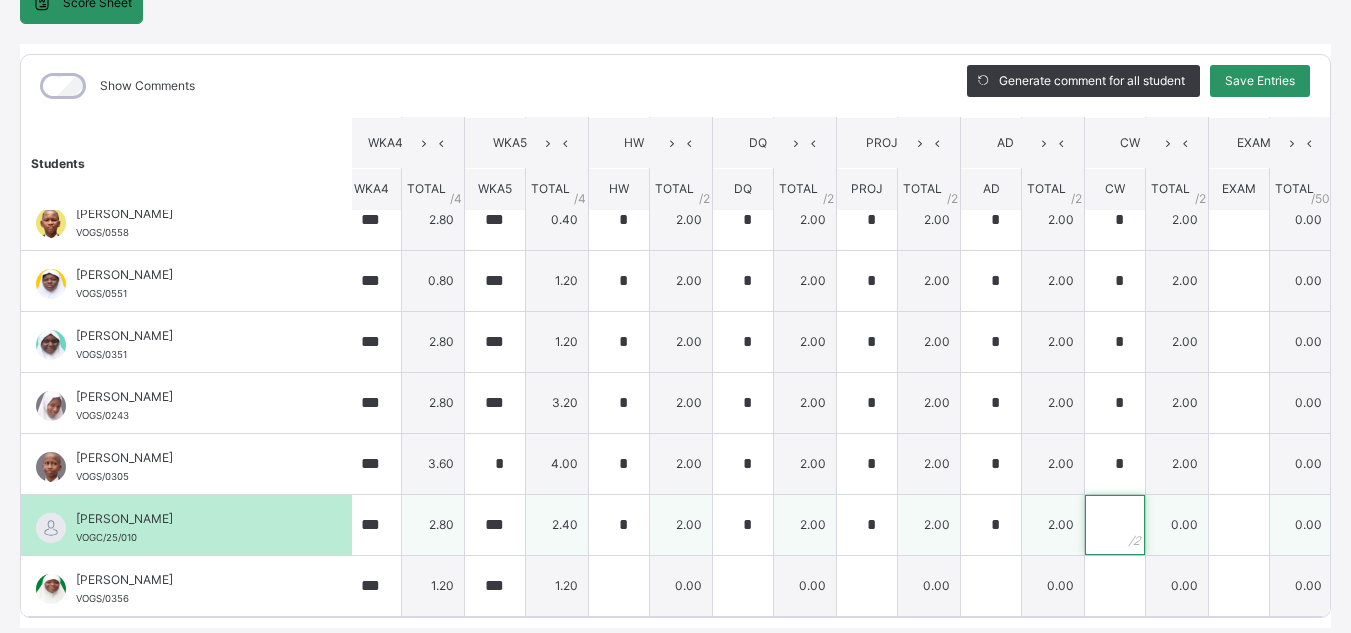 click at bounding box center (1115, 525) 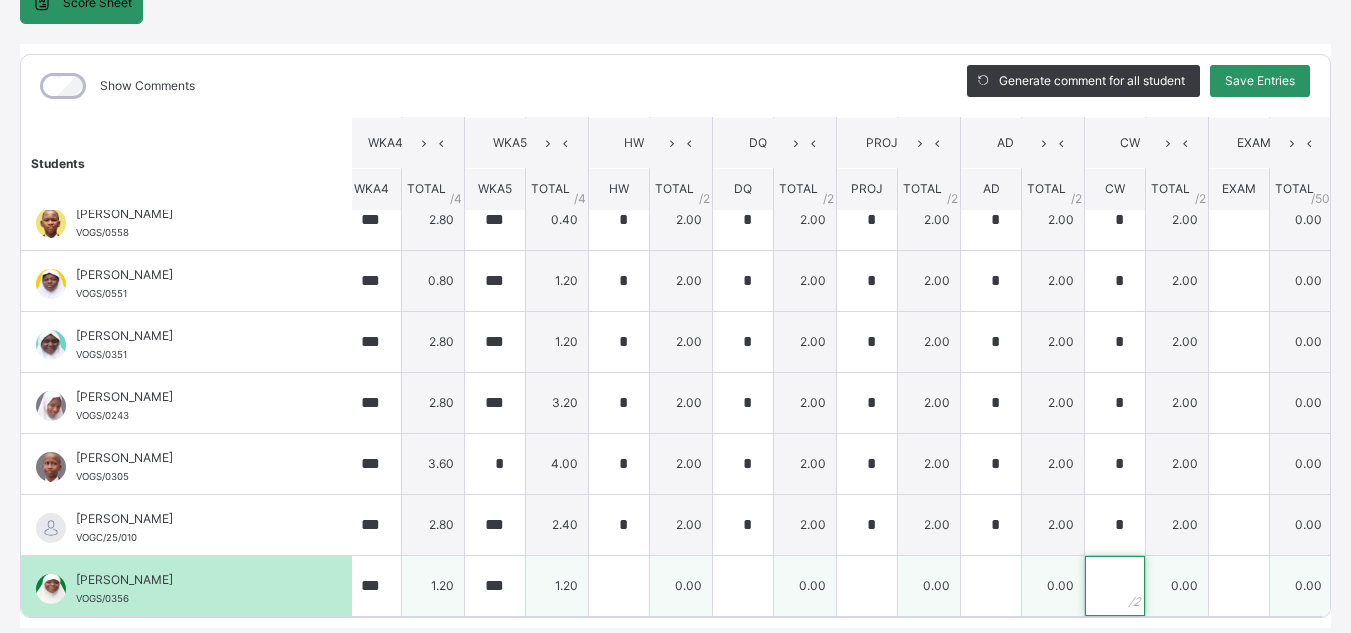 click at bounding box center [1115, 586] 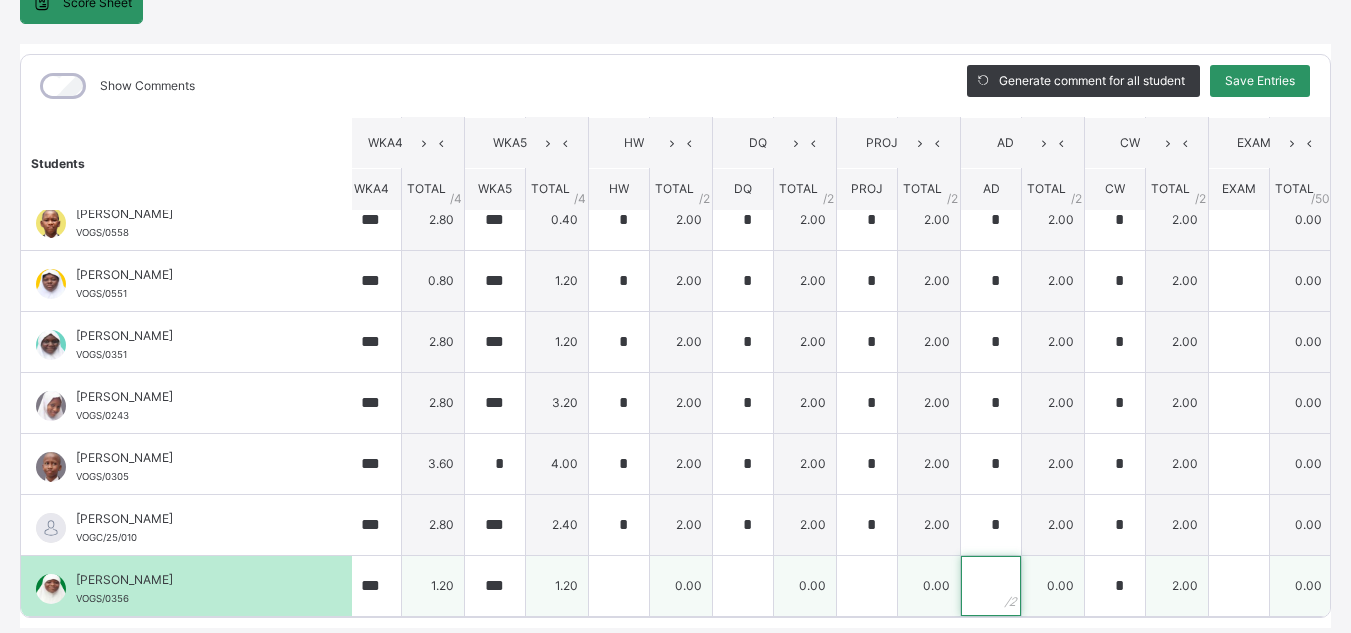 click at bounding box center (991, 586) 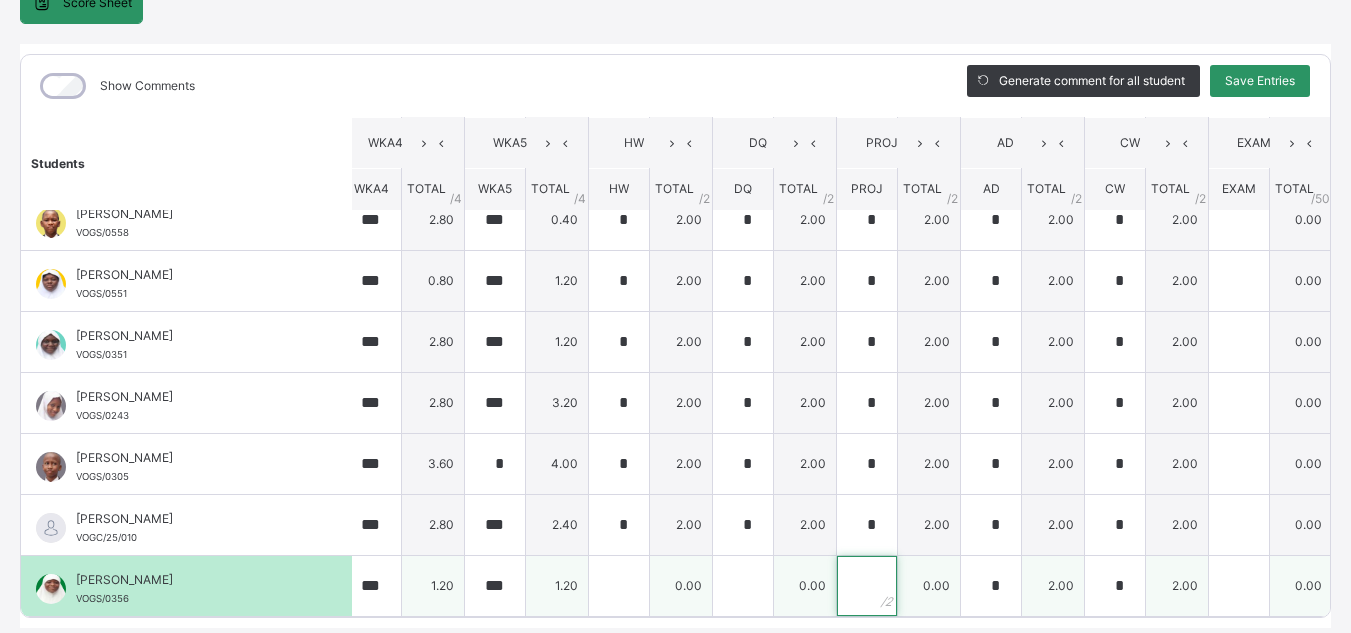 click at bounding box center (867, 586) 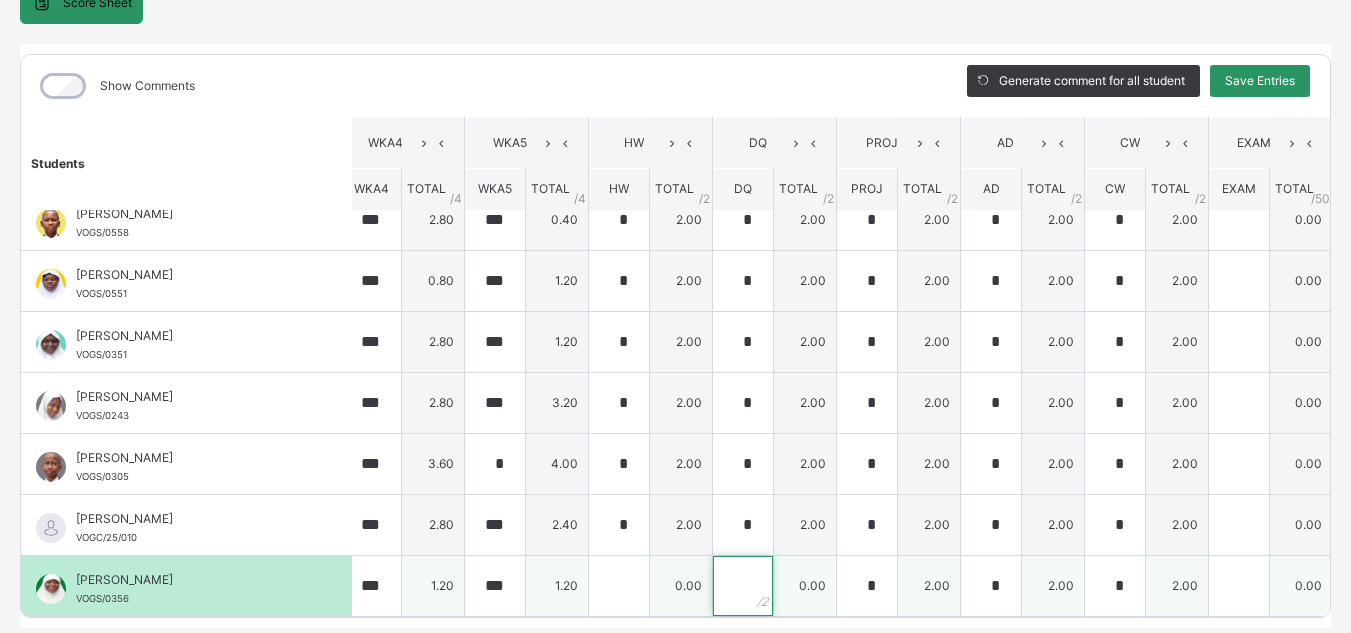 click at bounding box center [743, 586] 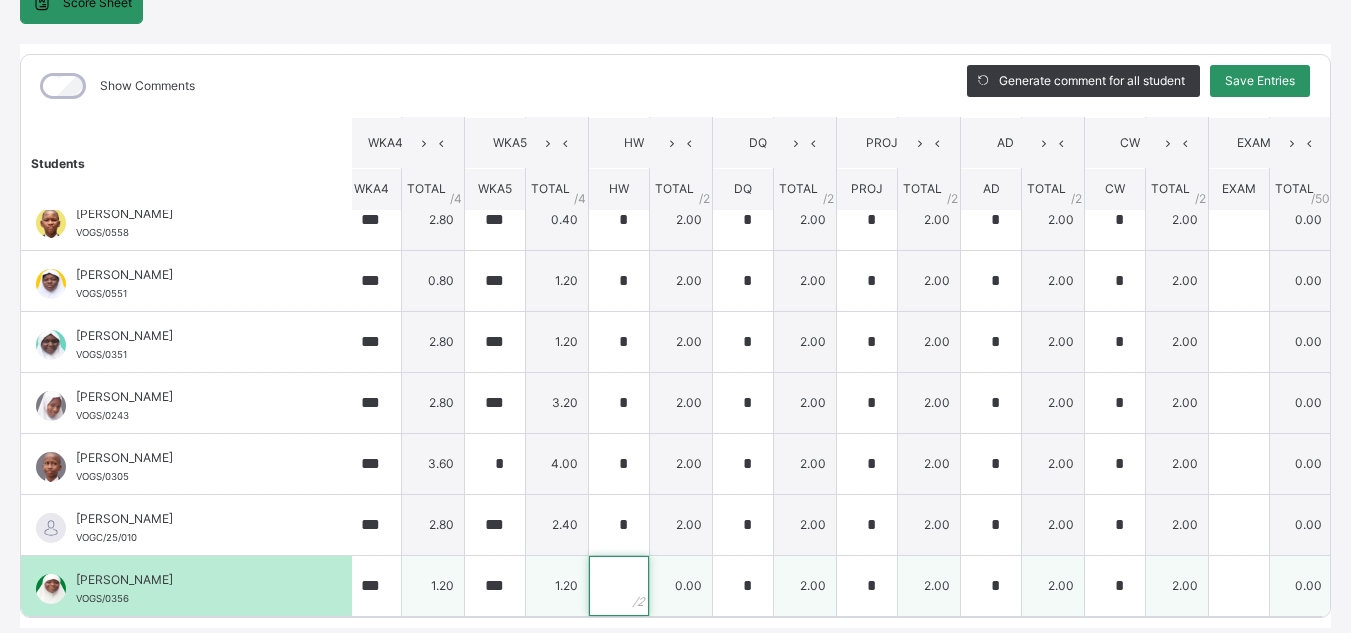 click at bounding box center [619, 586] 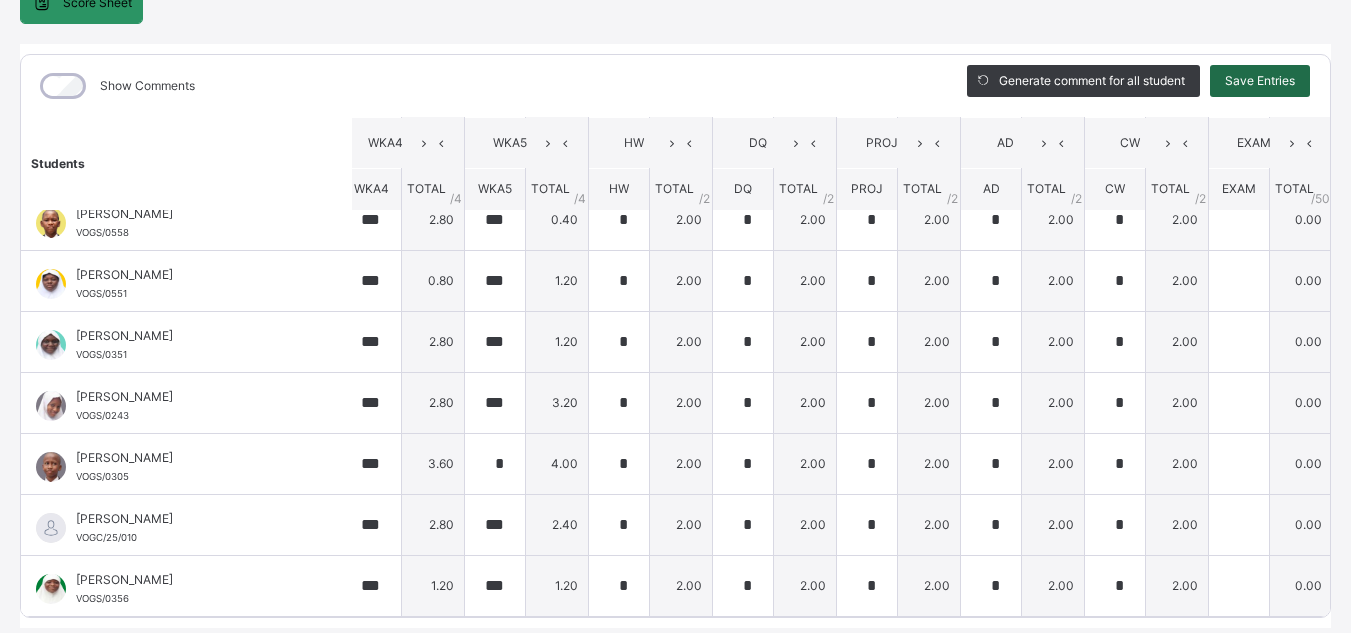 click on "Save Entries" at bounding box center [1260, 81] 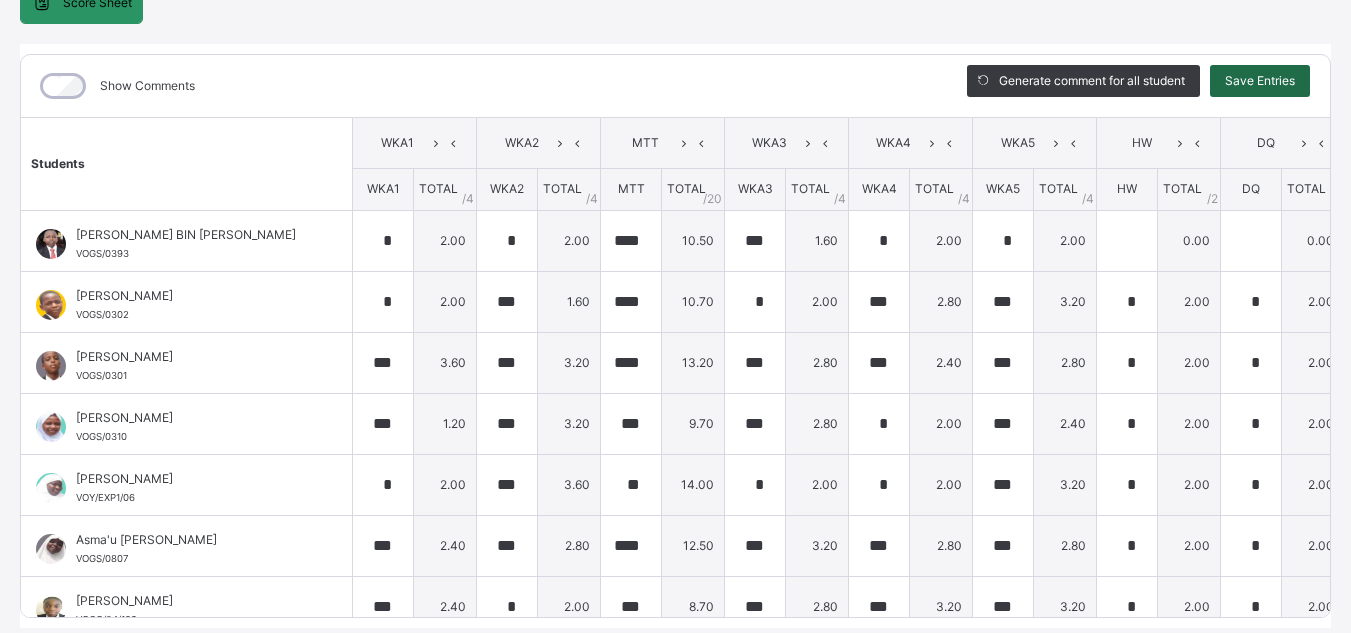 click on "Save Entries" at bounding box center (1260, 81) 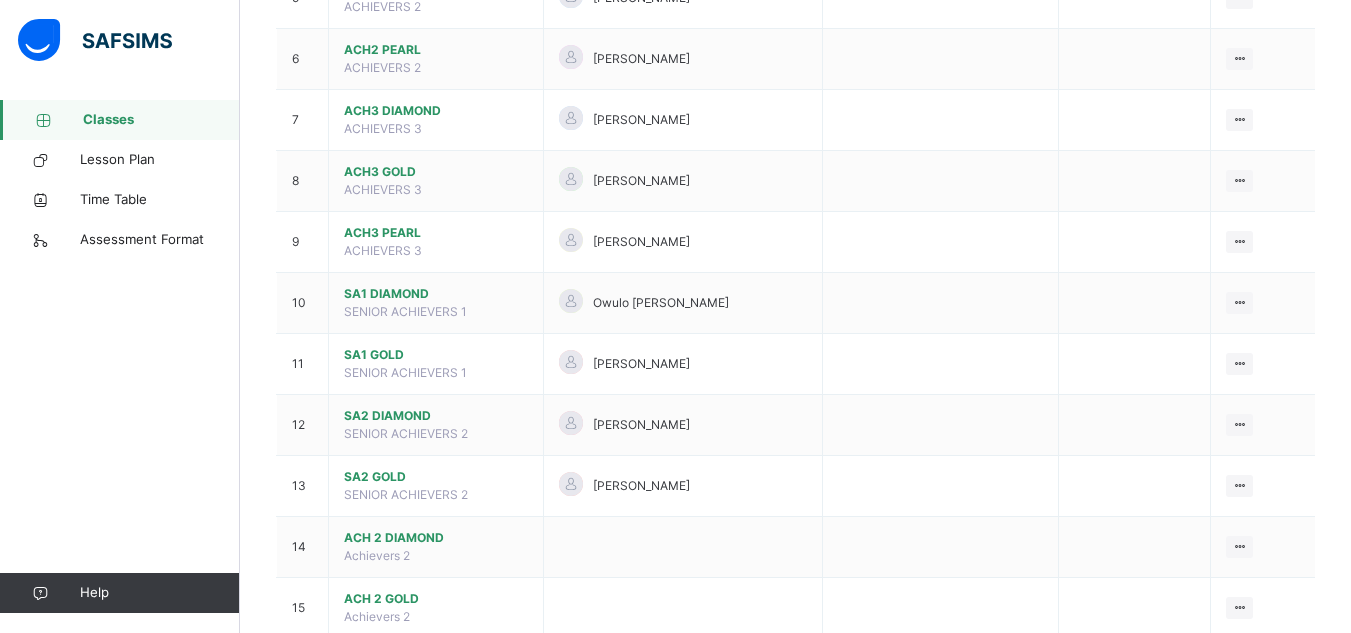 scroll, scrollTop: 522, scrollLeft: 0, axis: vertical 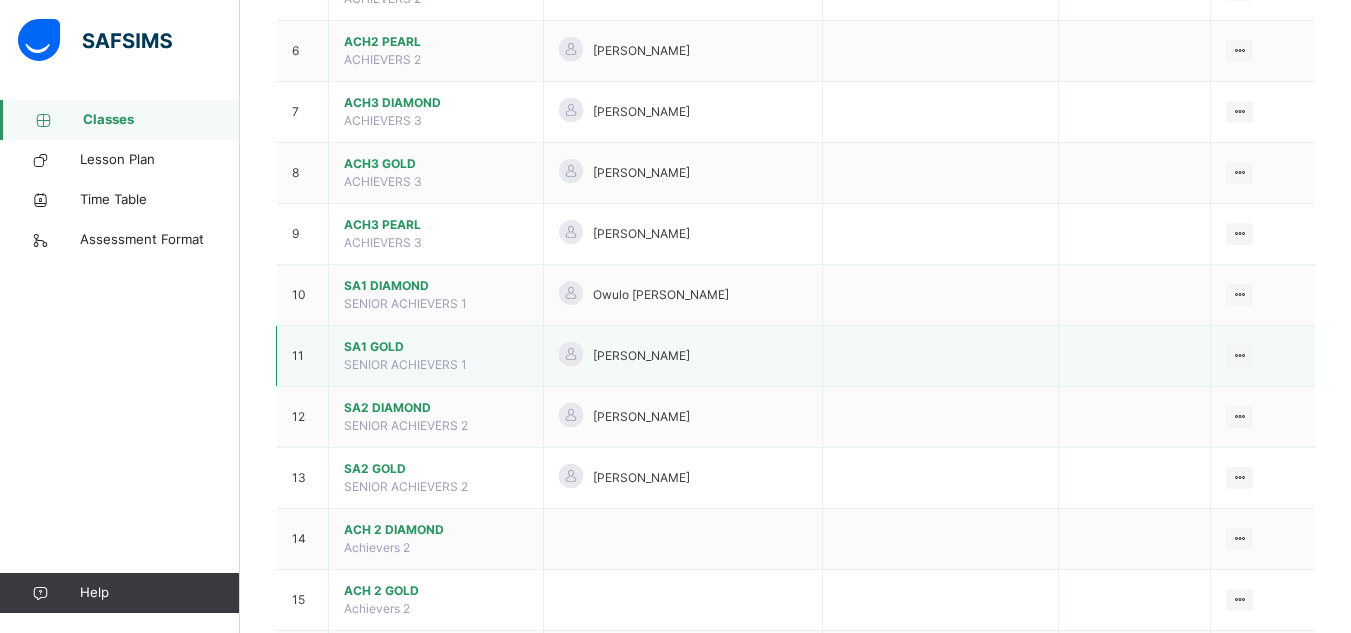click on "SA1   GOLD" at bounding box center (436, 347) 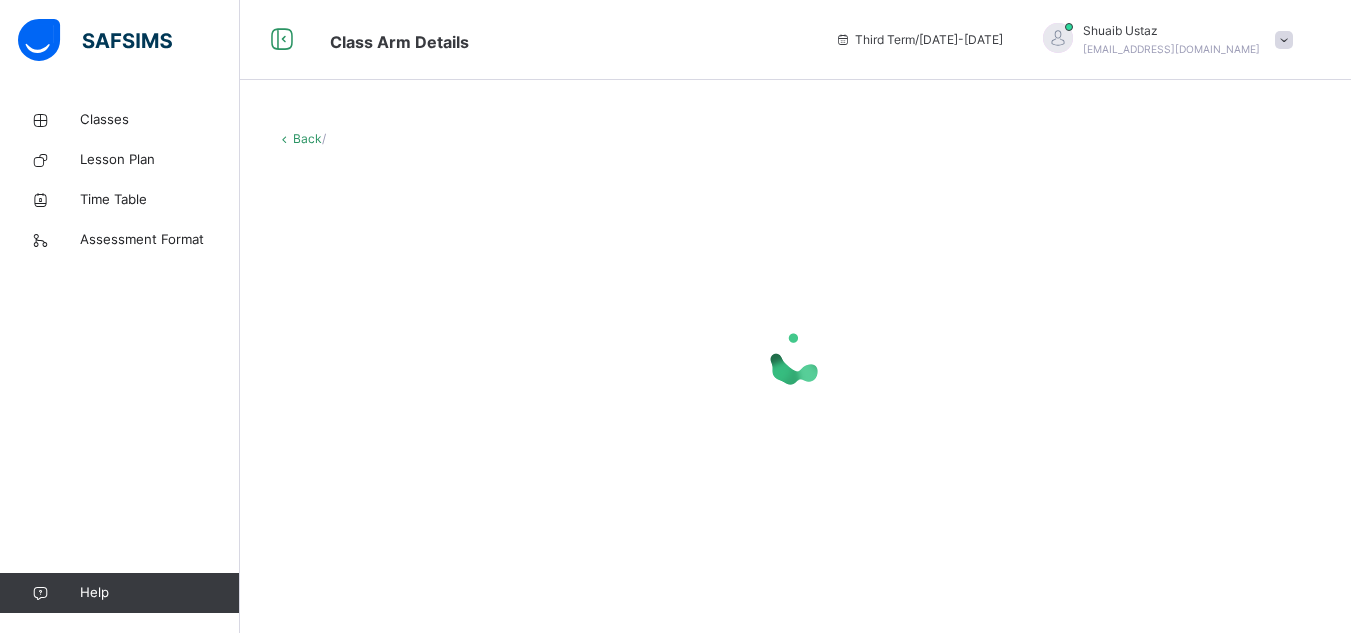 scroll, scrollTop: 0, scrollLeft: 0, axis: both 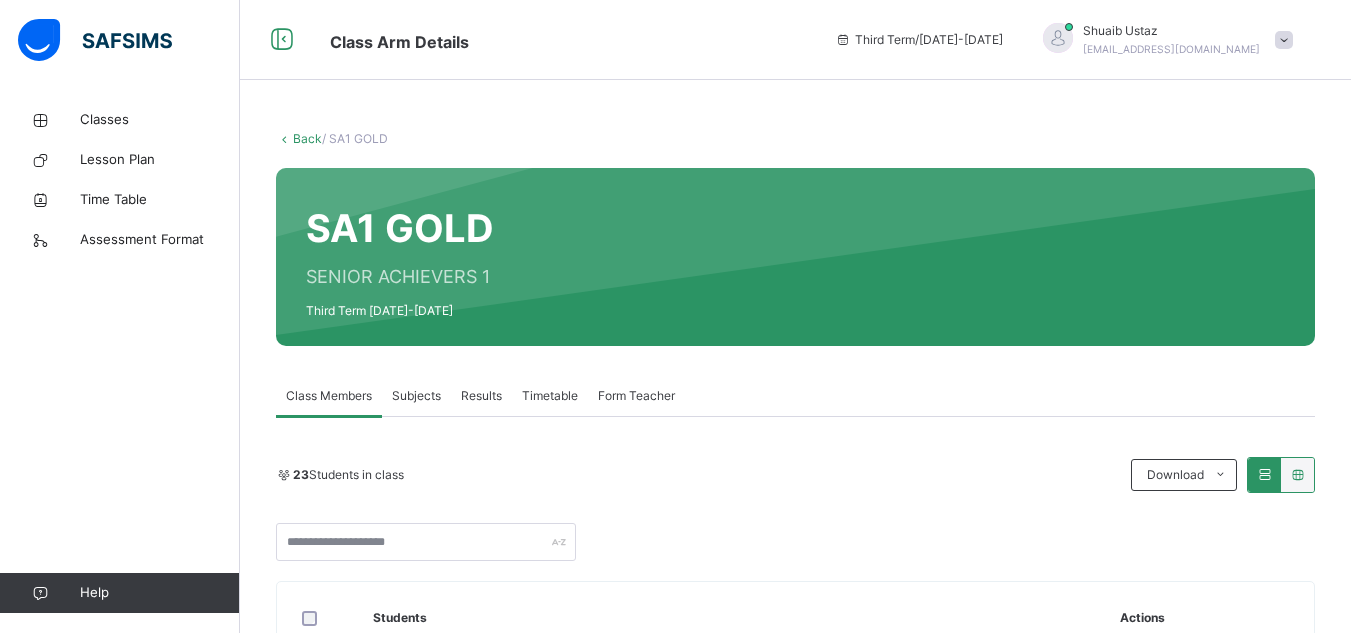 click on "Subjects" at bounding box center (416, 396) 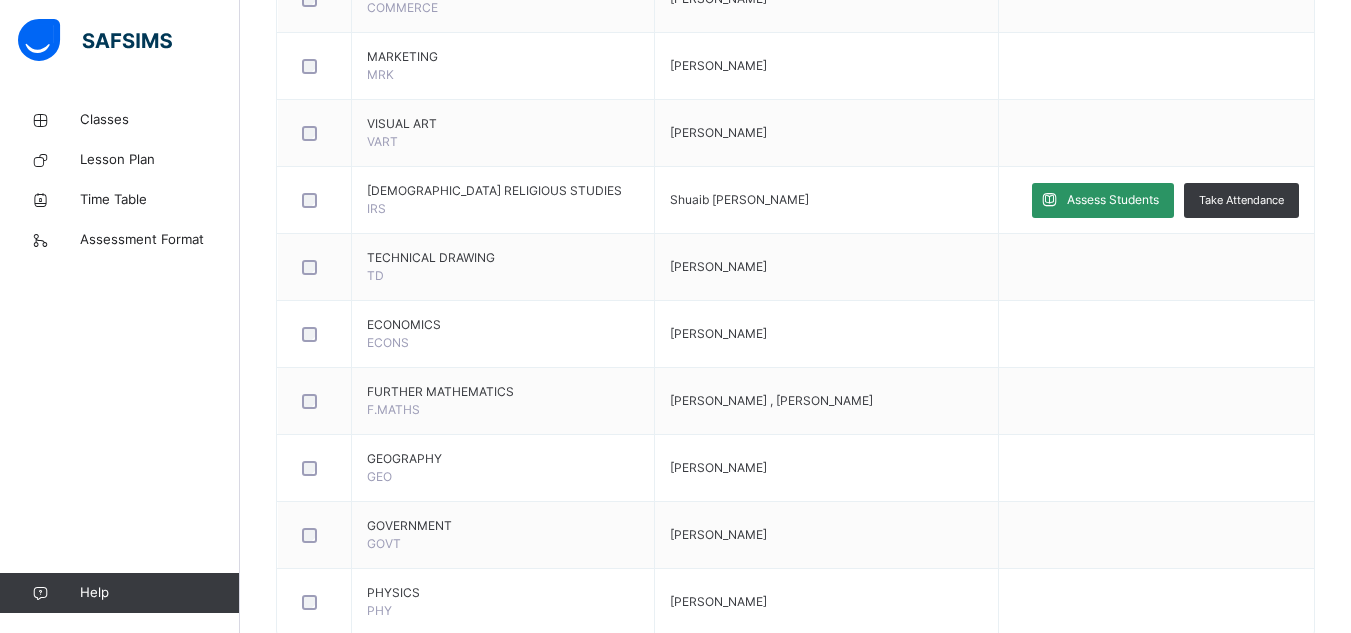 scroll, scrollTop: 1188, scrollLeft: 0, axis: vertical 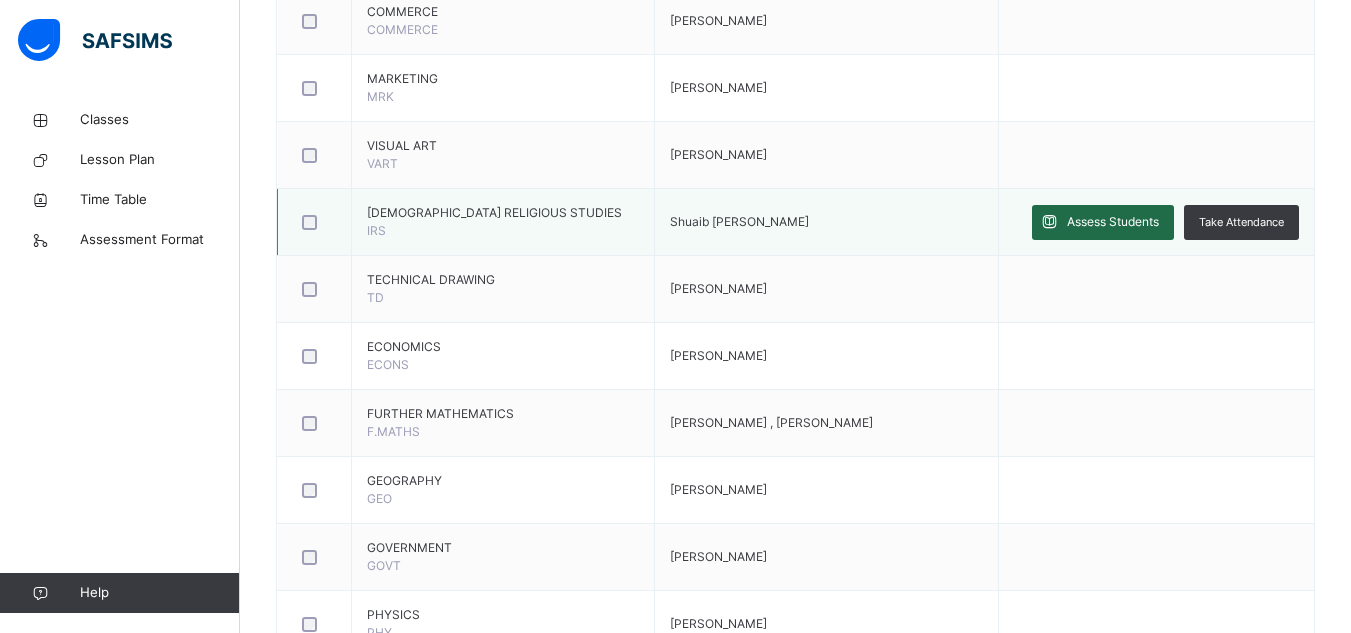 click on "Assess Students" at bounding box center [1113, 222] 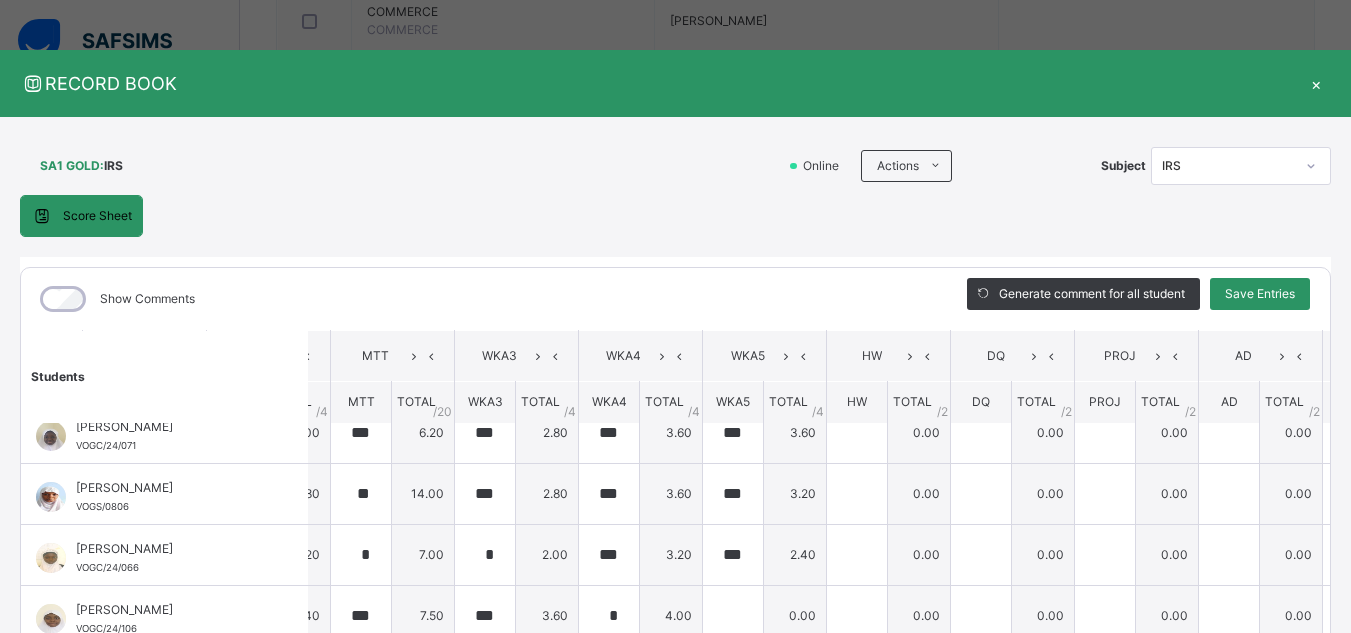 scroll, scrollTop: 0, scrollLeft: 226, axis: horizontal 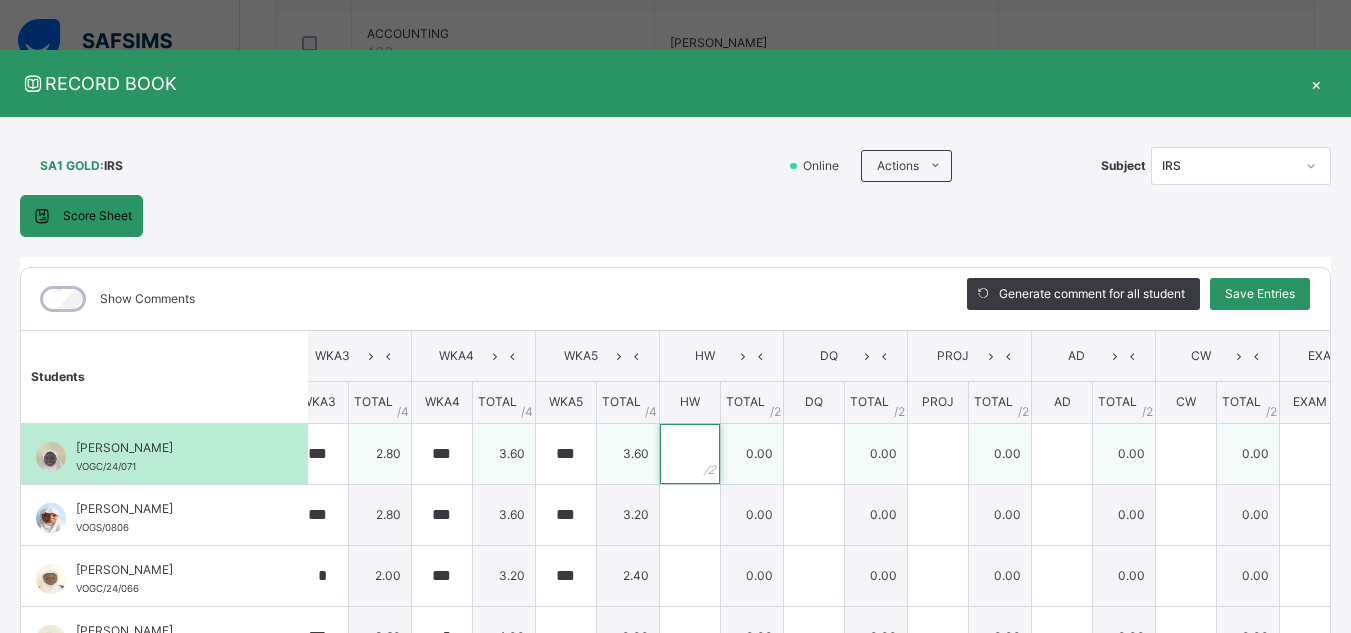 click at bounding box center (690, 454) 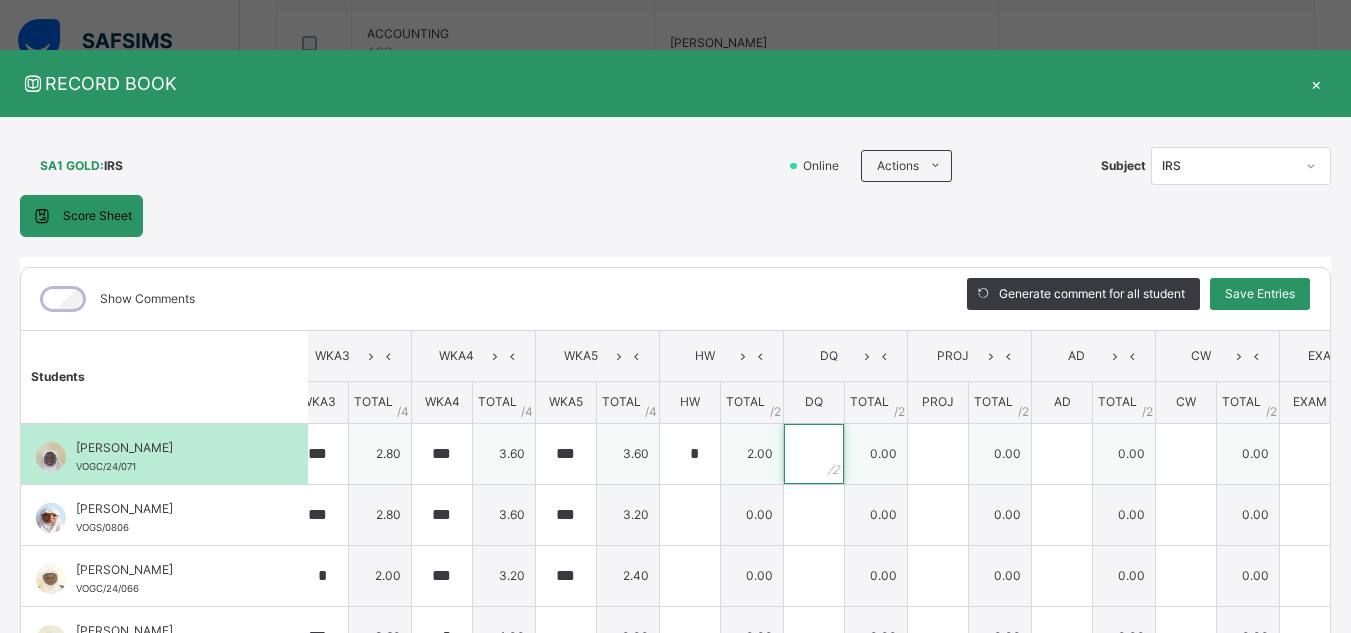 click at bounding box center (814, 454) 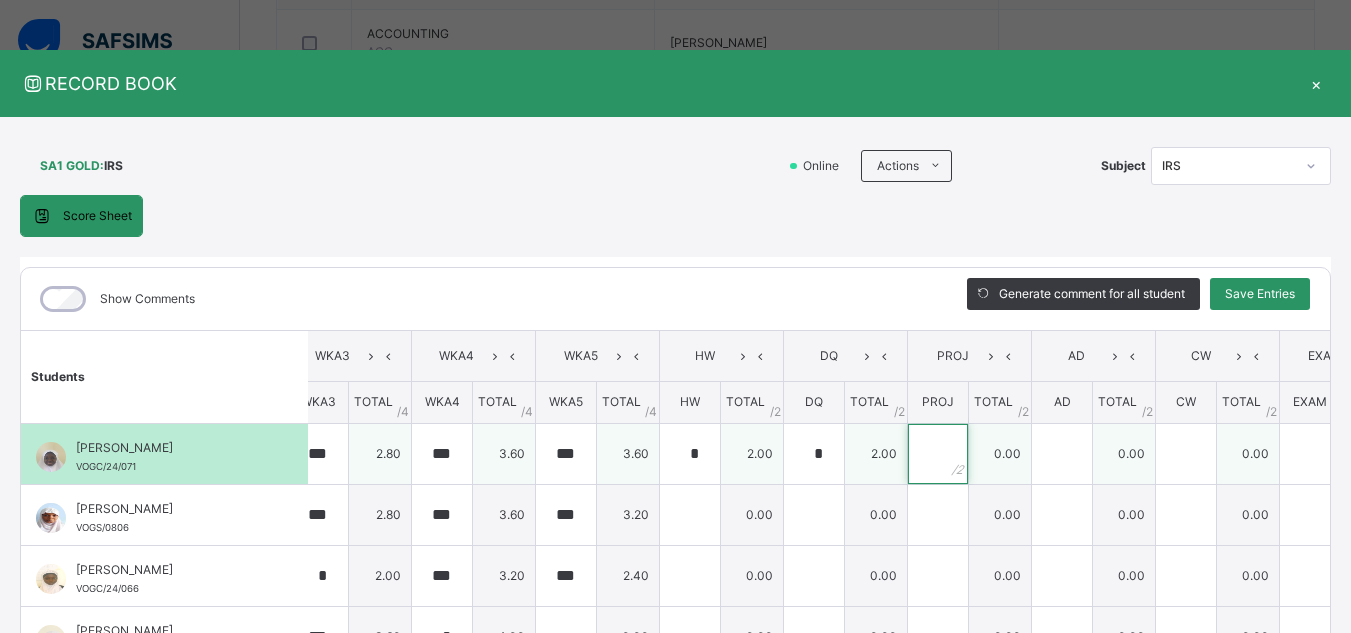 click at bounding box center (938, 454) 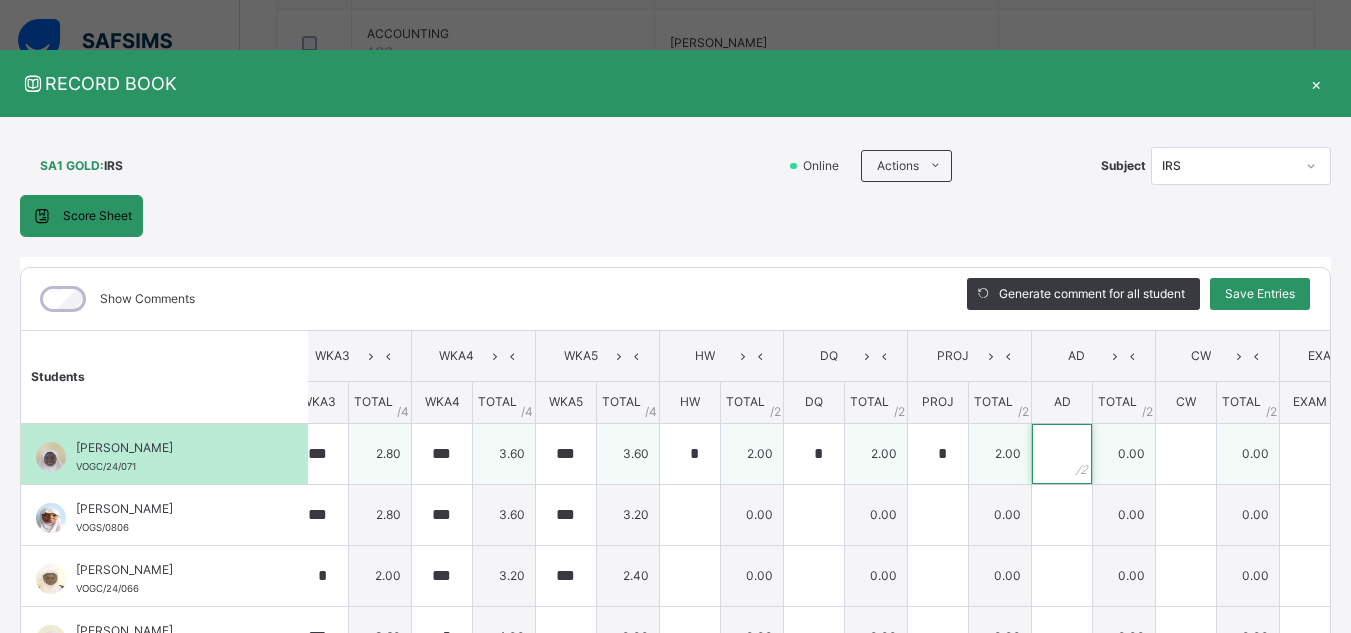 click at bounding box center [1062, 454] 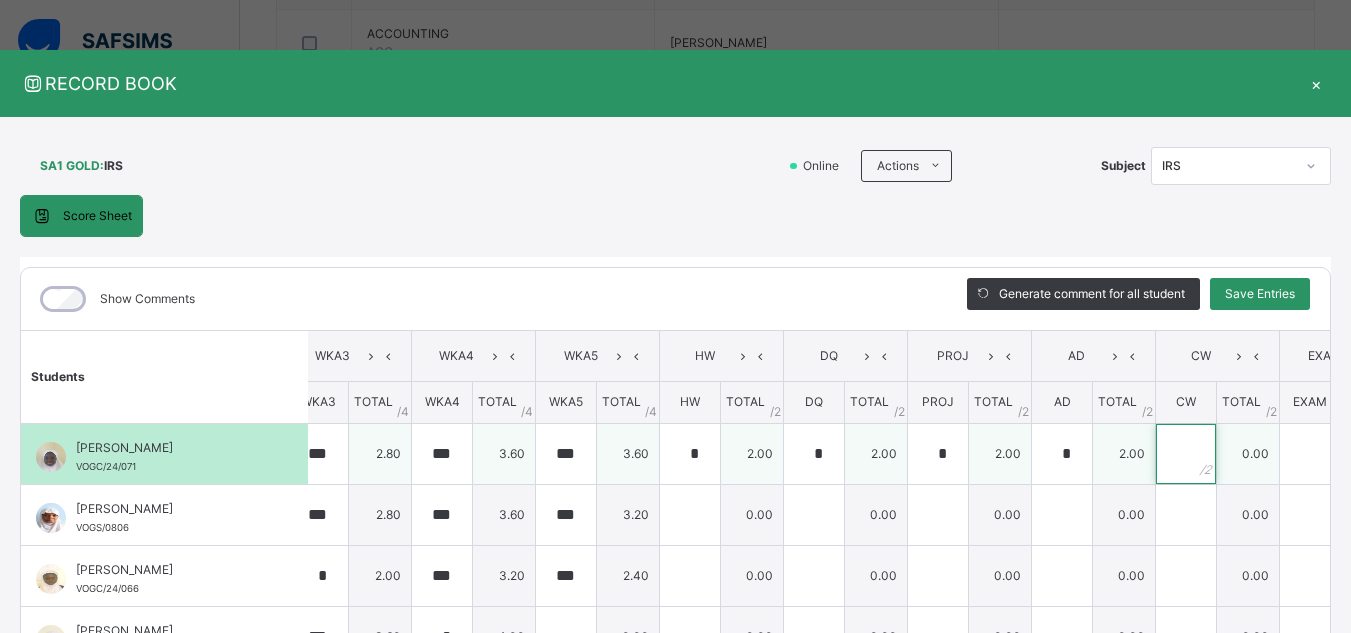 click at bounding box center (1186, 454) 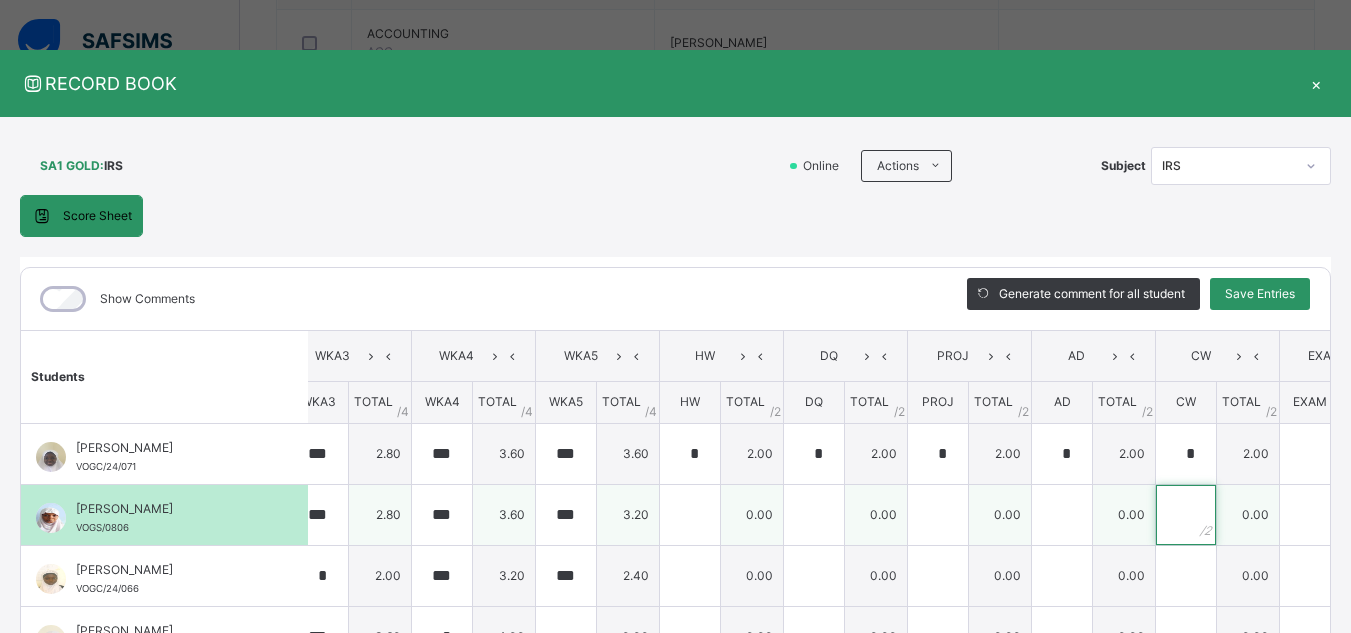 click at bounding box center [1186, 515] 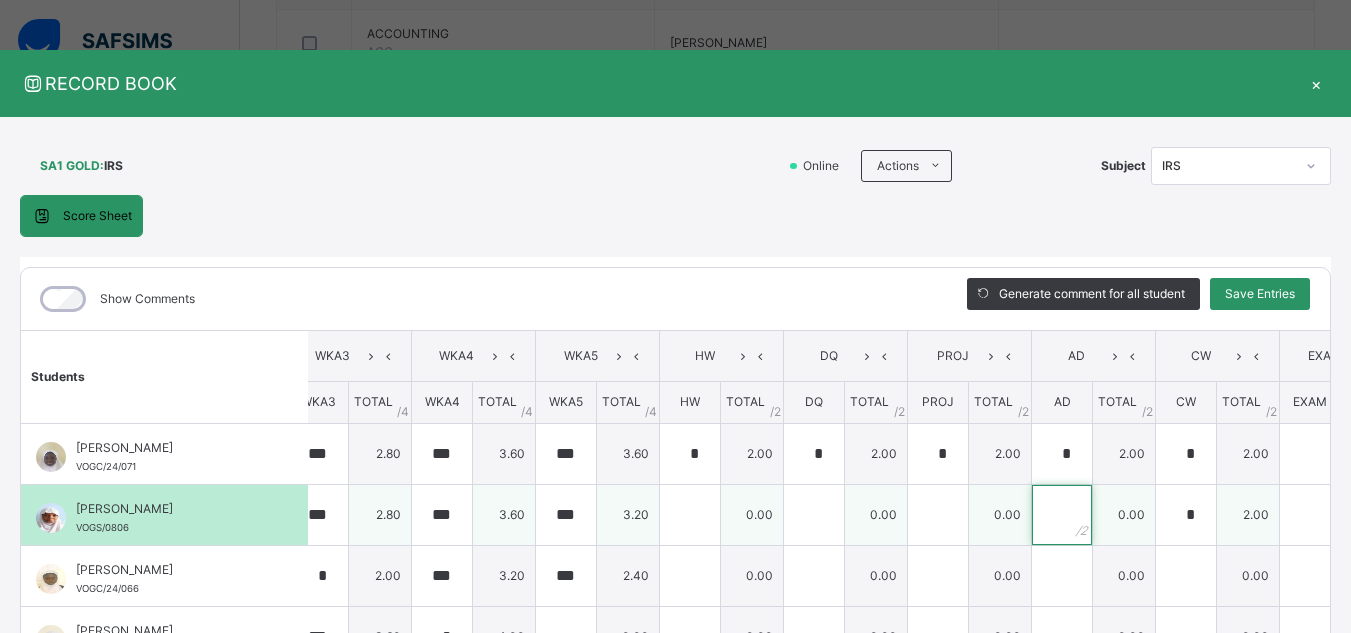 click at bounding box center [1062, 515] 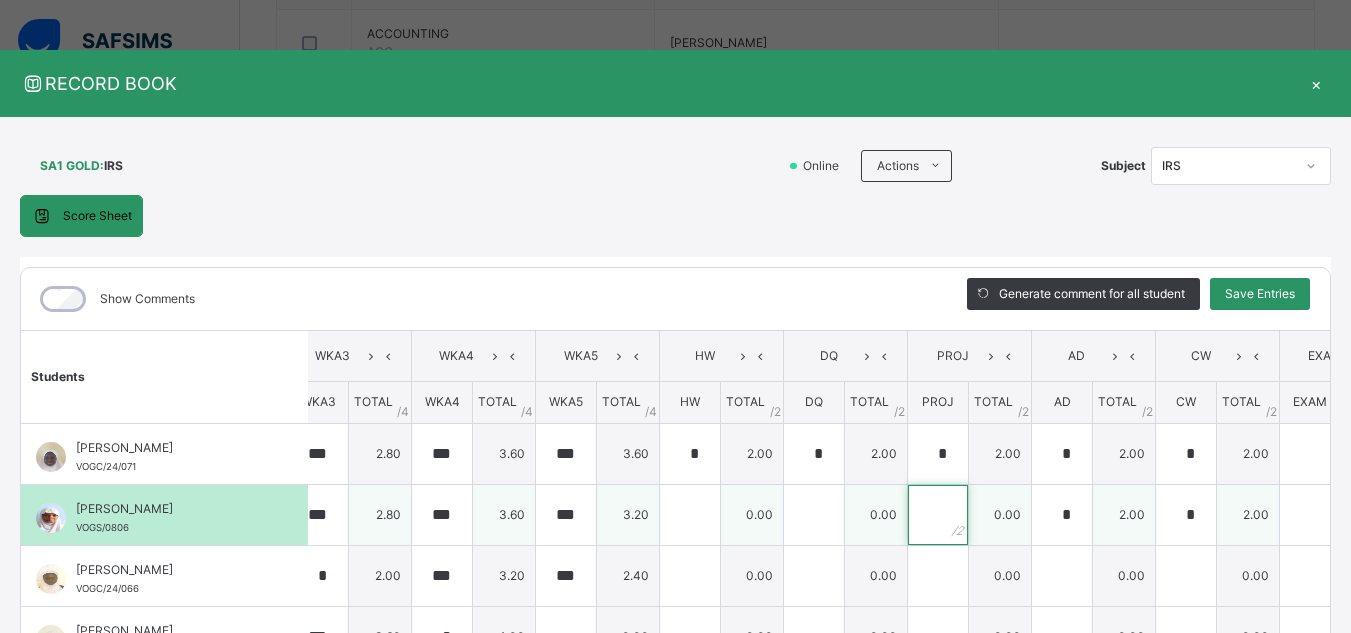 click at bounding box center (938, 515) 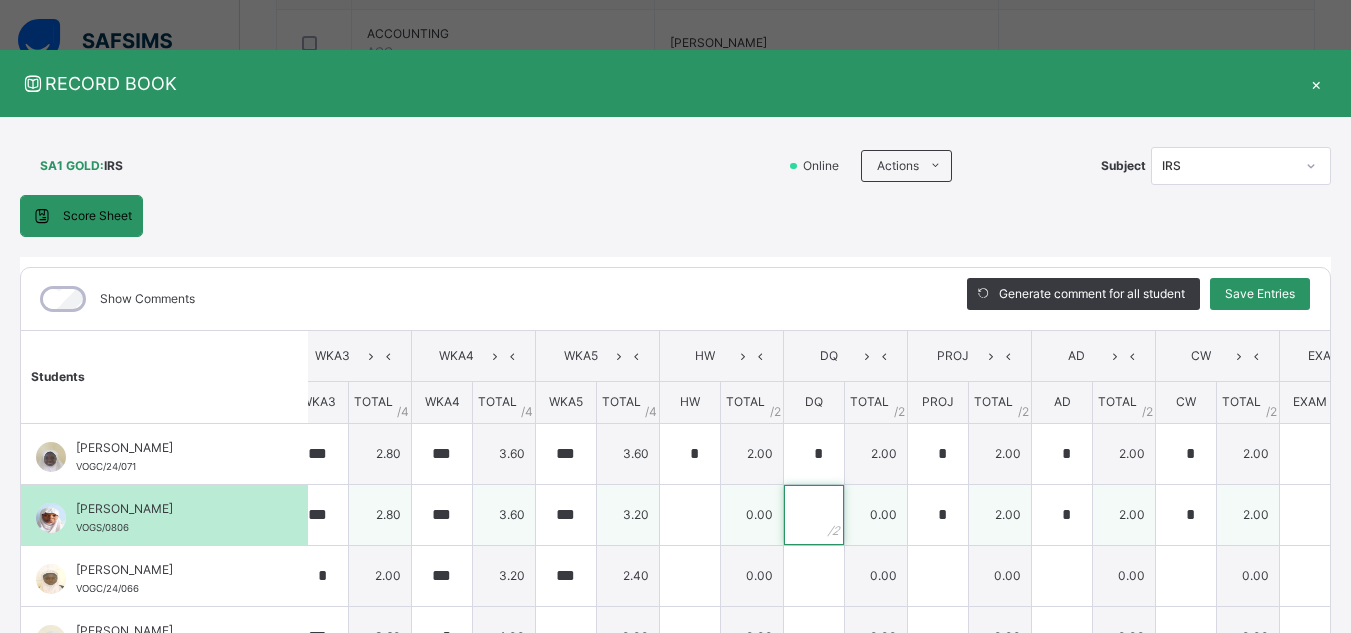 click at bounding box center (814, 515) 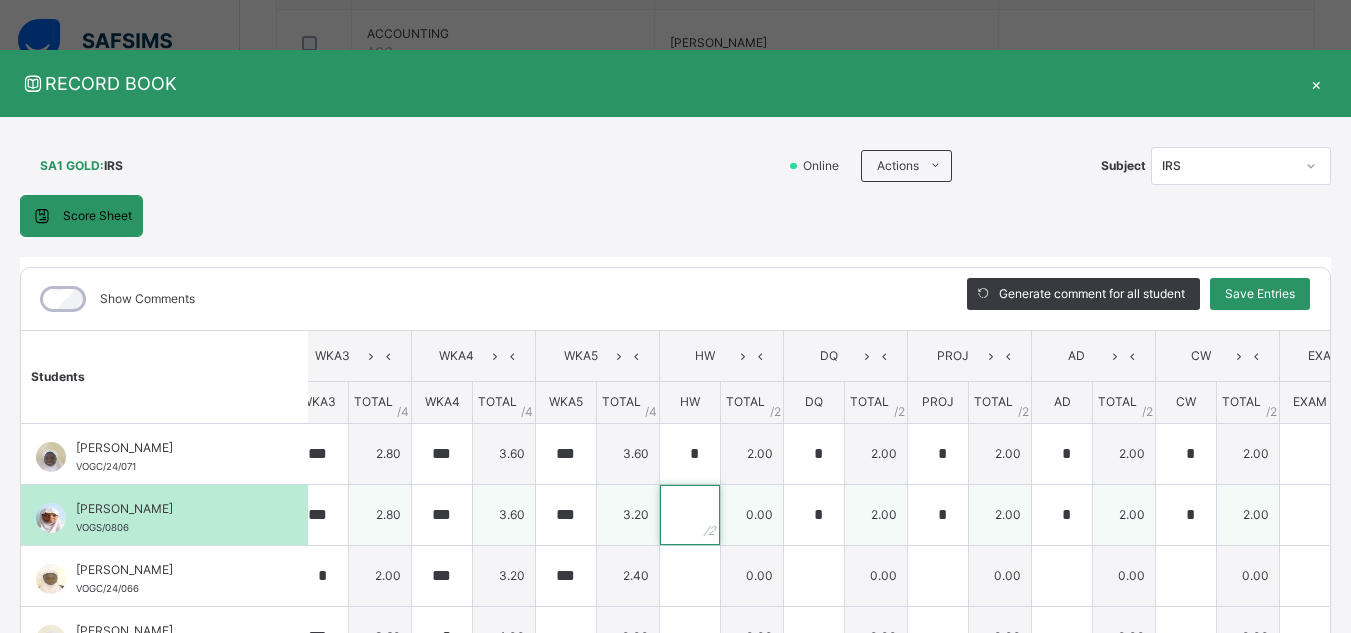 click at bounding box center (690, 515) 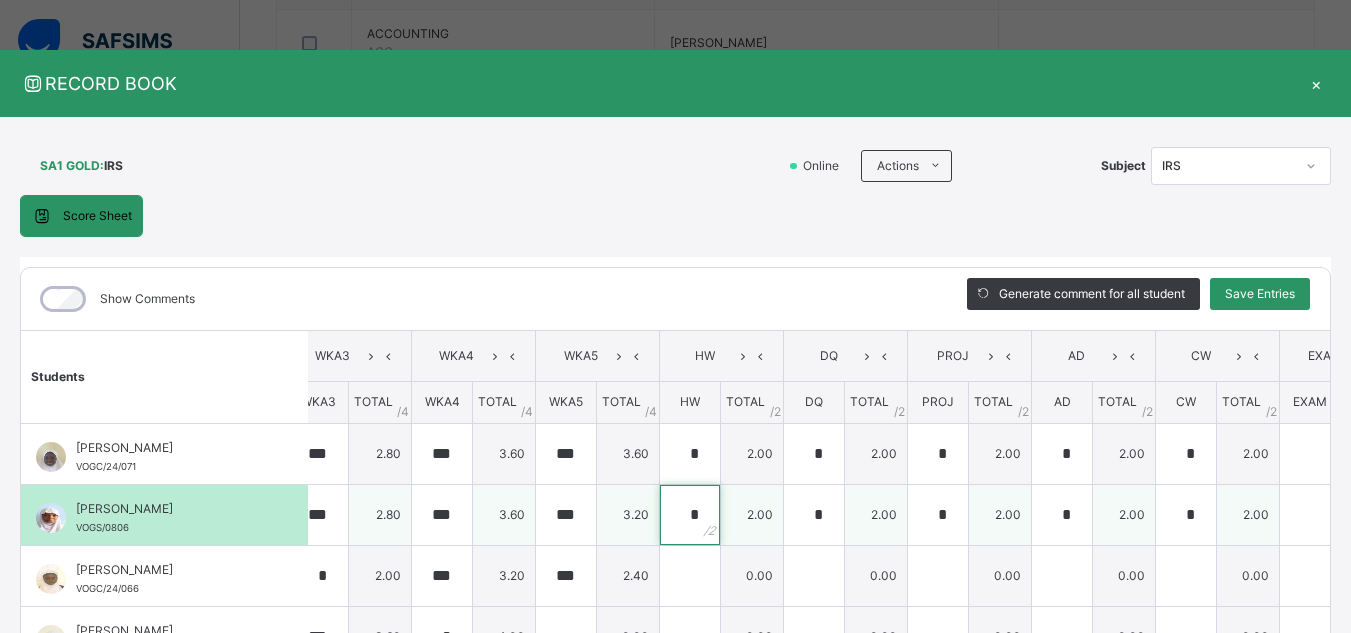 scroll, scrollTop: 36, scrollLeft: 393, axis: both 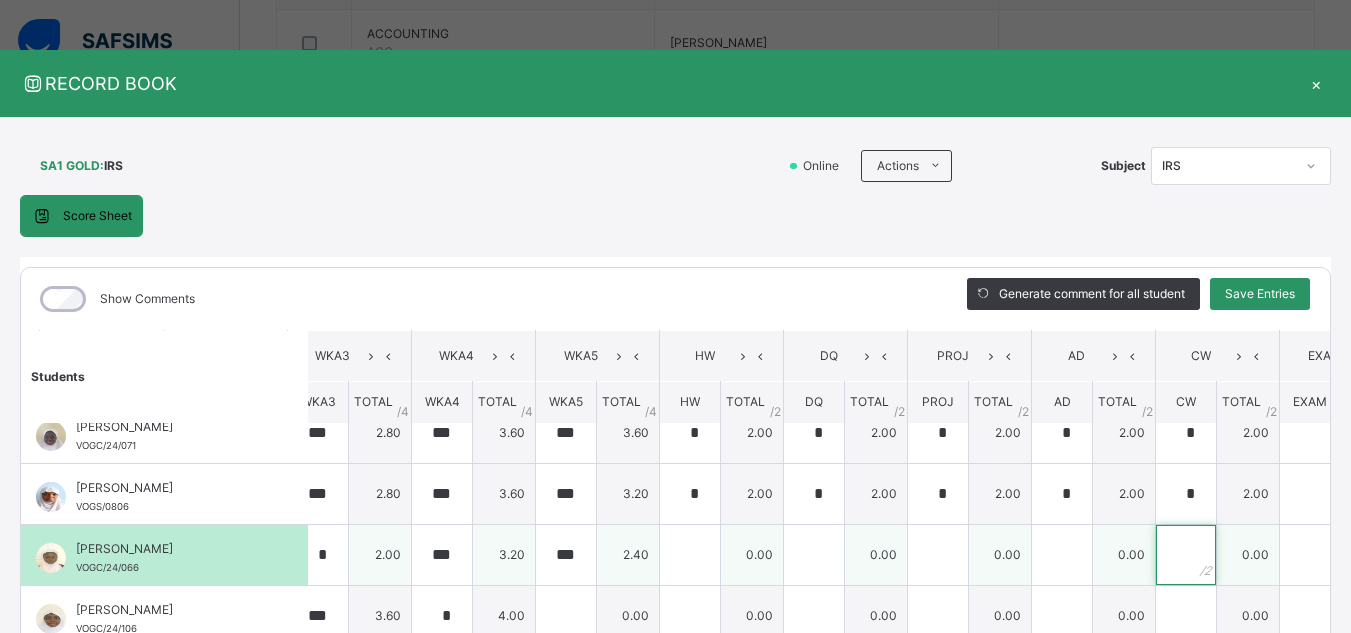 click at bounding box center (1186, 555) 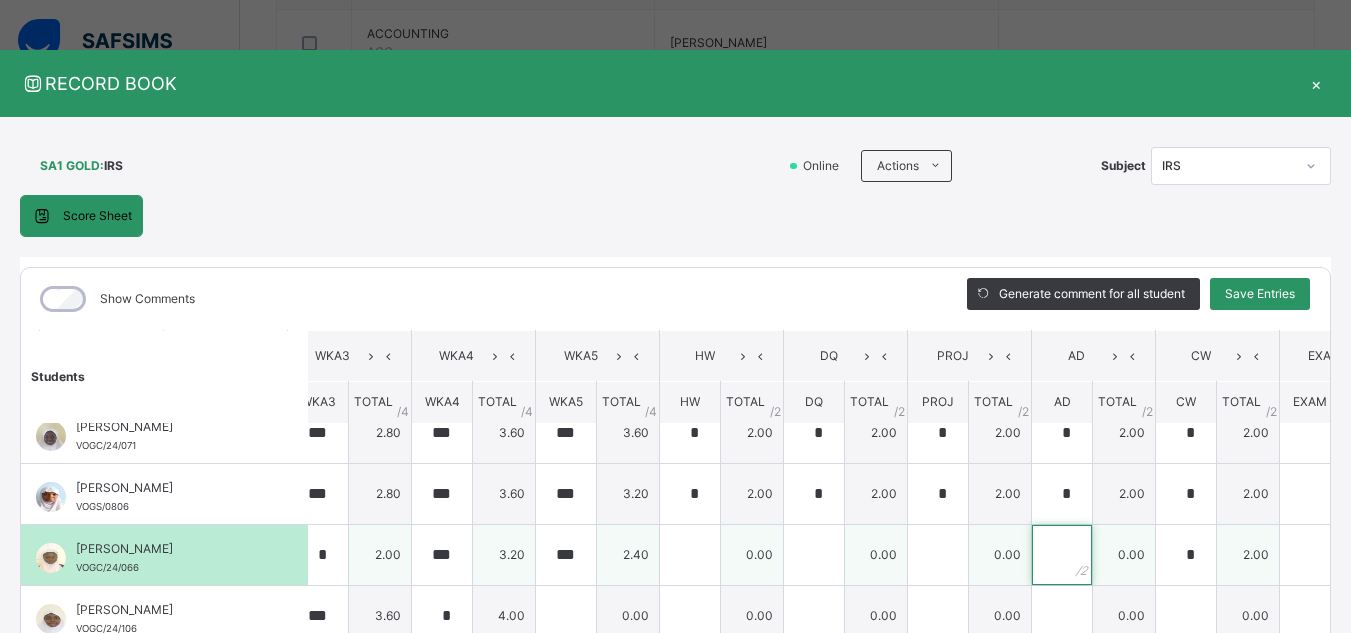 click at bounding box center [1062, 555] 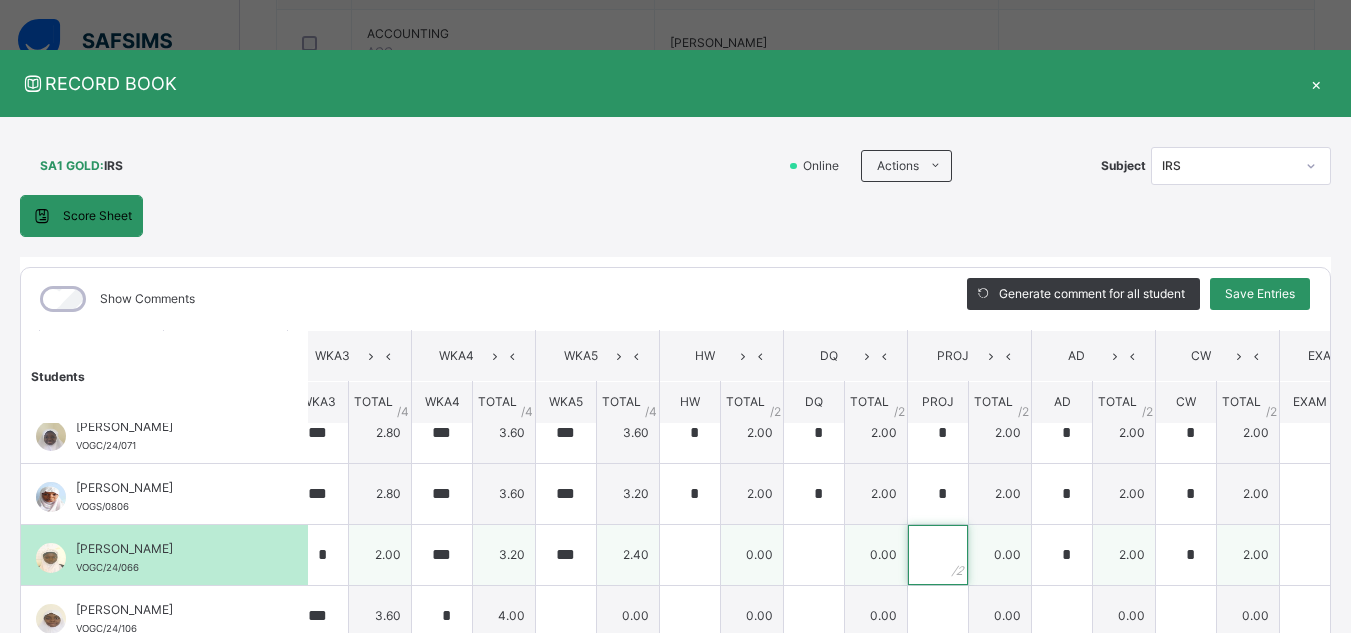 click at bounding box center [938, 555] 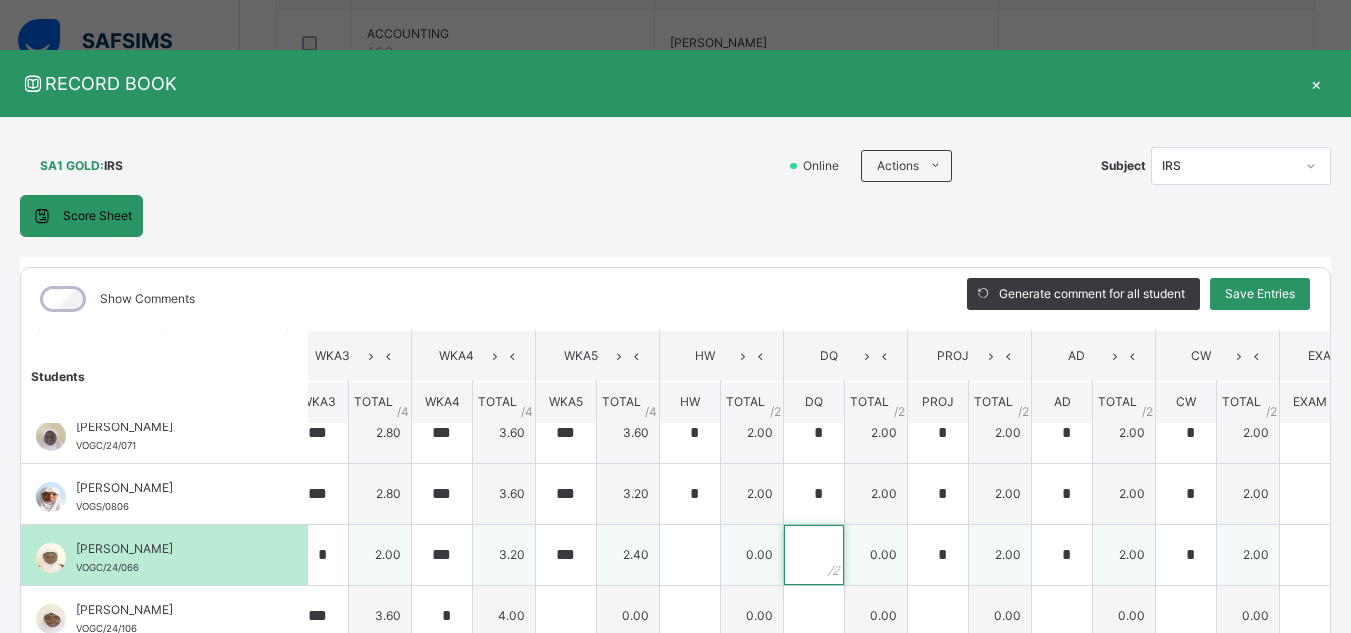 click at bounding box center [814, 555] 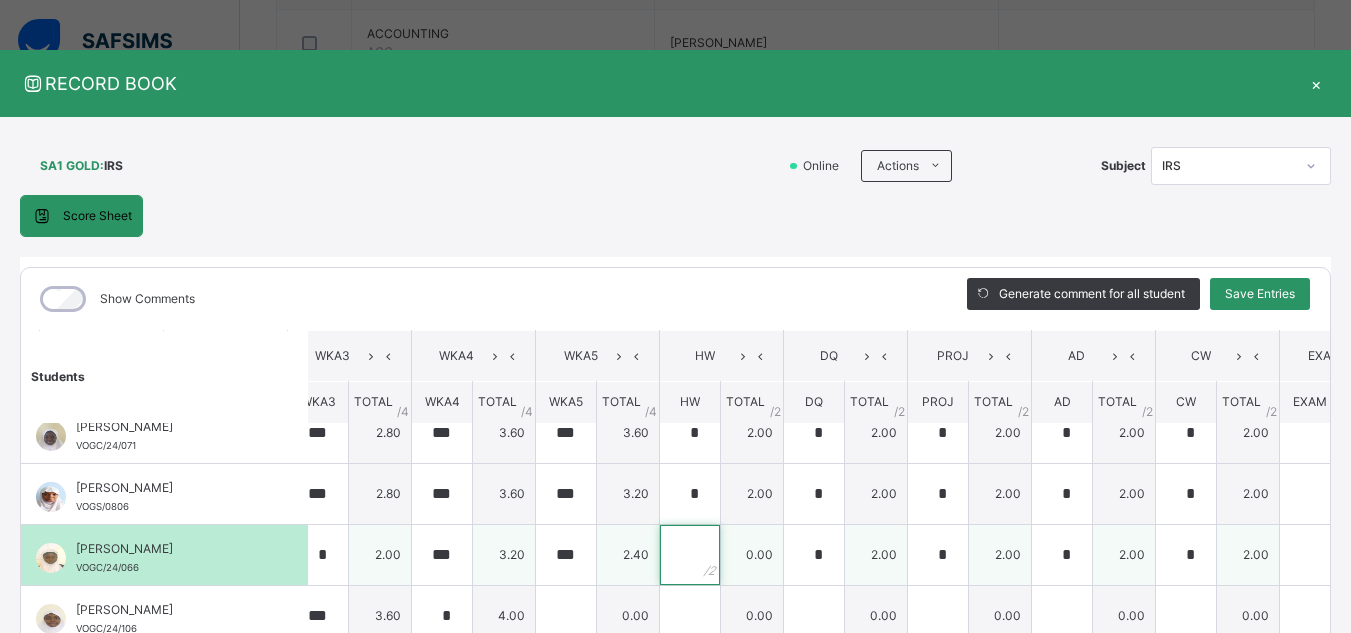 click at bounding box center (690, 555) 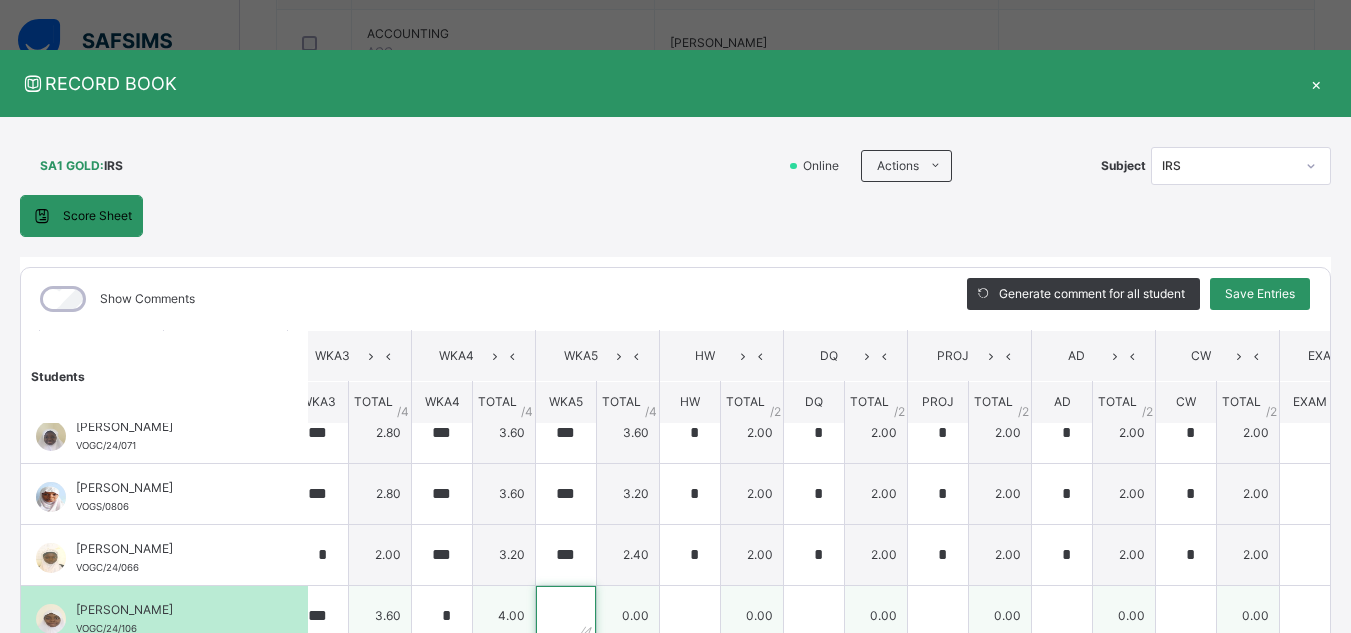 click at bounding box center [566, 616] 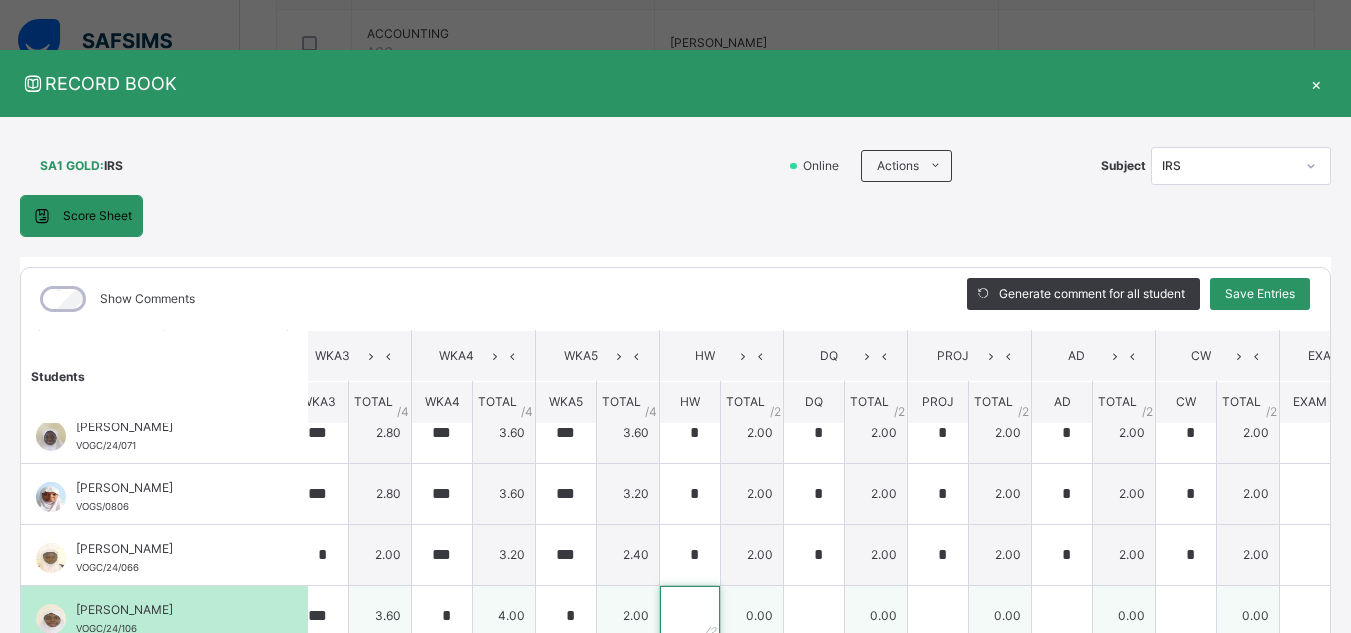 click at bounding box center [690, 616] 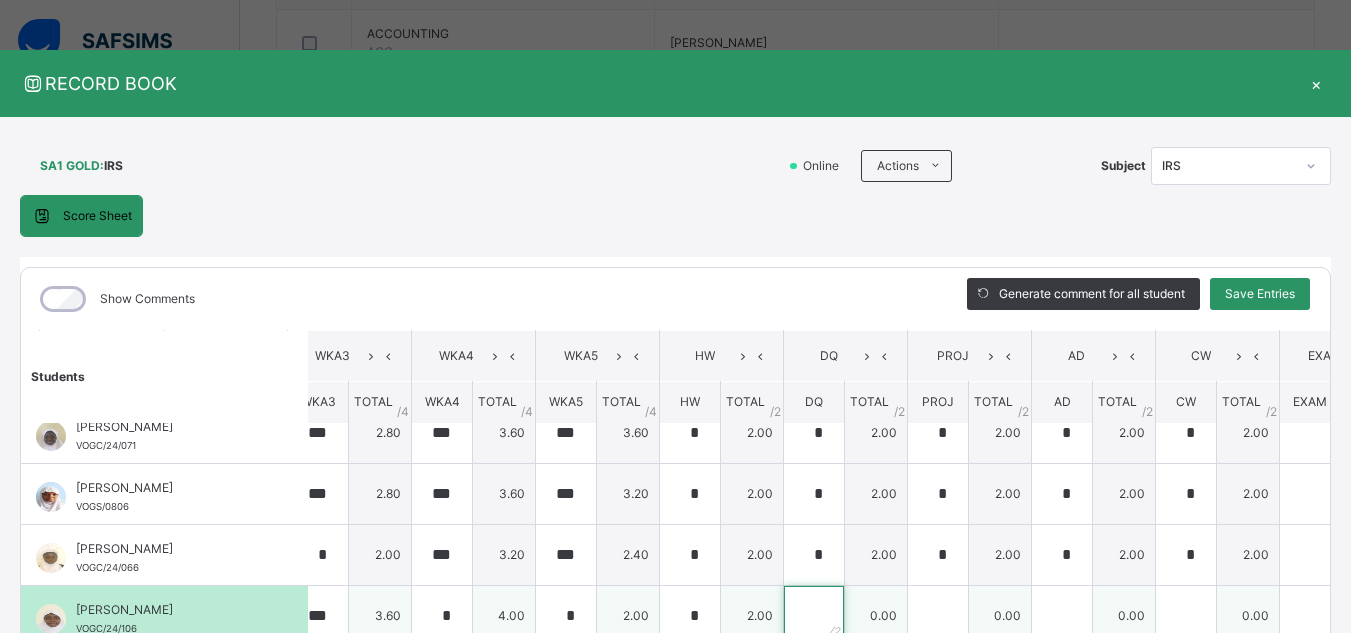 click at bounding box center [814, 616] 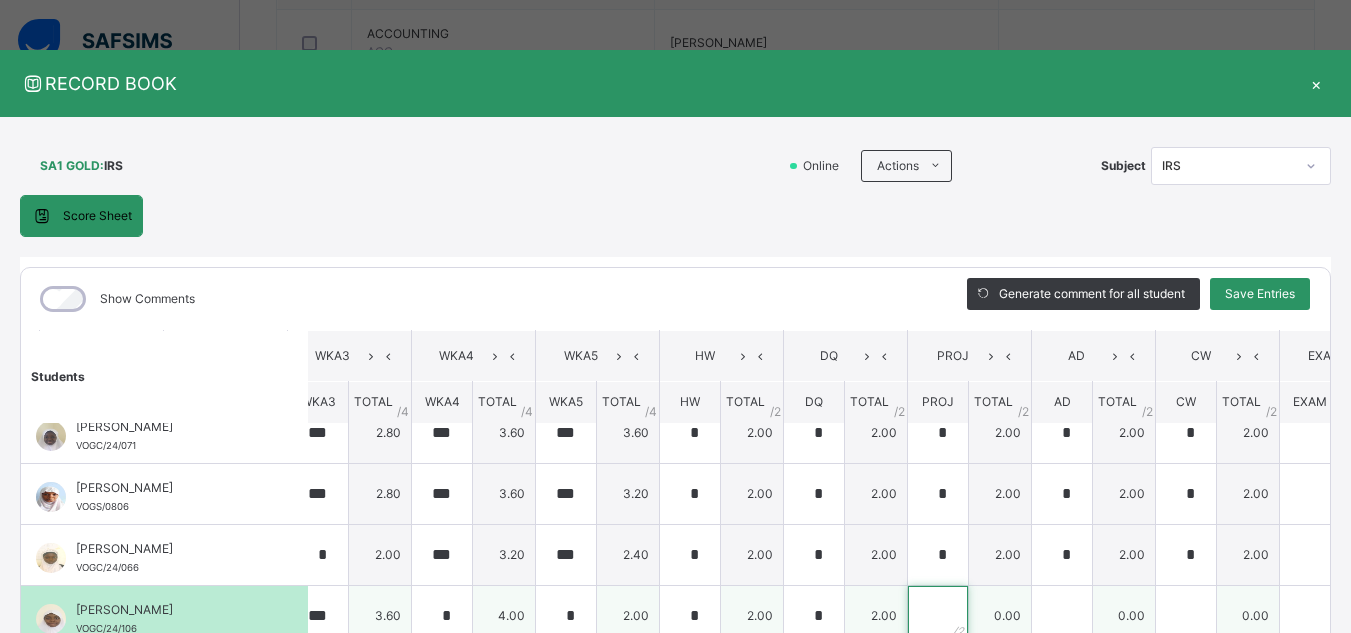 click at bounding box center [938, 616] 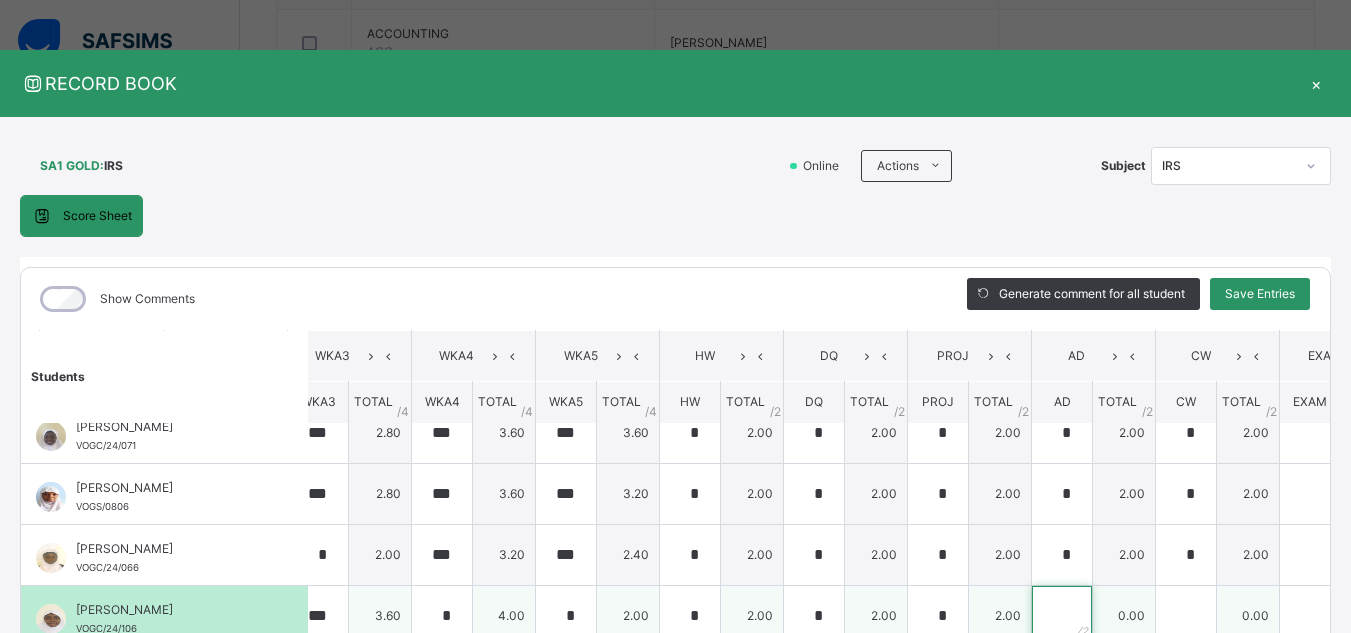 click at bounding box center (1062, 616) 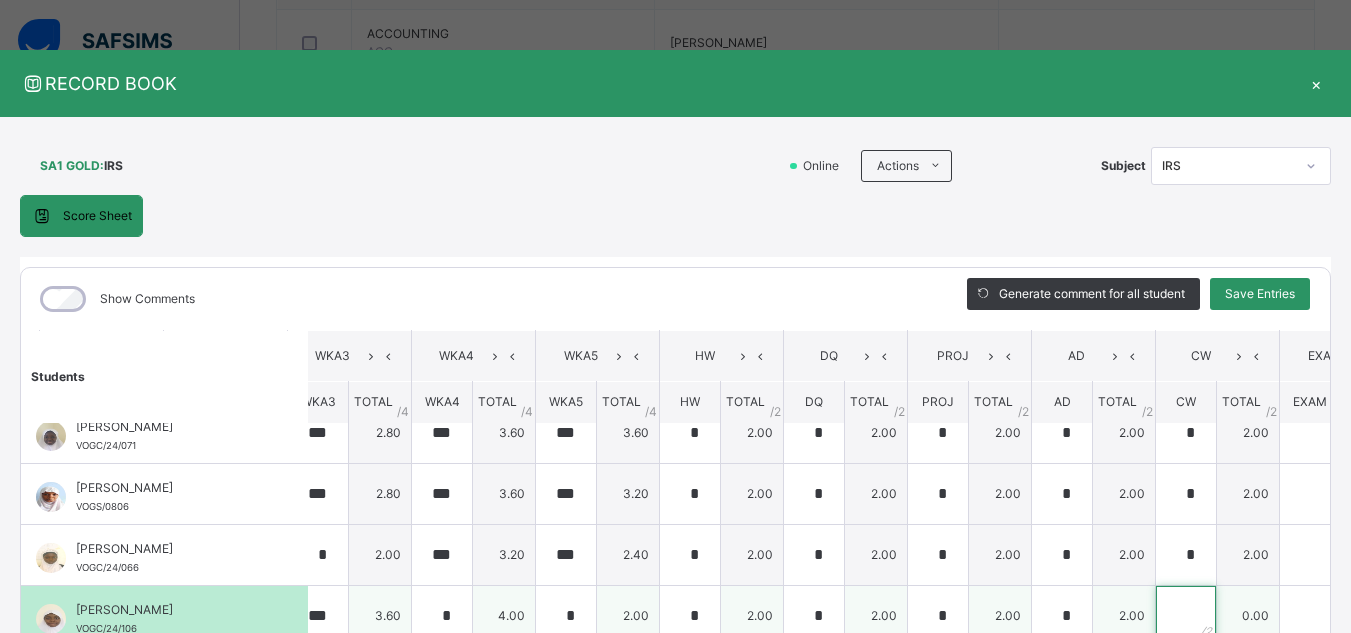 click at bounding box center [1186, 616] 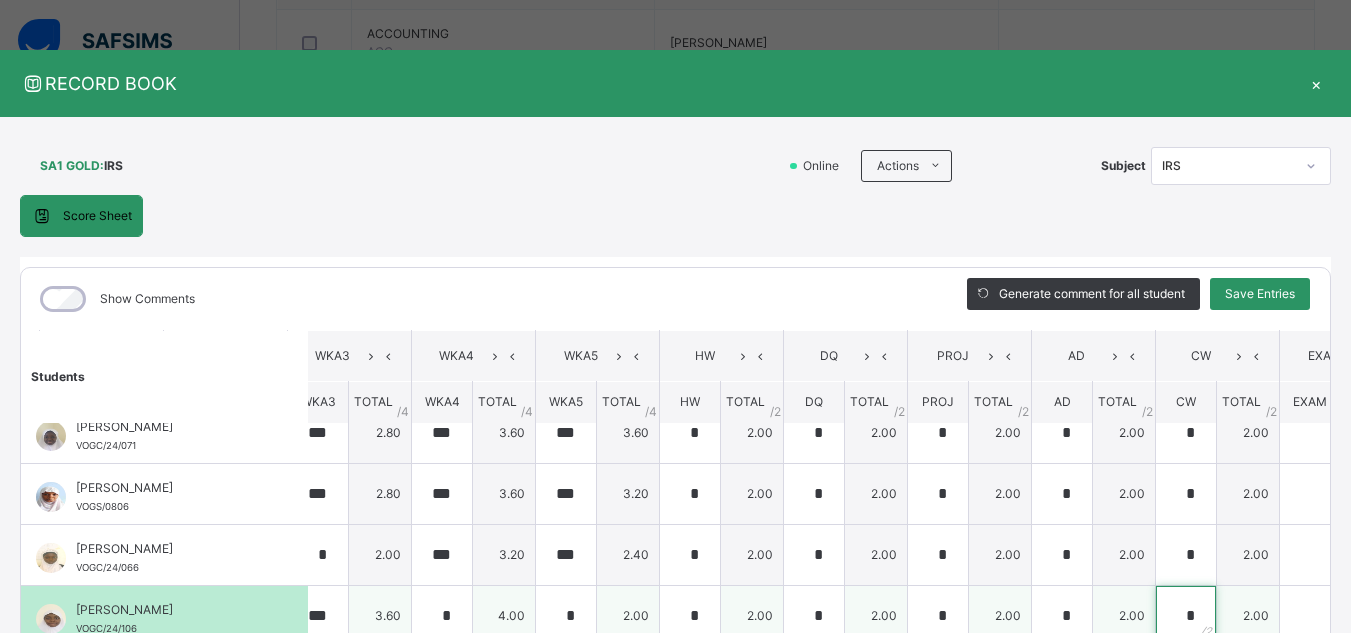 scroll, scrollTop: 36, scrollLeft: 393, axis: both 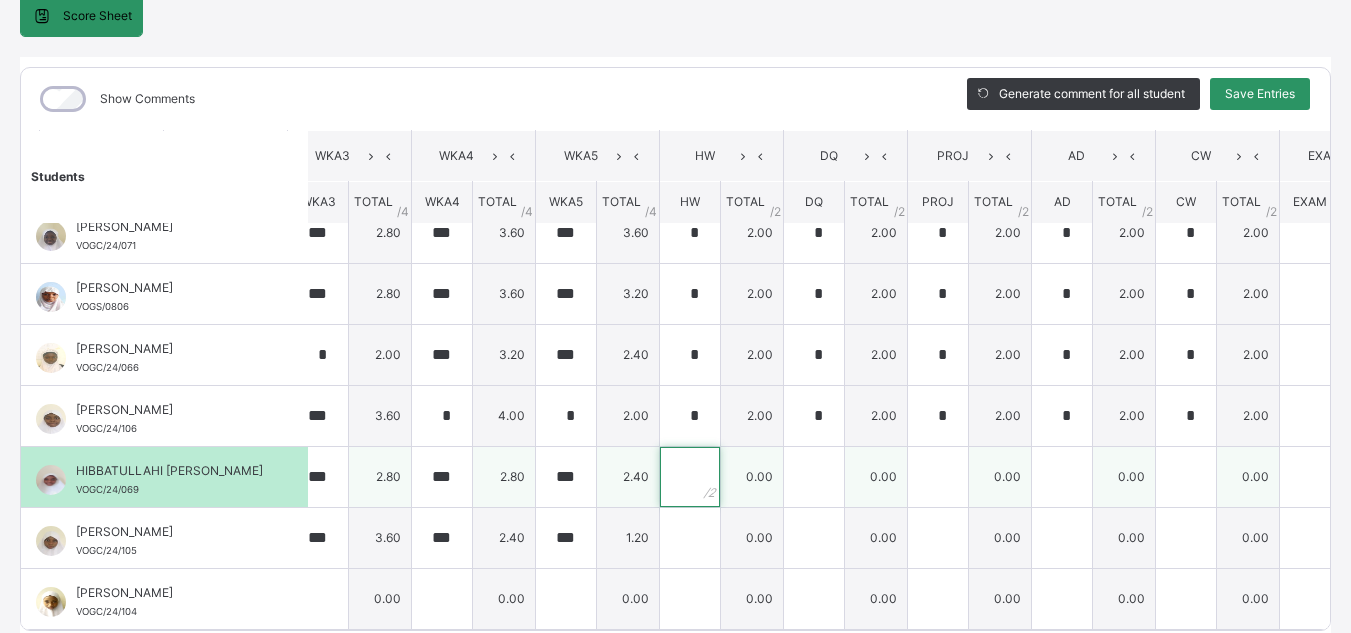 click at bounding box center (690, 477) 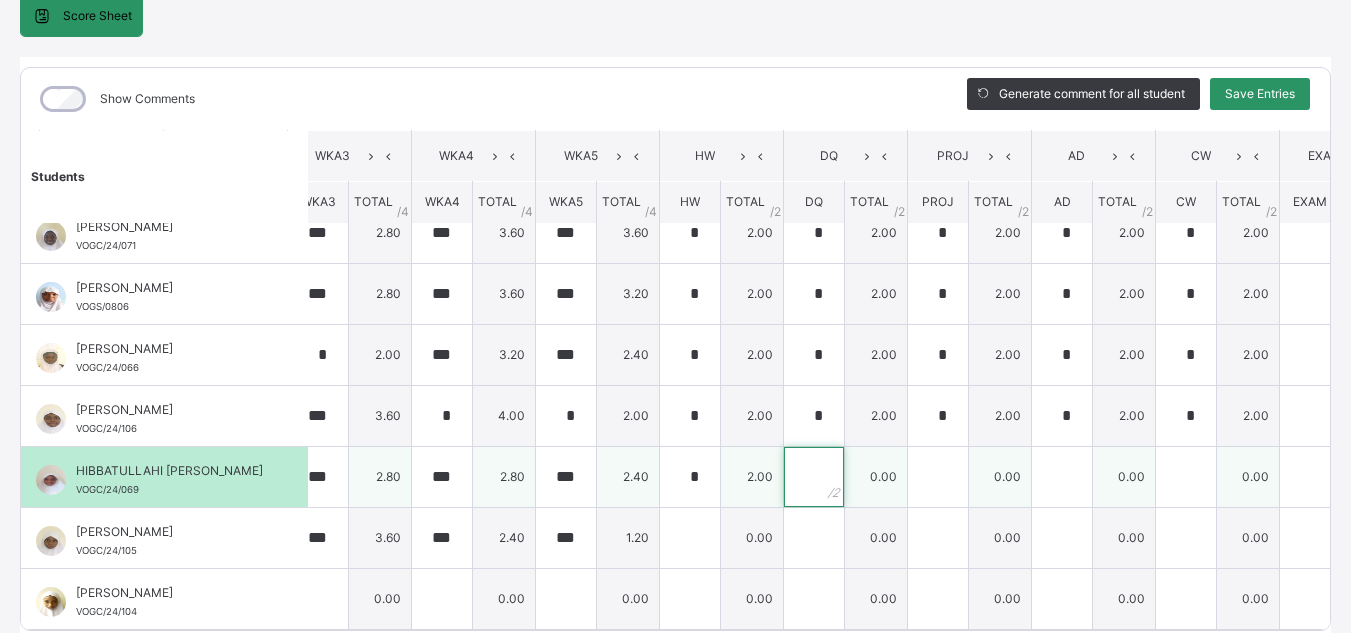 click at bounding box center [814, 477] 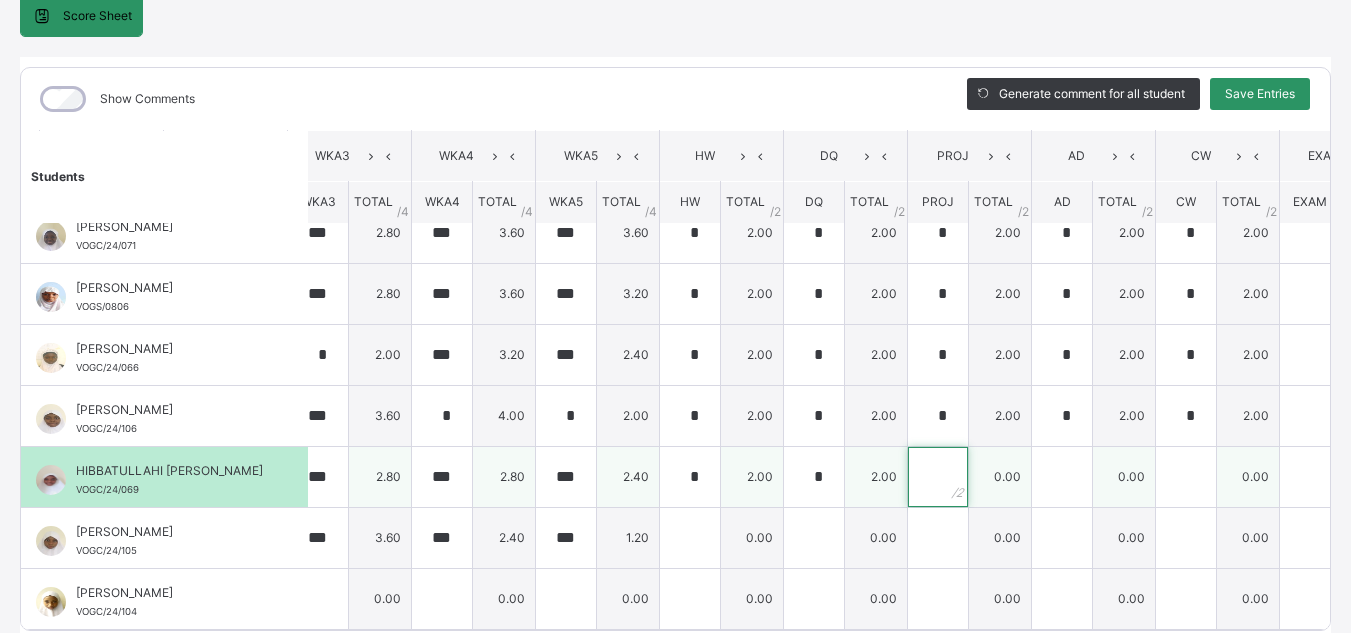 click at bounding box center [938, 477] 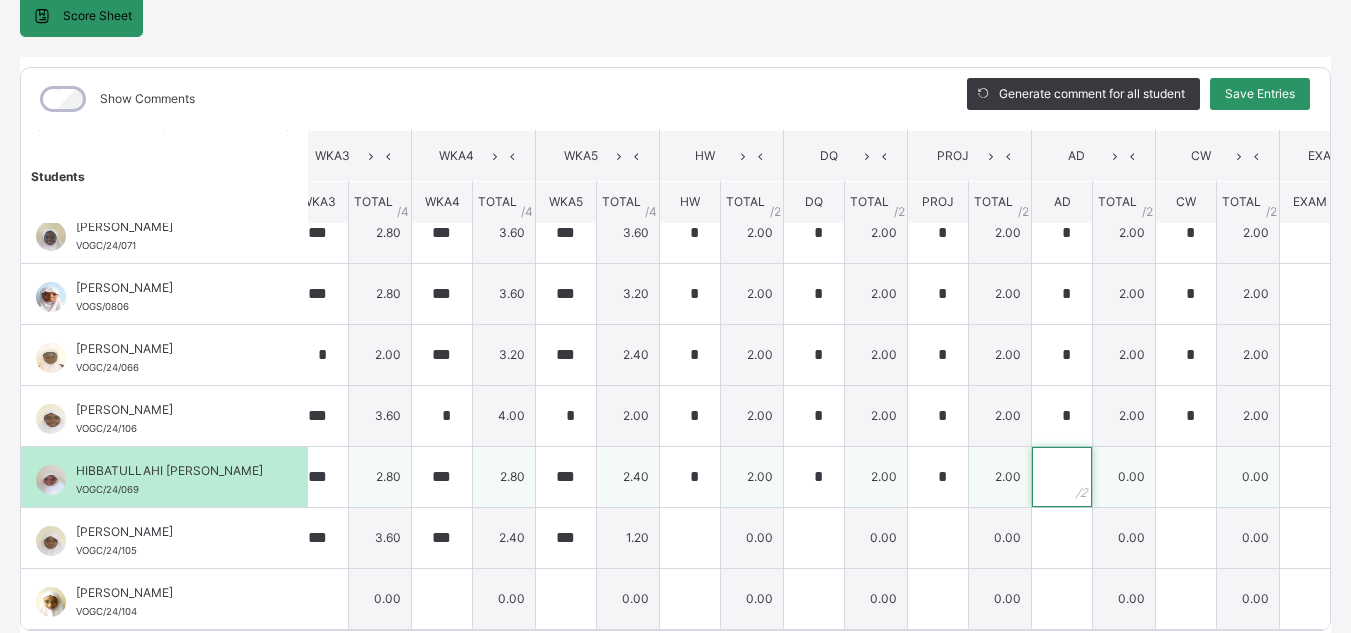 click at bounding box center (1062, 477) 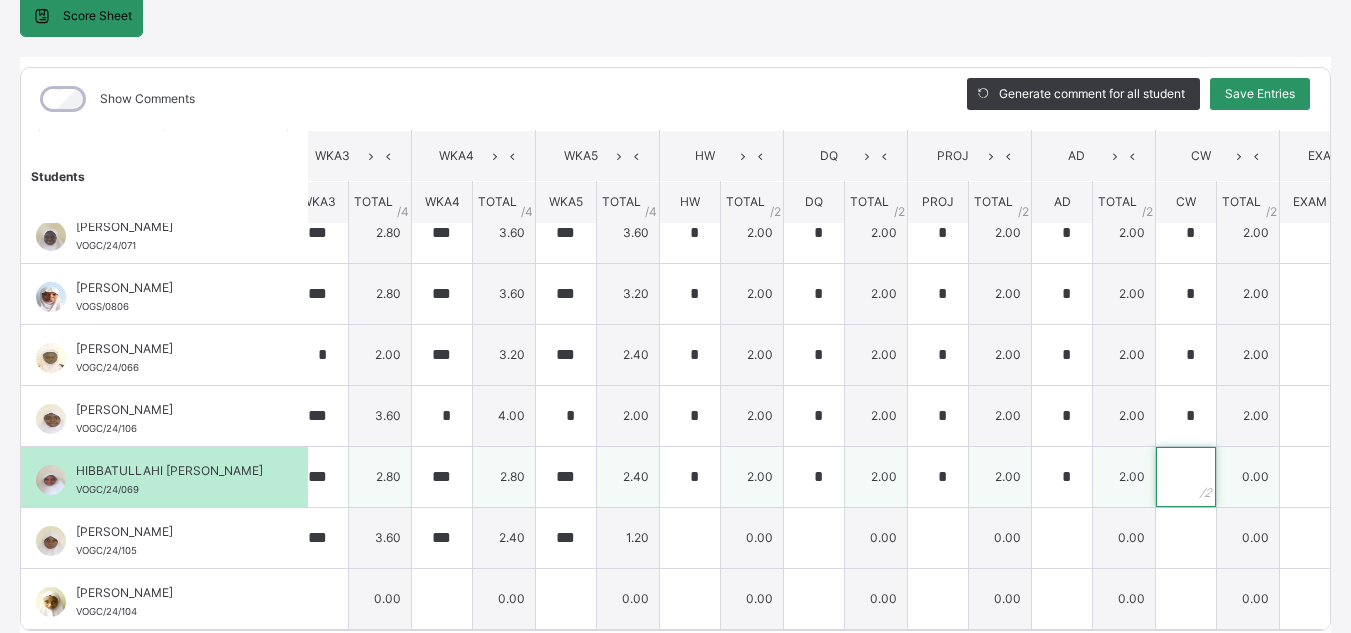 click at bounding box center (1186, 477) 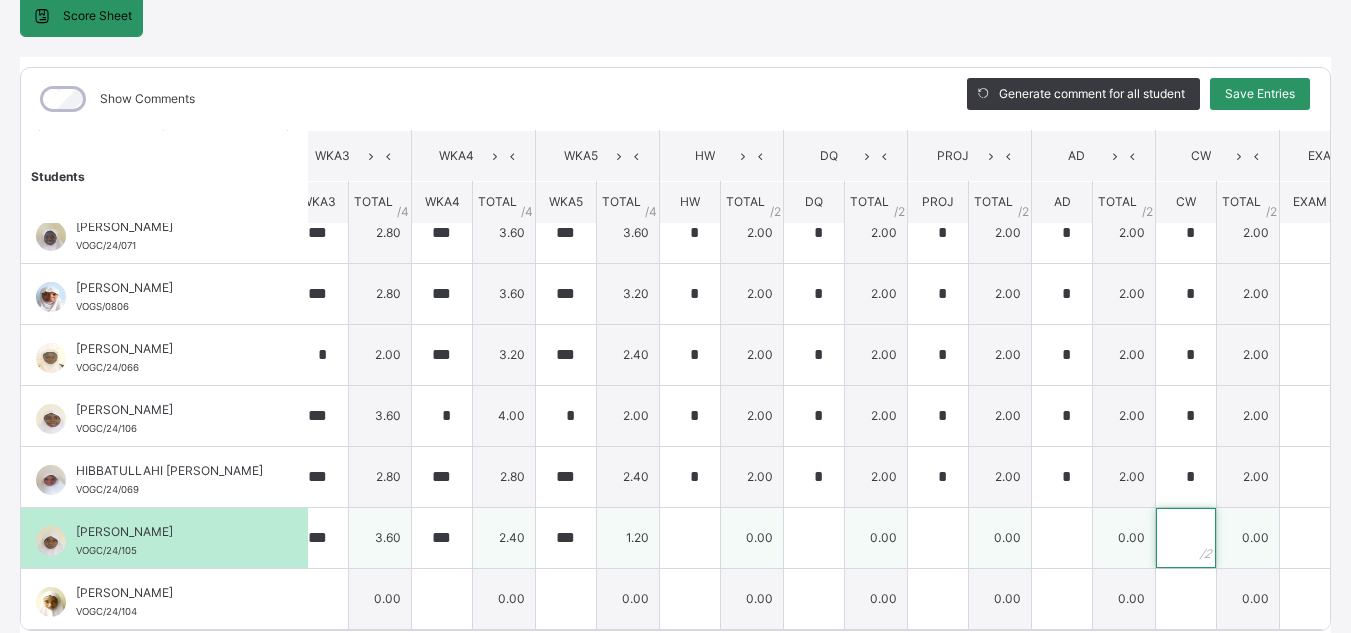 click at bounding box center (1186, 538) 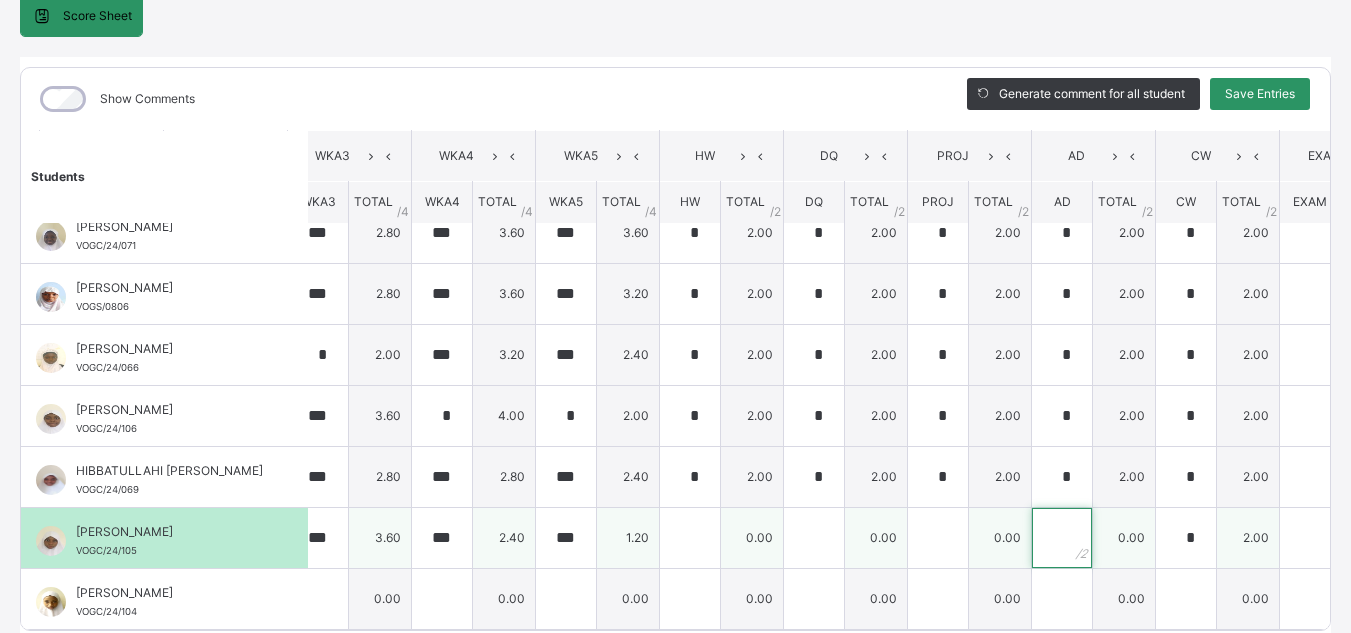 click at bounding box center [1062, 538] 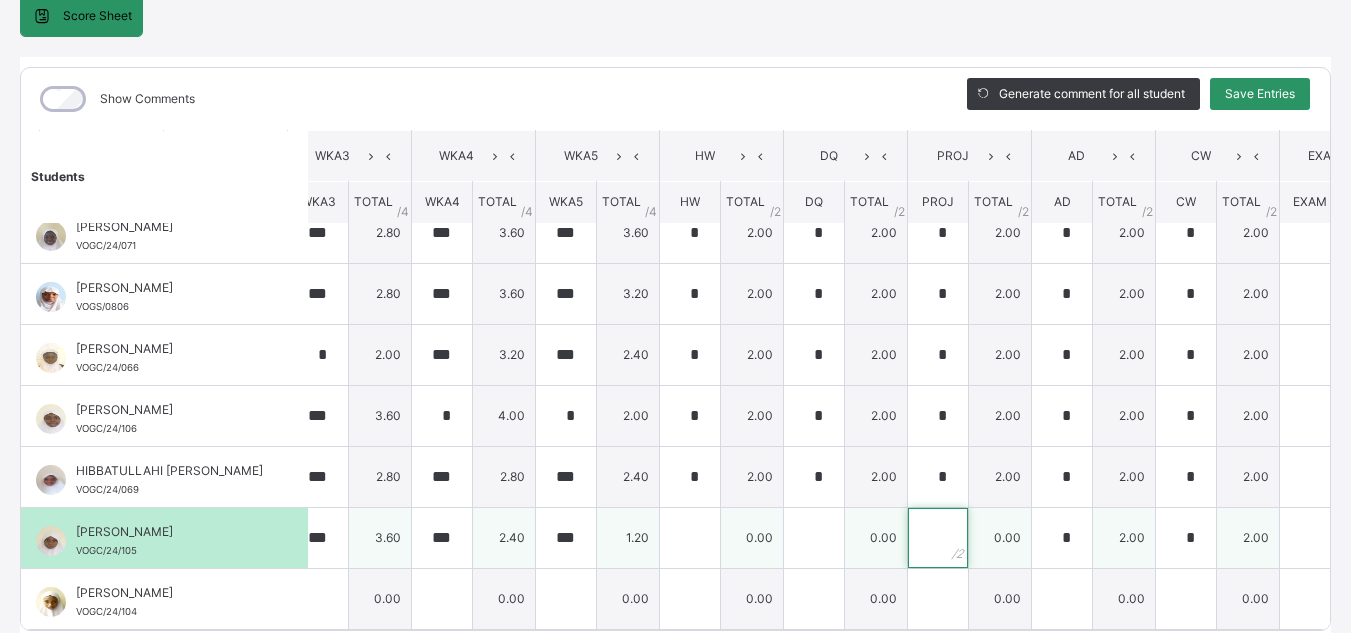 click at bounding box center [938, 538] 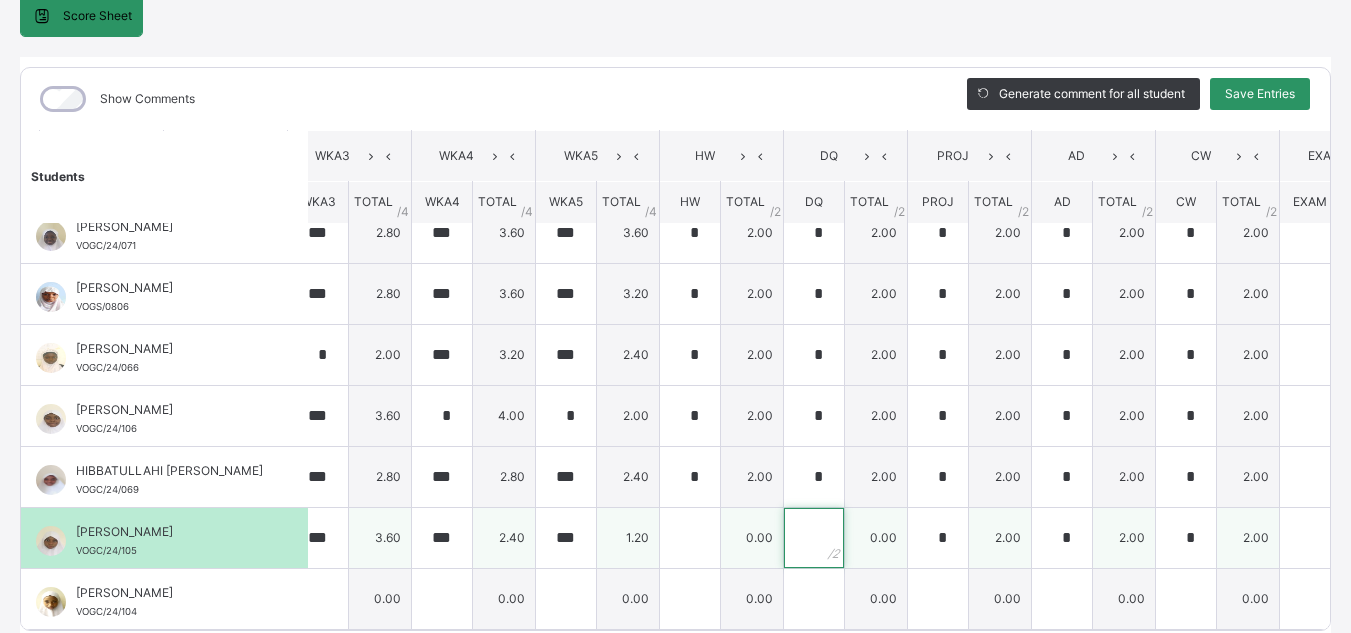 click at bounding box center [814, 538] 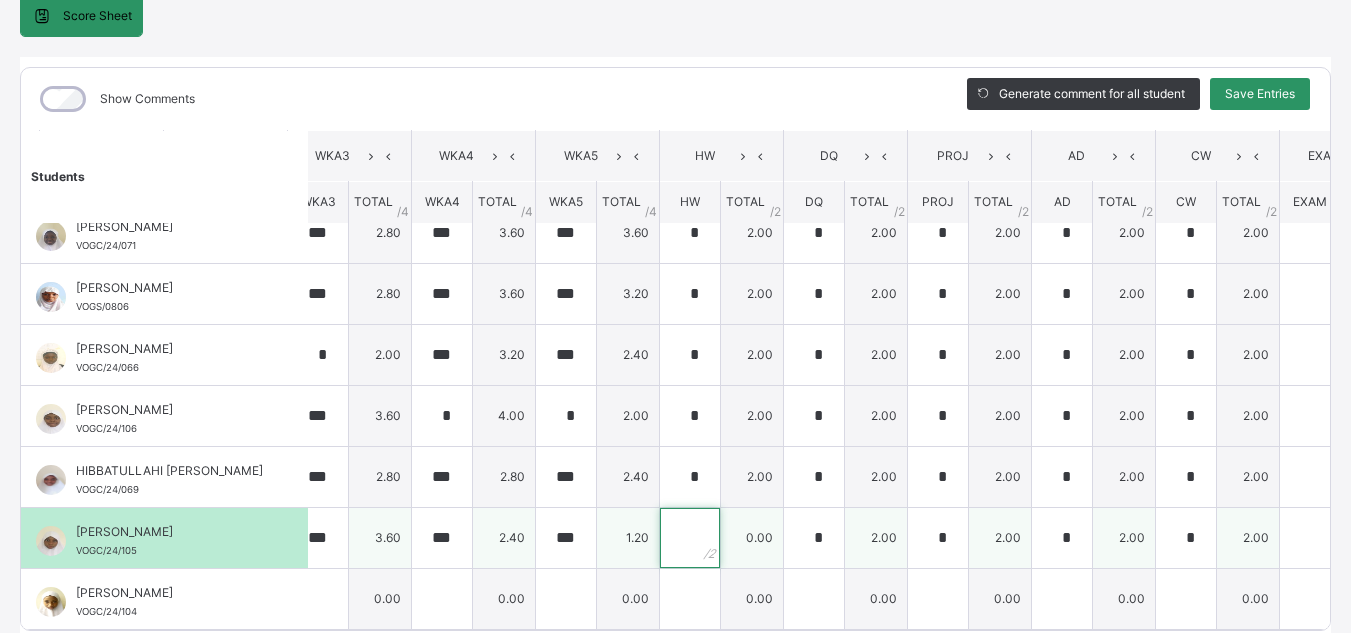 click at bounding box center (690, 538) 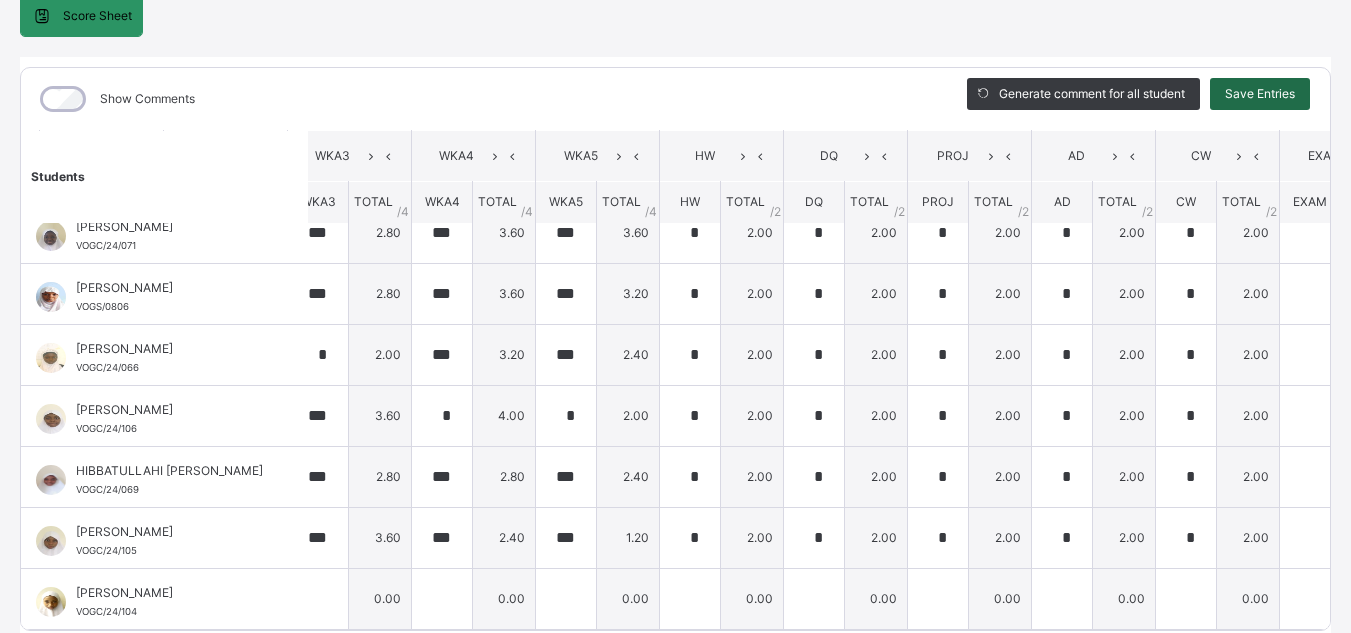 click on "Save Entries" at bounding box center (1260, 94) 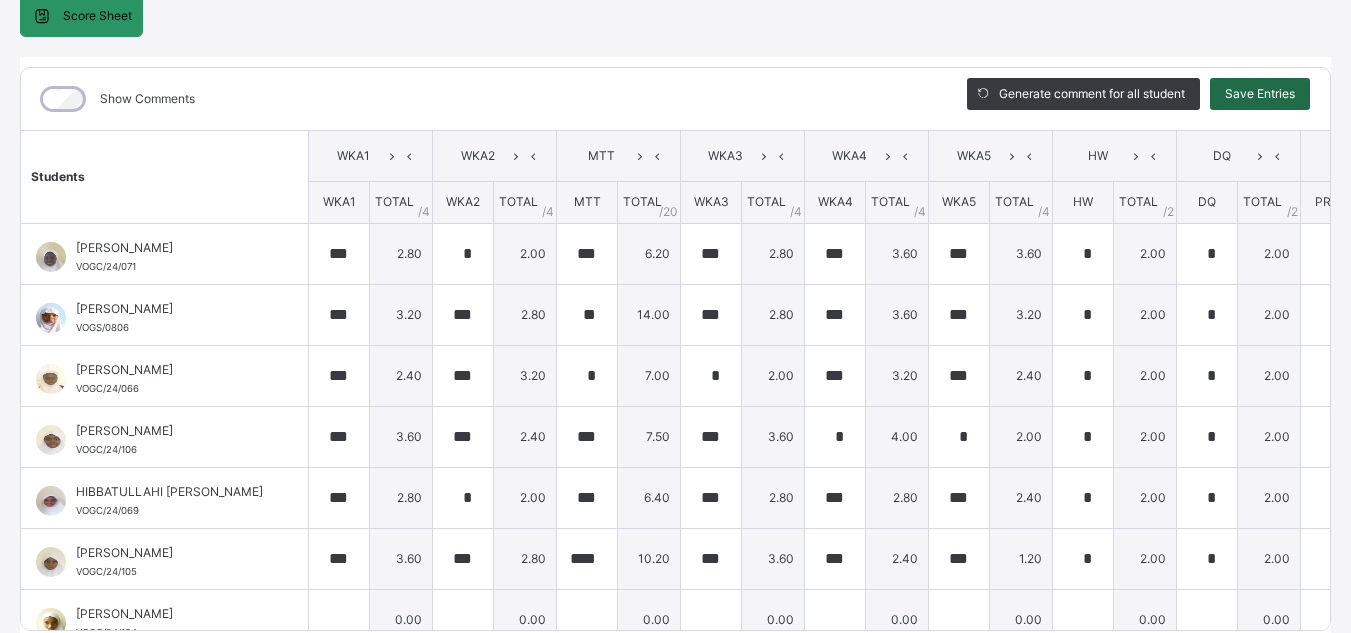 click on "Save Entries" at bounding box center (1260, 94) 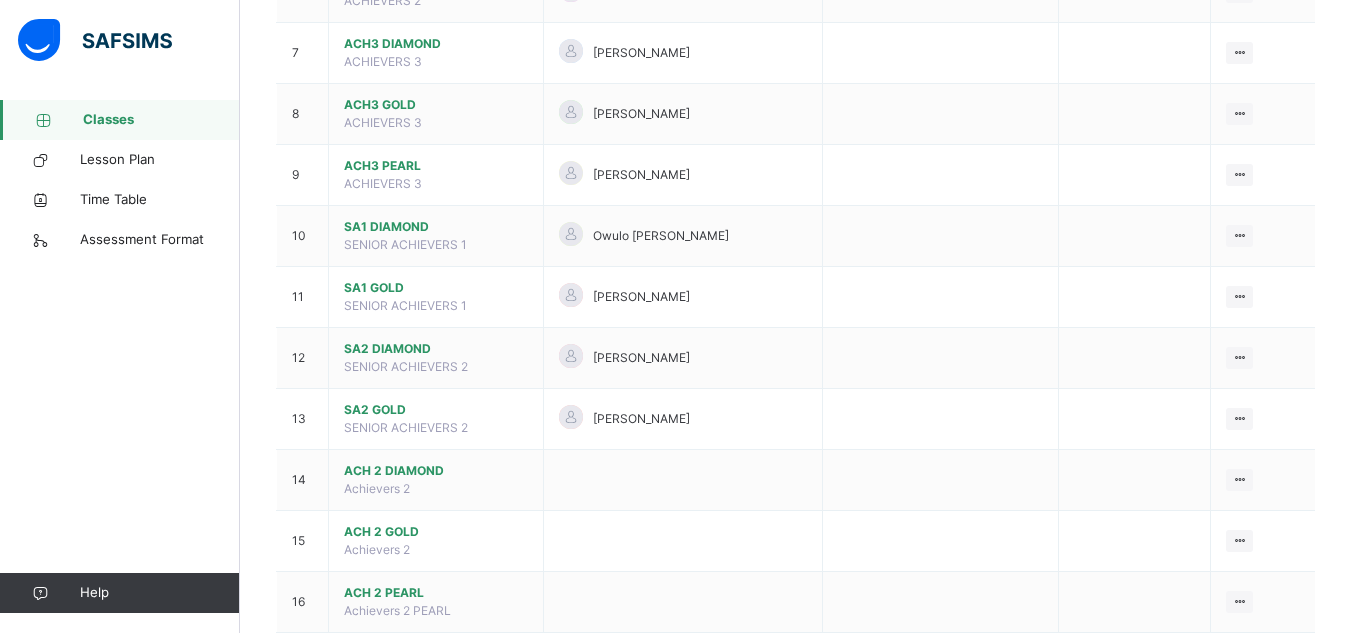 scroll, scrollTop: 583, scrollLeft: 0, axis: vertical 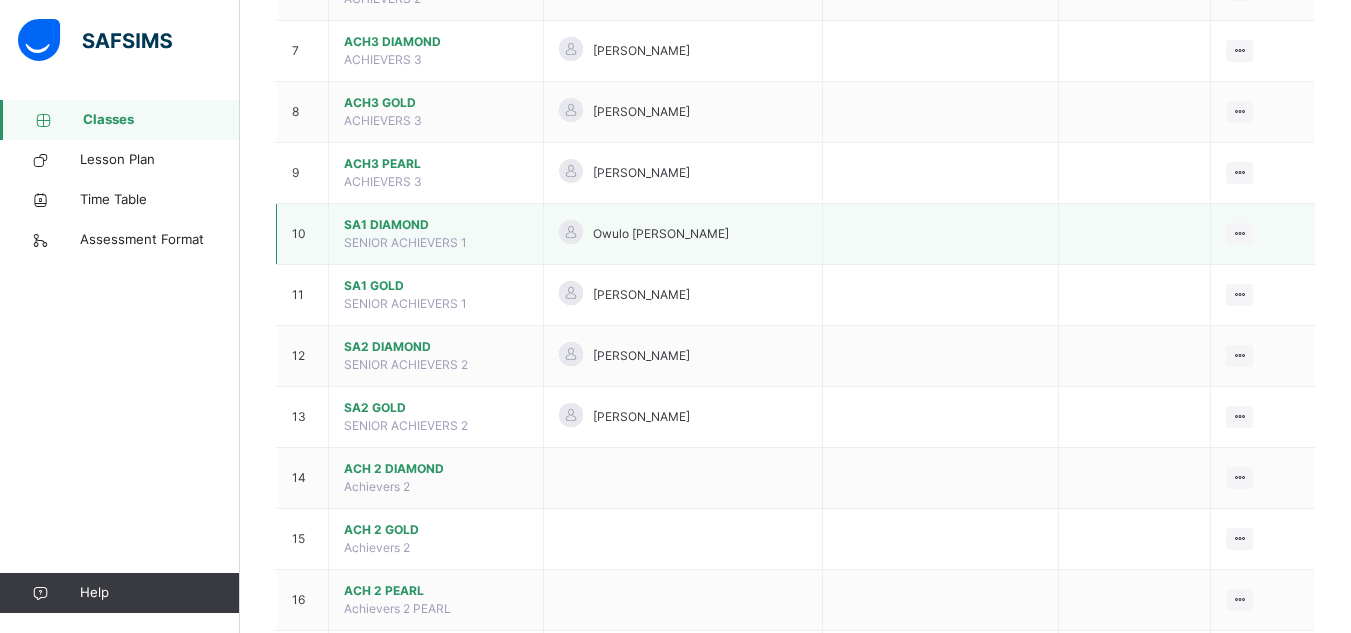 click on "SA1   DIAMOND" at bounding box center [436, 225] 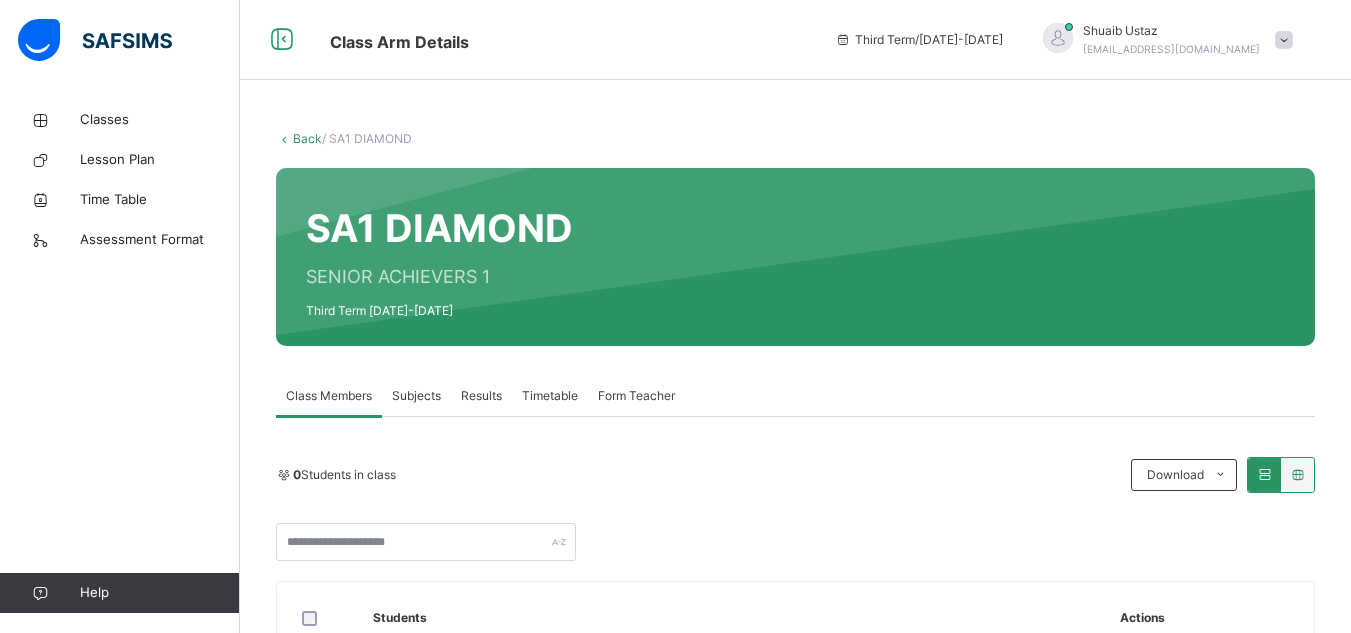 click on "Subjects" at bounding box center (416, 396) 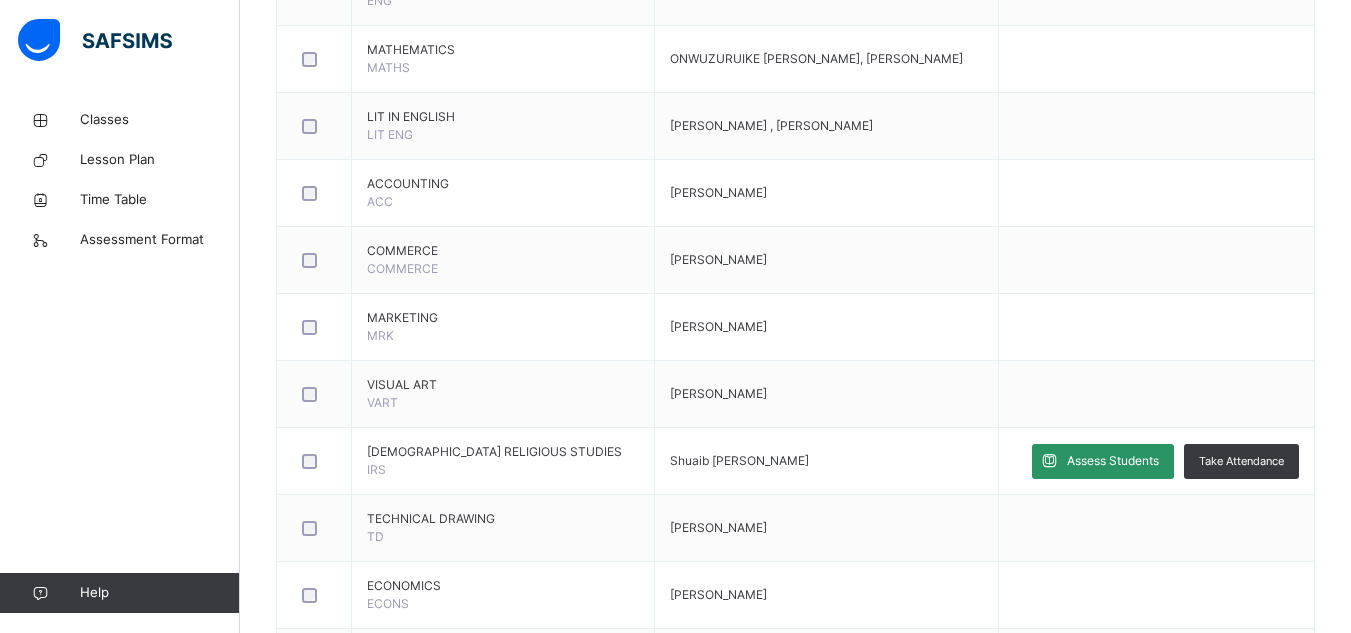 scroll, scrollTop: 1108, scrollLeft: 0, axis: vertical 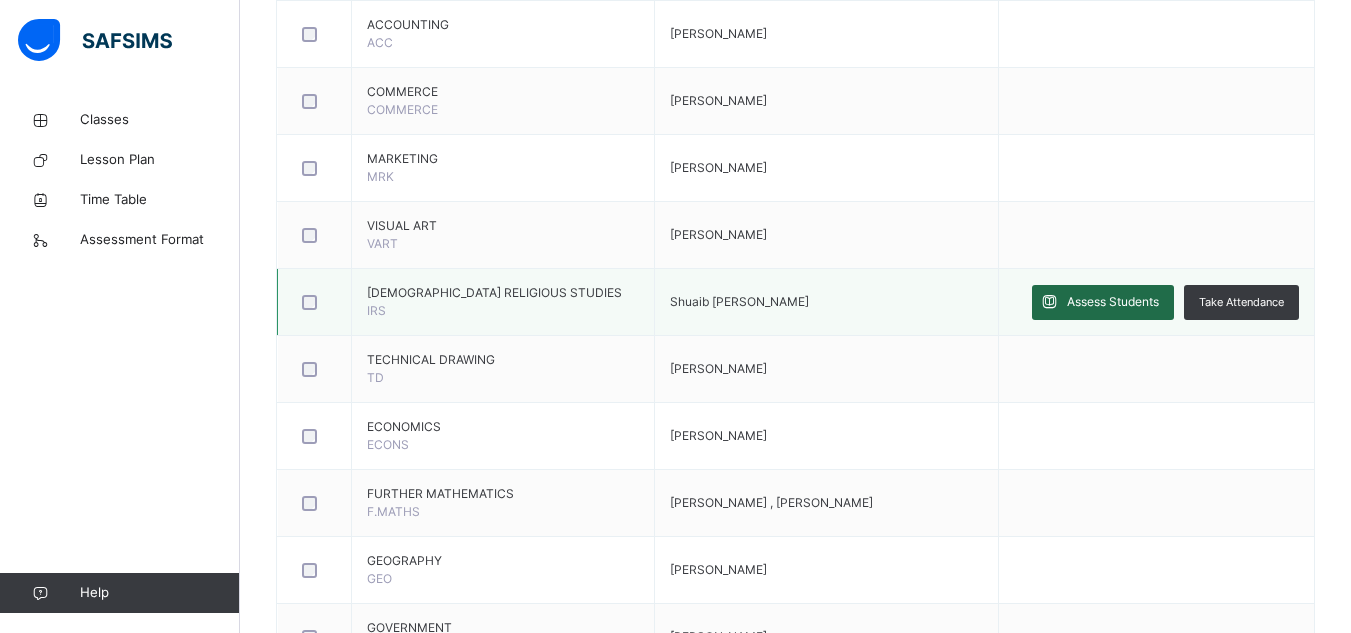 click on "Assess Students" at bounding box center [1113, 302] 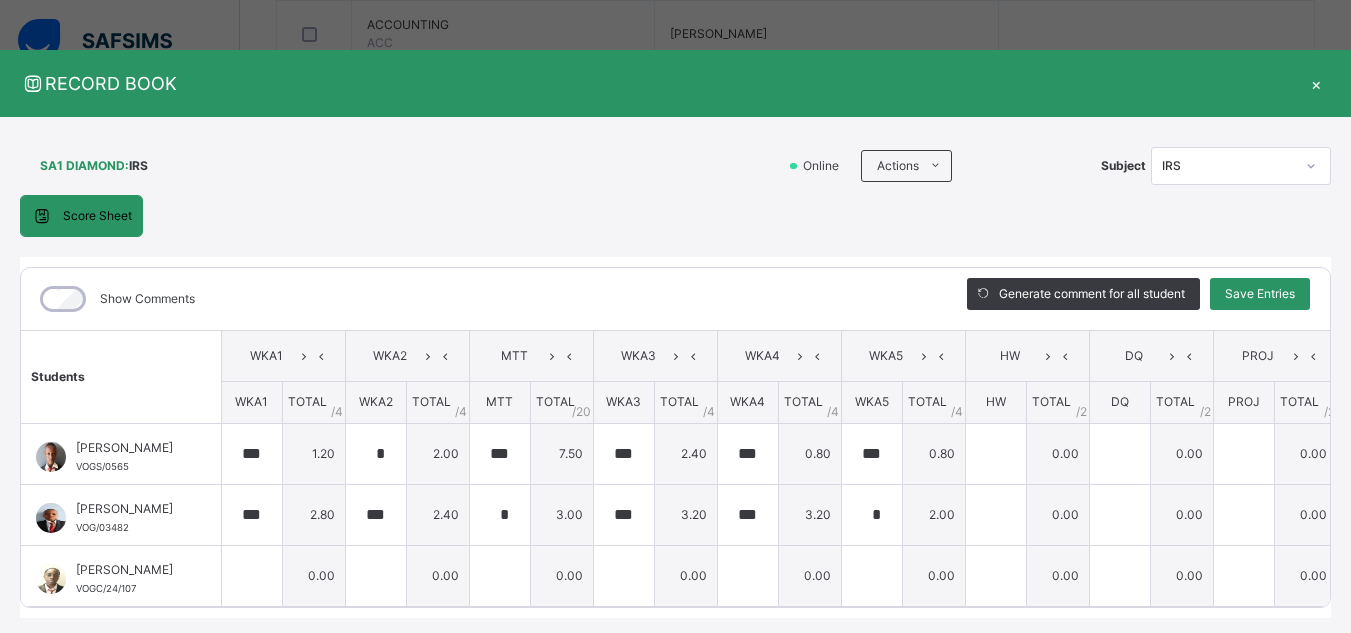 scroll, scrollTop: 85, scrollLeft: 0, axis: vertical 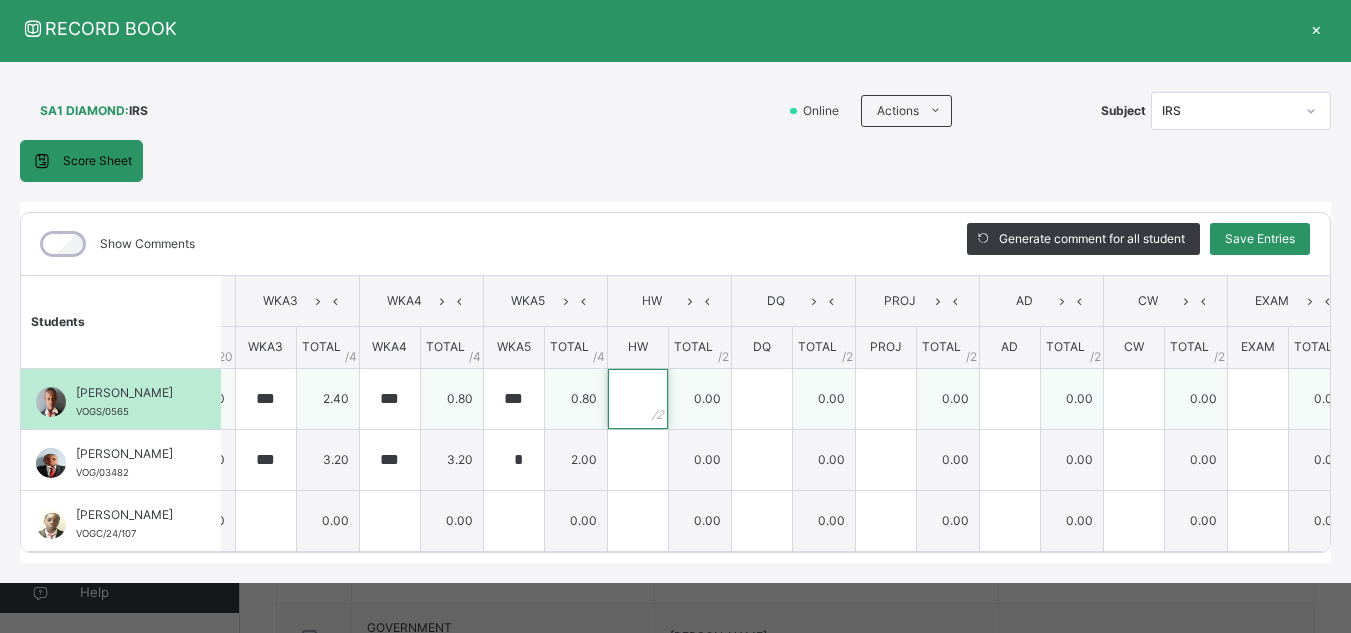 click at bounding box center [638, 399] 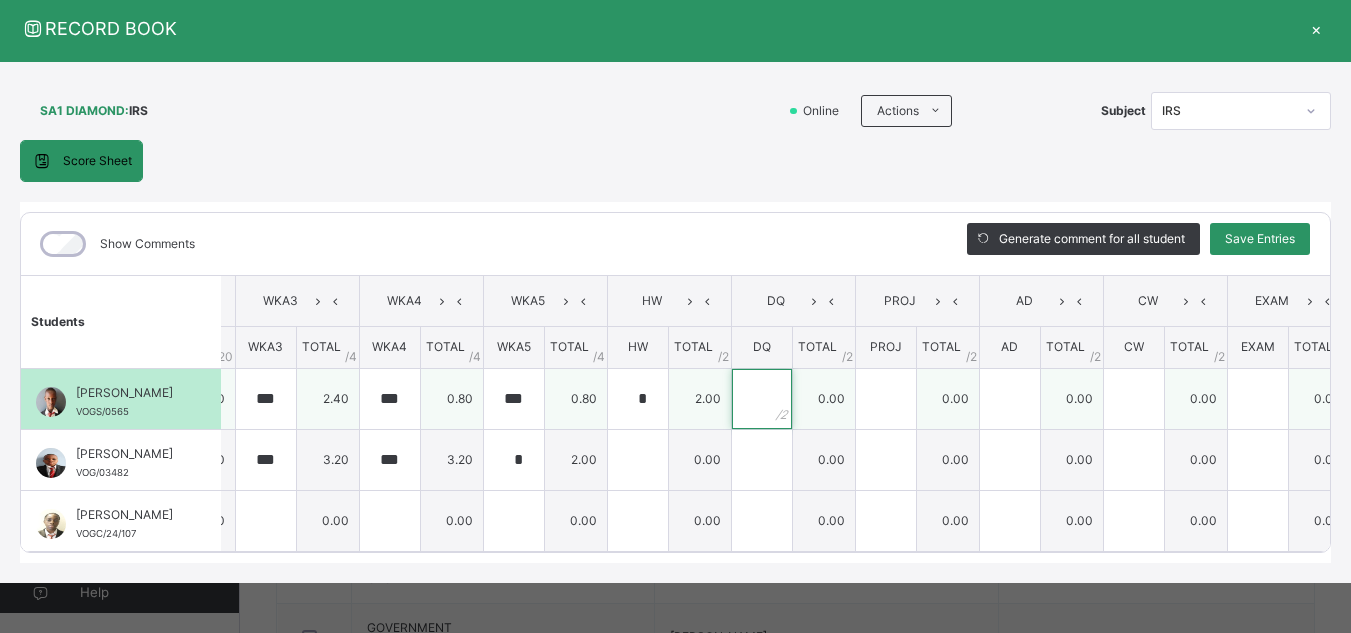 click at bounding box center (762, 399) 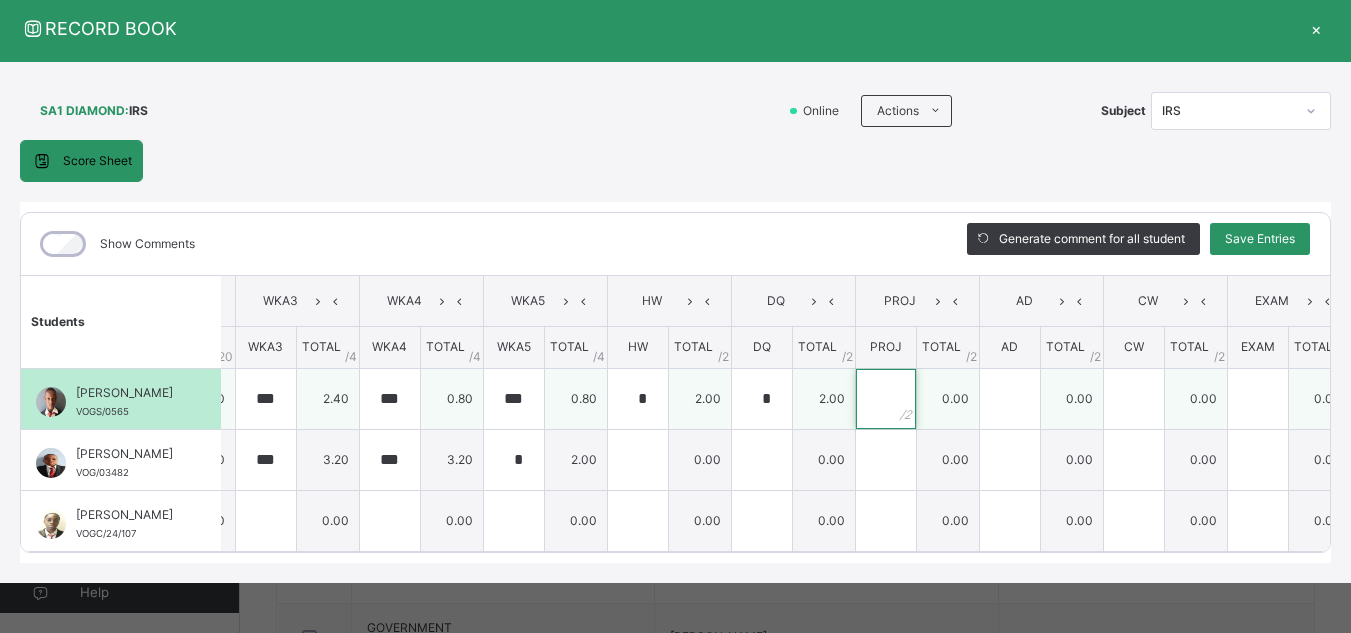click at bounding box center (886, 399) 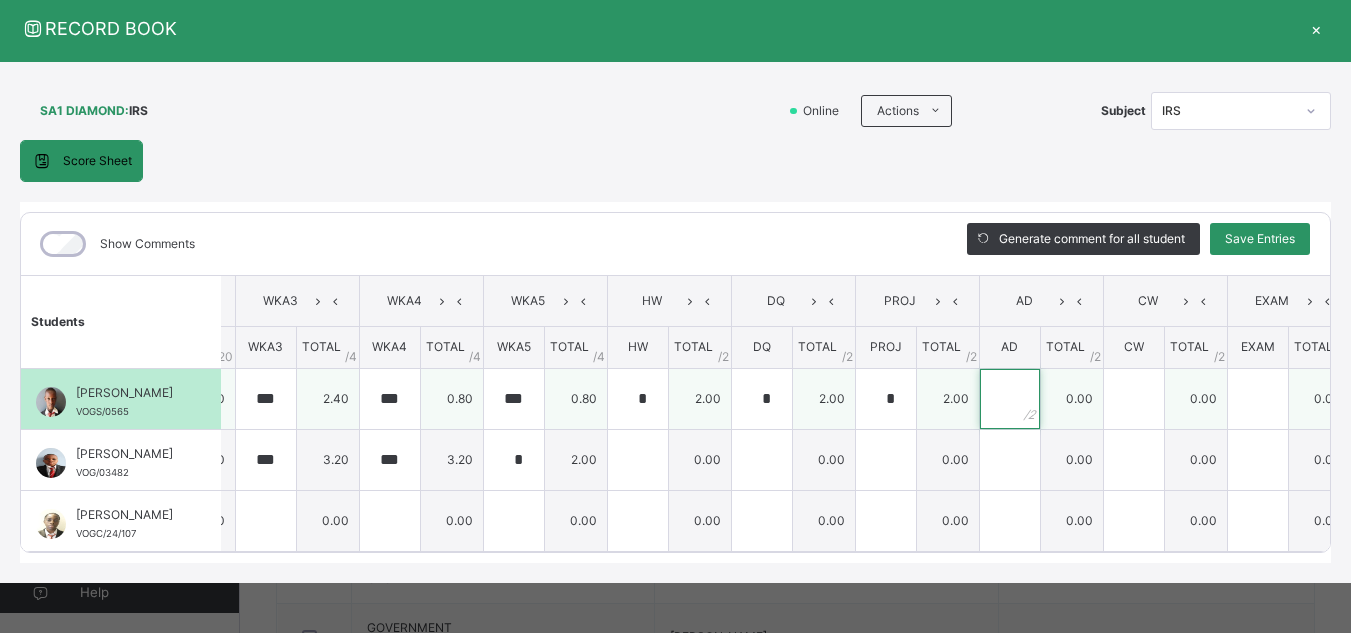 click at bounding box center (1010, 399) 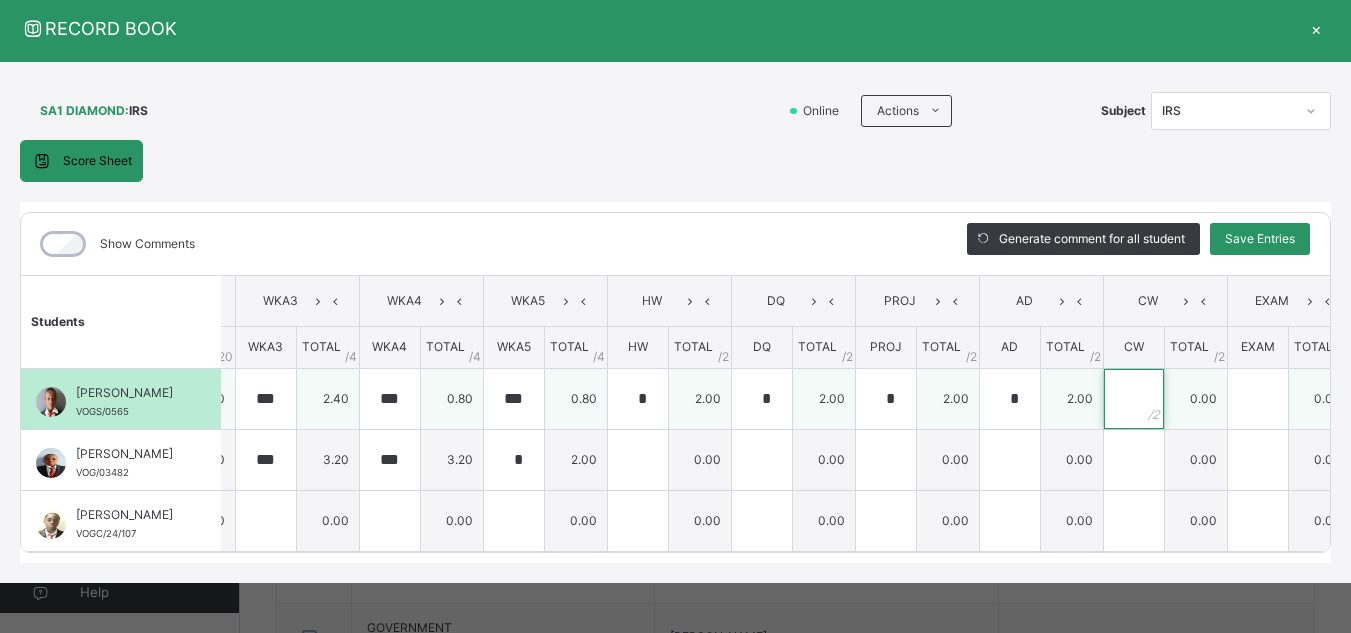 click at bounding box center [1134, 399] 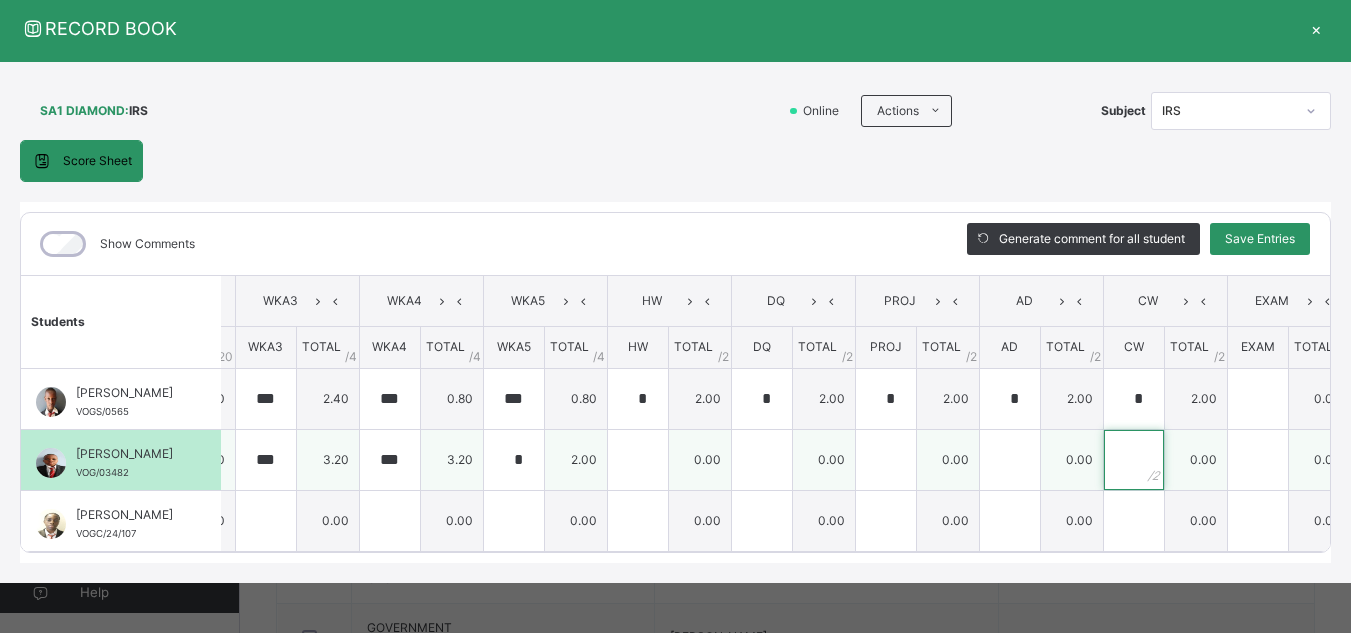 click at bounding box center (1134, 460) 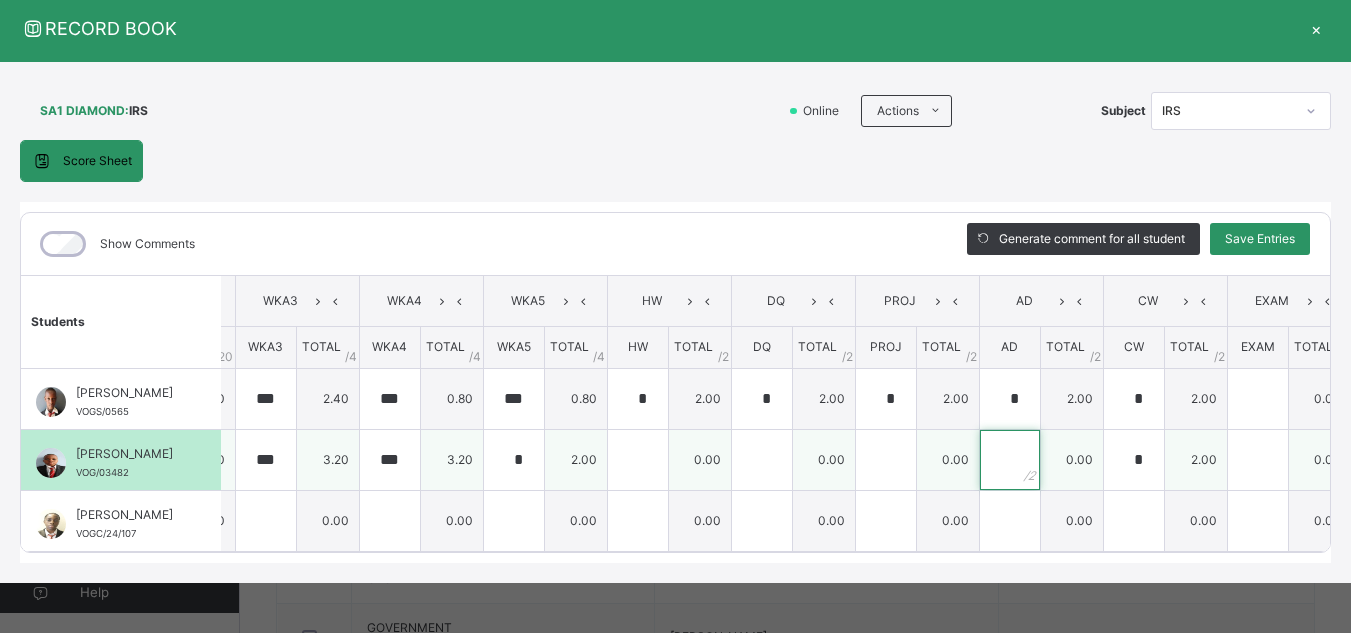 click at bounding box center (1010, 460) 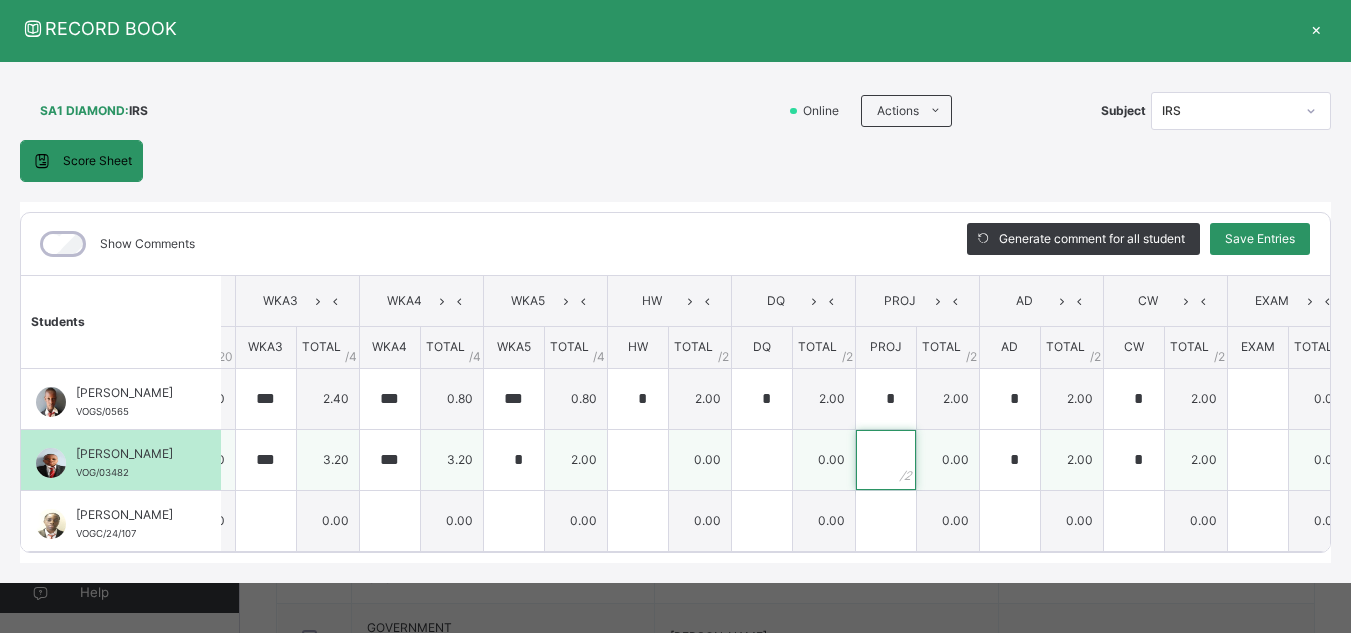 click at bounding box center [886, 460] 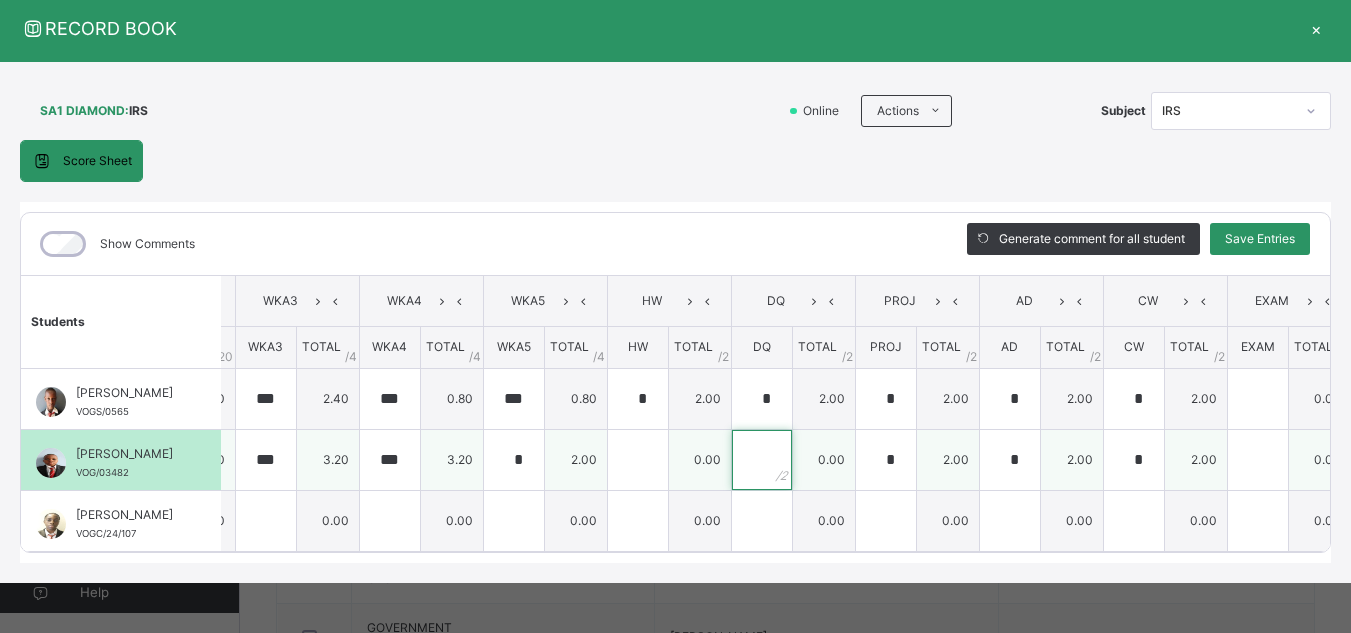click at bounding box center (762, 460) 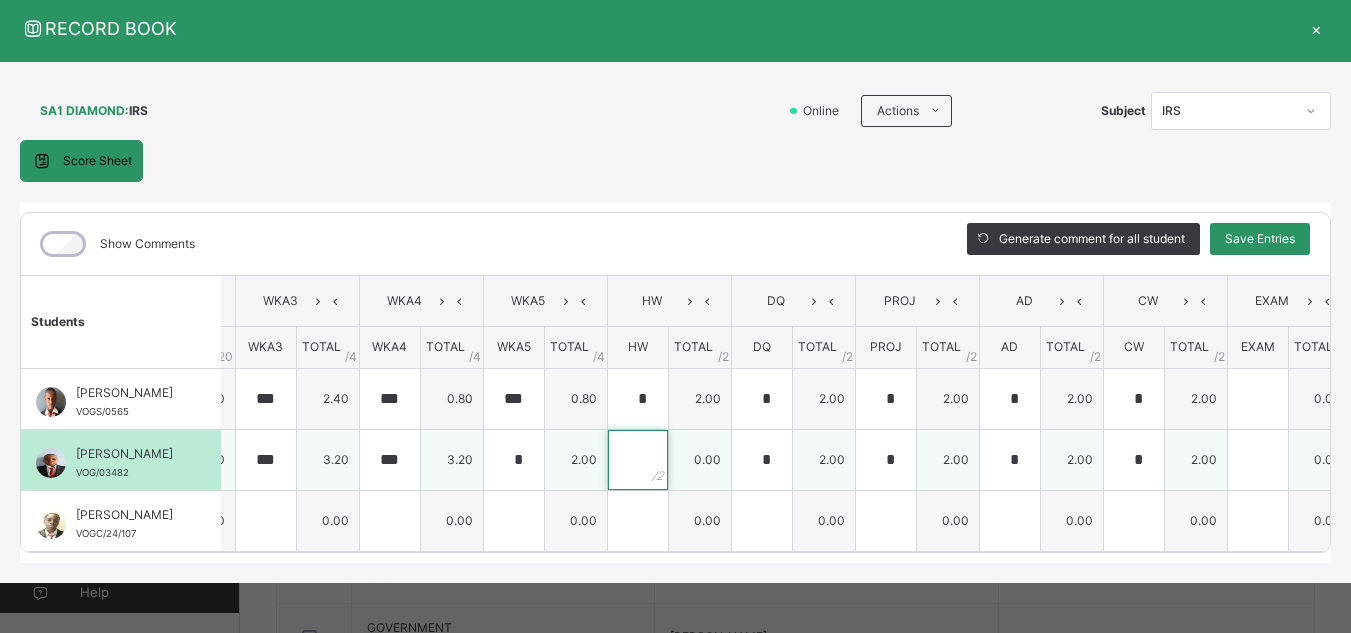 click at bounding box center [638, 460] 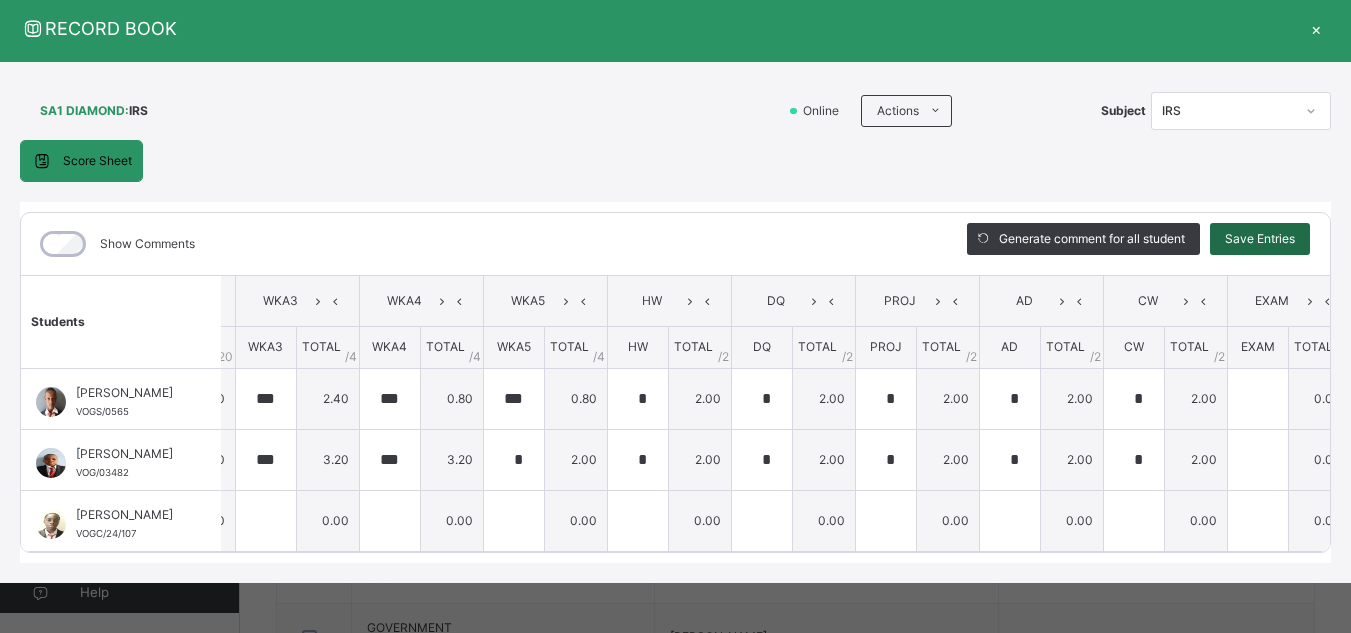 click on "Save Entries" at bounding box center (1260, 239) 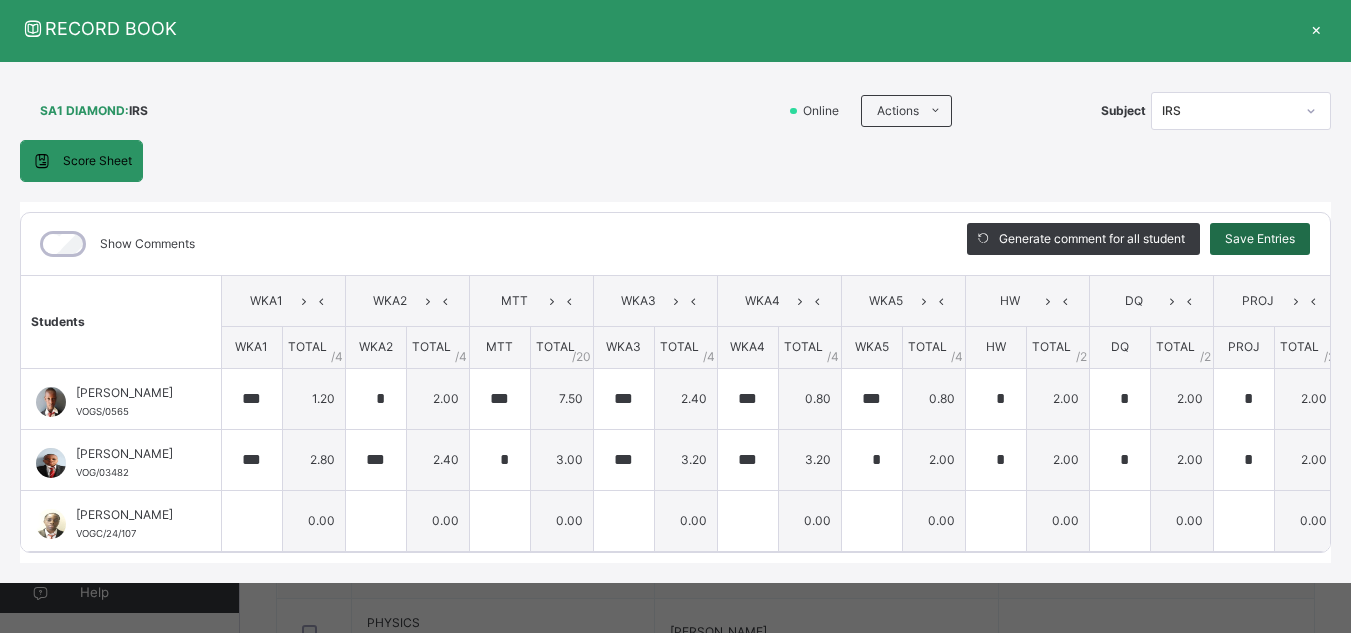 scroll, scrollTop: 1187, scrollLeft: 0, axis: vertical 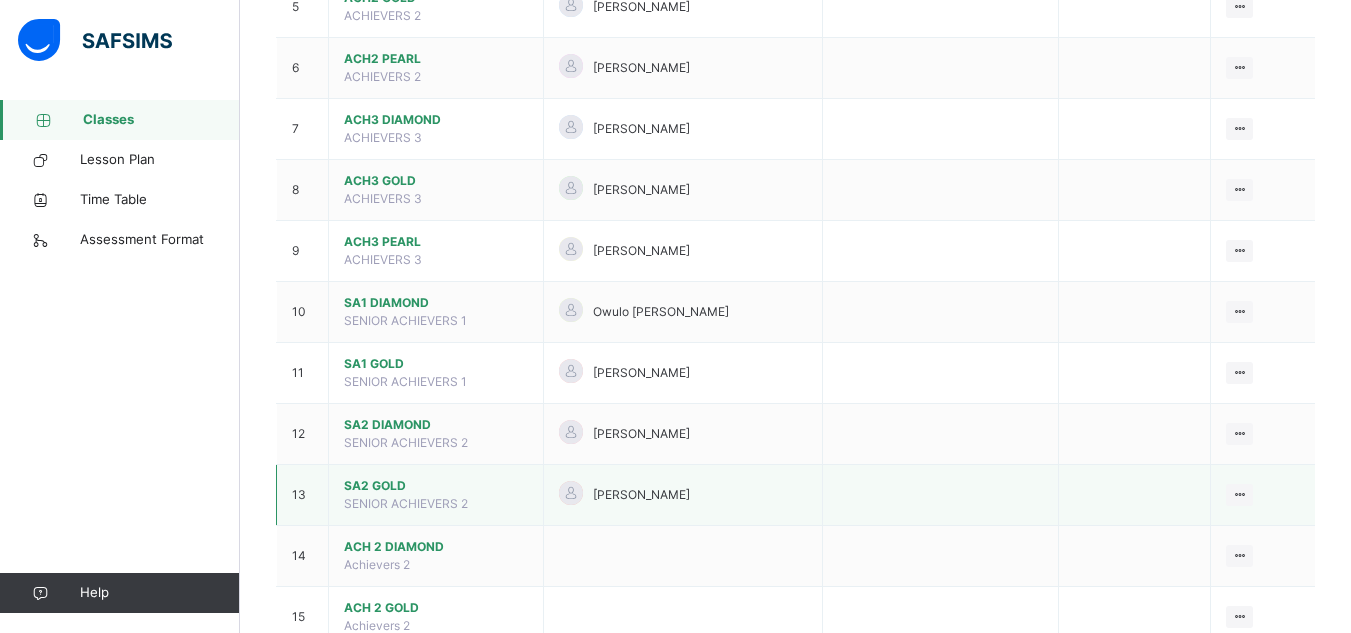 click on "SA2   GOLD" at bounding box center [436, 486] 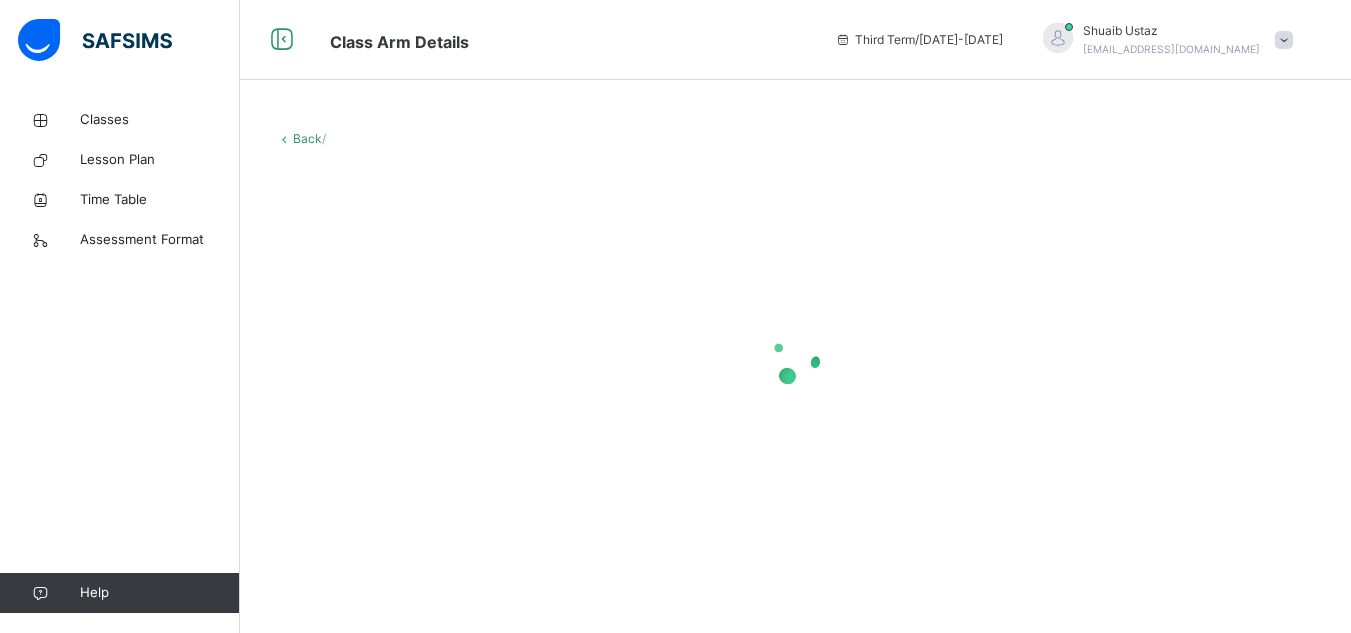 scroll, scrollTop: 0, scrollLeft: 0, axis: both 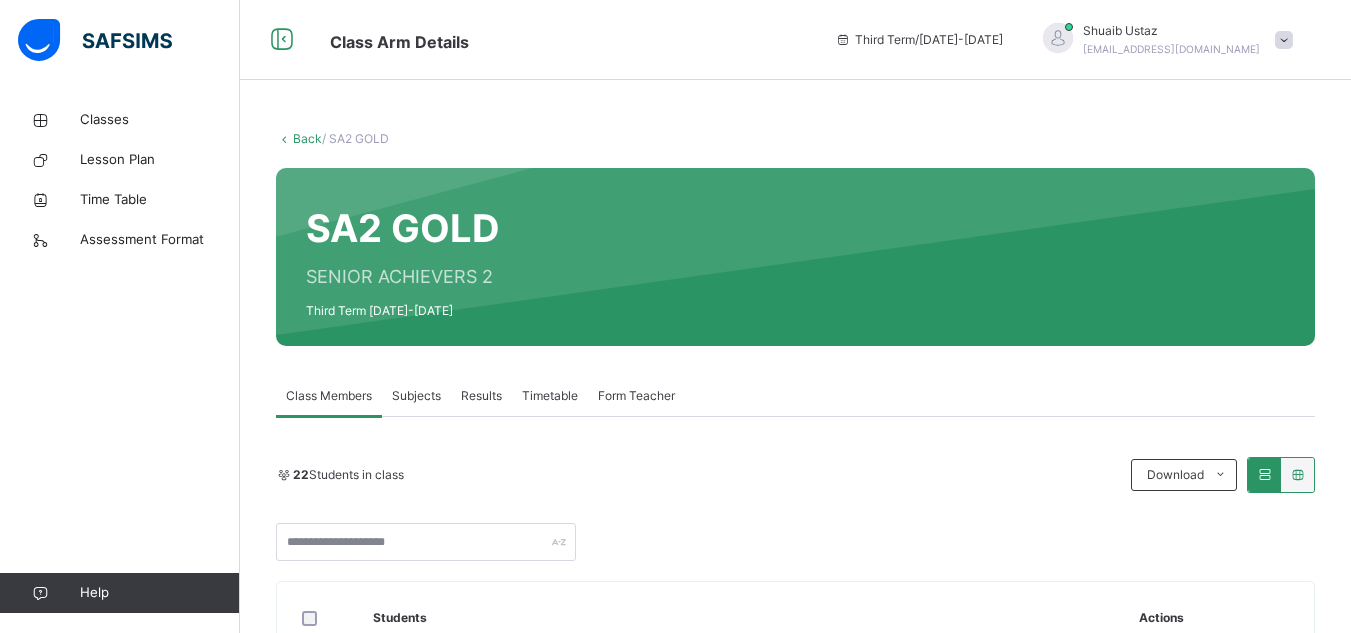 click on "Subjects" at bounding box center (416, 396) 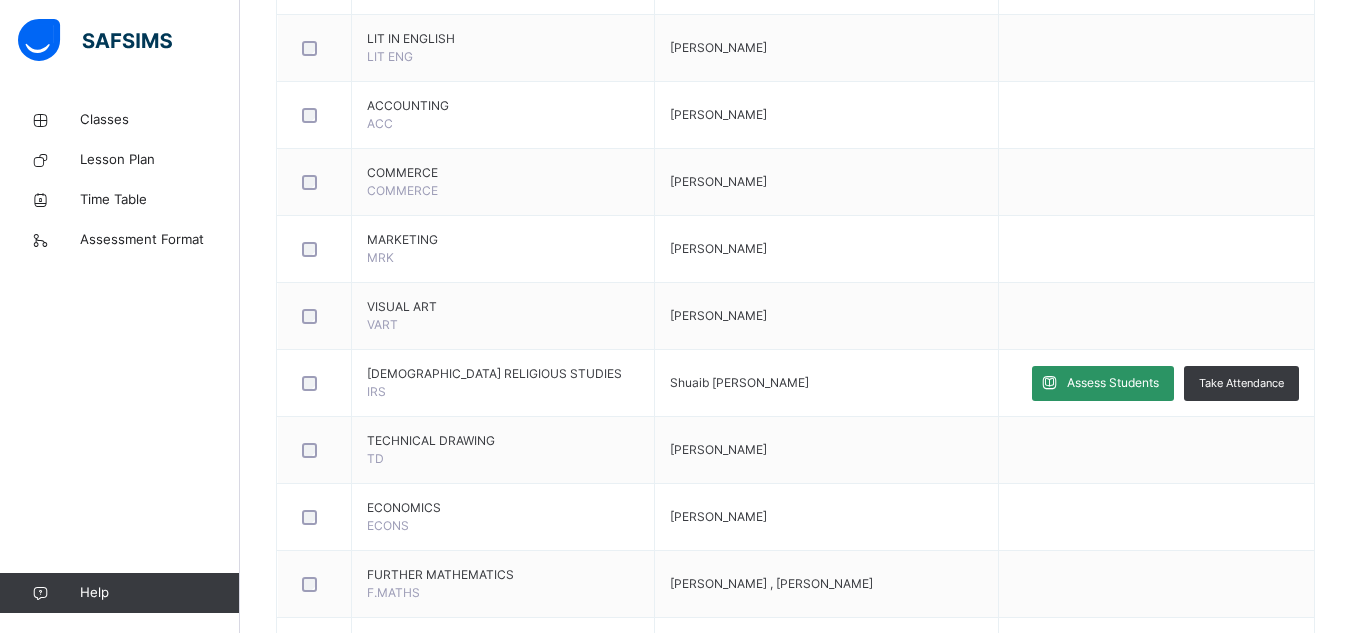 scroll, scrollTop: 1081, scrollLeft: 0, axis: vertical 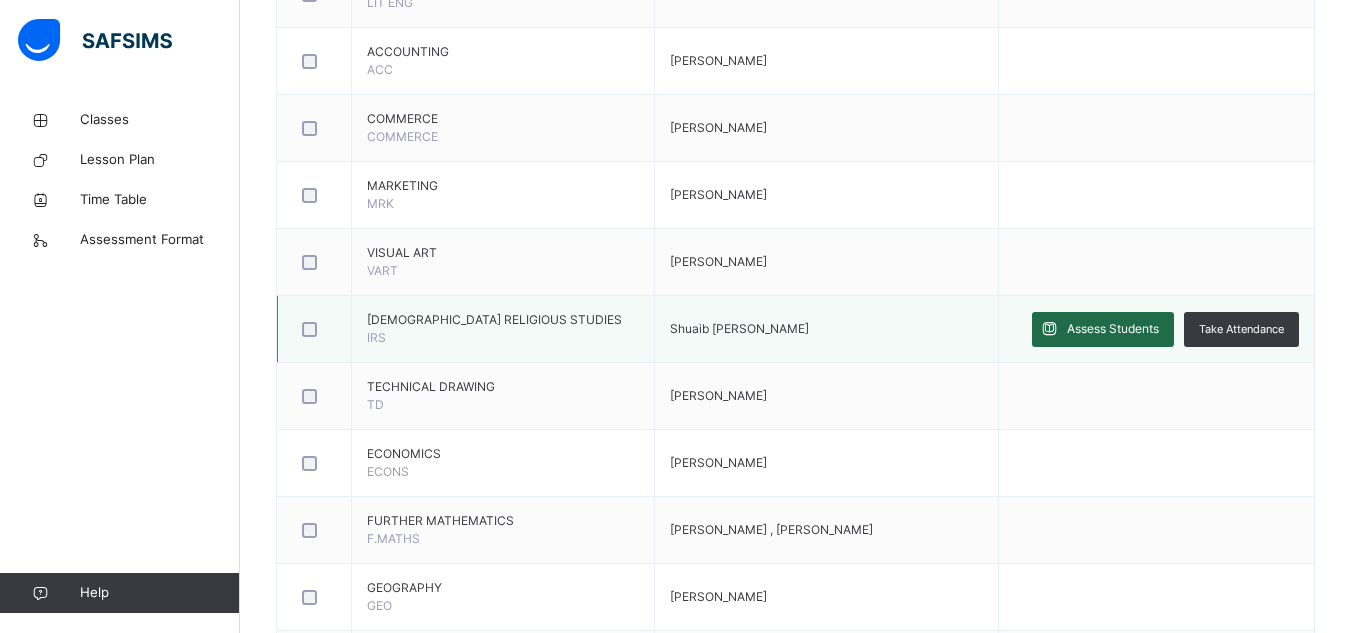 click on "Assess Students" at bounding box center (1113, 329) 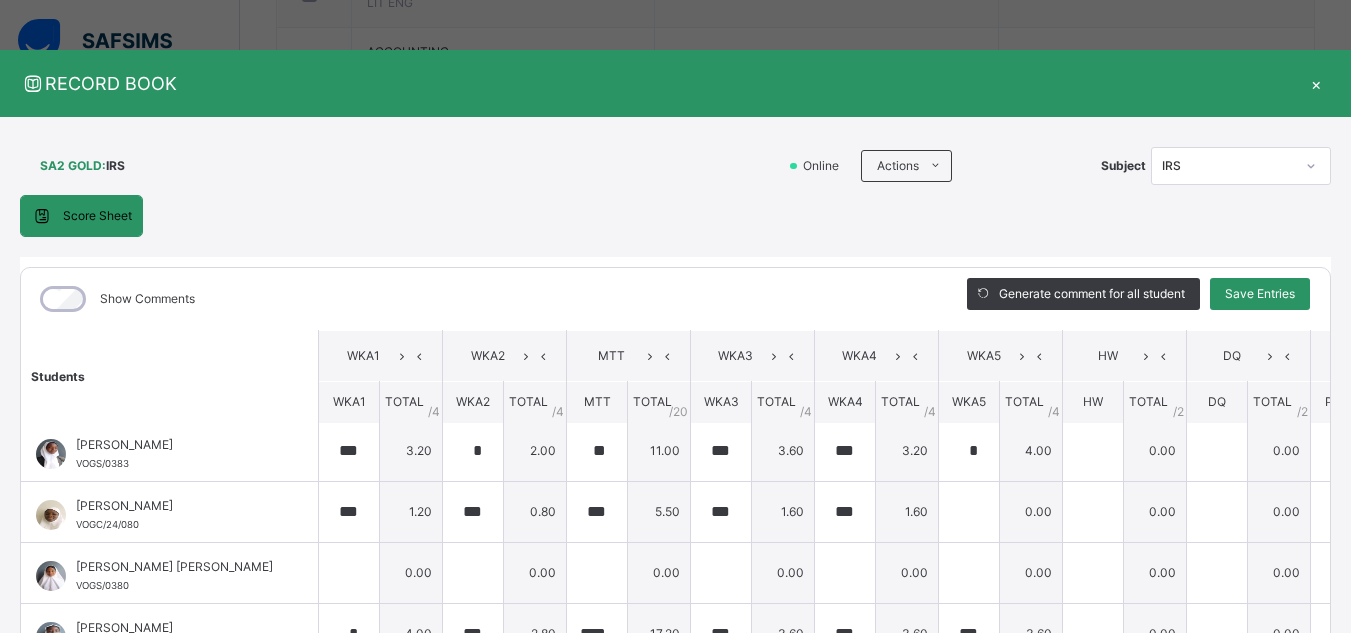 scroll, scrollTop: 0, scrollLeft: 0, axis: both 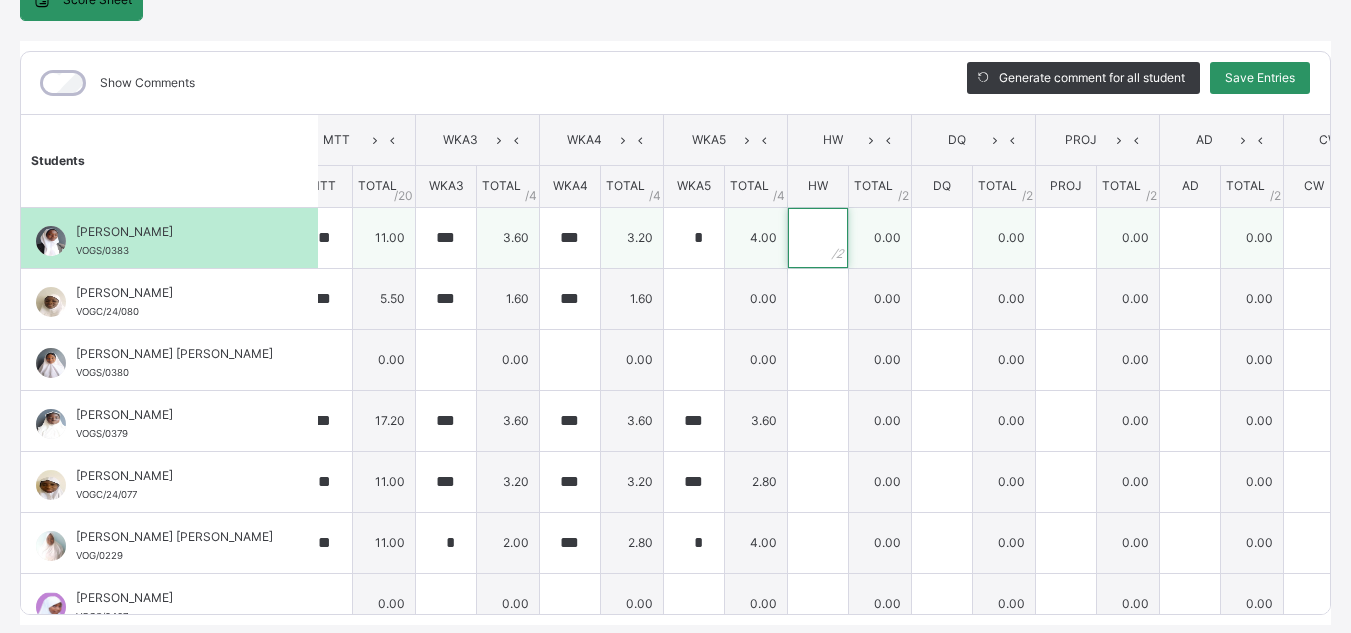 click at bounding box center (818, 238) 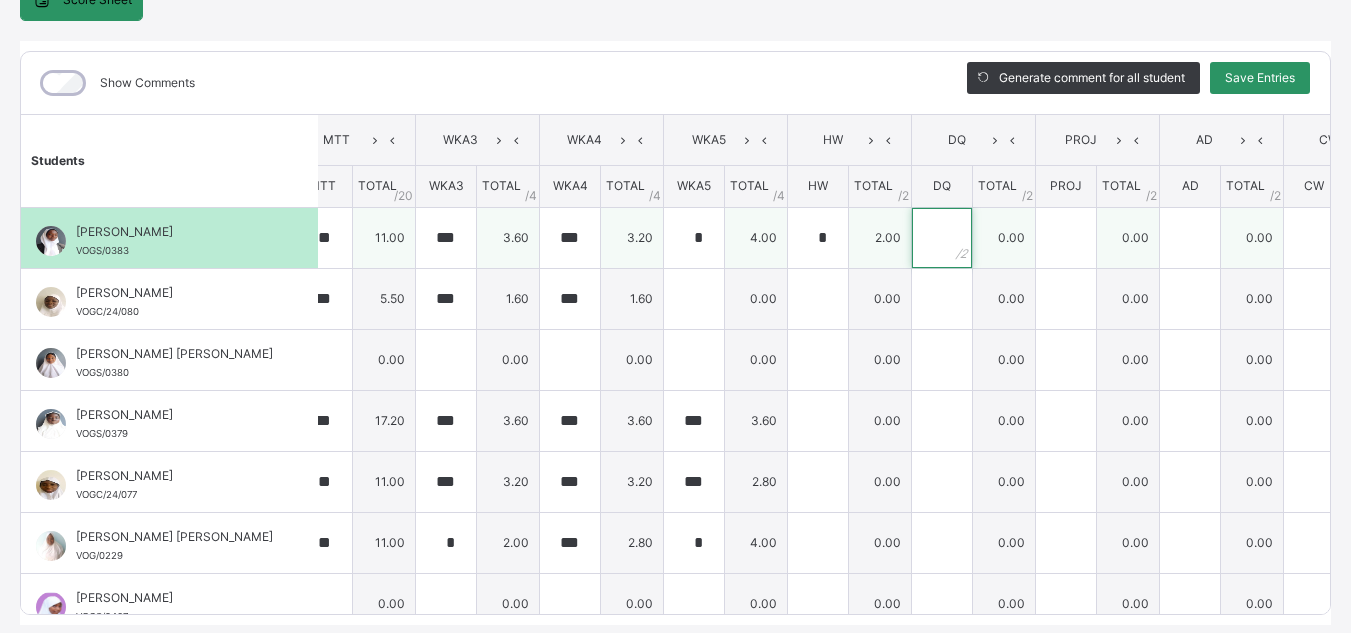 click at bounding box center (942, 238) 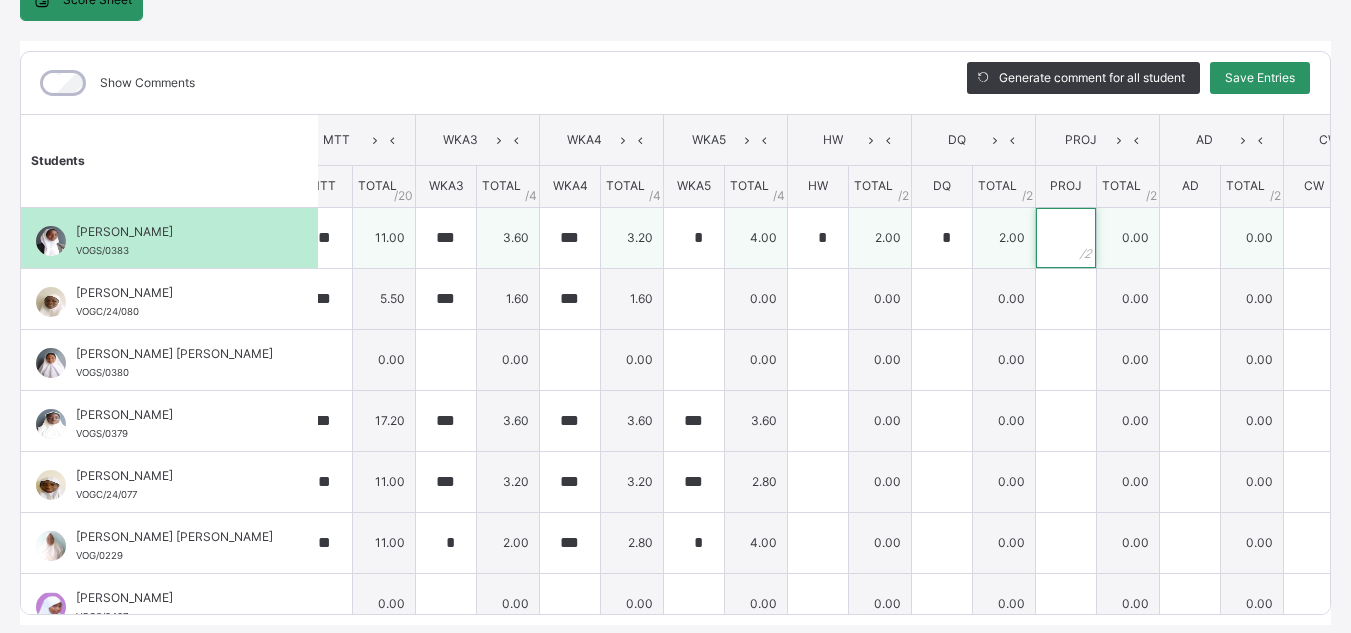 click at bounding box center [1066, 238] 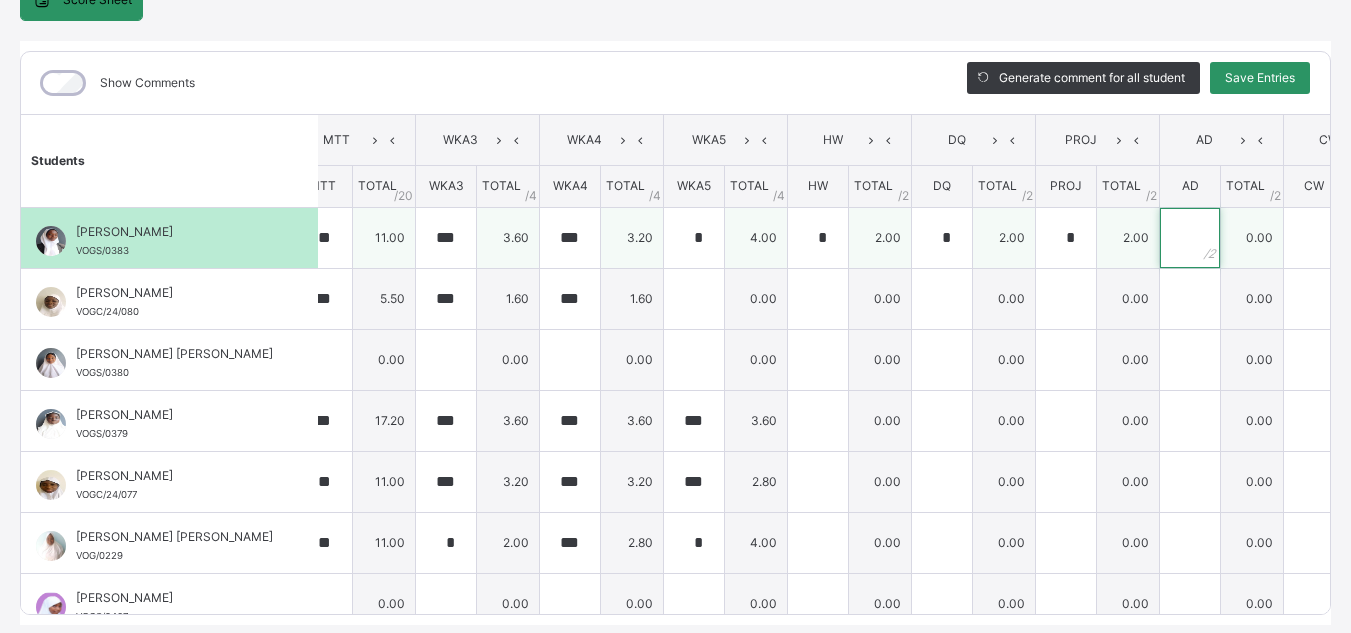 click at bounding box center [1190, 238] 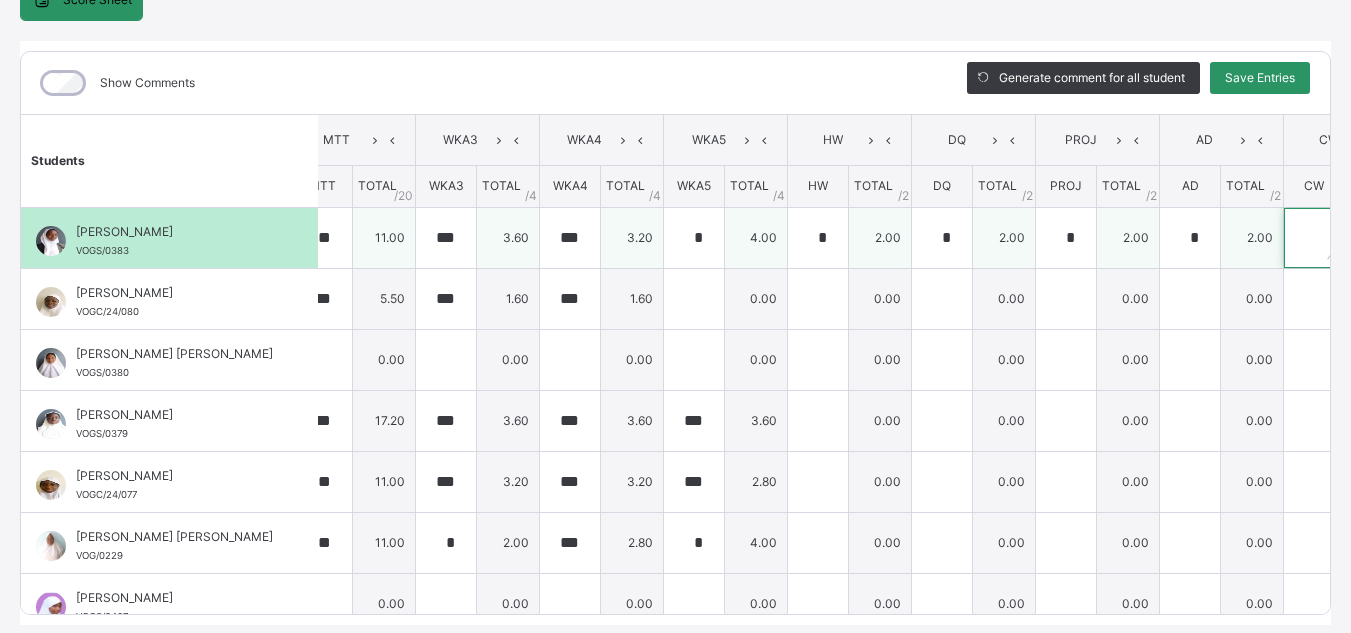 click at bounding box center [1314, 238] 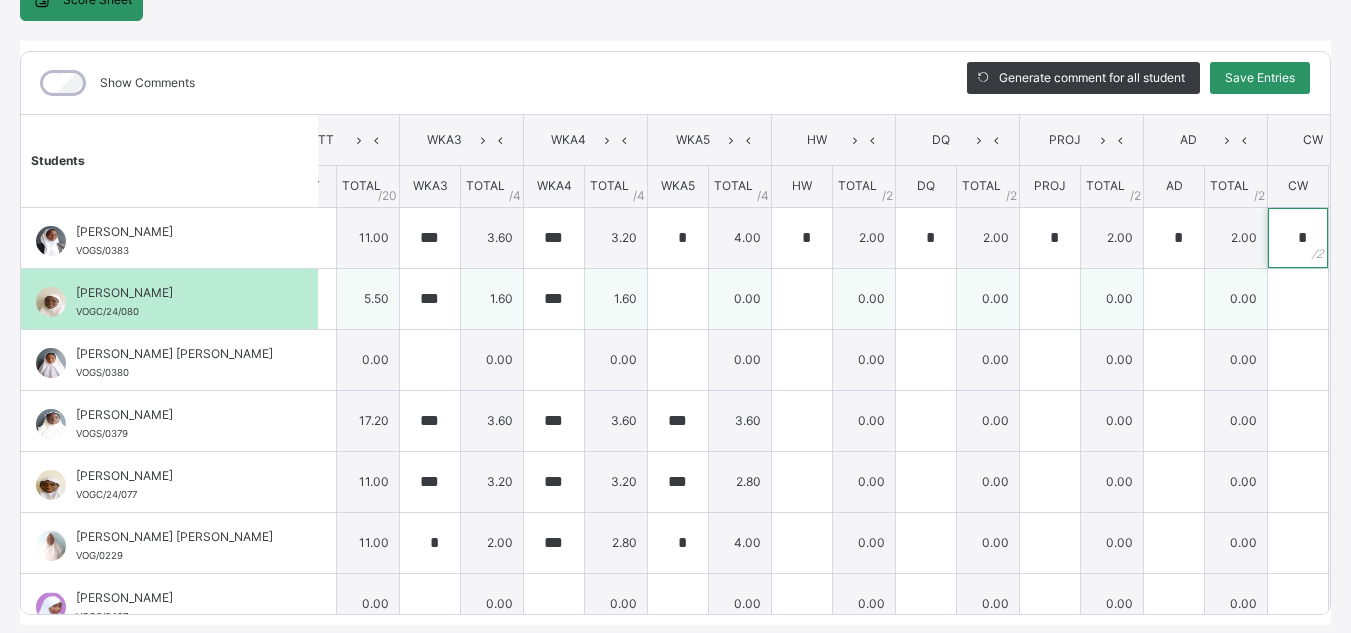 scroll, scrollTop: 0, scrollLeft: 288, axis: horizontal 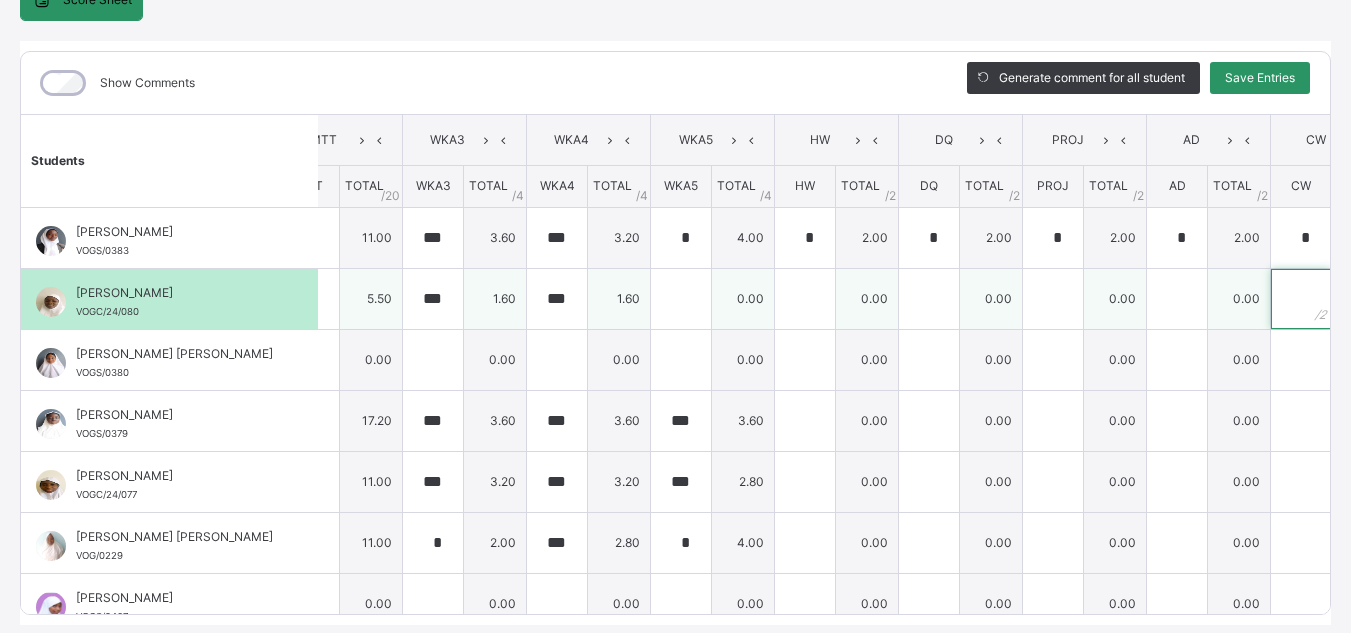 click at bounding box center (1301, 299) 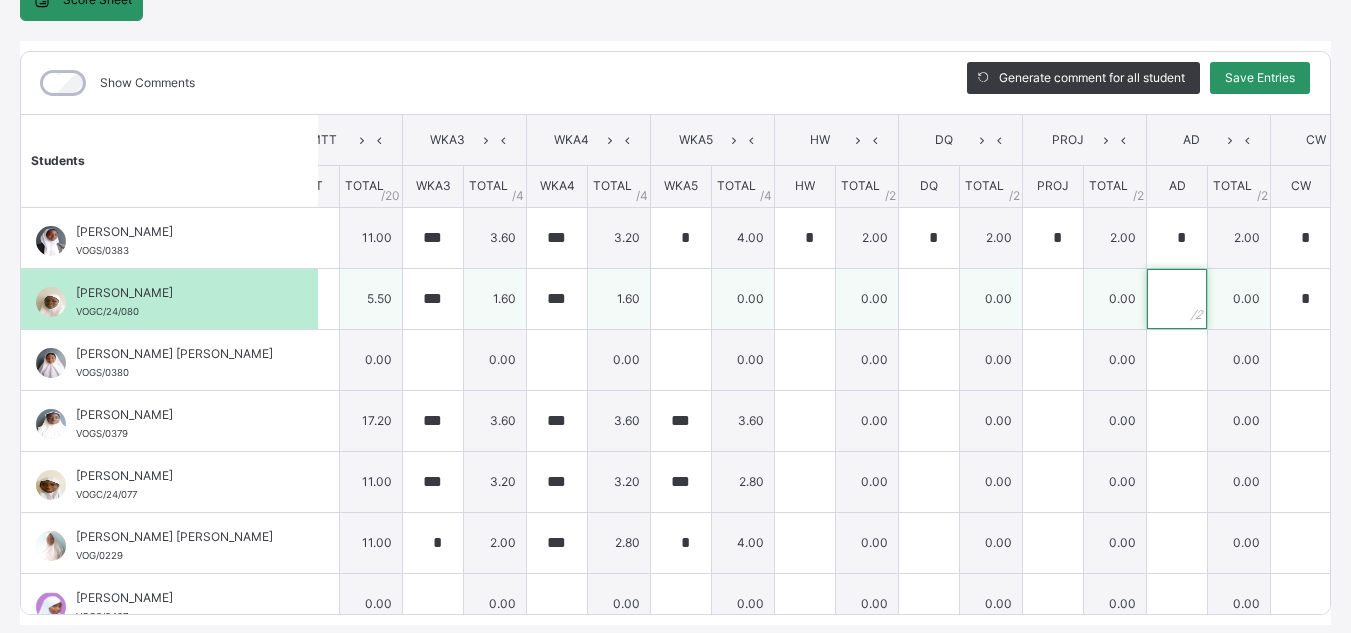 click at bounding box center [1177, 299] 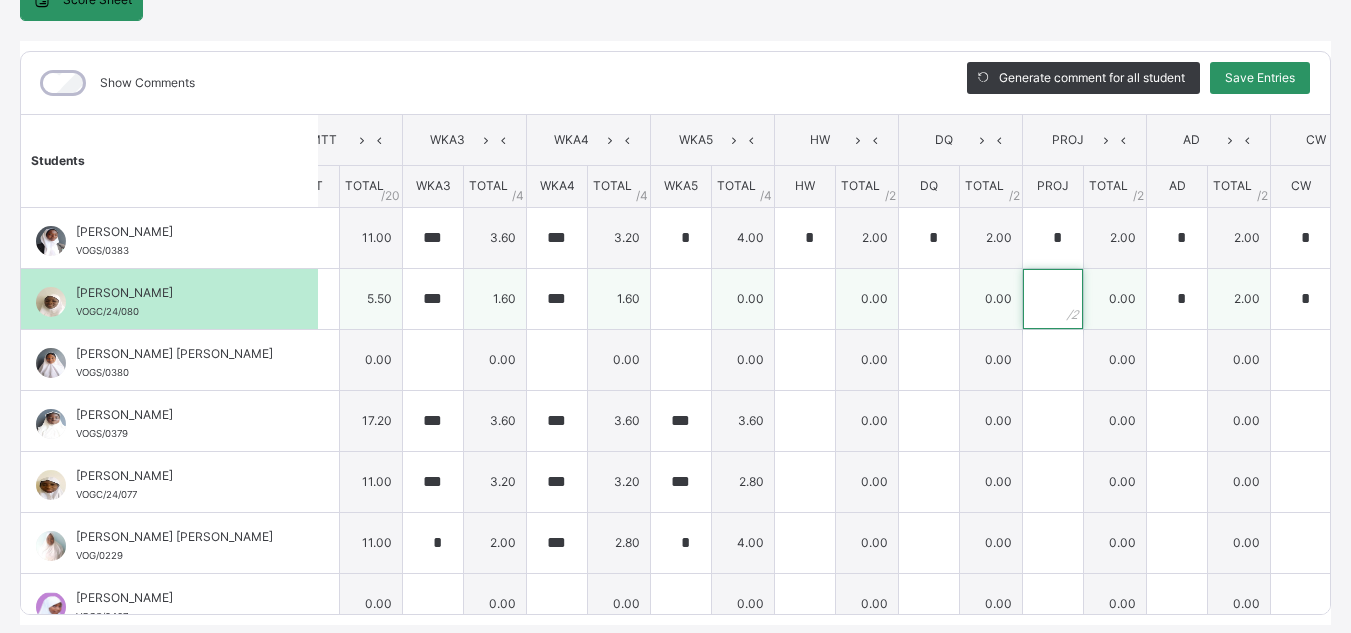 click 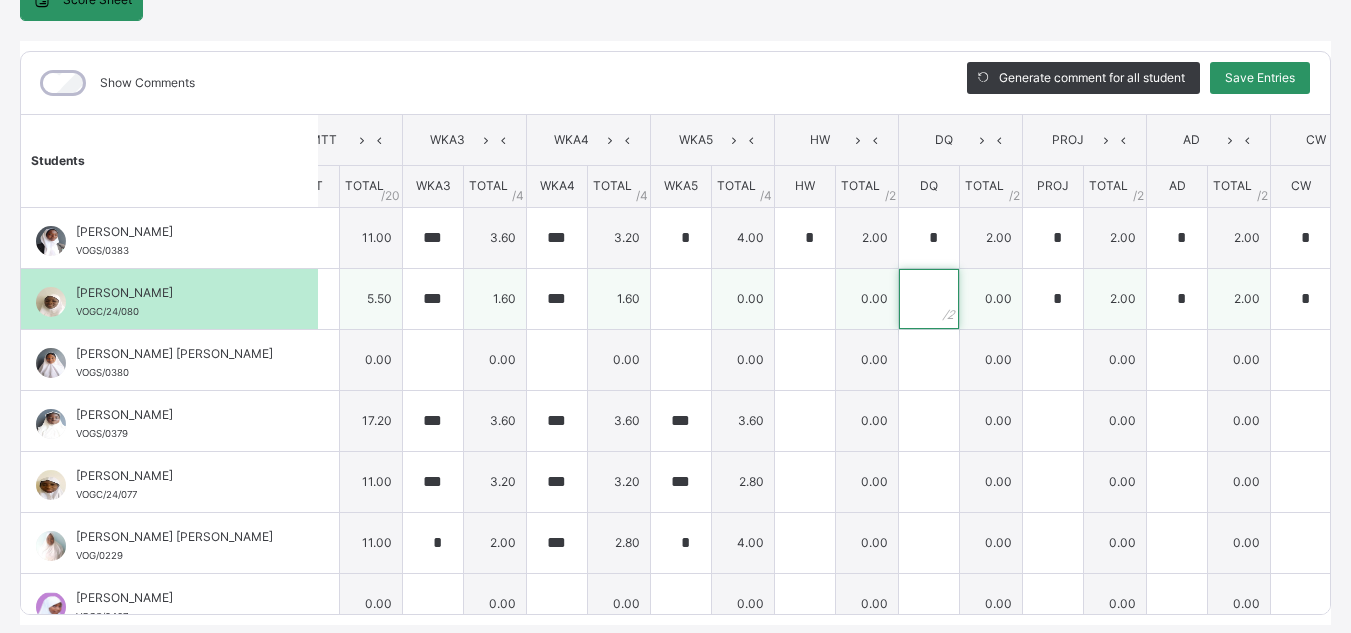 click 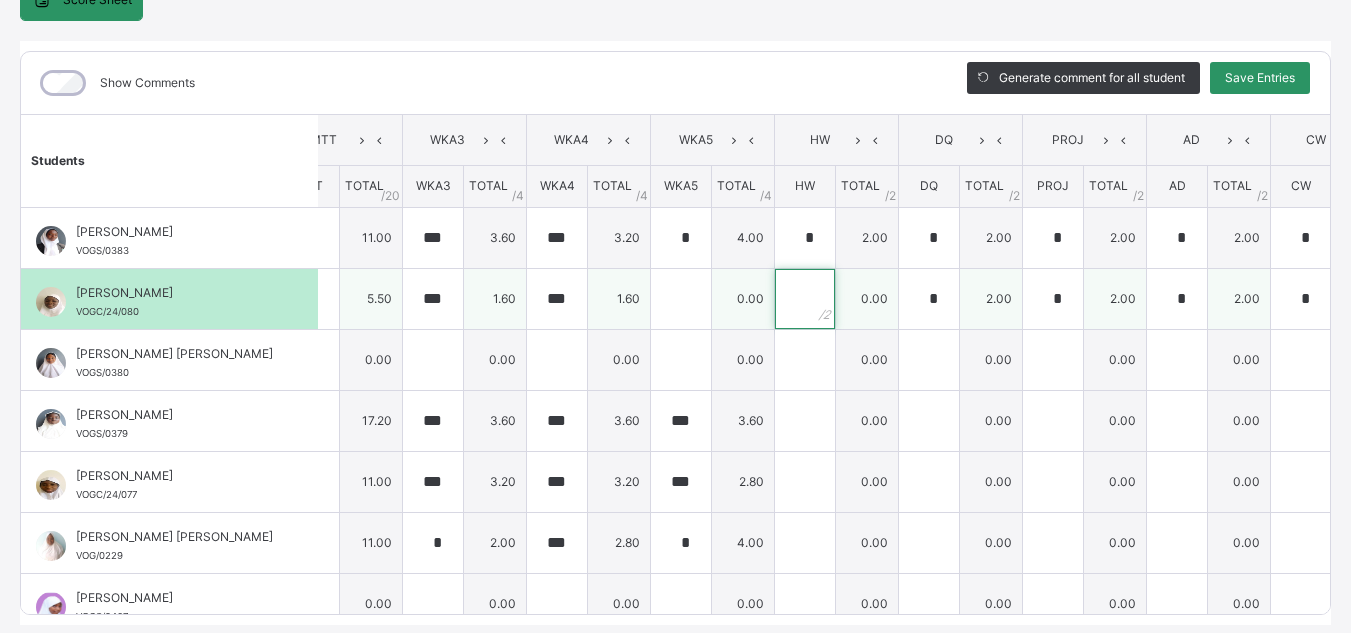 click 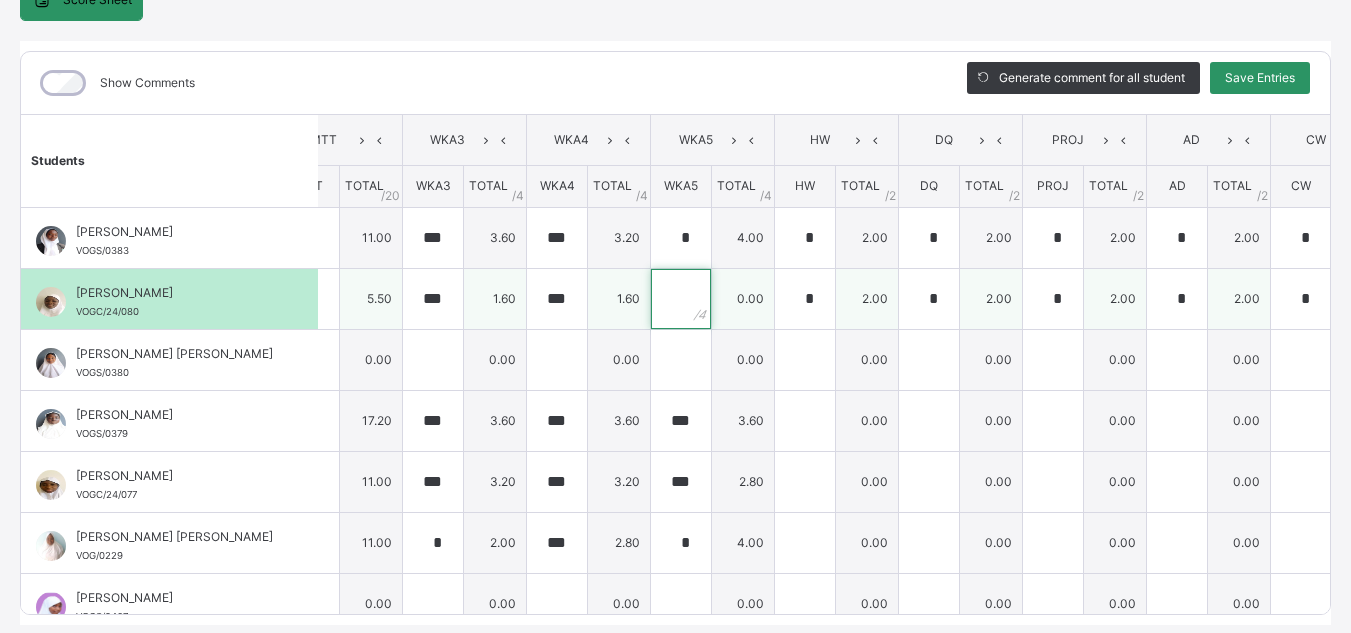 click 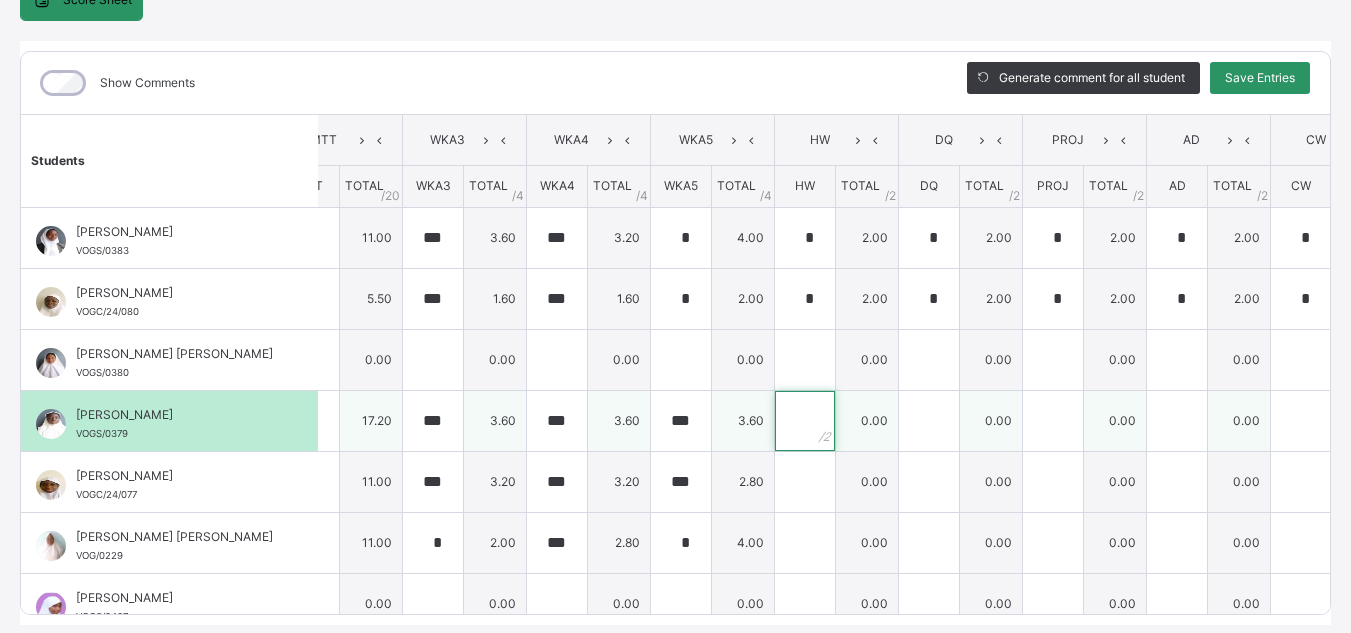 click 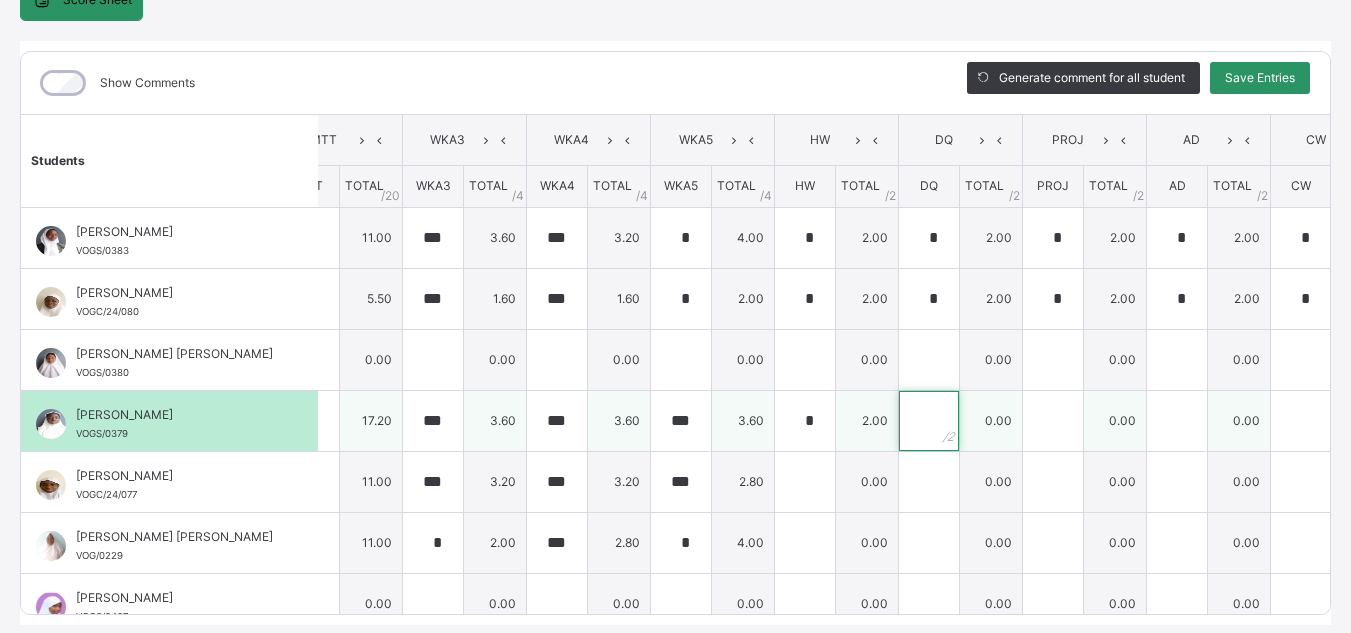 click 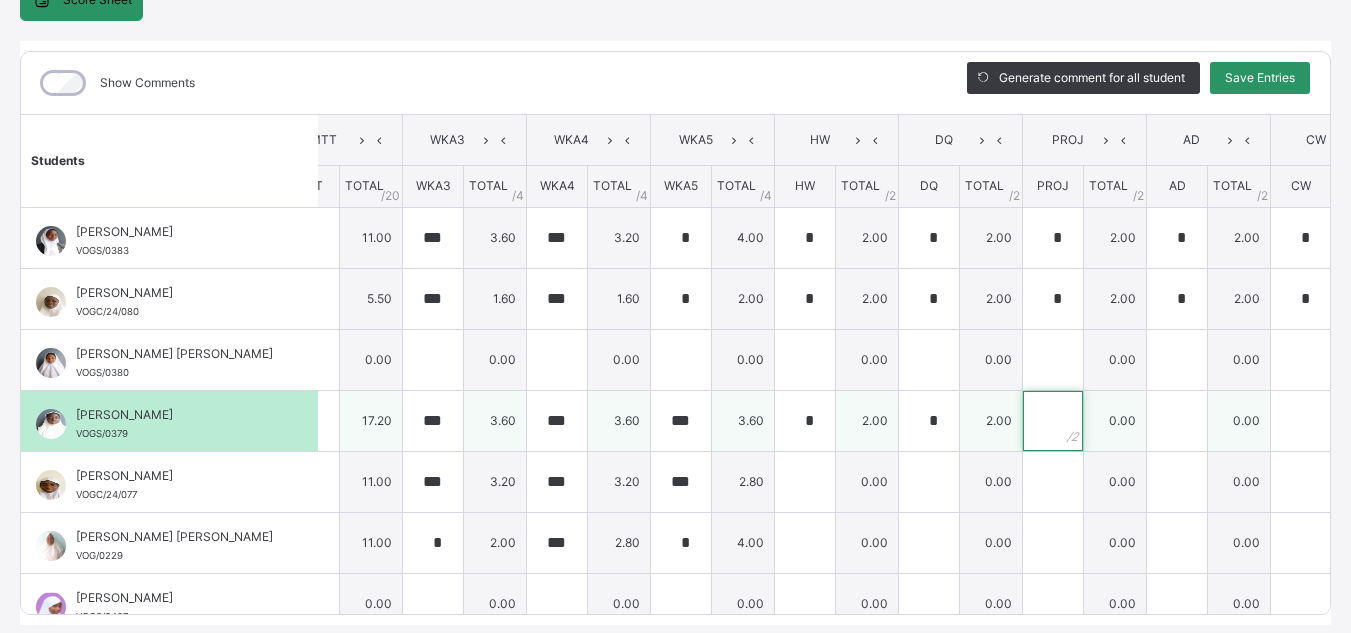click 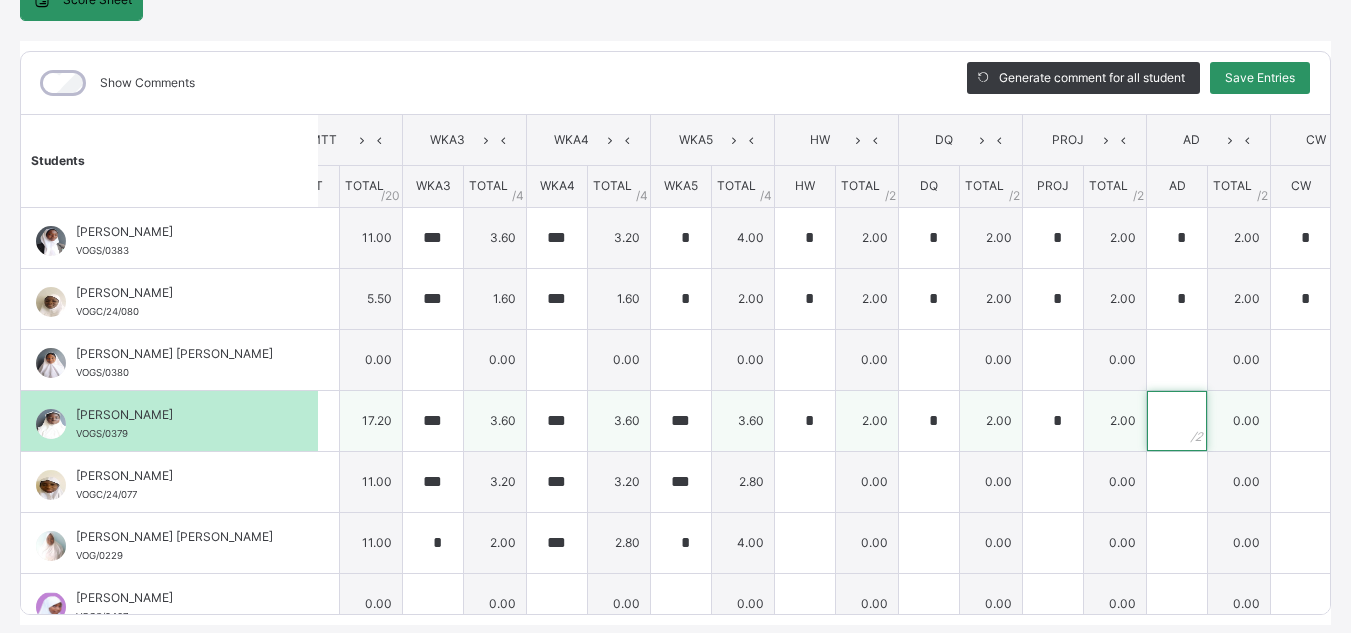 click 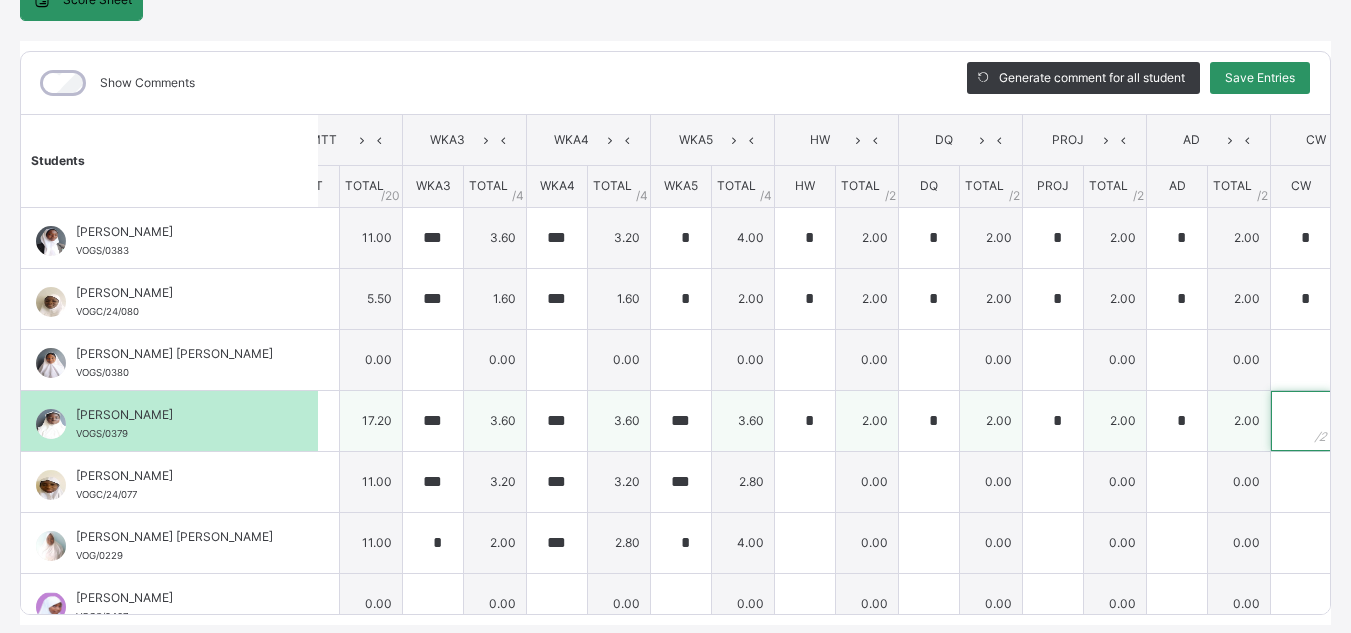 click 